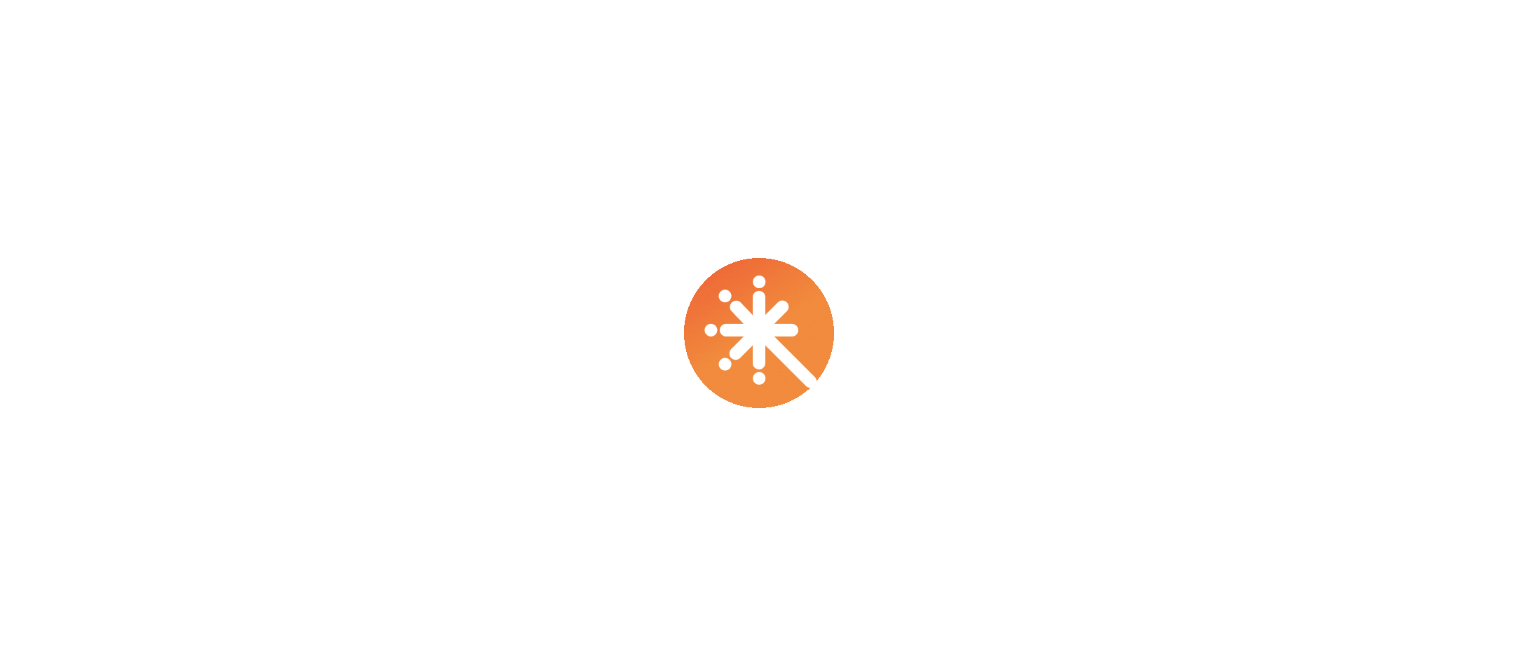 scroll, scrollTop: 0, scrollLeft: 0, axis: both 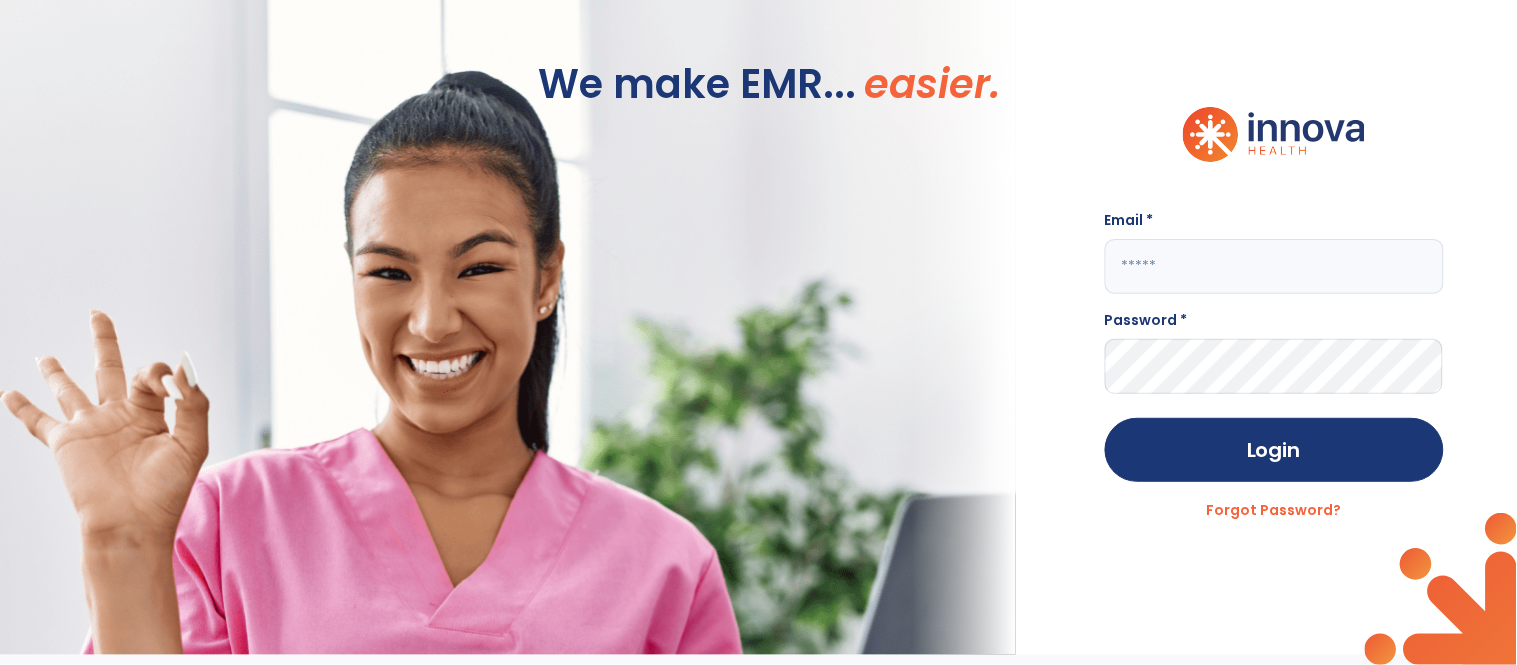 click 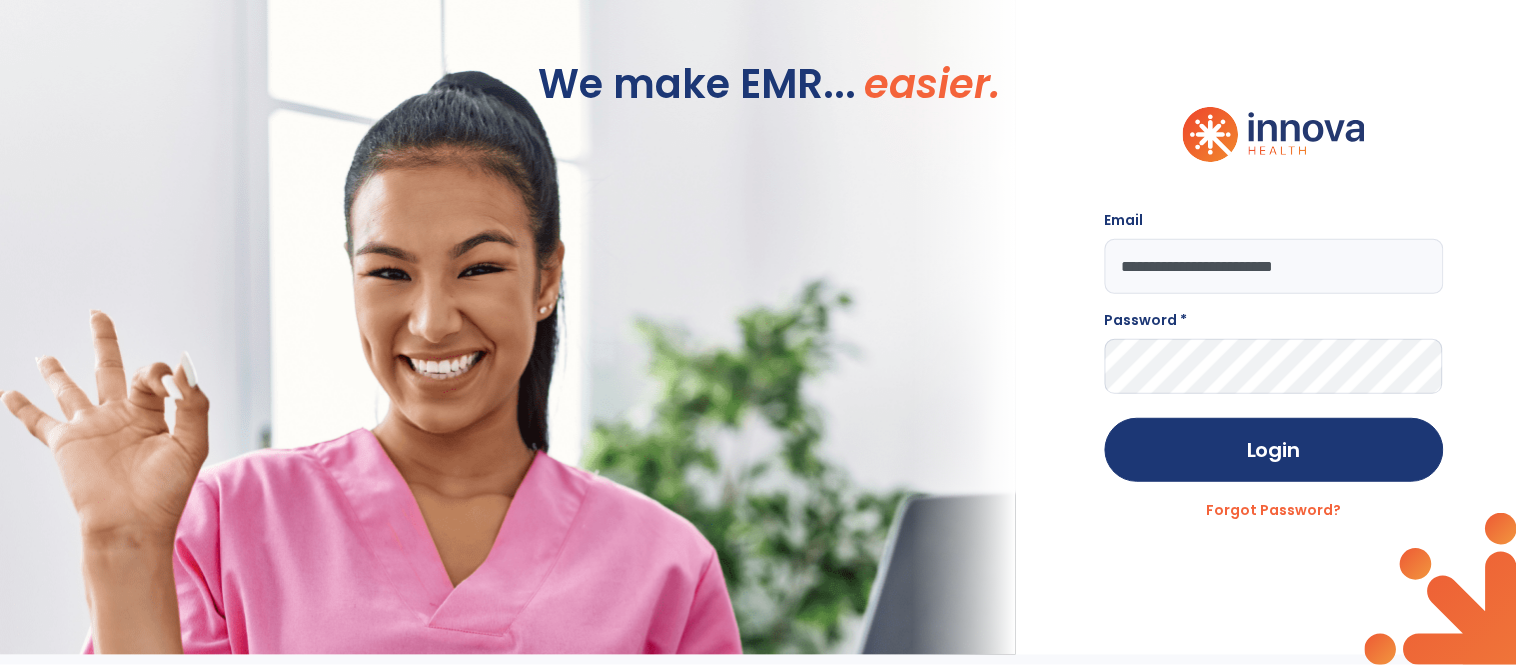 type on "**********" 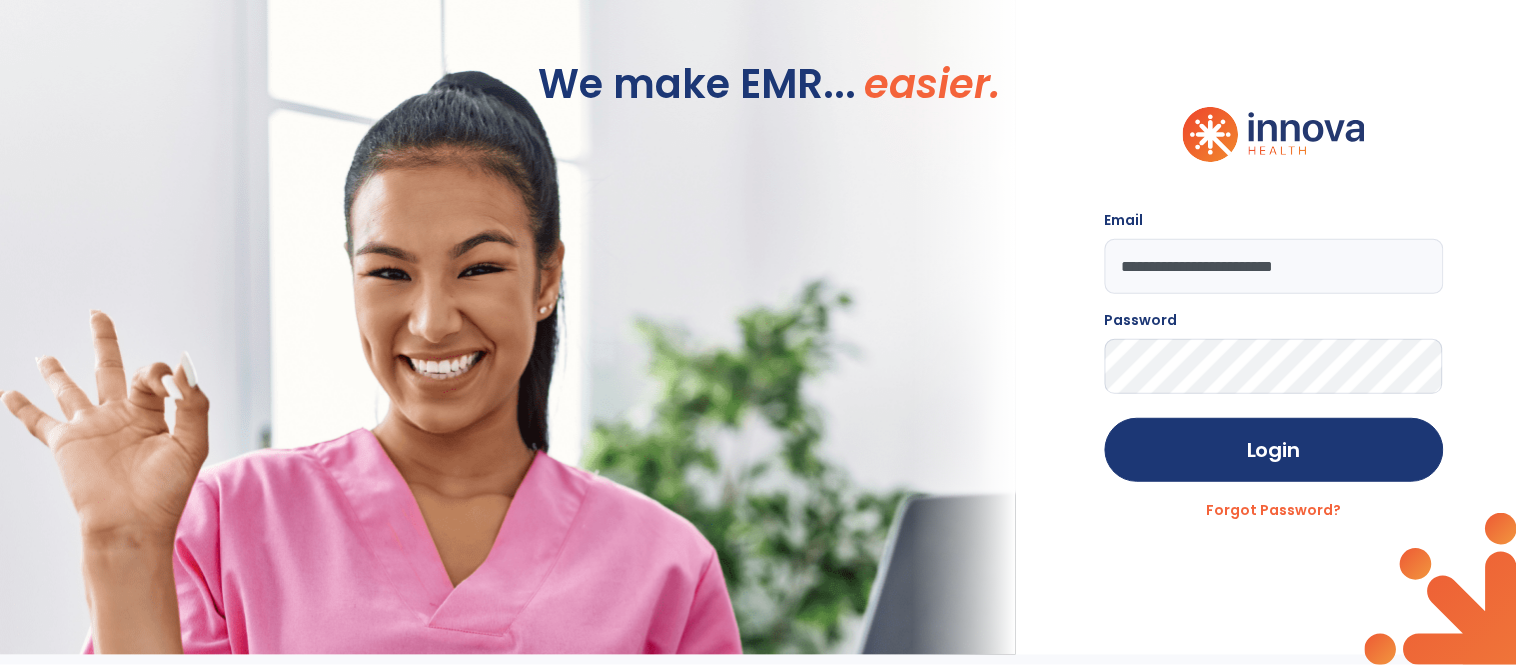 click on "Login" 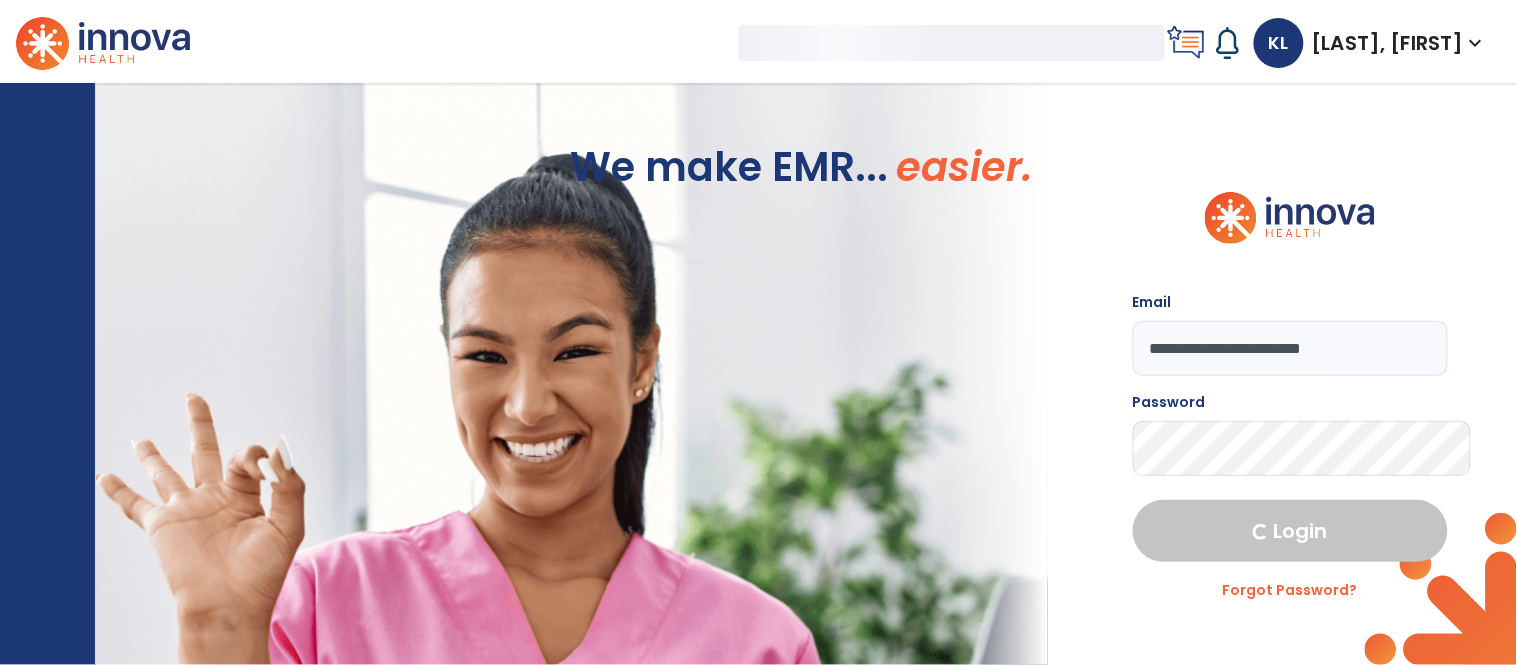 select on "****" 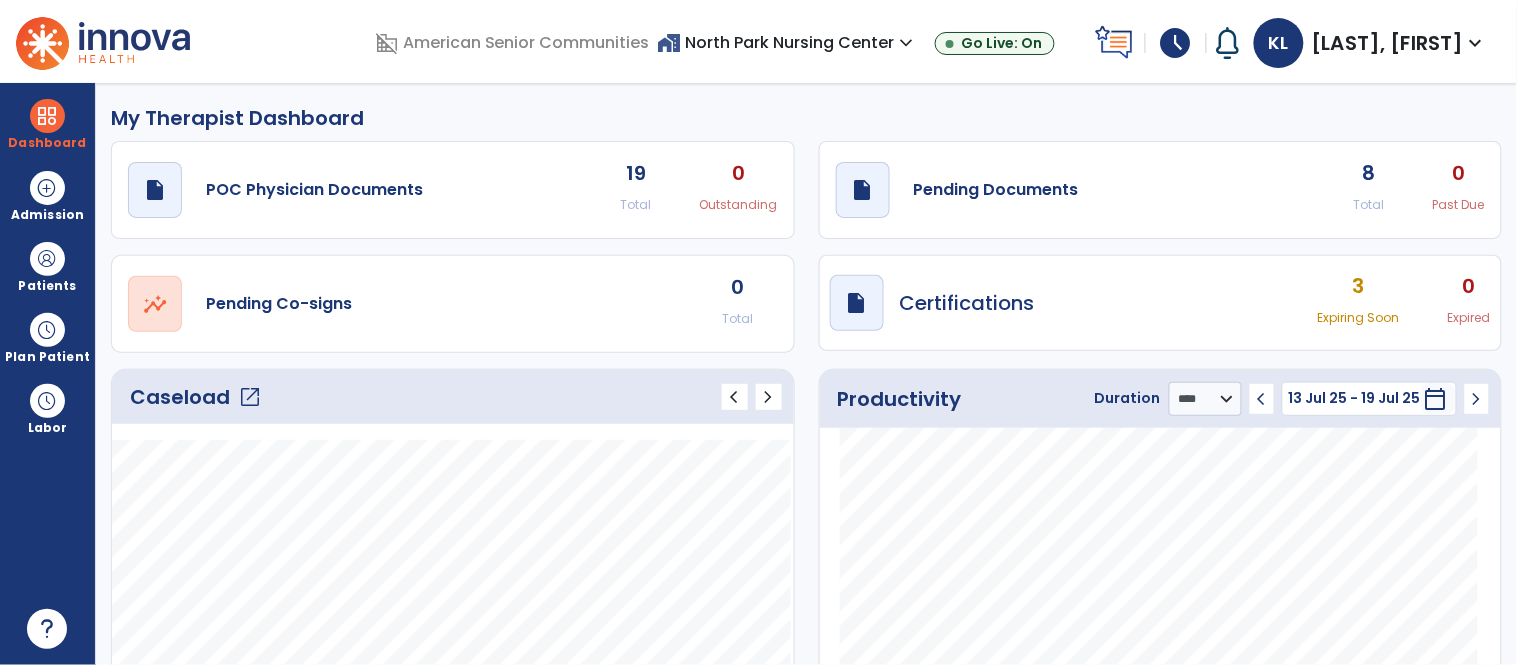 click on "home_work   North Park Nursing Center   expand_more" at bounding box center [788, 42] 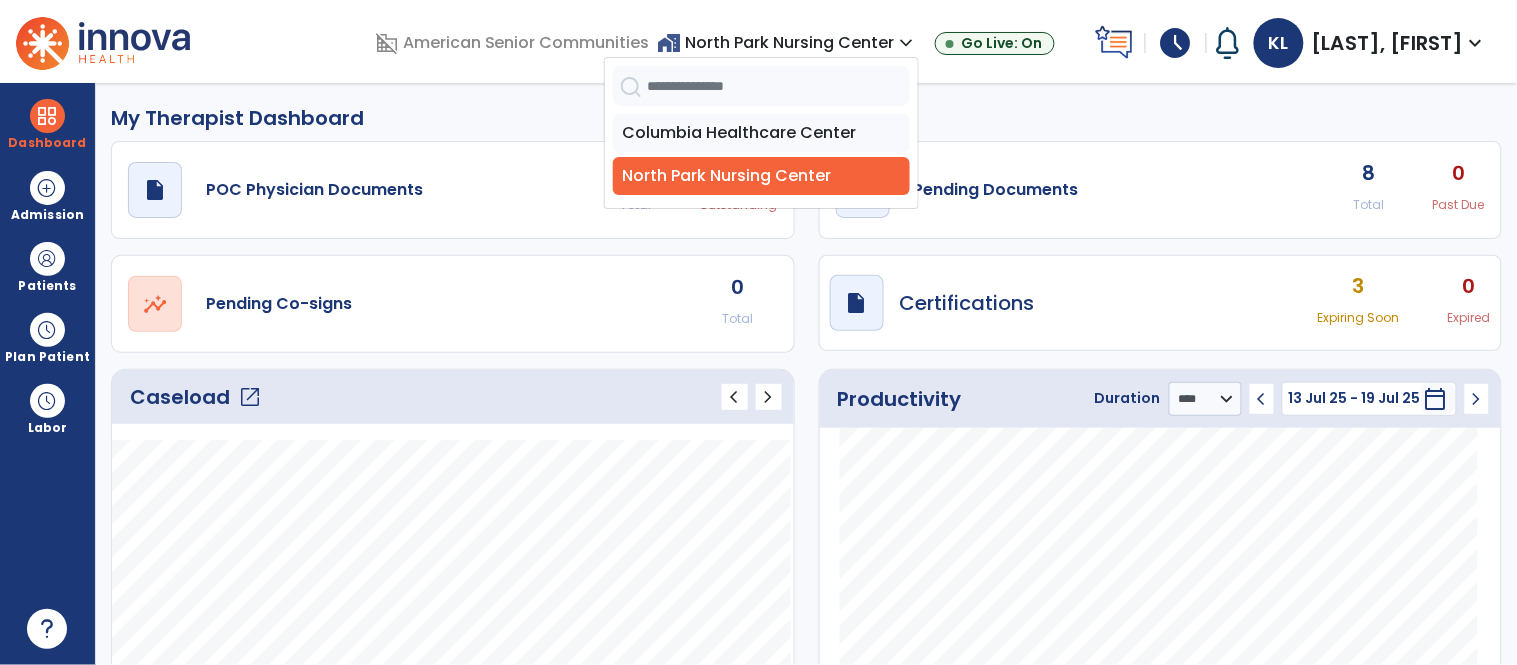 click on "home_work   North Park Nursing Center   expand_more" at bounding box center [788, 42] 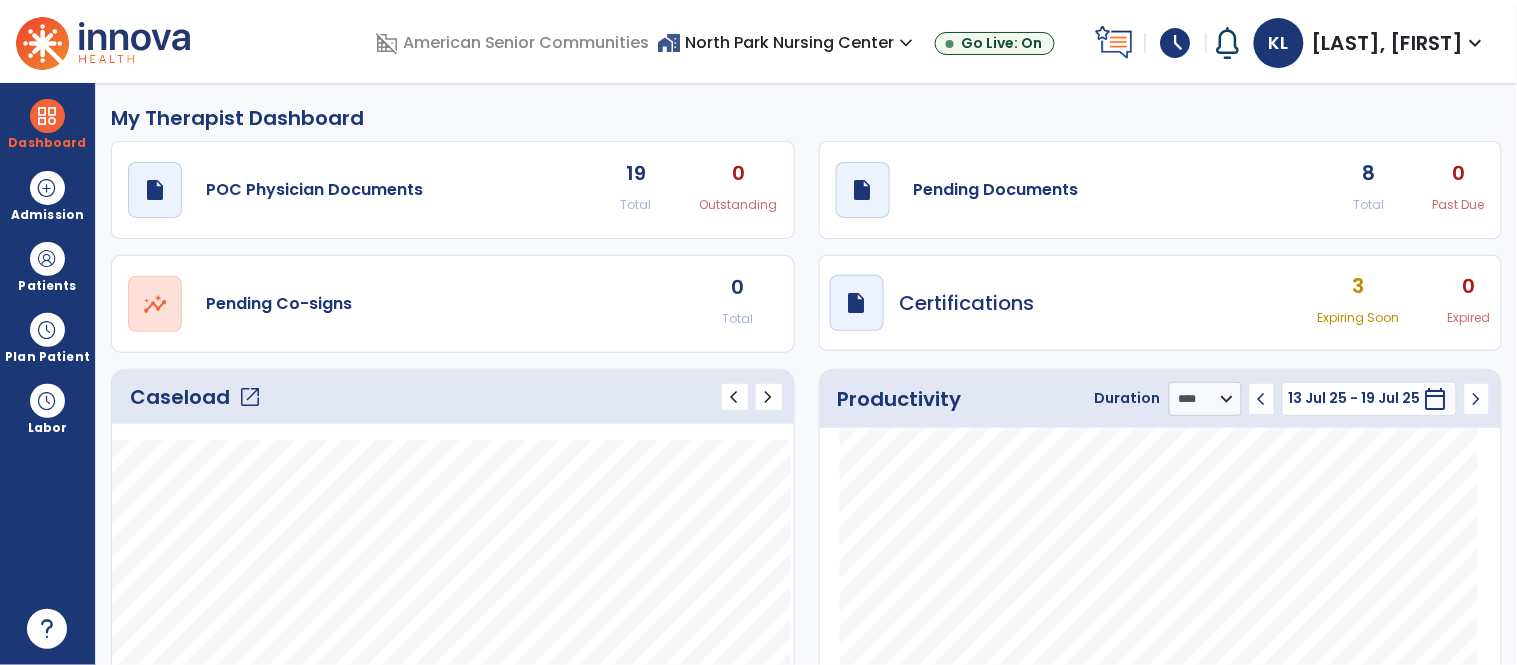 click on "home_work   North Park Nursing Center   expand_more" at bounding box center [788, 42] 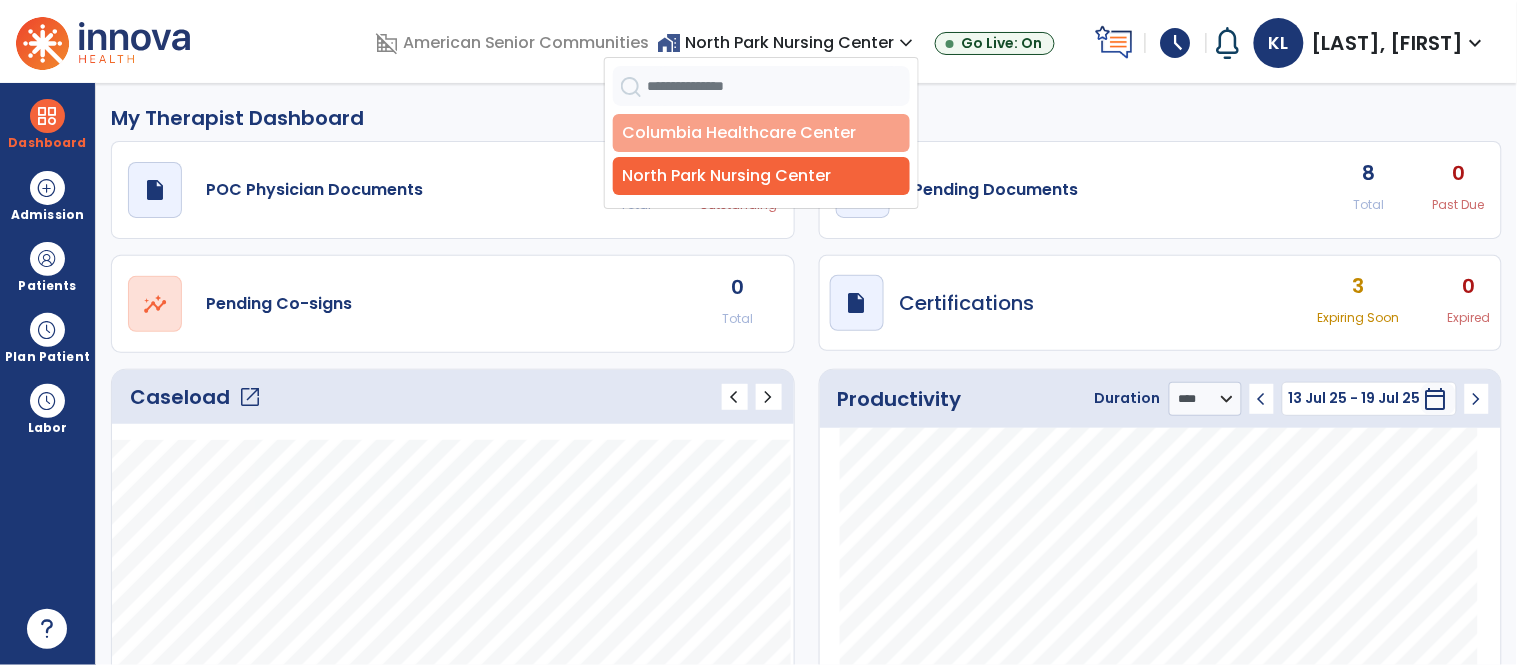 click on "Columbia Healthcare Center" at bounding box center (761, 133) 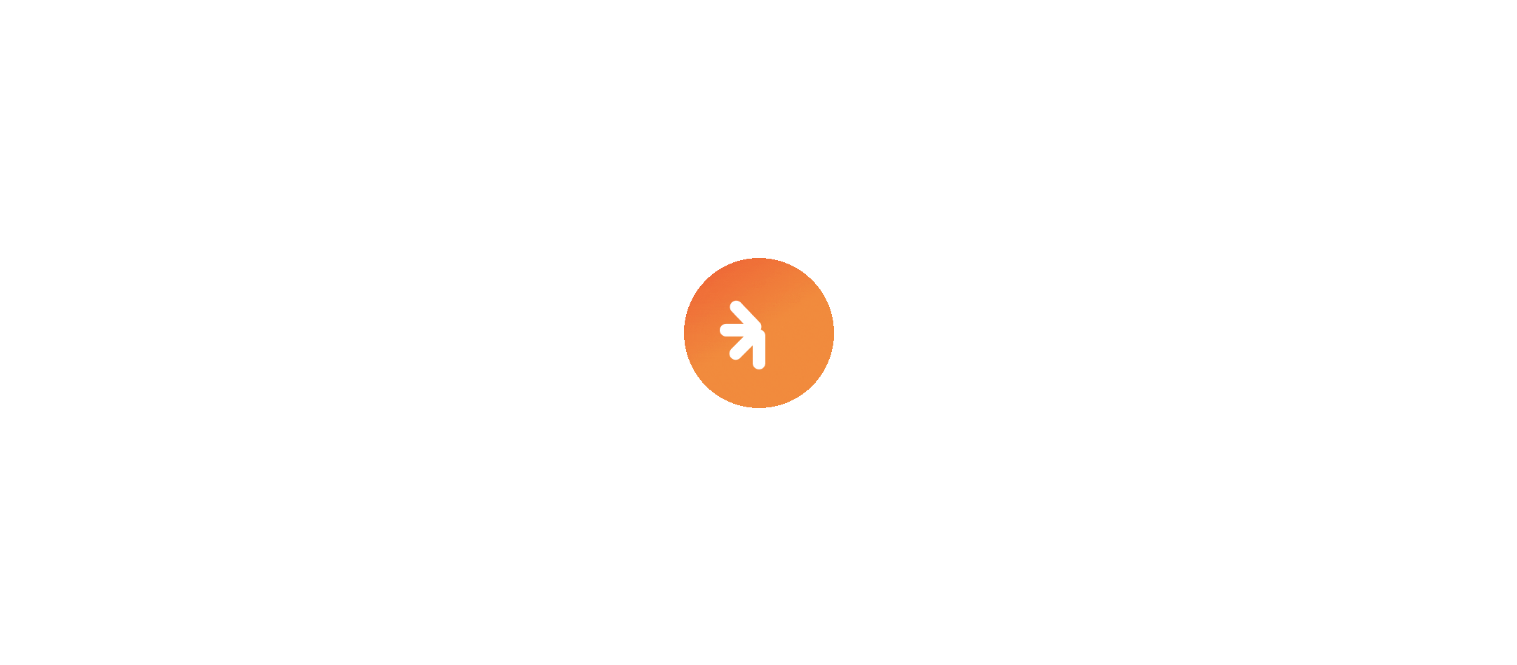 scroll, scrollTop: 0, scrollLeft: 0, axis: both 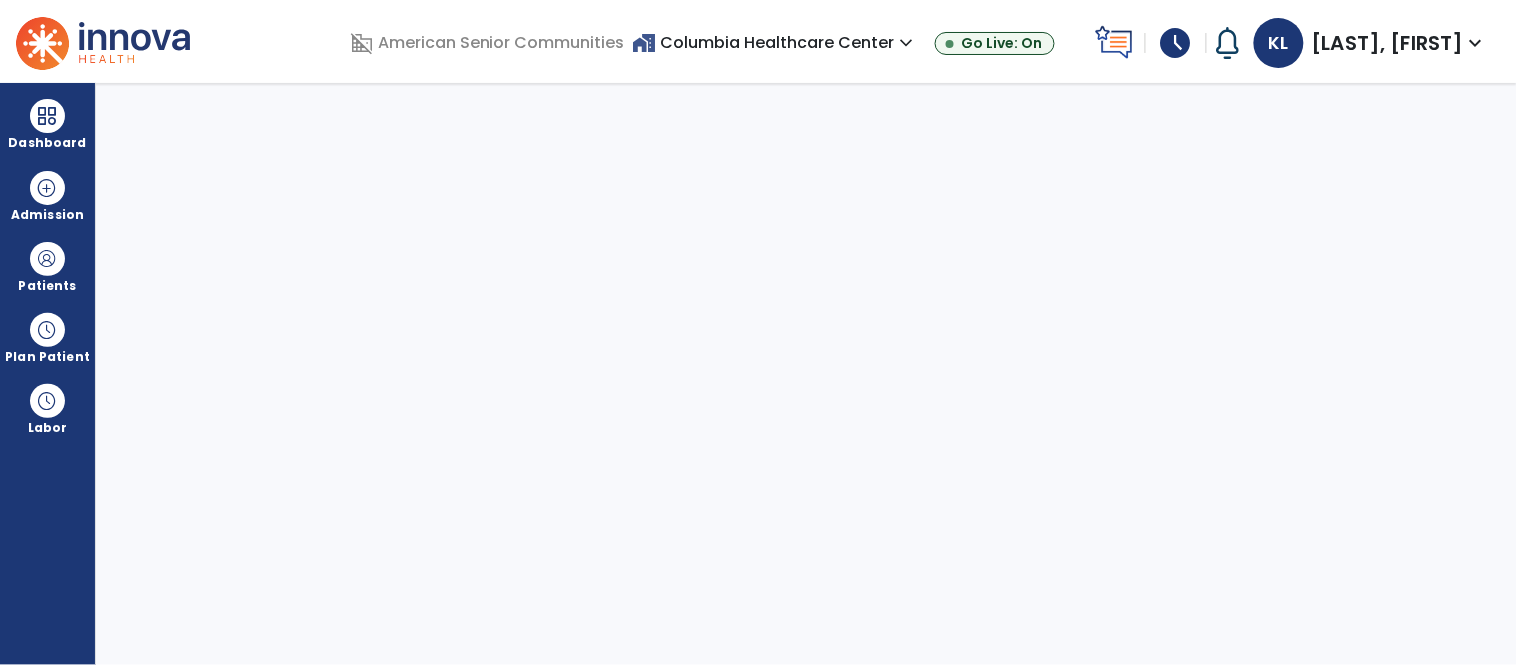 select on "****" 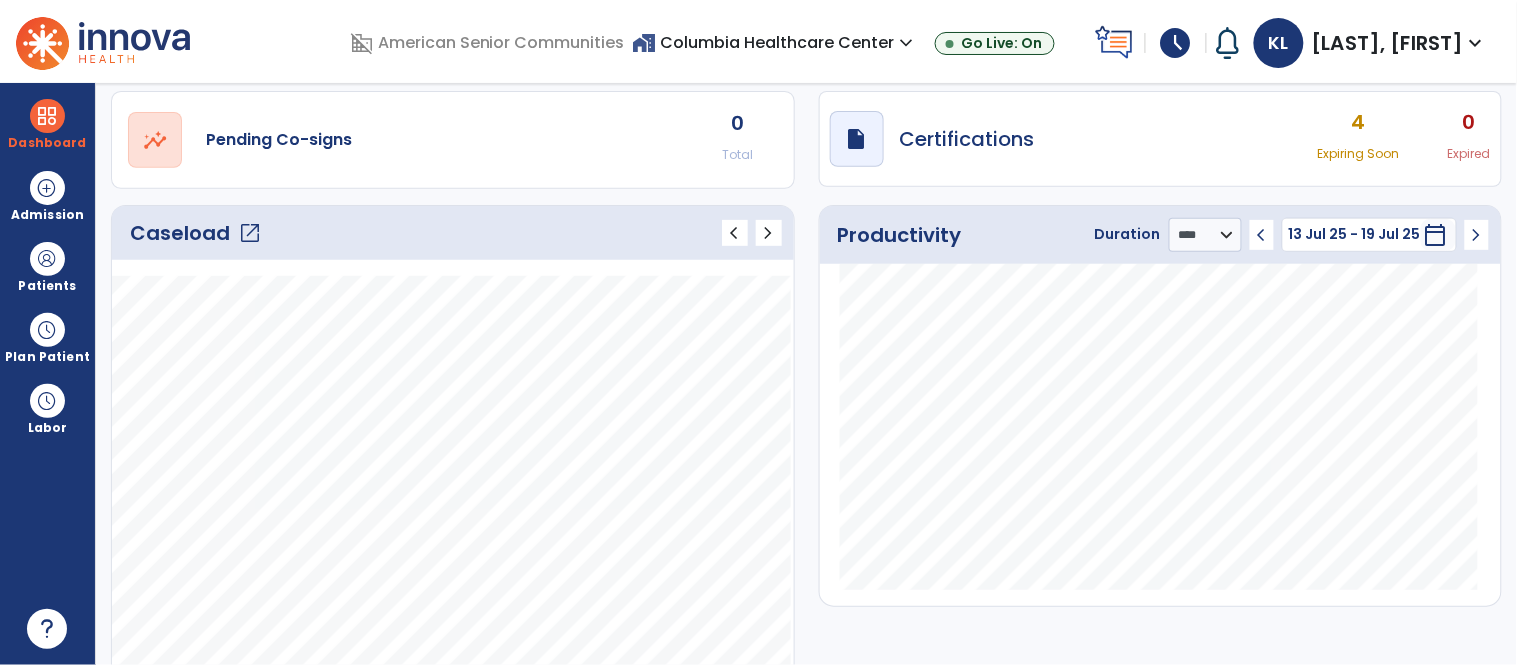 scroll, scrollTop: 166, scrollLeft: 0, axis: vertical 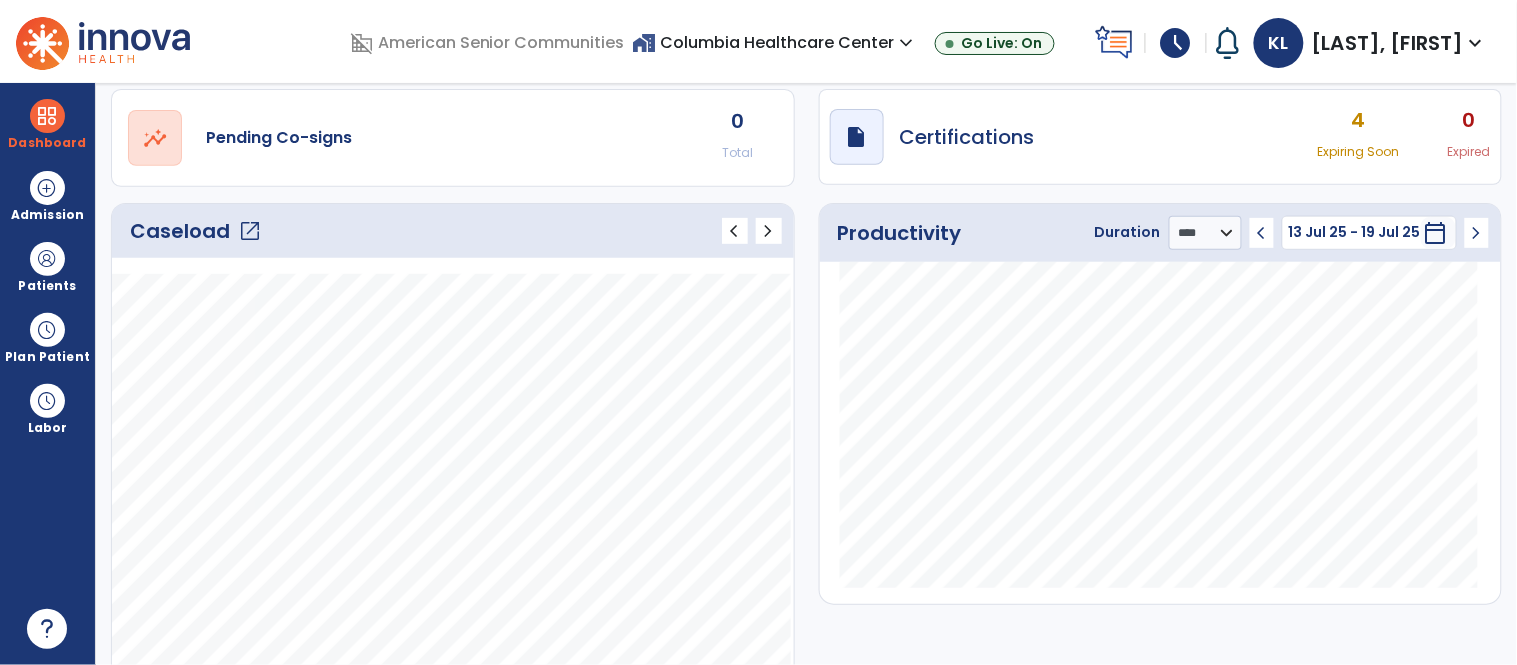 click on "chevron_left" 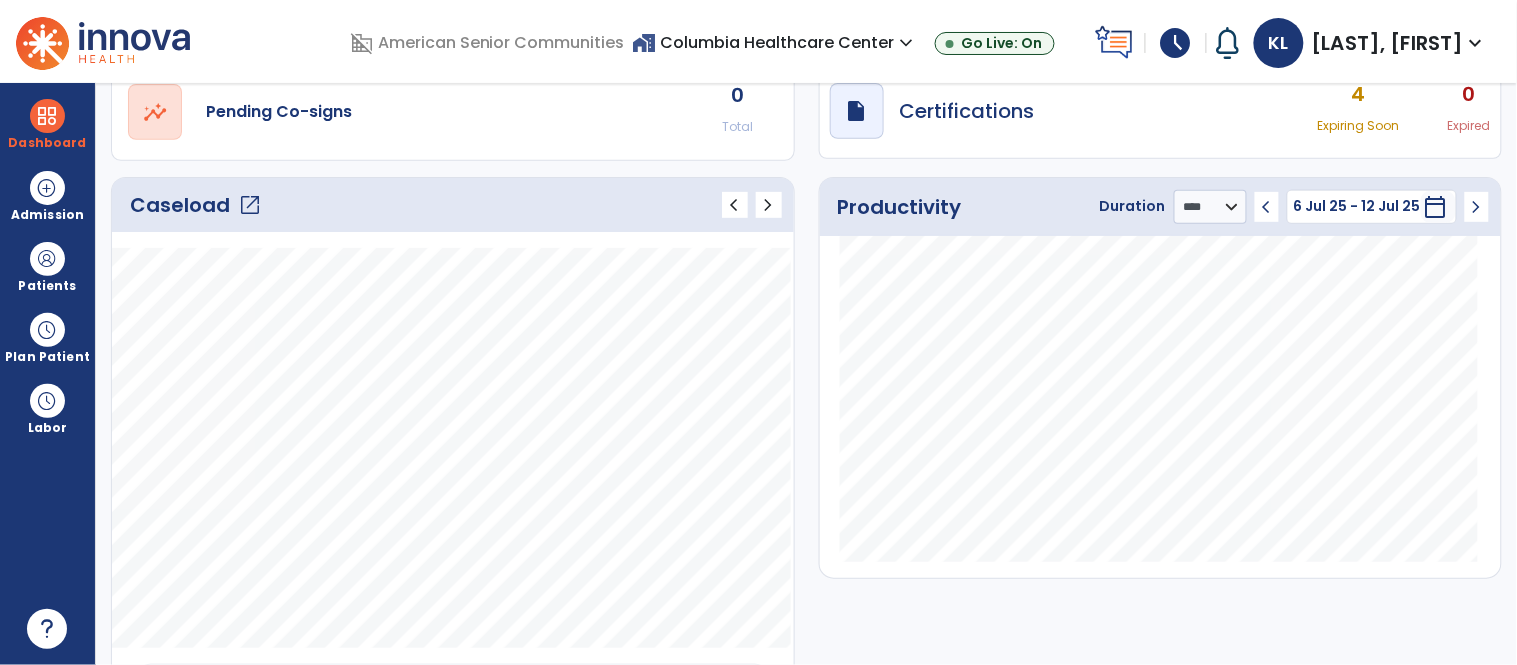 scroll, scrollTop: 0, scrollLeft: 0, axis: both 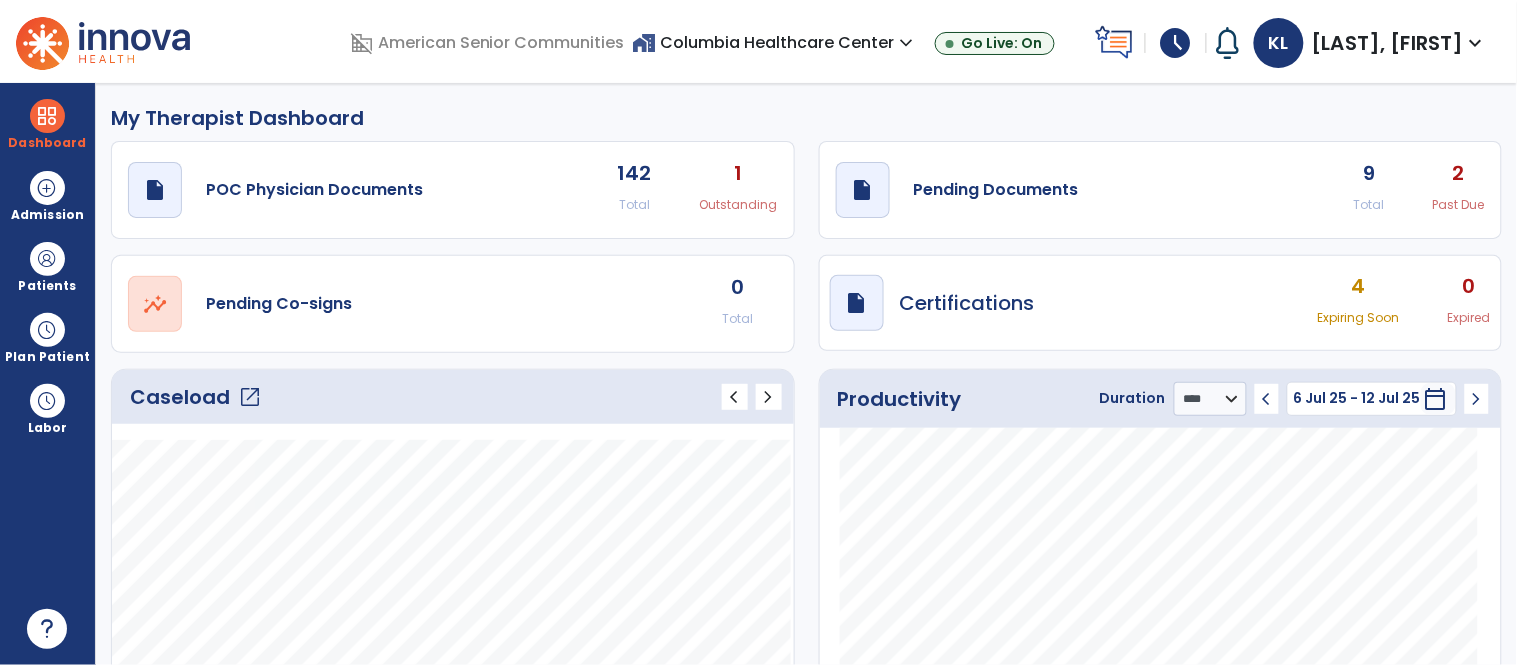 click on "open_in_new" 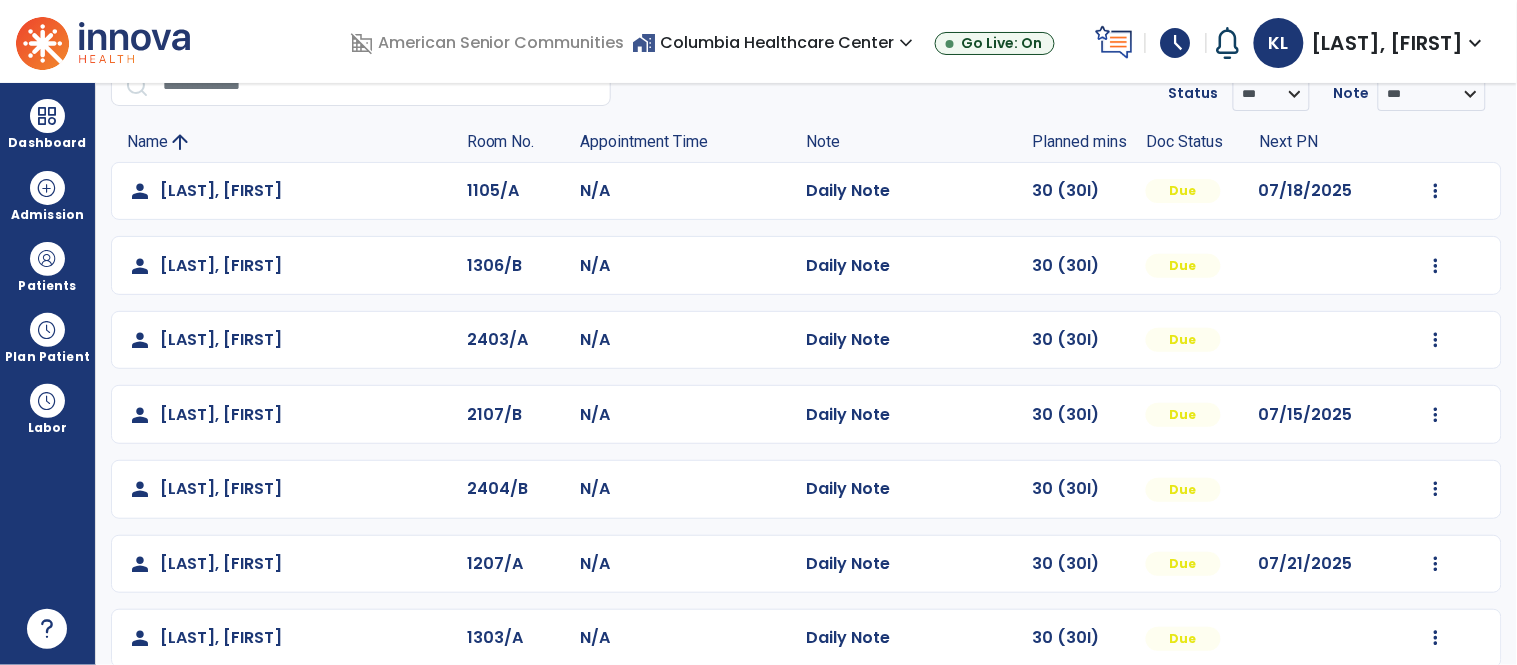 scroll, scrollTop: 122, scrollLeft: 0, axis: vertical 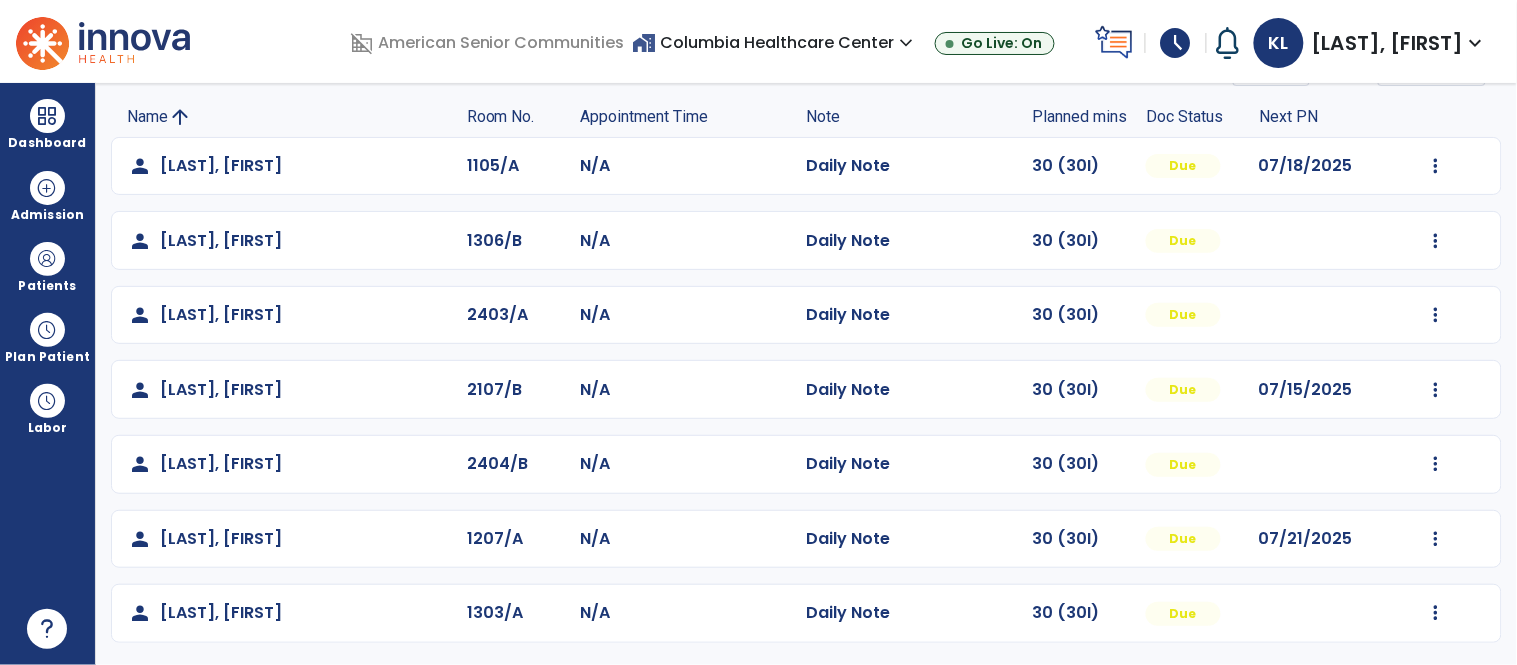select on "****" 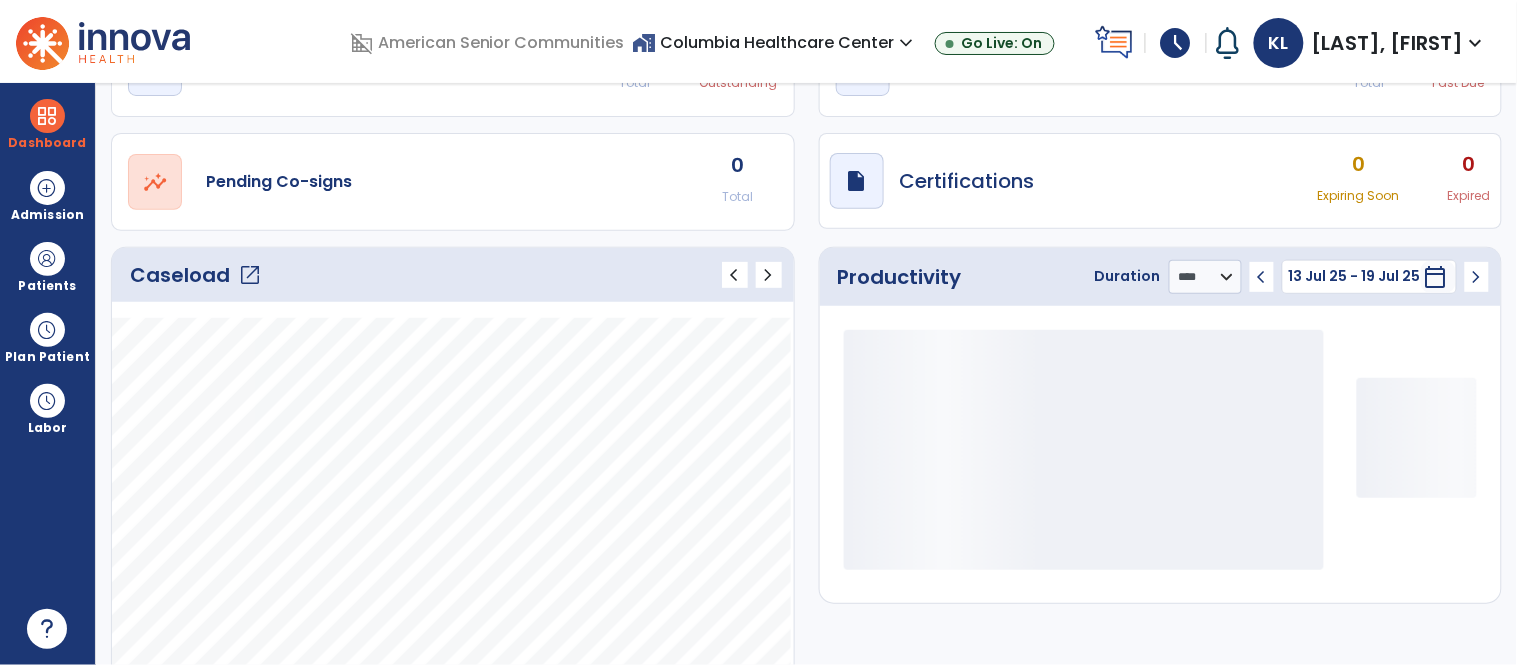scroll, scrollTop: 0, scrollLeft: 0, axis: both 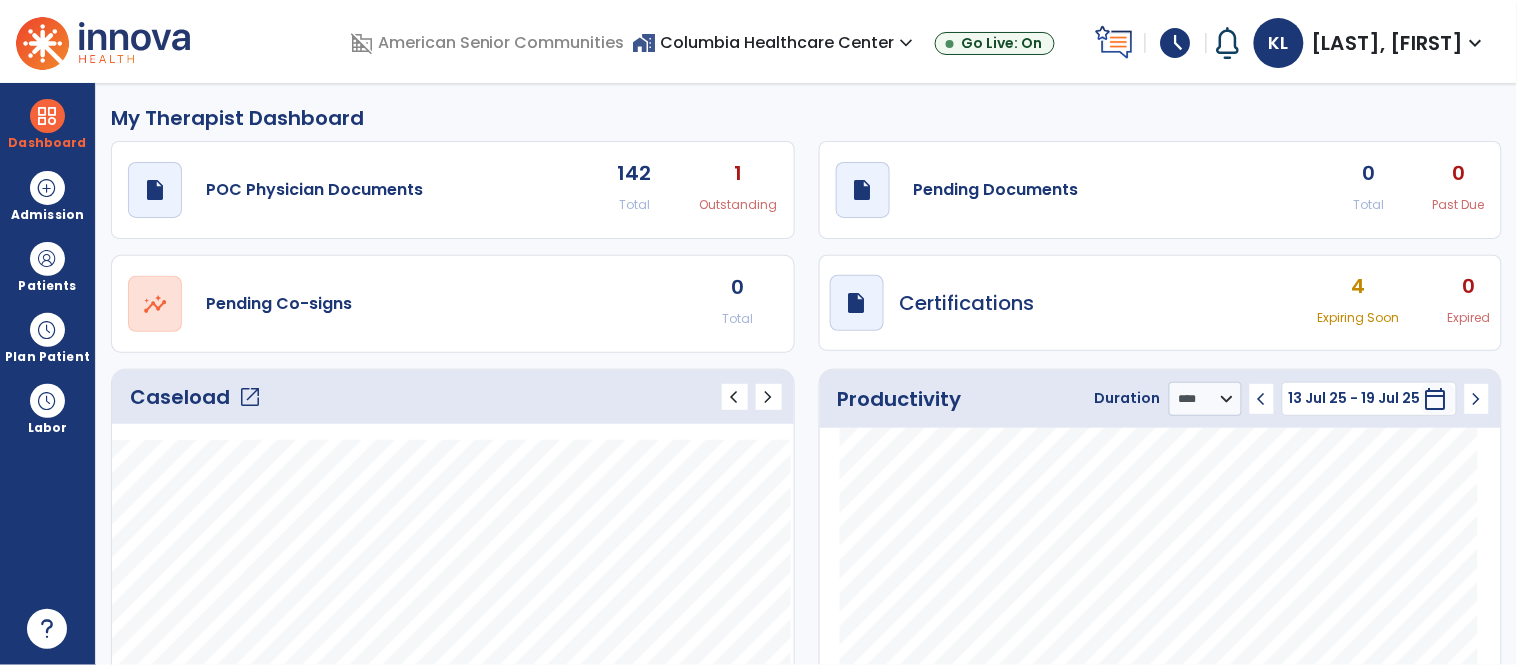 click on "home_work   Columbia Healthcare Center   expand_more" at bounding box center (776, 42) 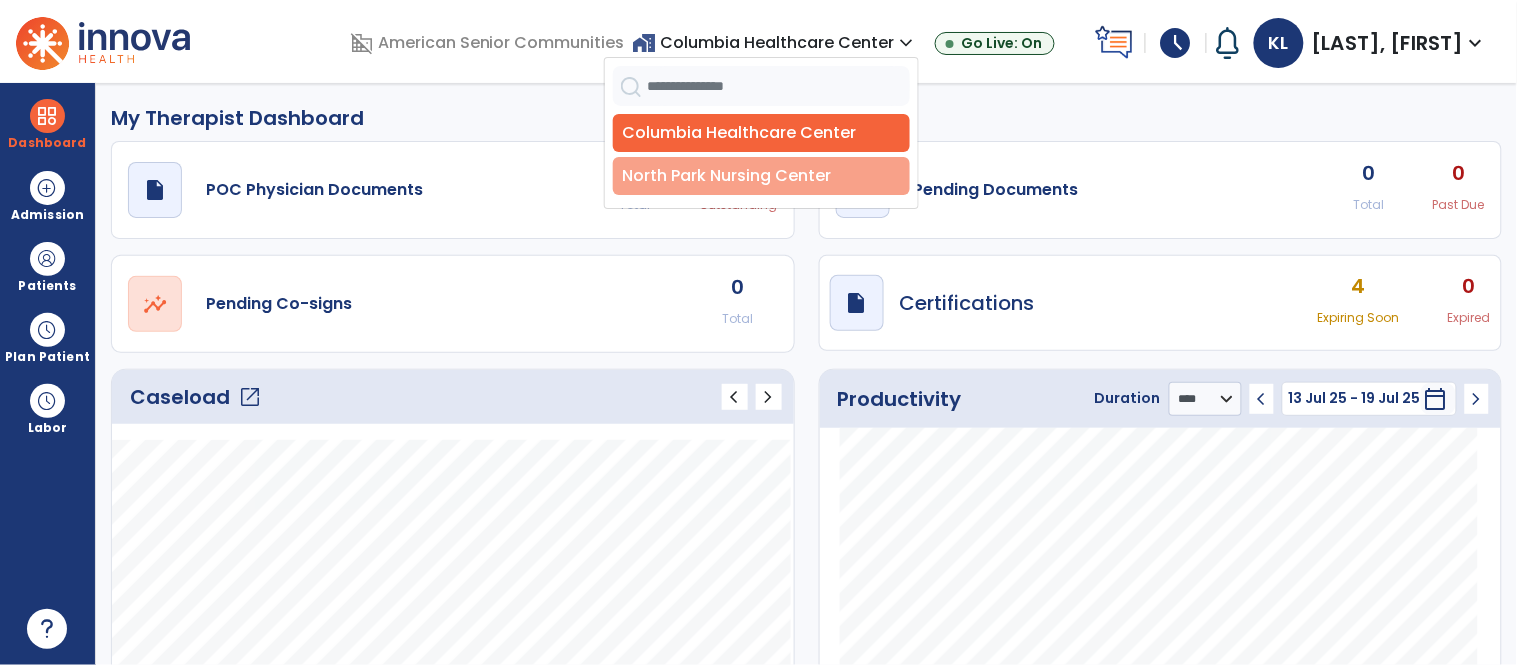 click on "North Park Nursing Center" at bounding box center [761, 176] 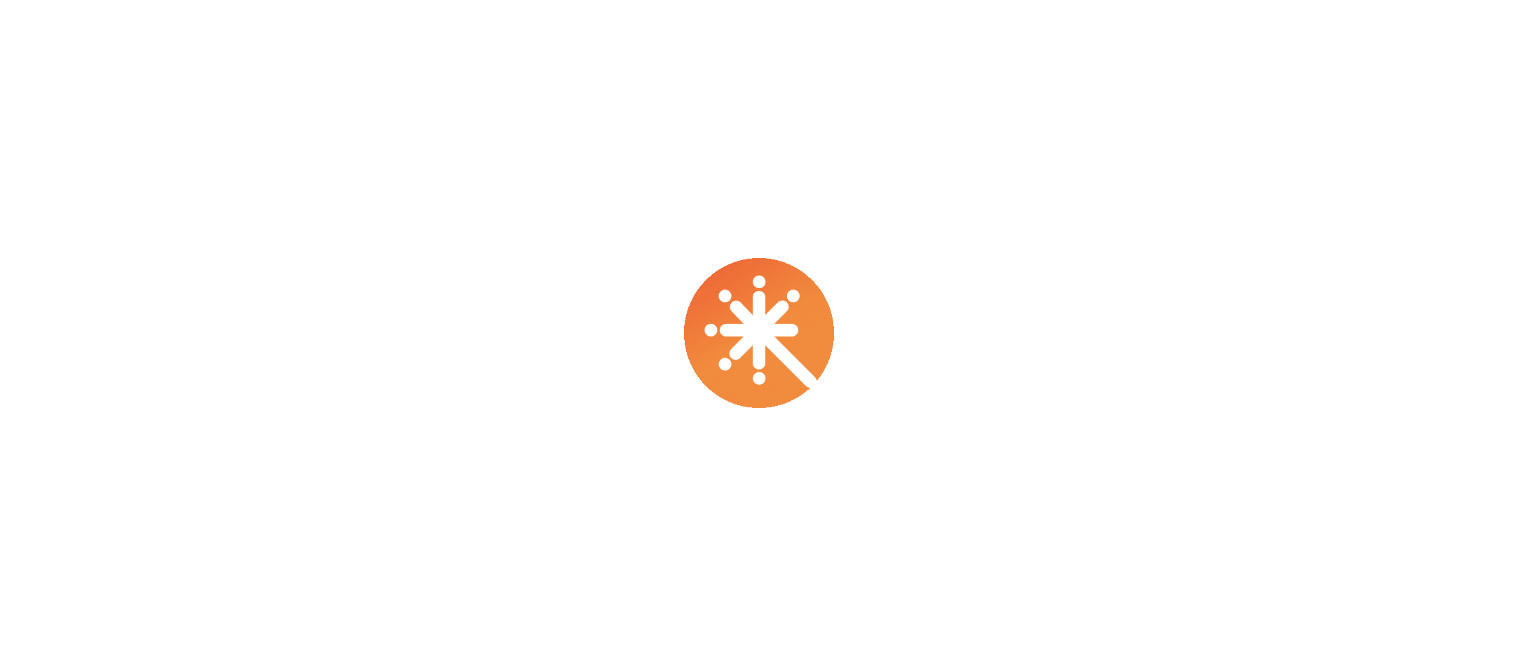 scroll, scrollTop: 0, scrollLeft: 0, axis: both 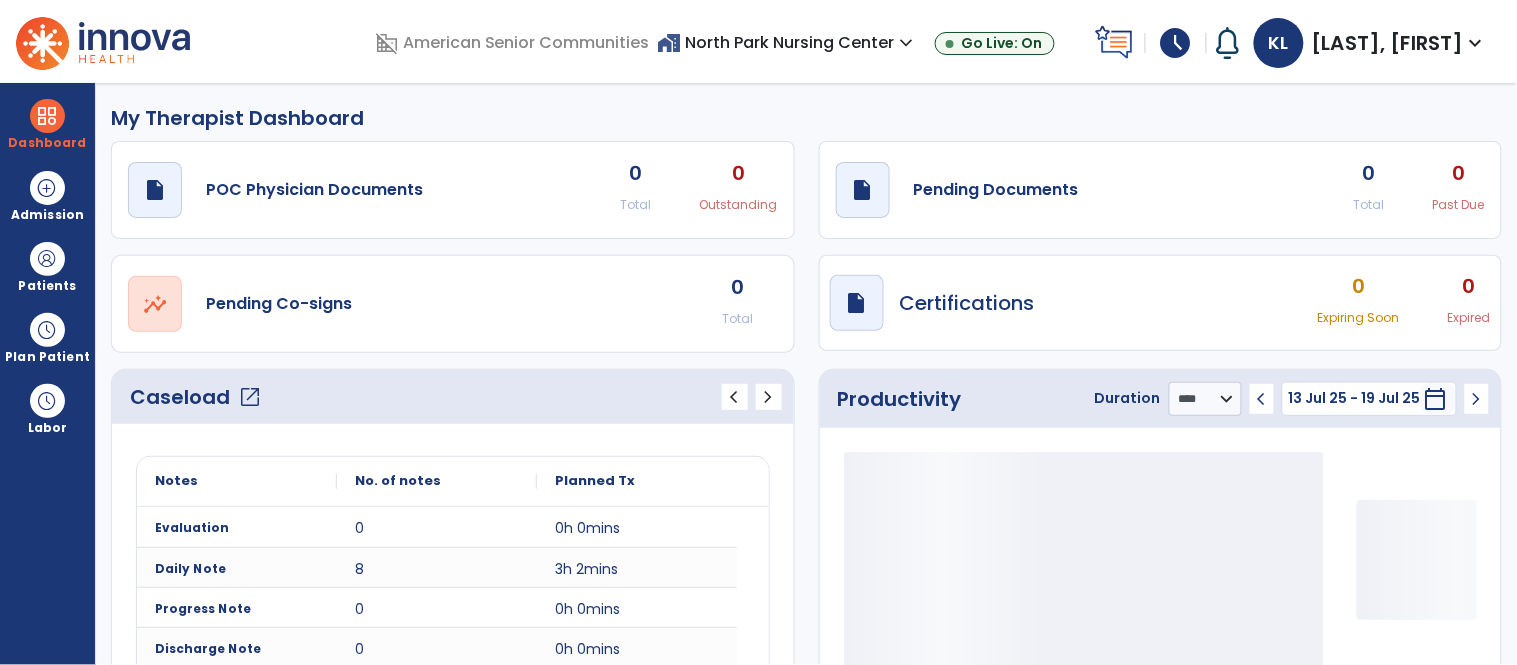 click on "open_in_new" 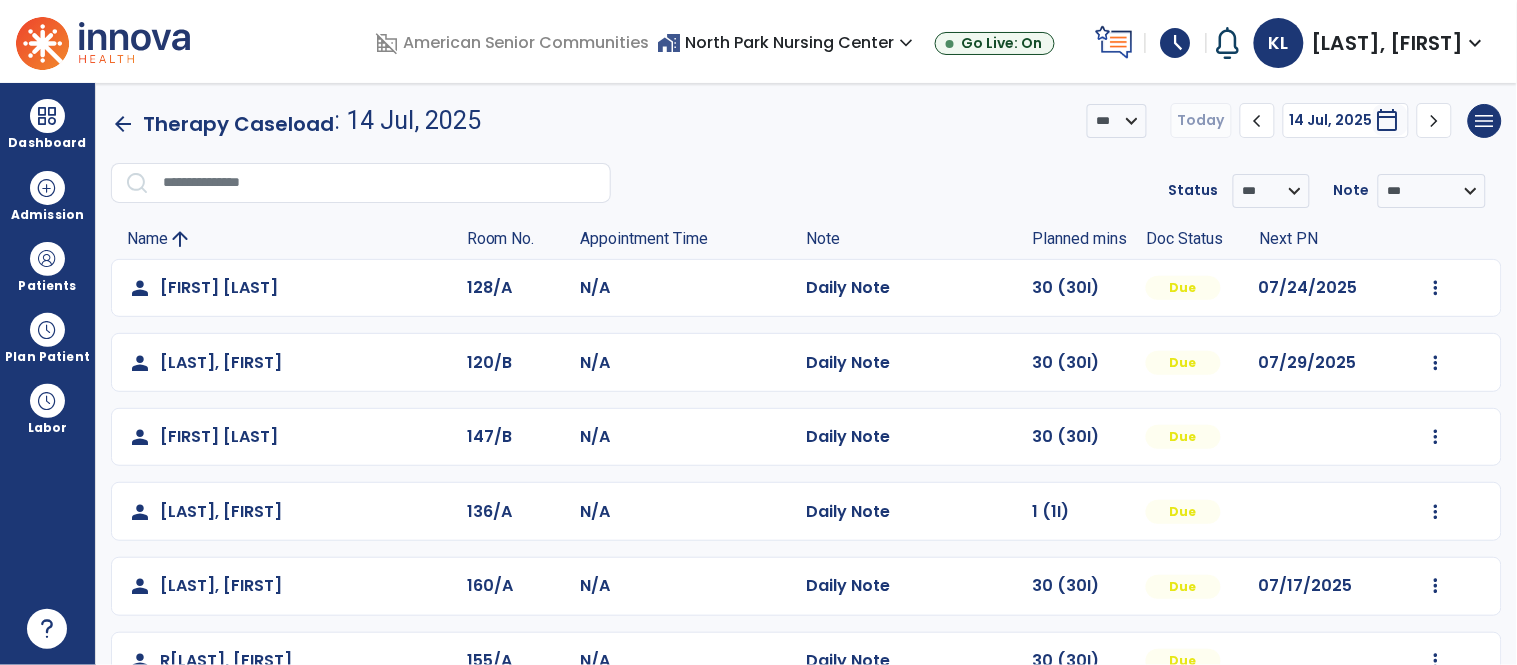 scroll, scrollTop: 196, scrollLeft: 0, axis: vertical 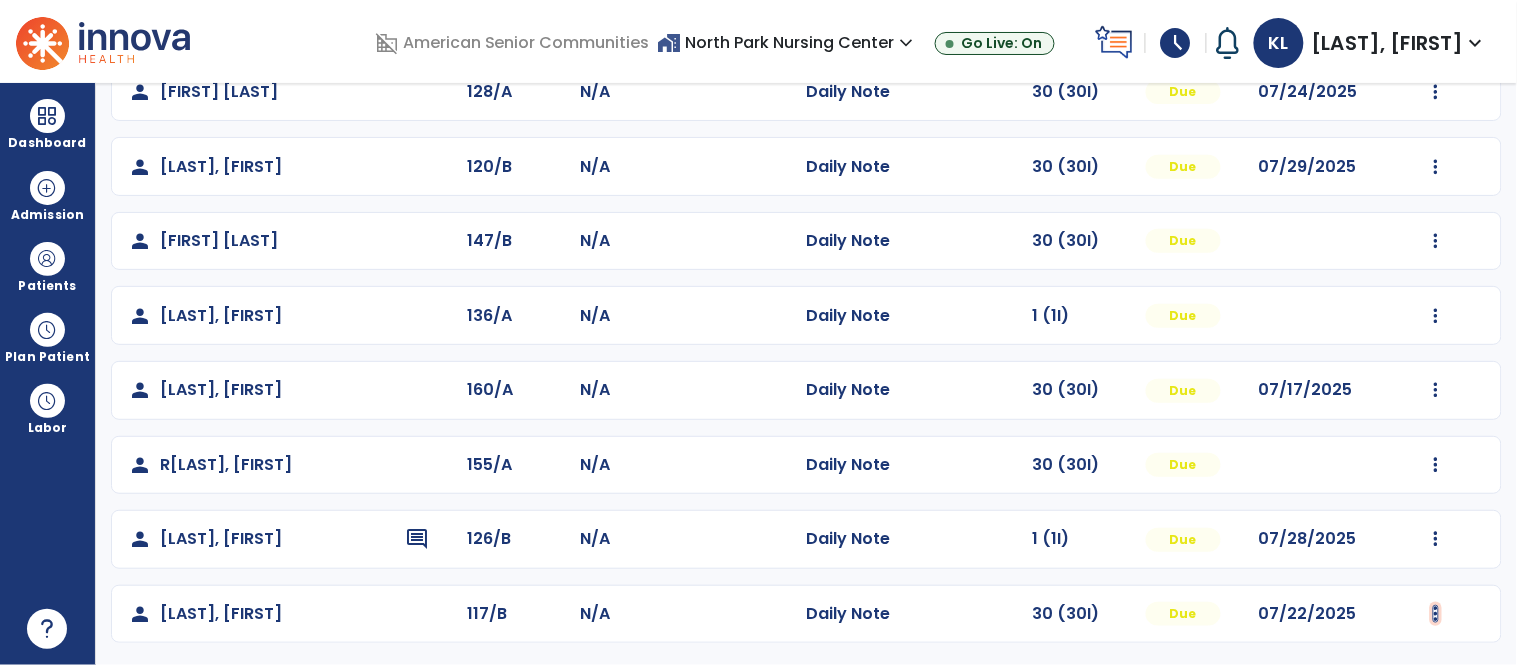 click at bounding box center [1436, 92] 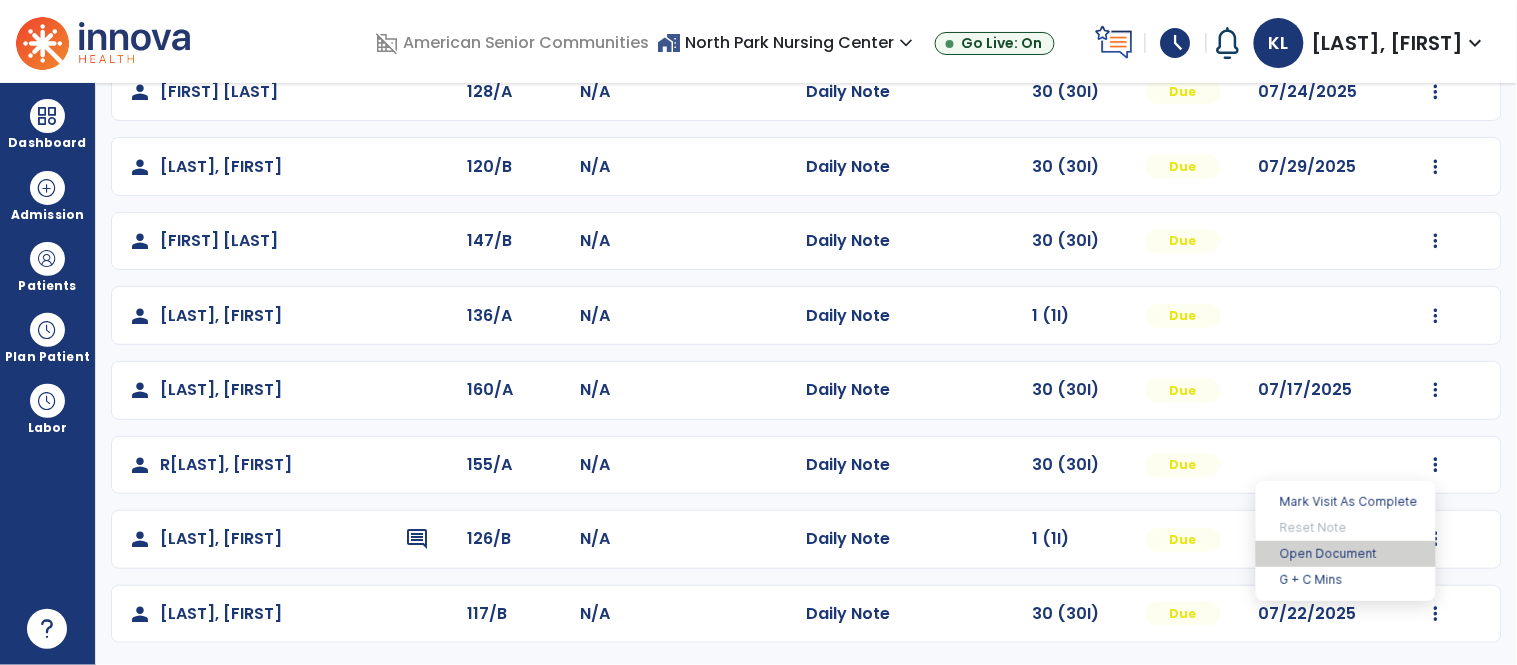 click on "Open Document" at bounding box center [1346, 554] 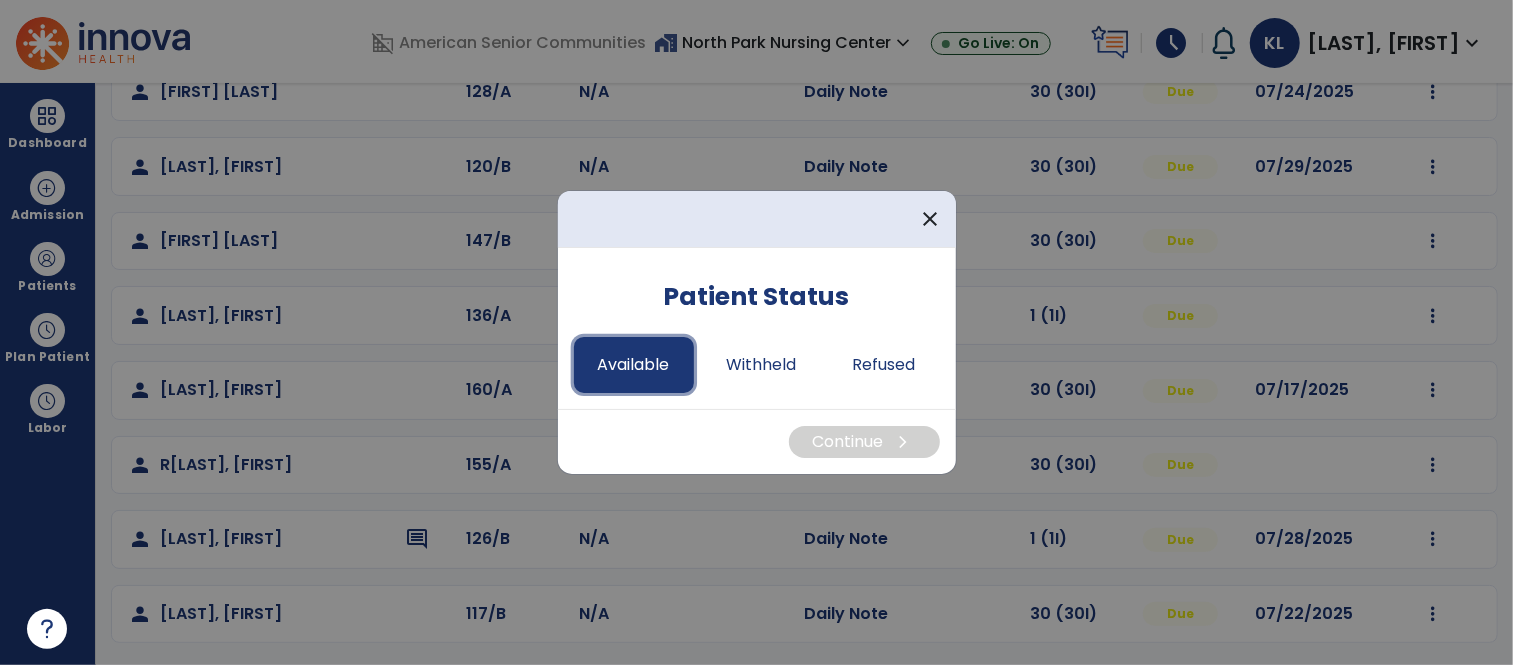 click on "Available" at bounding box center (634, 365) 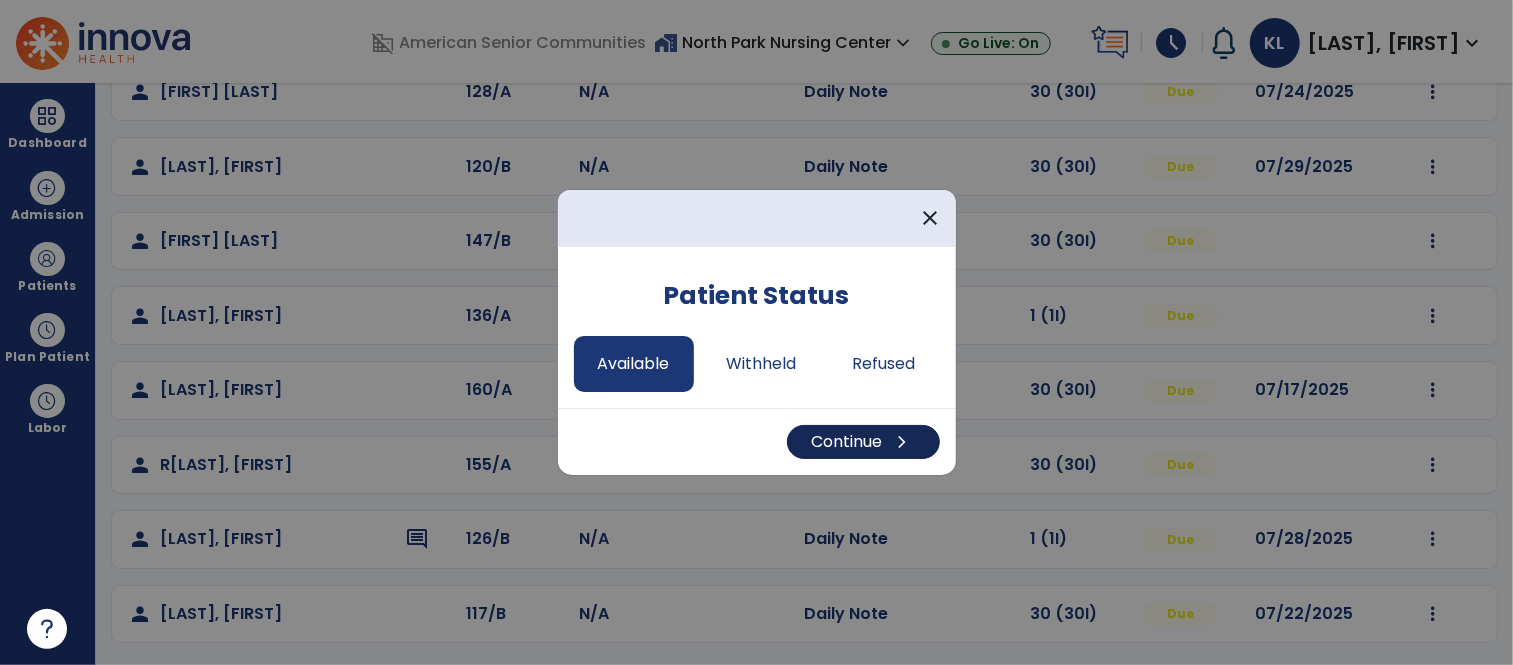 click on "Continue   chevron_right" at bounding box center [863, 442] 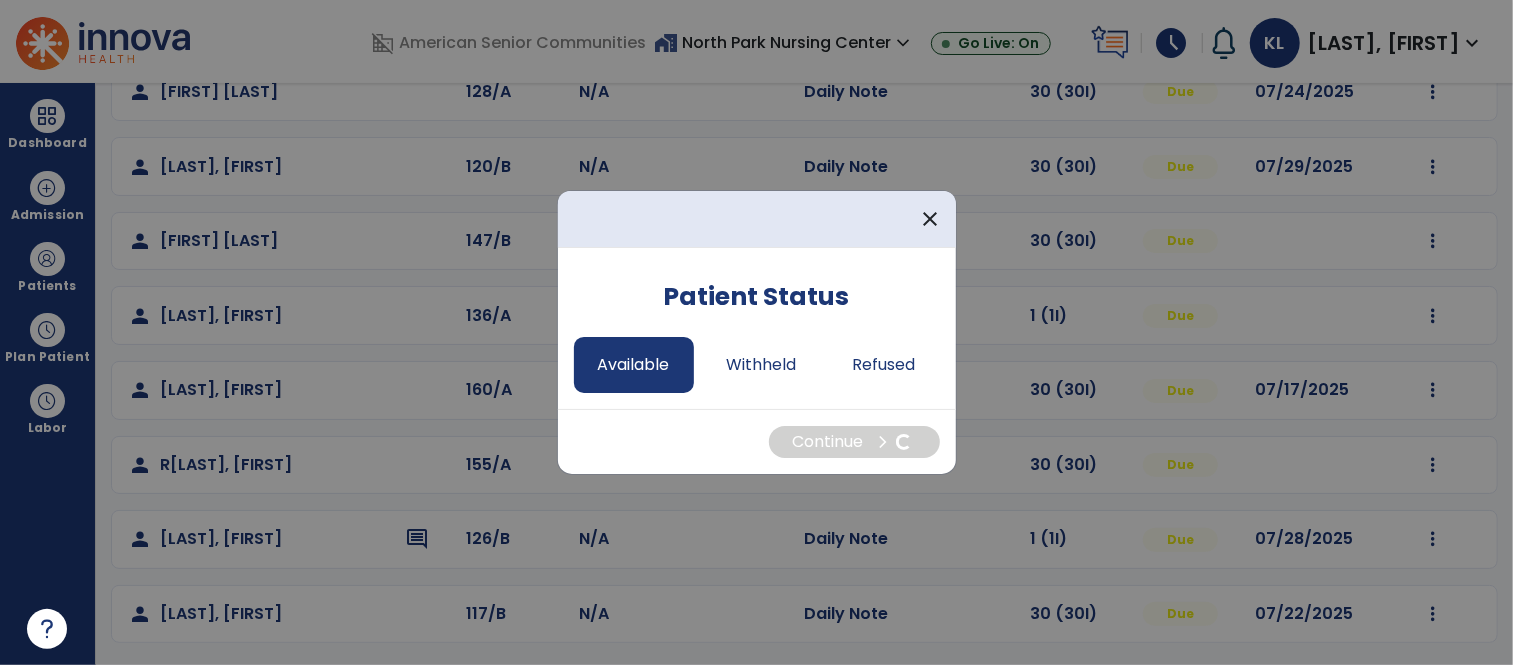select on "*" 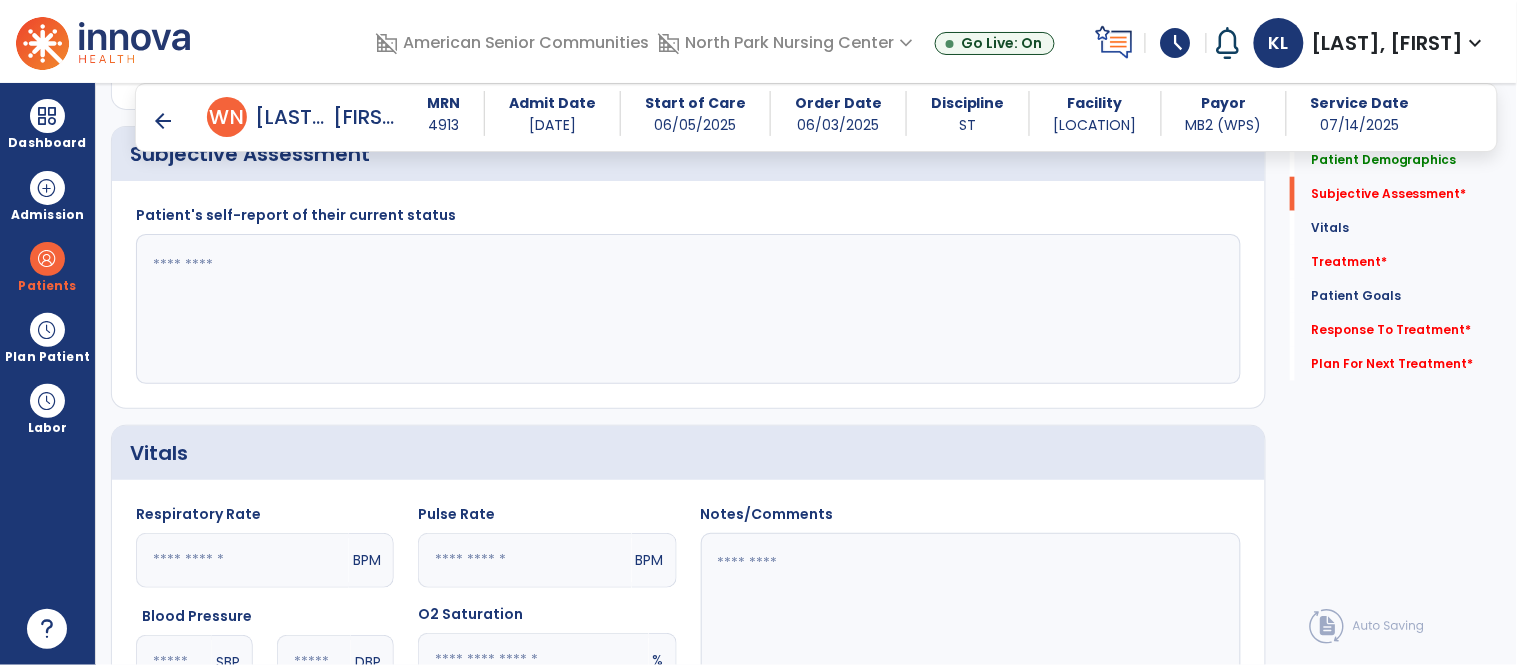 scroll, scrollTop: 513, scrollLeft: 0, axis: vertical 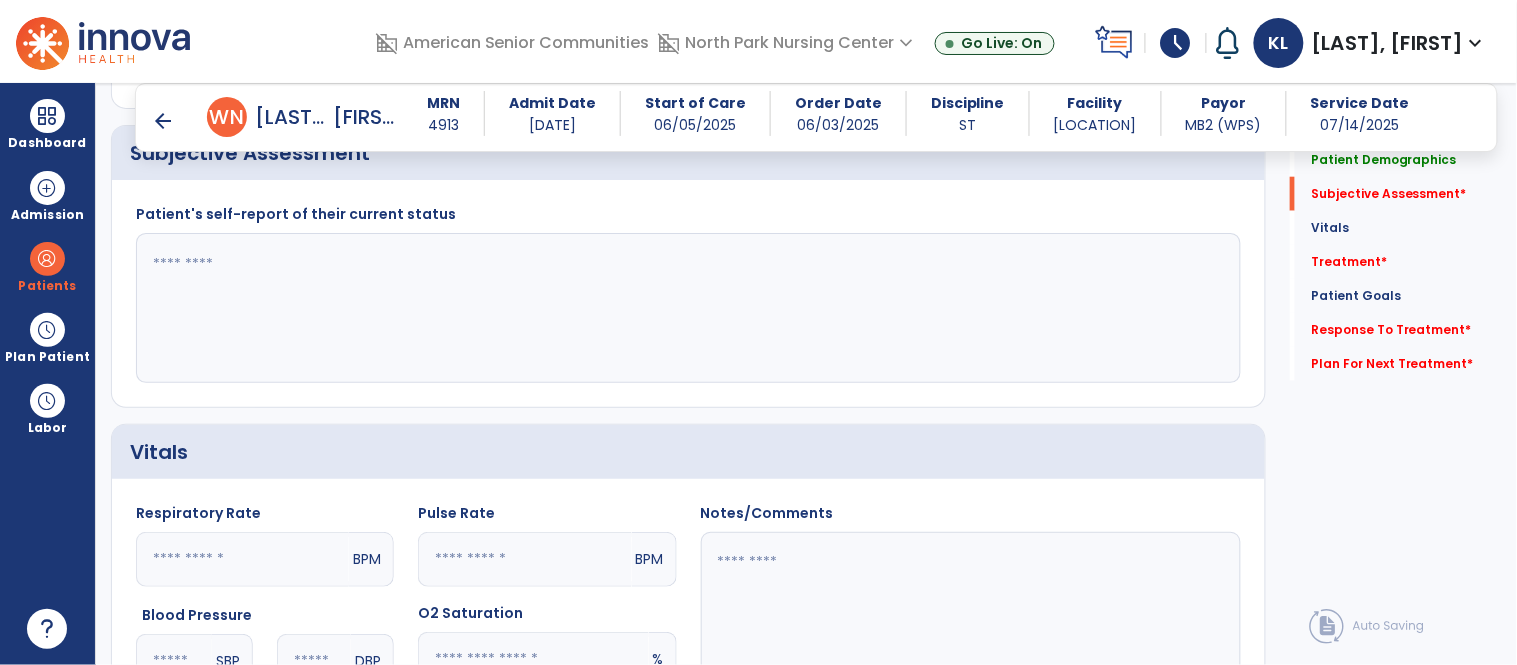 click 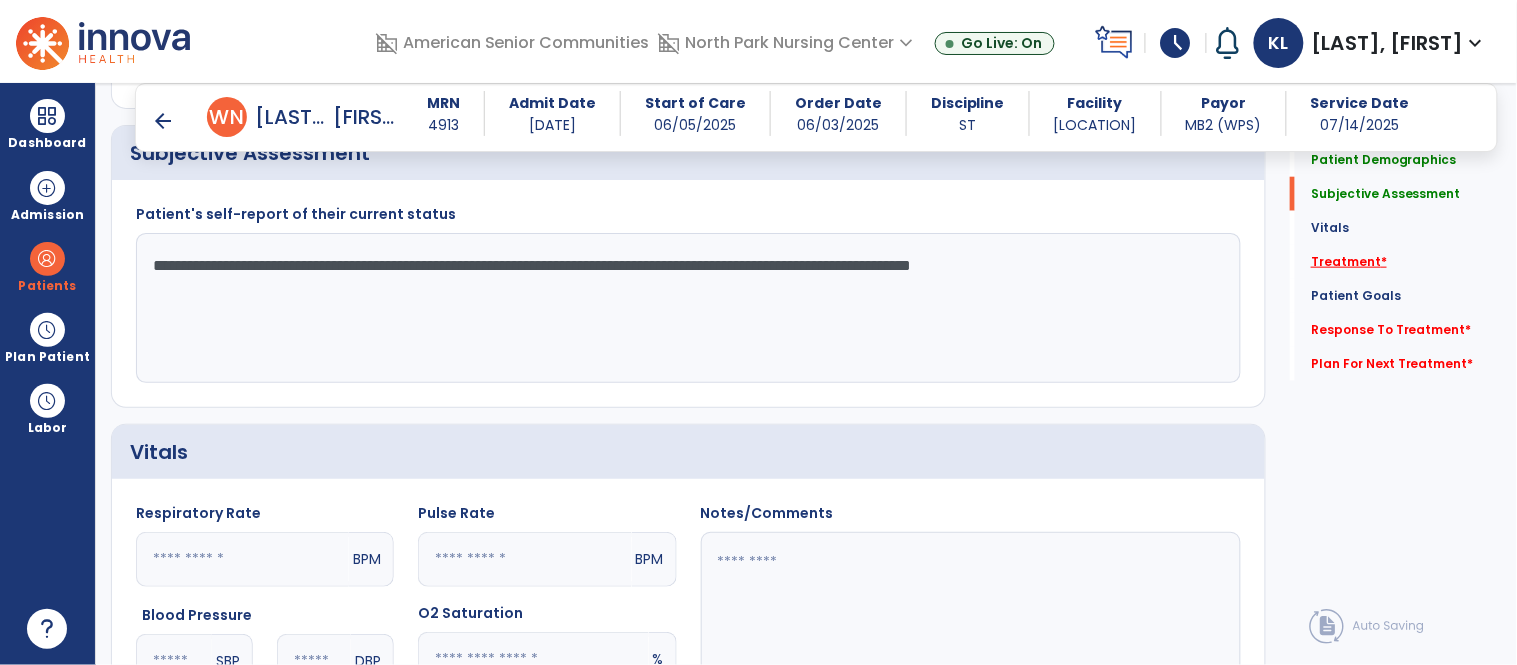type on "**********" 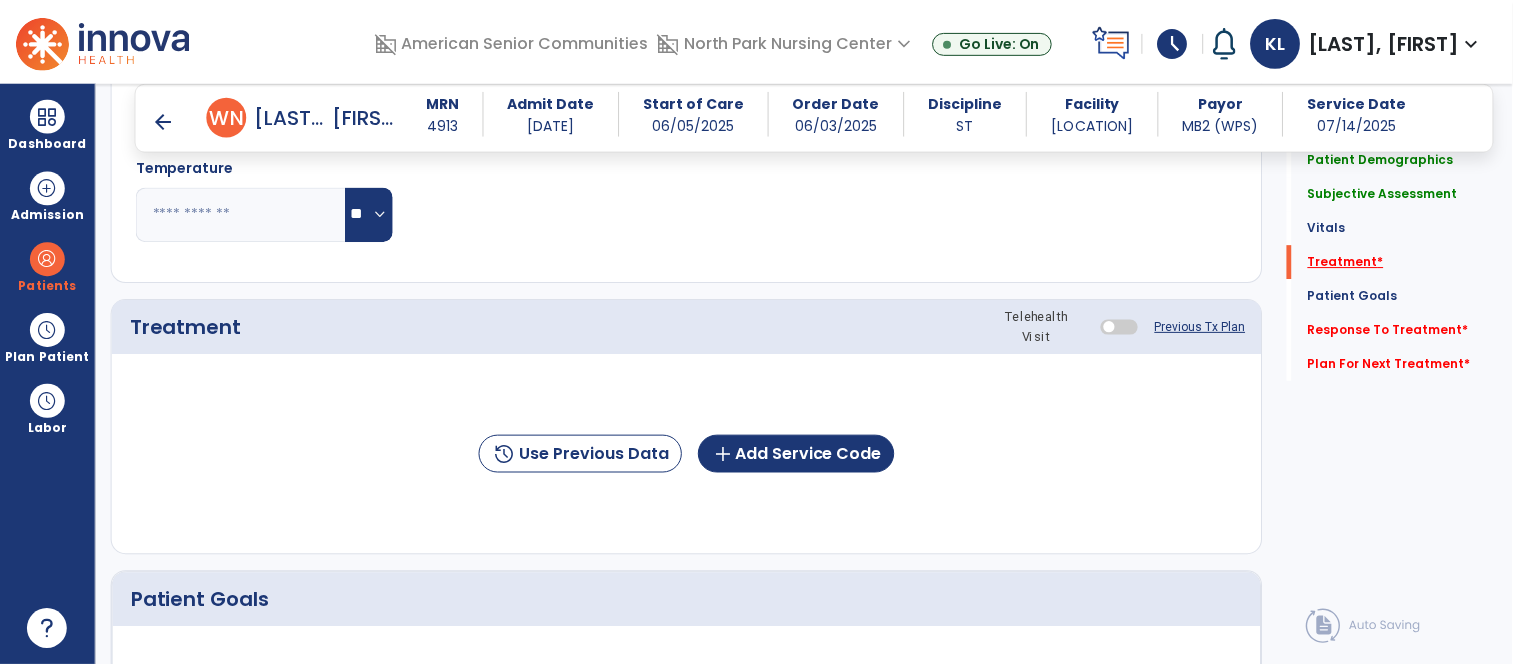 scroll, scrollTop: 1046, scrollLeft: 0, axis: vertical 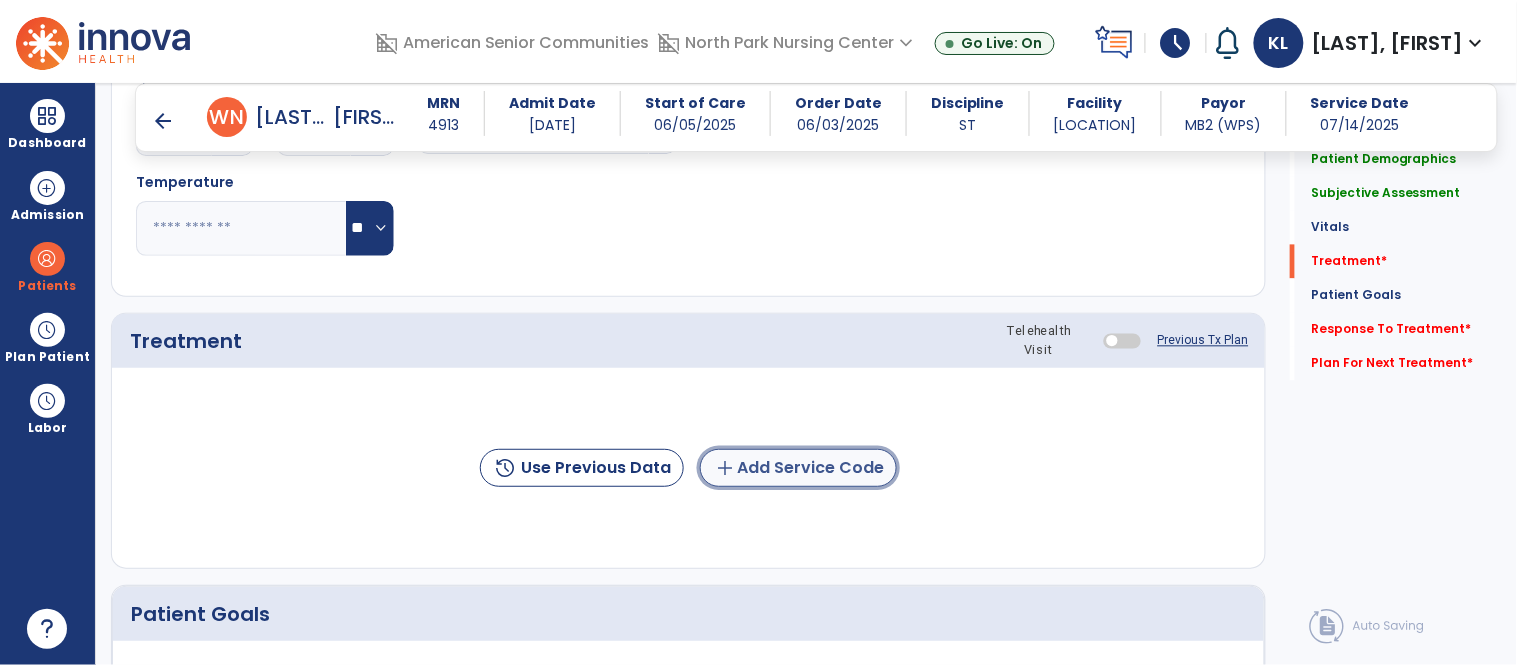 click on "add  Add Service Code" 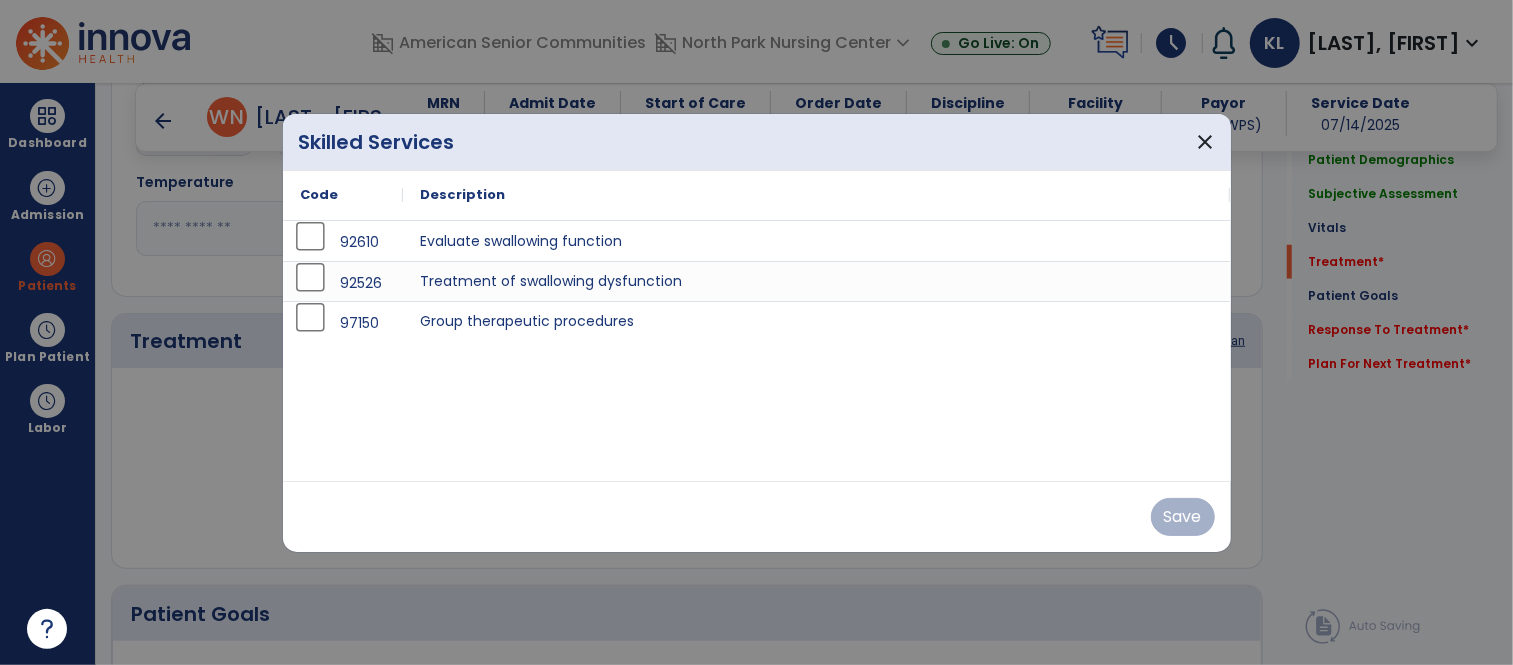 scroll, scrollTop: 1046, scrollLeft: 0, axis: vertical 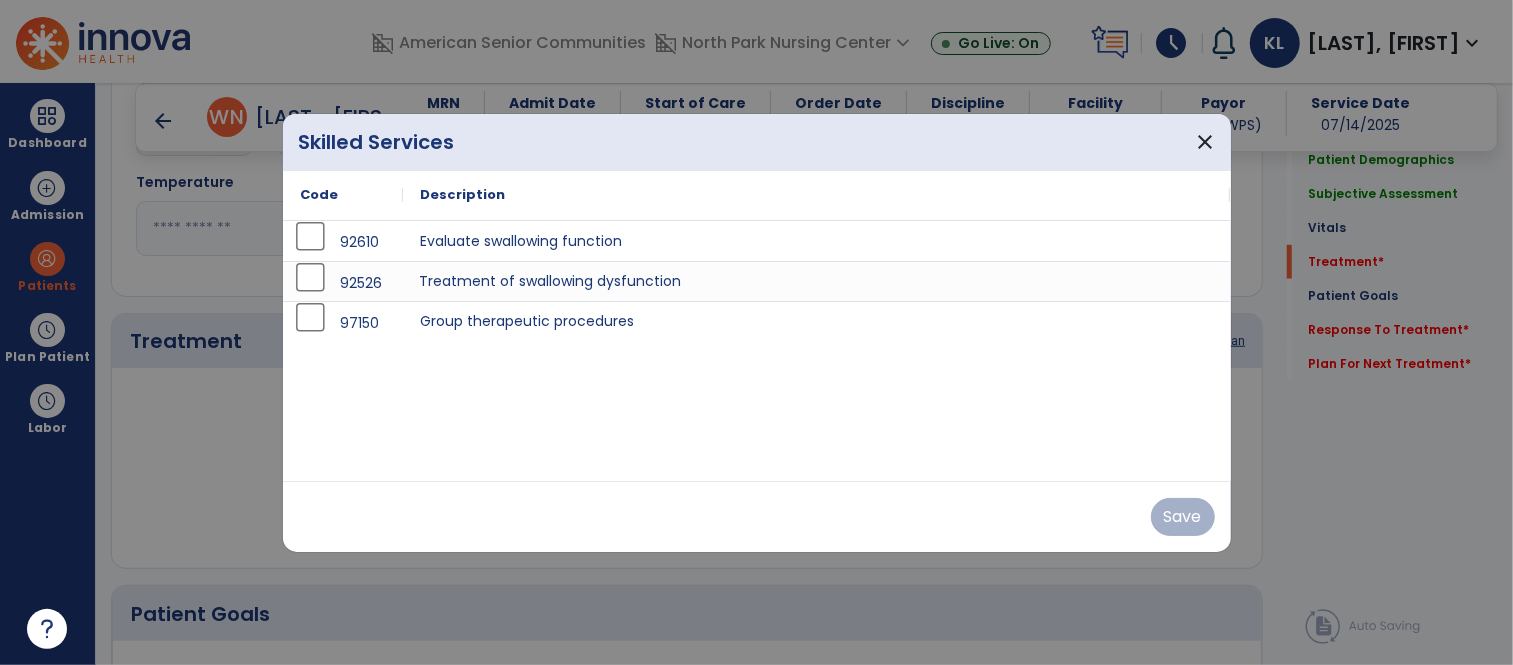 click on "Treatment of swallowing dysfunction" at bounding box center (817, 281) 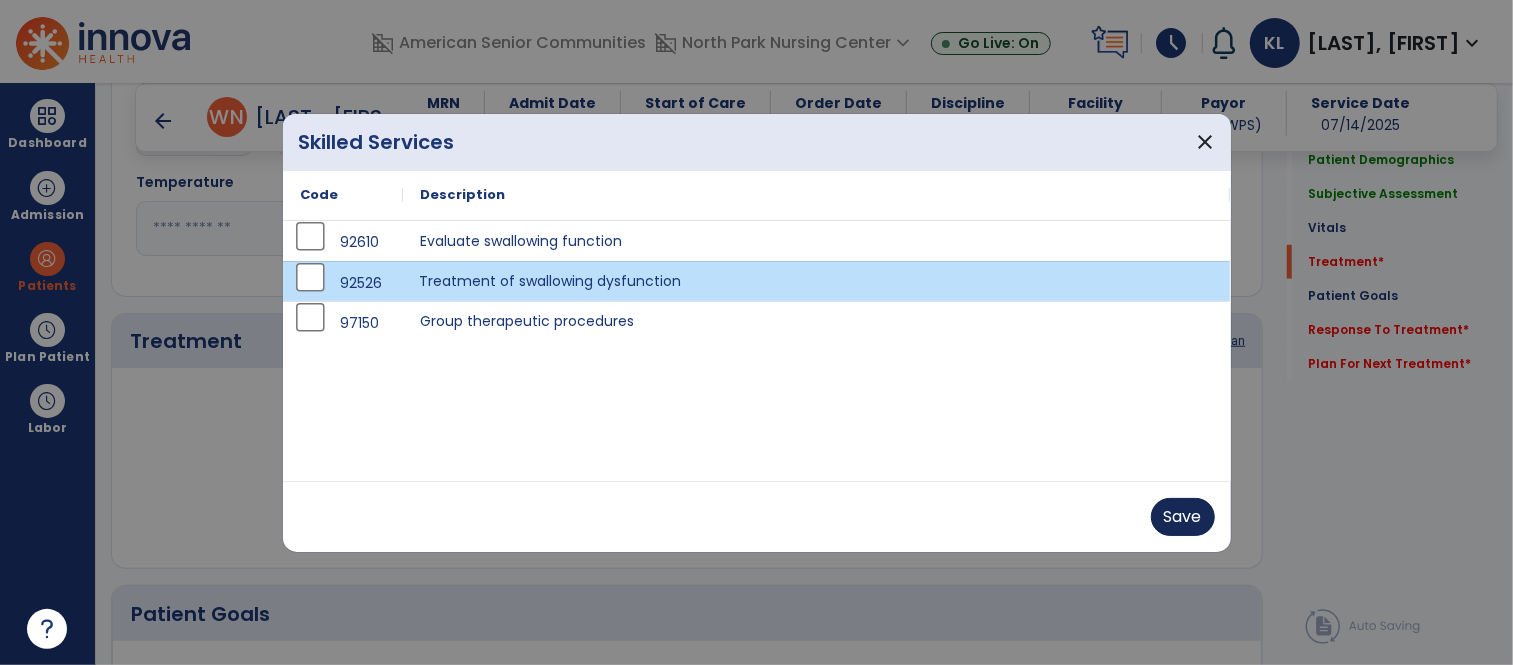 click on "Save" at bounding box center [1183, 517] 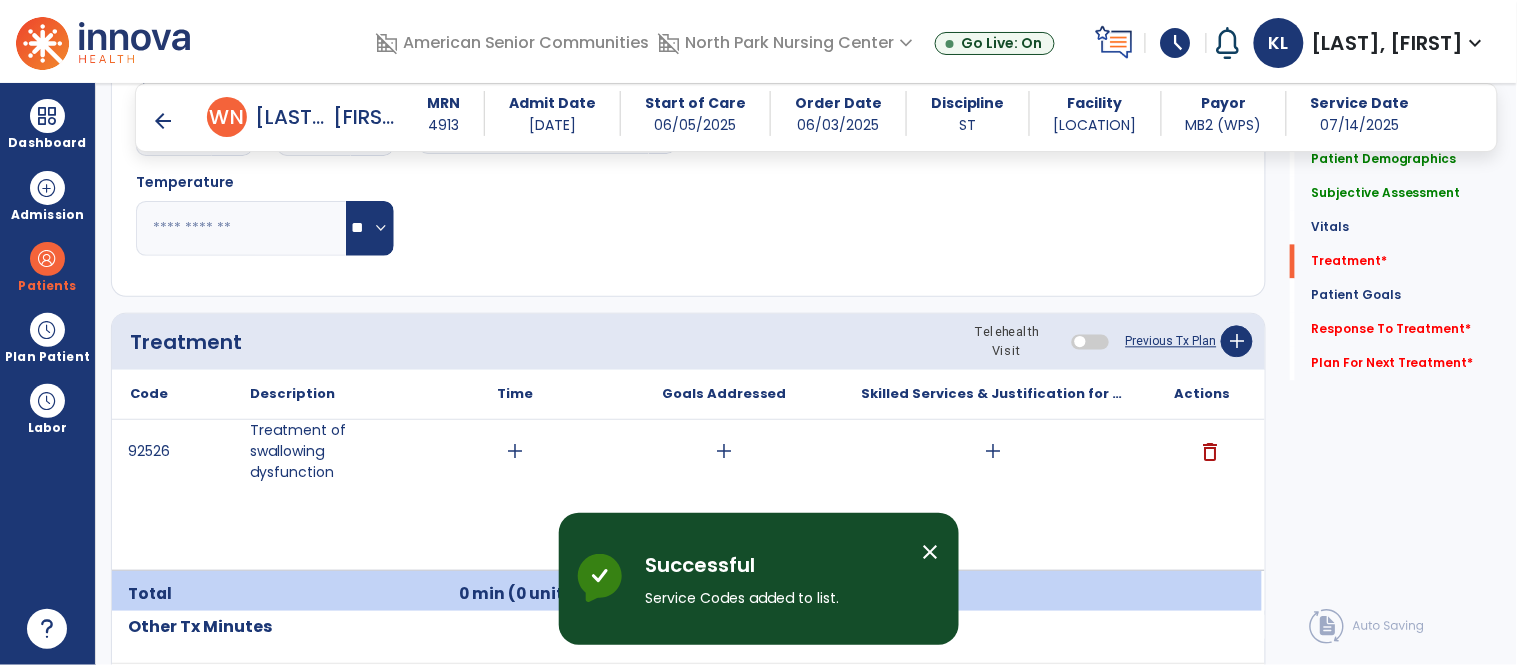 click on "add" at bounding box center (993, 451) 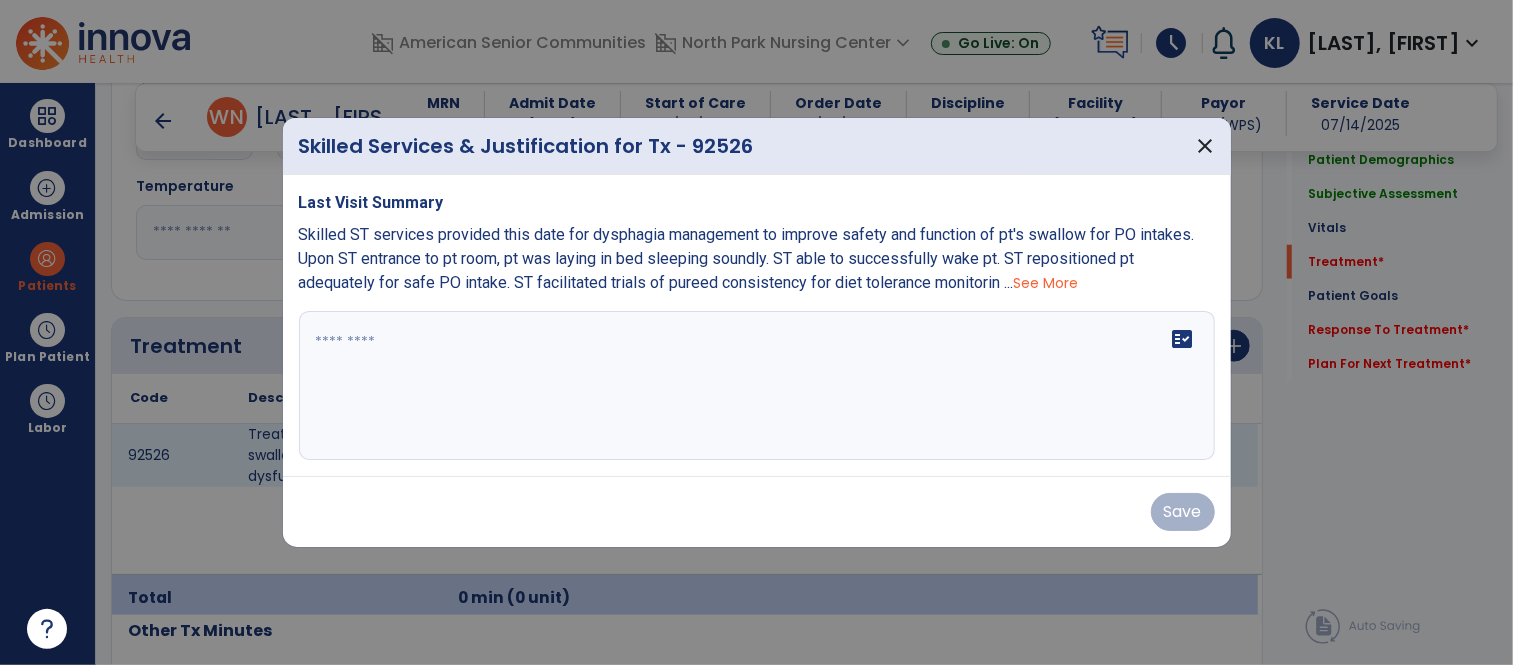 scroll, scrollTop: 1046, scrollLeft: 0, axis: vertical 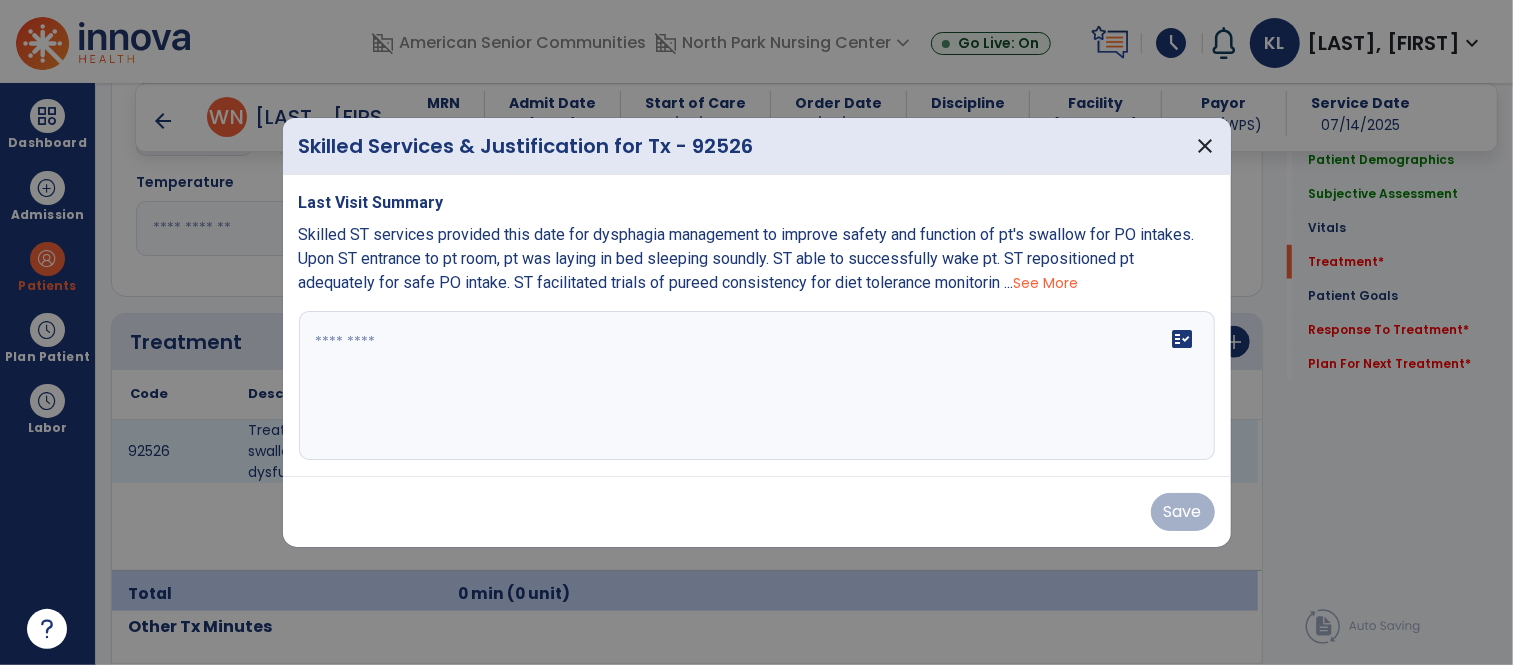 click on "See More" at bounding box center [1046, 283] 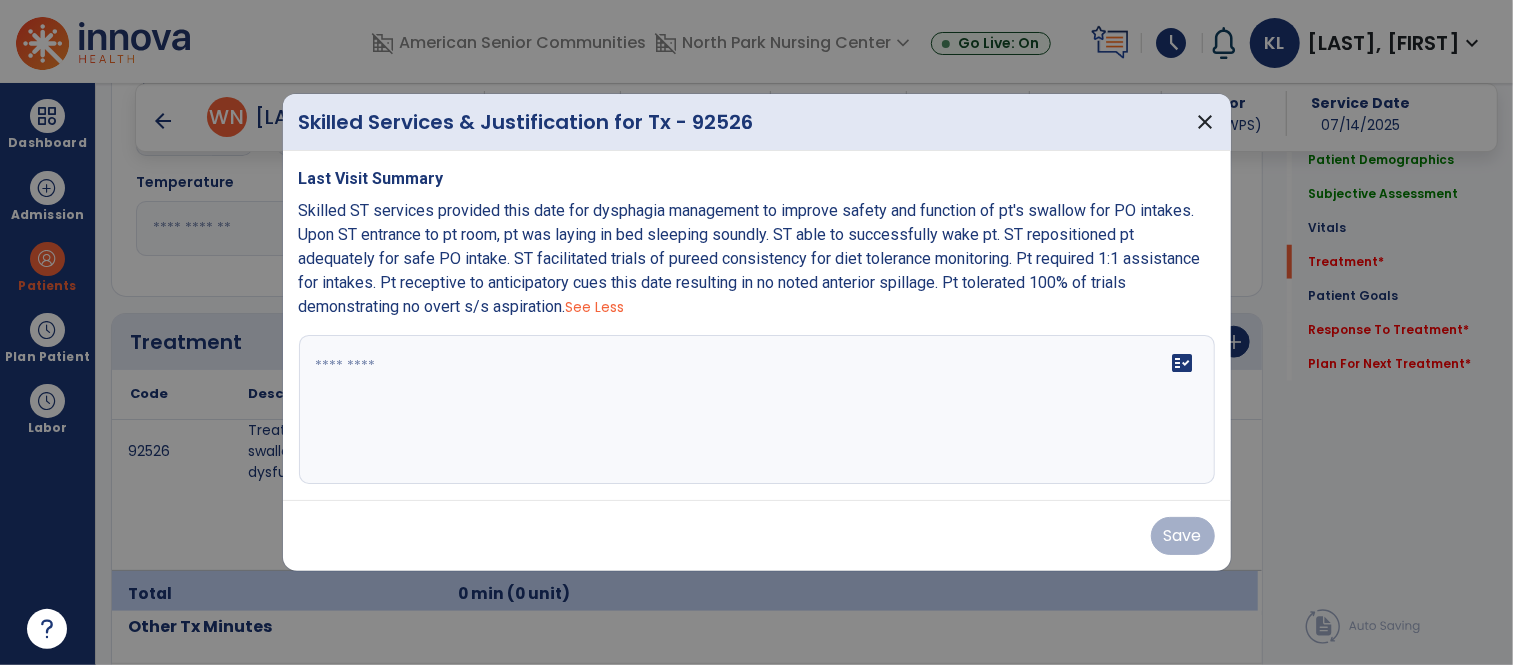 click on "fact_check" at bounding box center [757, 410] 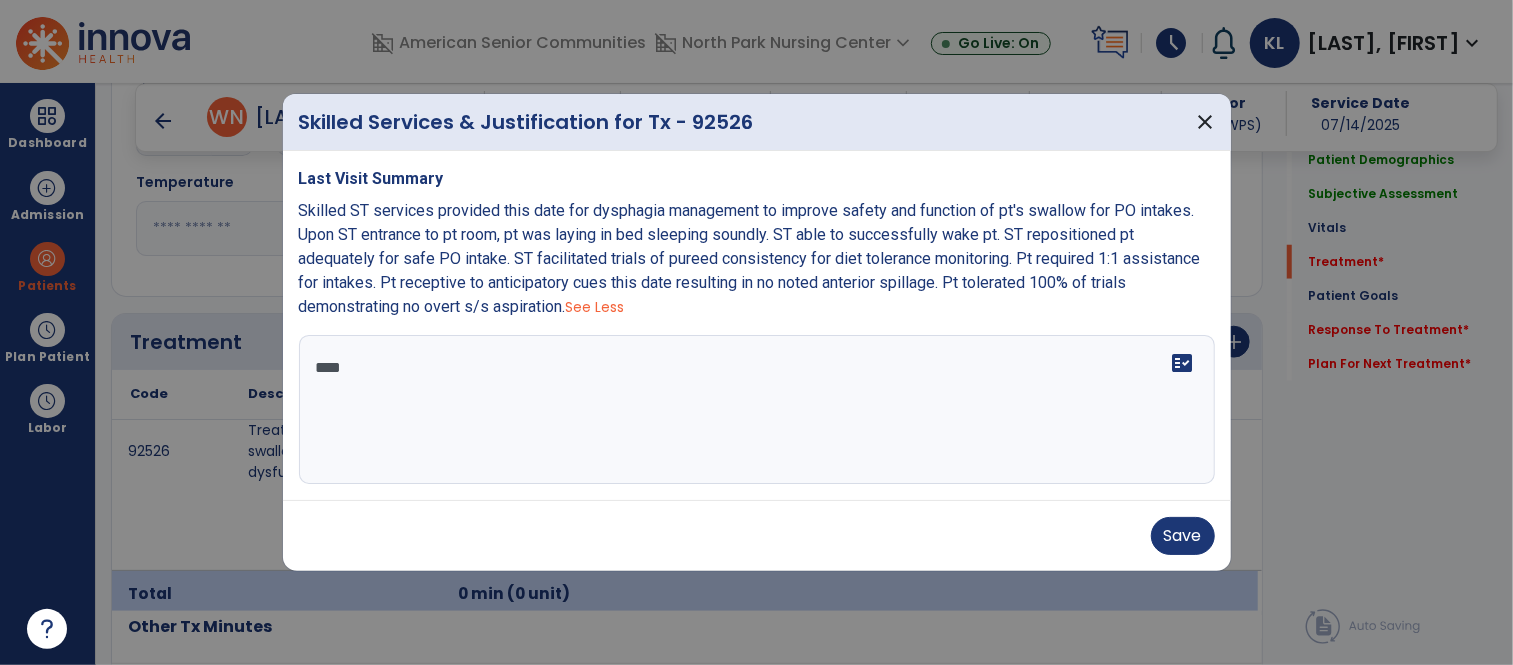 scroll, scrollTop: 0, scrollLeft: 0, axis: both 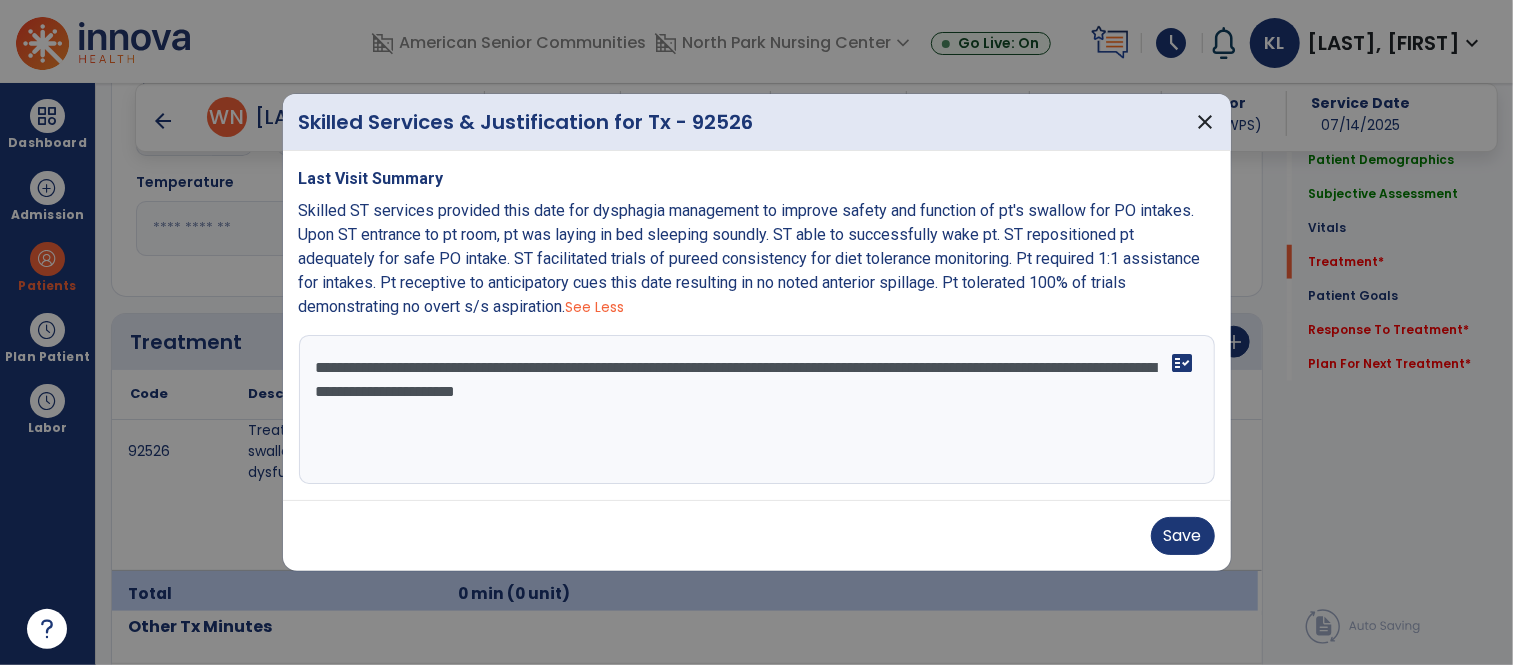 click on "**********" at bounding box center (757, 410) 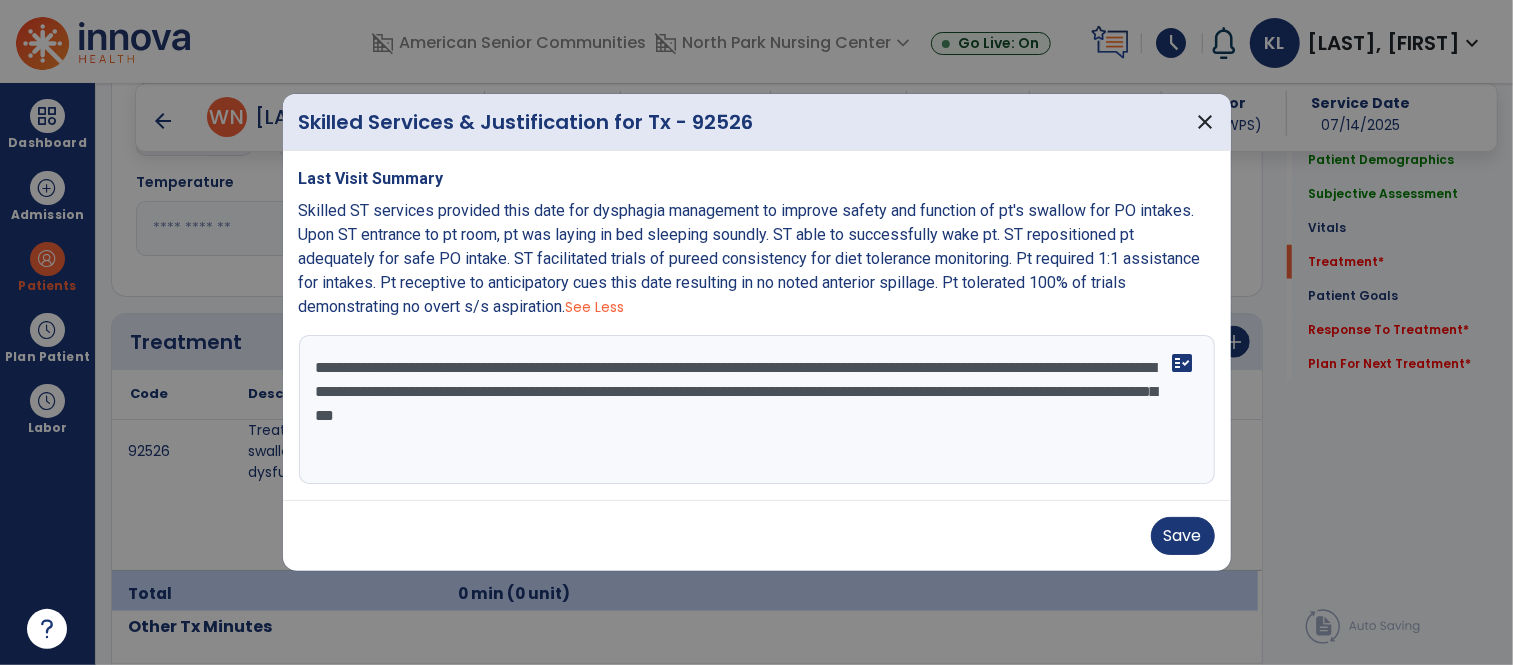 click on "**********" at bounding box center [757, 410] 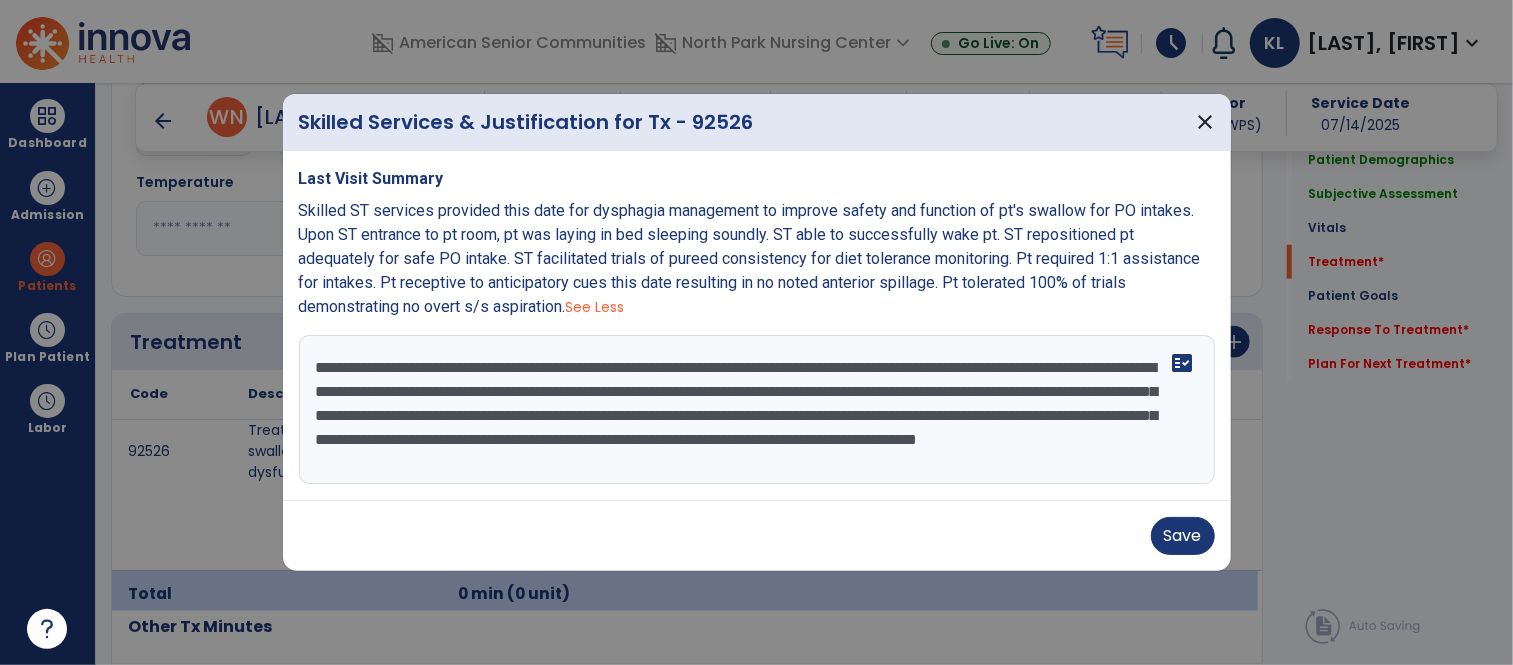 scroll, scrollTop: 15, scrollLeft: 0, axis: vertical 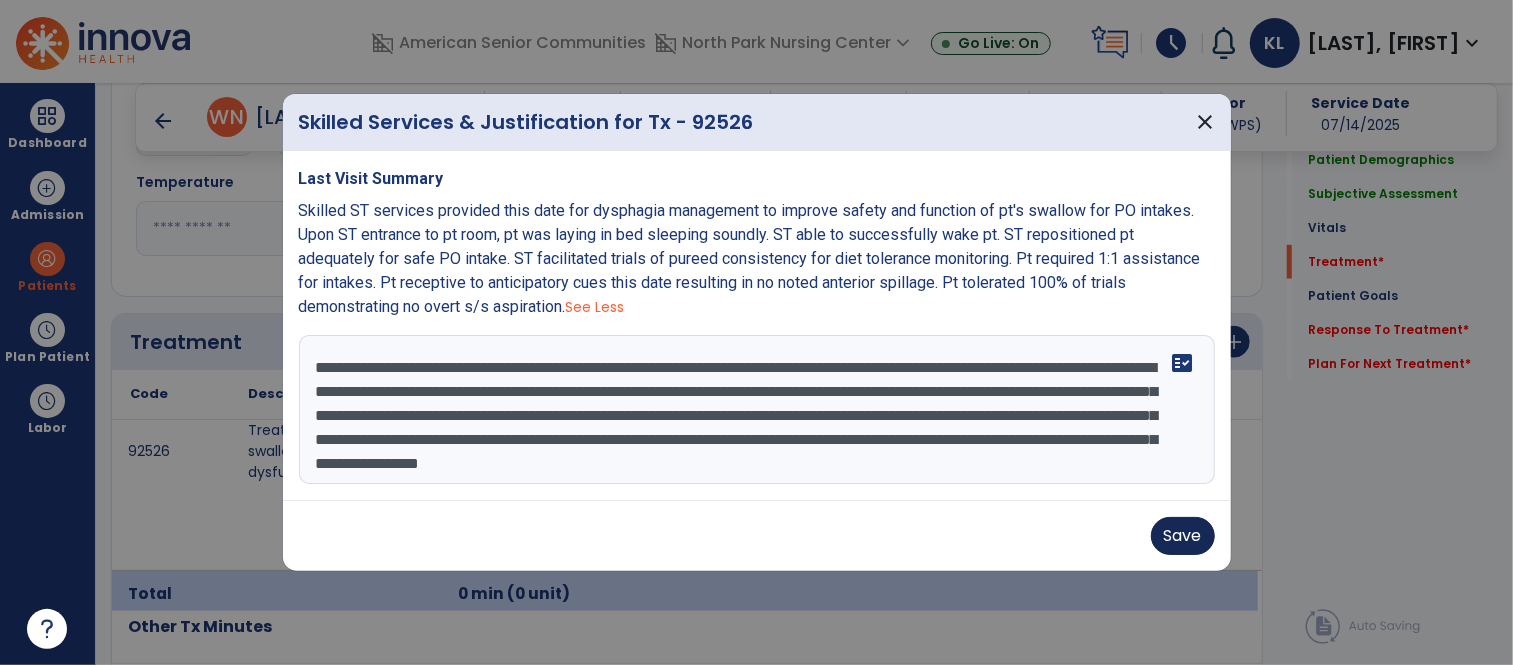 type on "**********" 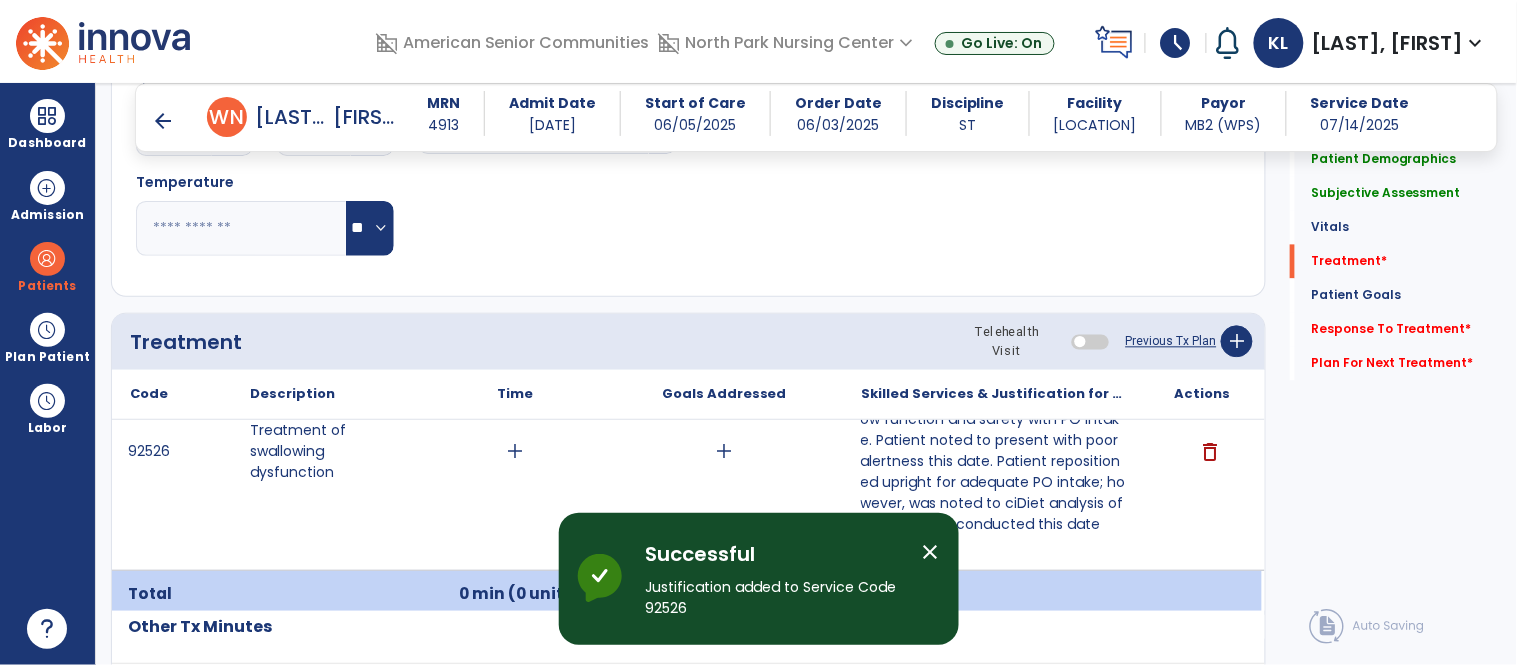 click on "Previous Tx Plan" 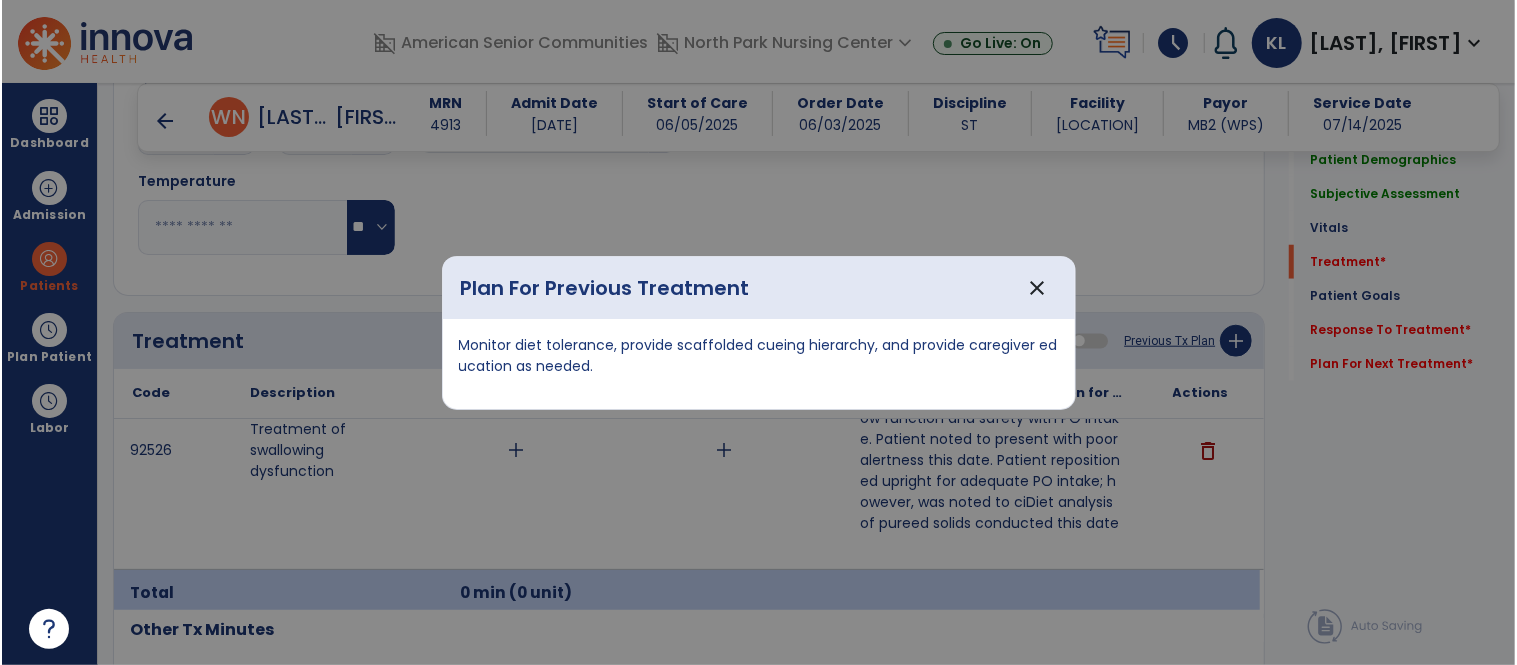 scroll, scrollTop: 1046, scrollLeft: 0, axis: vertical 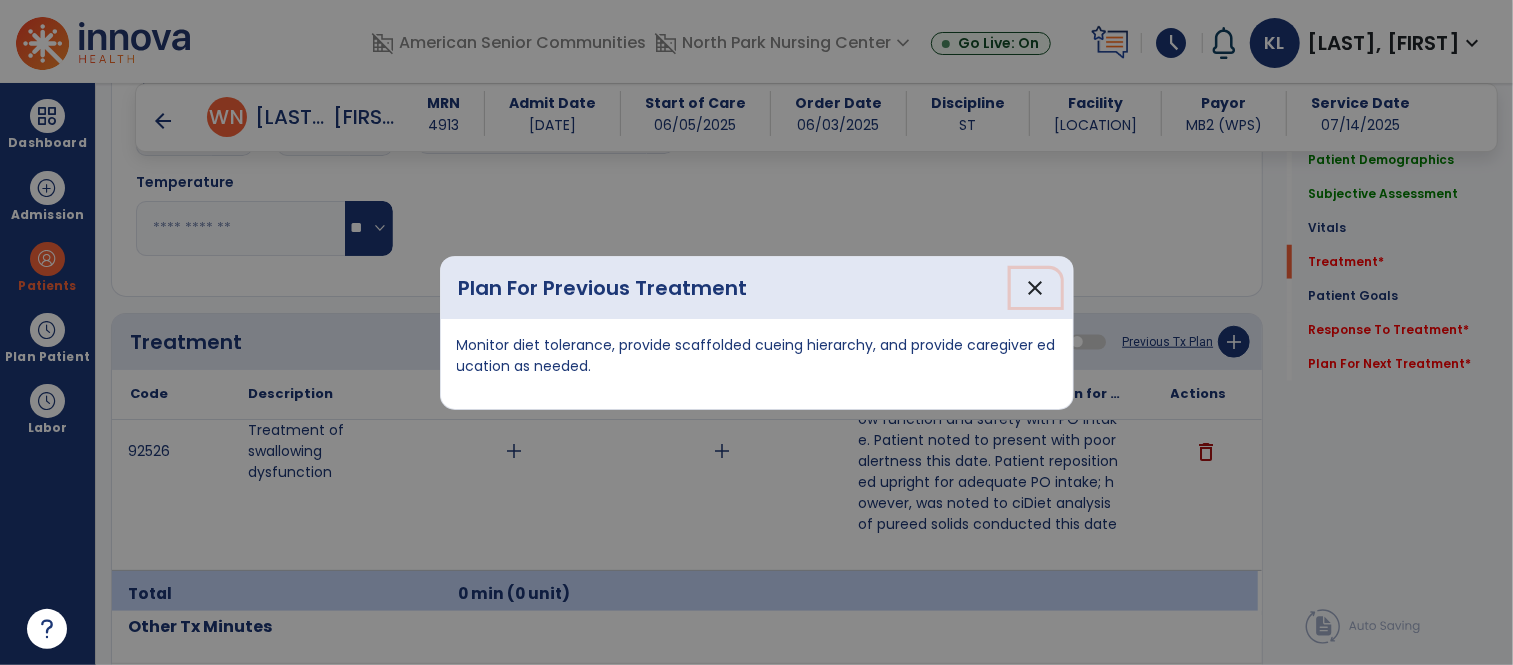 click on "close" at bounding box center (1036, 288) 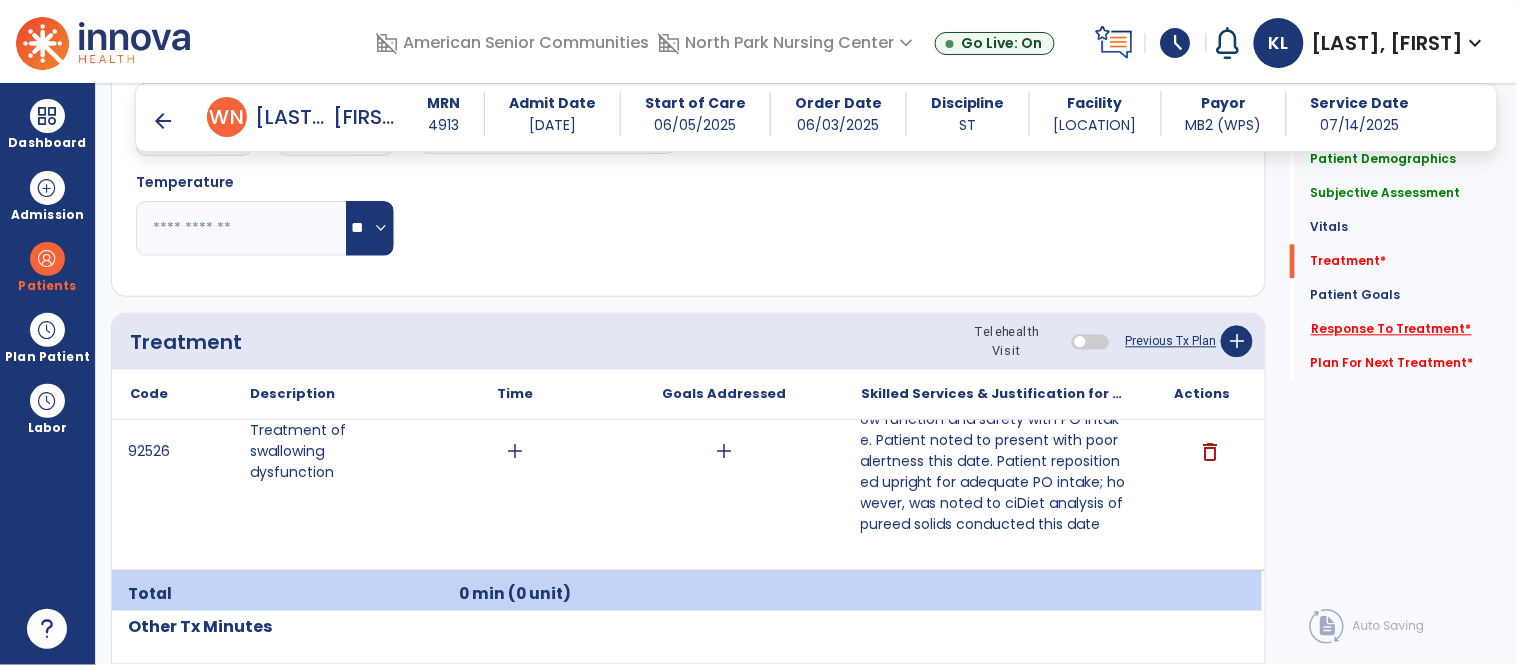 click on "Response To Treatment   *" 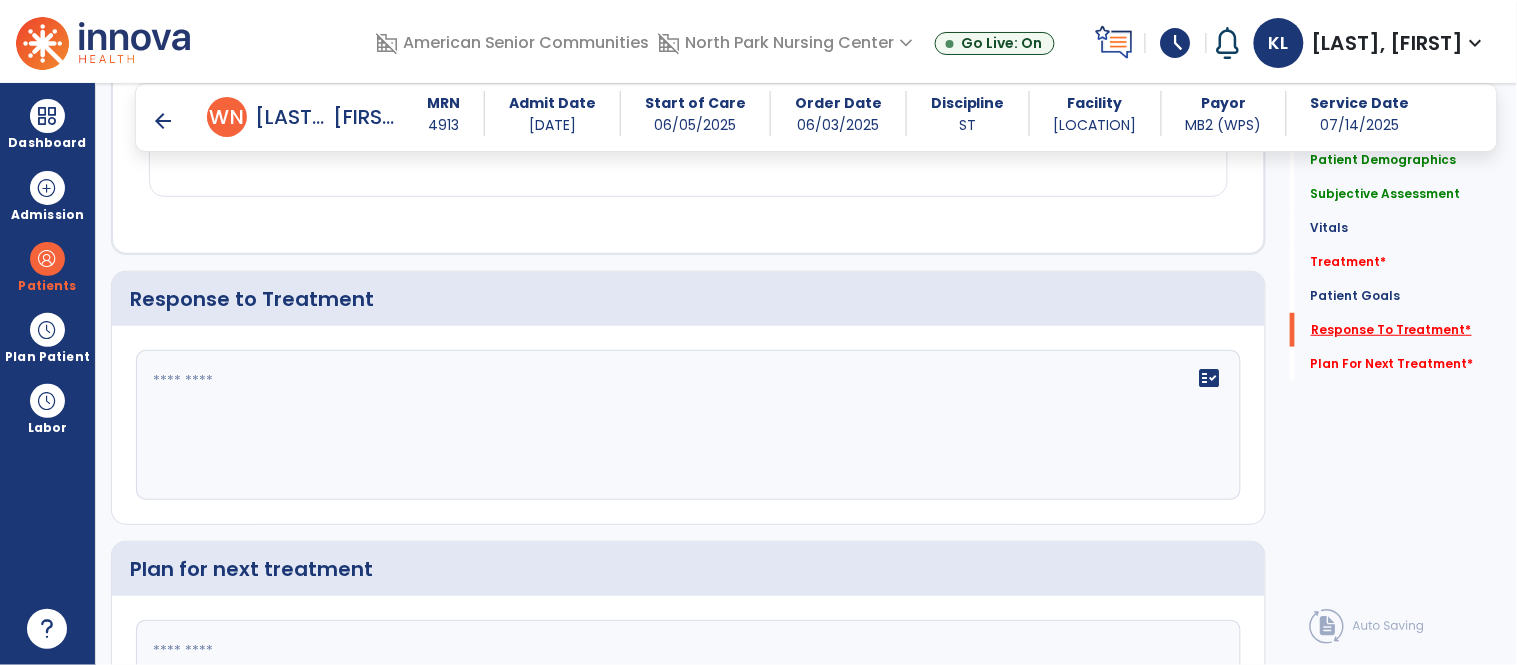 scroll, scrollTop: 2205, scrollLeft: 0, axis: vertical 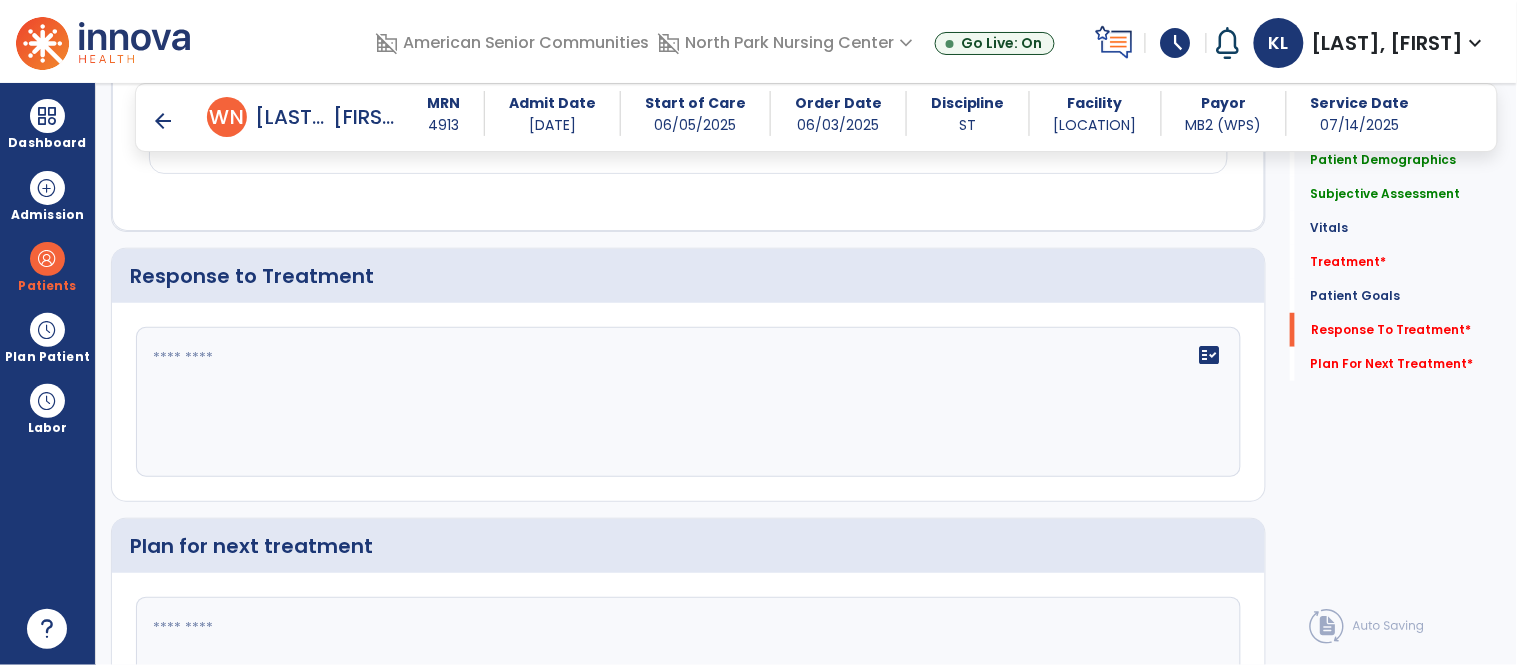 click on "fact_check" 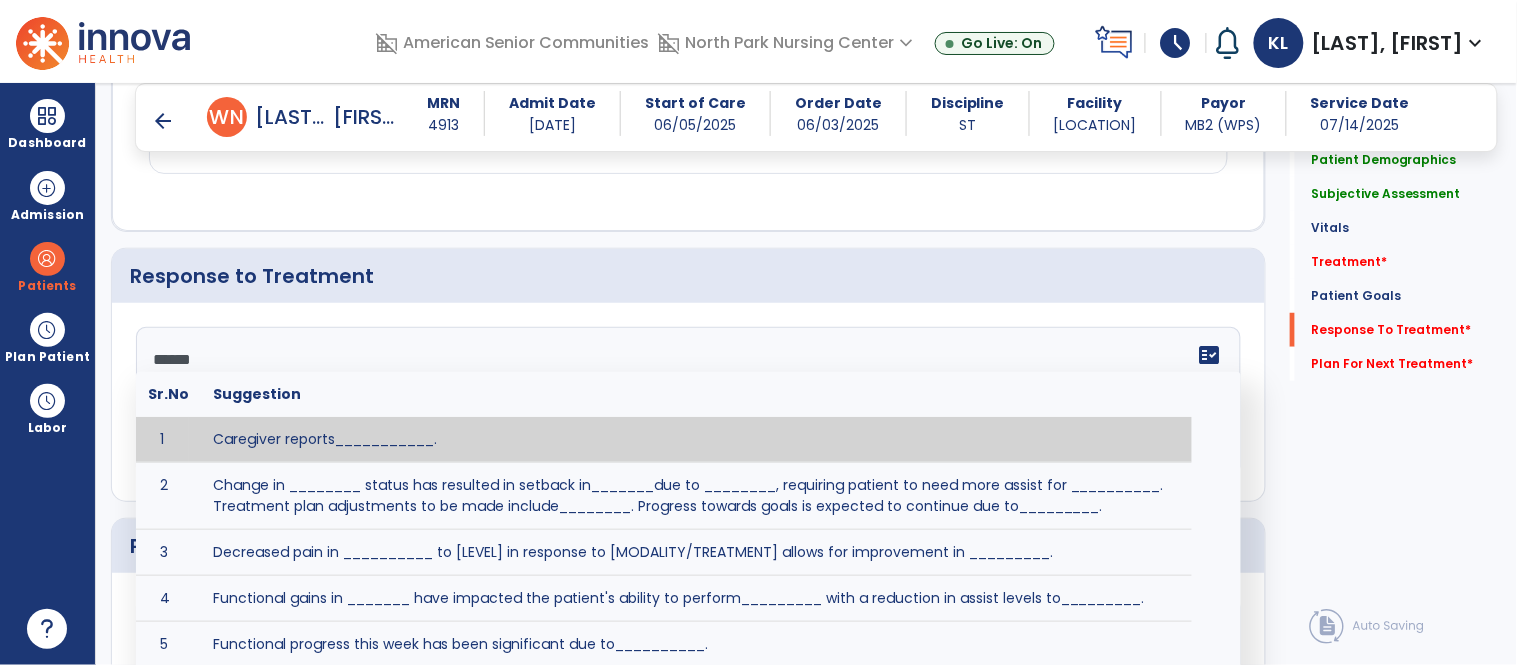 type on "*******" 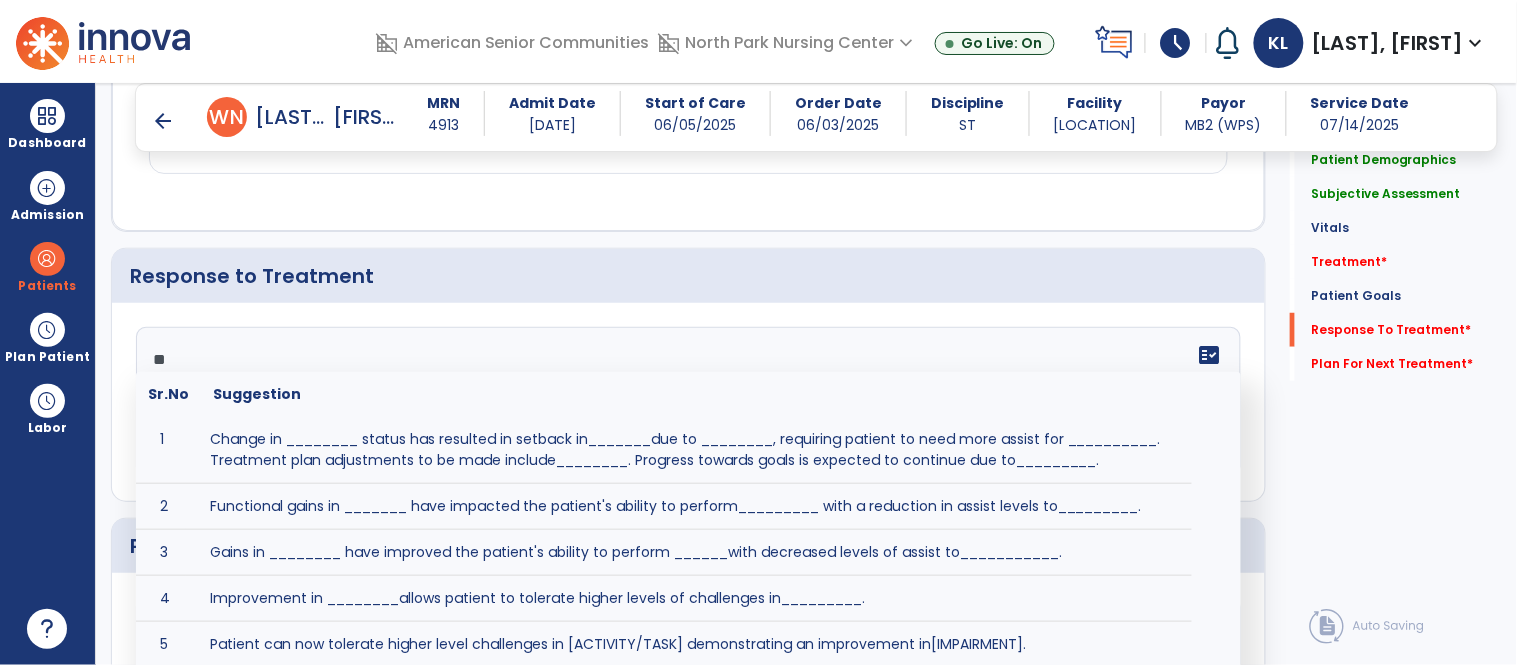 type on "*" 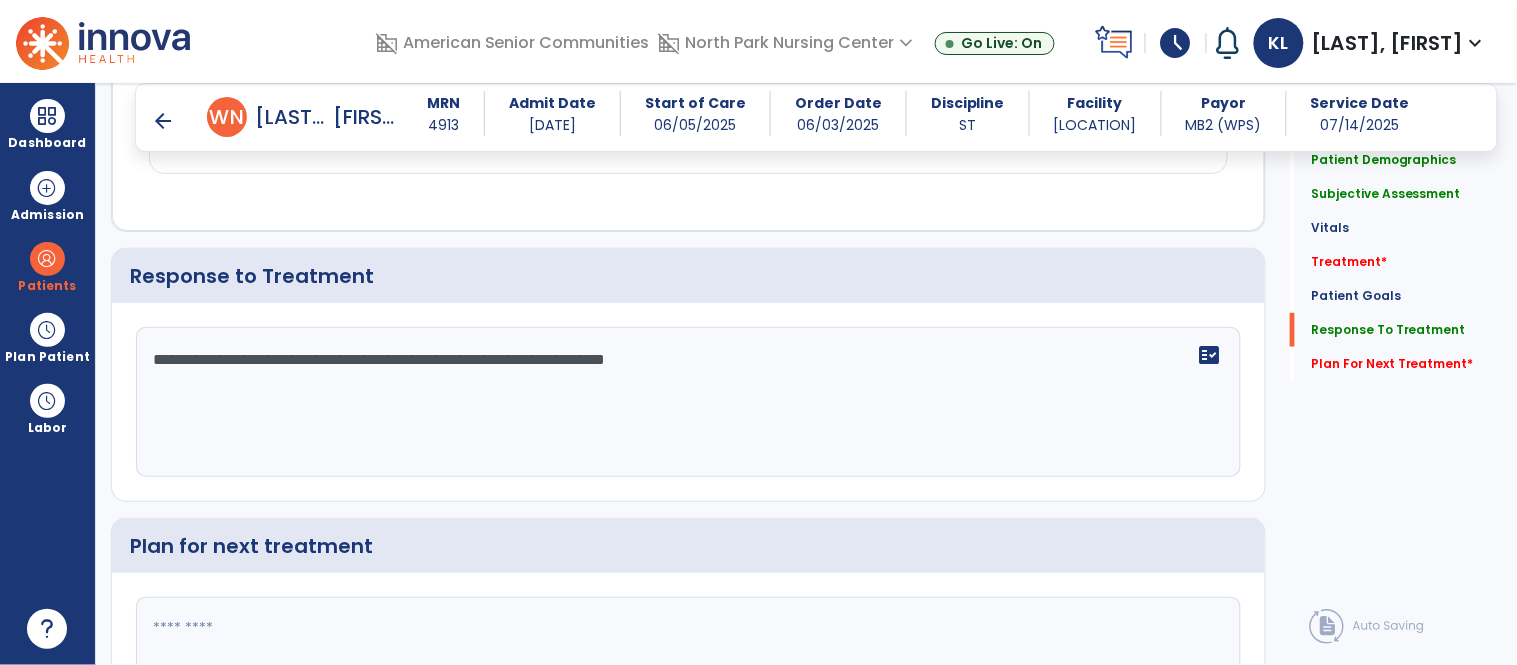 type on "**********" 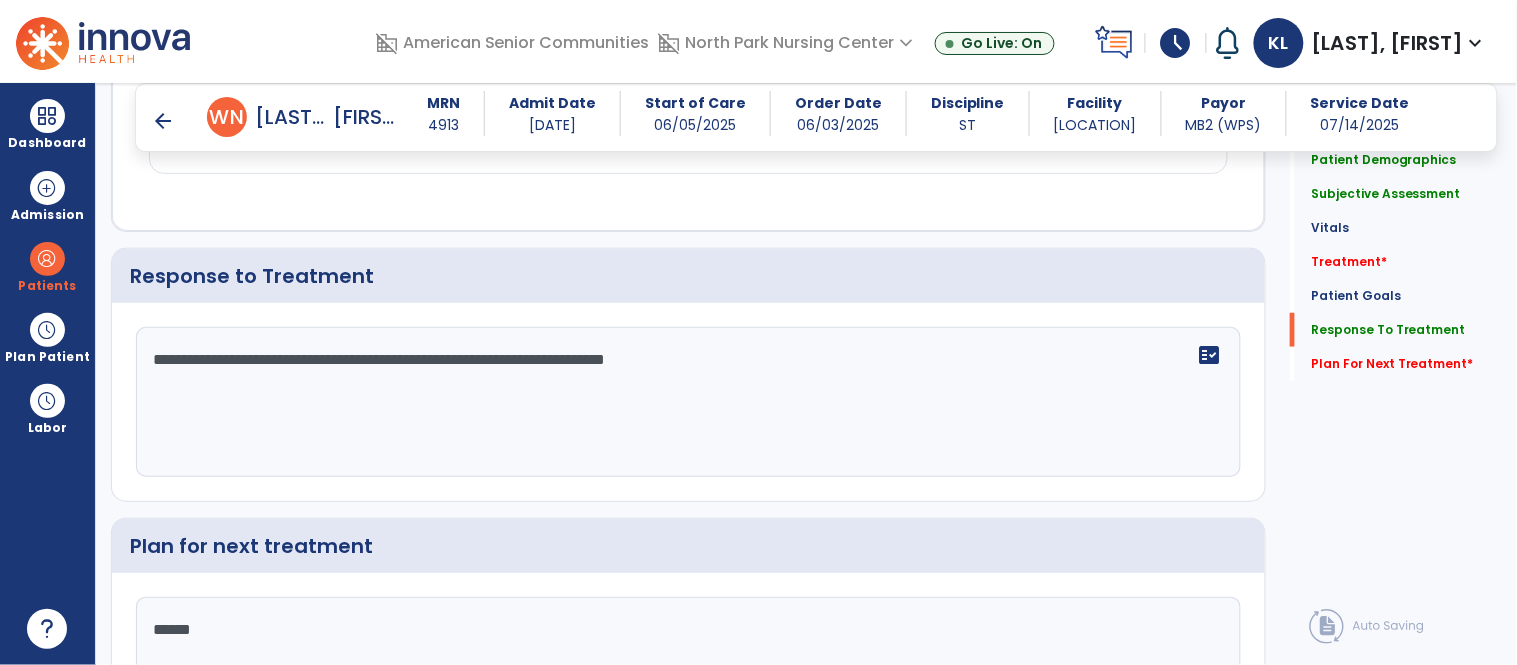 type on "*******" 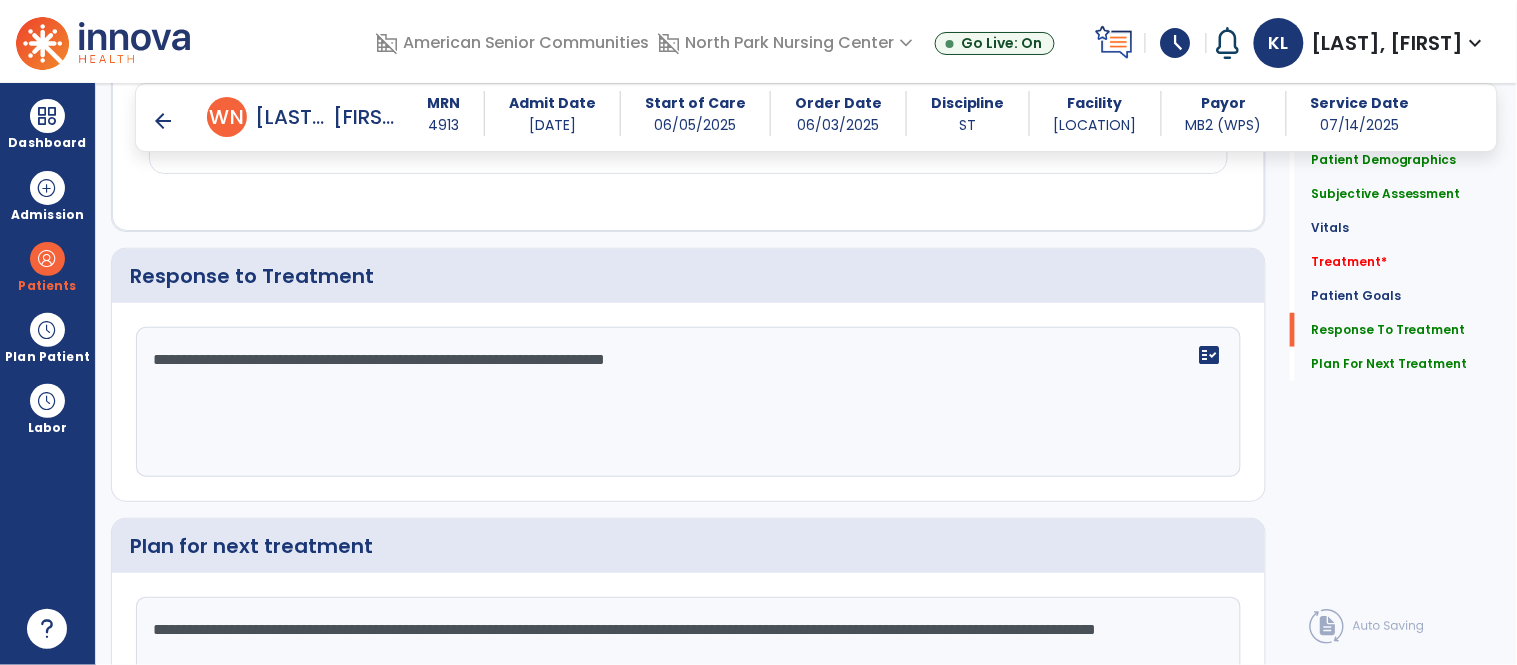 type on "**********" 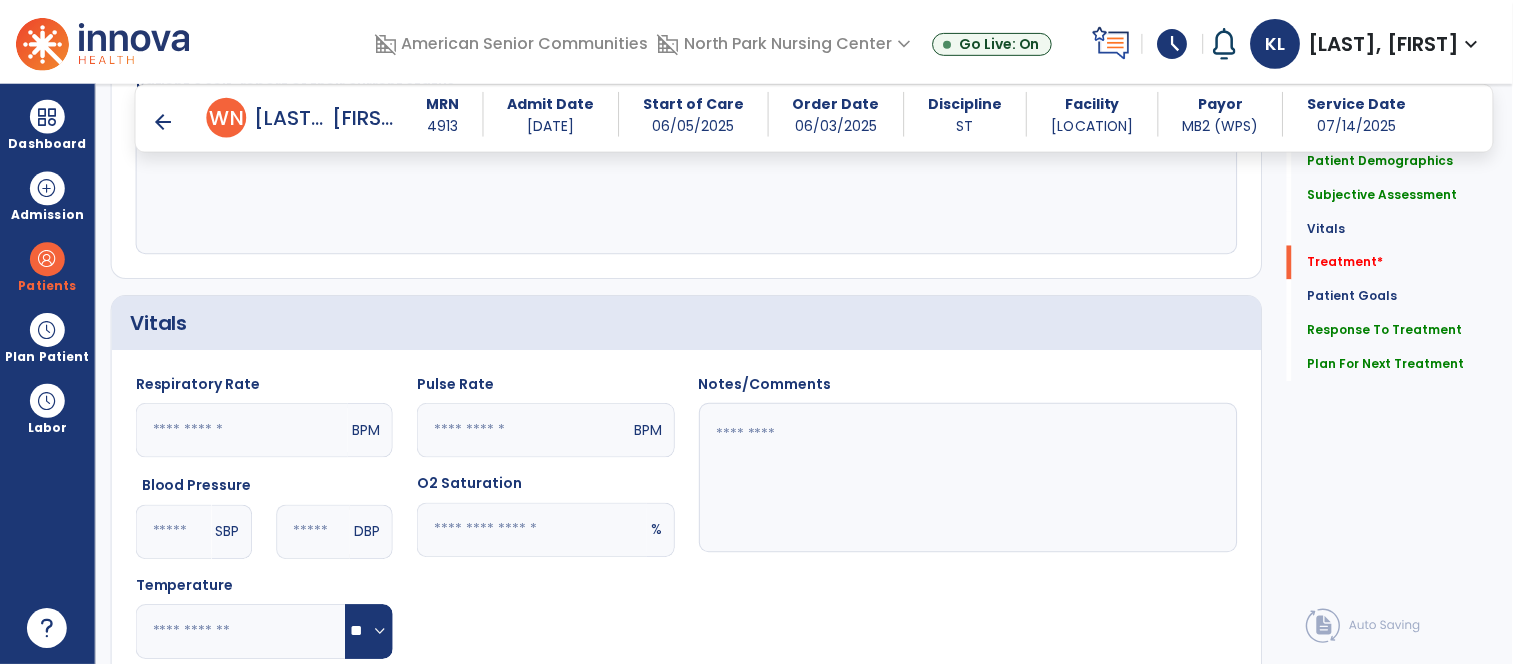 scroll, scrollTop: 1260, scrollLeft: 0, axis: vertical 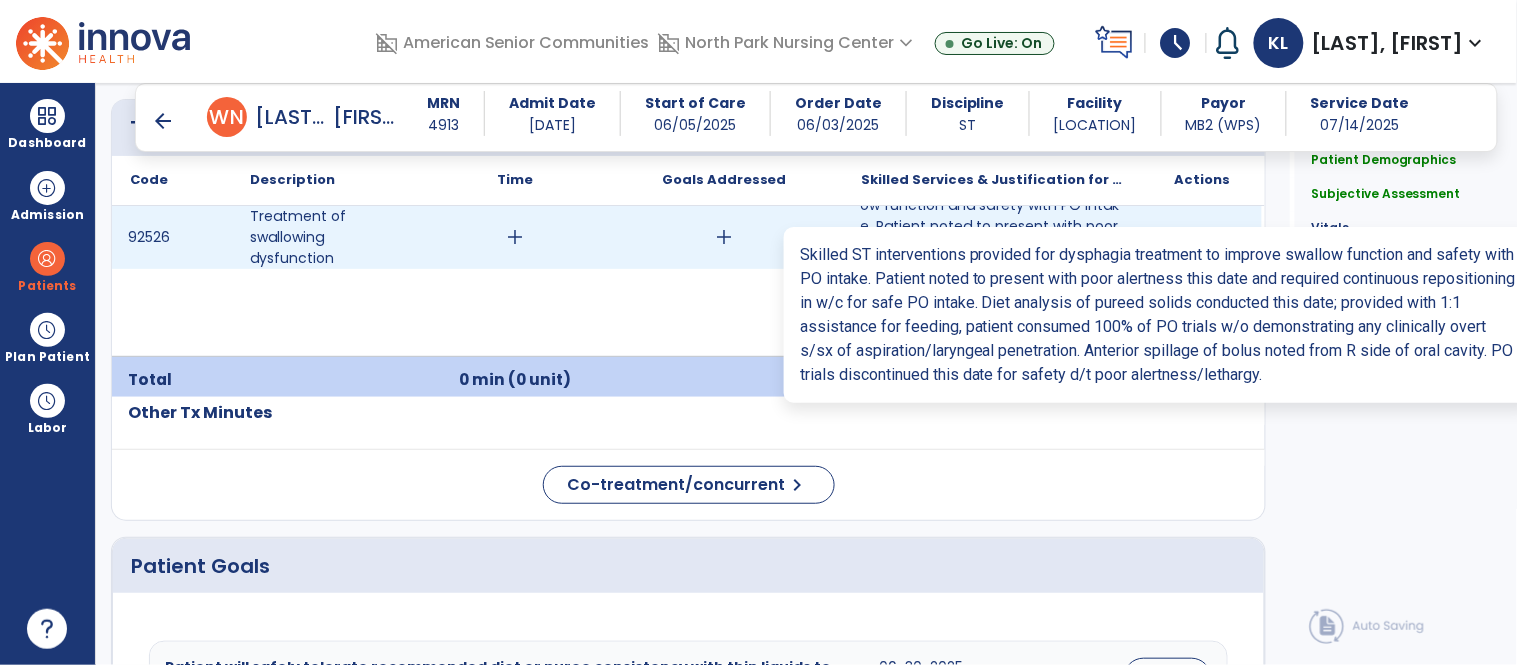 click on "Skilled ST interventions provided for dysphagia treatment to improve swallow function and safety wit..." at bounding box center (993, 237) 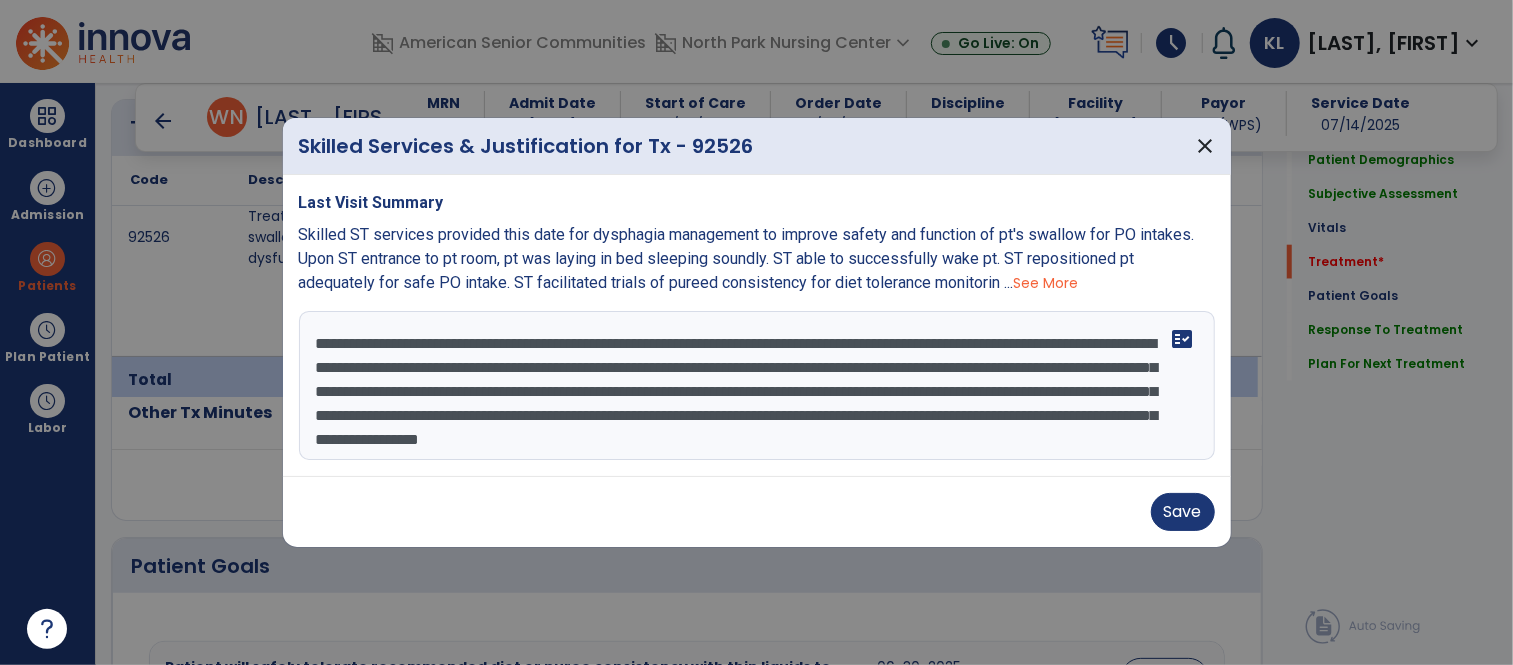 scroll, scrollTop: 1260, scrollLeft: 0, axis: vertical 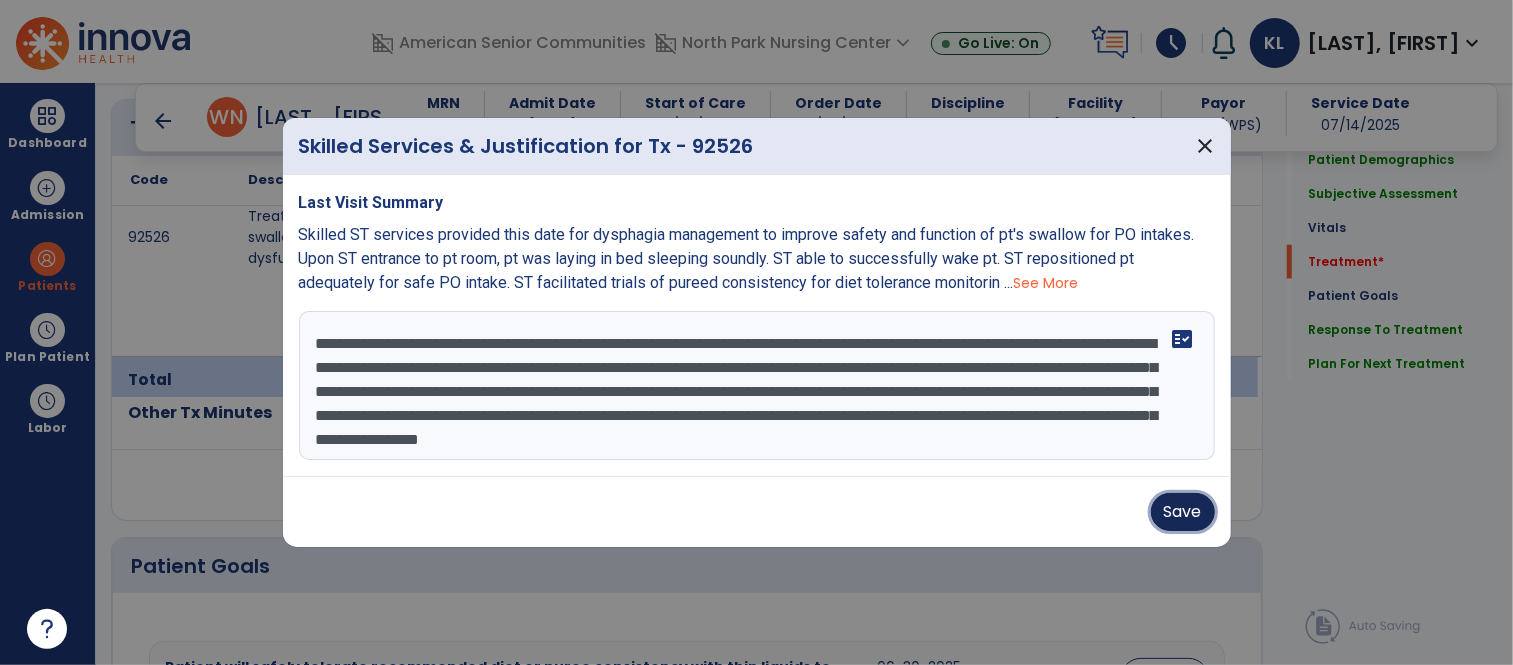 click on "Save" at bounding box center [1183, 512] 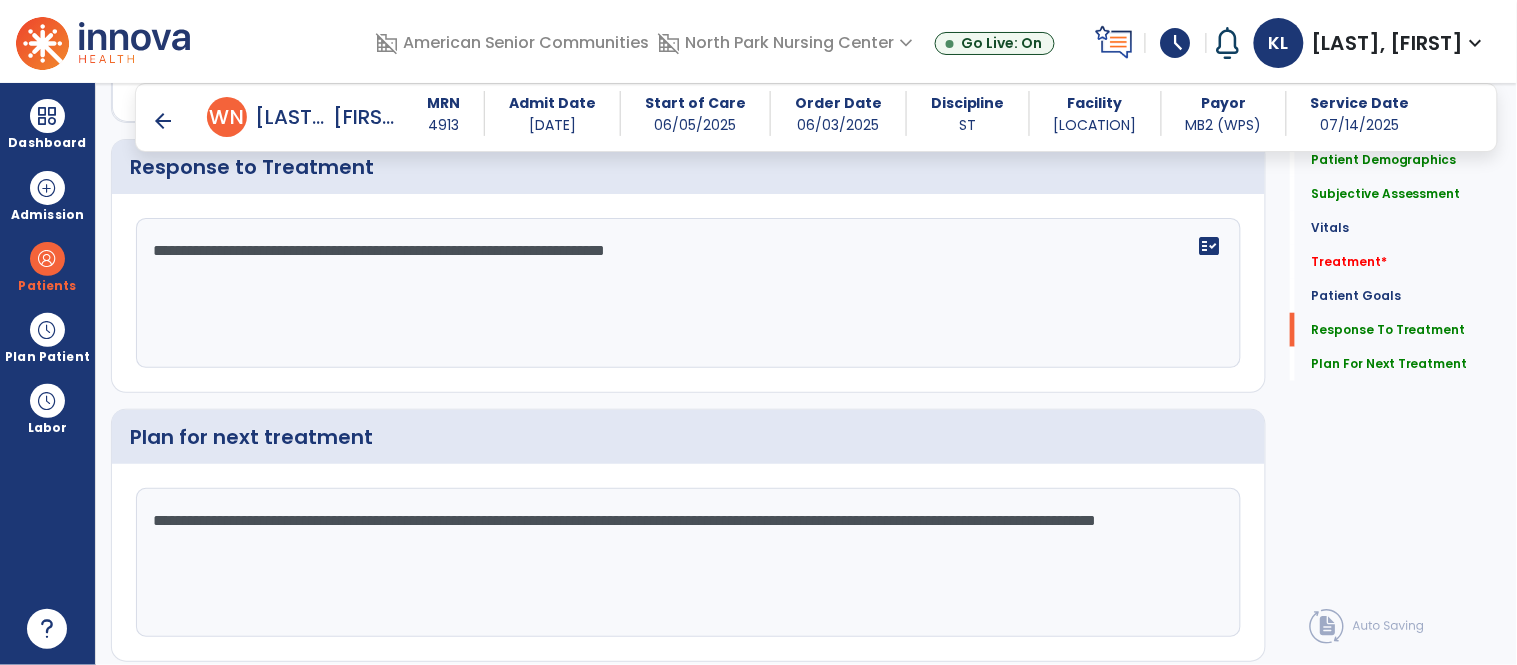 scroll, scrollTop: 2318, scrollLeft: 0, axis: vertical 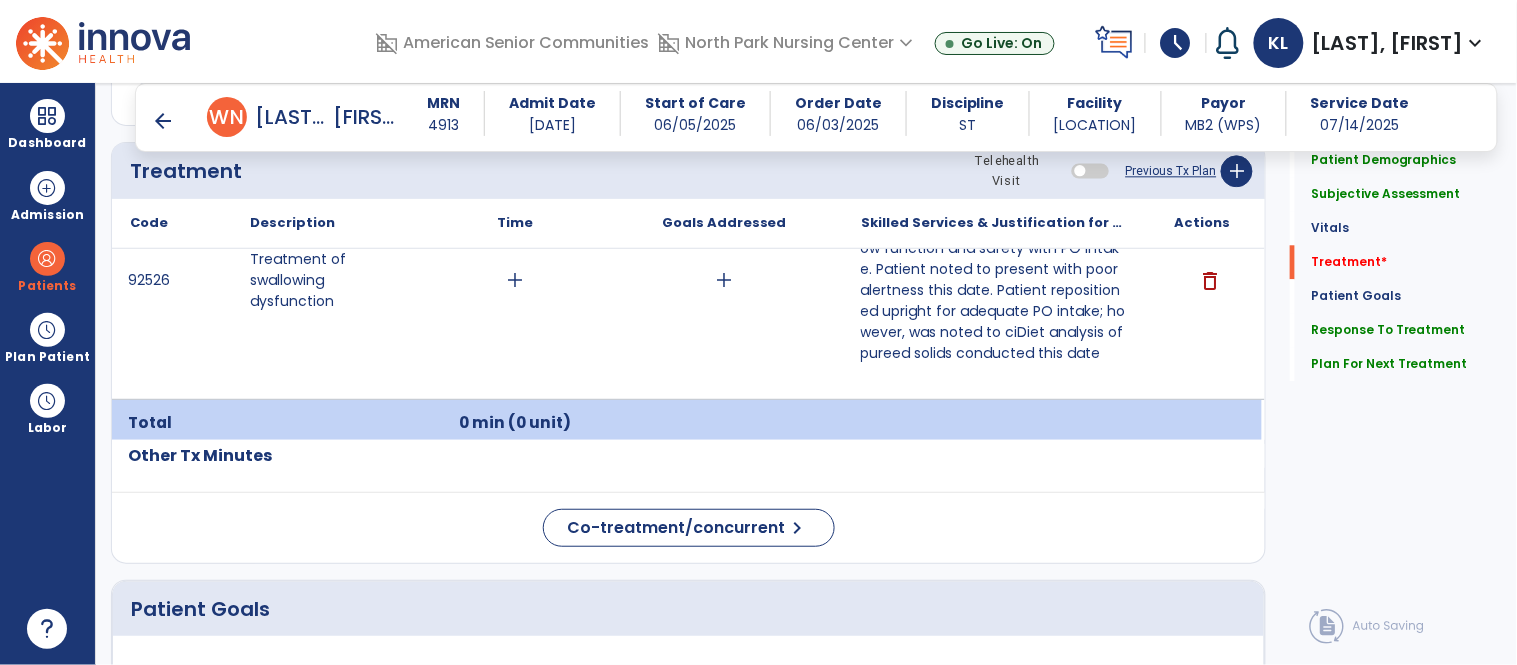 click on "Skilled ST interventions provided for dysphagia treatment to improve swallow function and safety wit..." at bounding box center [993, 280] 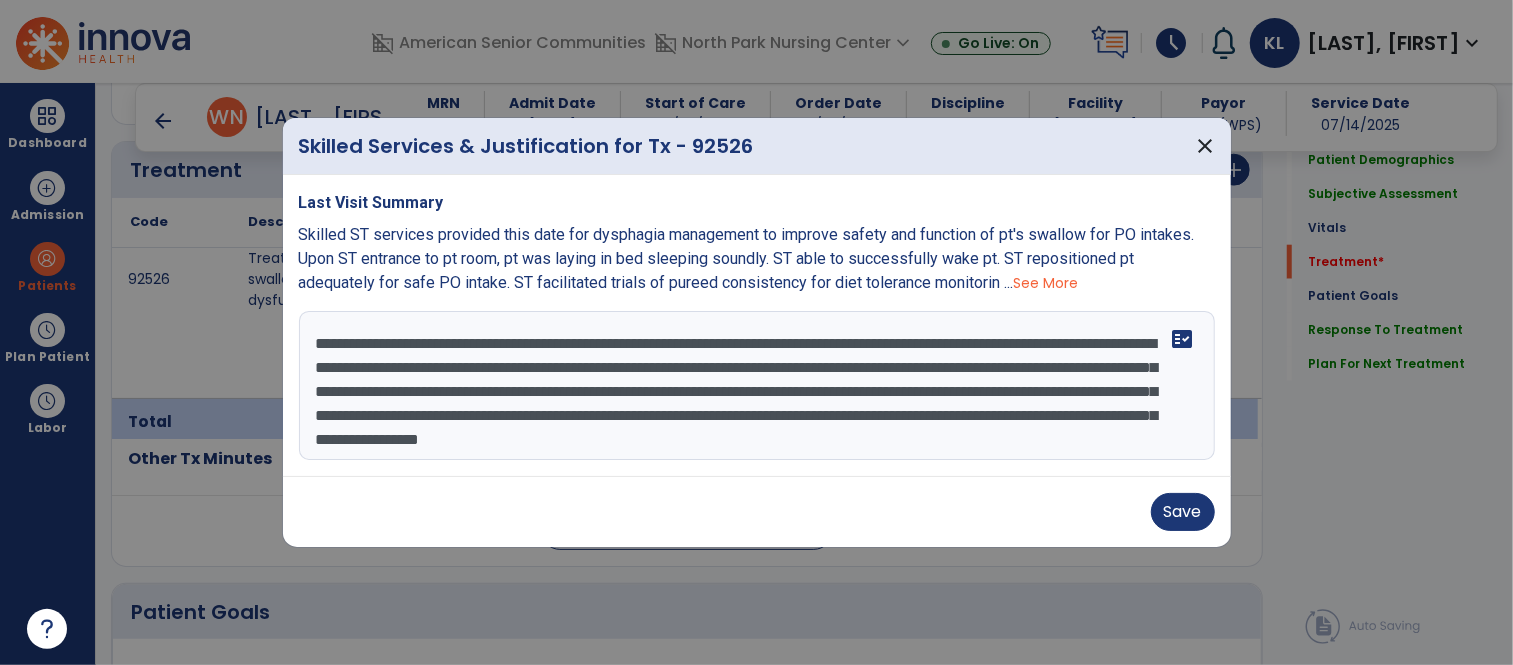 scroll, scrollTop: 1217, scrollLeft: 0, axis: vertical 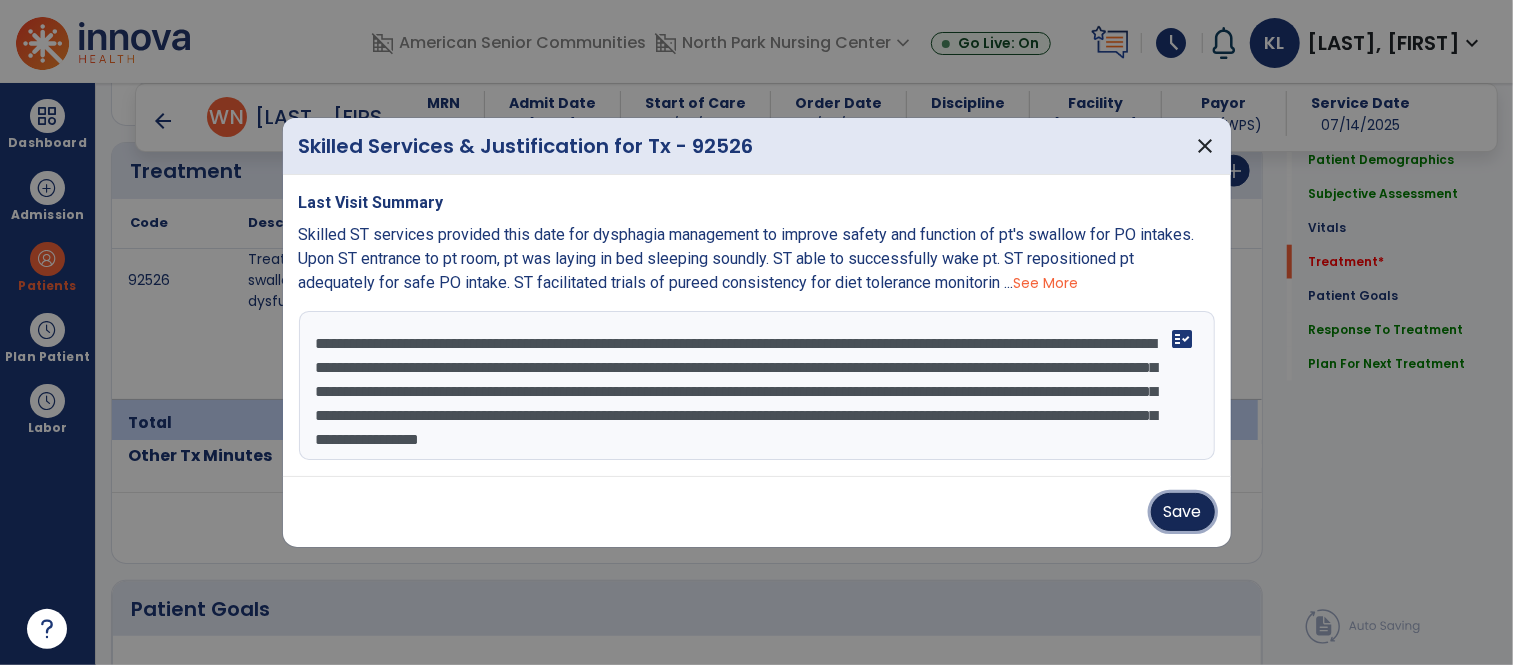 click on "Save" at bounding box center [1183, 512] 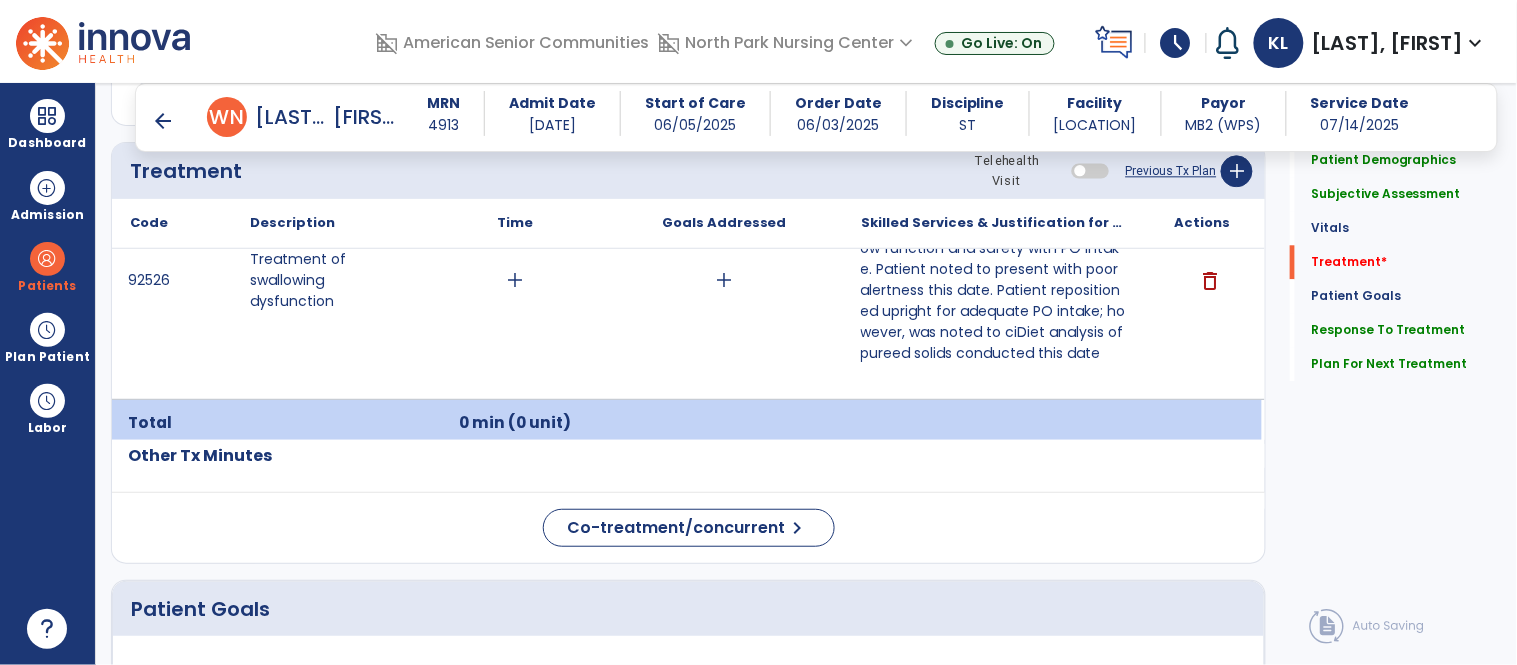 click on "add" at bounding box center (515, 280) 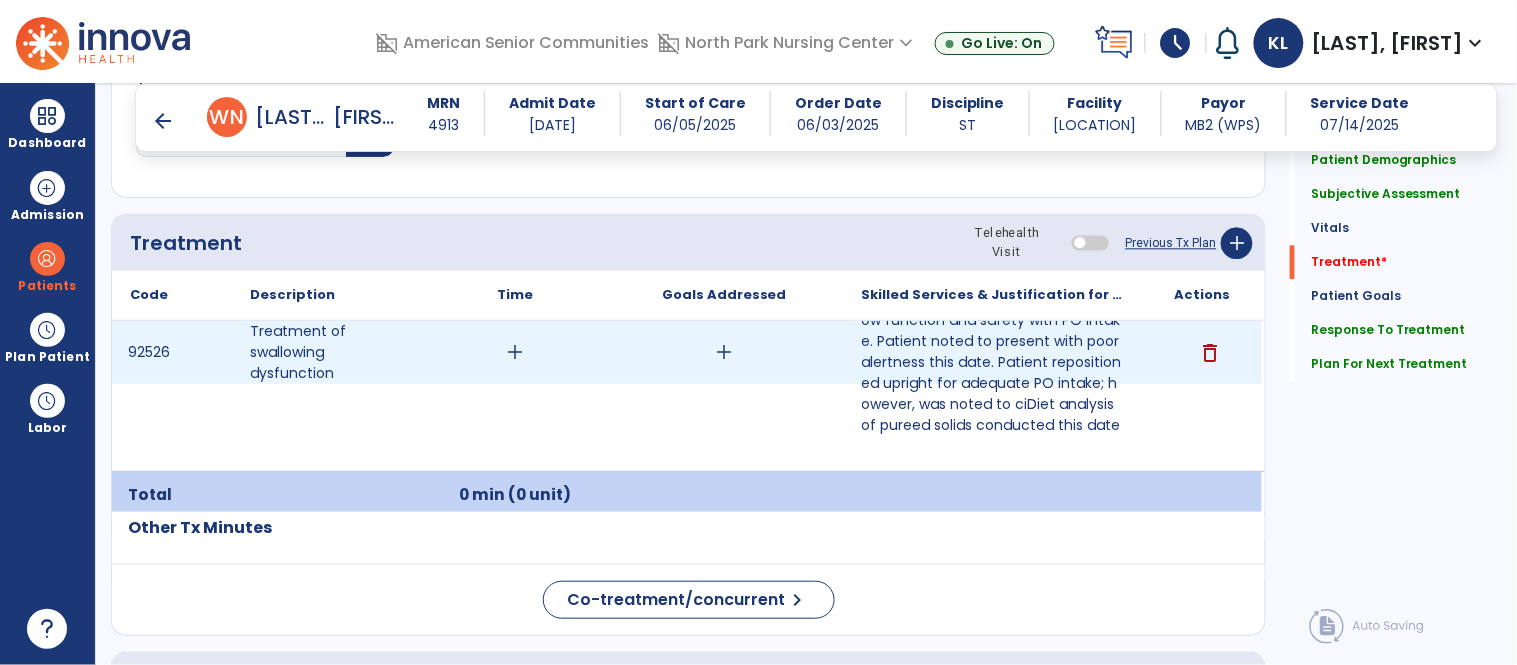 click on "add" at bounding box center (515, 352) 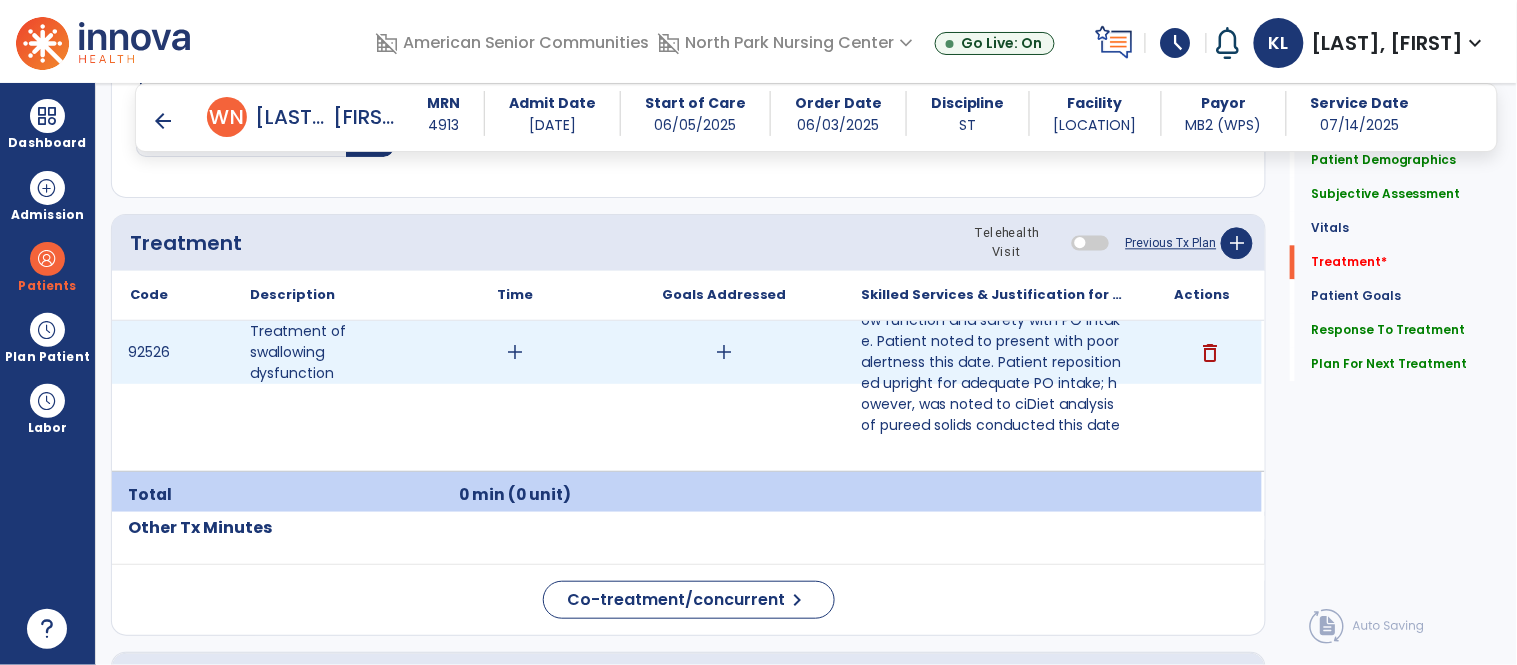 click on "add" at bounding box center [515, 352] 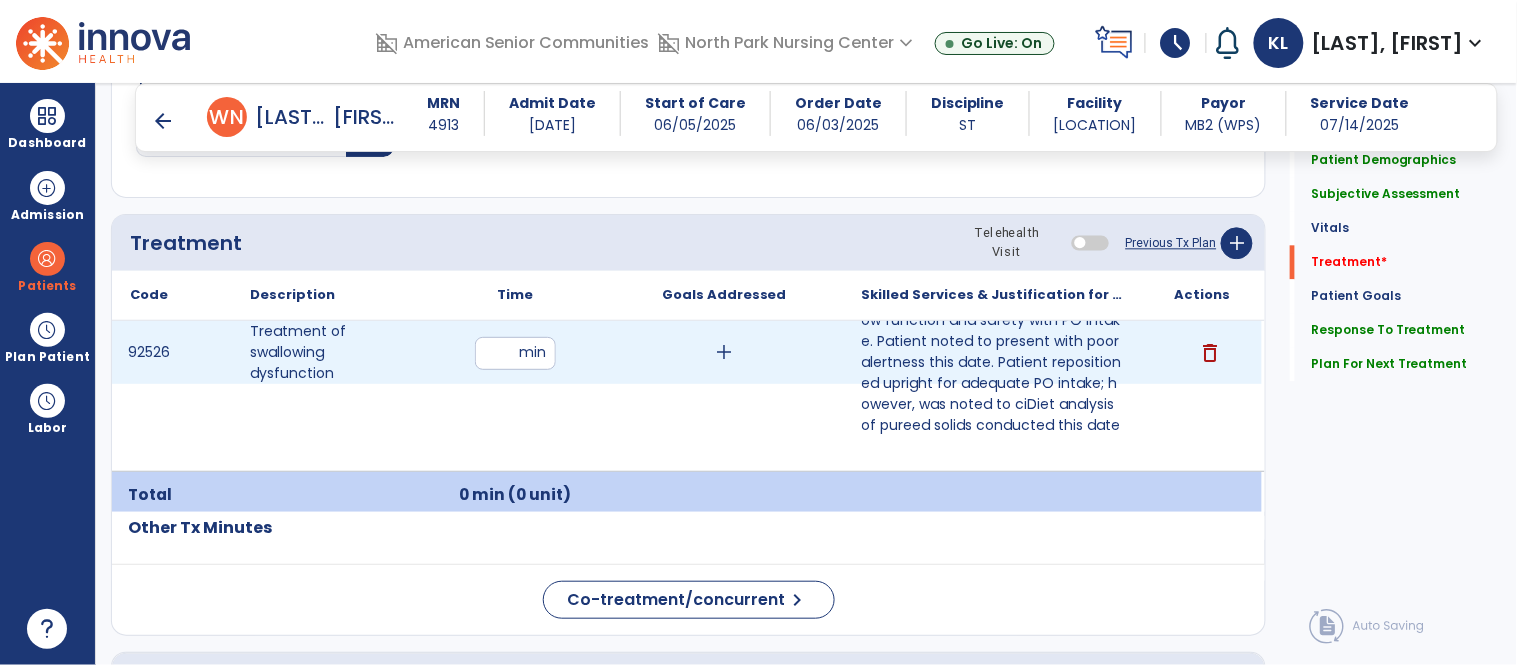type on "**" 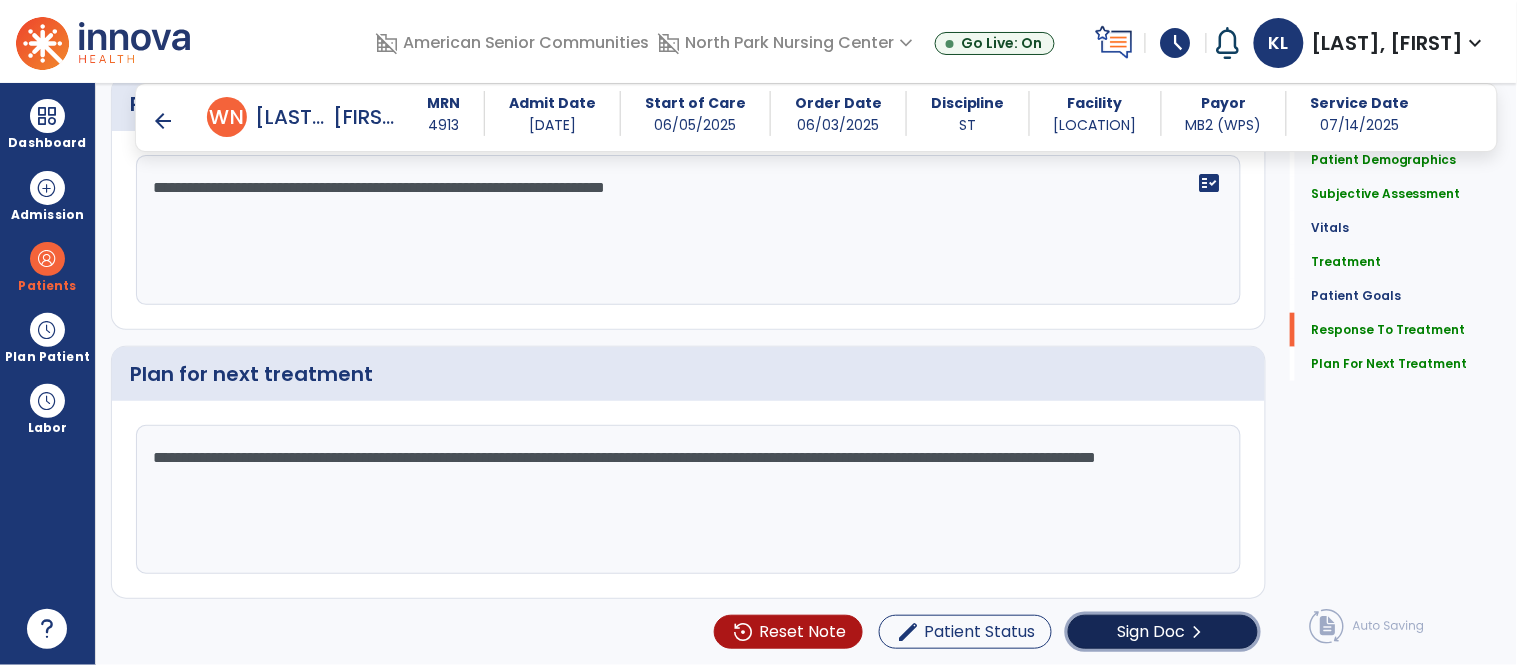 click on "Sign Doc  chevron_right" 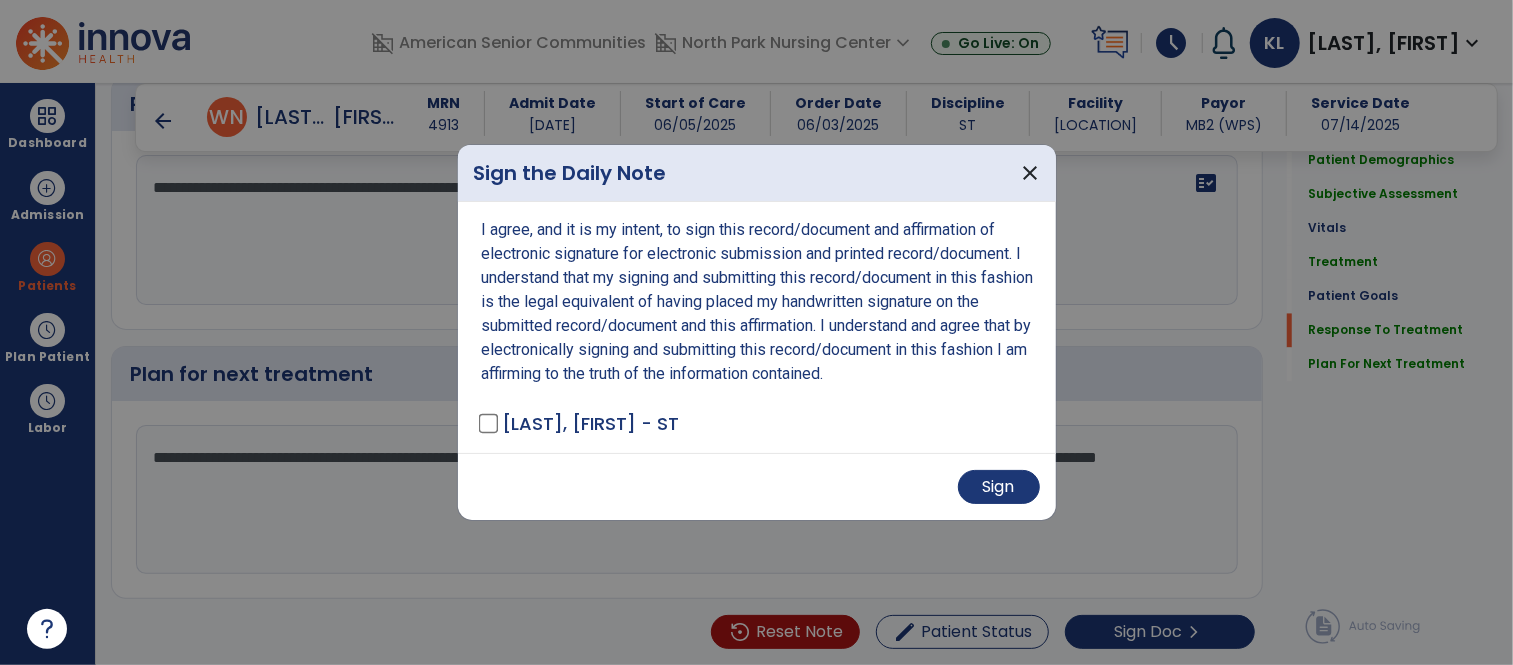 click on "Sign" at bounding box center (757, 487) 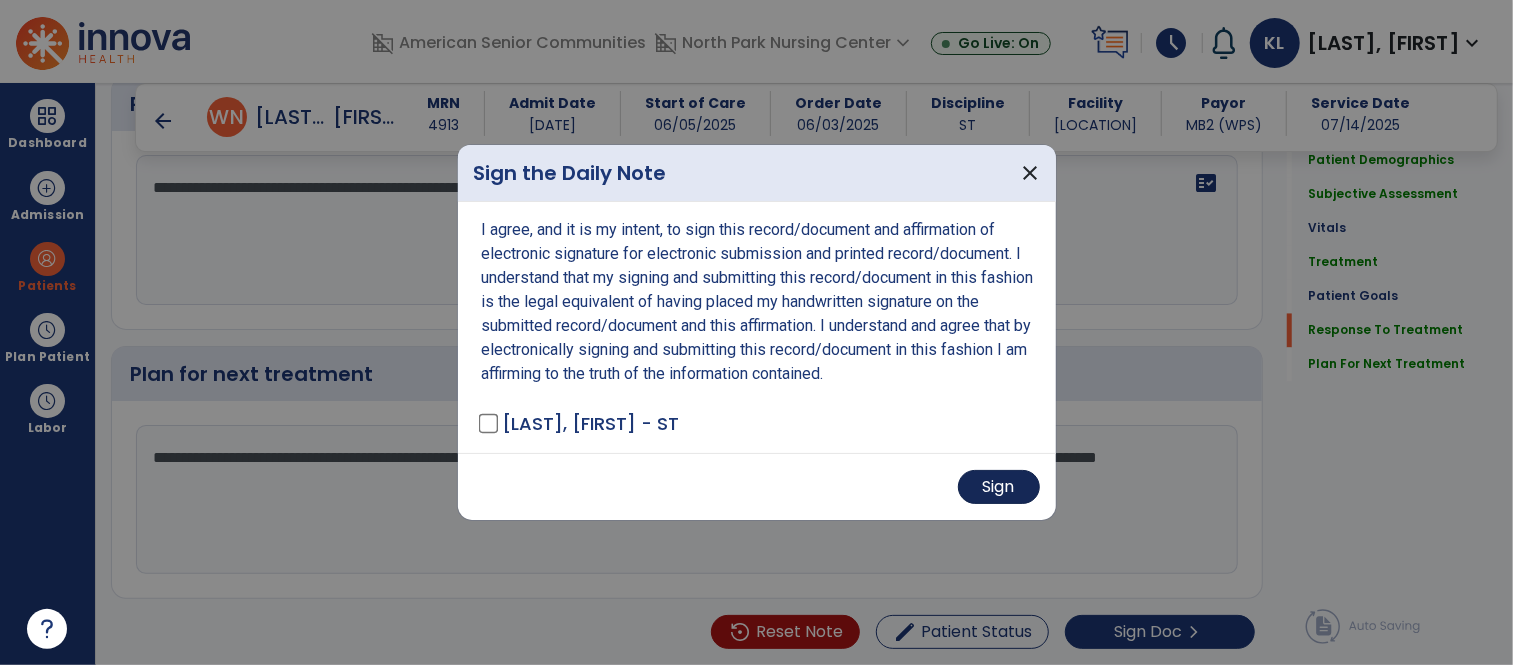 click on "Sign" at bounding box center [999, 487] 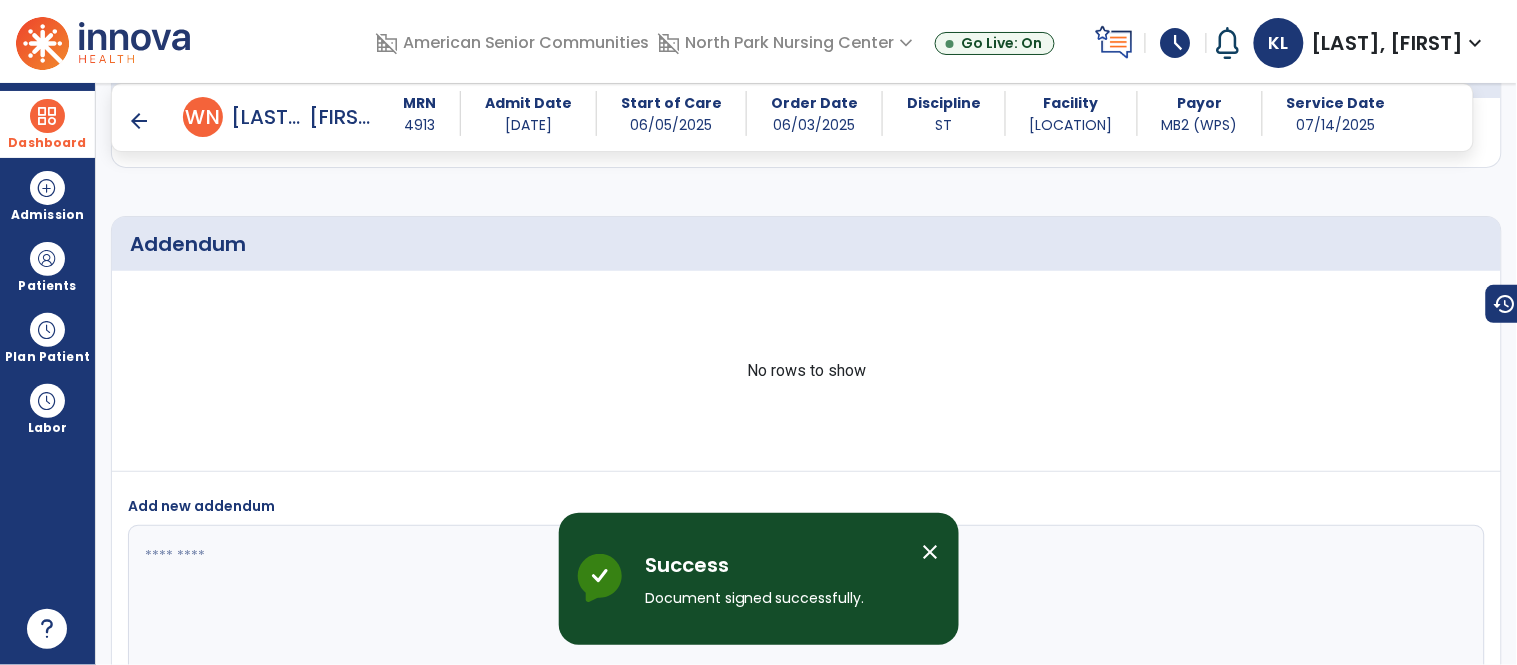 click on "Dashboard" at bounding box center [47, 124] 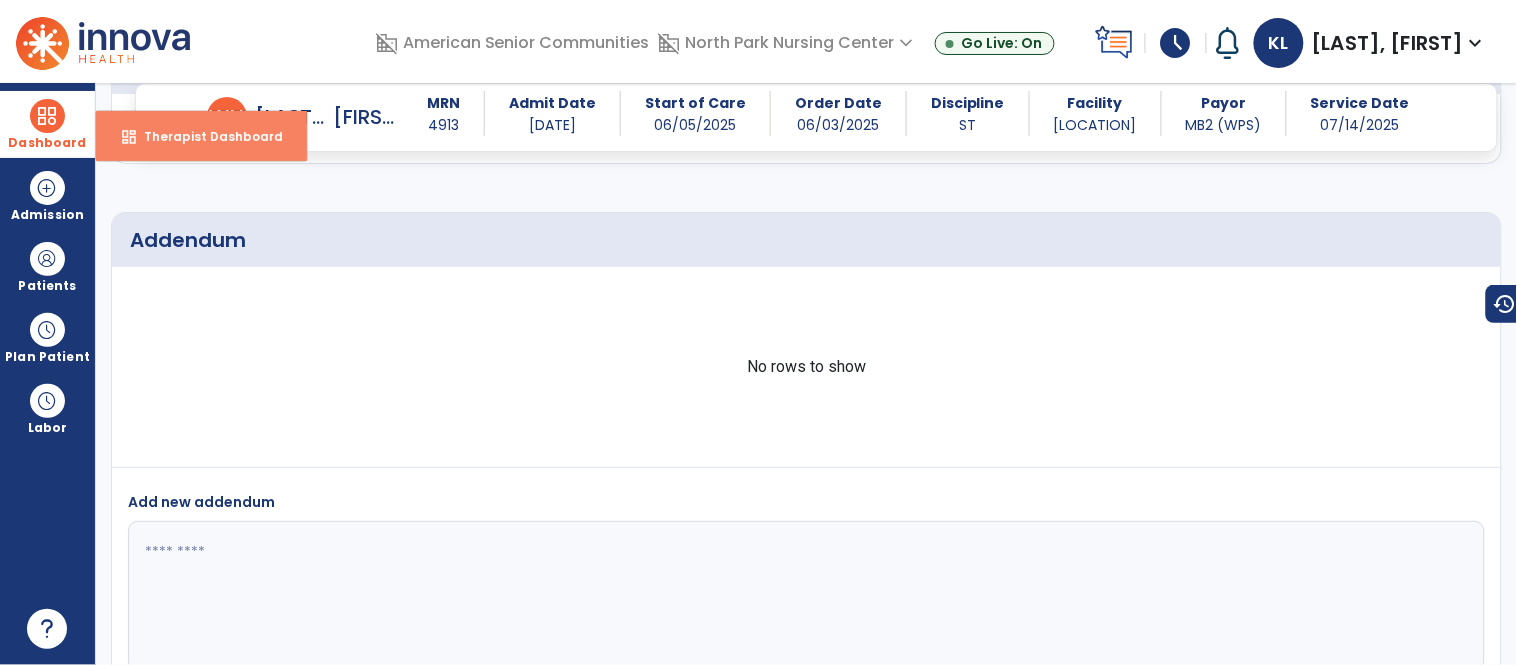 click on "Therapist Dashboard" at bounding box center [205, 136] 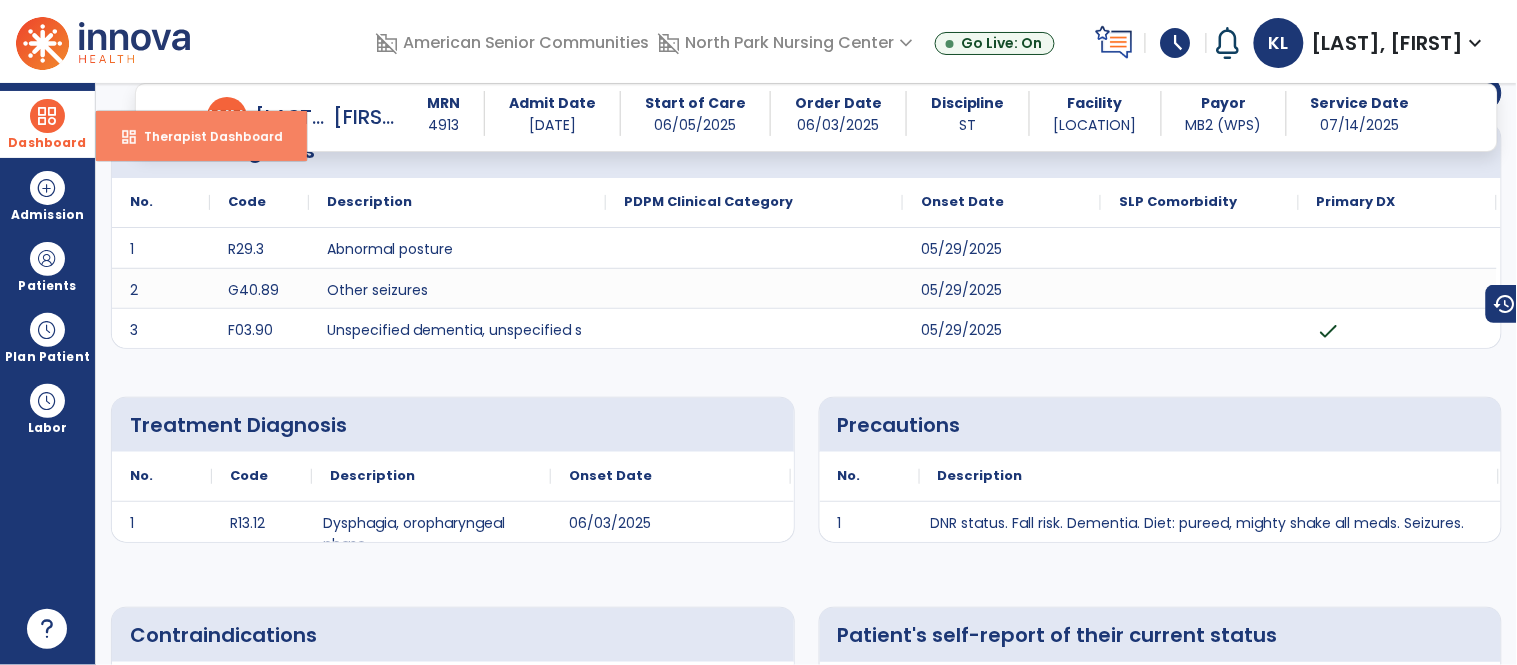 select on "****" 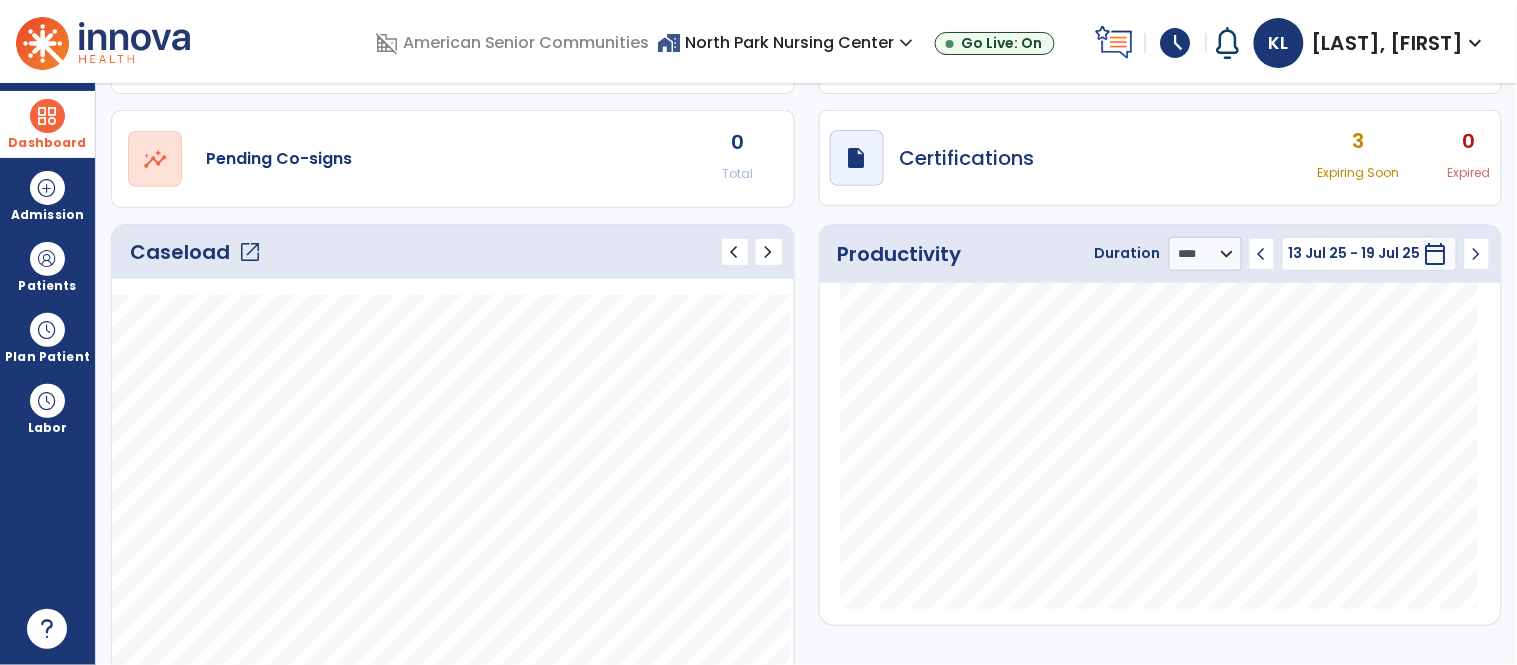 click on "open_in_new" 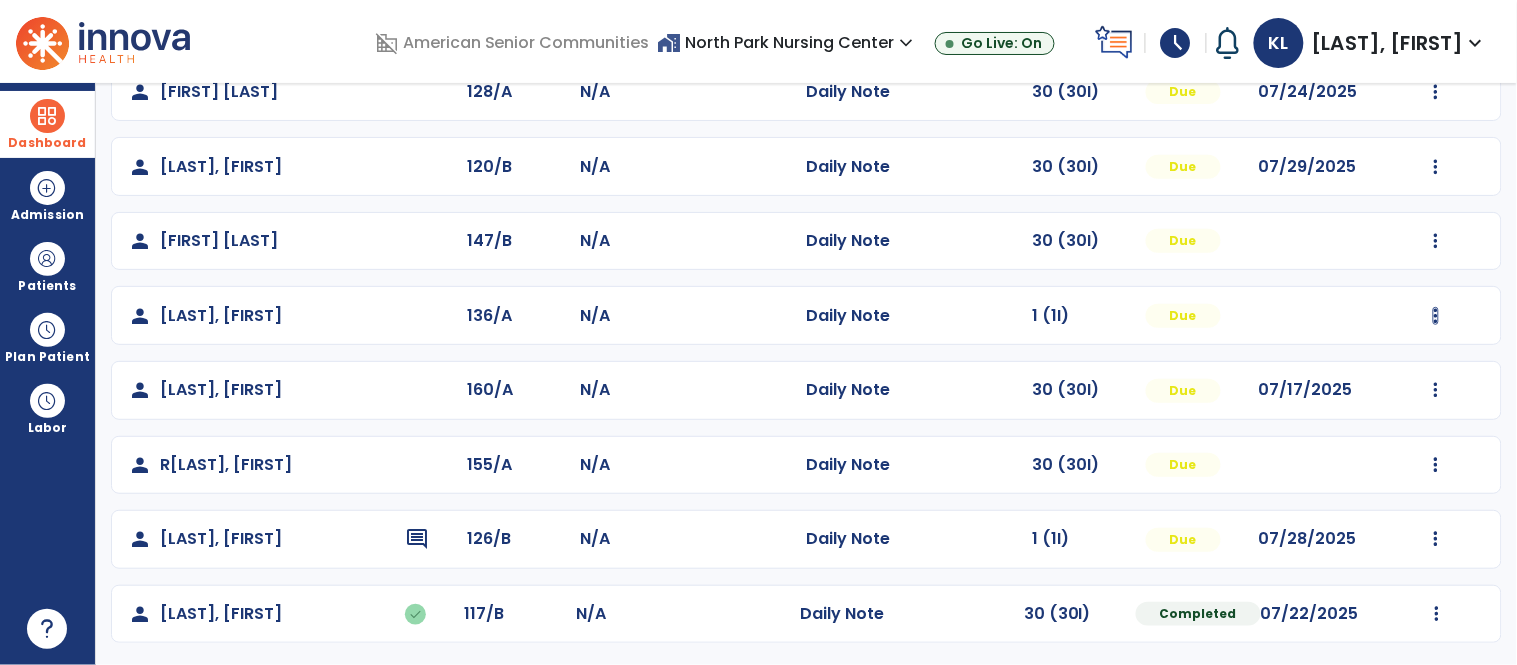 click at bounding box center (1436, 92) 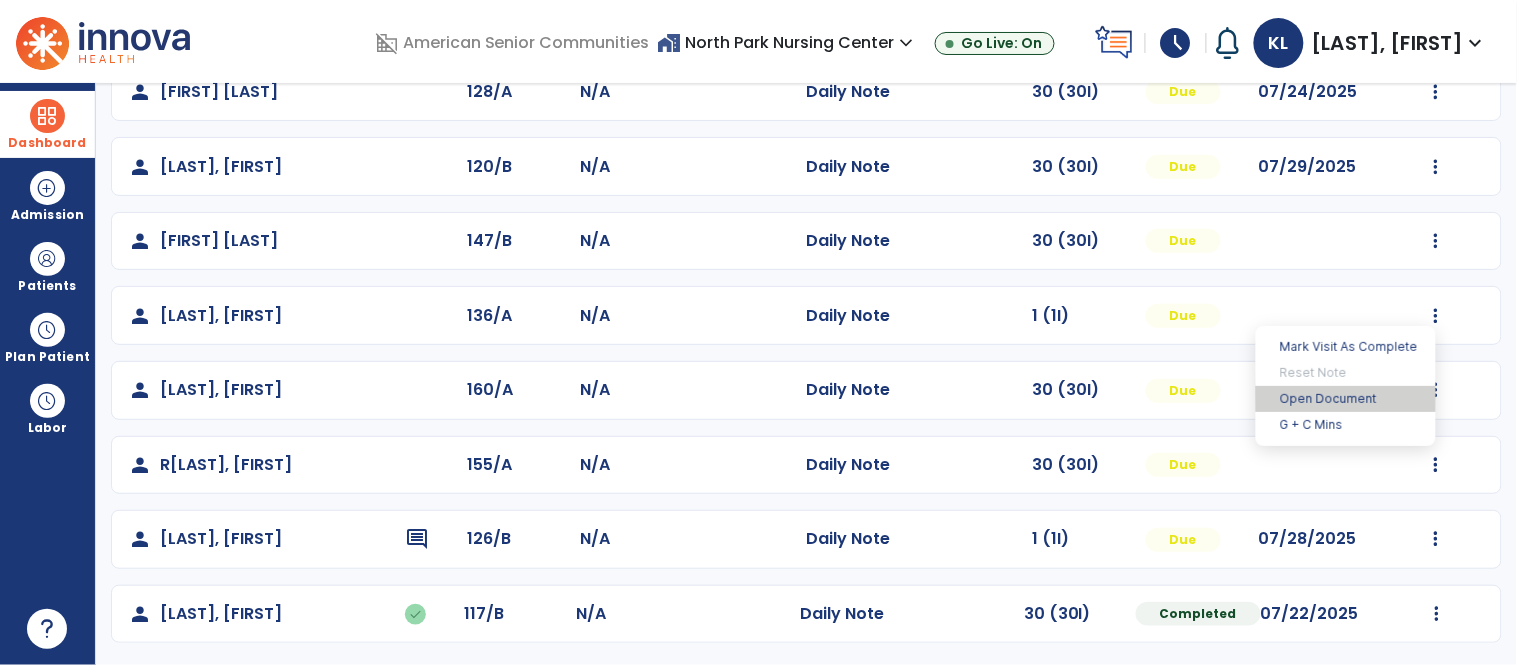 click on "Open Document" at bounding box center (1346, 399) 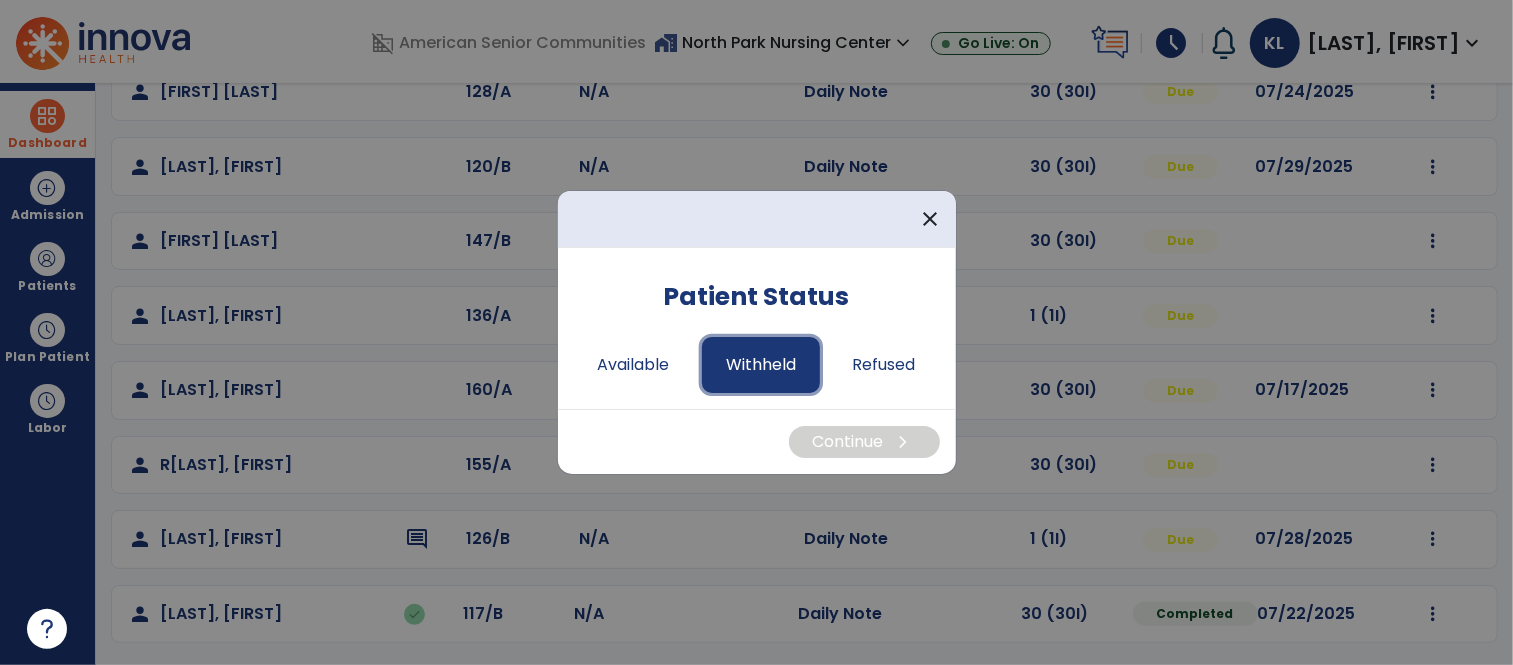 click on "Withheld" at bounding box center [761, 365] 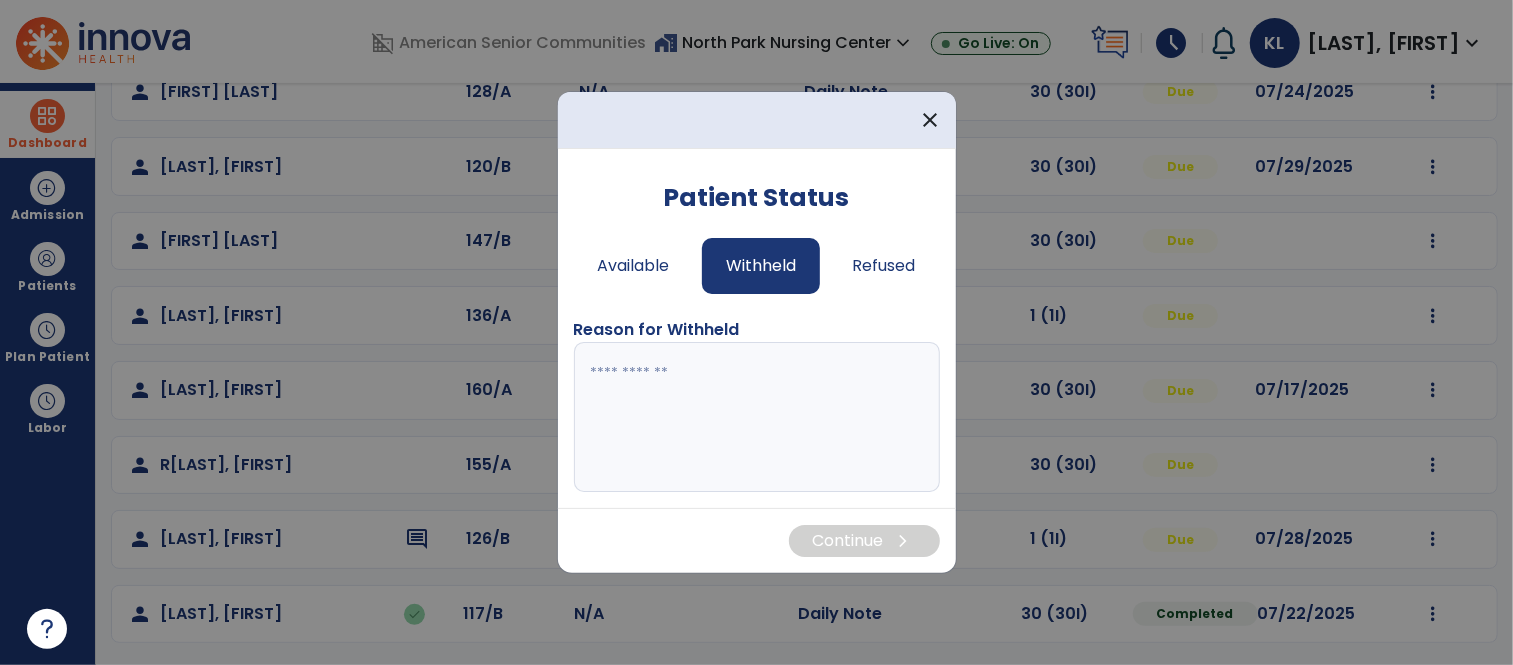 click at bounding box center (757, 417) 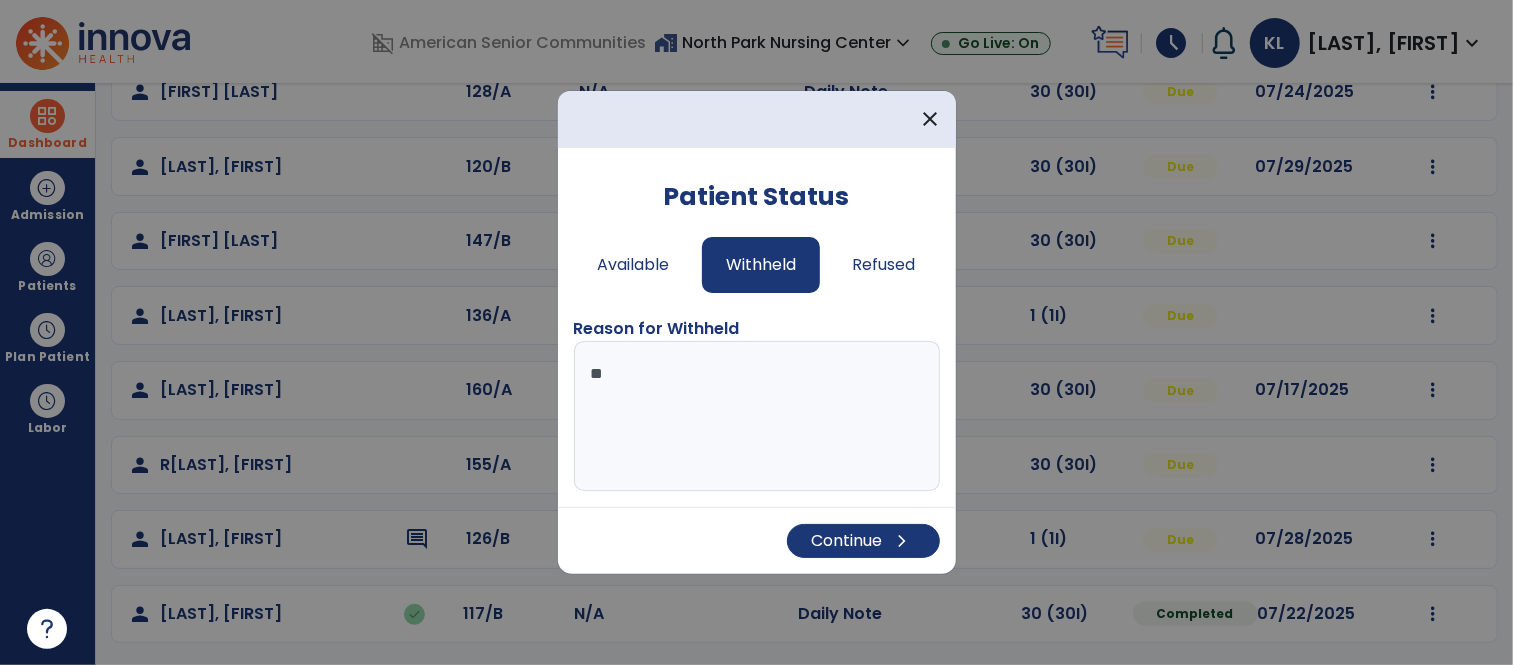 type on "*" 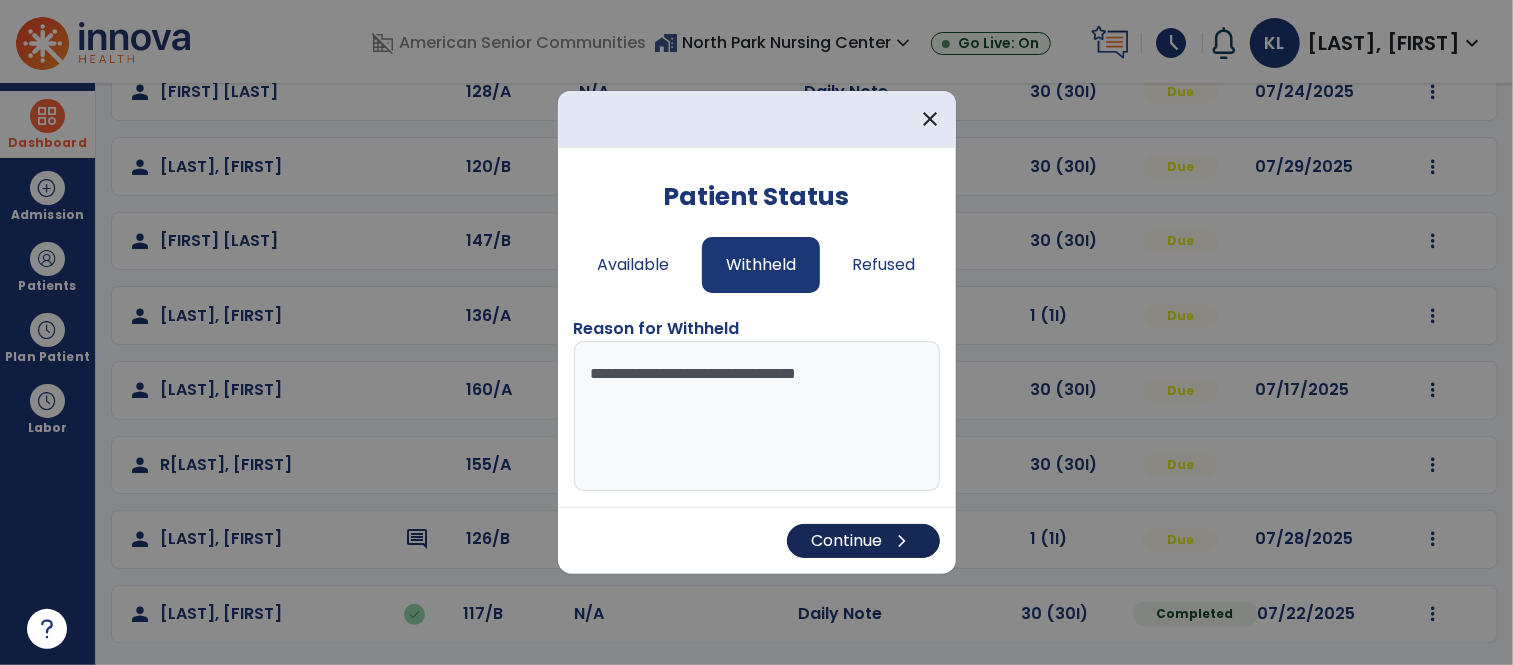 type on "**********" 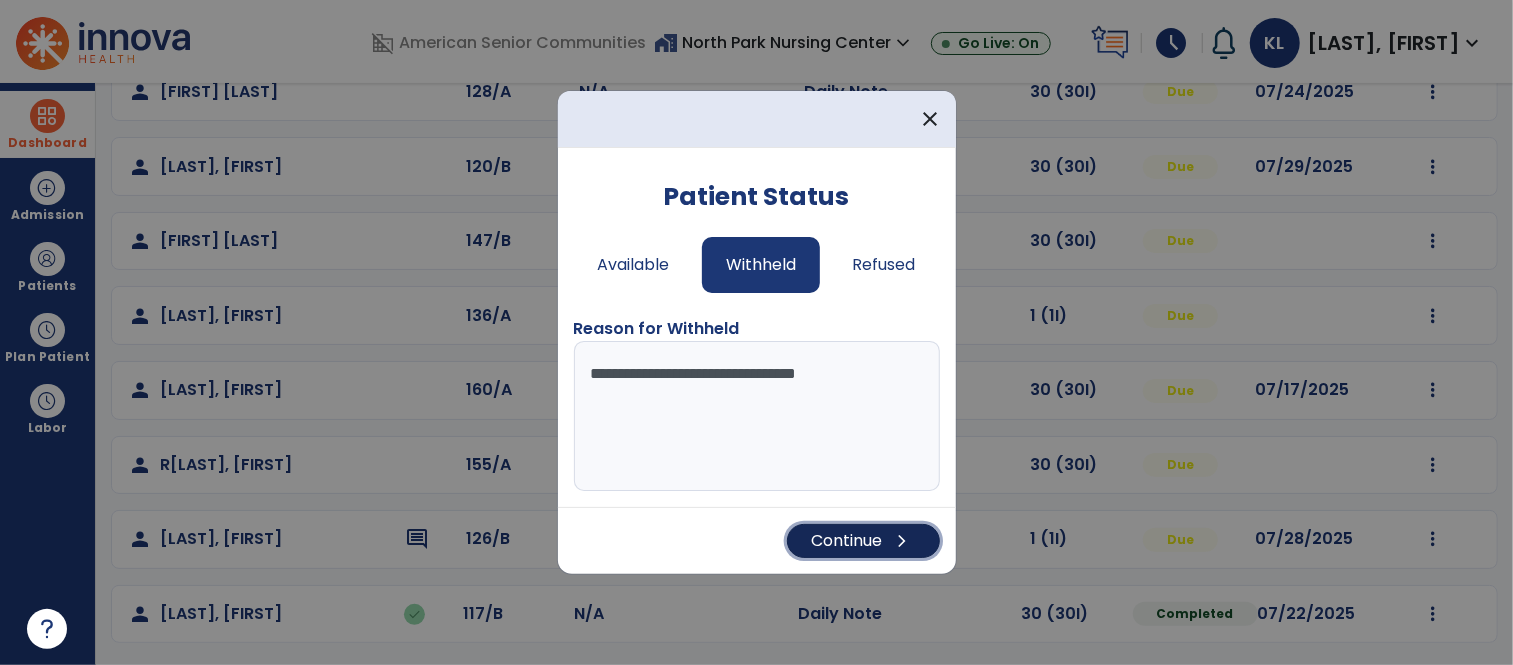 click on "Continue   chevron_right" at bounding box center (863, 541) 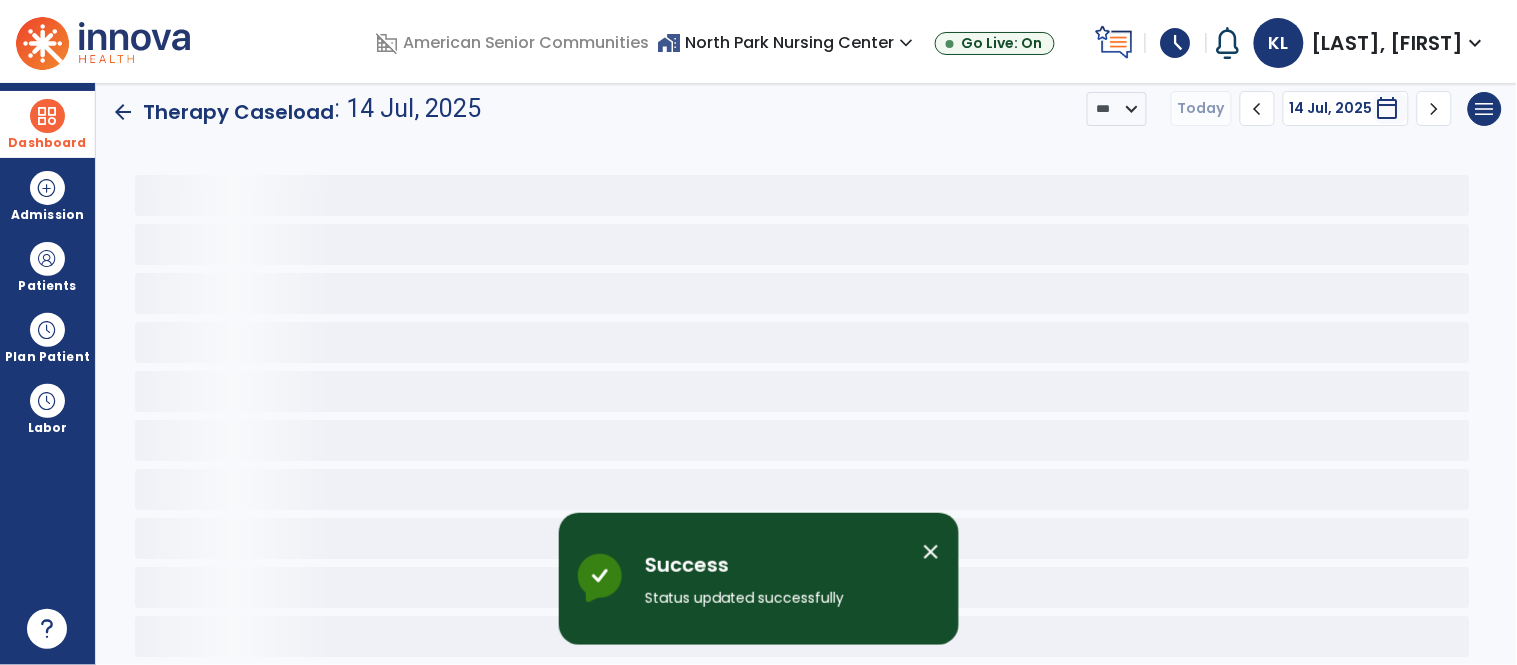 scroll, scrollTop: 15, scrollLeft: 0, axis: vertical 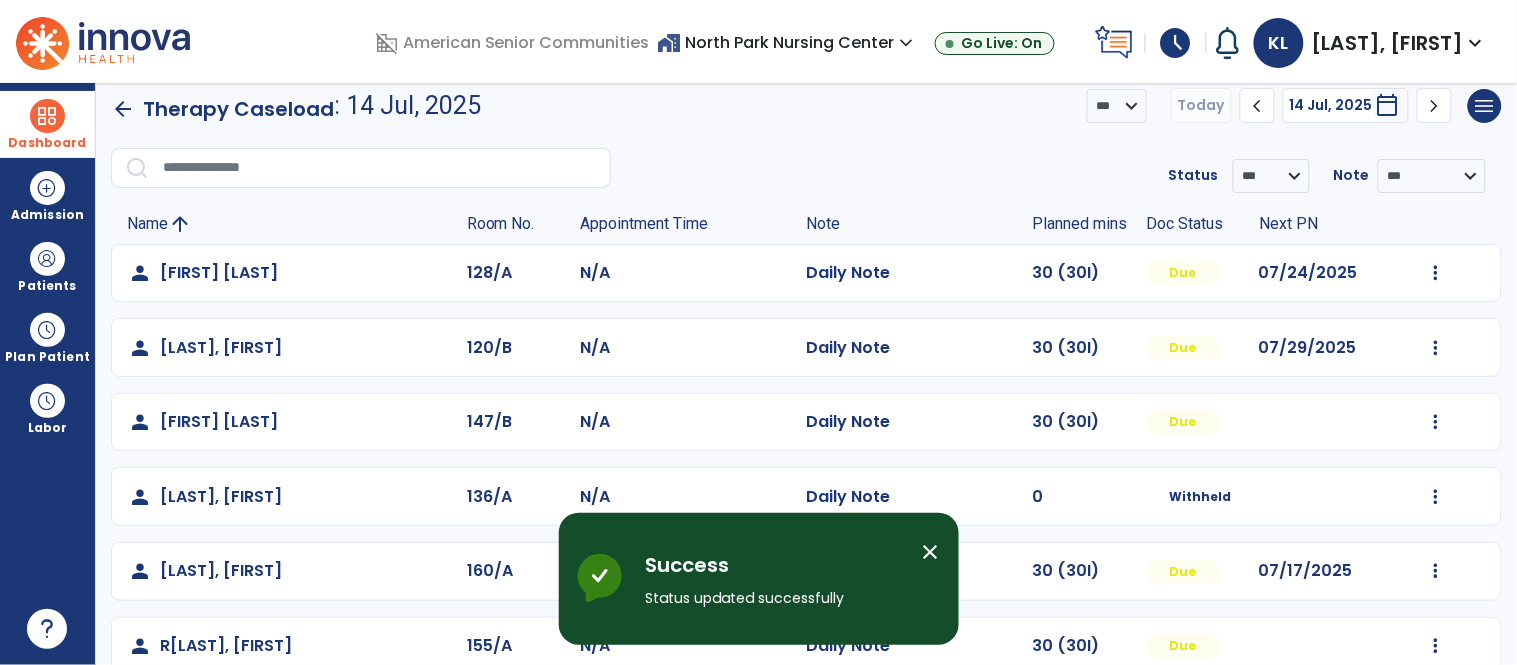 click on "Dashboard" at bounding box center [47, 143] 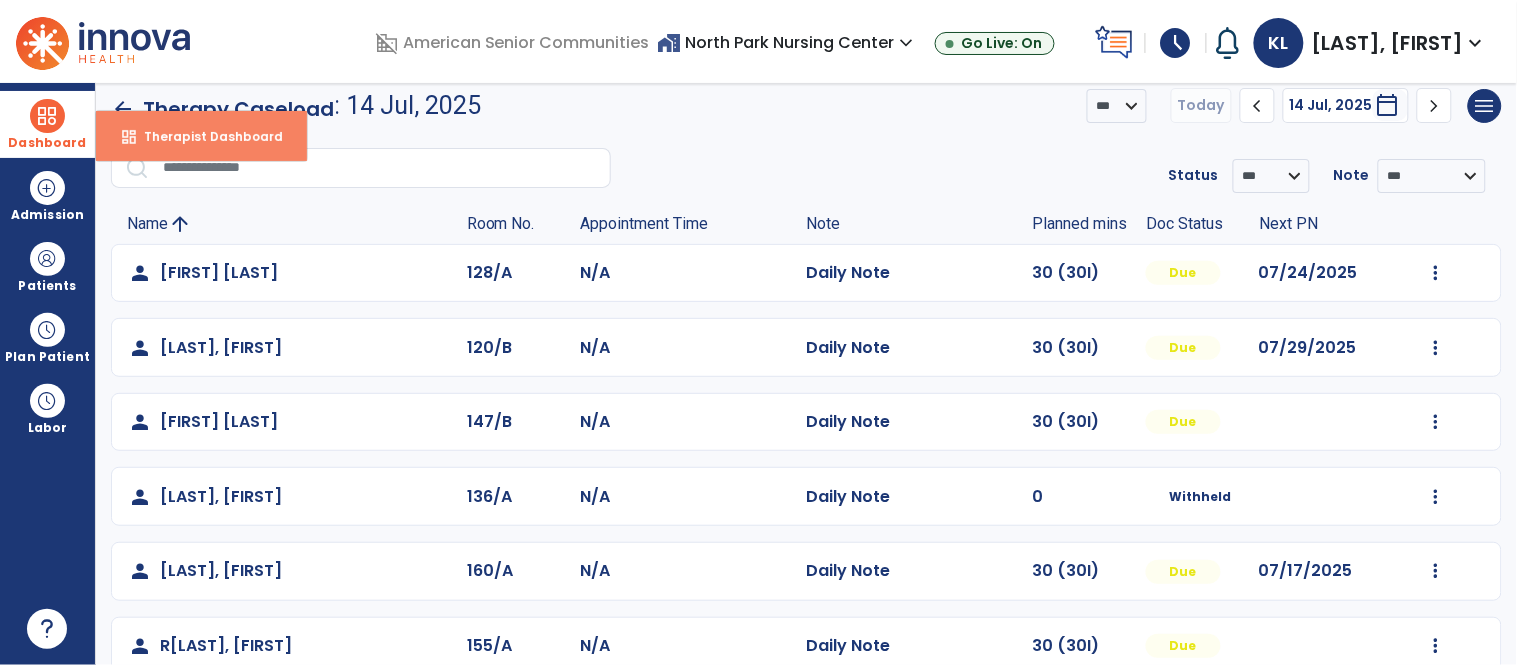 click on "Therapist Dashboard" at bounding box center (205, 136) 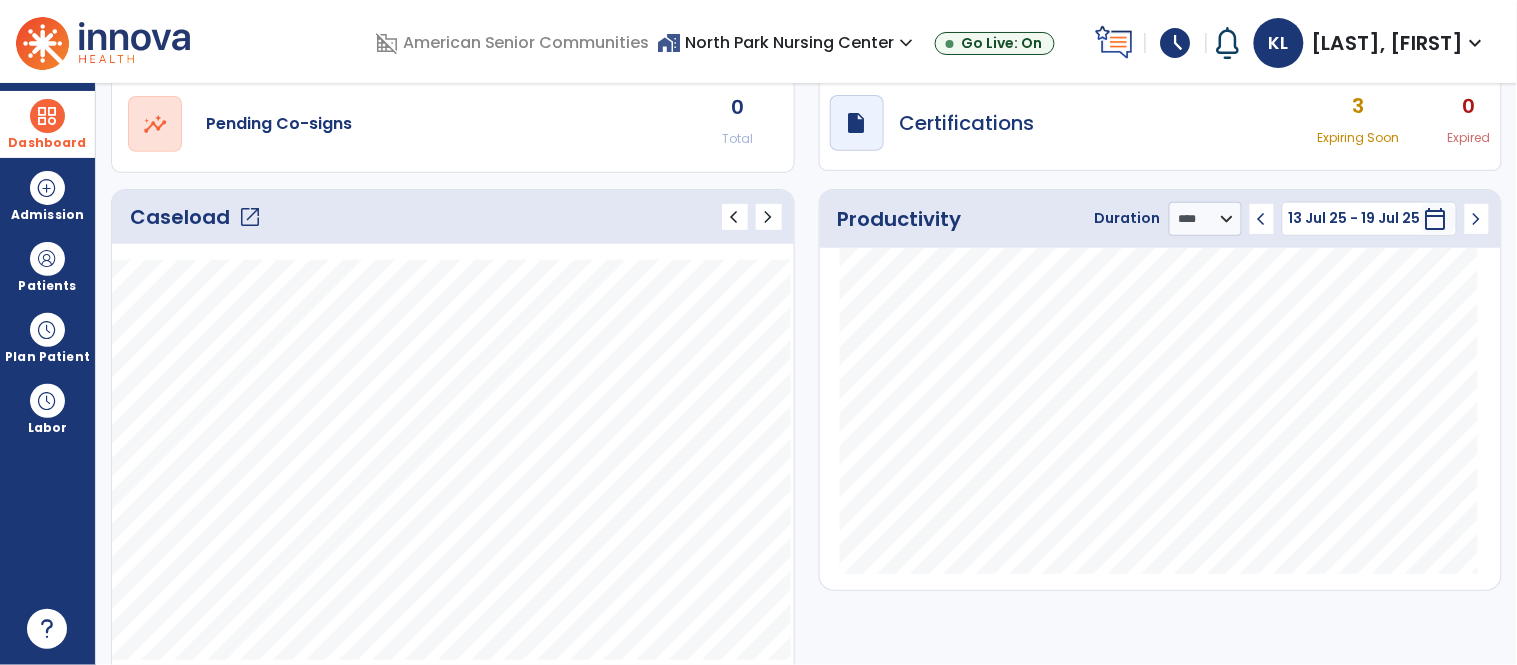 scroll, scrollTop: 0, scrollLeft: 0, axis: both 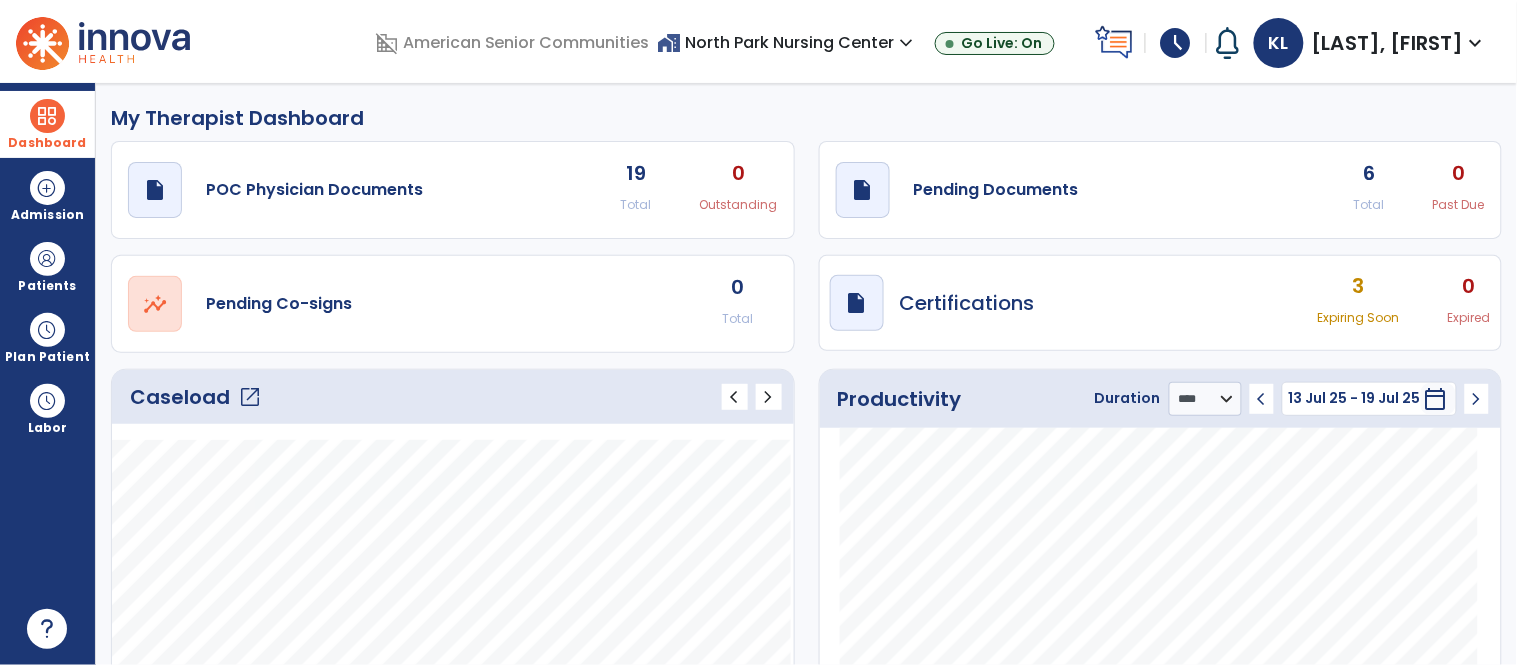 click on "open_in_new" 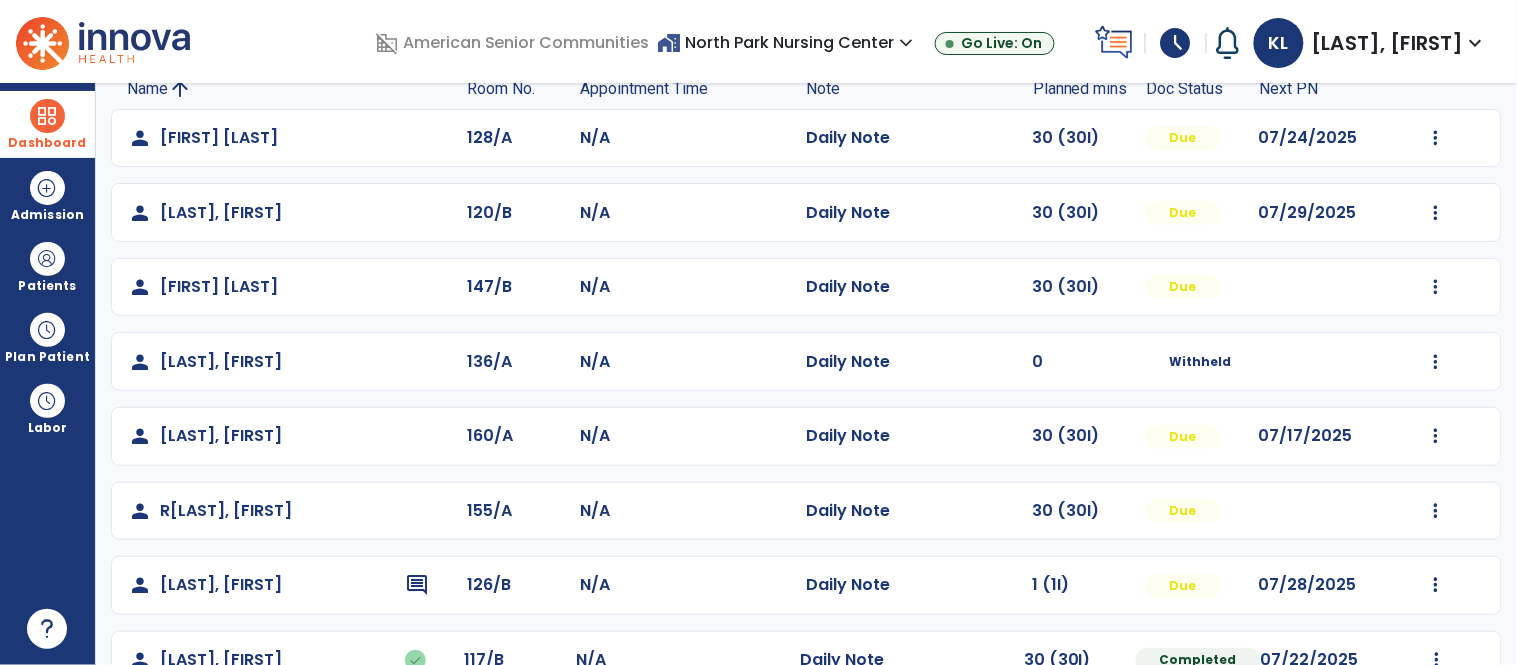 scroll, scrollTop: 151, scrollLeft: 0, axis: vertical 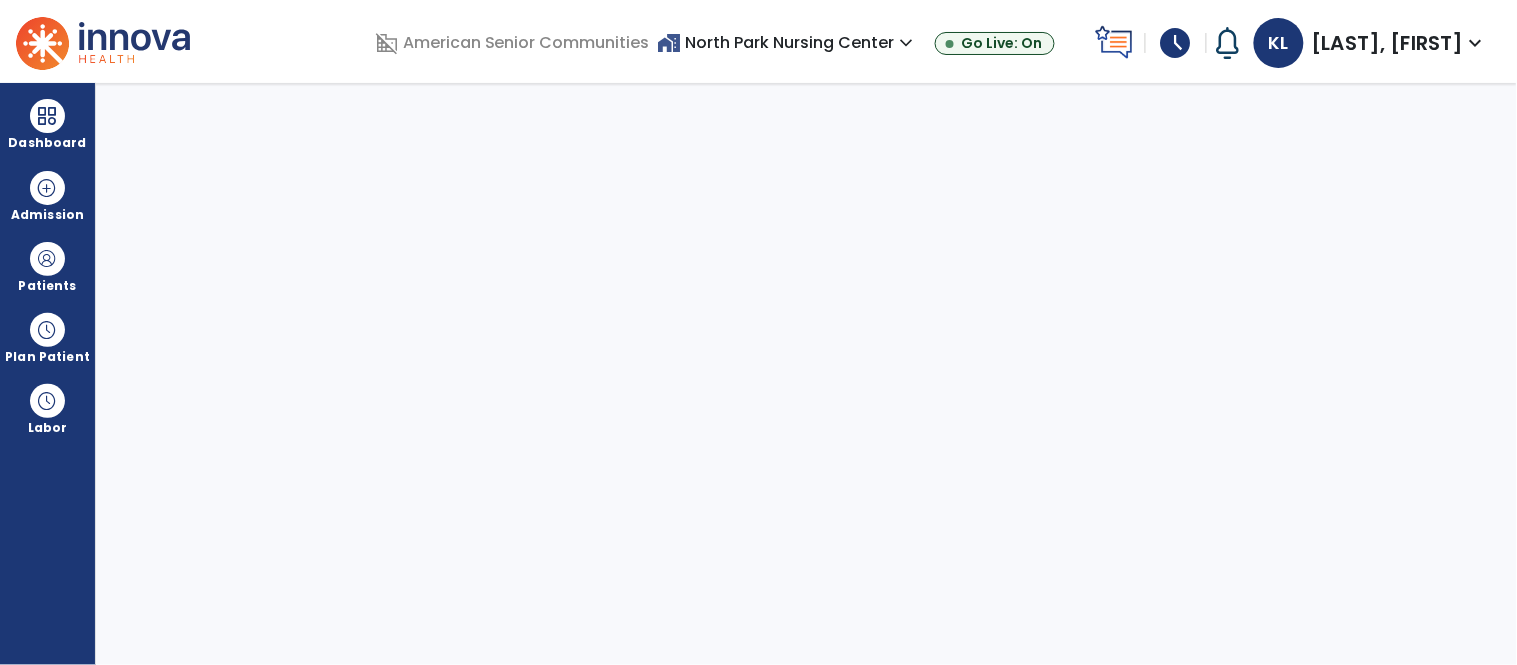 select on "****" 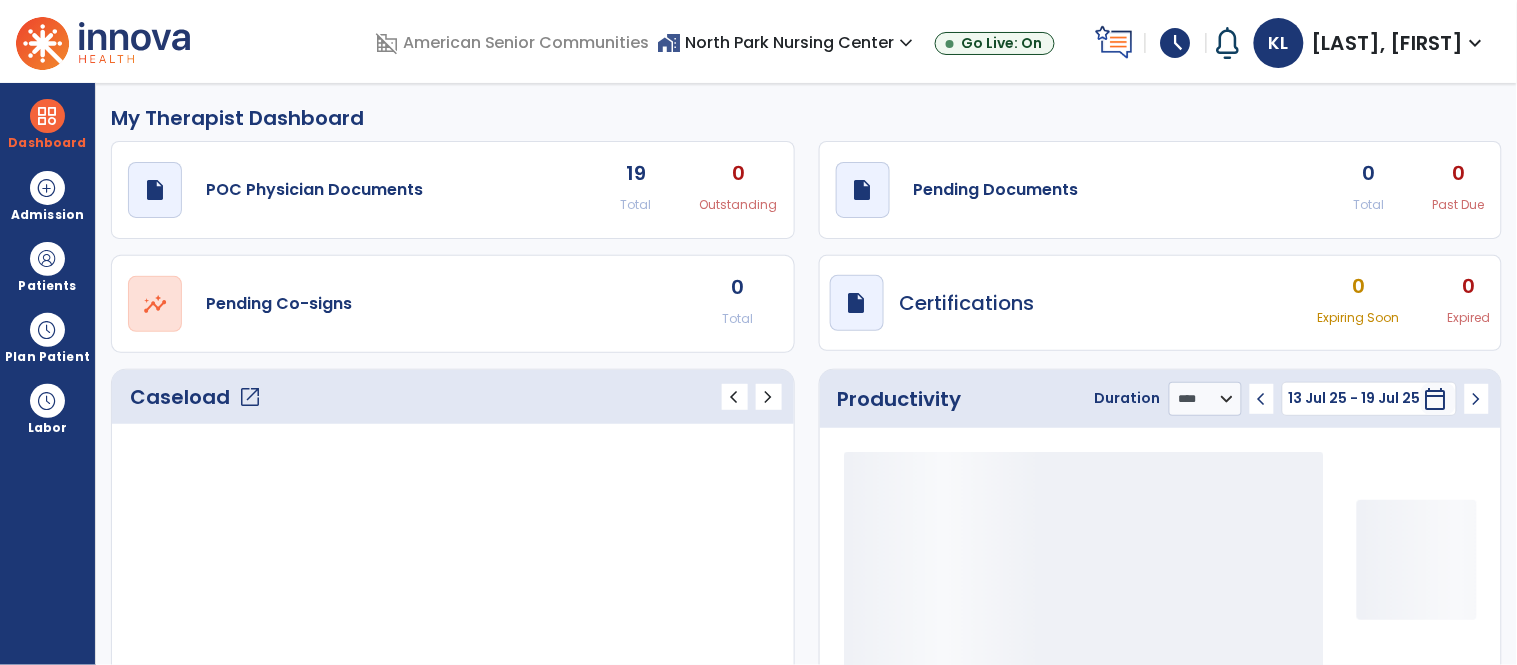 click on "open_in_new" 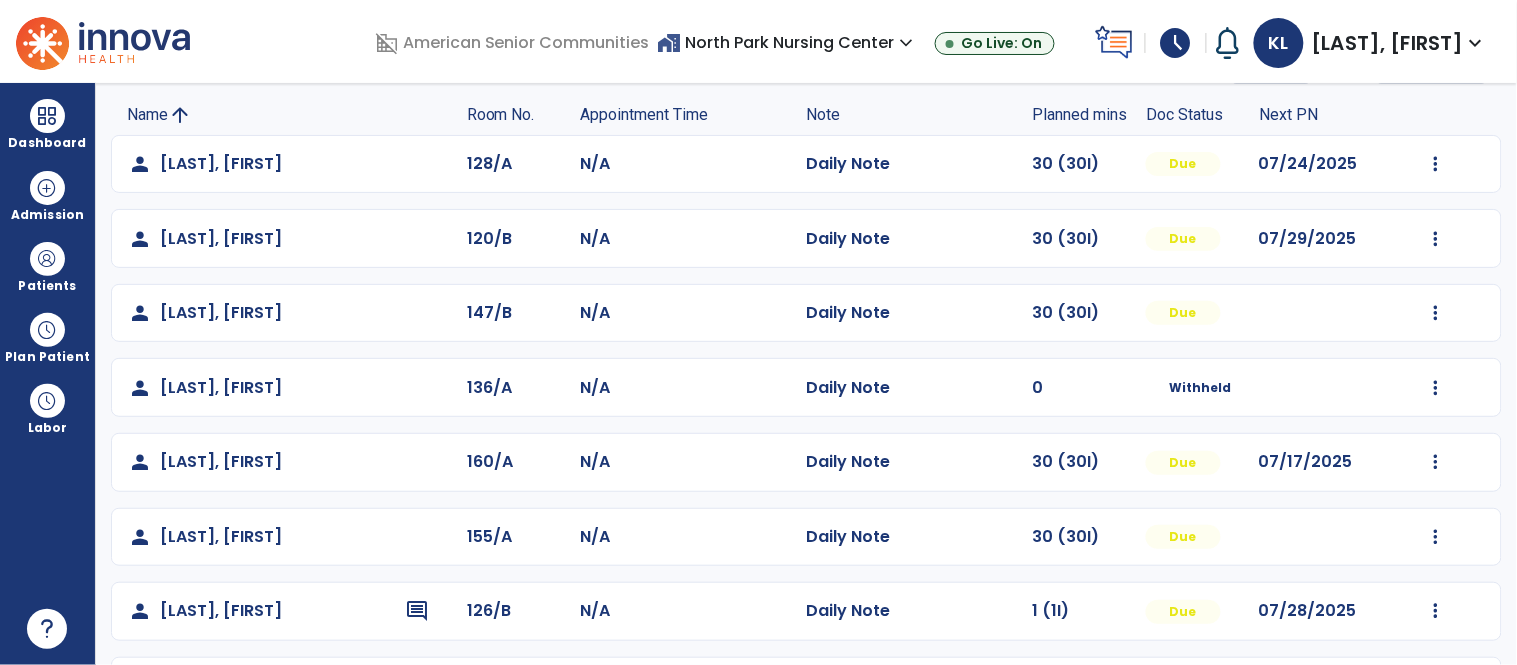 scroll, scrollTop: 196, scrollLeft: 0, axis: vertical 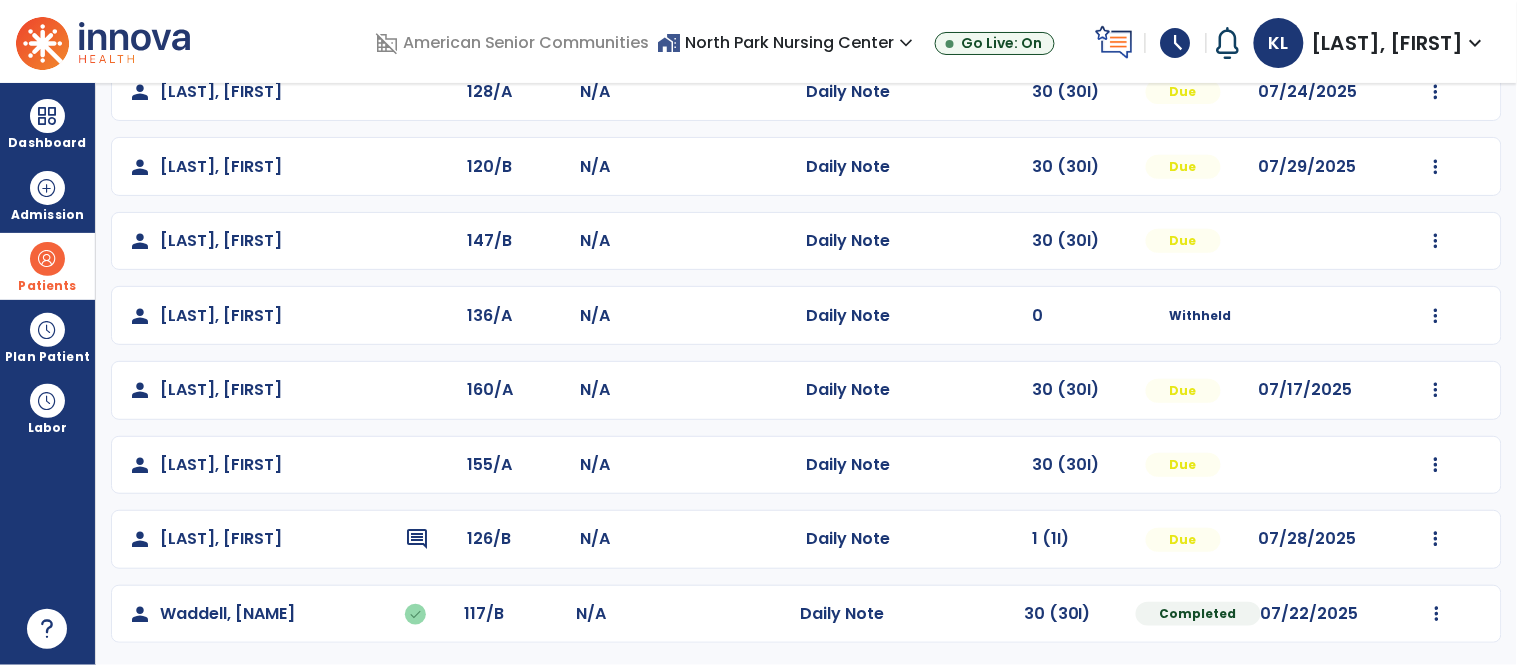 click at bounding box center [47, 259] 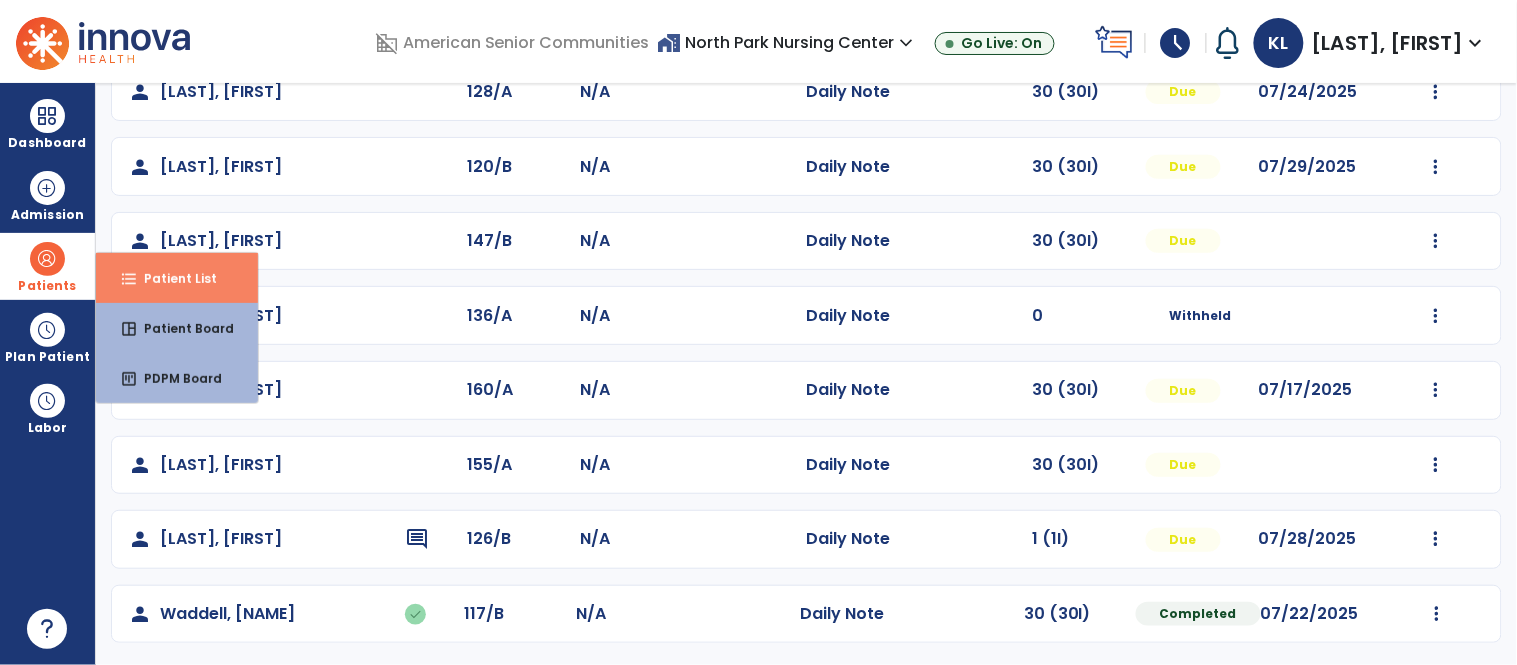 click on "Patient List" at bounding box center (172, 278) 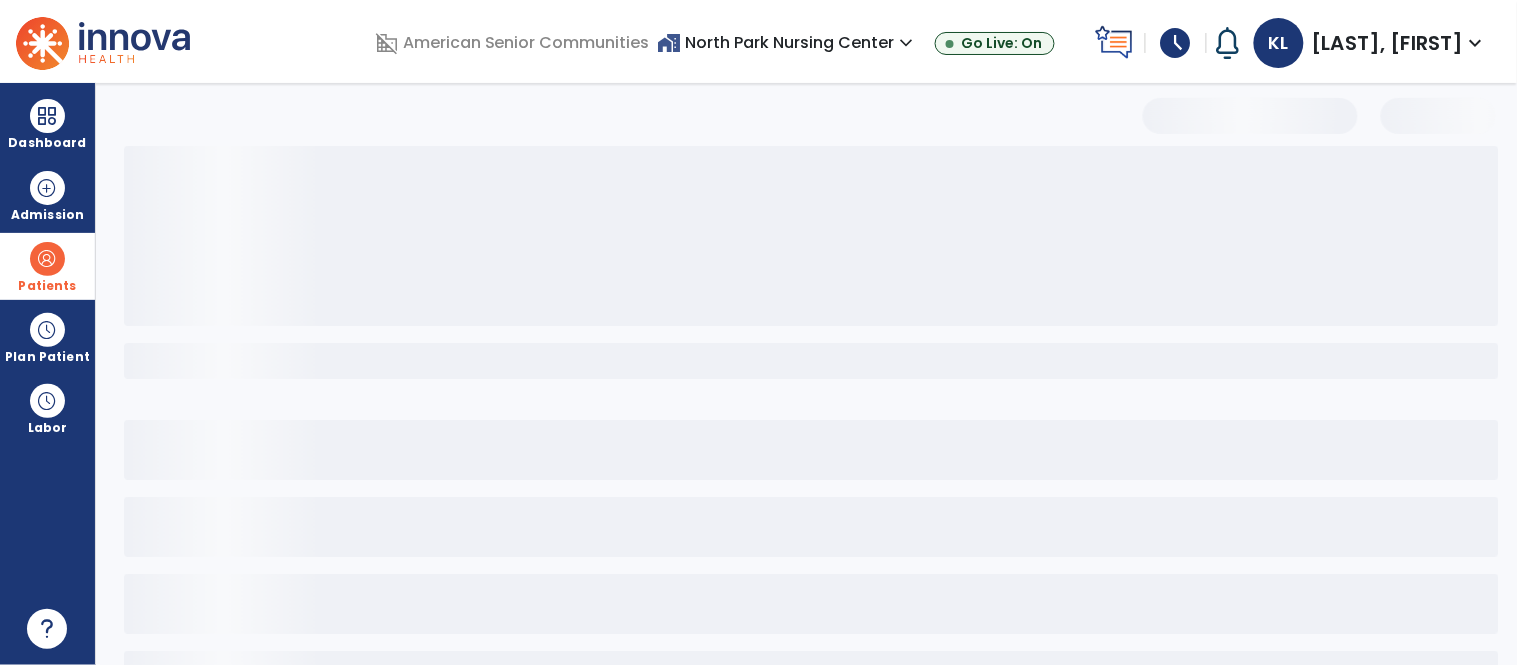 scroll, scrollTop: 0, scrollLeft: 0, axis: both 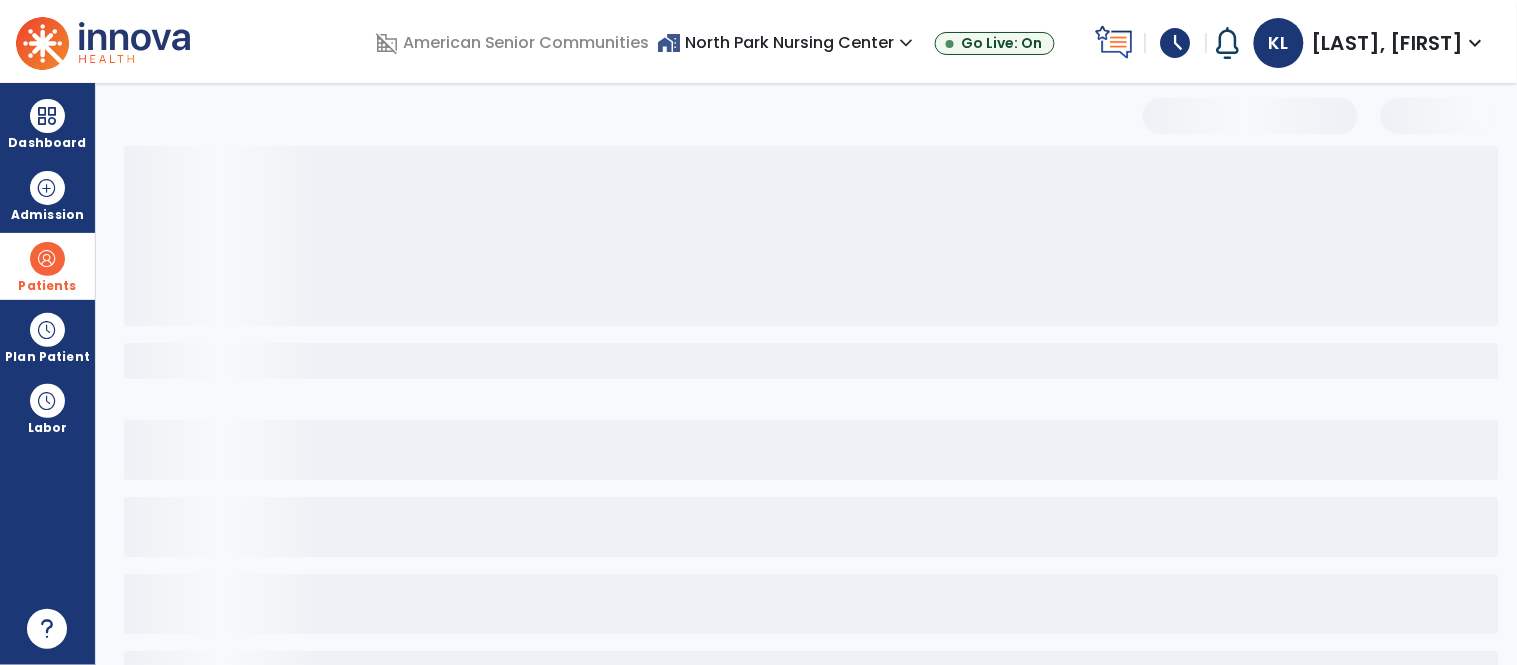 select on "***" 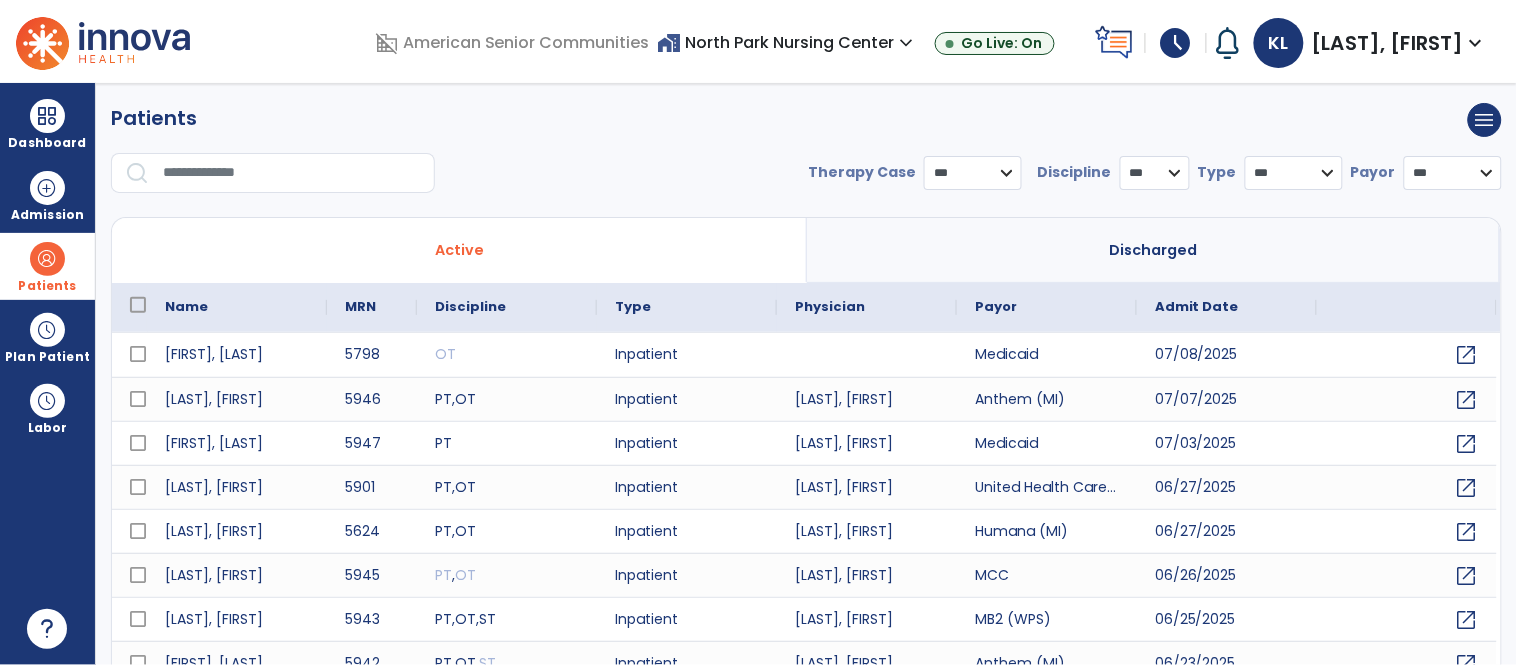 click at bounding box center (292, 173) 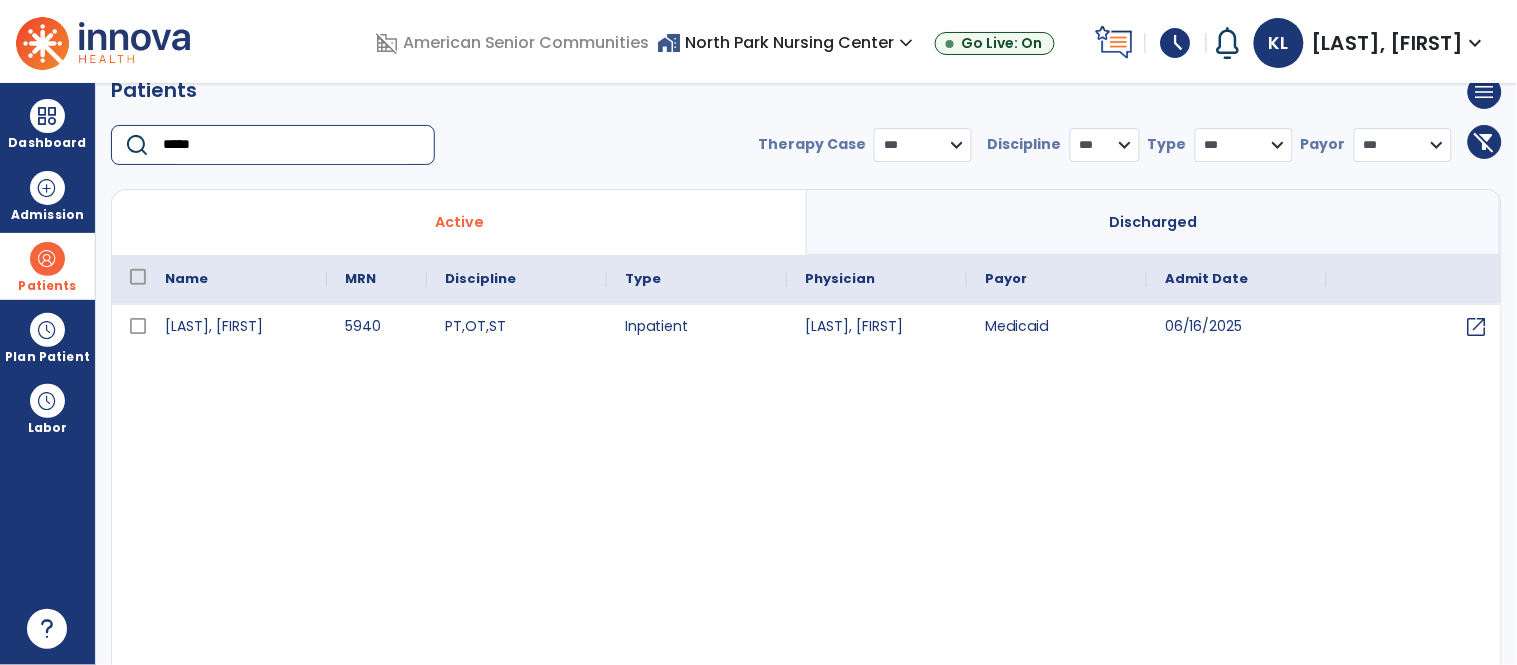 scroll, scrollTop: 48, scrollLeft: 0, axis: vertical 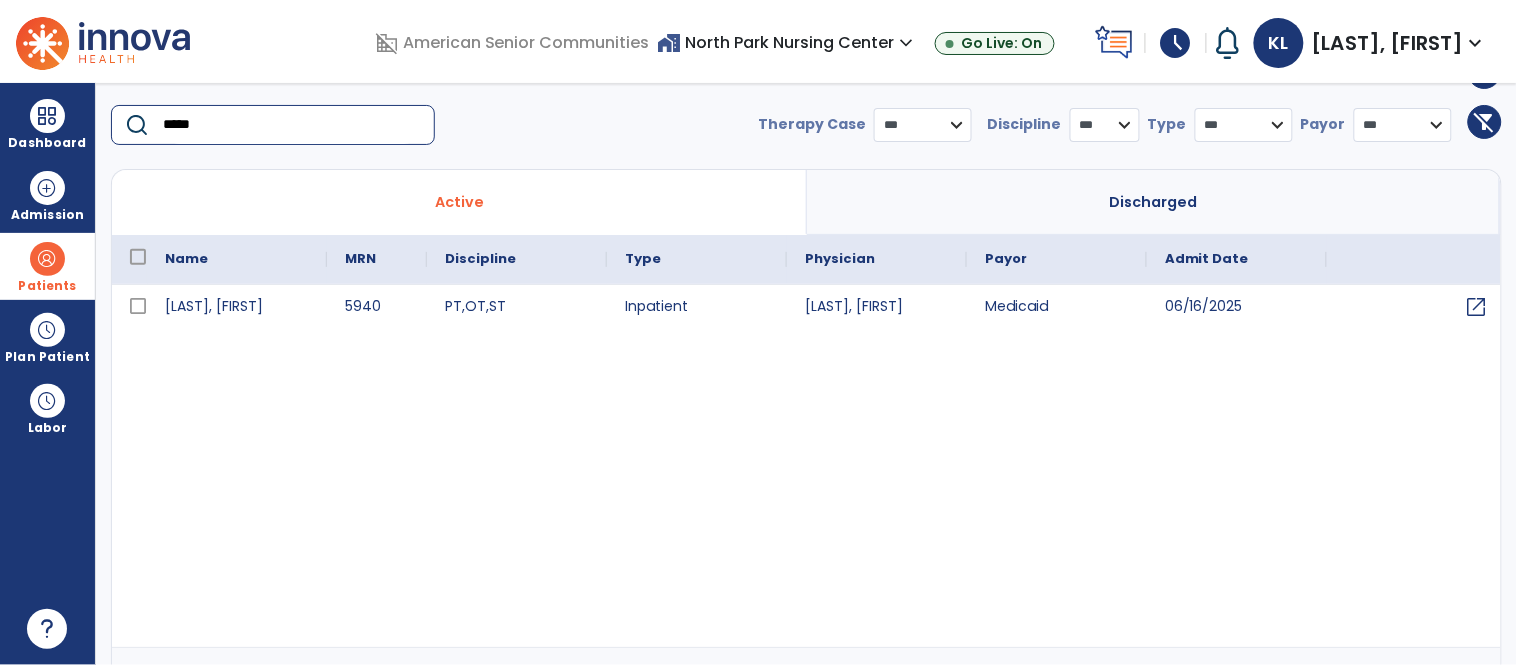 type on "*****" 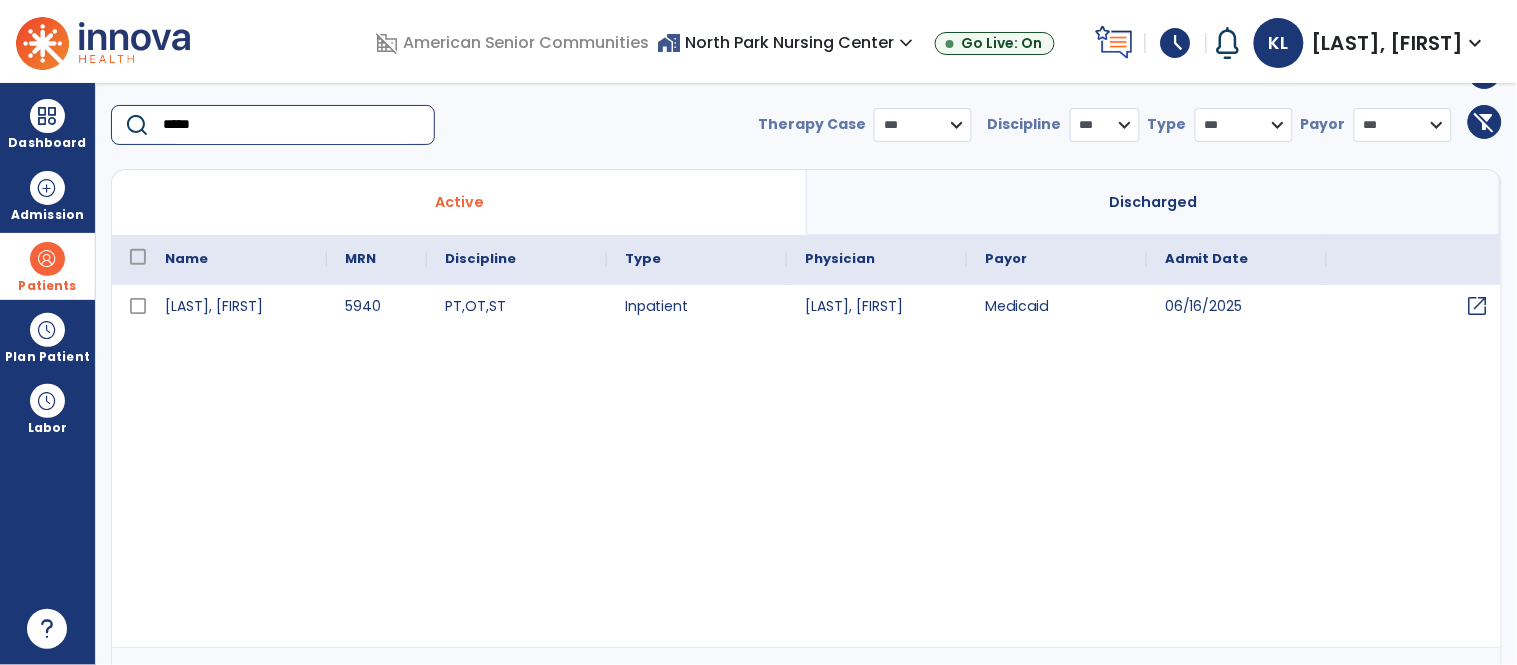 click on "open_in_new" at bounding box center [1478, 306] 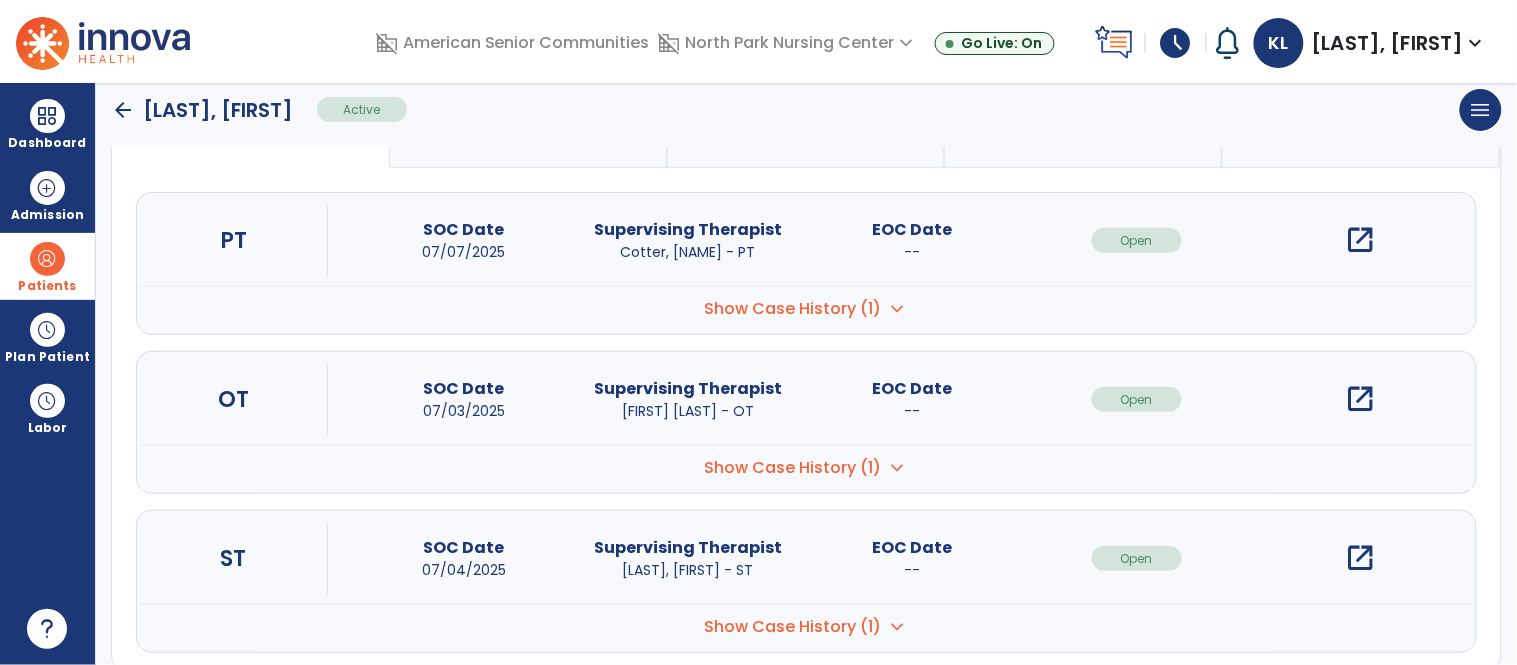 scroll, scrollTop: 231, scrollLeft: 0, axis: vertical 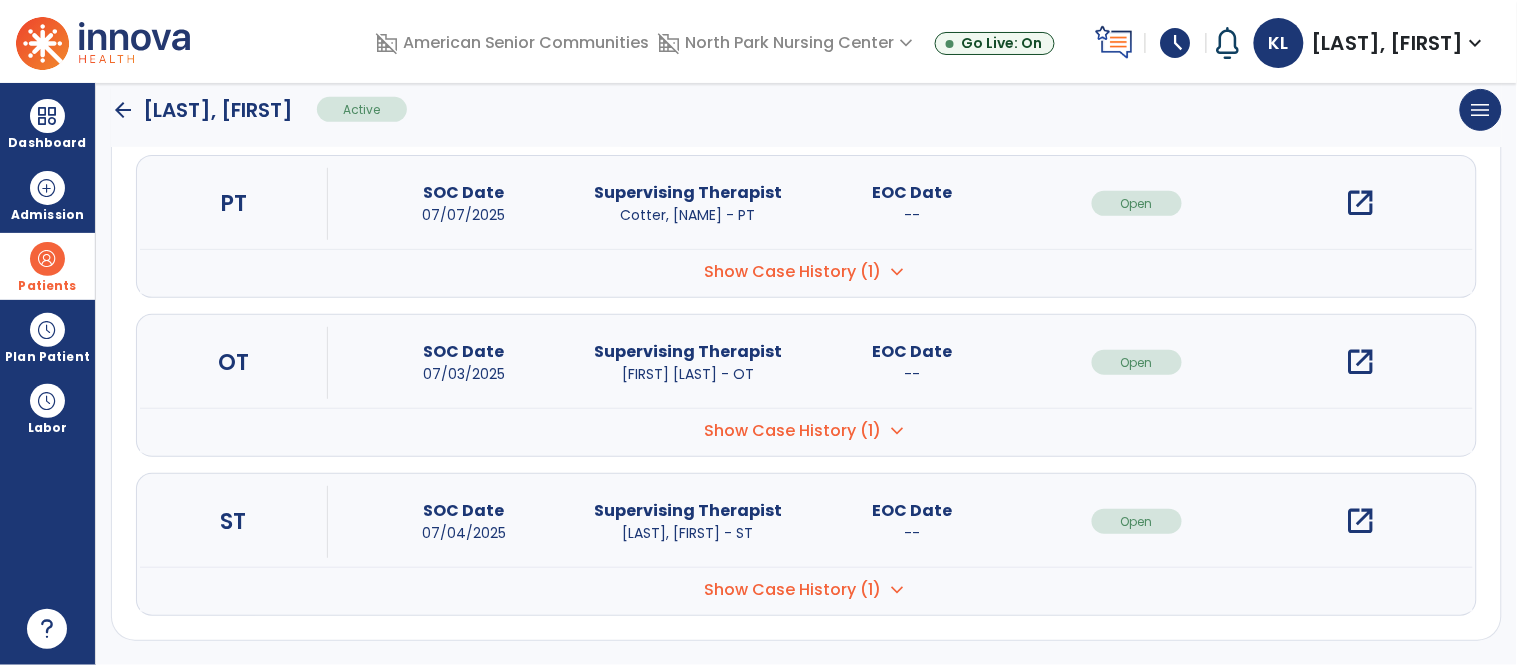 click on "open_in_new" at bounding box center (1361, 521) 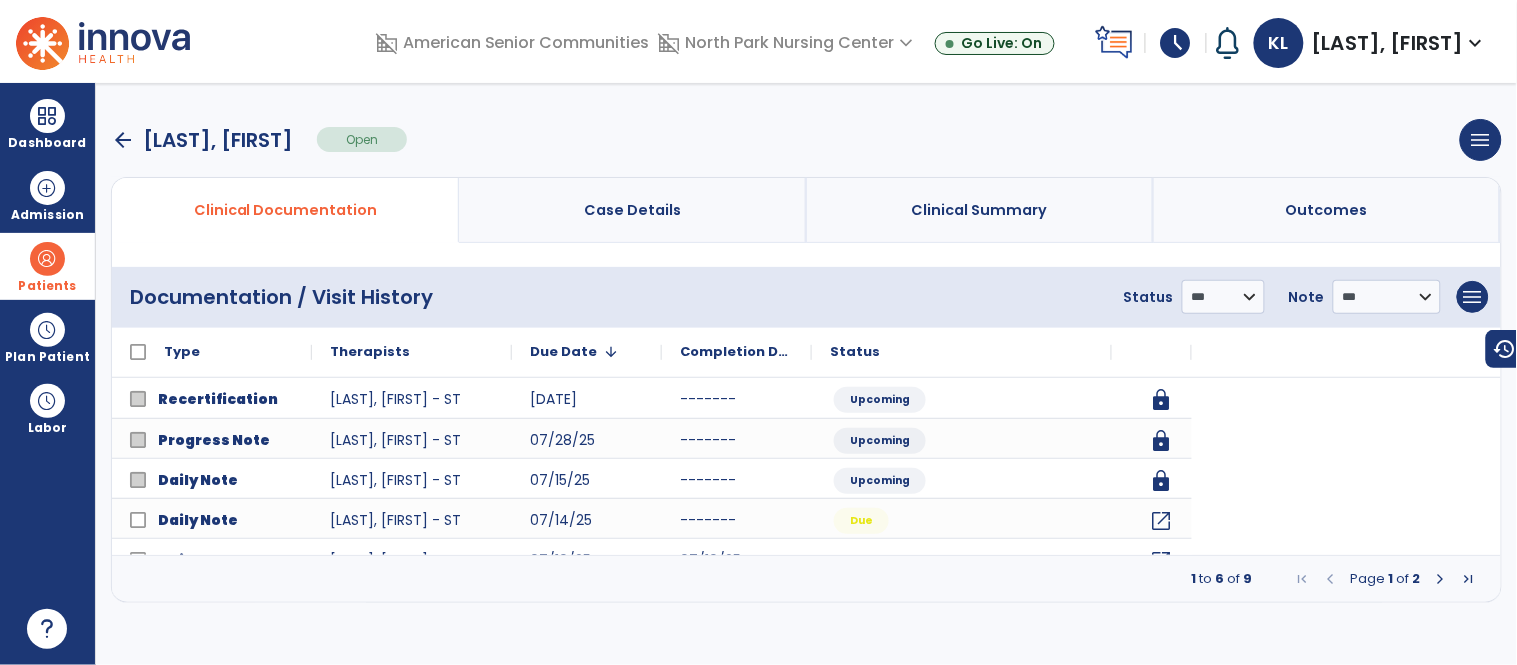 scroll, scrollTop: 0, scrollLeft: 0, axis: both 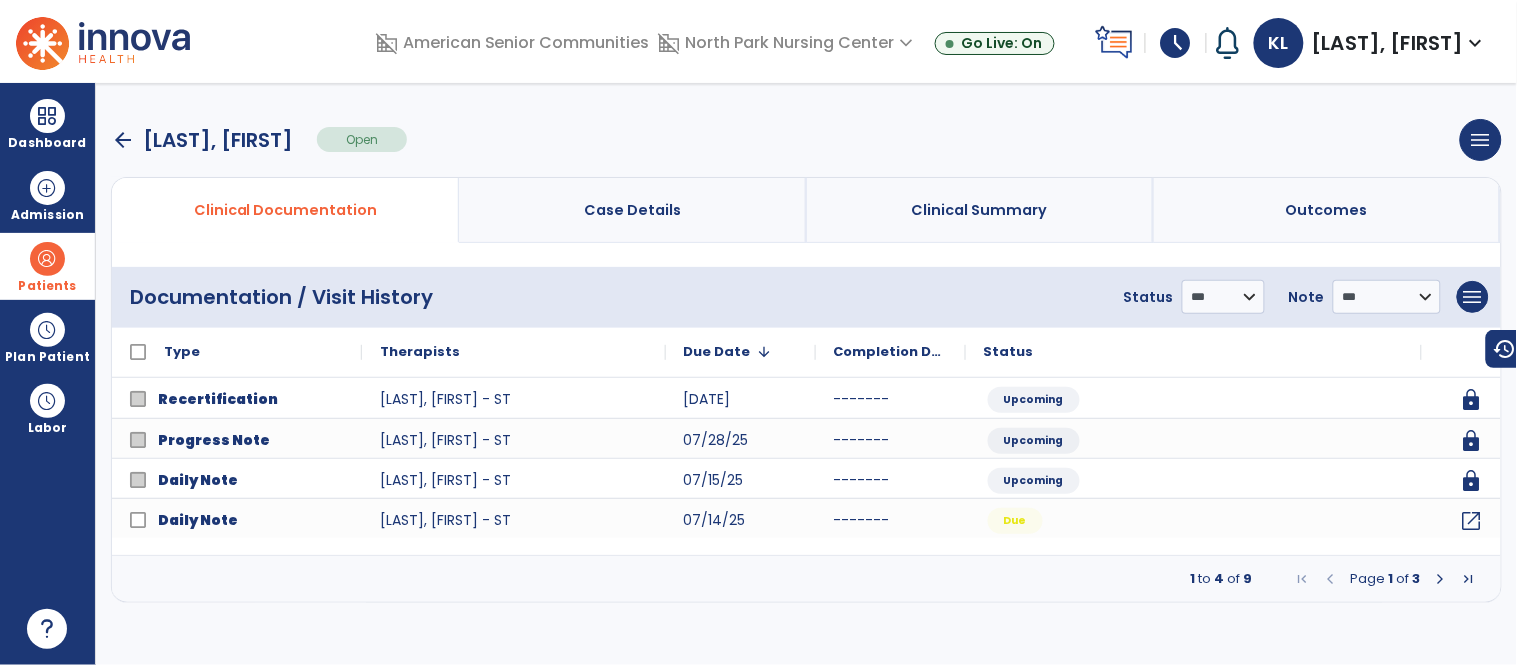 click at bounding box center [1441, 579] 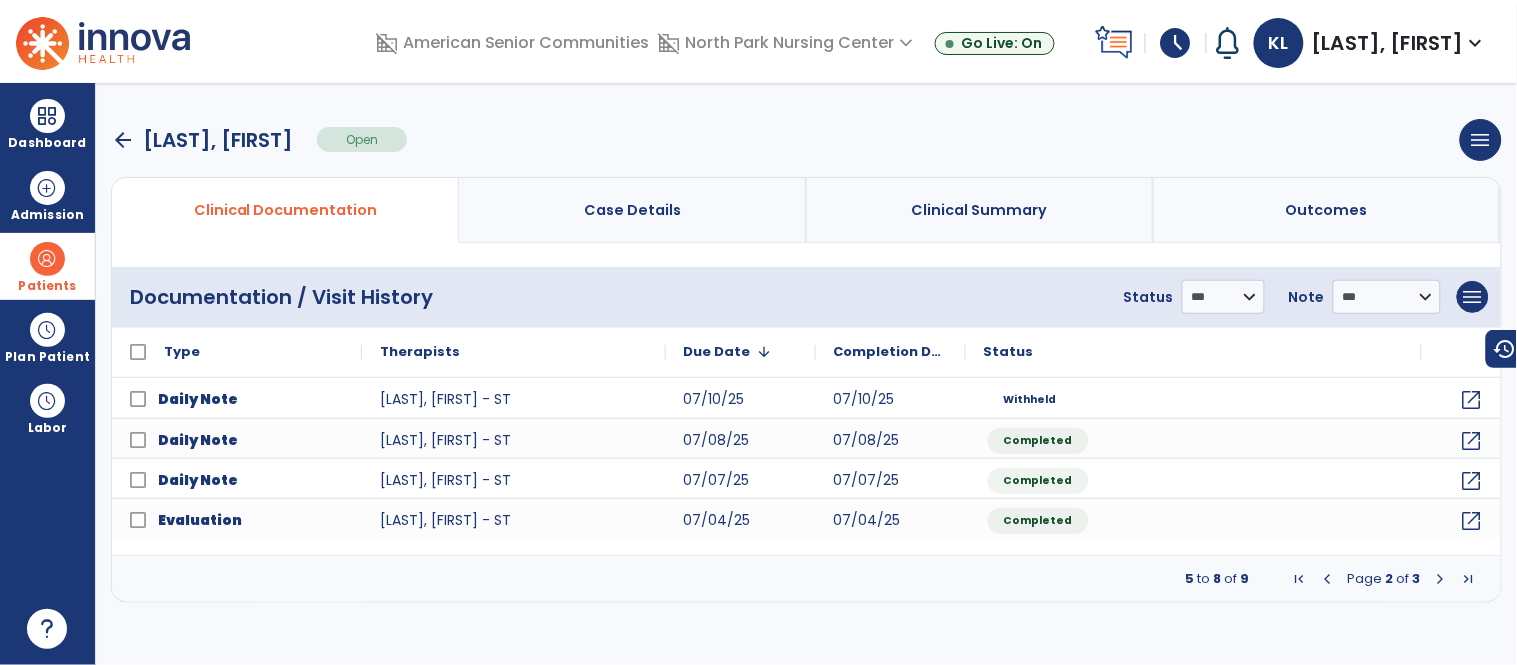 click at bounding box center [1328, 579] 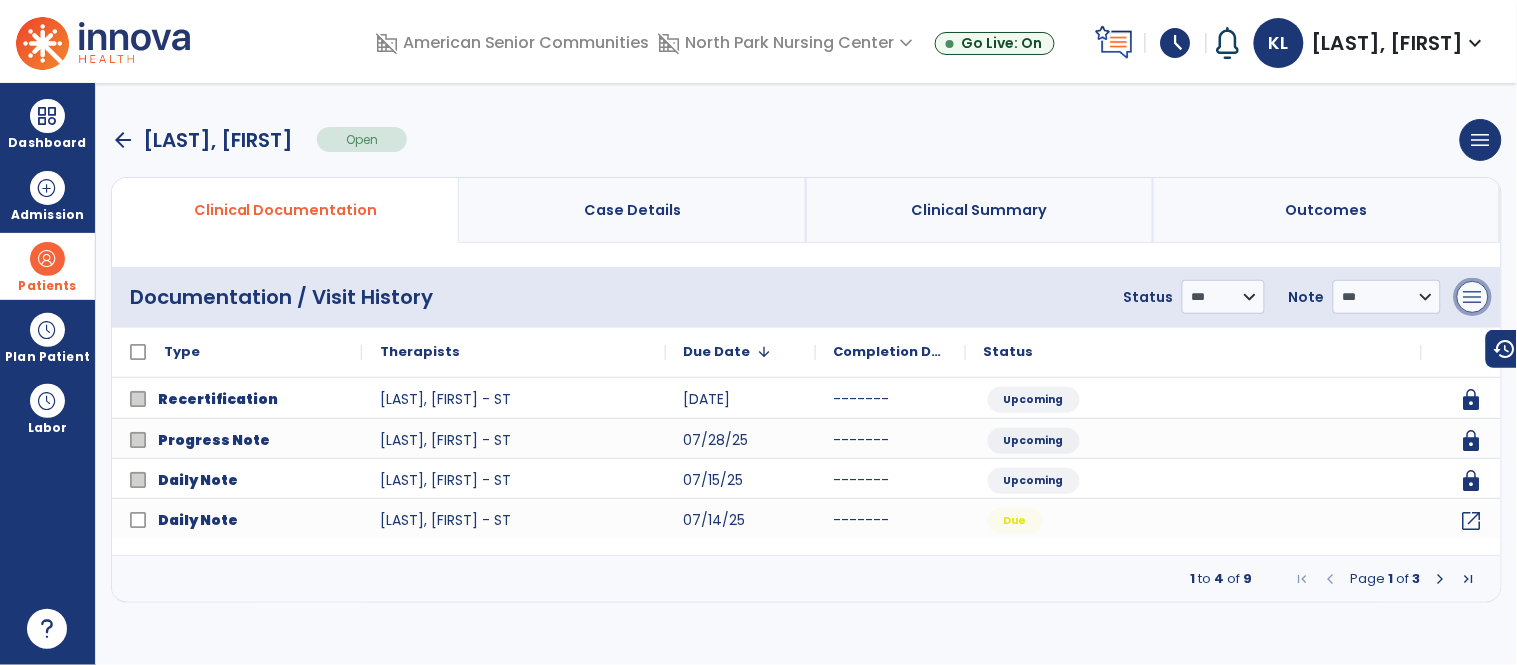 click on "menu" at bounding box center (1473, 297) 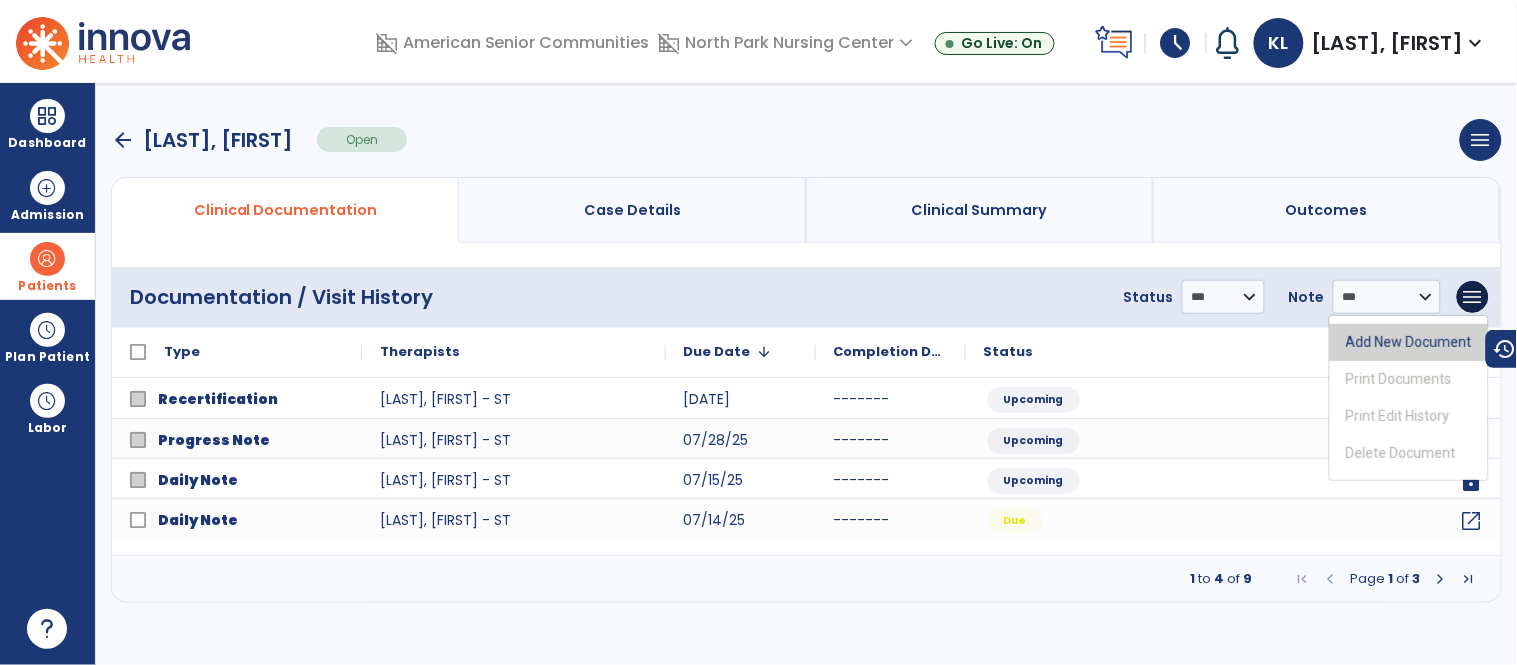 click on "Add New Document" at bounding box center [1409, 342] 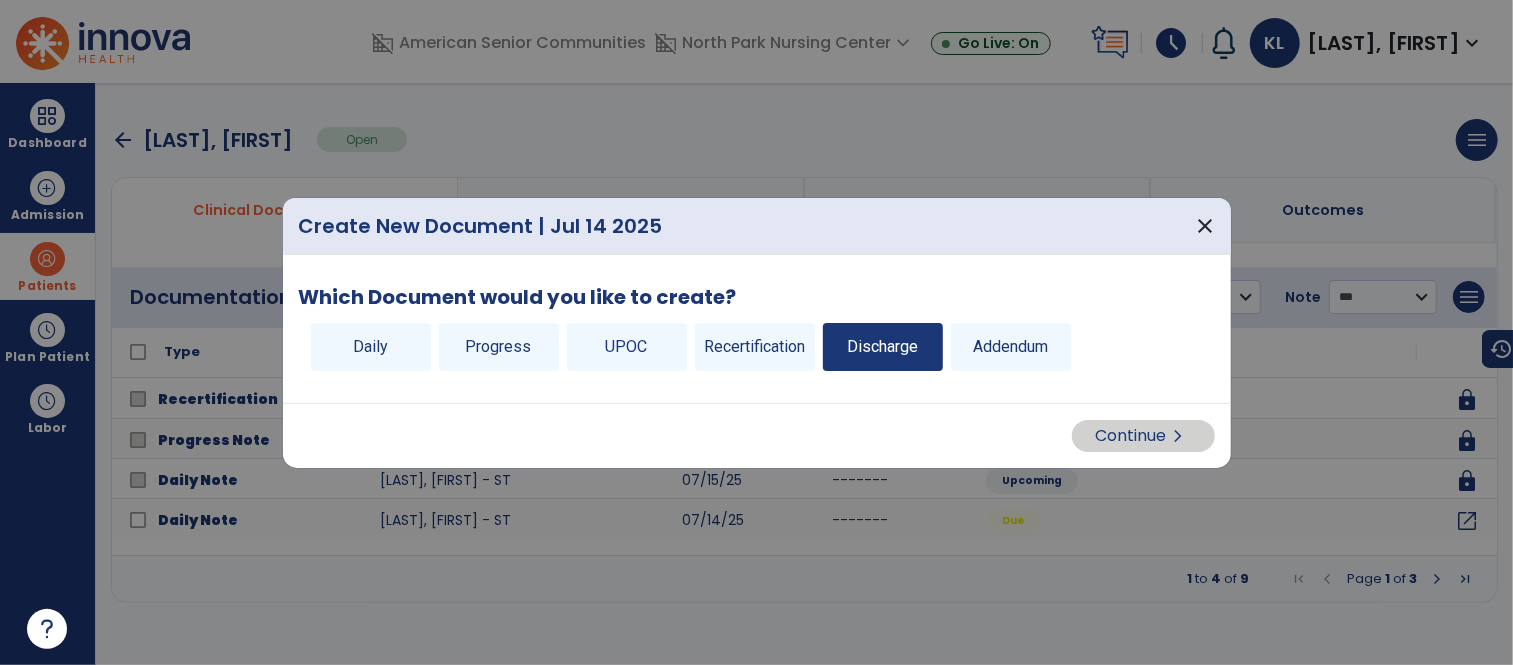 click on "Discharge" at bounding box center [883, 347] 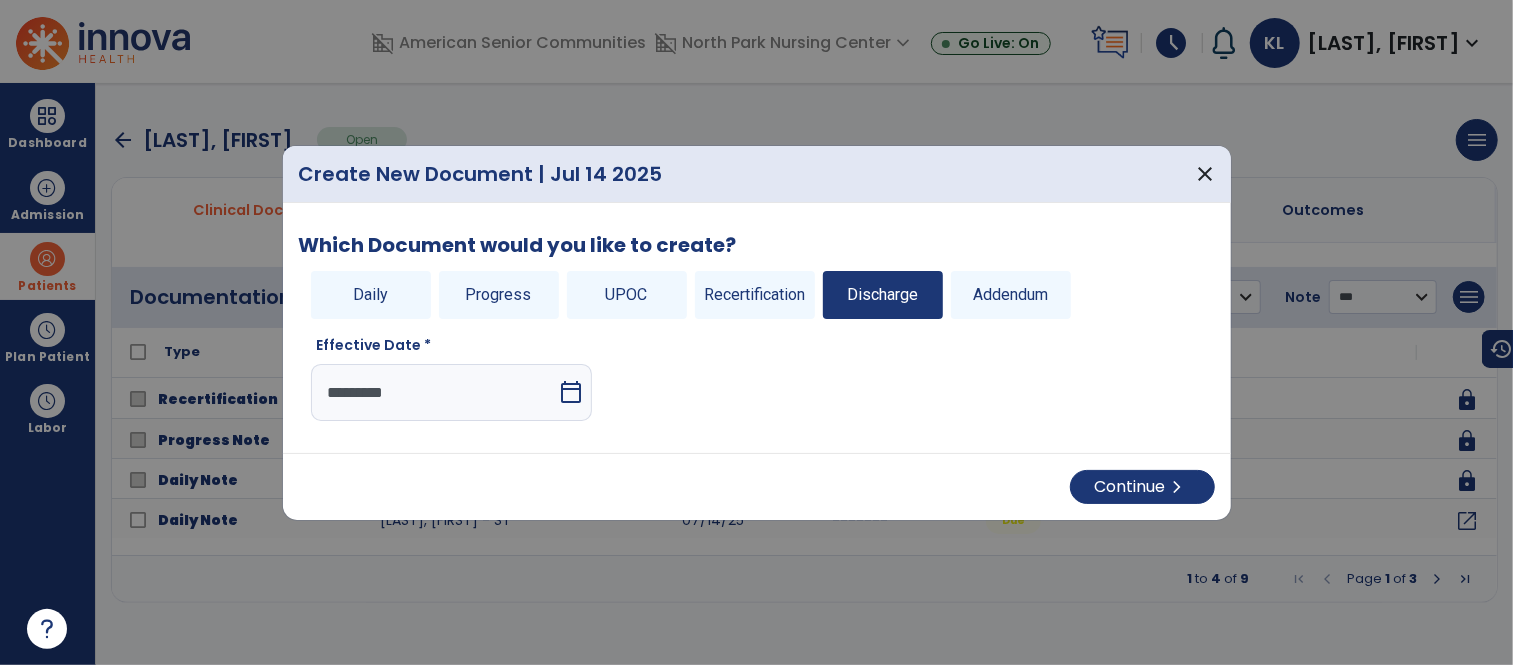 click on "*********" at bounding box center [434, 392] 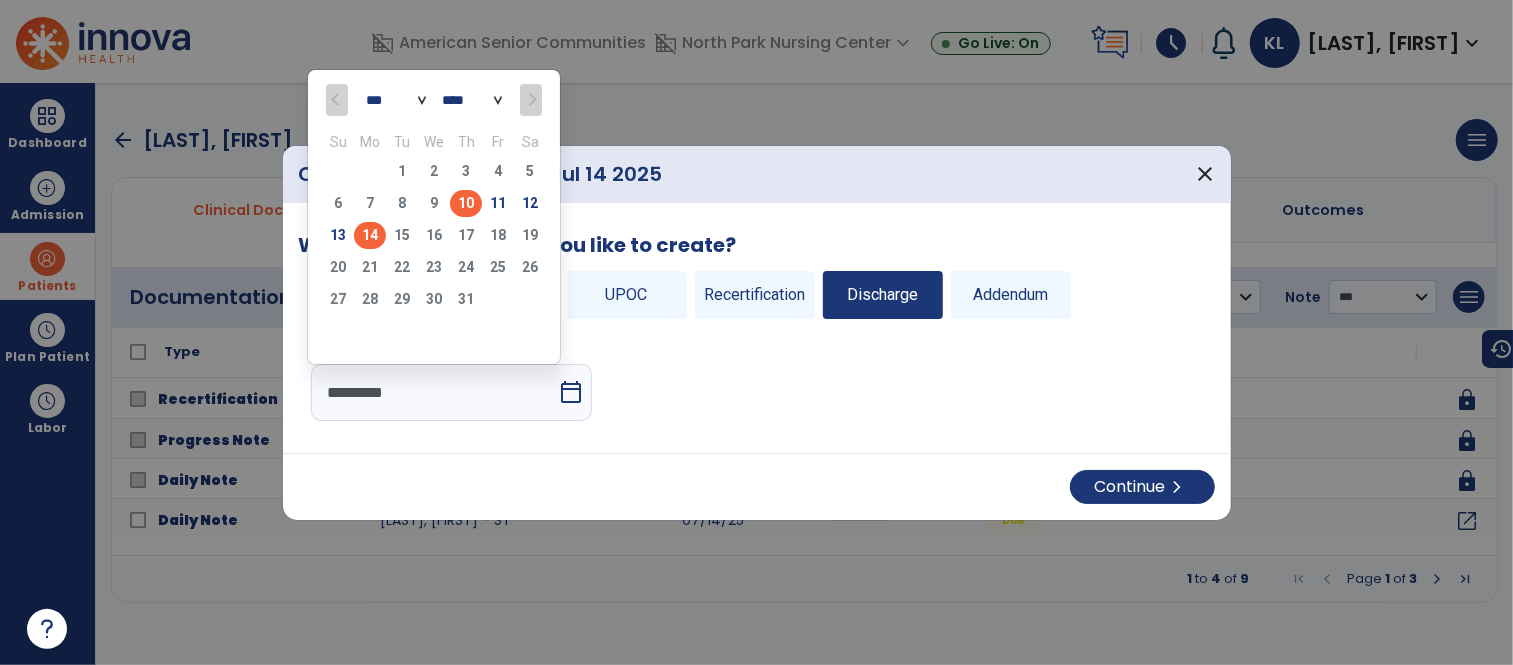 click on "10" 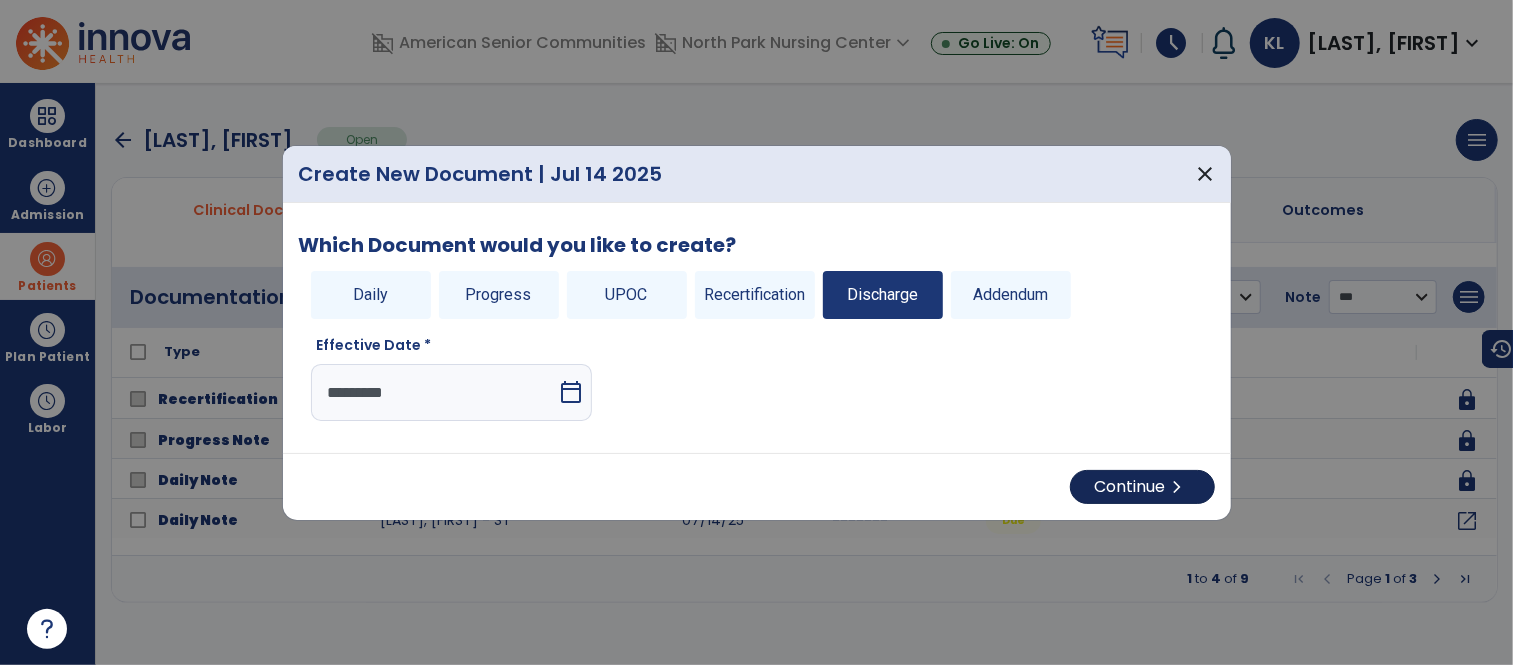 click on "chevron_right" at bounding box center [1178, 487] 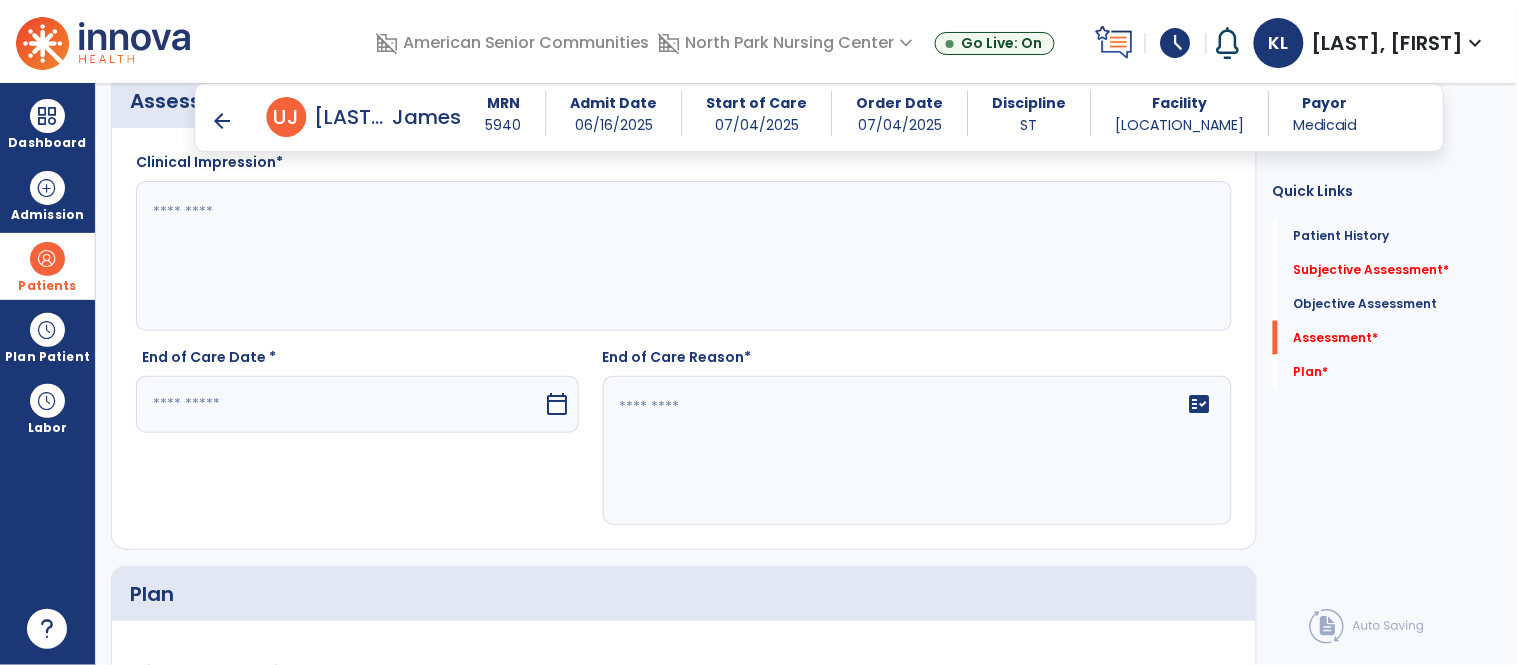scroll, scrollTop: 3052, scrollLeft: 0, axis: vertical 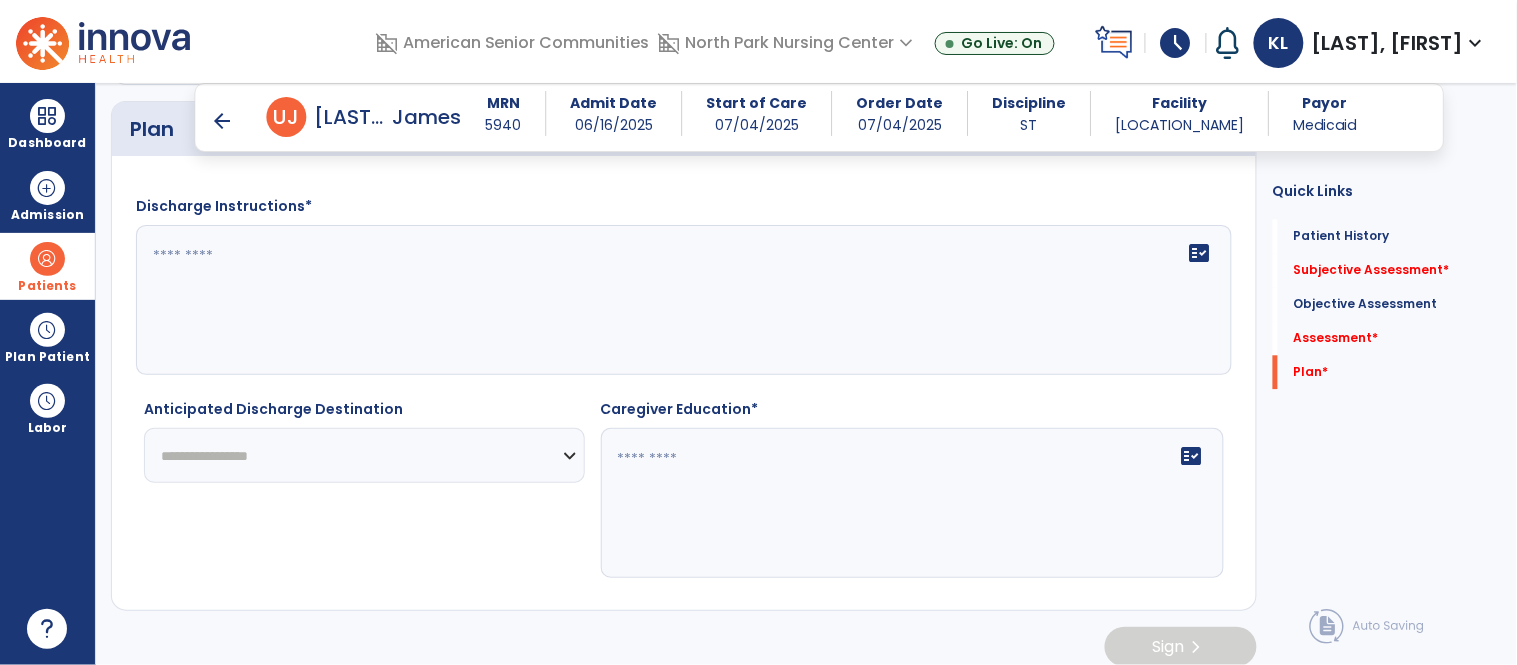 click on "**********" 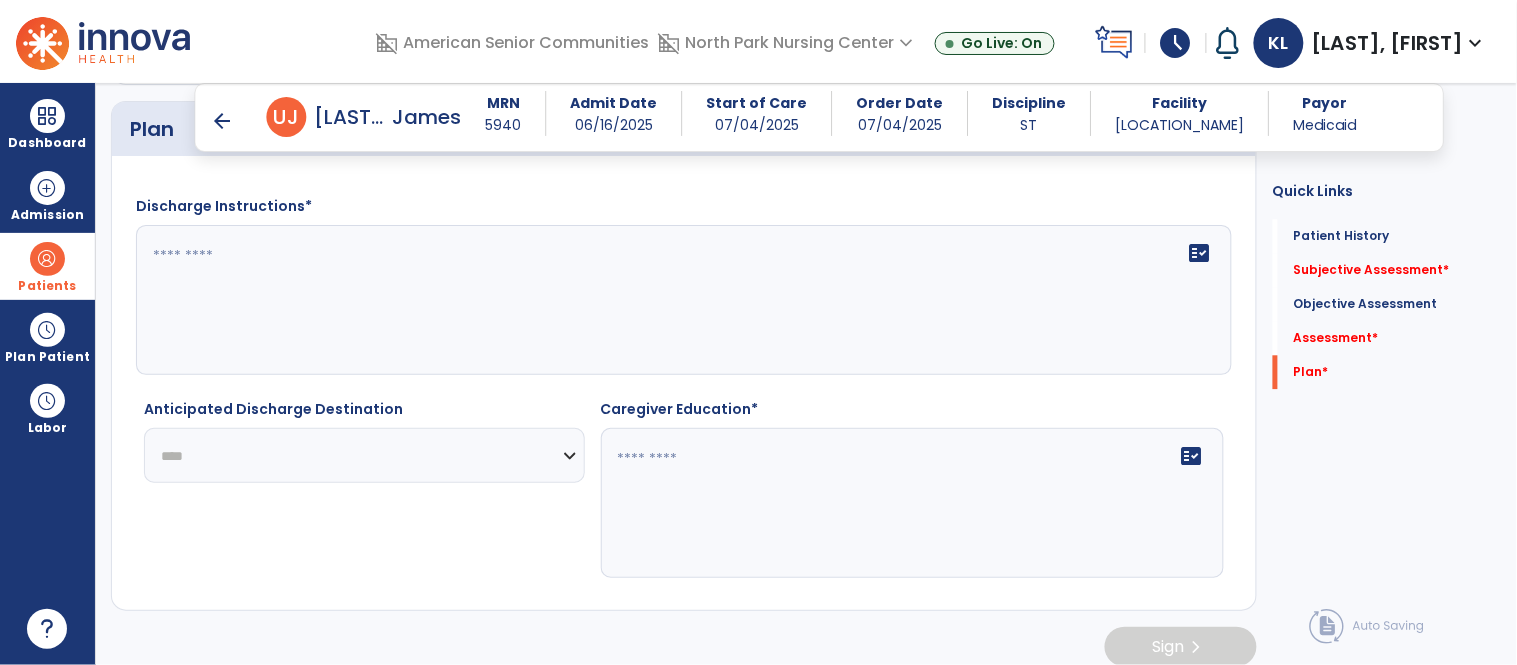 click on "**********" 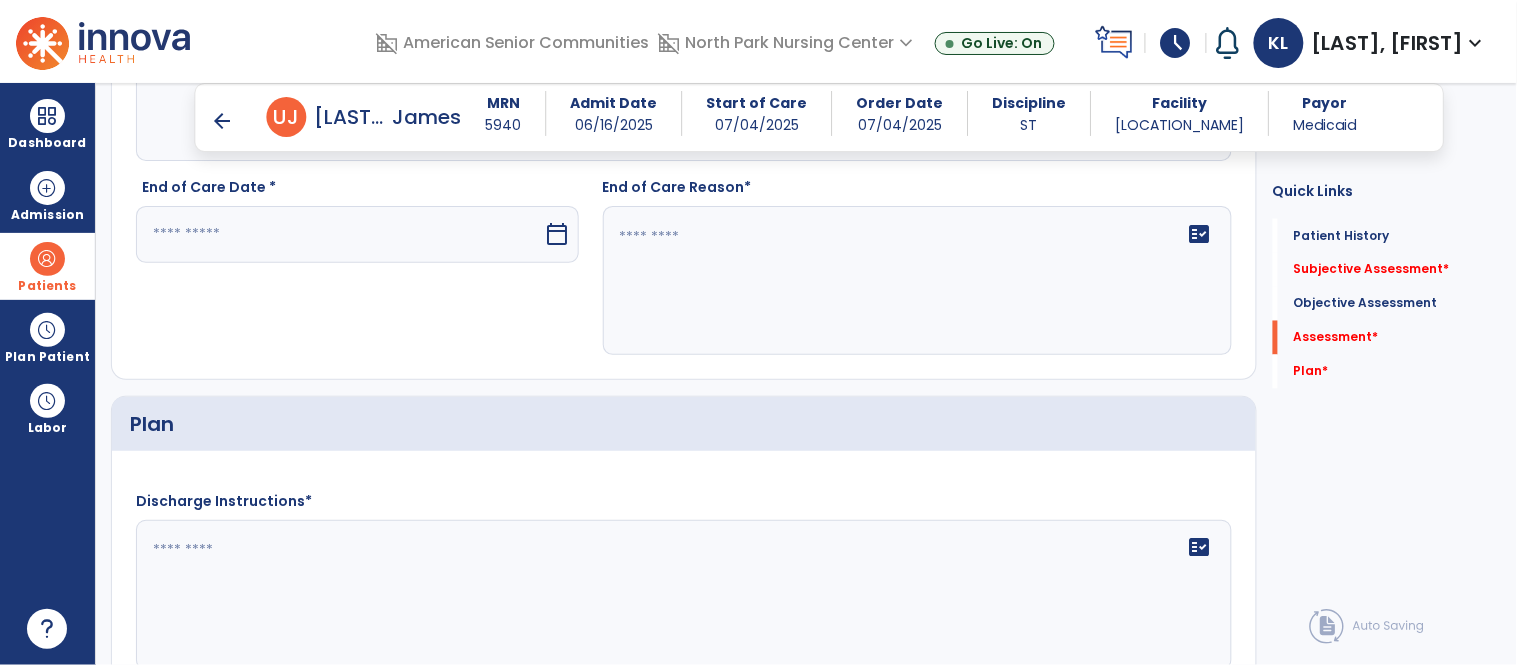 scroll, scrollTop: 2606, scrollLeft: 0, axis: vertical 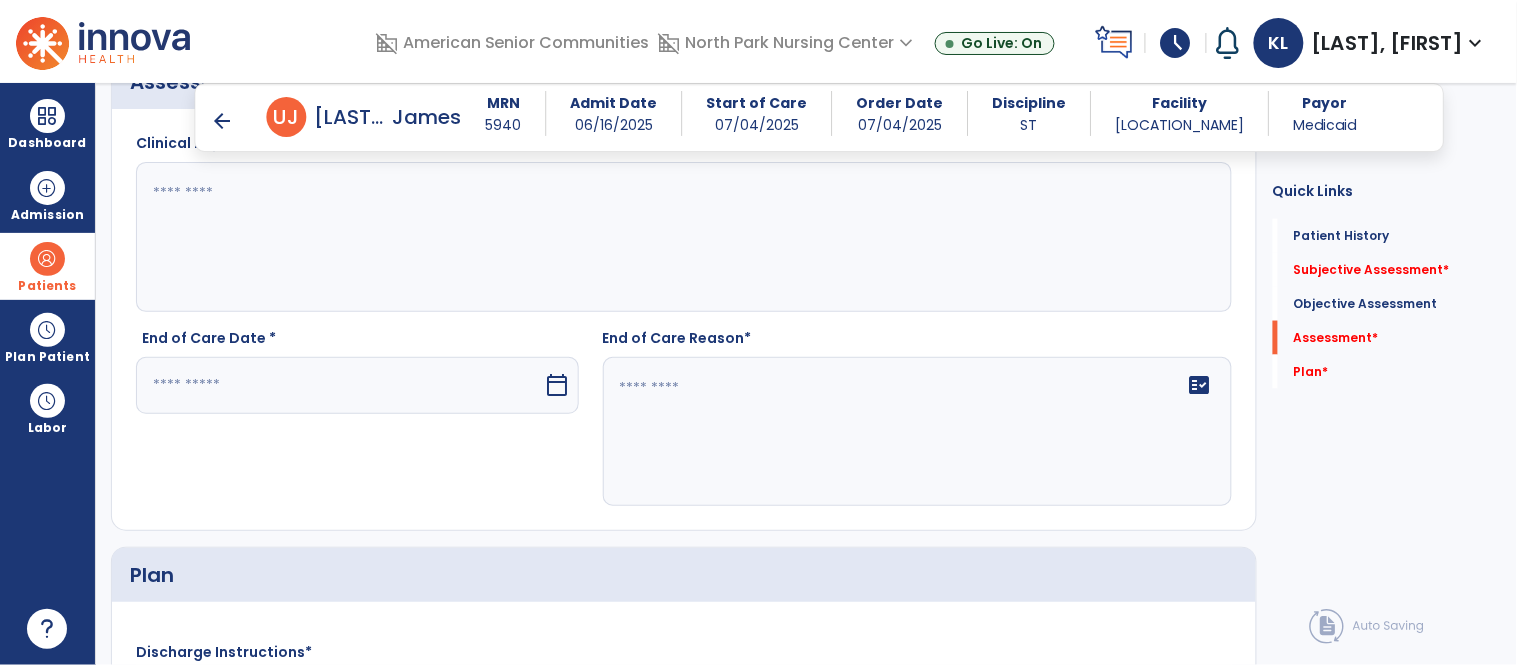 click at bounding box center [340, 385] 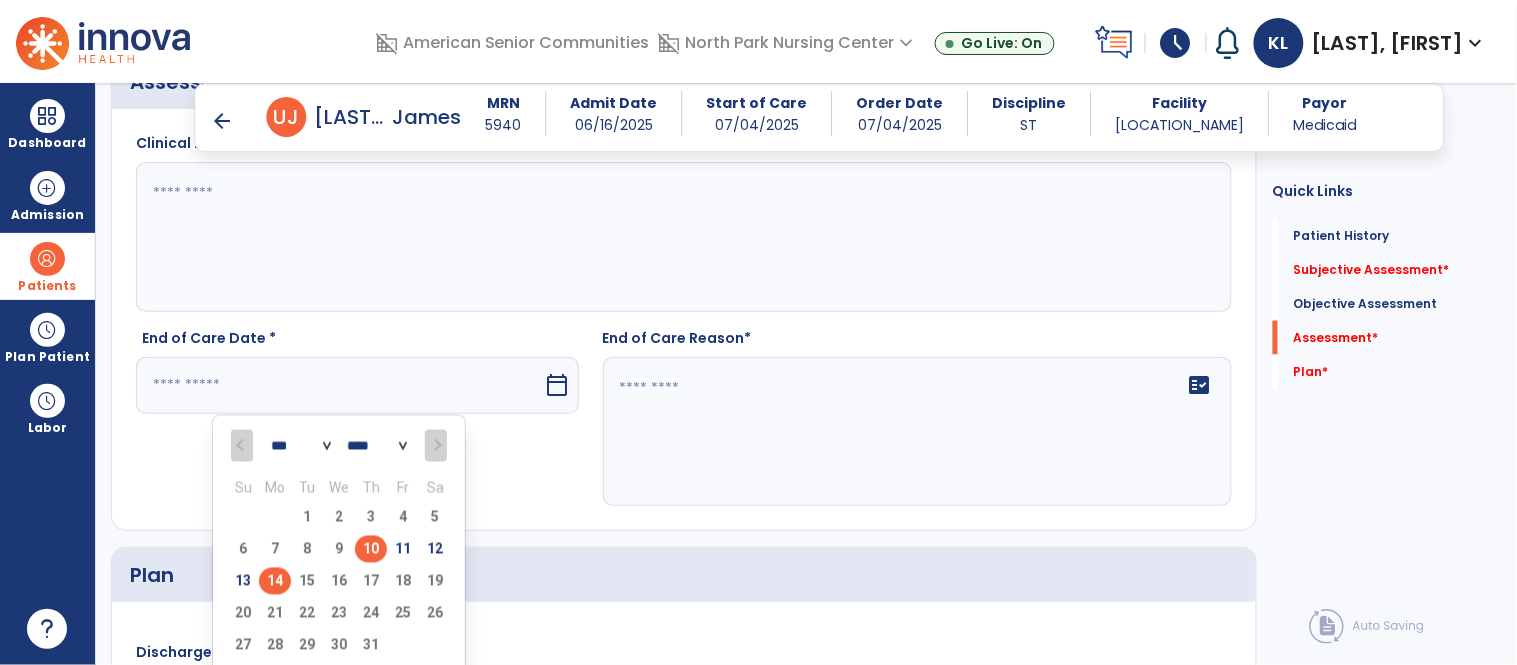 click on "10" at bounding box center [371, 549] 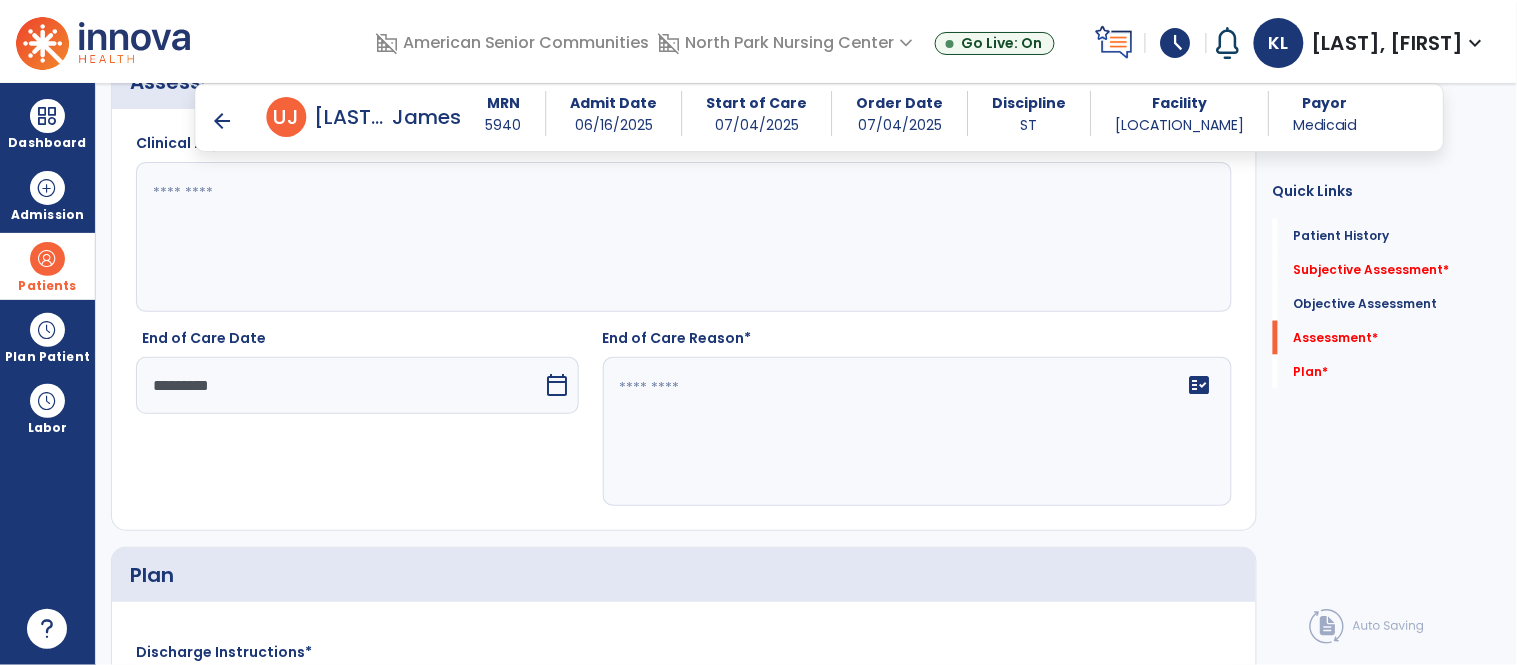 click on "fact_check" 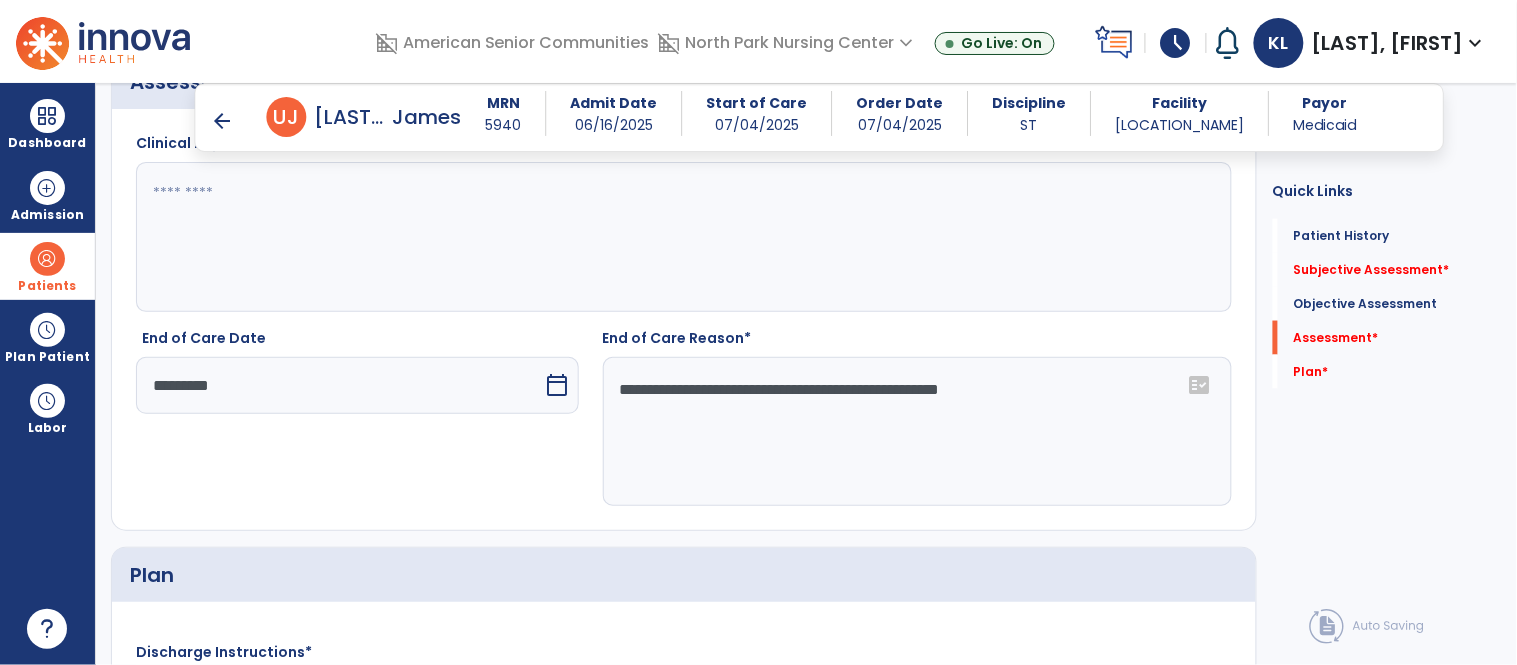 type on "**********" 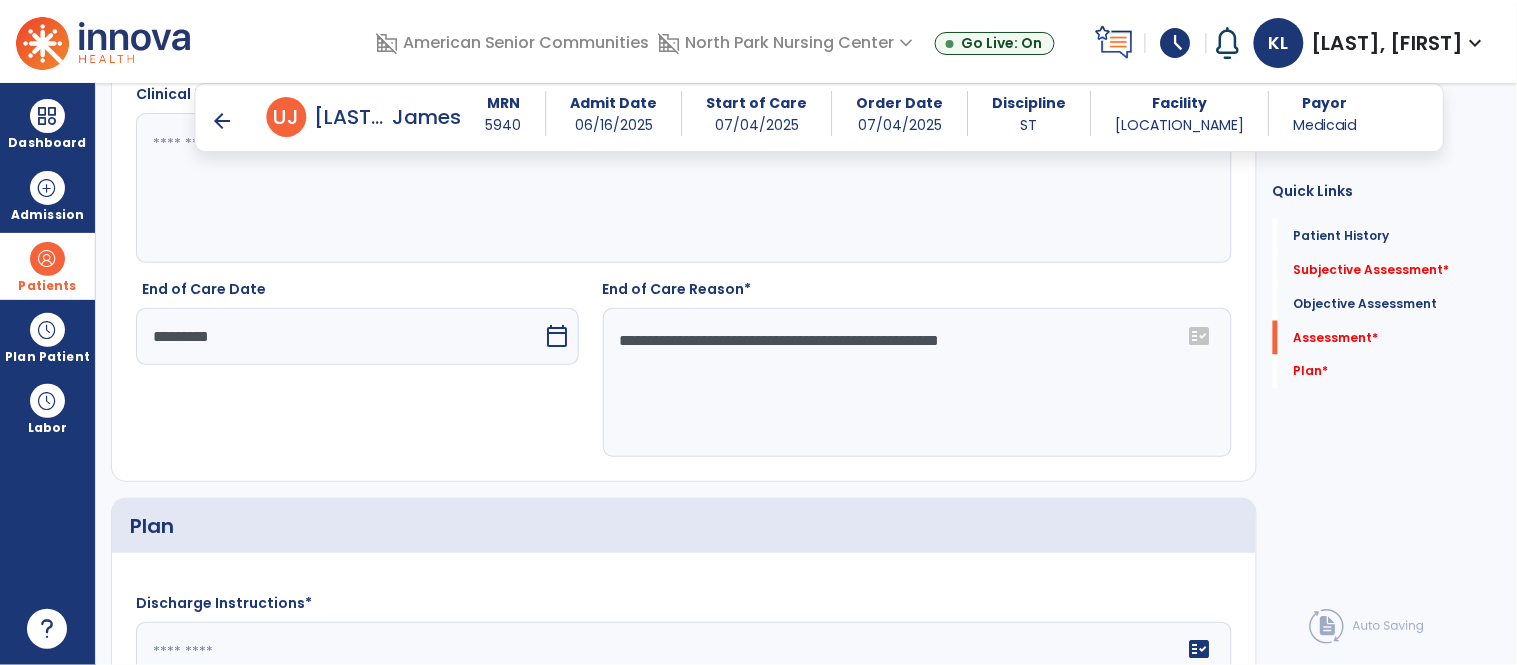 scroll, scrollTop: 2654, scrollLeft: 0, axis: vertical 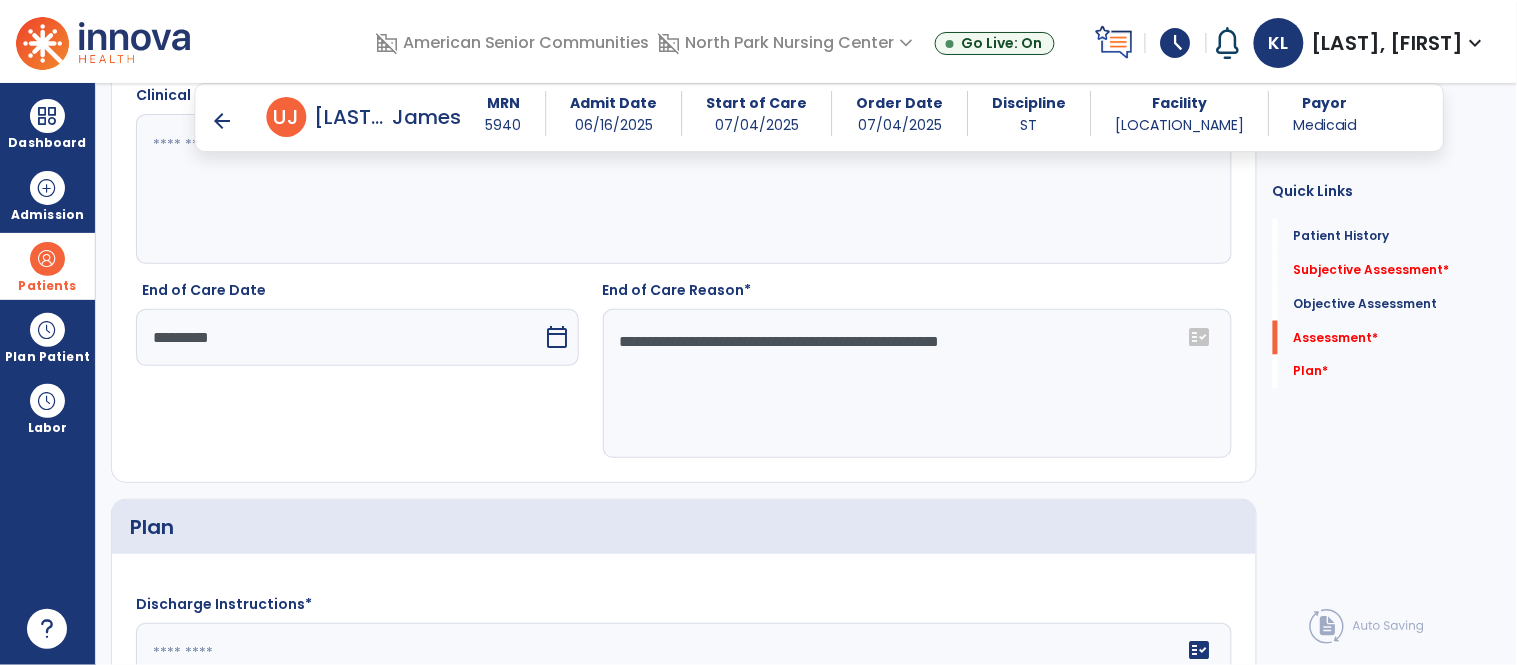 click on "**********" 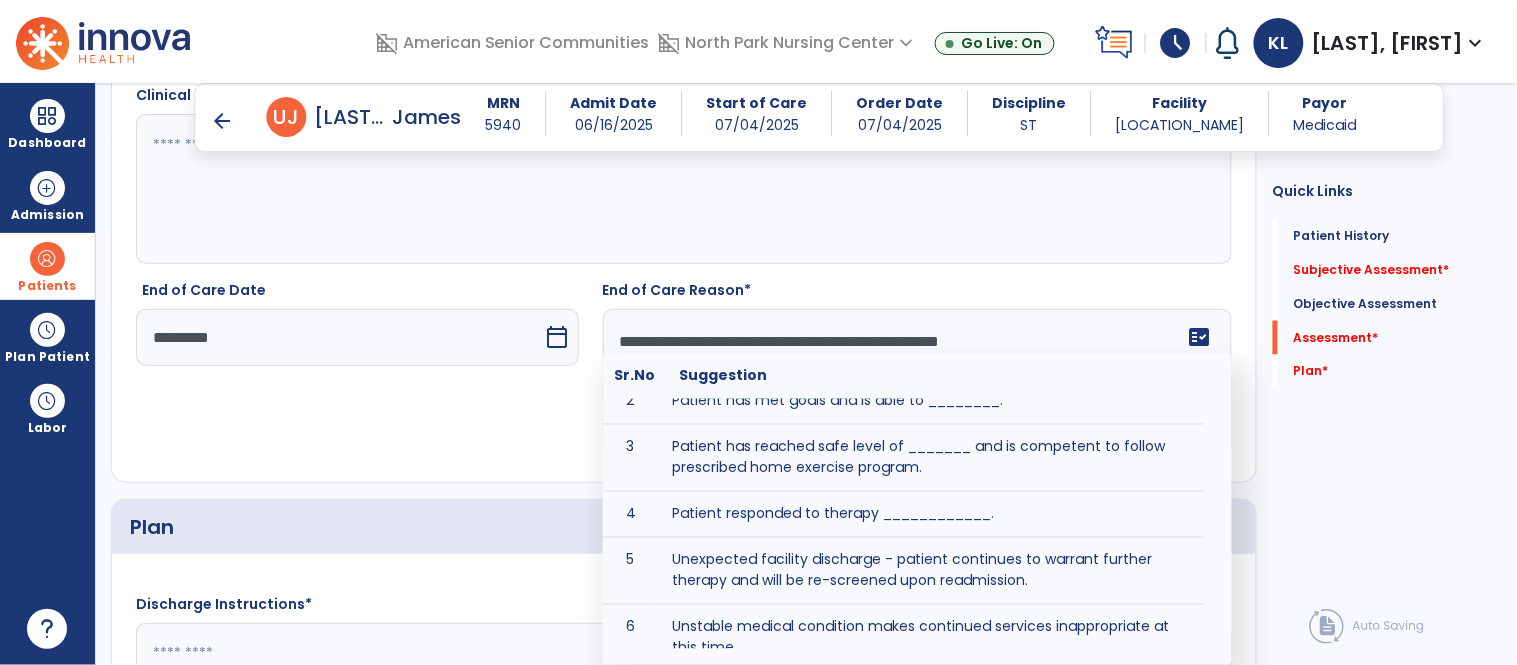 scroll, scrollTop: 88, scrollLeft: 0, axis: vertical 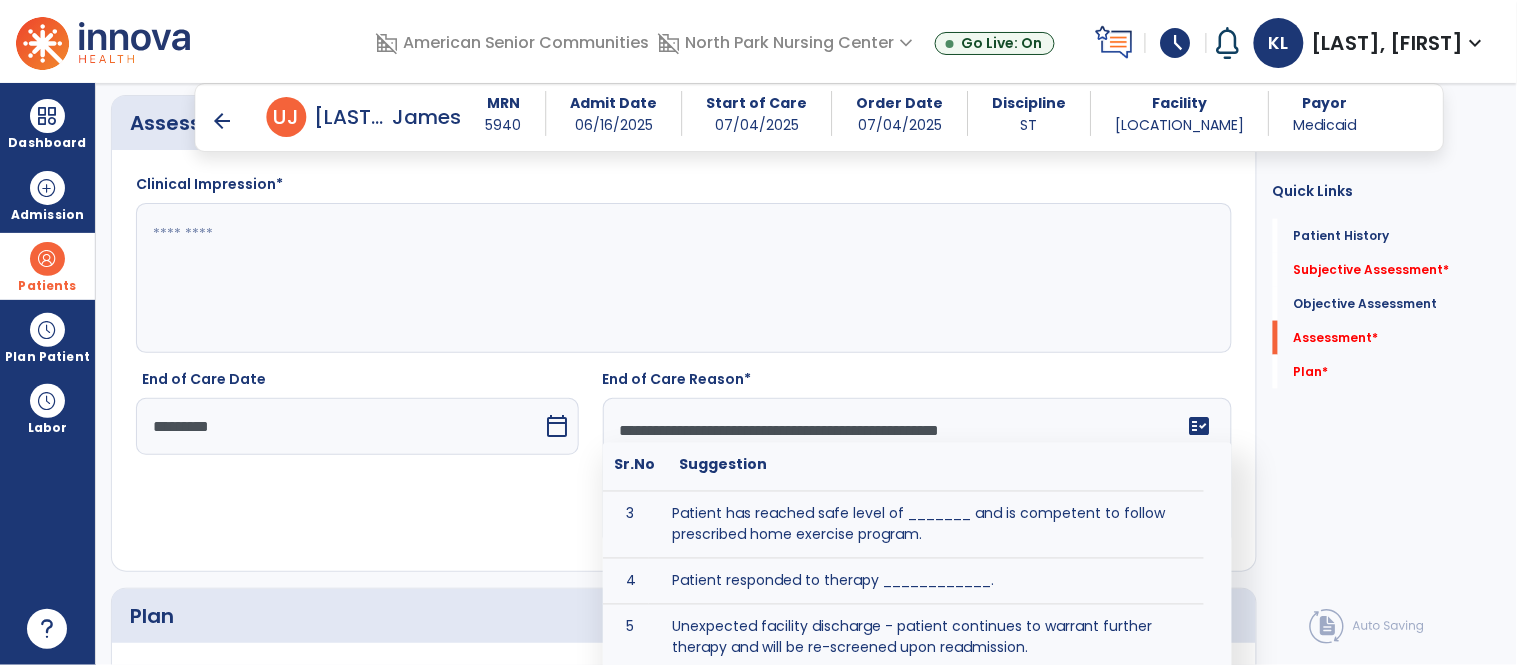 click on "Quick Links  Patient History   Patient History   Subjective Assessment   *  Subjective Assessment   *  Objective Assessment   Objective Assessment   Assessment   *  Assessment   *  Plan   *  Plan   *" 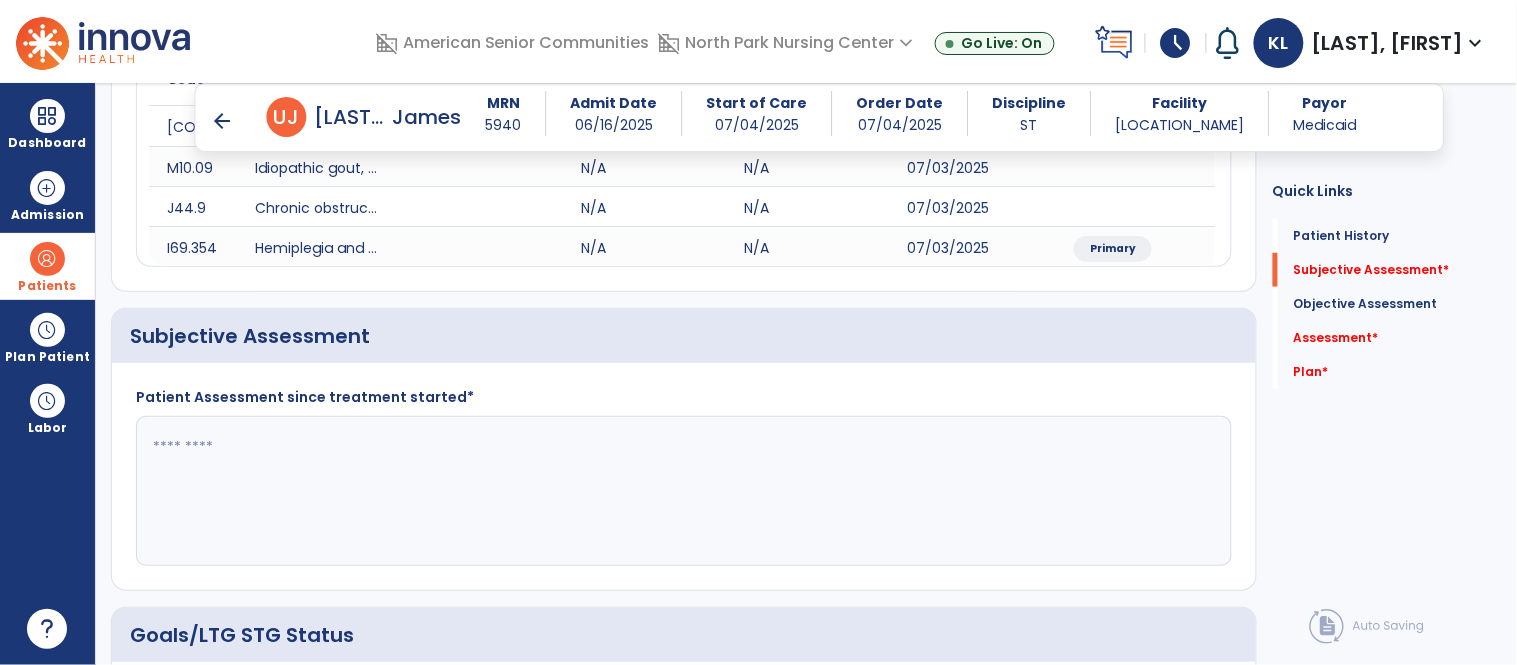 scroll, scrollTop: 334, scrollLeft: 0, axis: vertical 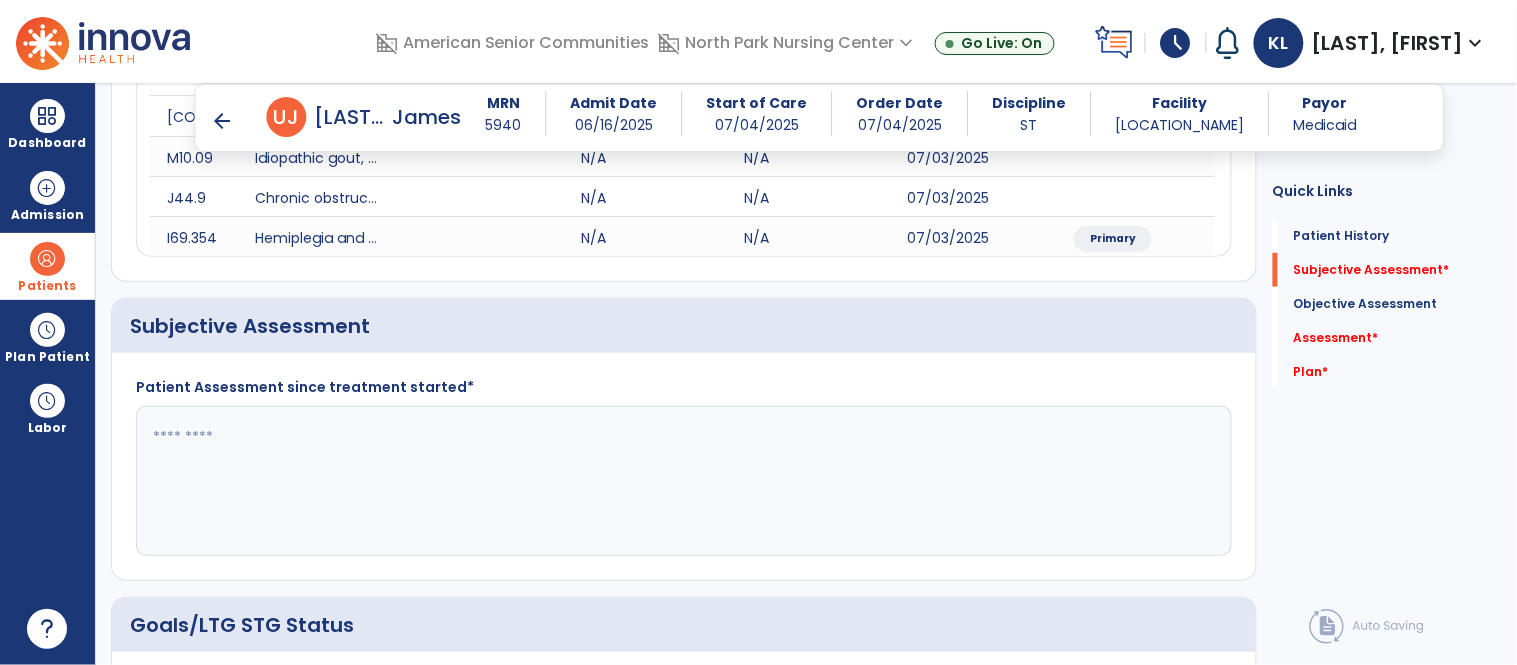 click 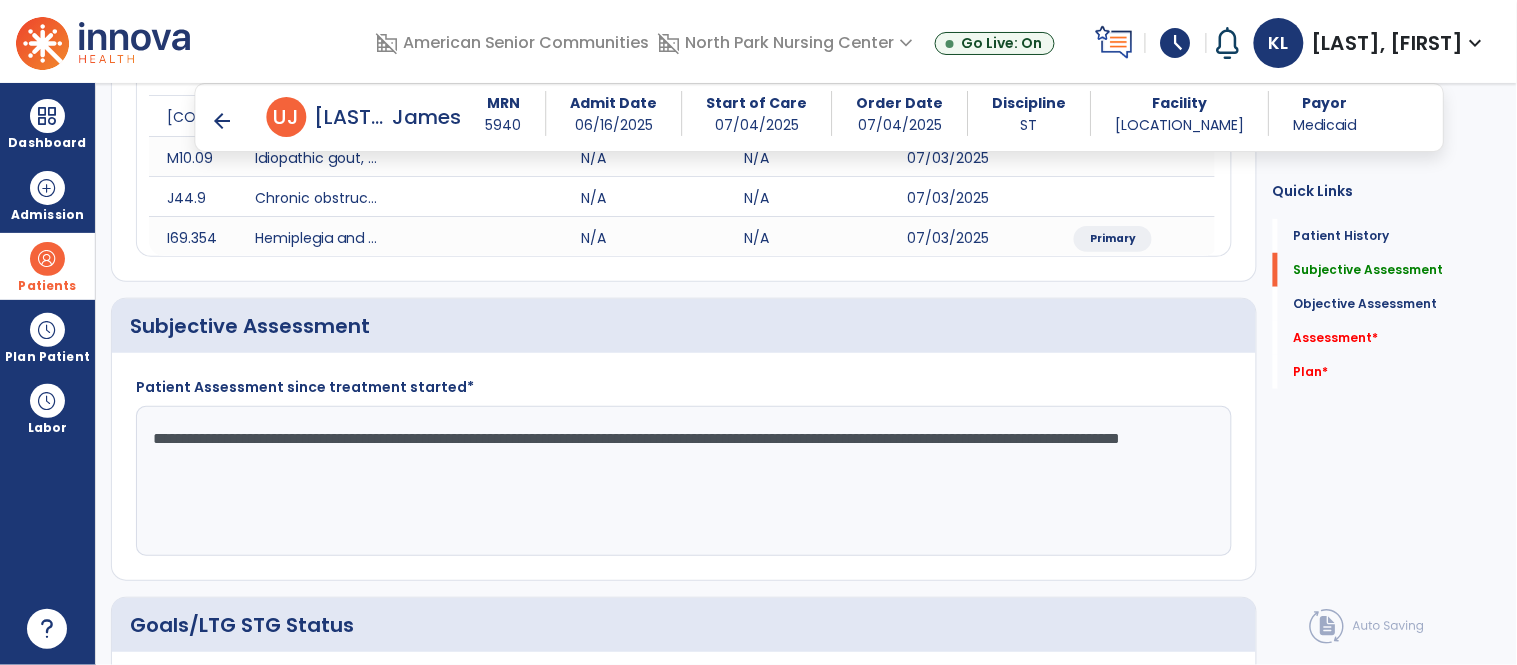 type on "**********" 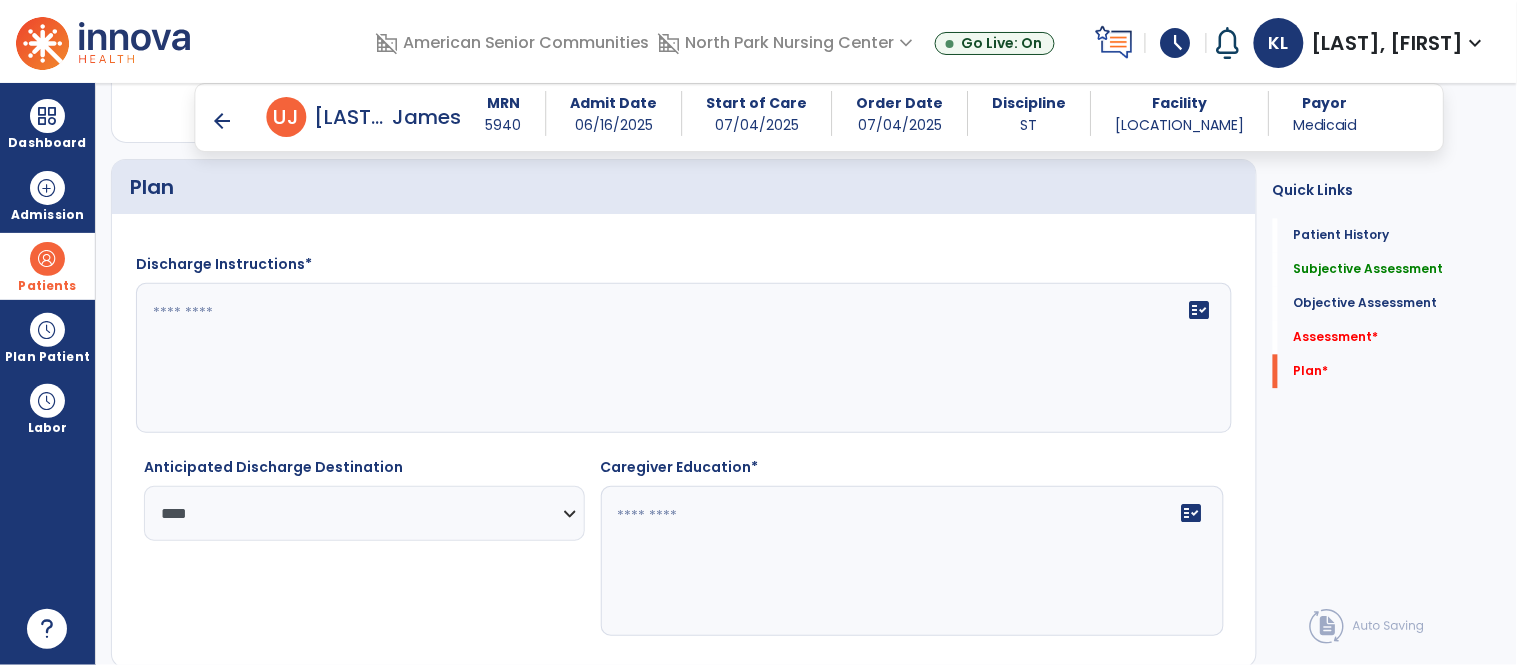 scroll, scrollTop: 2996, scrollLeft: 0, axis: vertical 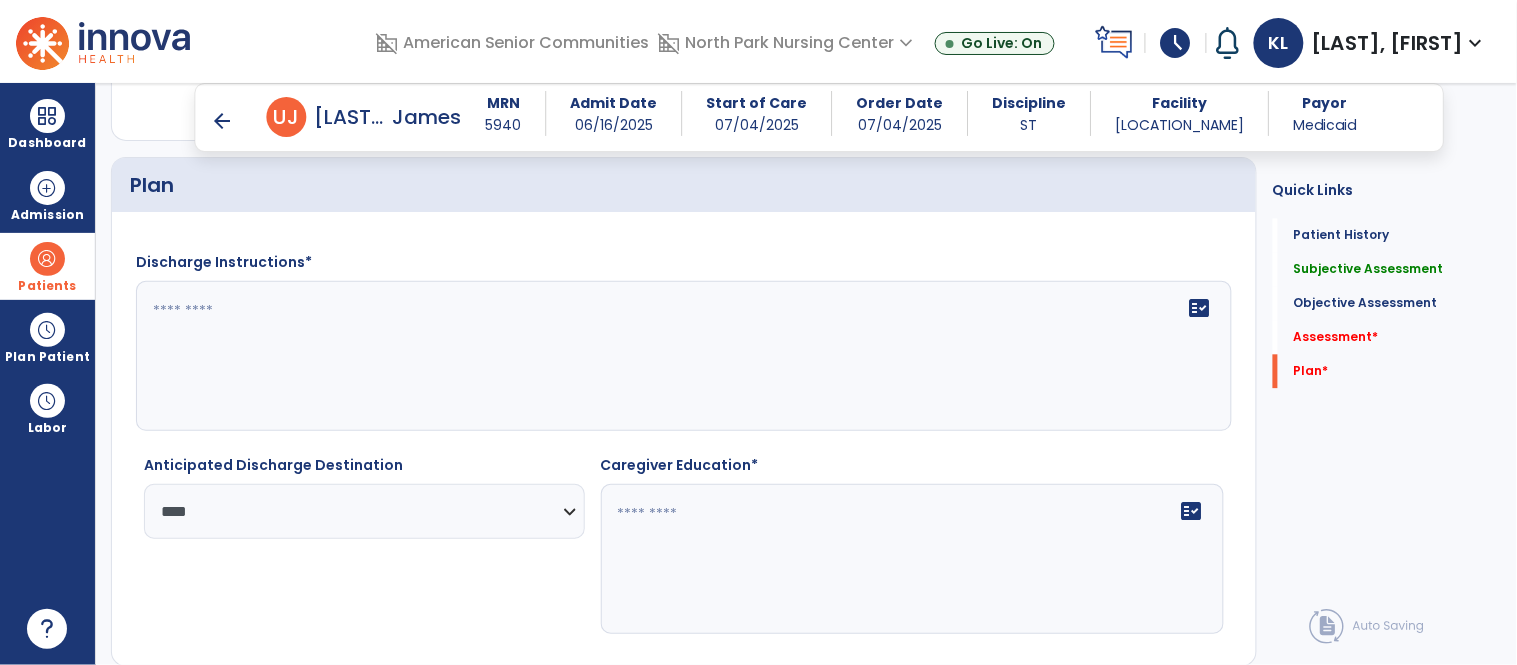 click on "fact_check" 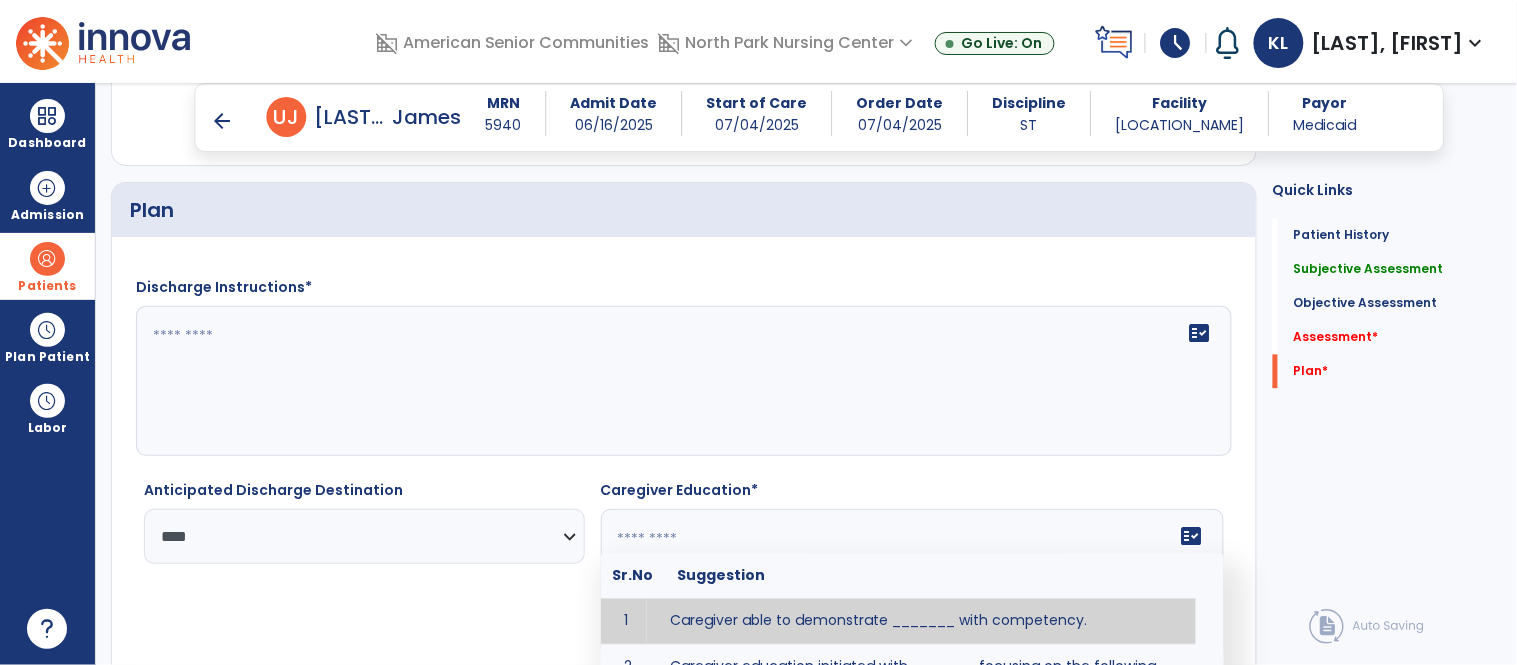 scroll, scrollTop: 2978, scrollLeft: 0, axis: vertical 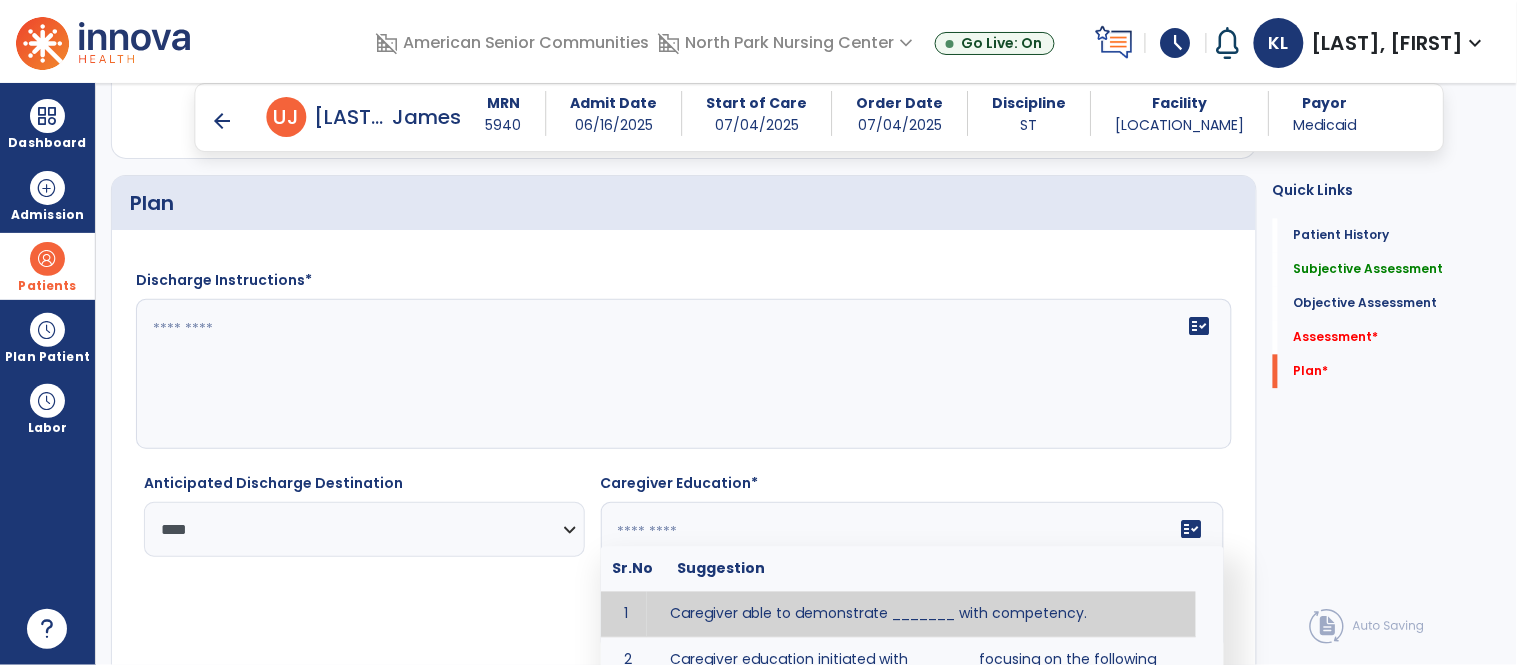 click on "fact_check" 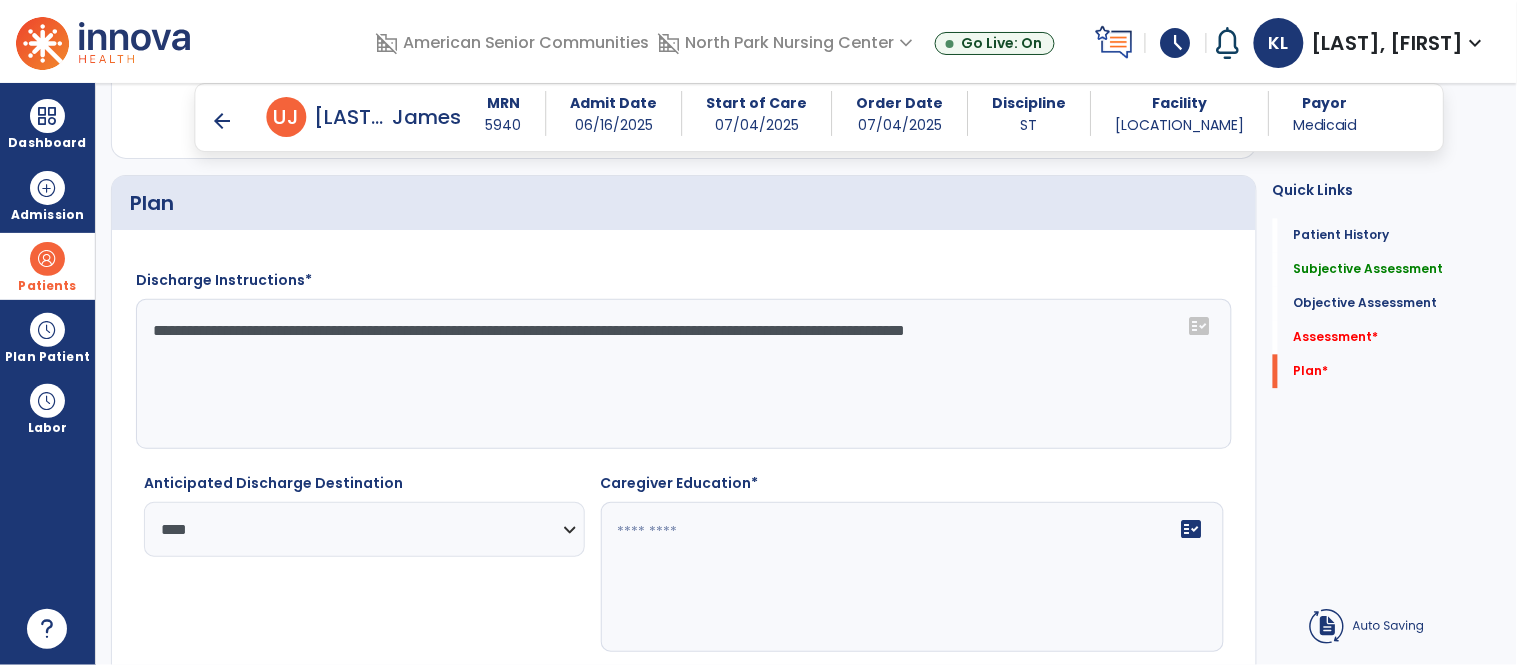 type on "**********" 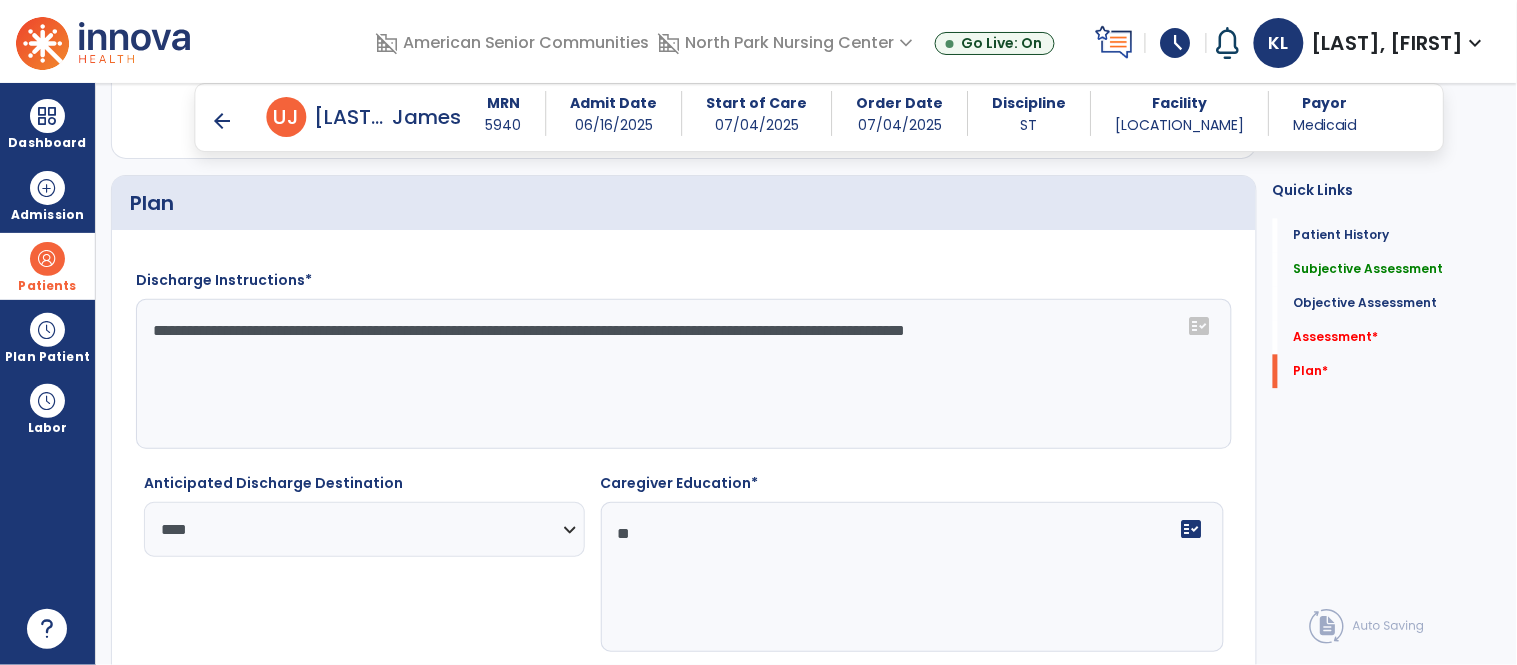 type on "*" 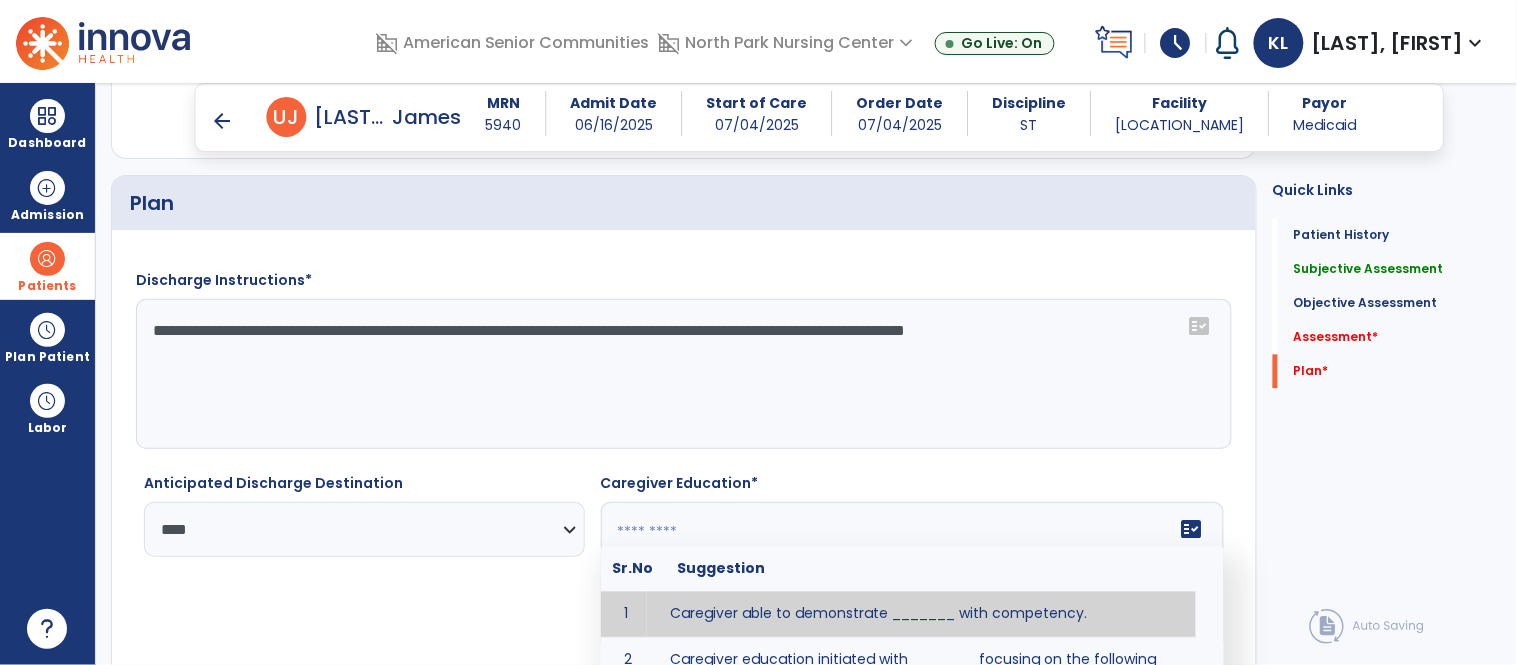type on "*" 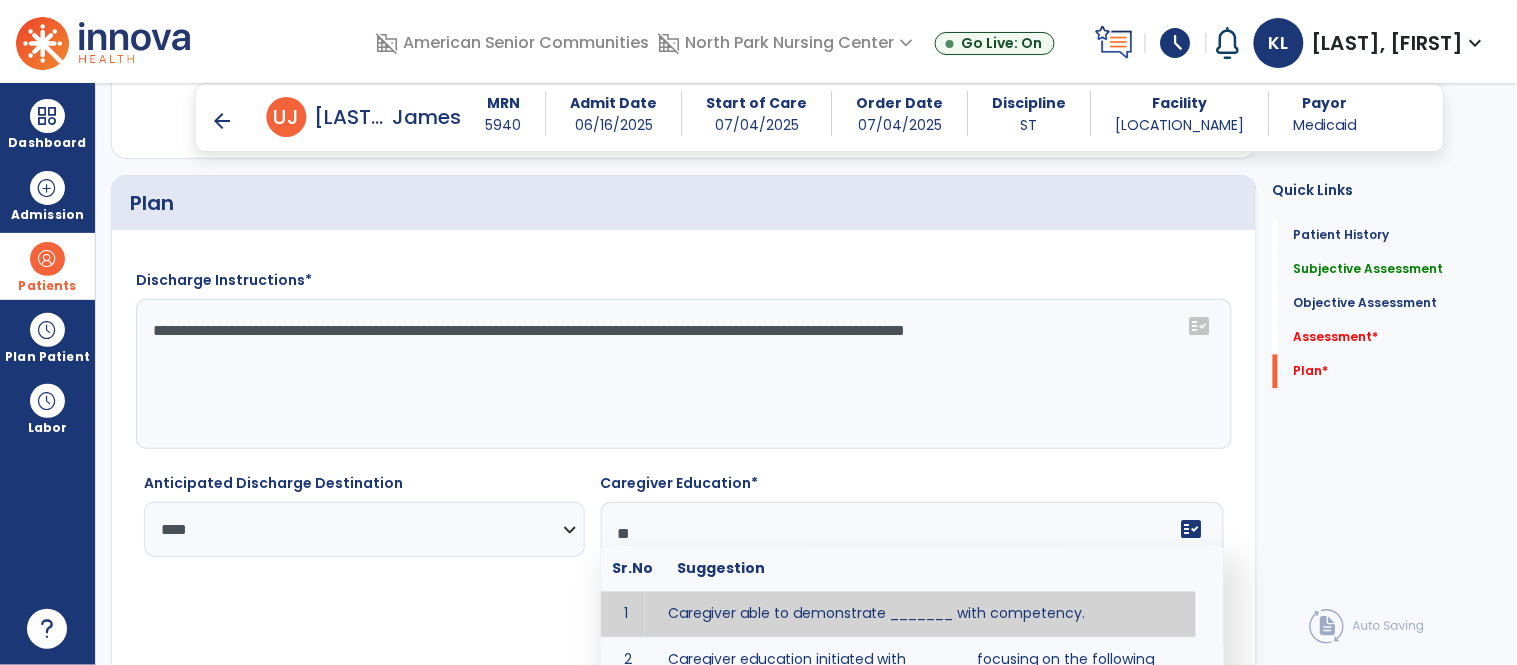 type on "*" 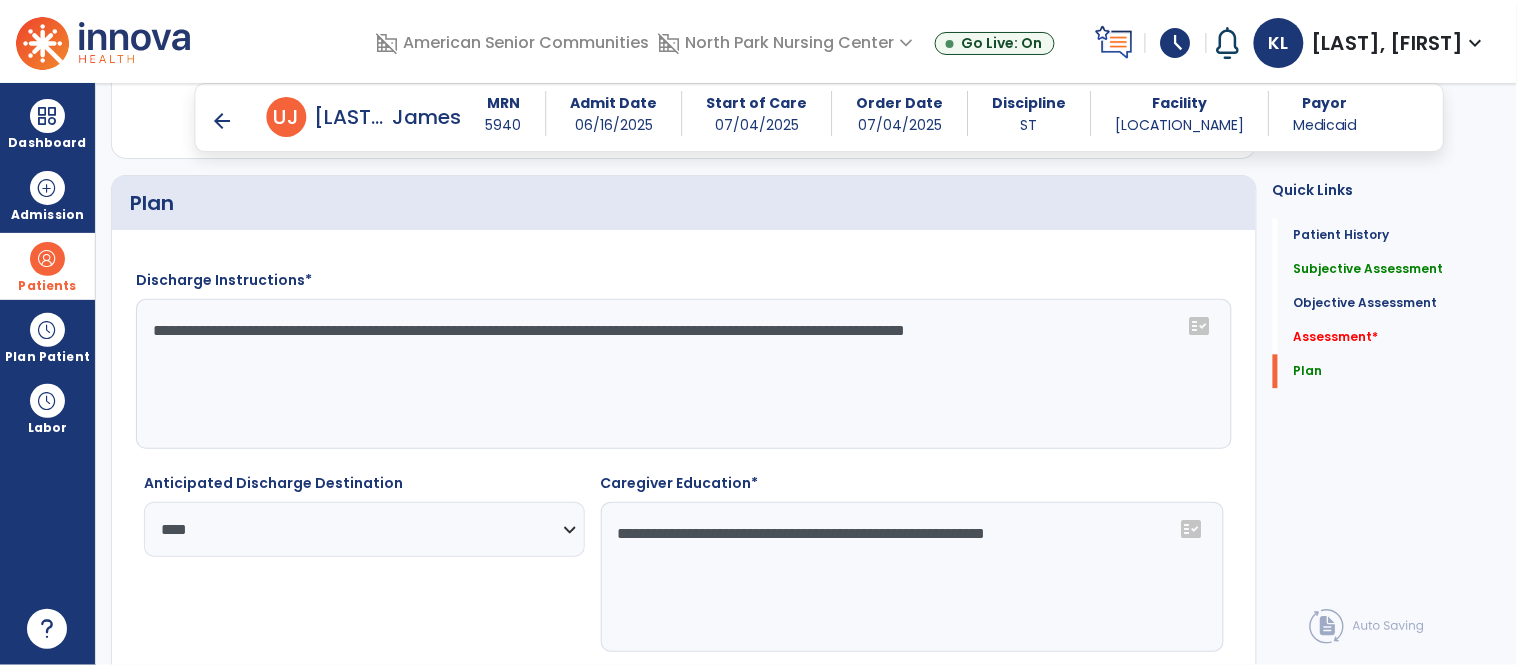 type on "**********" 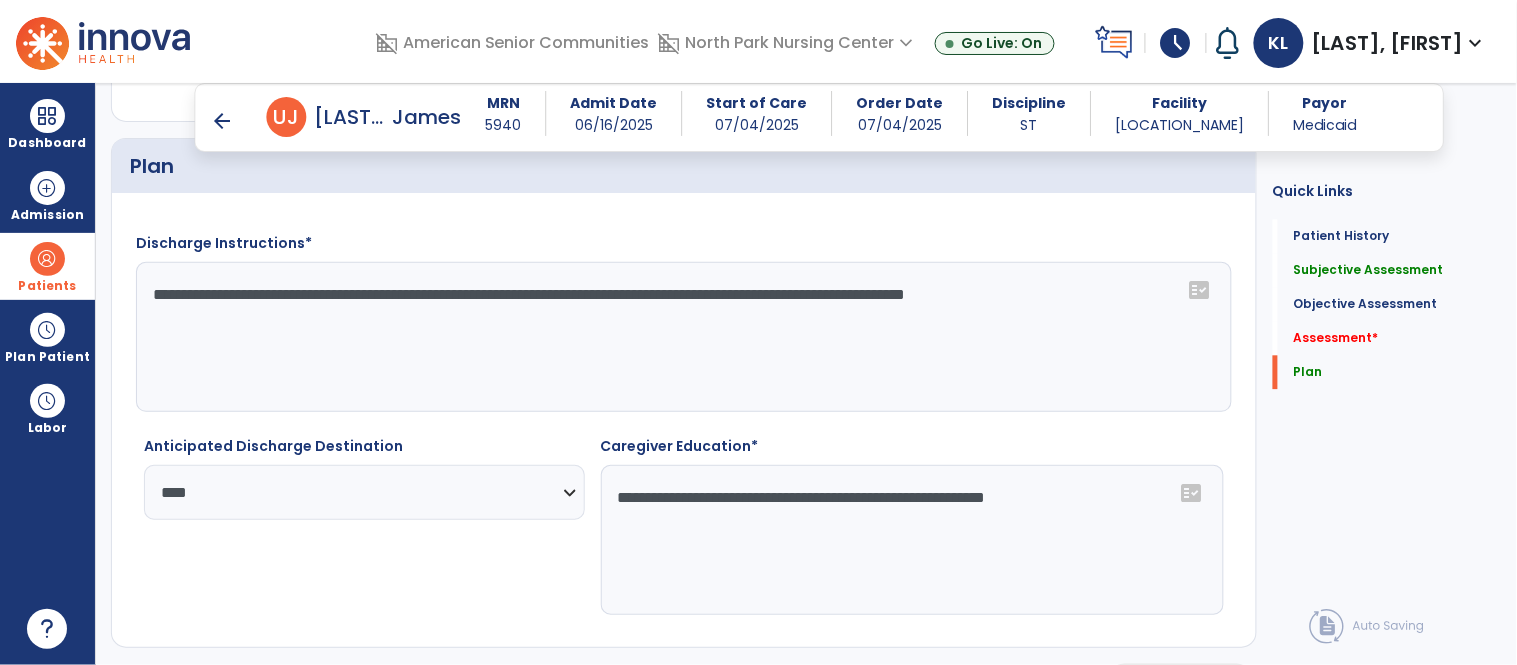 scroll, scrollTop: 3020, scrollLeft: 0, axis: vertical 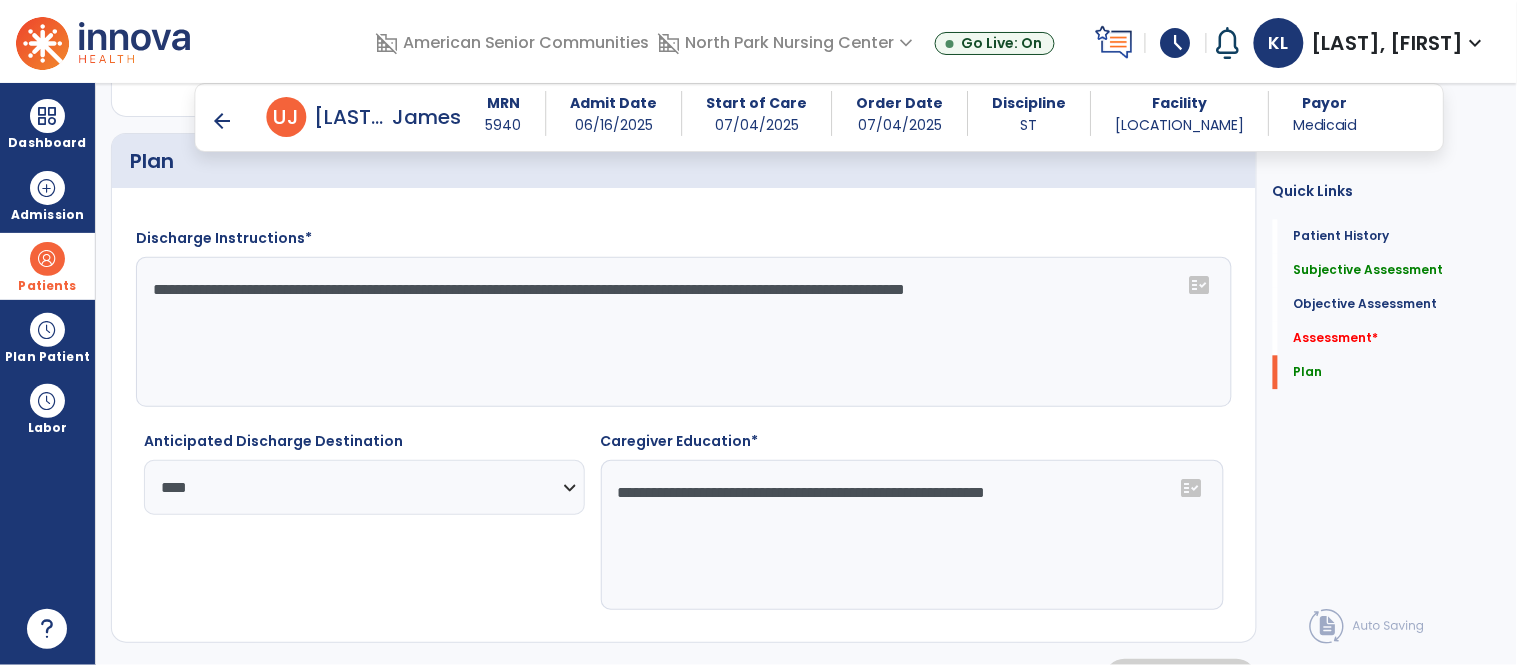 click on "**********" 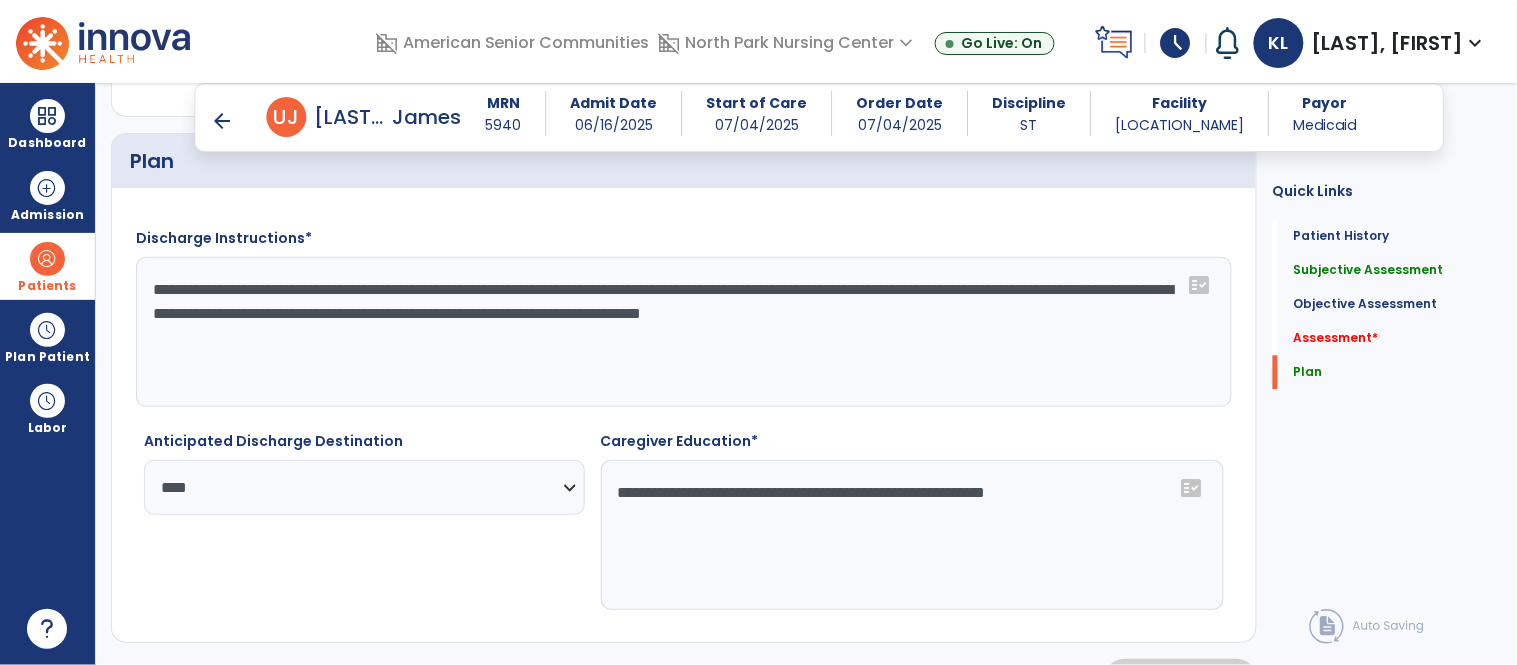 click on "**********" 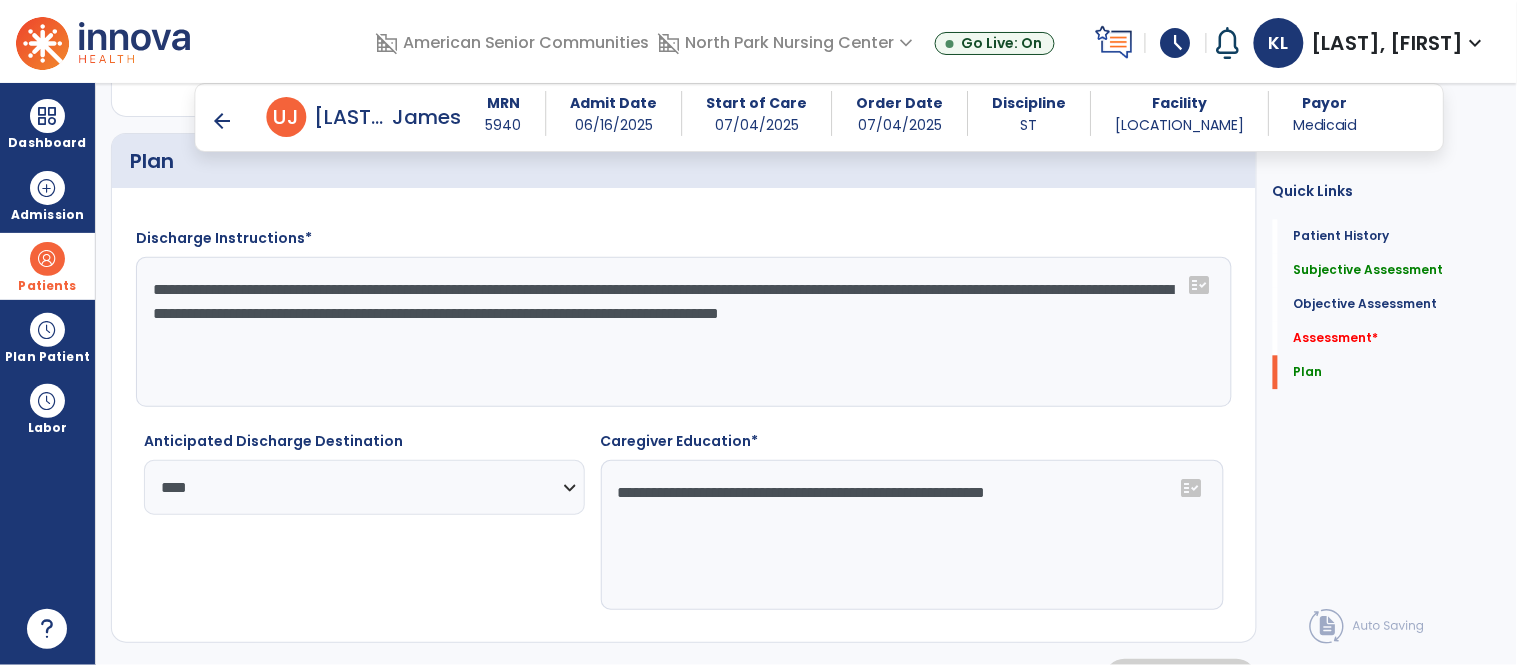 type on "**********" 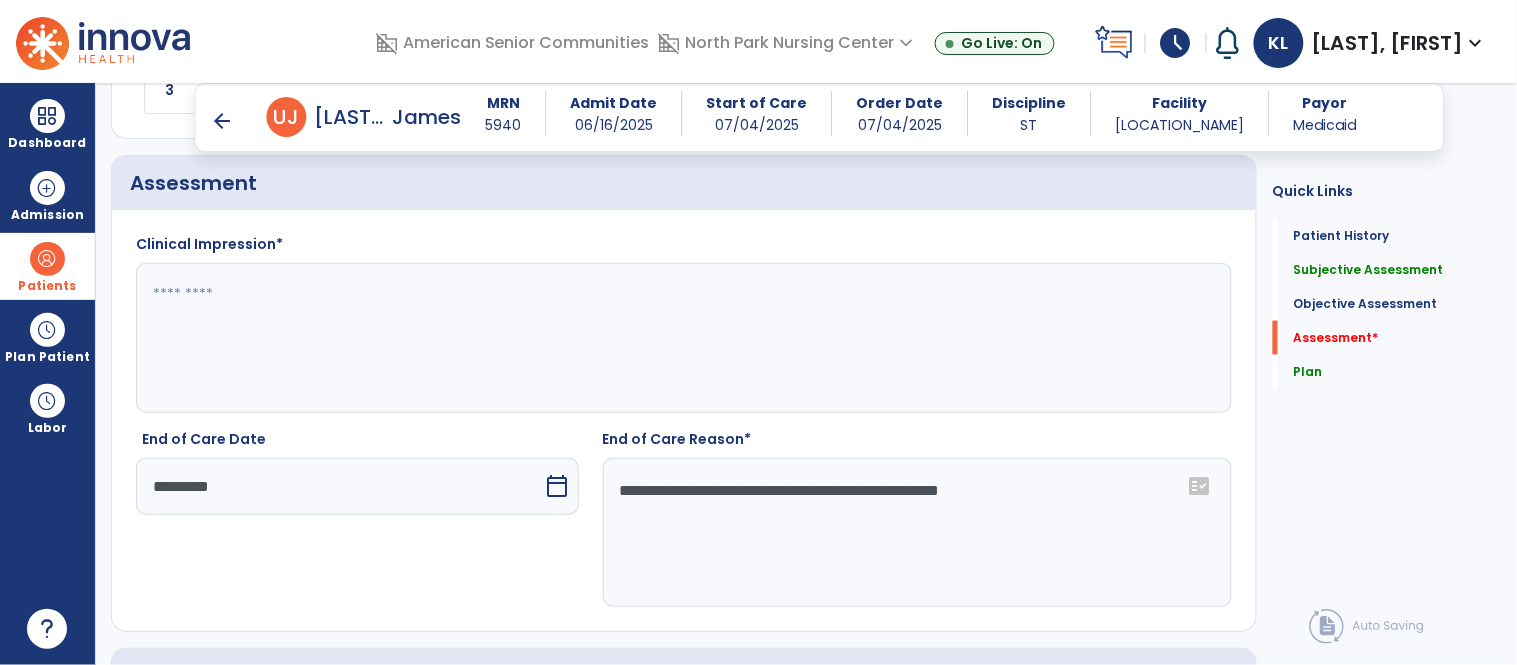 scroll, scrollTop: 2501, scrollLeft: 0, axis: vertical 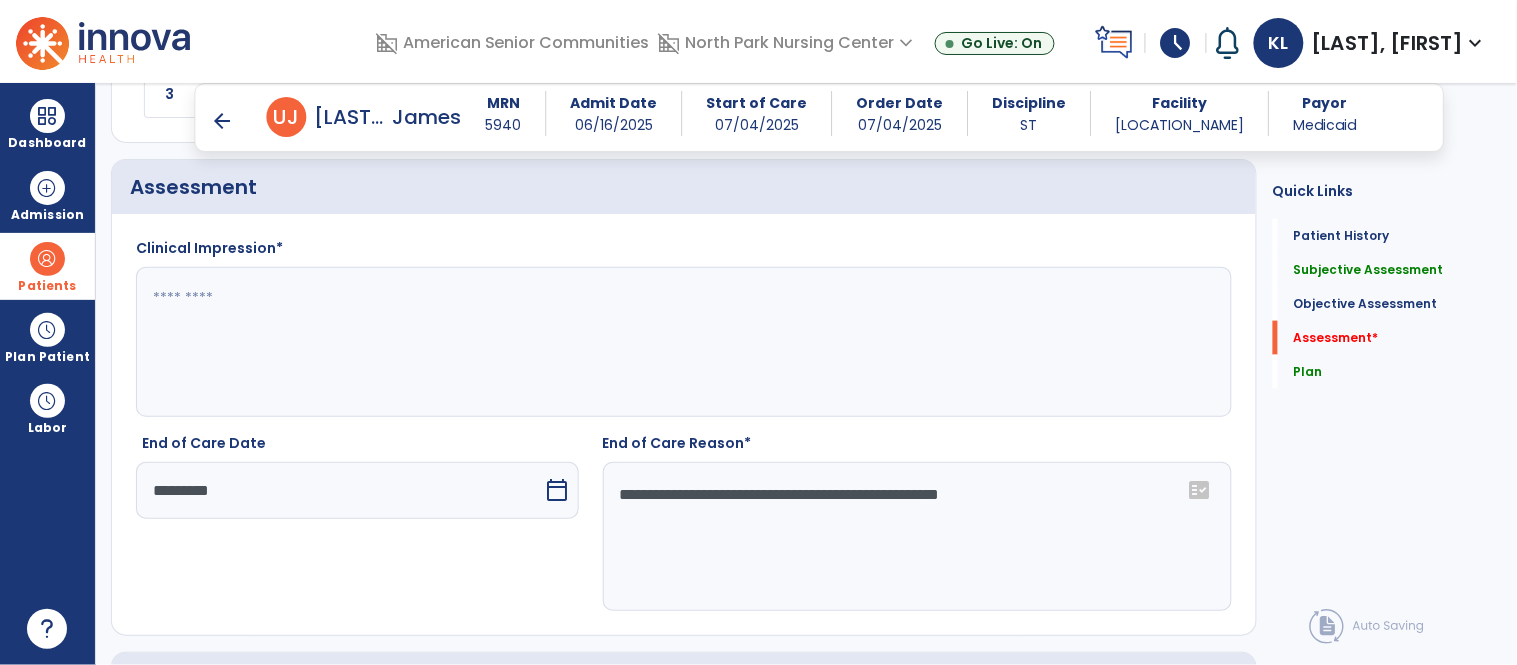 click 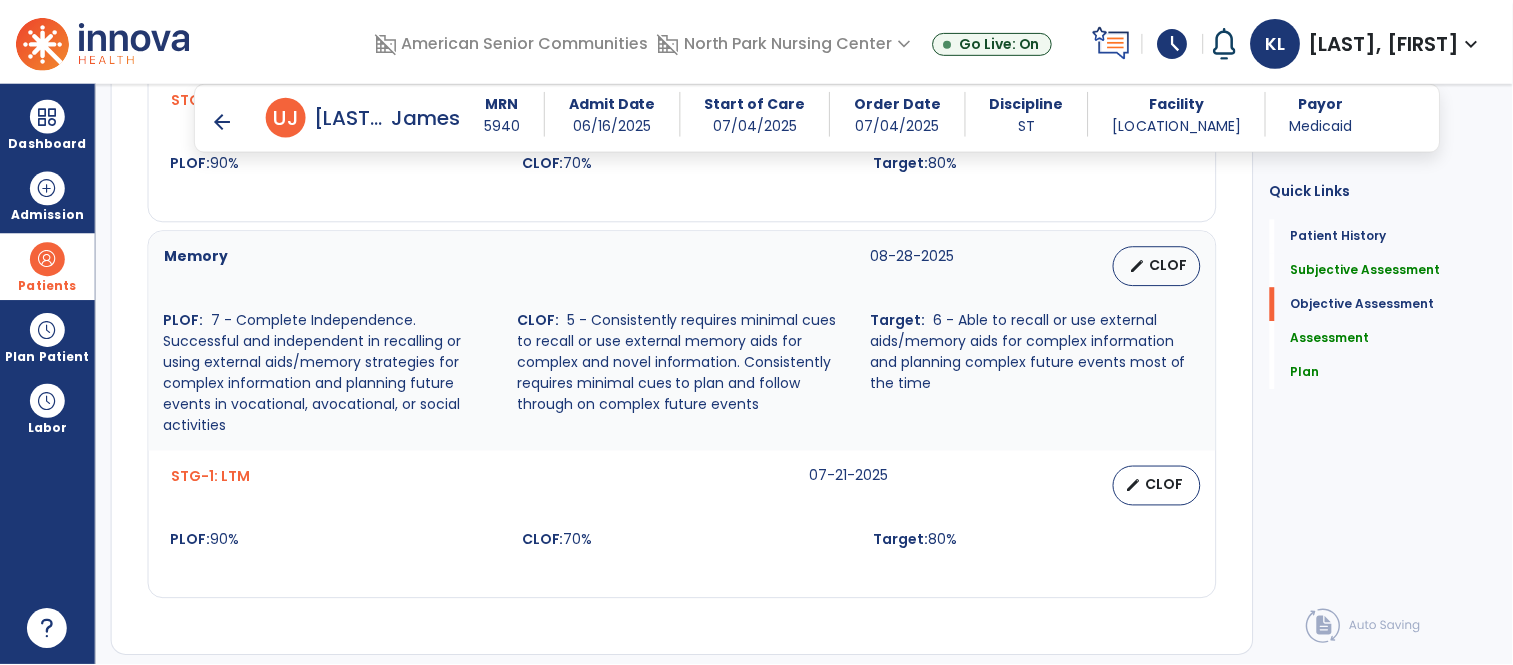 scroll, scrollTop: 1644, scrollLeft: 0, axis: vertical 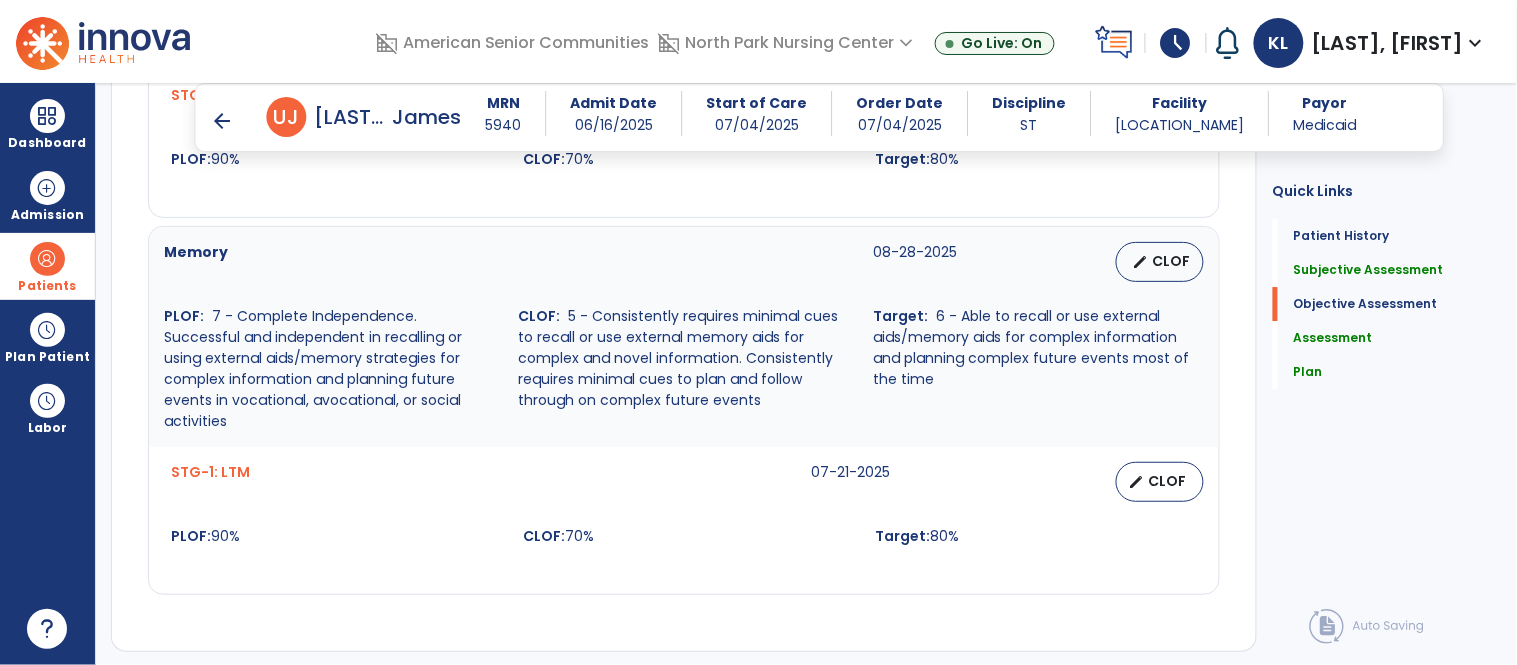 type on "**********" 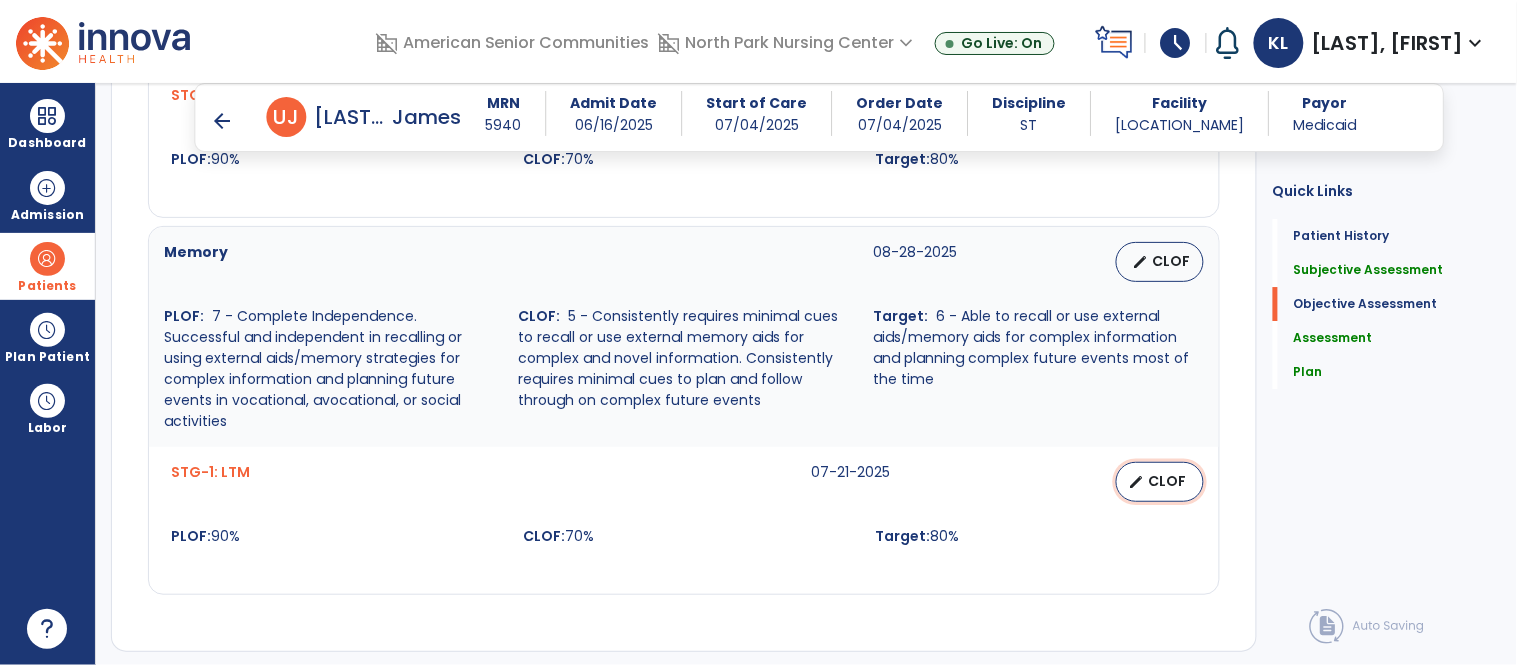 click on "CLOF" at bounding box center (1168, 481) 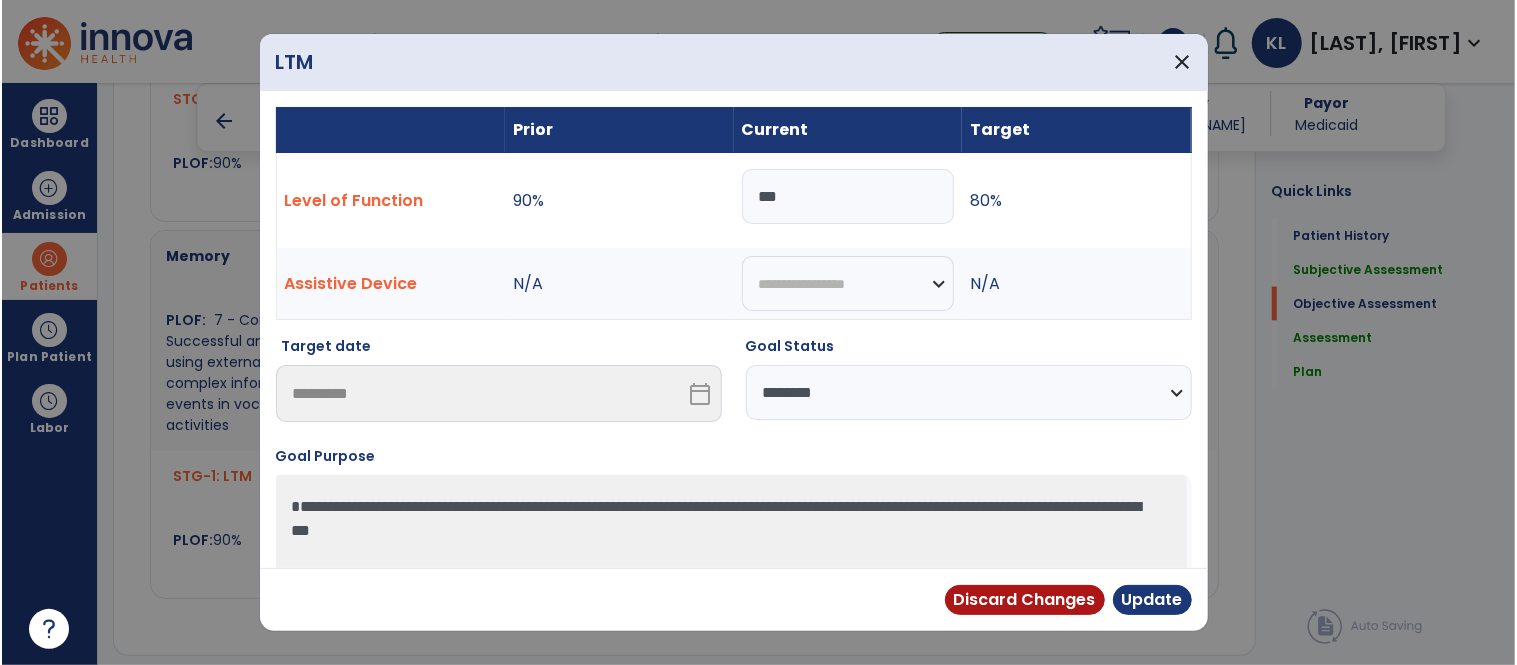 scroll, scrollTop: 1644, scrollLeft: 0, axis: vertical 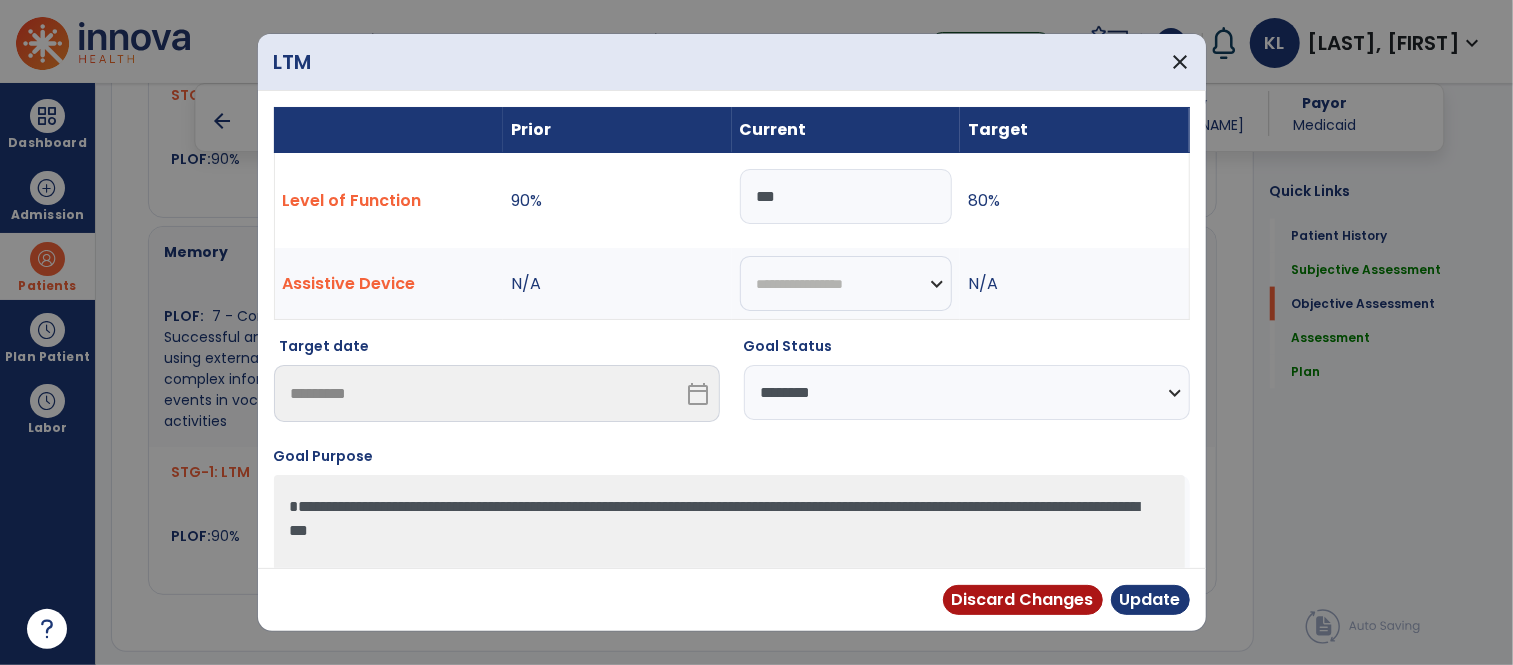 click on "**********" at bounding box center (967, 392) 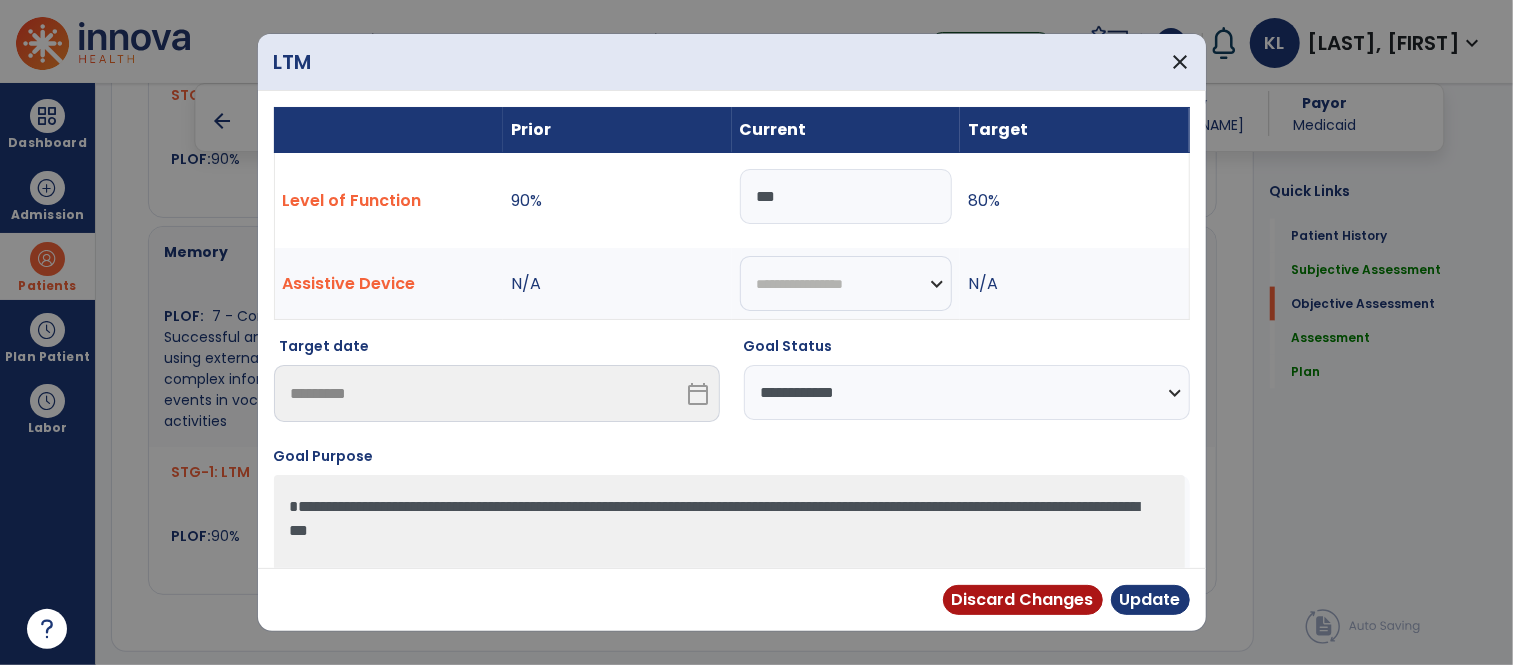 click on "**********" at bounding box center (967, 392) 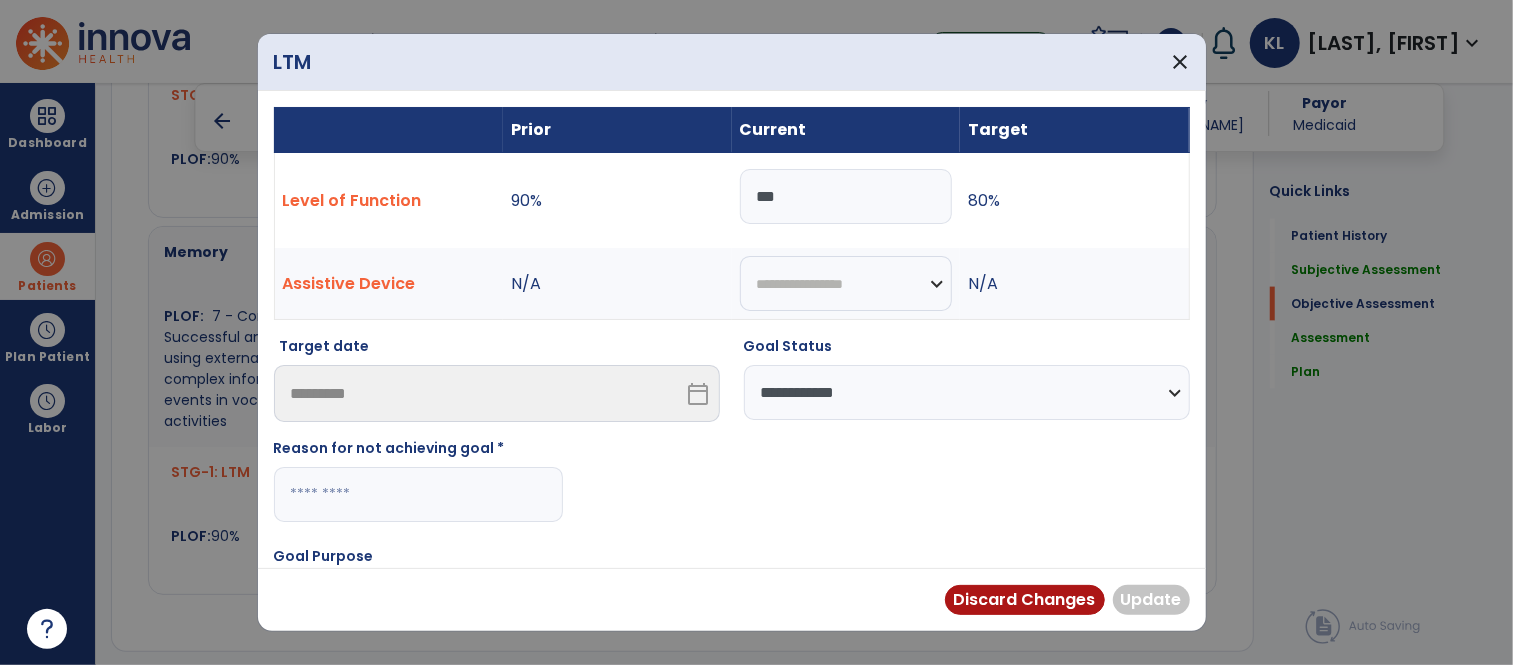 click at bounding box center (418, 494) 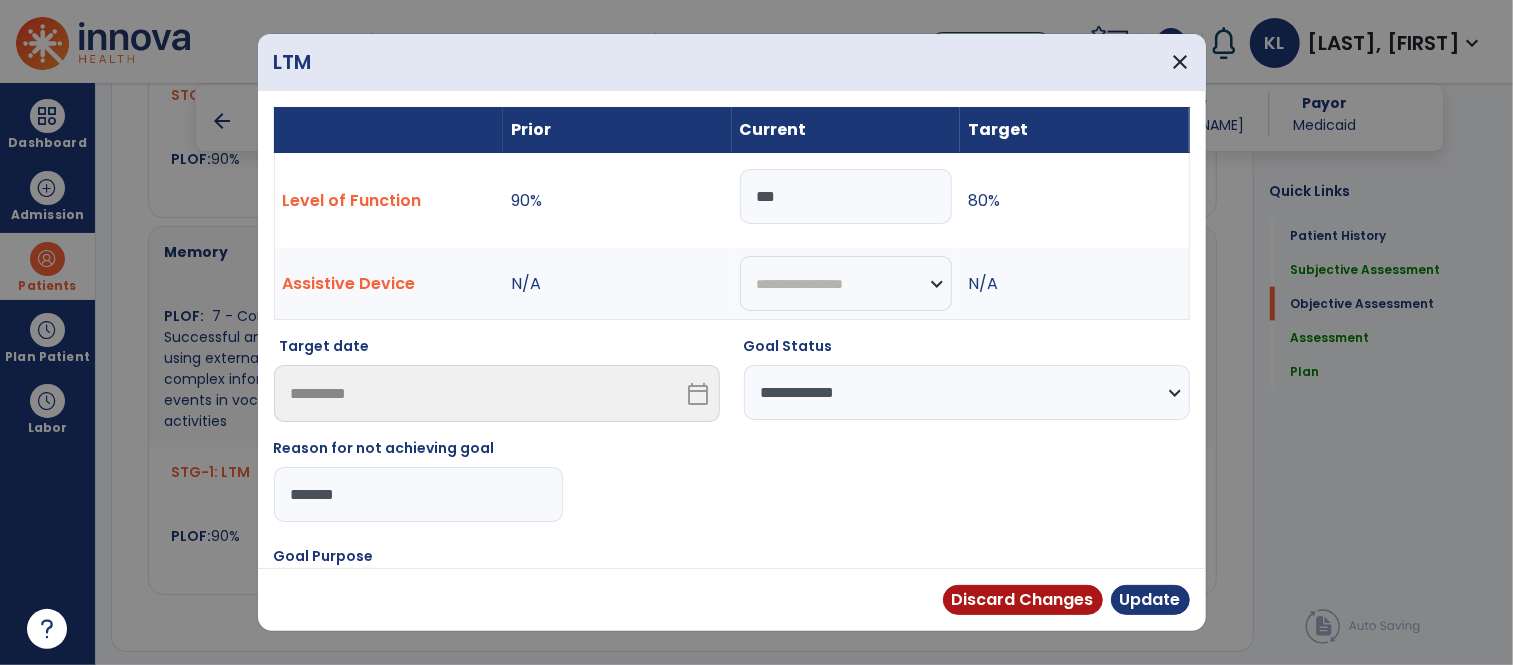 type on "*******" 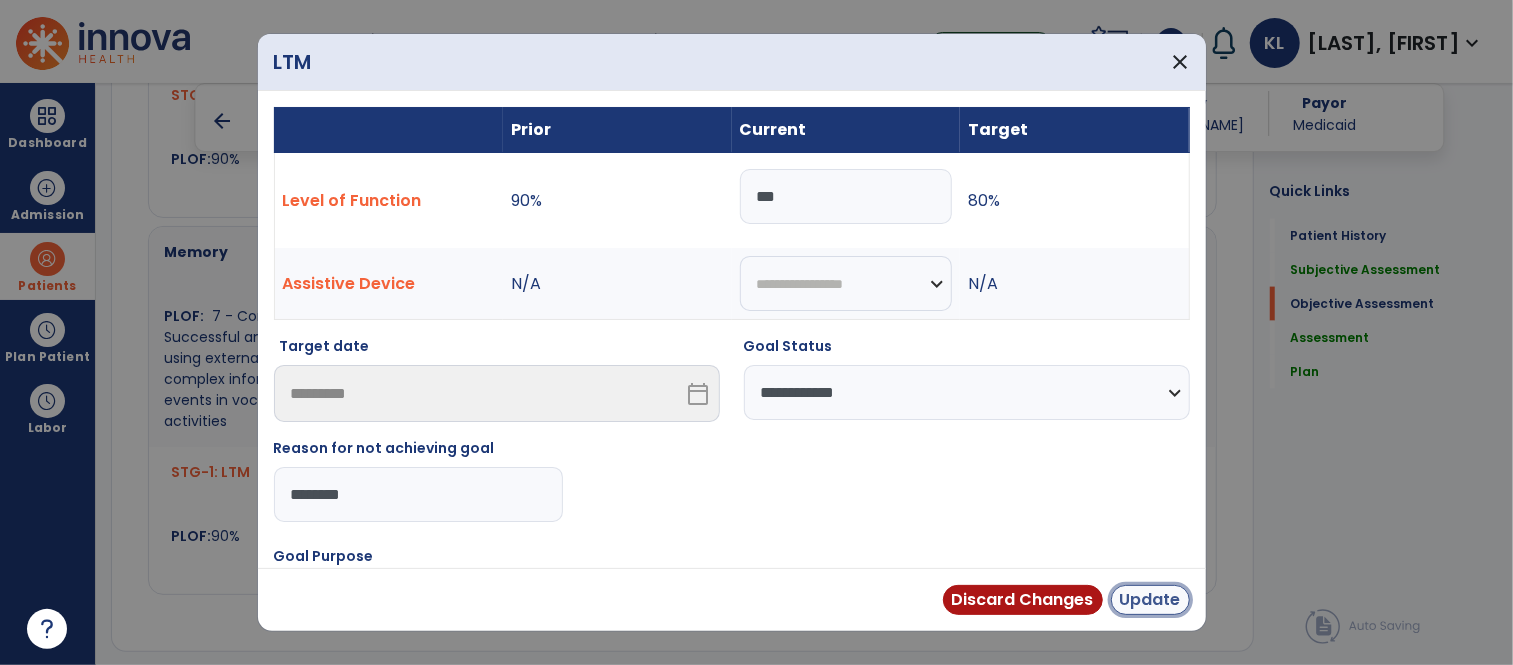 click on "Update" at bounding box center (1150, 600) 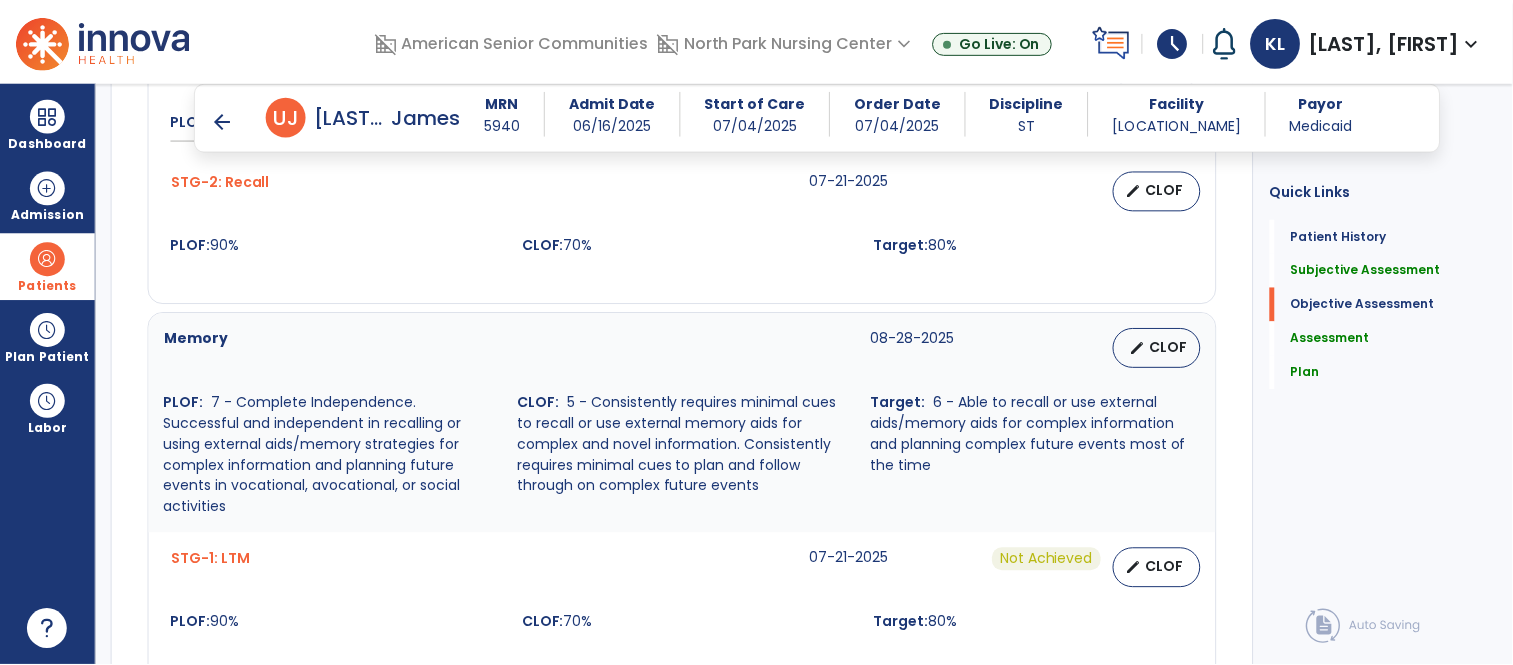 scroll, scrollTop: 1557, scrollLeft: 0, axis: vertical 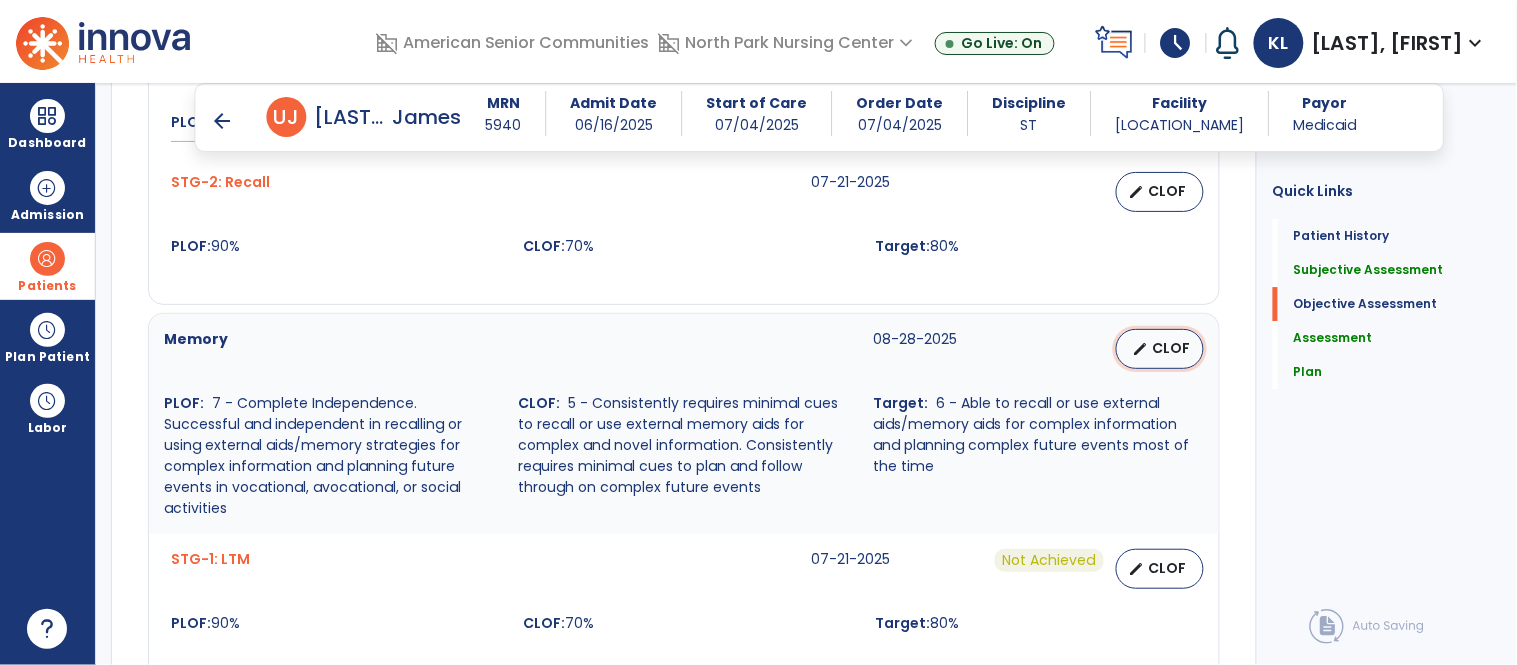 click on "edit   CLOF" at bounding box center [1160, 349] 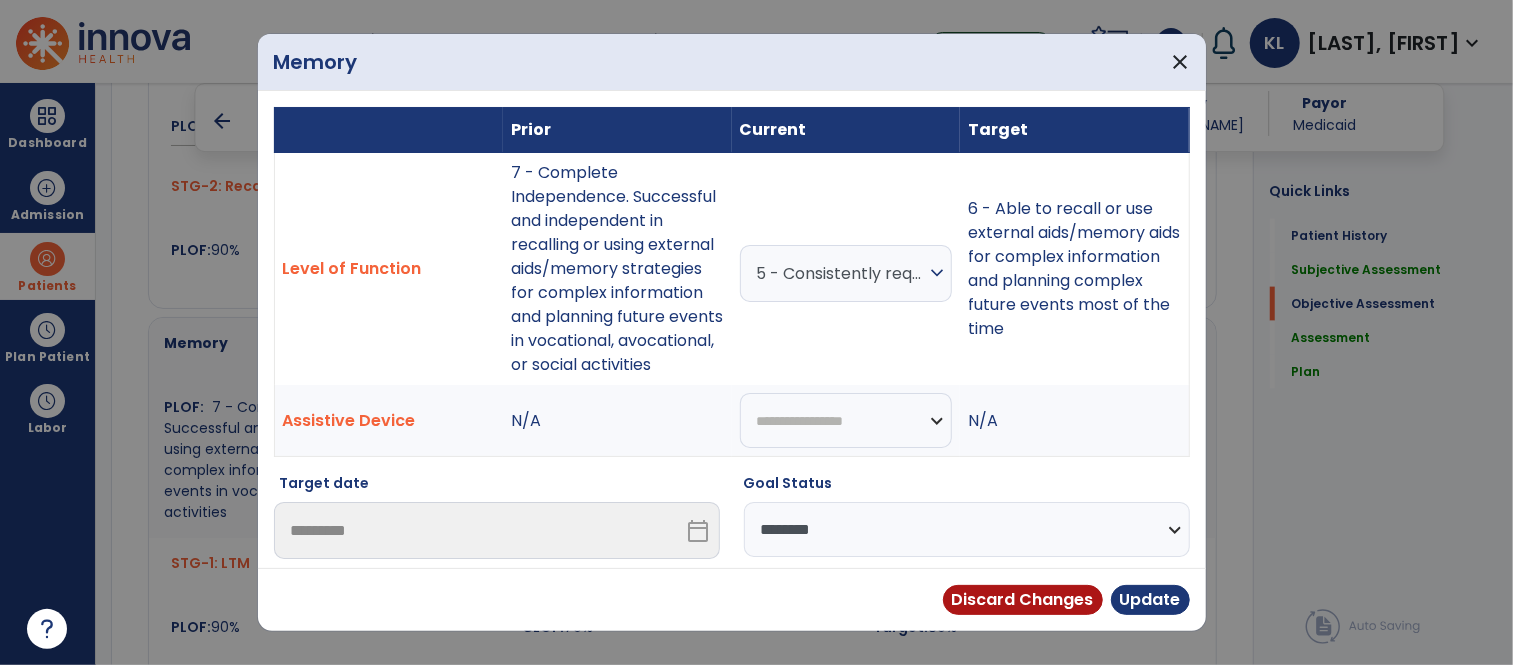 scroll, scrollTop: 1557, scrollLeft: 0, axis: vertical 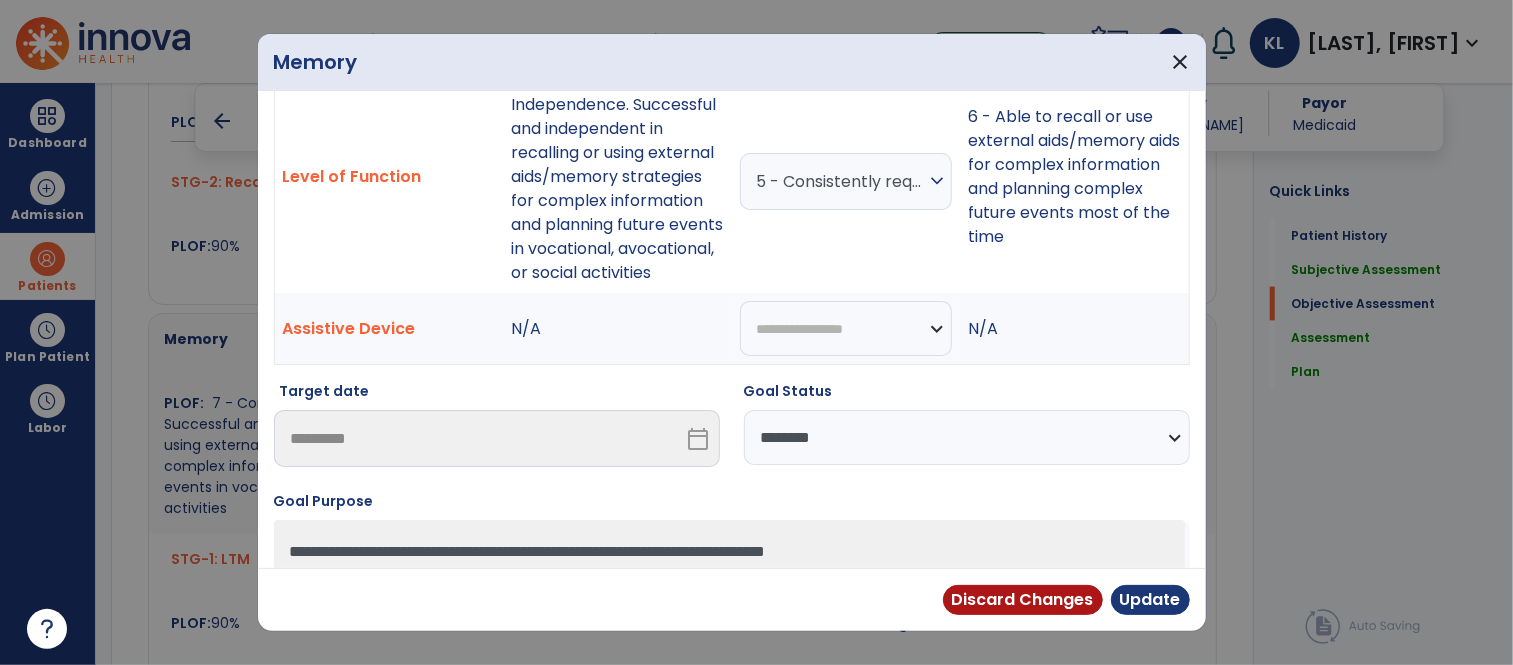 click on "**********" at bounding box center (967, 437) 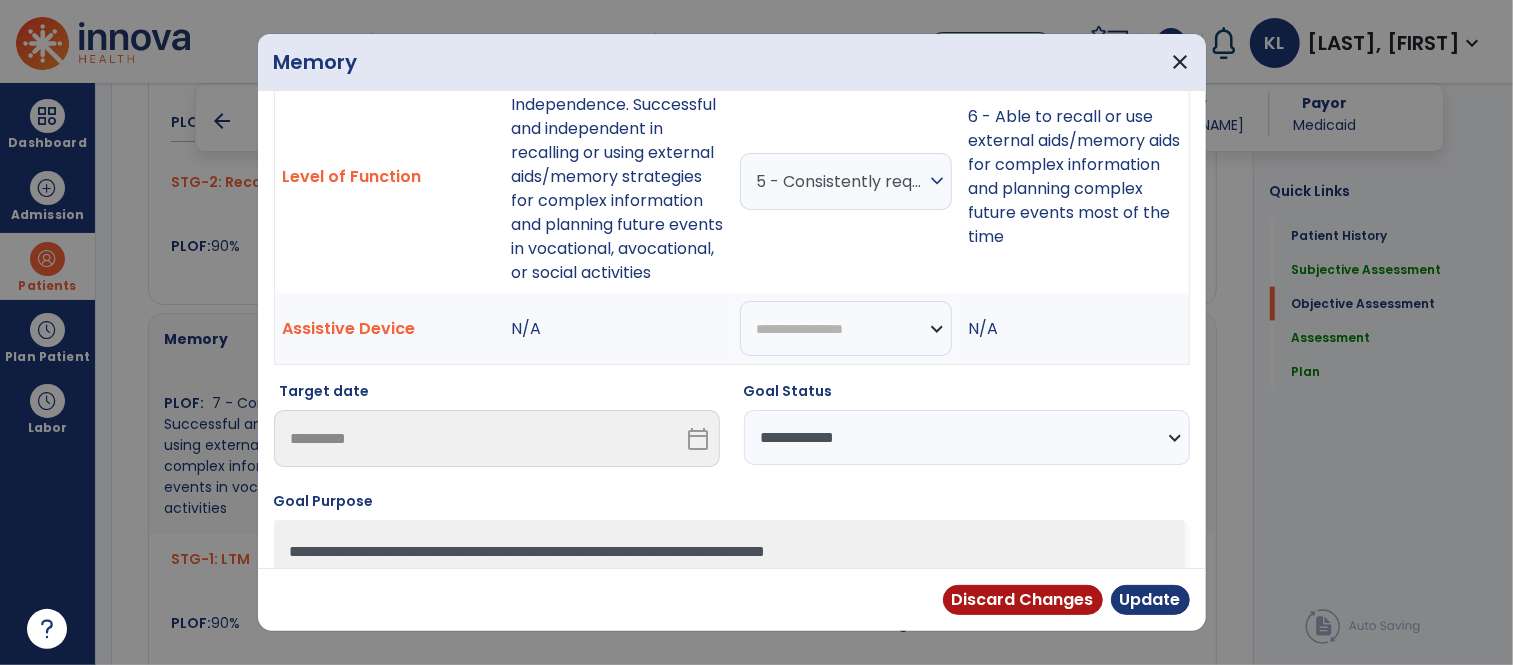 click on "**********" at bounding box center (967, 437) 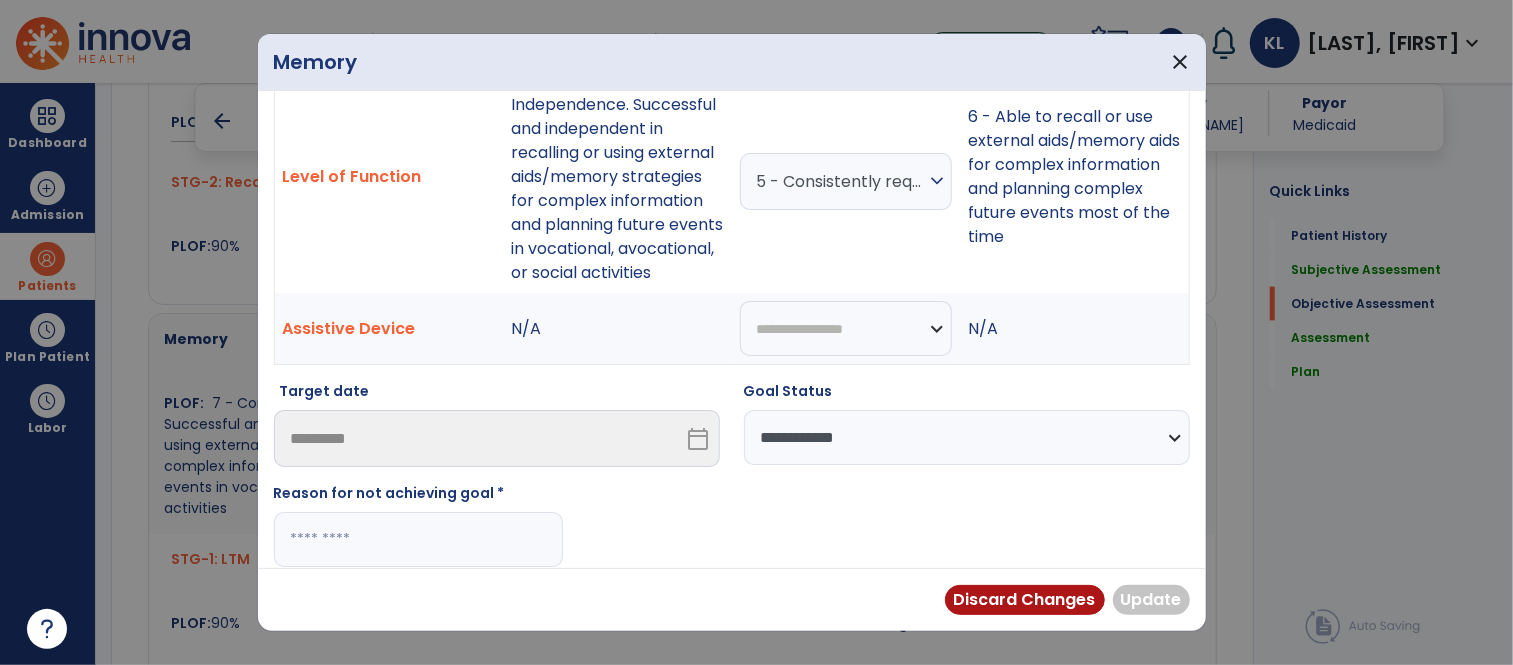 click at bounding box center (418, 539) 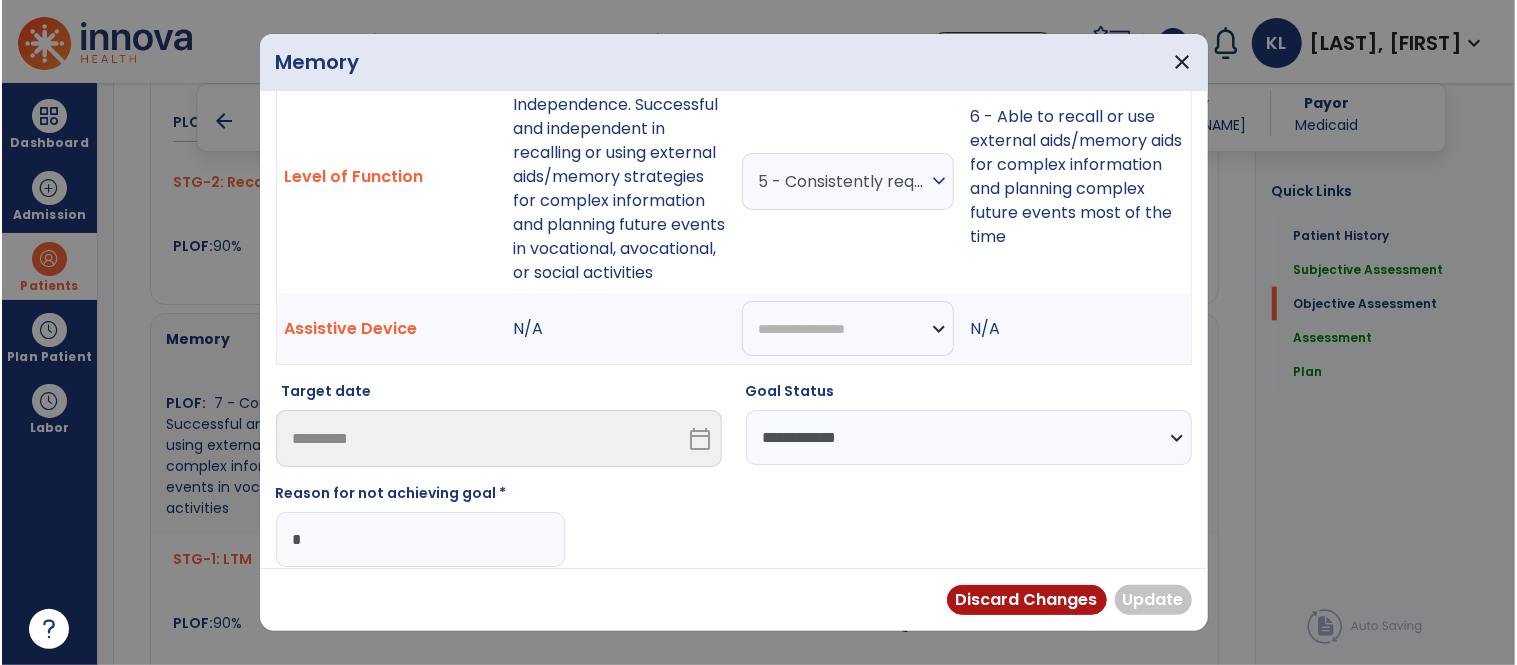 scroll, scrollTop: 100, scrollLeft: 0, axis: vertical 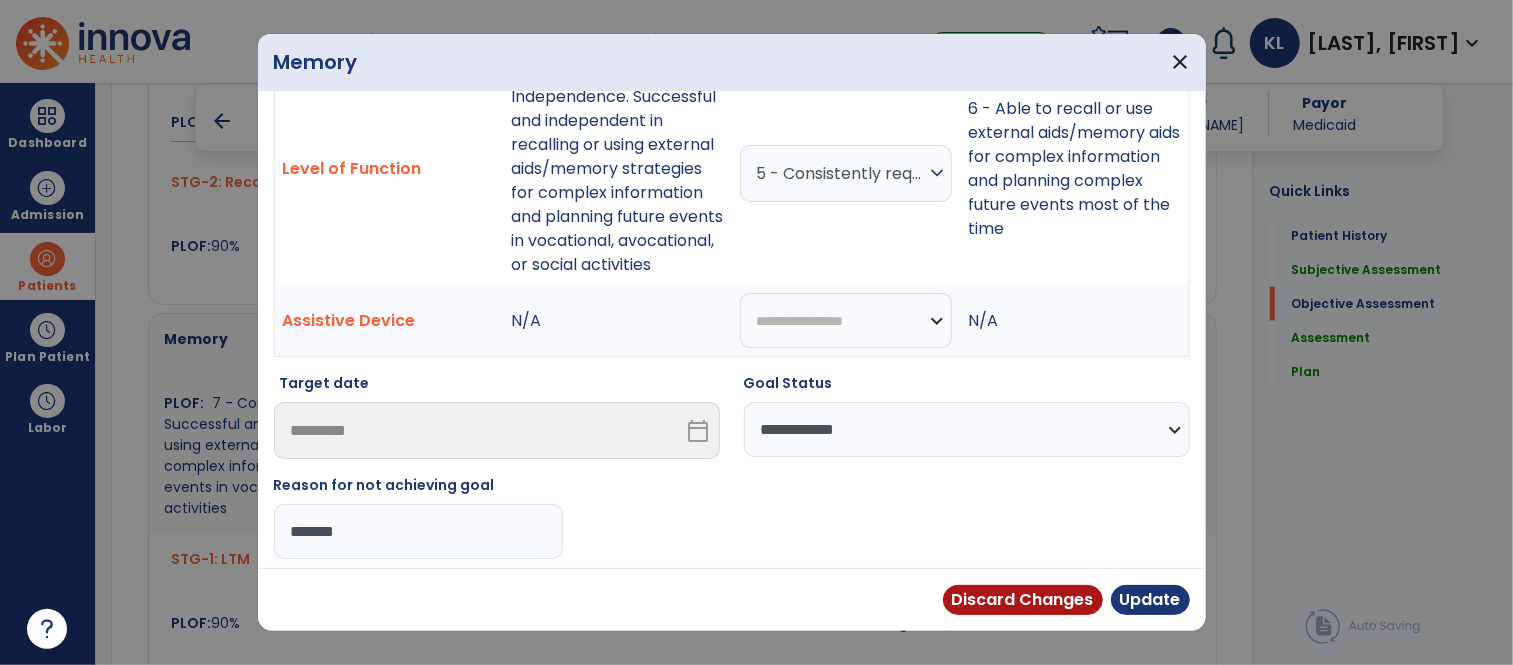 type on "*******" 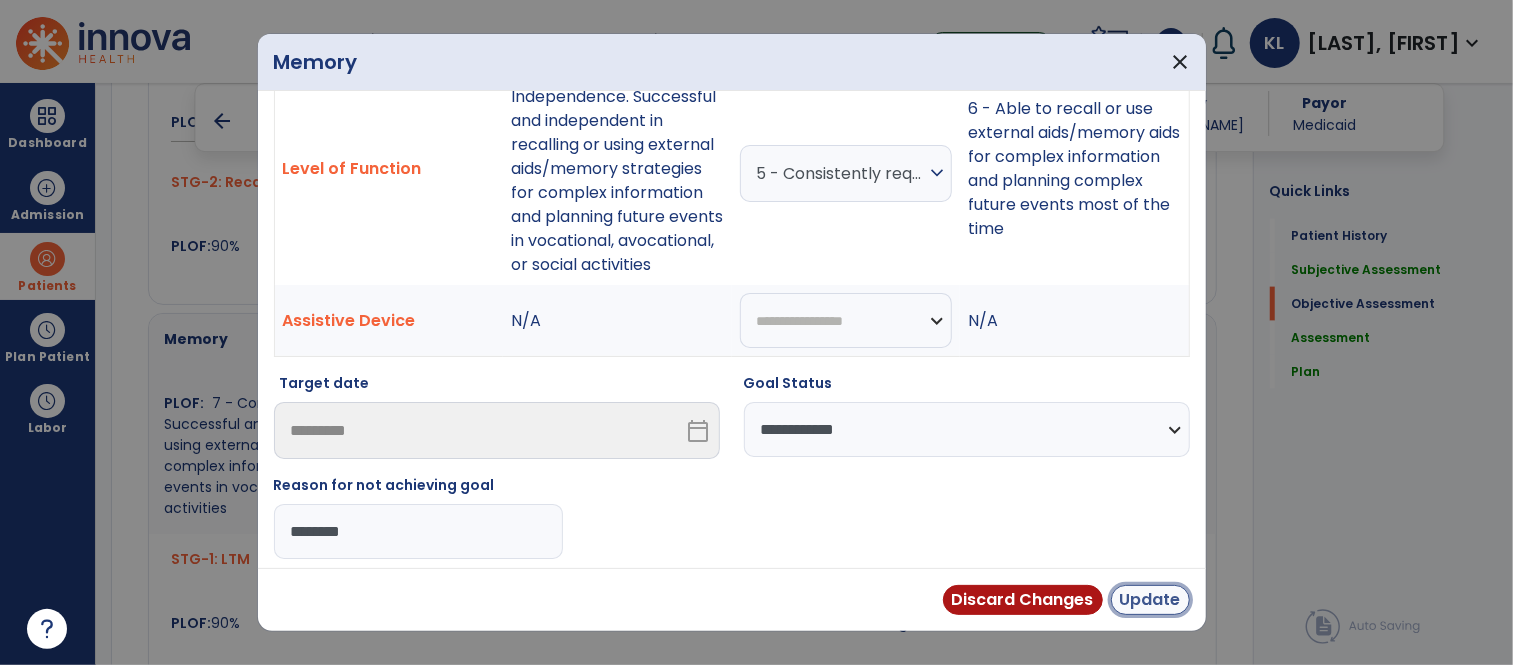 click on "Update" at bounding box center (1150, 600) 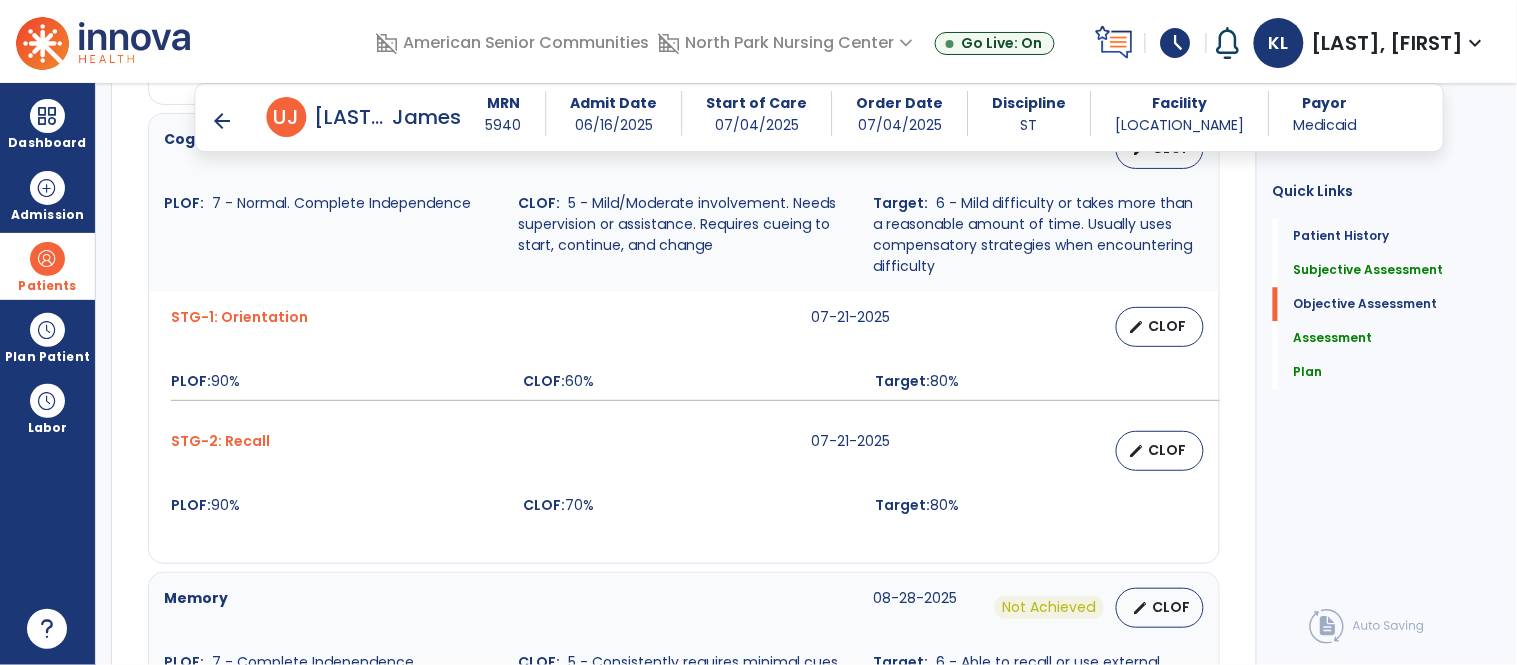 scroll, scrollTop: 1281, scrollLeft: 0, axis: vertical 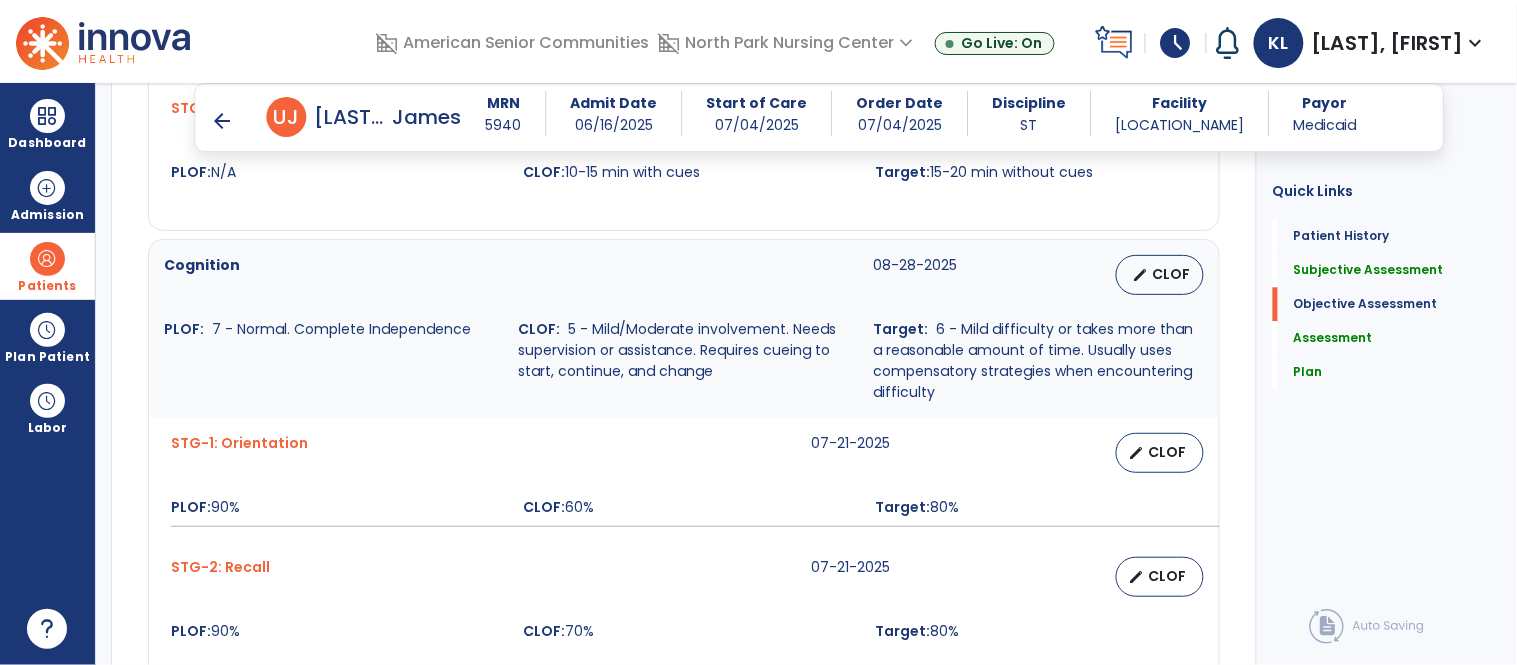 click on "edit   CLOF" at bounding box center [1160, 453] 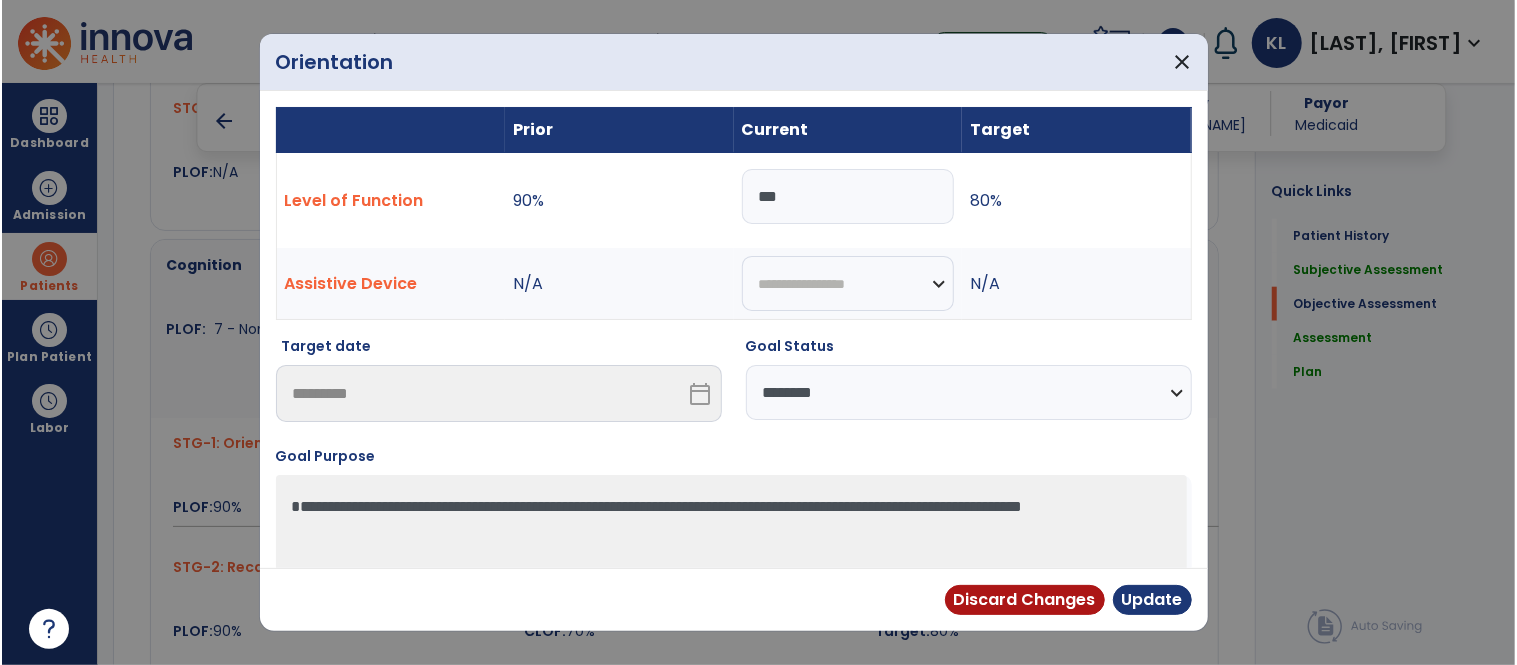 scroll, scrollTop: 1172, scrollLeft: 0, axis: vertical 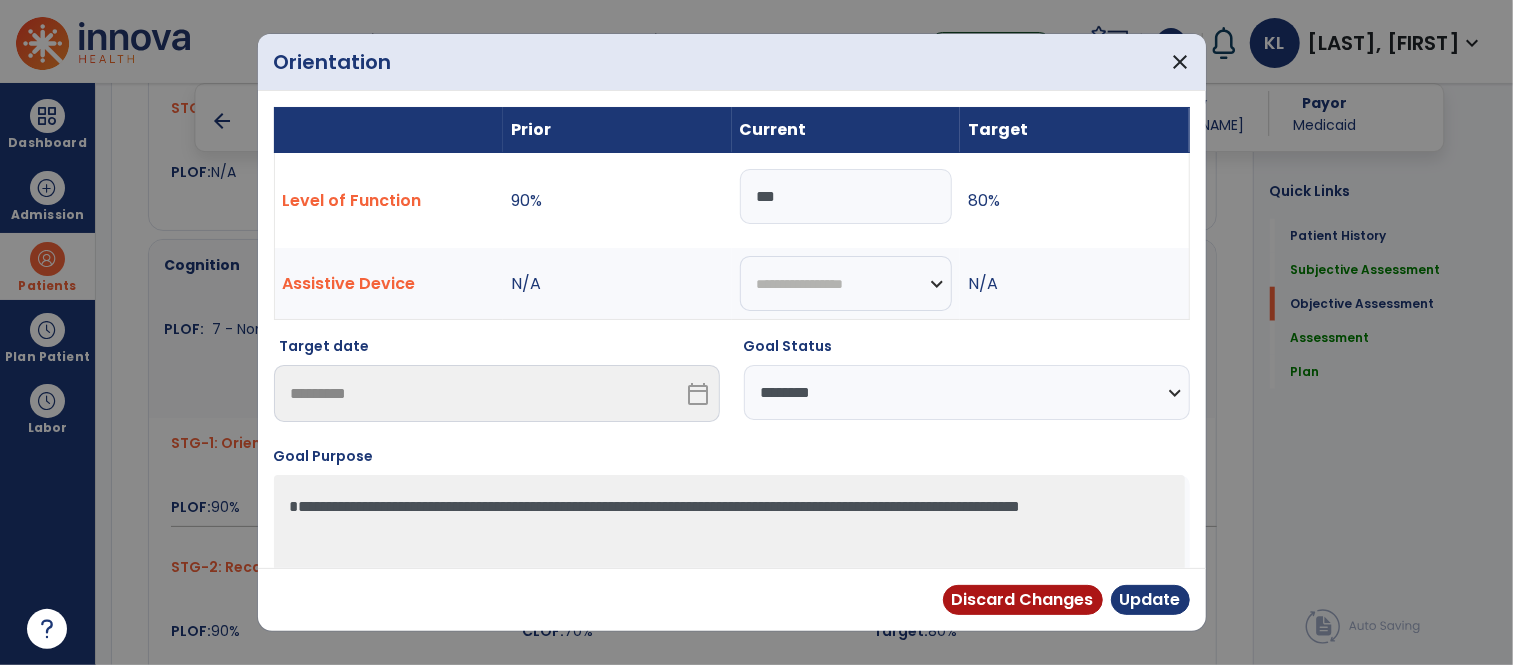 click on "***" at bounding box center (846, 196) 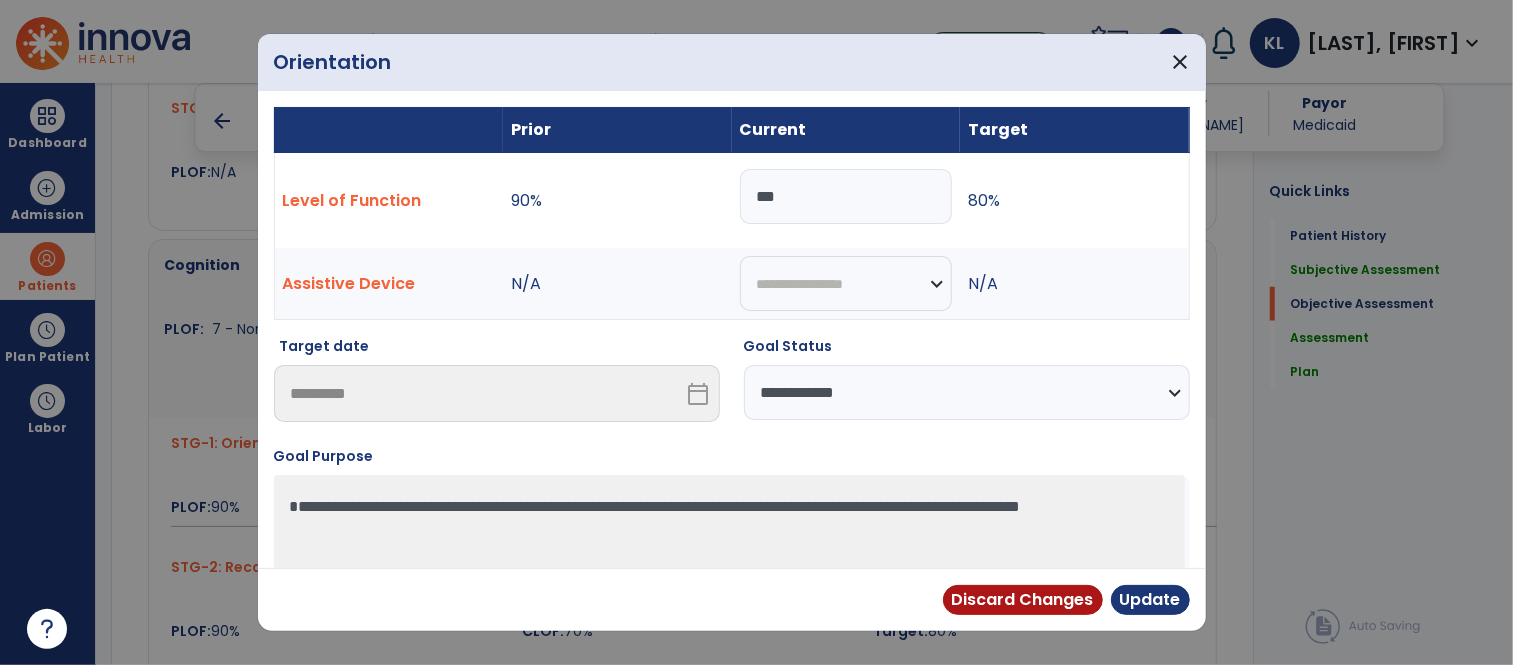 click on "**********" at bounding box center (967, 392) 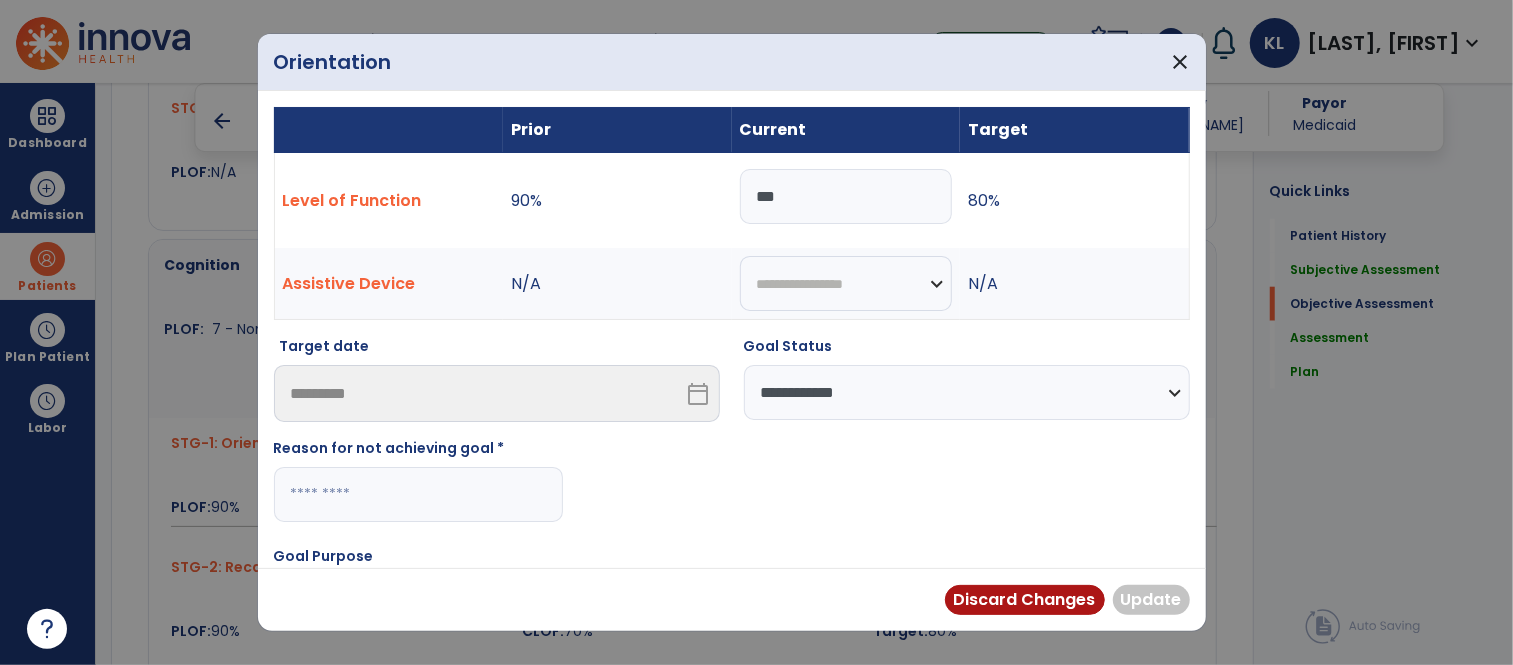 click at bounding box center [418, 494] 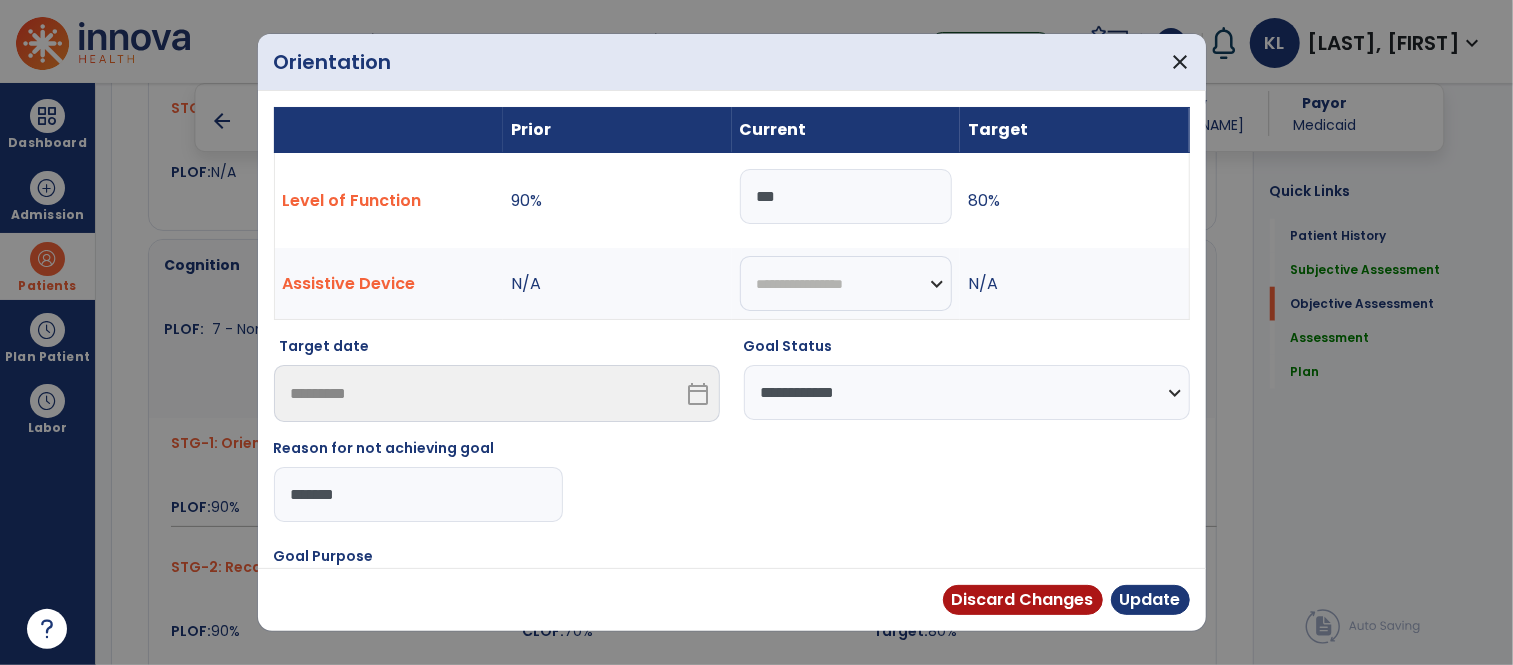 type on "*******" 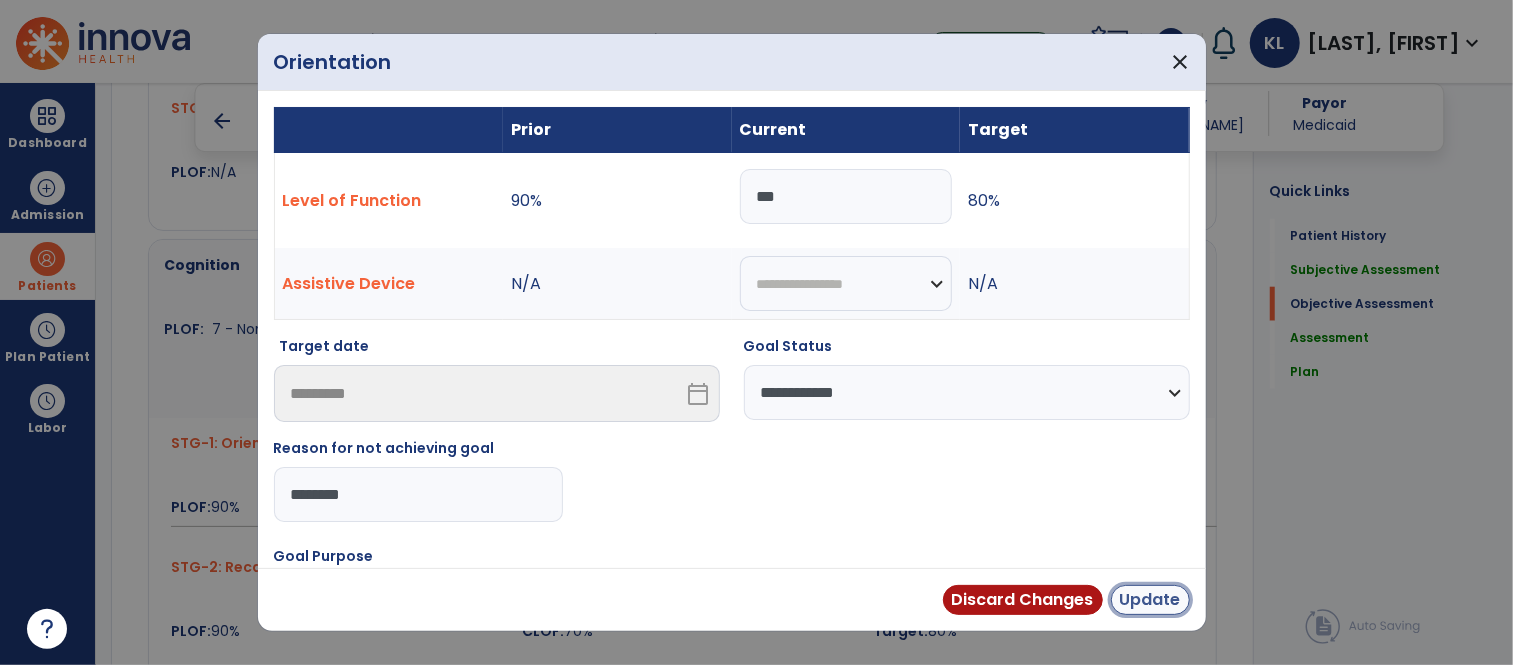 click on "Update" at bounding box center [1150, 600] 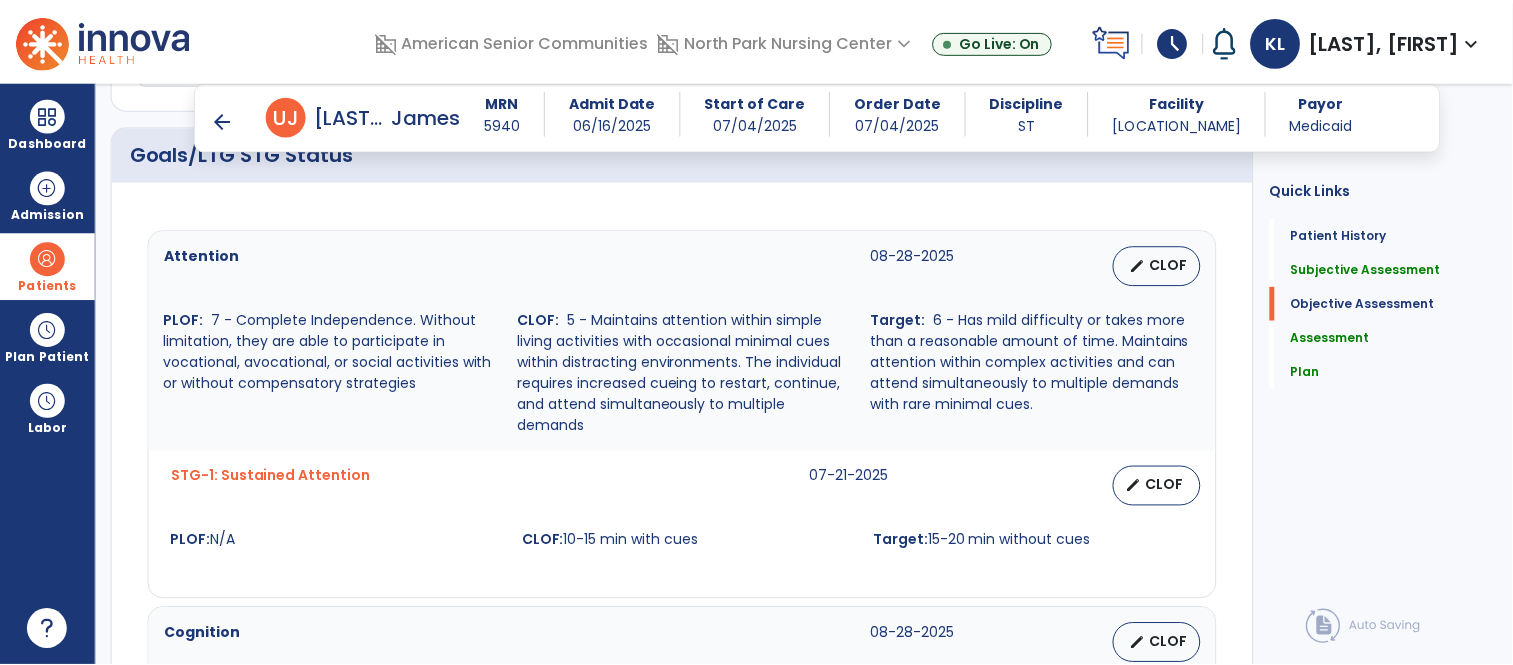 scroll, scrollTop: 806, scrollLeft: 0, axis: vertical 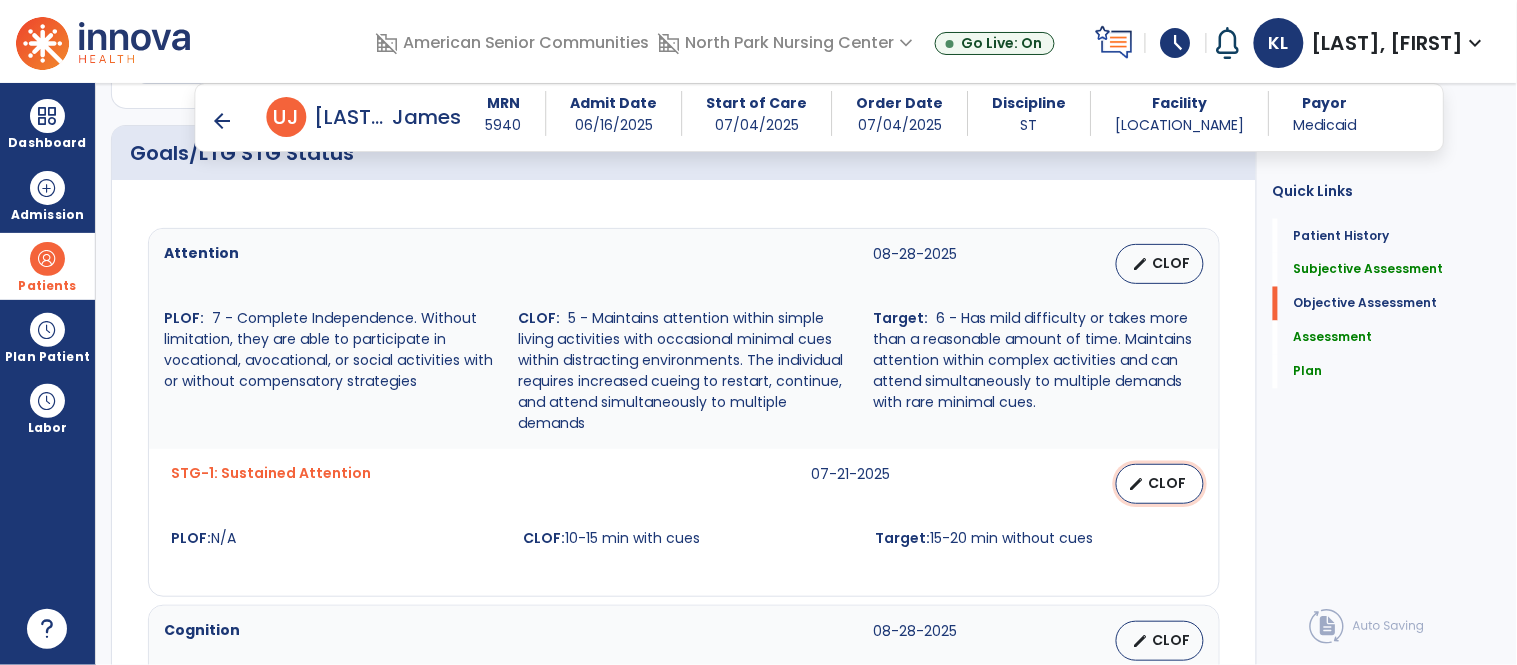 click on "edit   CLOF" at bounding box center [1160, 484] 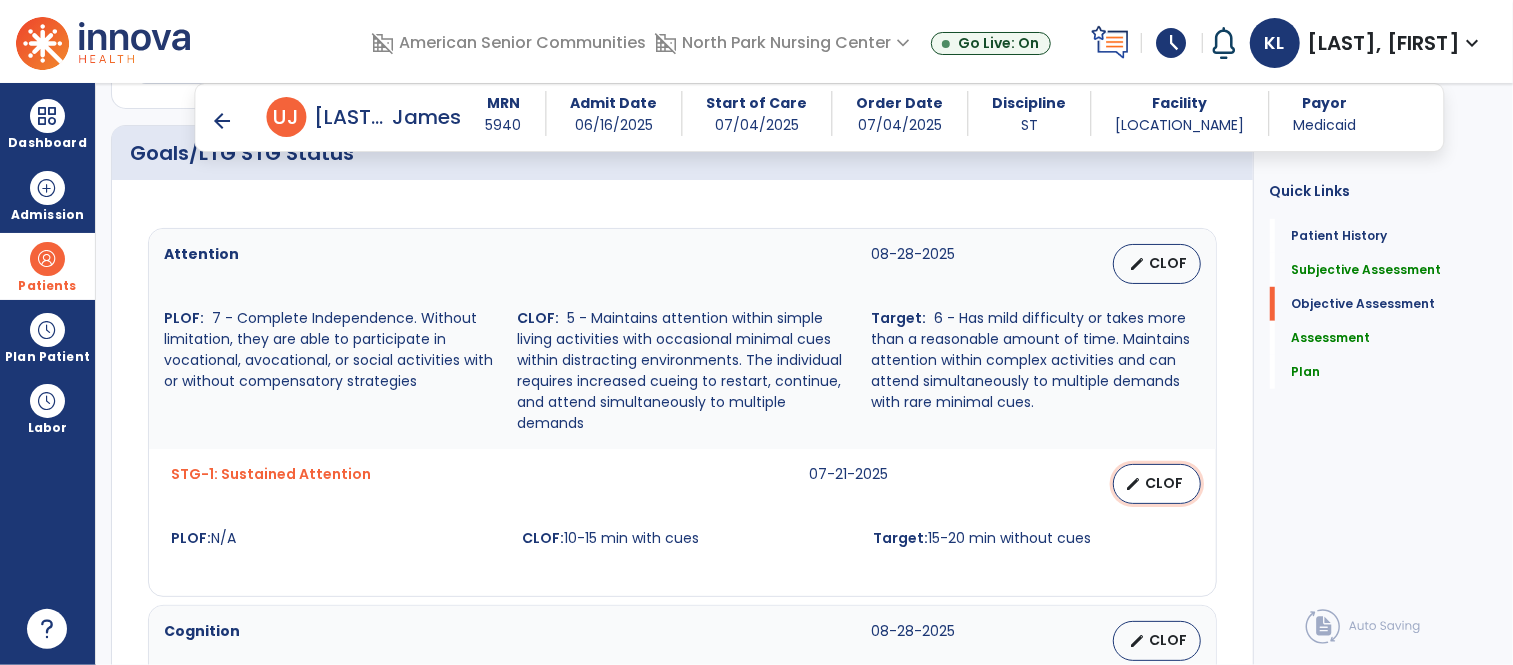 select on "********" 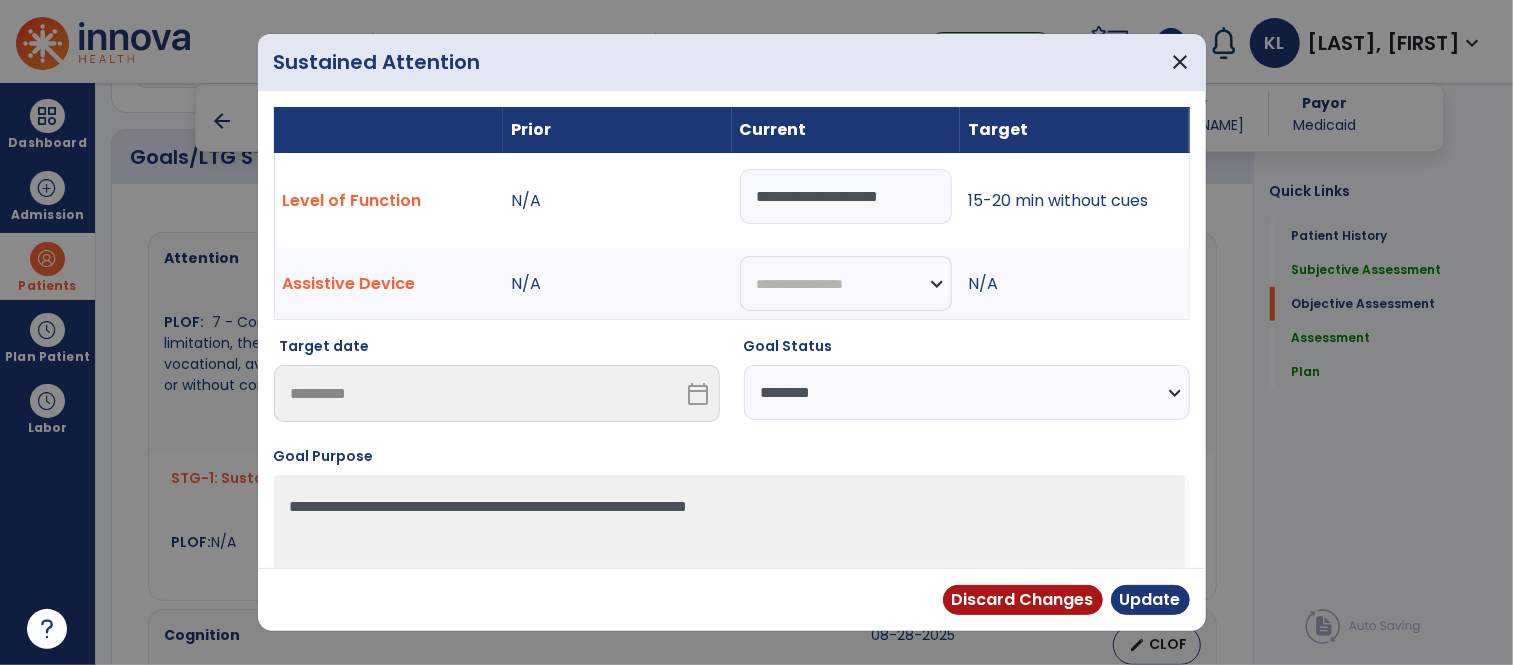 scroll, scrollTop: 806, scrollLeft: 0, axis: vertical 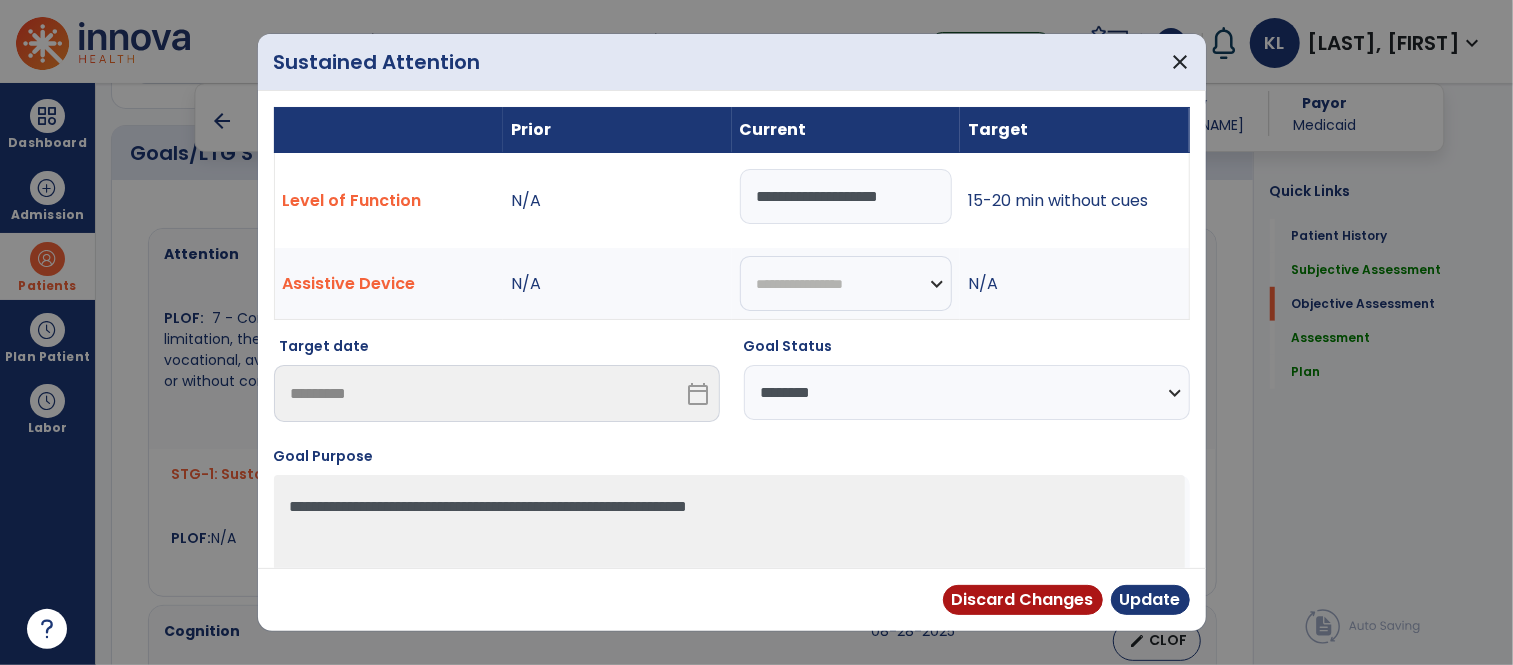 click on "**********" at bounding box center (846, 196) 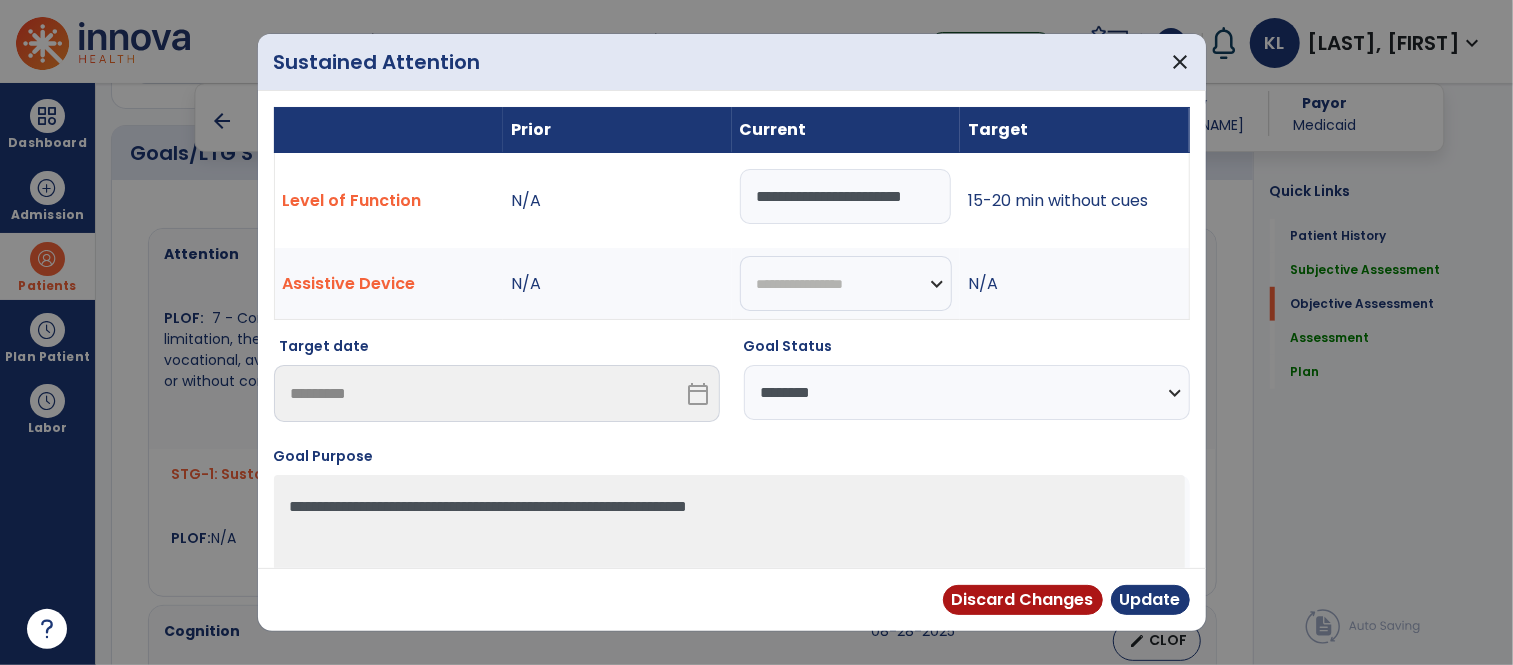 scroll, scrollTop: 0, scrollLeft: 16, axis: horizontal 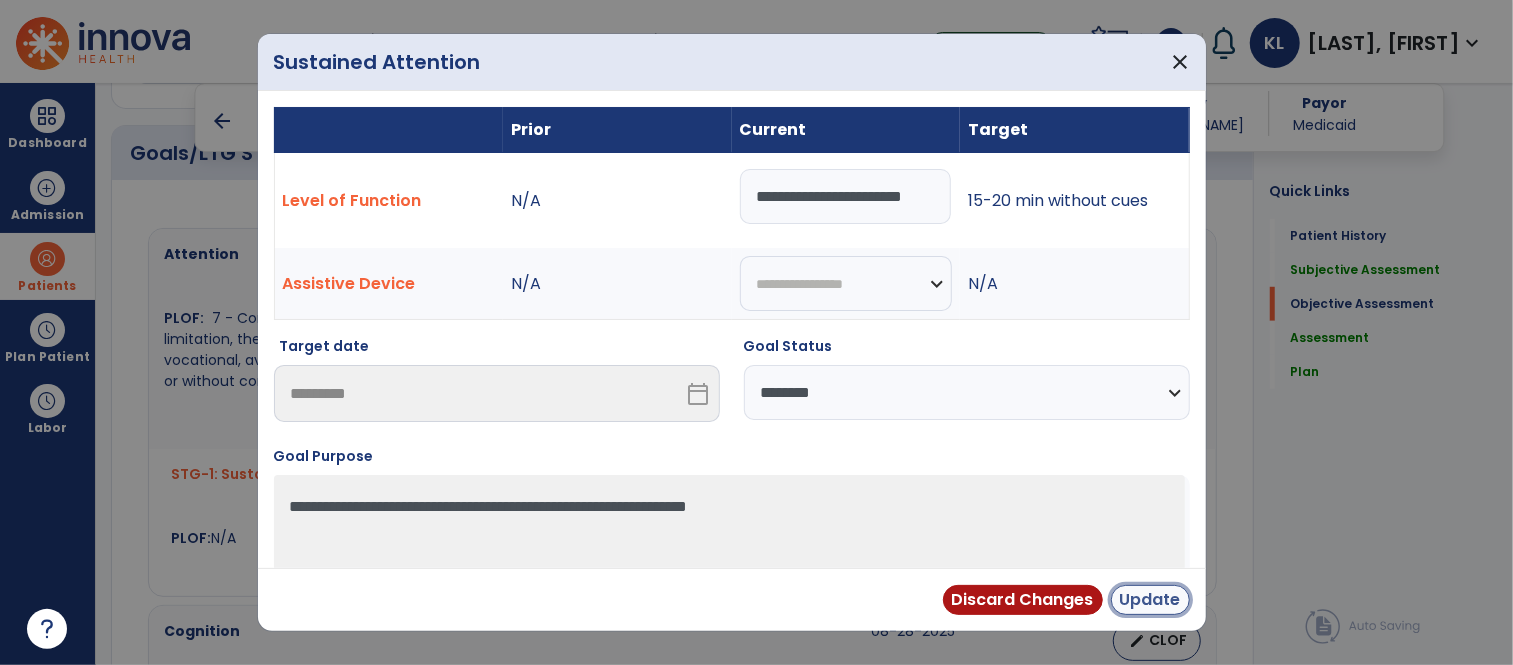click on "Update" at bounding box center (1150, 600) 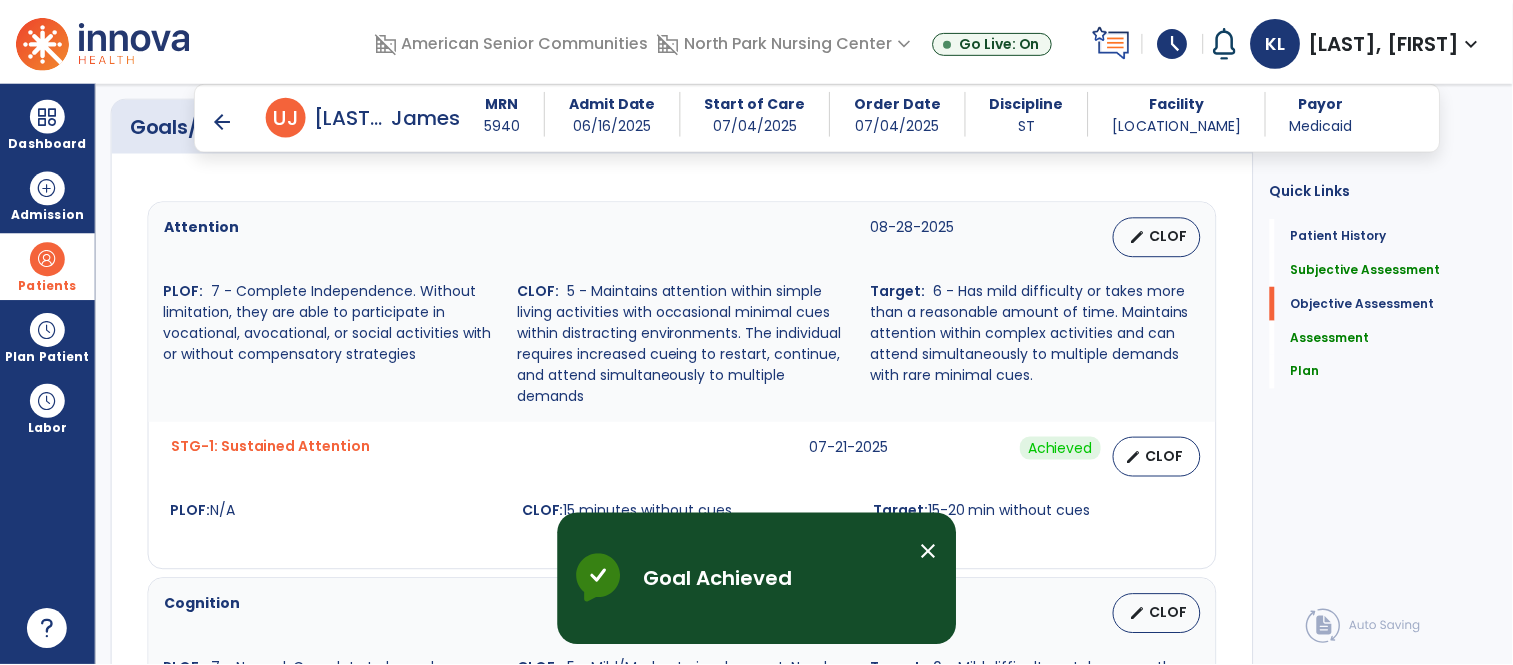 scroll, scrollTop: 828, scrollLeft: 0, axis: vertical 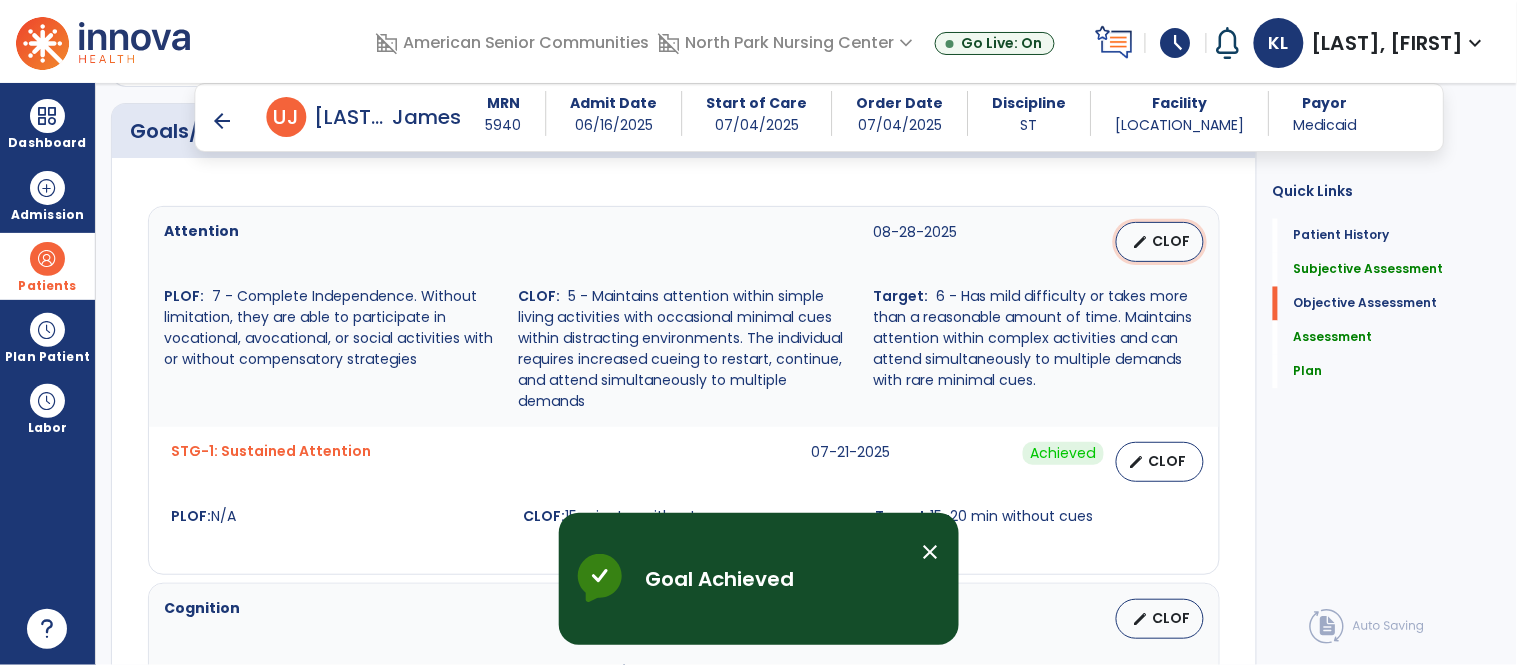 click on "CLOF" at bounding box center [1172, 241] 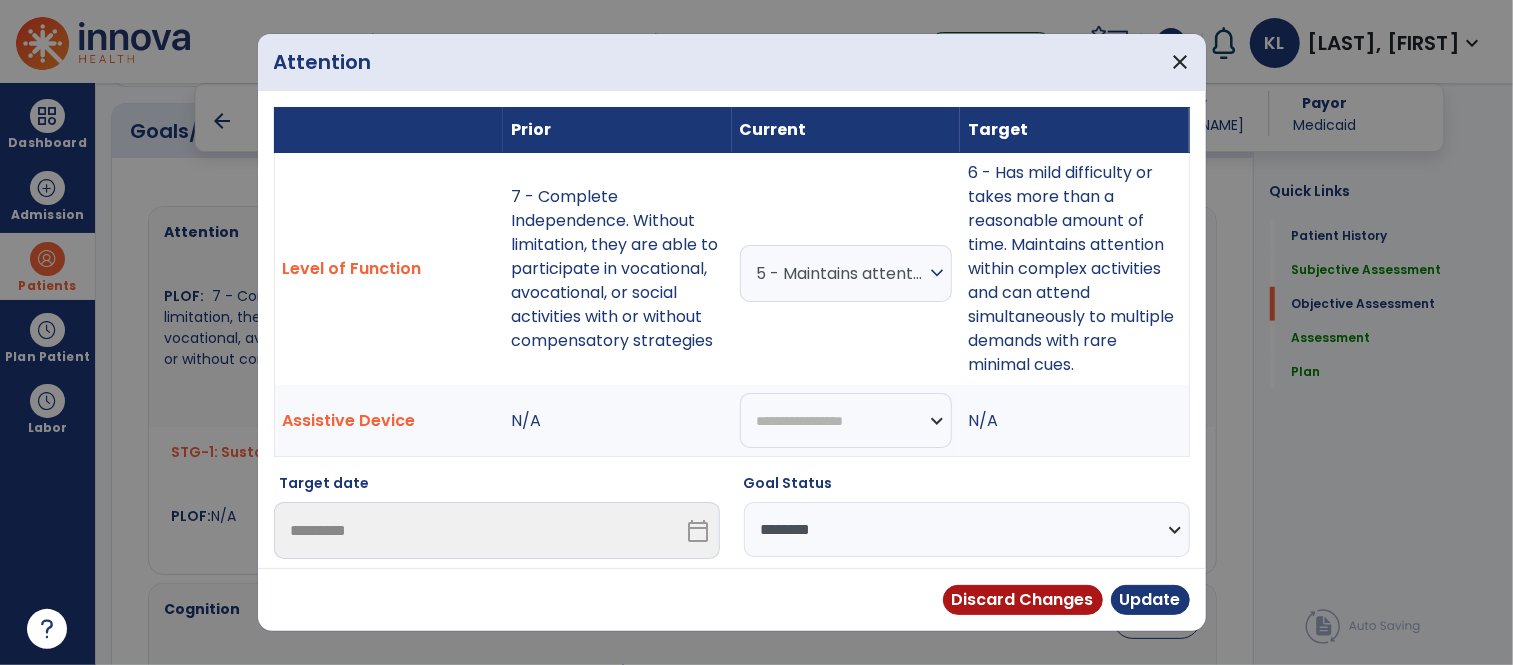 scroll, scrollTop: 828, scrollLeft: 0, axis: vertical 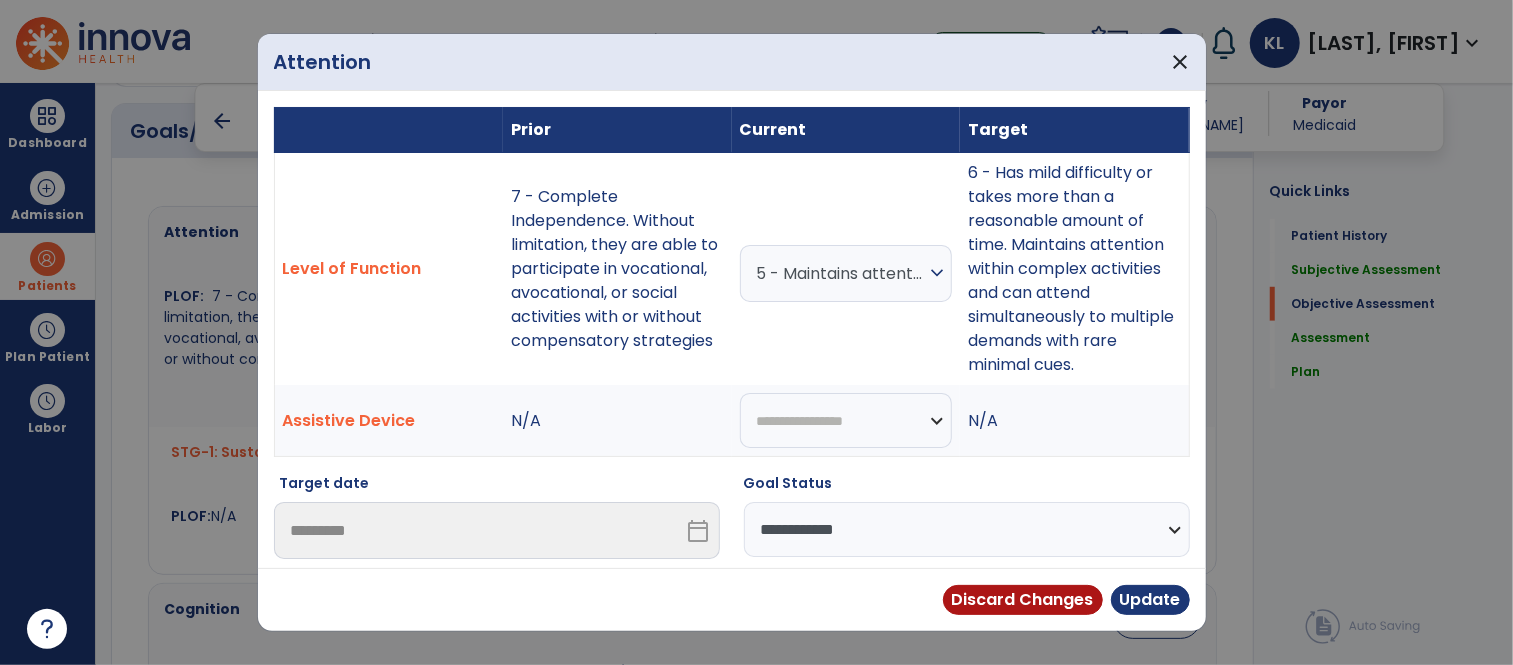 click on "**********" at bounding box center [967, 529] 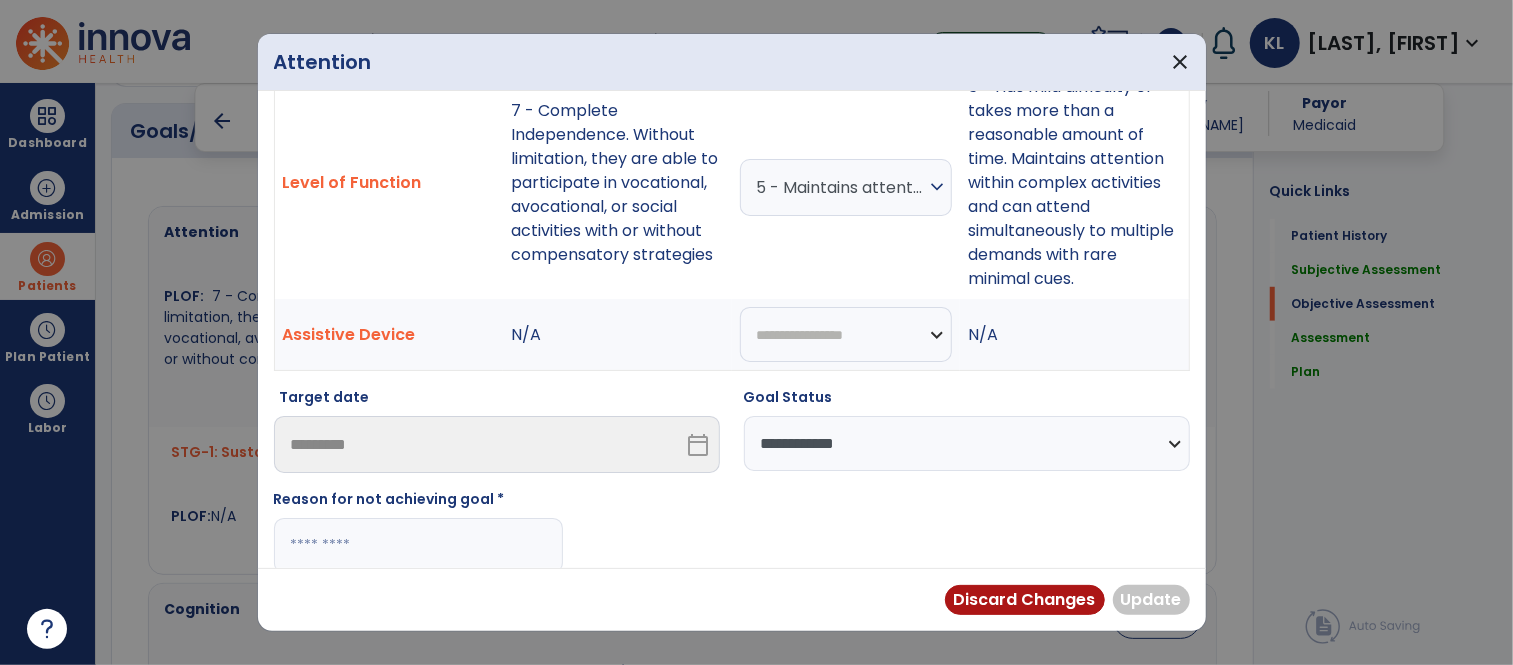 scroll, scrollTop: 96, scrollLeft: 0, axis: vertical 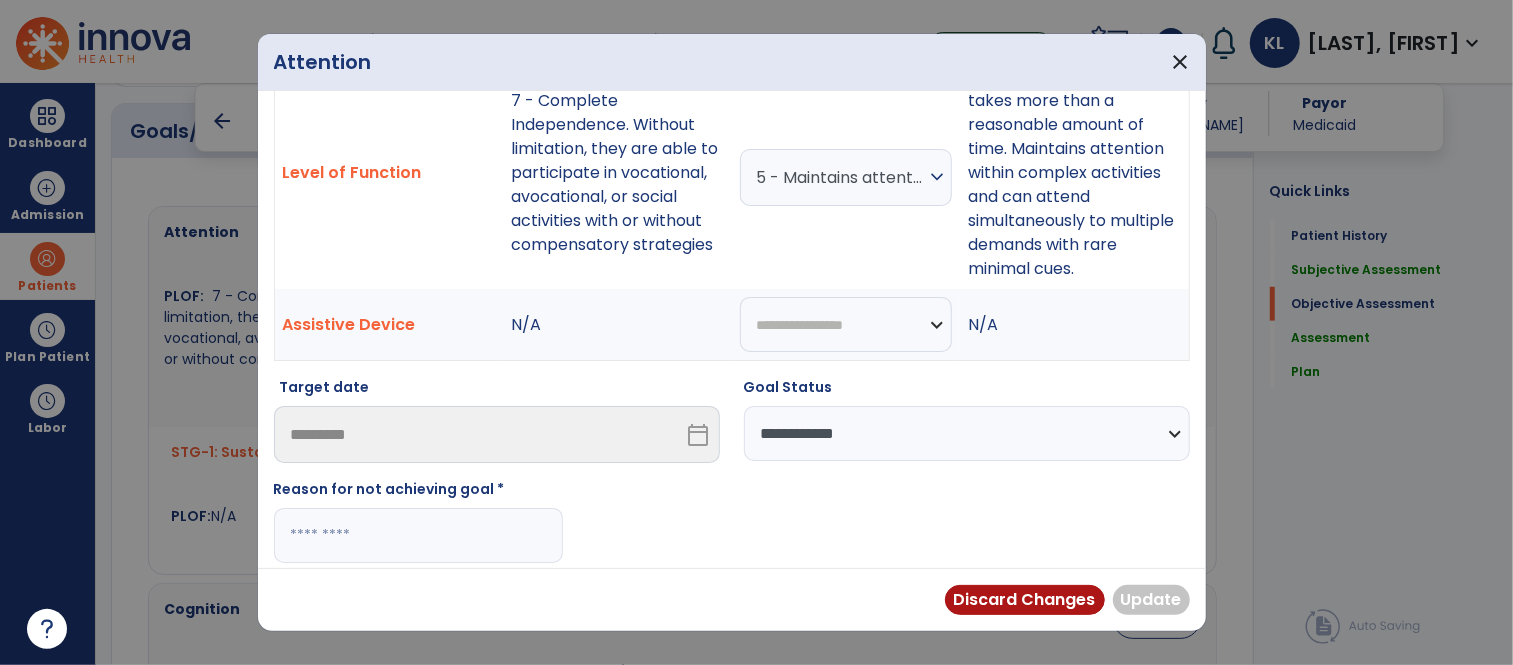 click at bounding box center [418, 535] 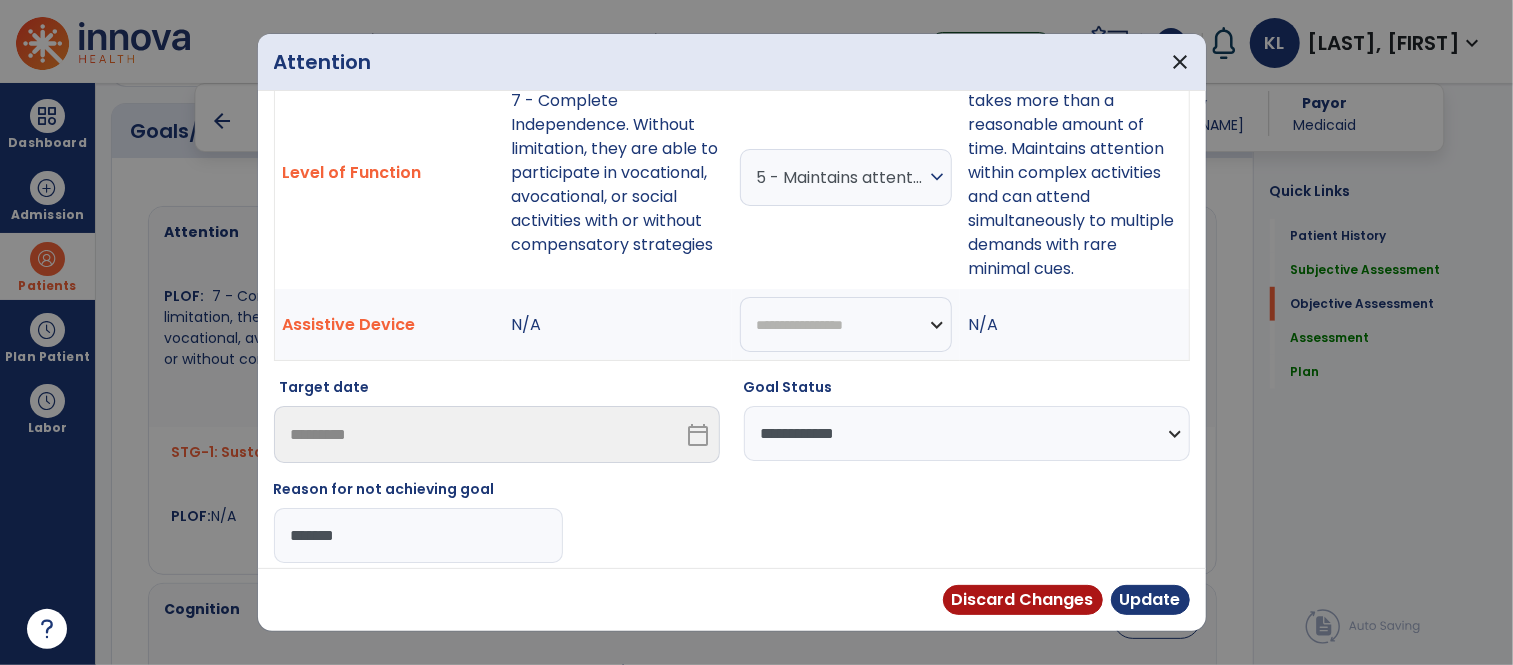 type on "*******" 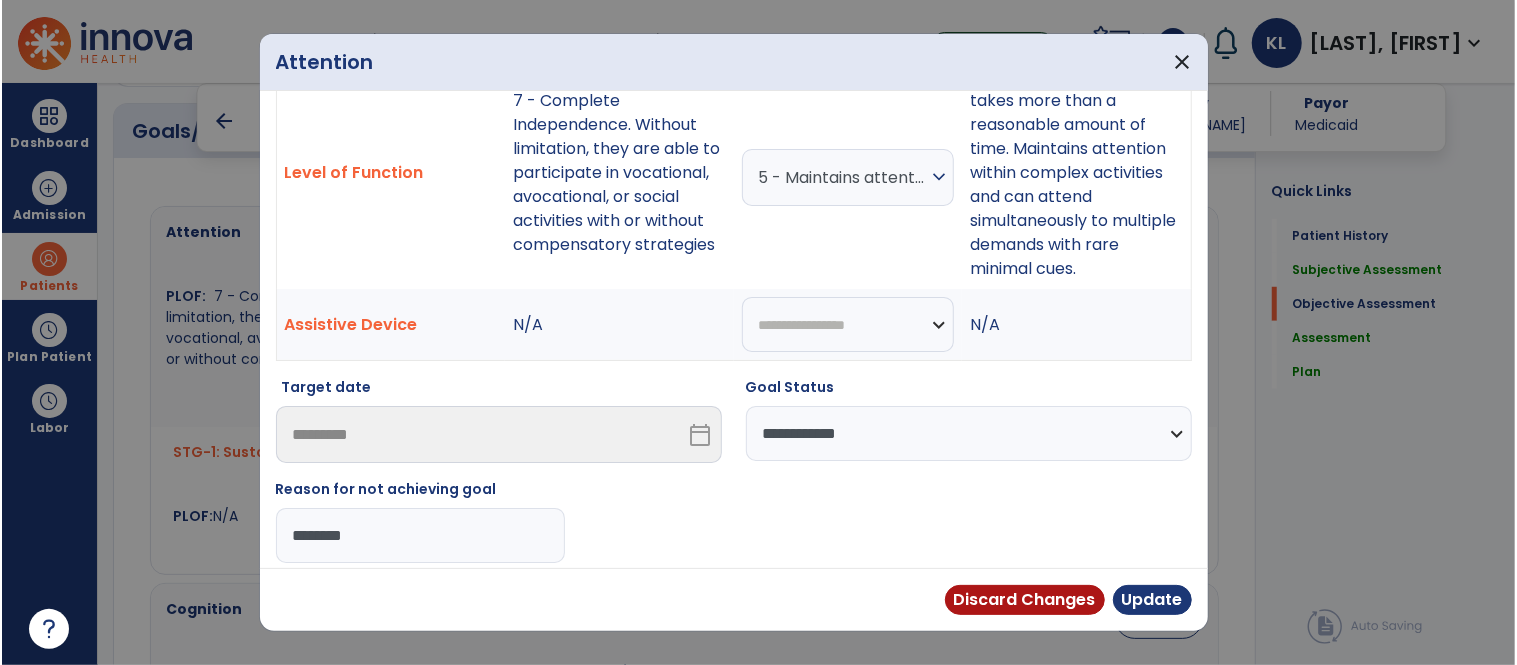 scroll, scrollTop: 90, scrollLeft: 0, axis: vertical 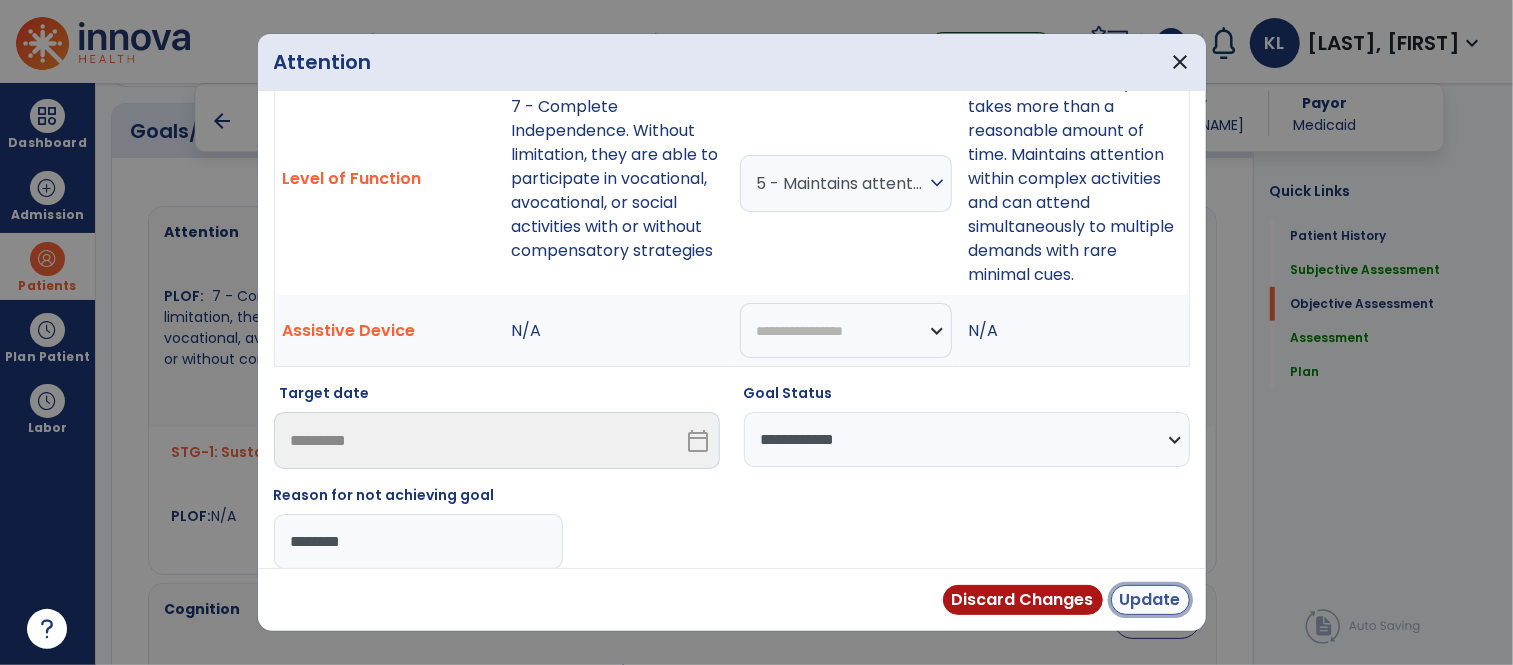 click on "Update" at bounding box center [1150, 600] 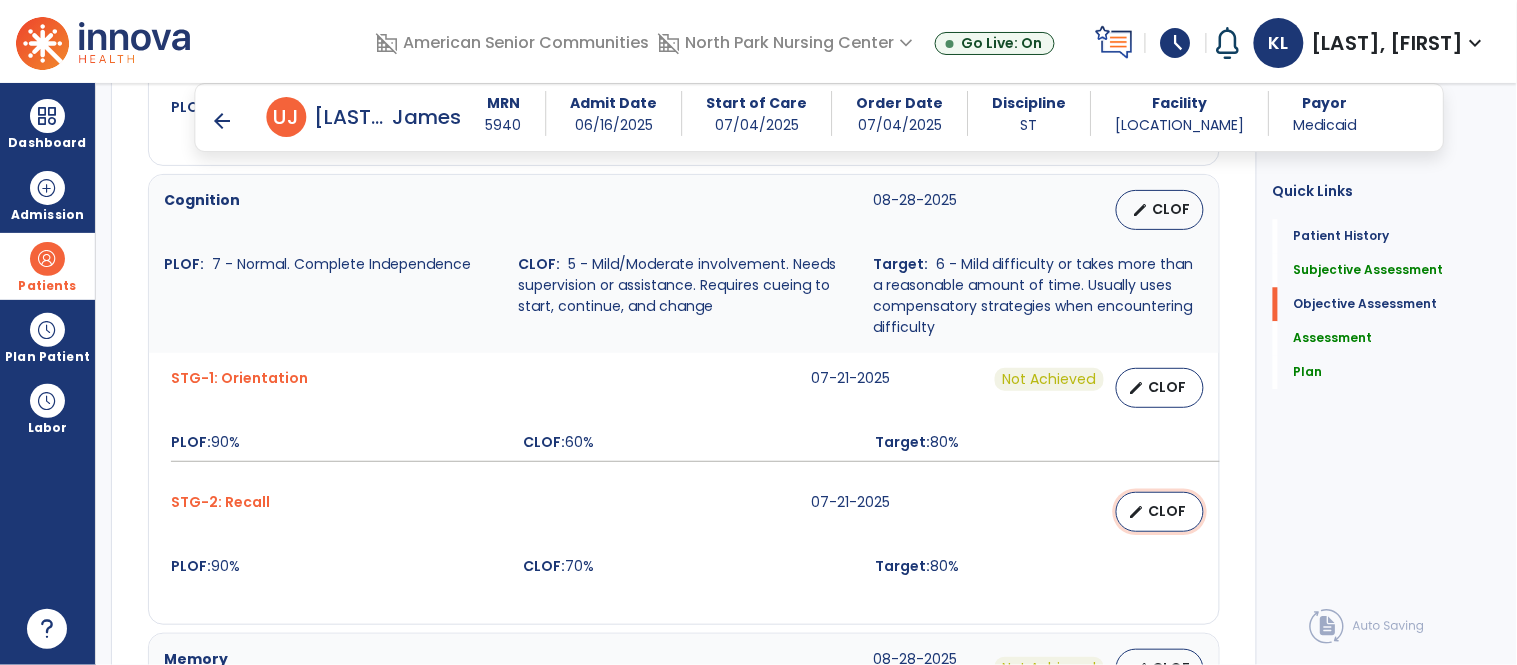 click on "CLOF" at bounding box center [1168, 511] 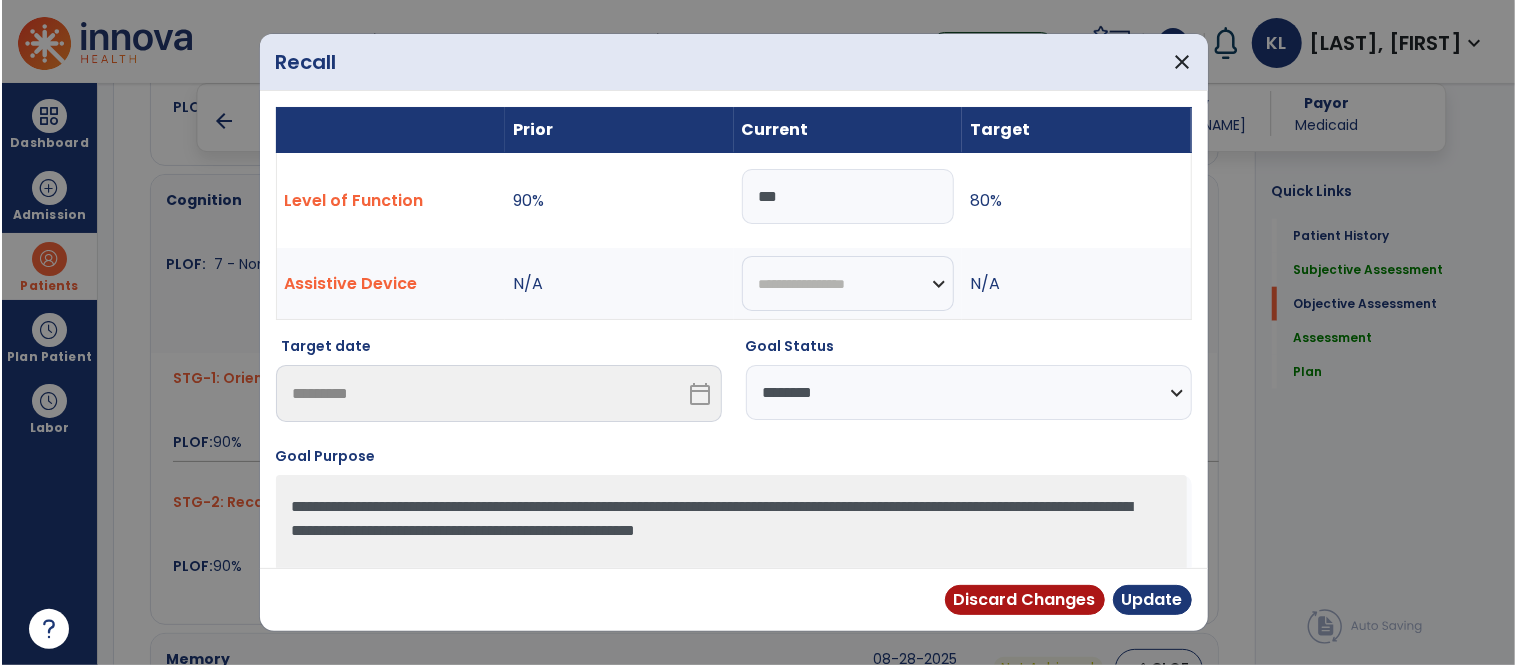 scroll, scrollTop: 1237, scrollLeft: 0, axis: vertical 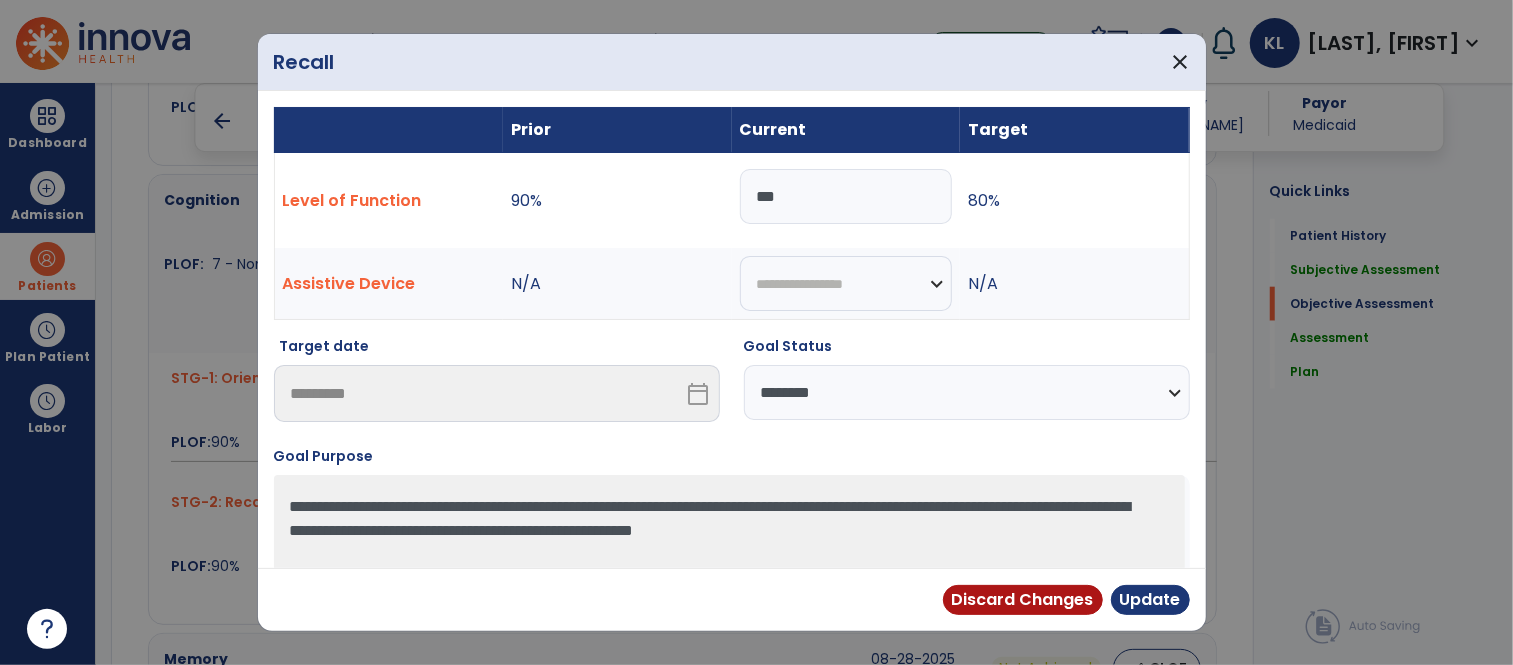 click on "**********" at bounding box center [967, 392] 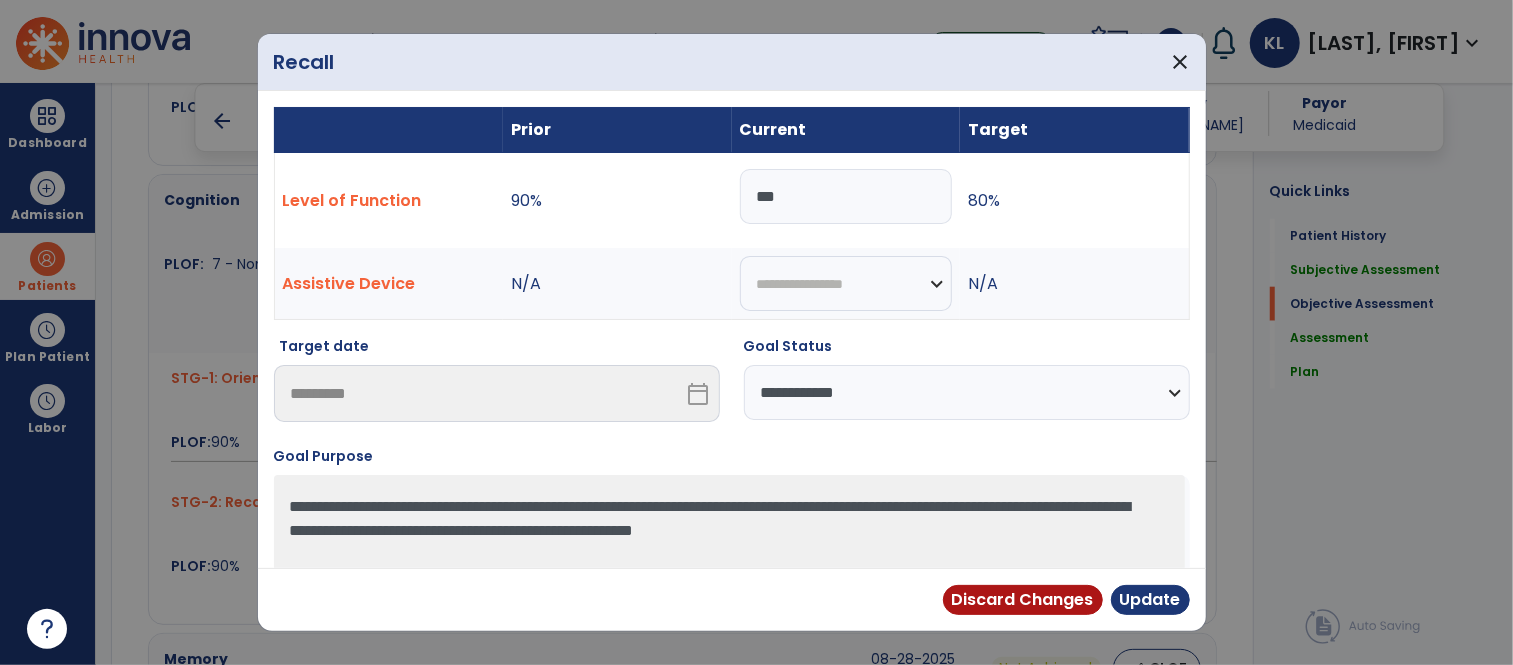 click on "**********" at bounding box center (967, 392) 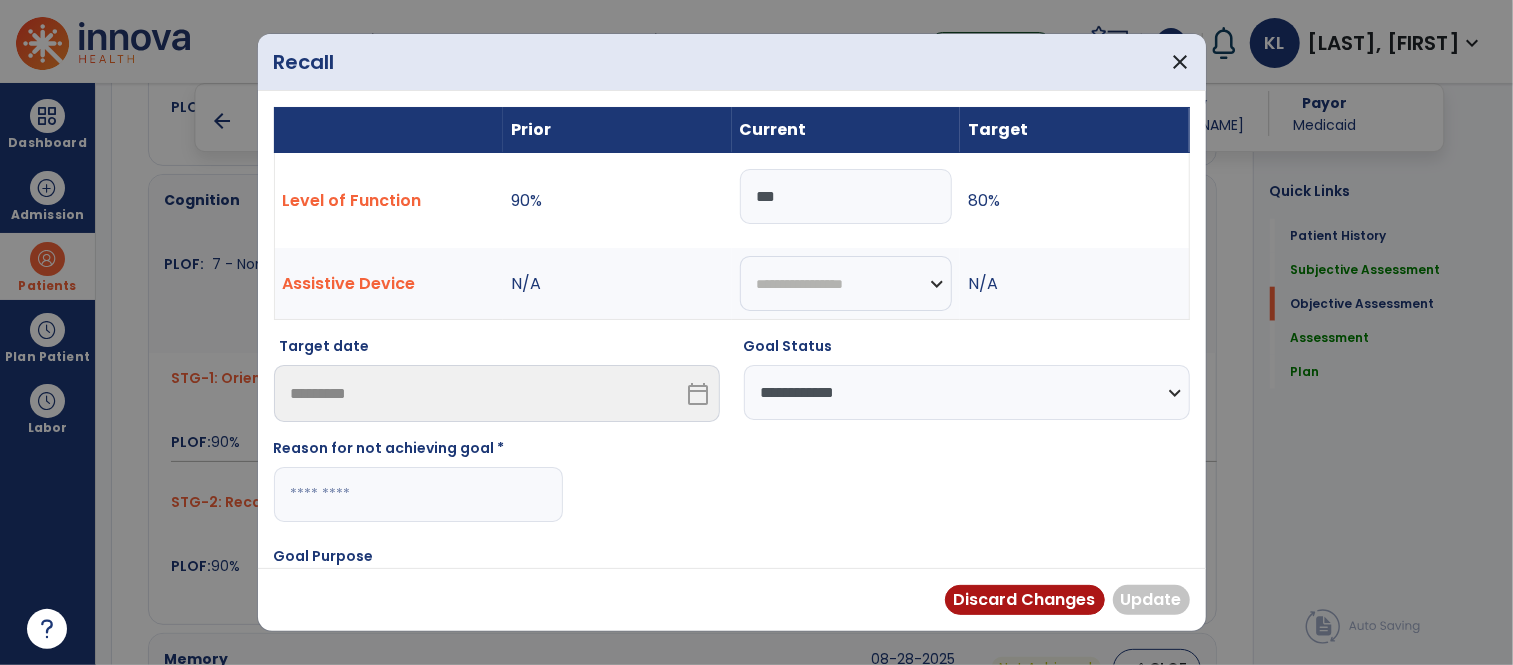 click at bounding box center (418, 494) 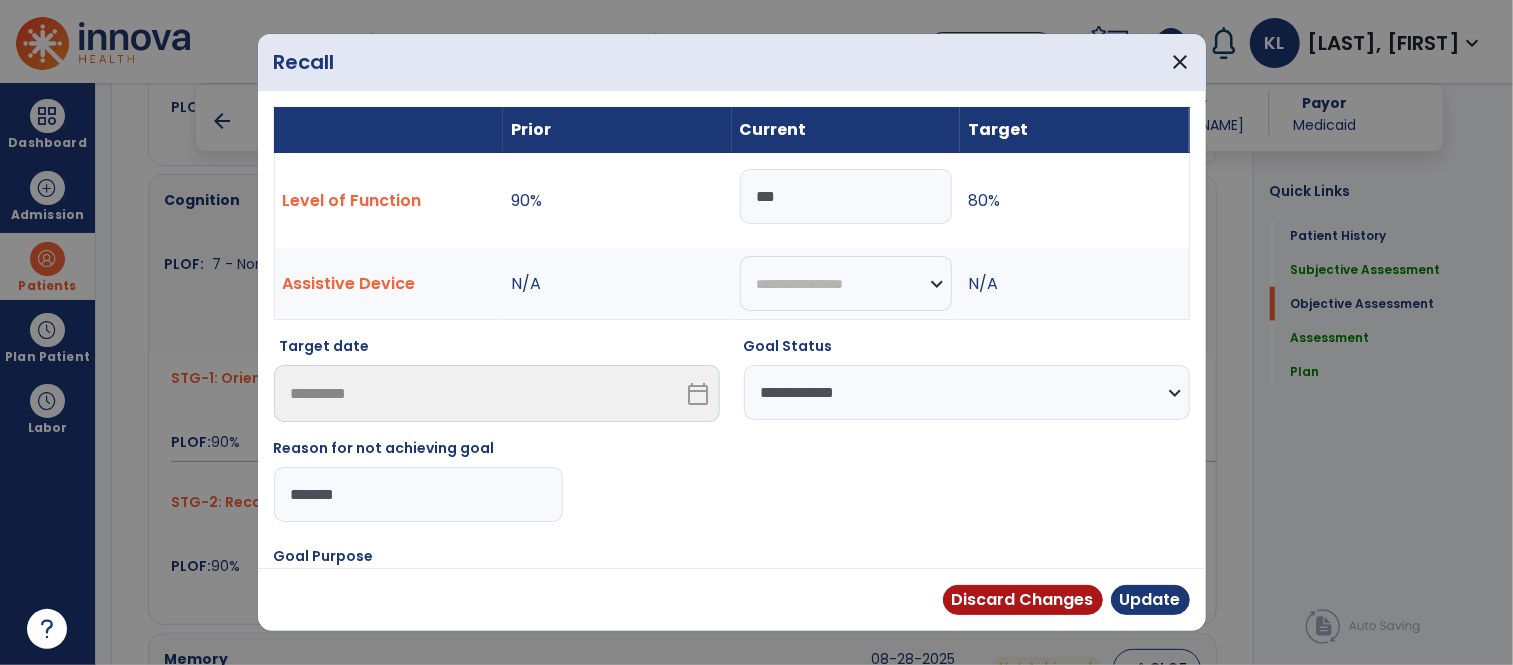 type on "*******" 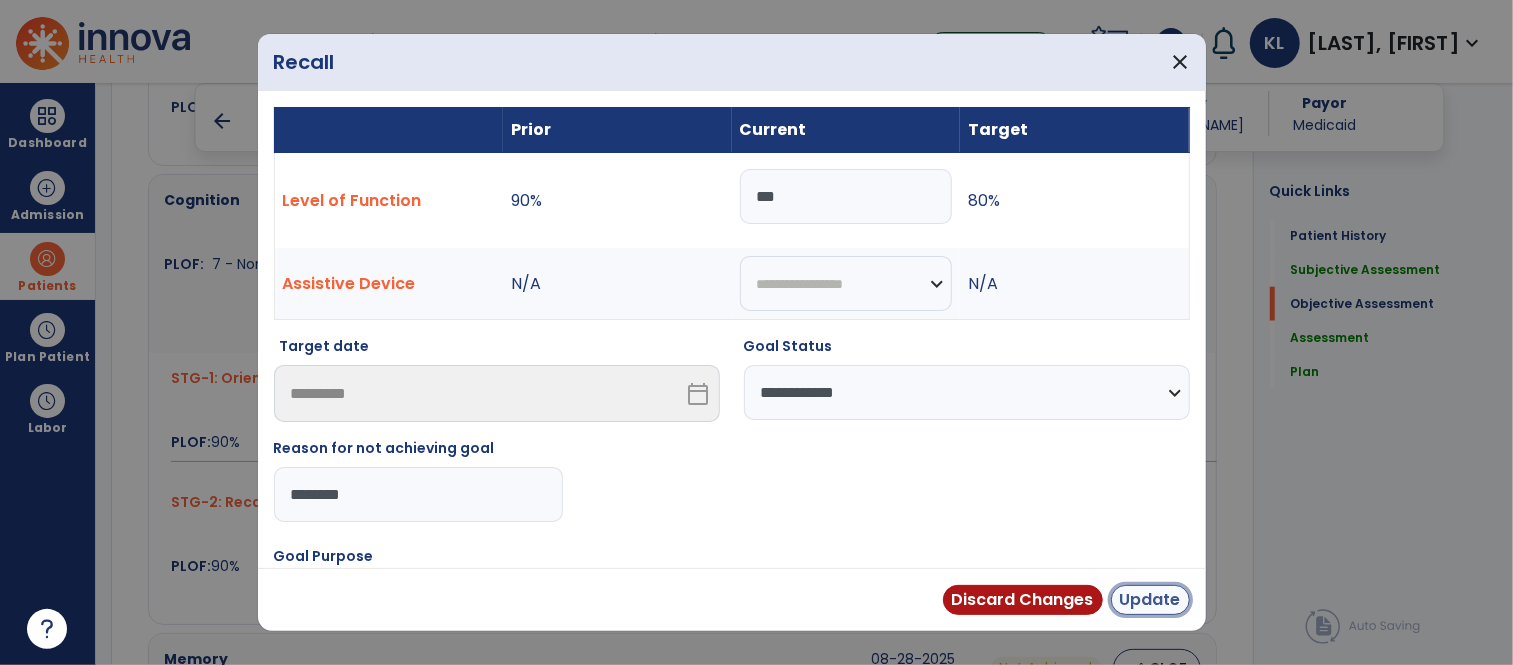 click on "Update" at bounding box center (1150, 600) 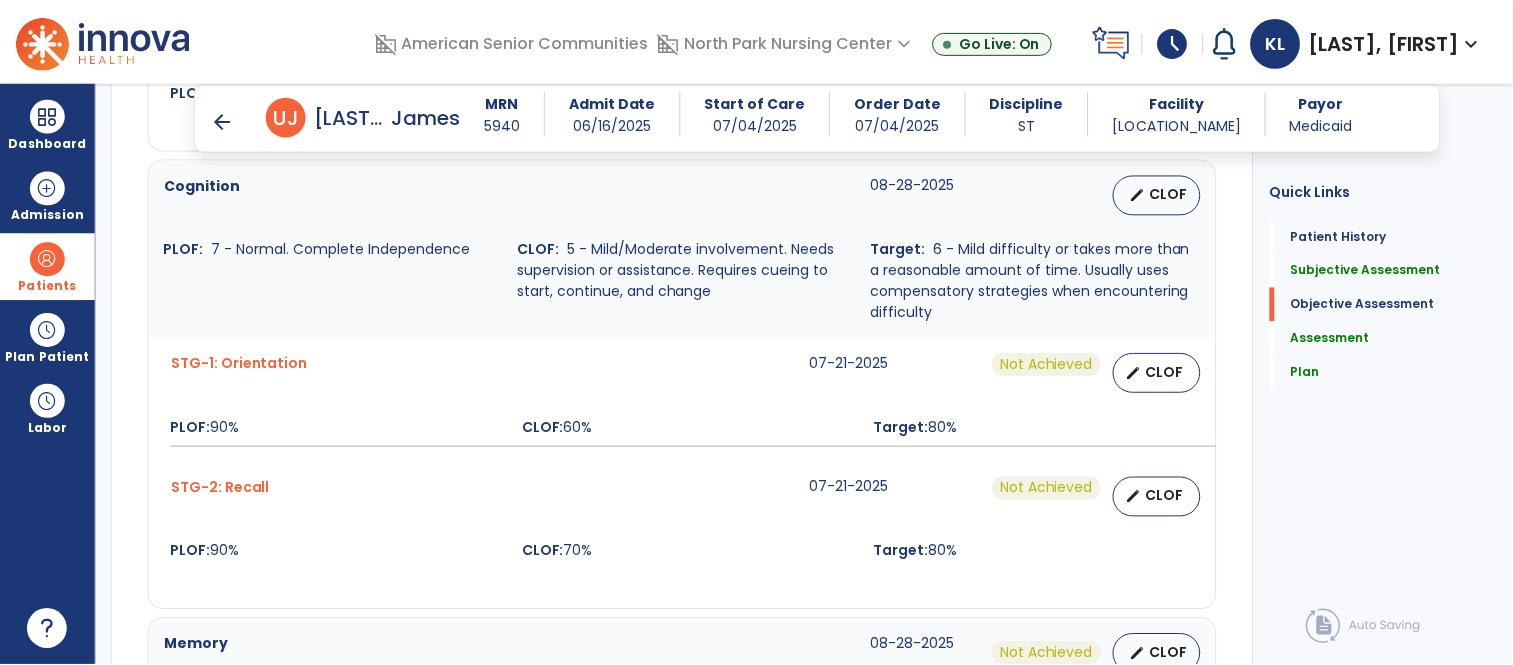 scroll, scrollTop: 1233, scrollLeft: 0, axis: vertical 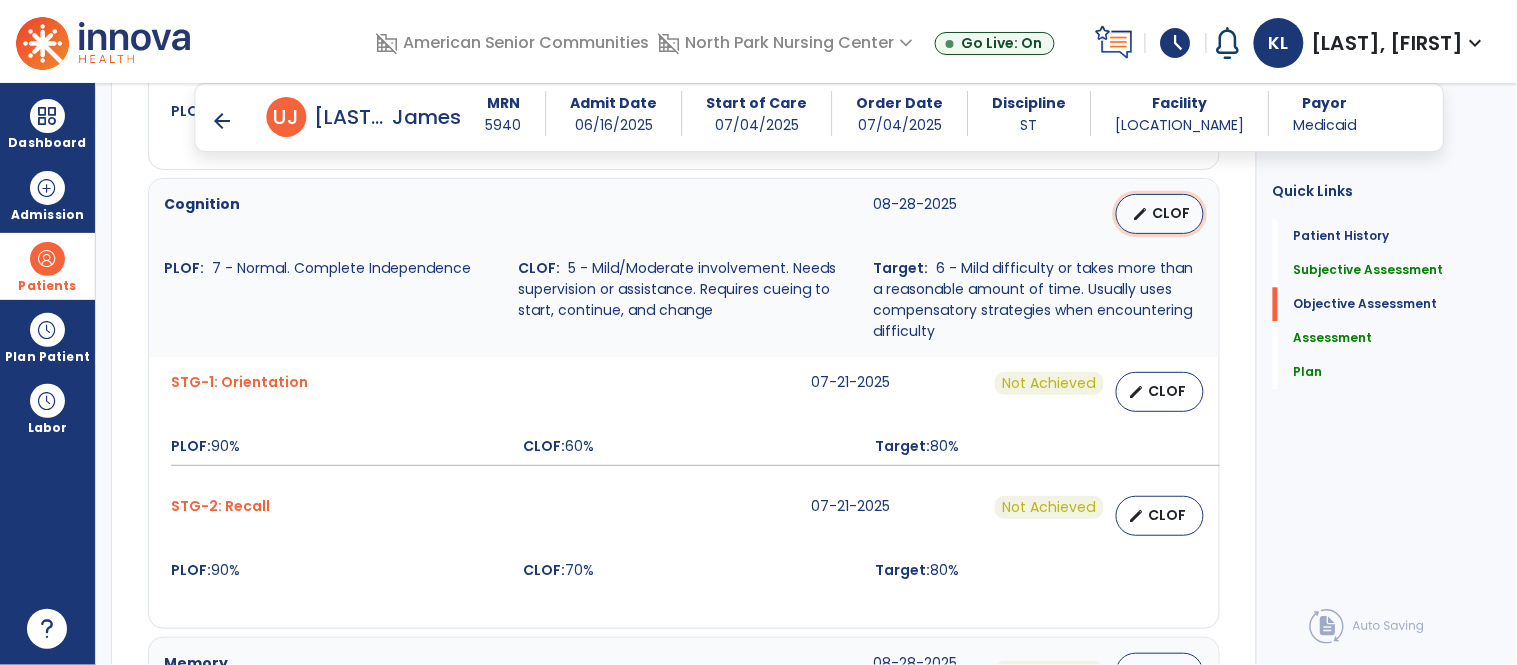 click on "CLOF" at bounding box center [1172, 213] 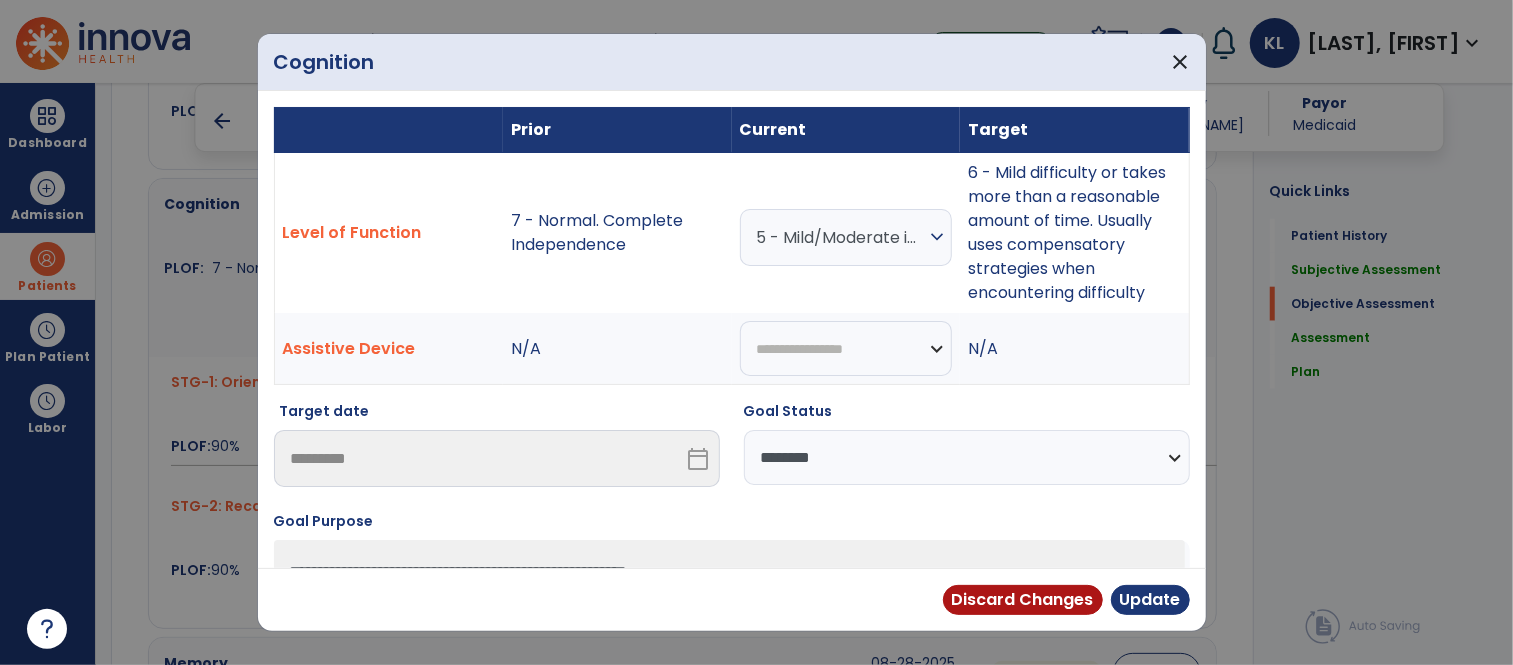 scroll, scrollTop: 1233, scrollLeft: 0, axis: vertical 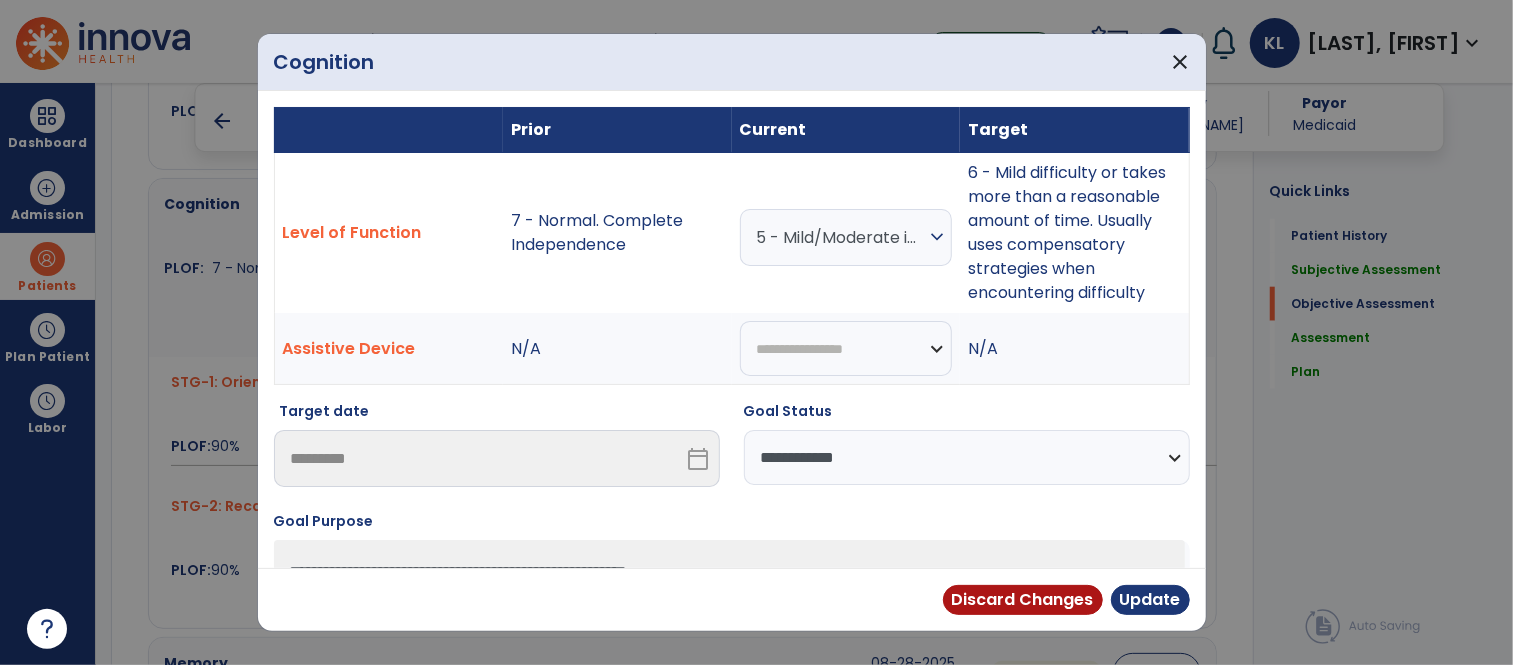 click on "**********" at bounding box center (967, 457) 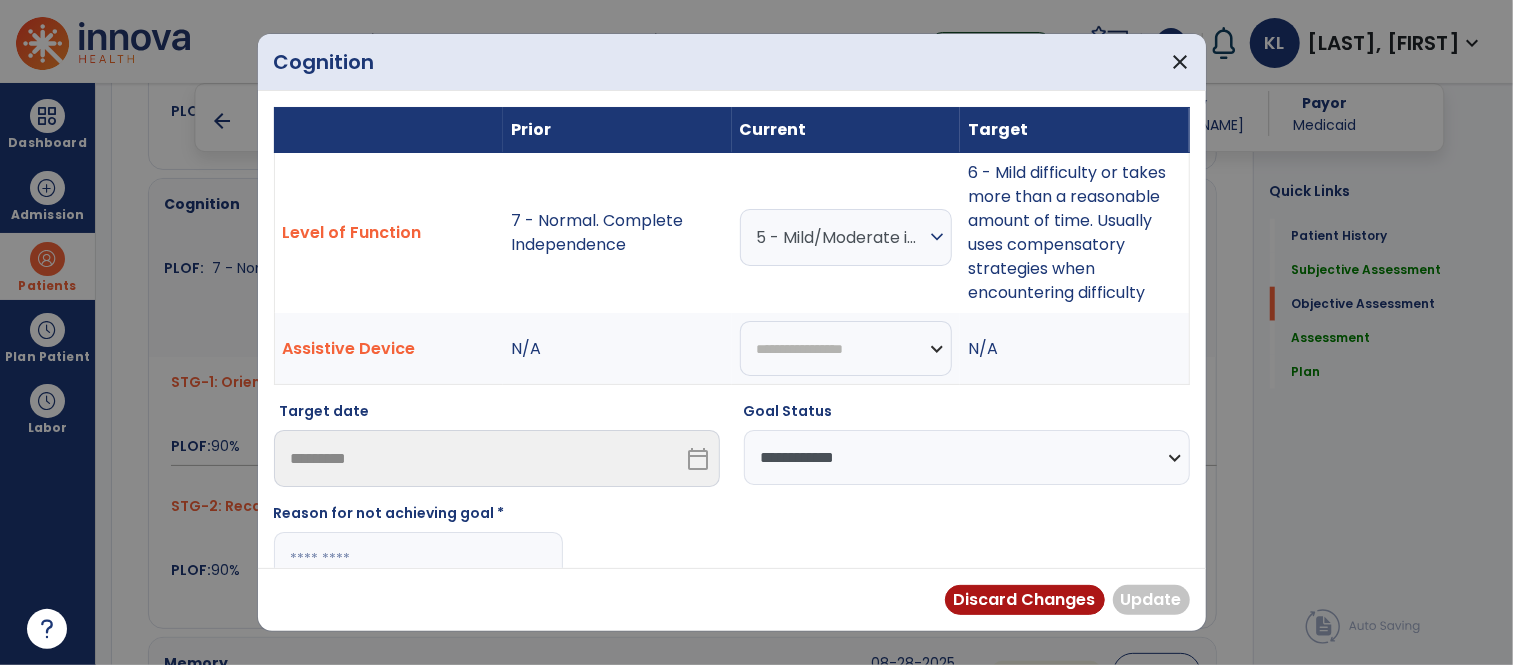 click at bounding box center (418, 559) 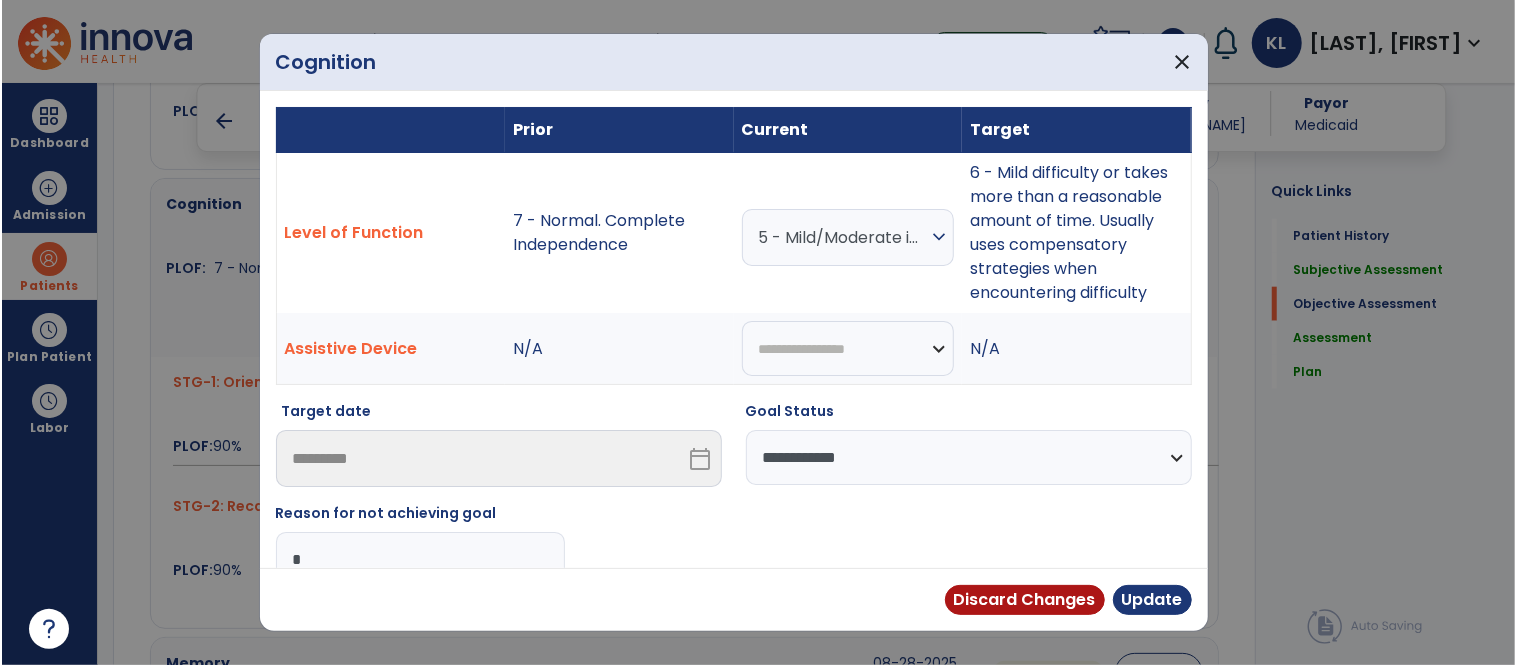 scroll, scrollTop: 3, scrollLeft: 0, axis: vertical 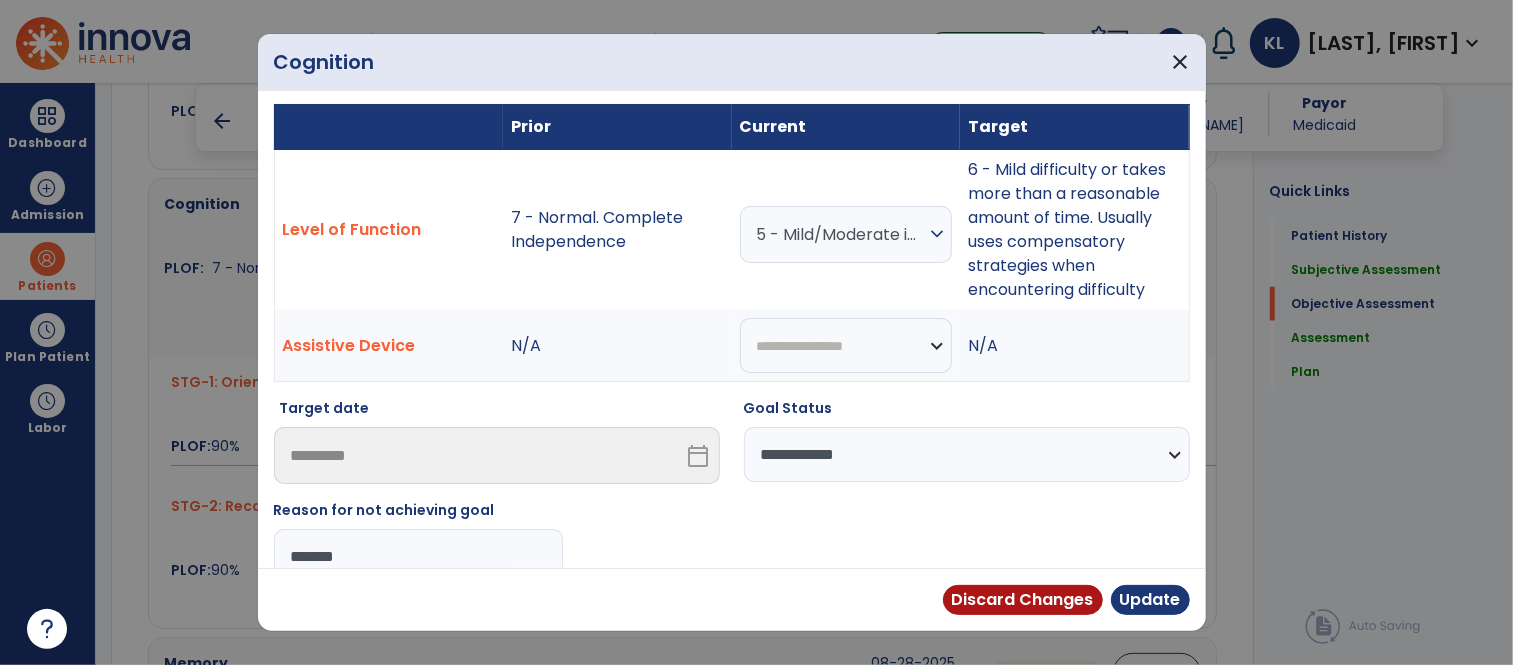 type on "*******" 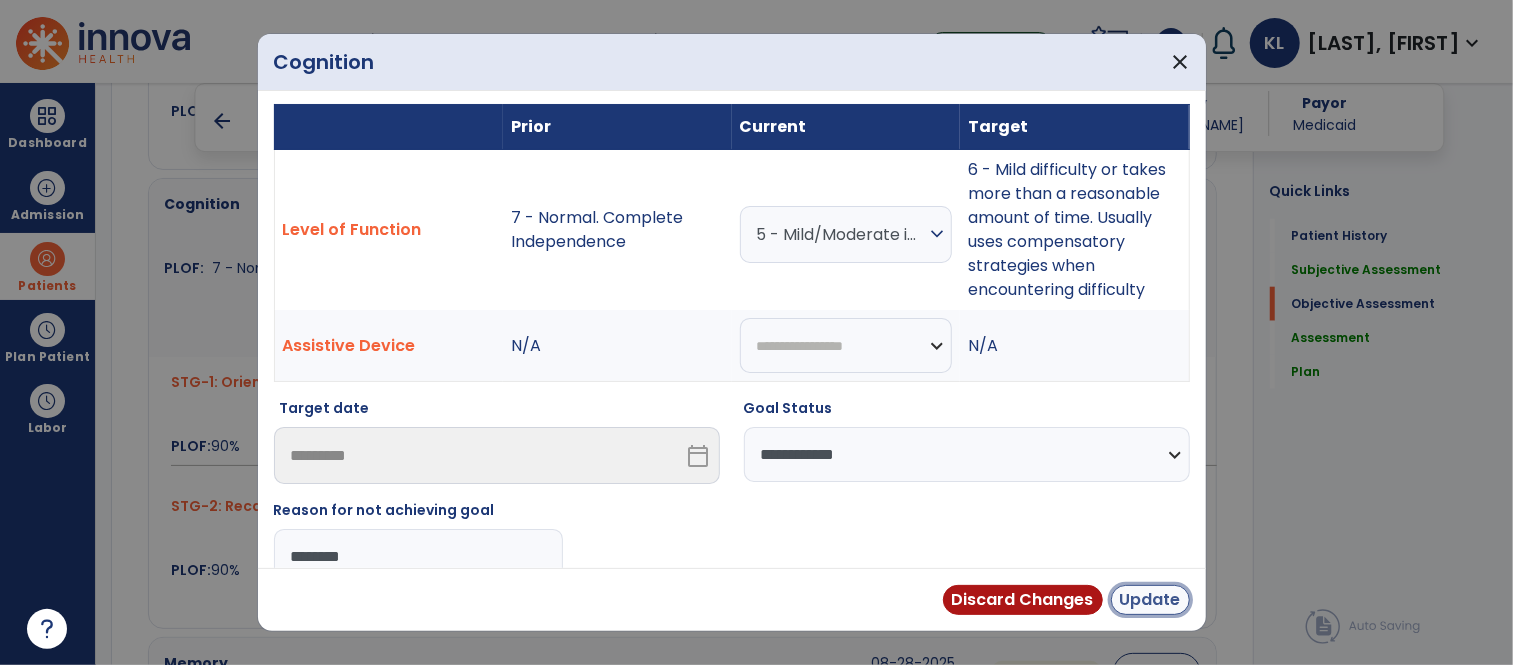 click on "Update" at bounding box center (1150, 600) 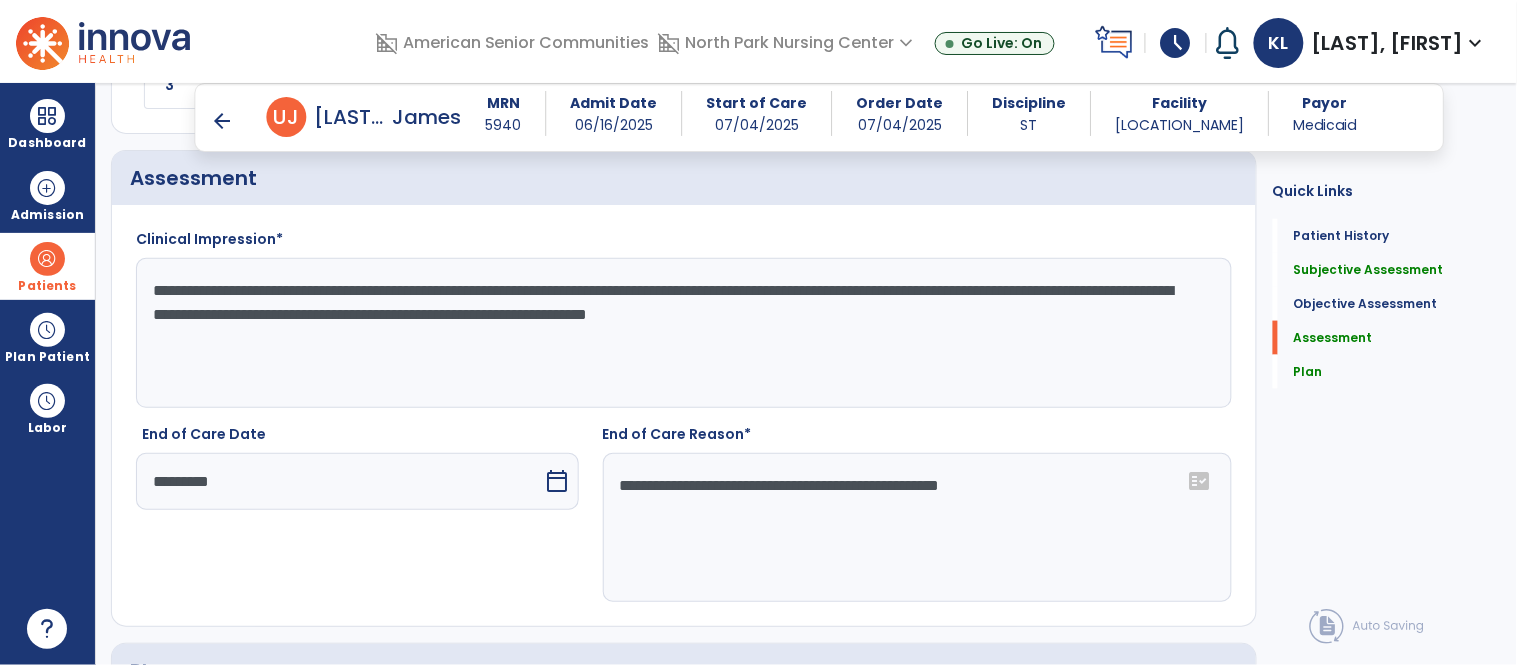 scroll, scrollTop: 2514, scrollLeft: 0, axis: vertical 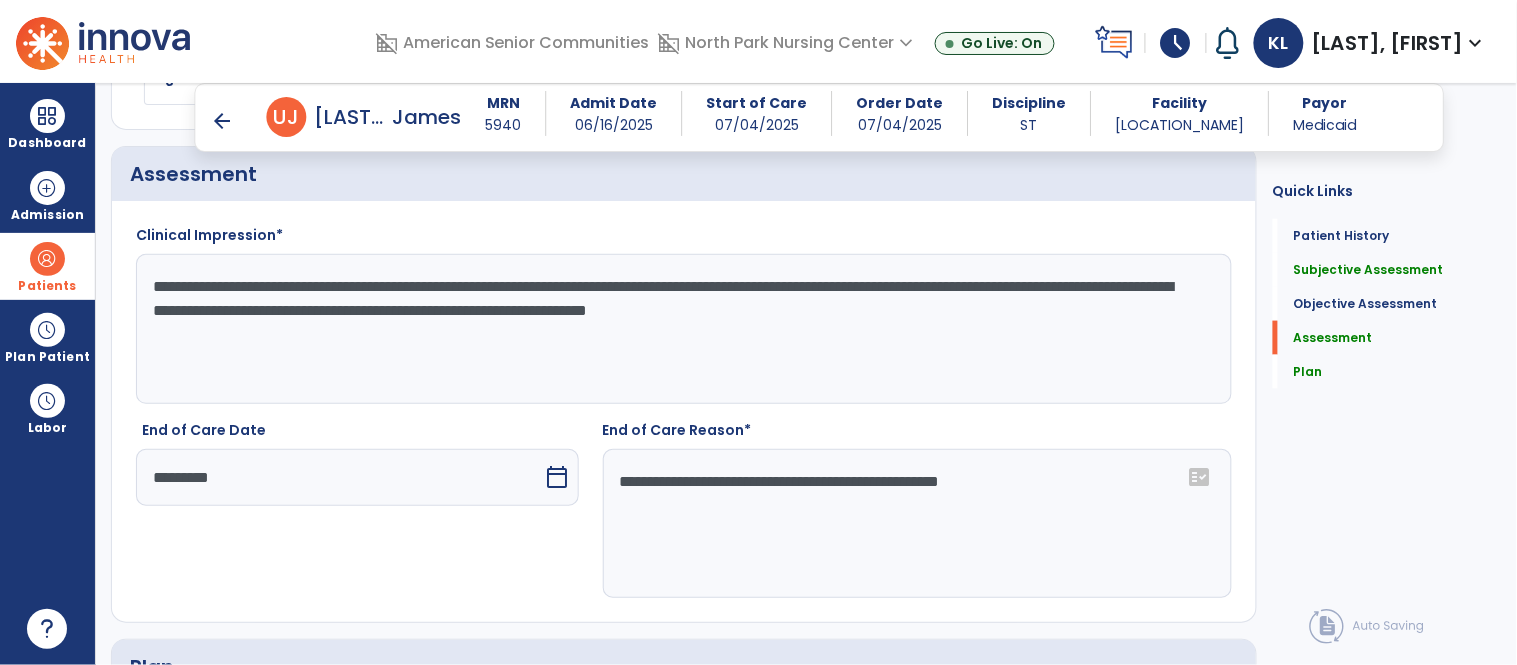click on "**********" 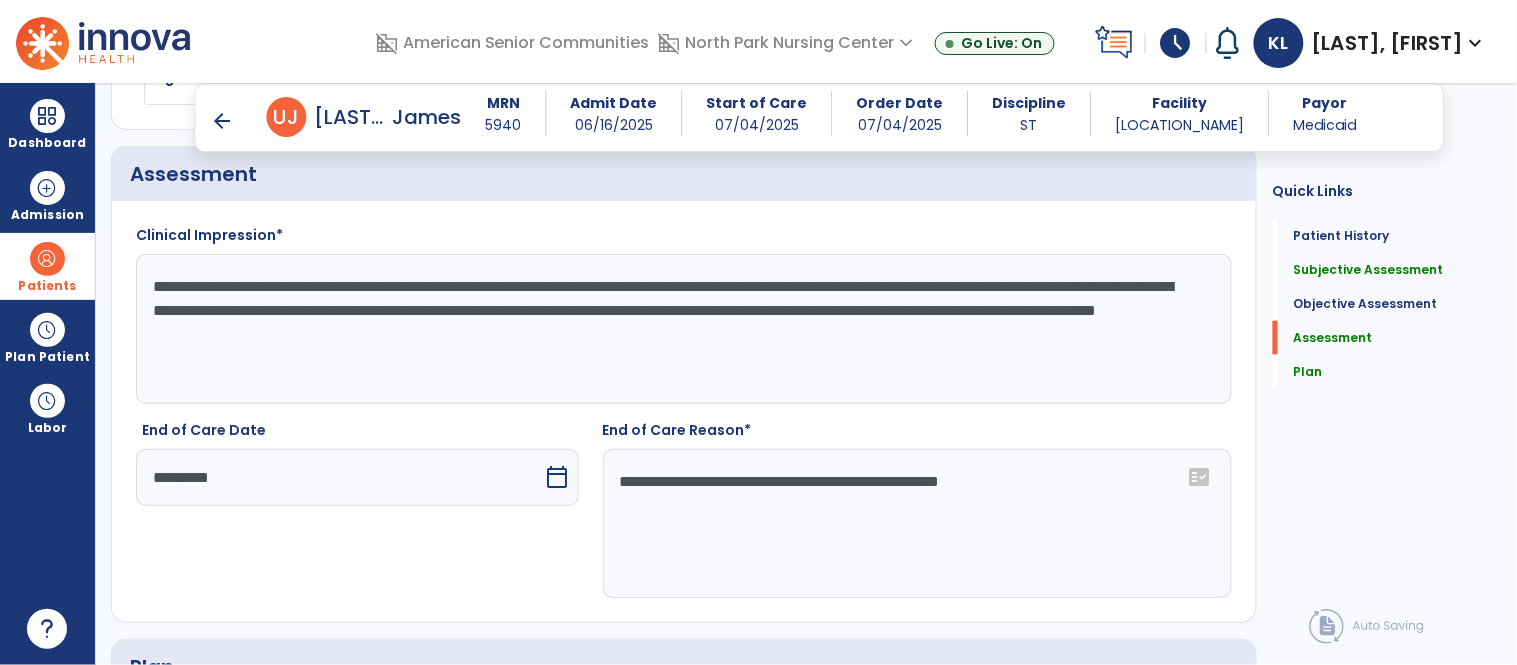 click on "**********" 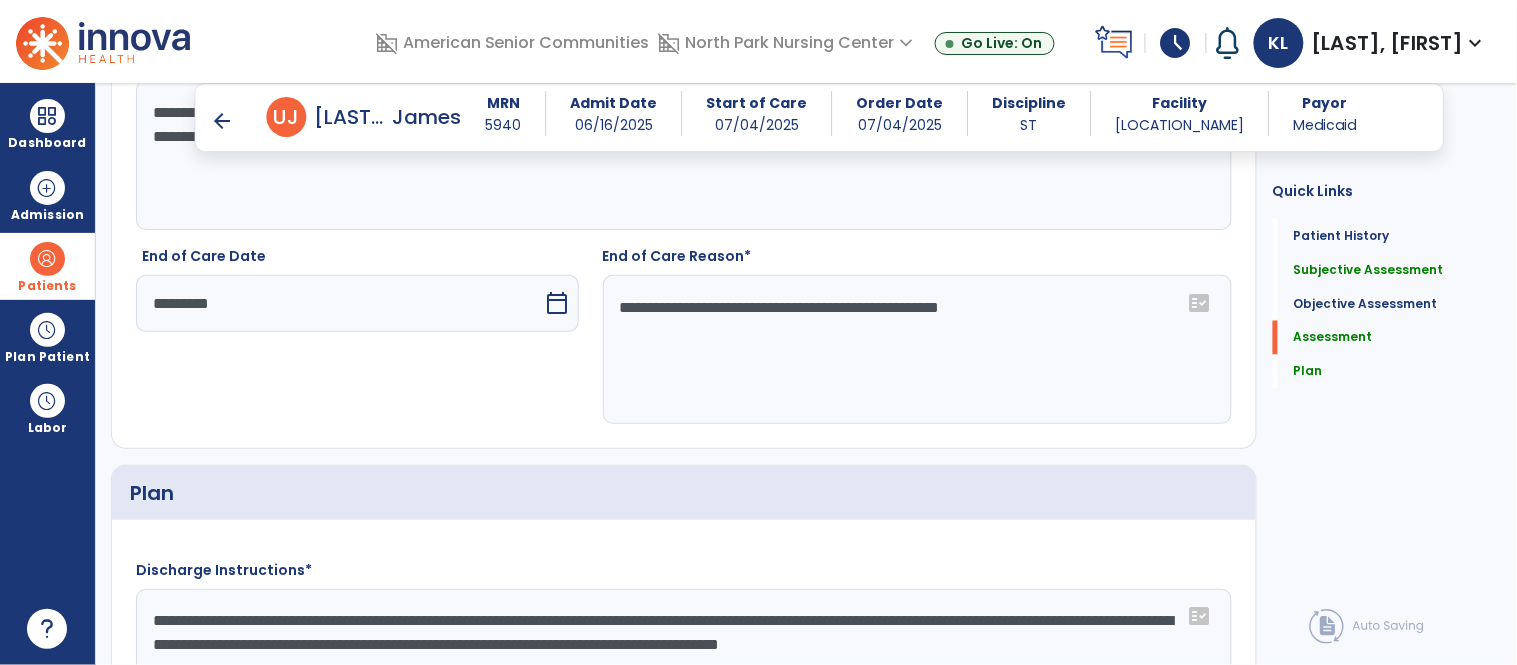 click on "**********" 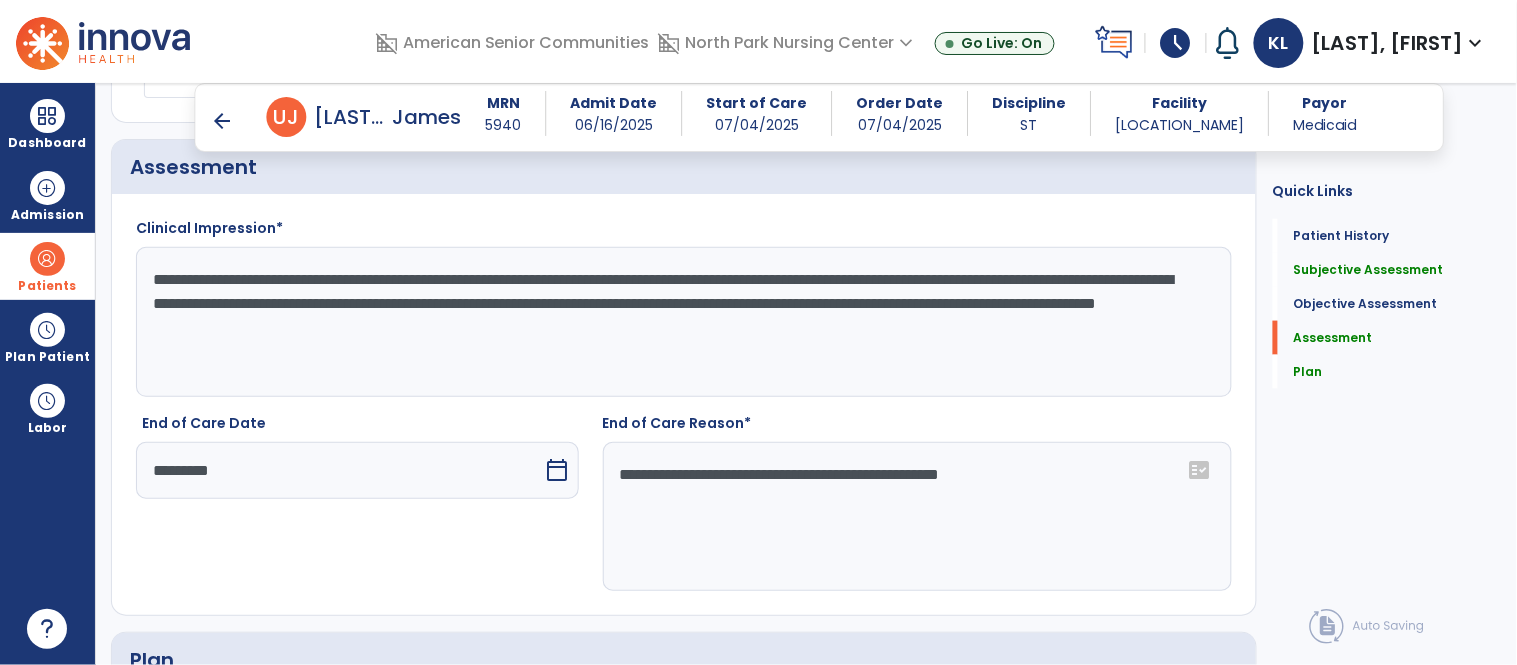 click on "**********" 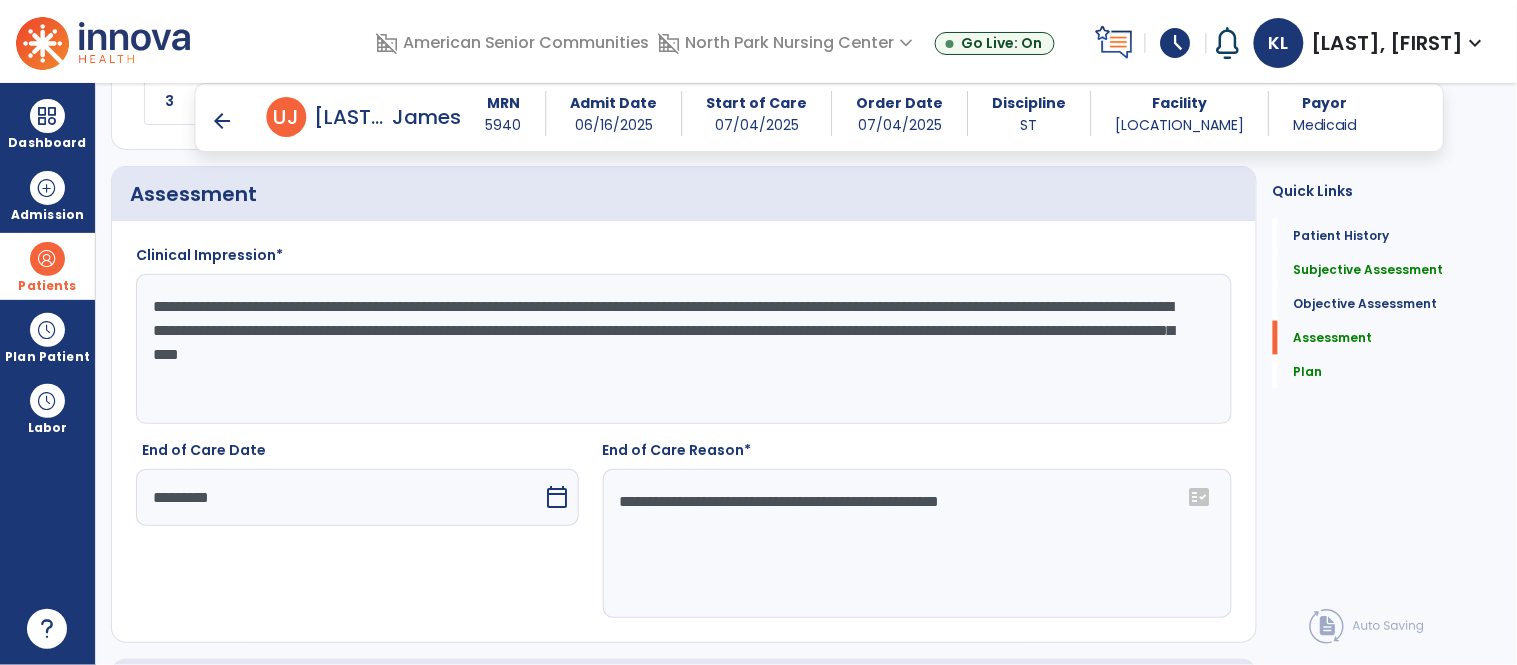scroll, scrollTop: 2492, scrollLeft: 0, axis: vertical 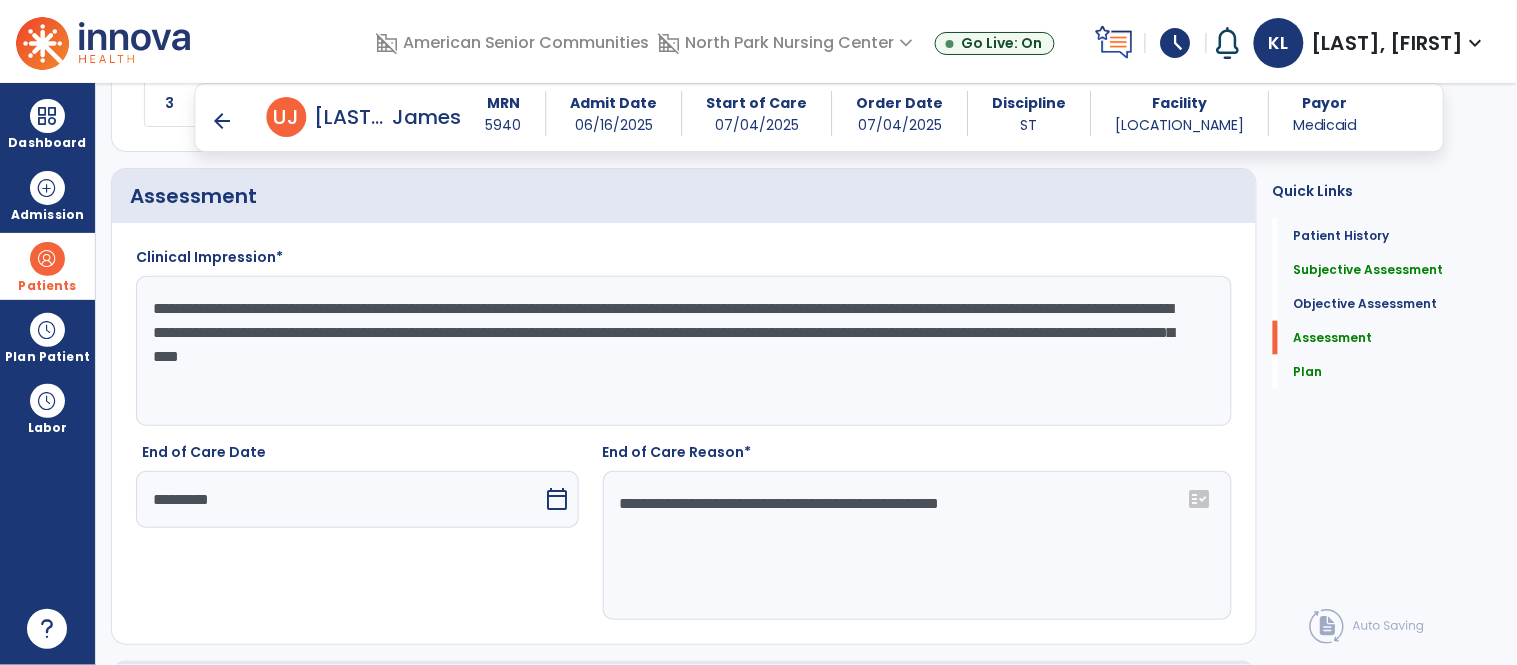 click on "**********" 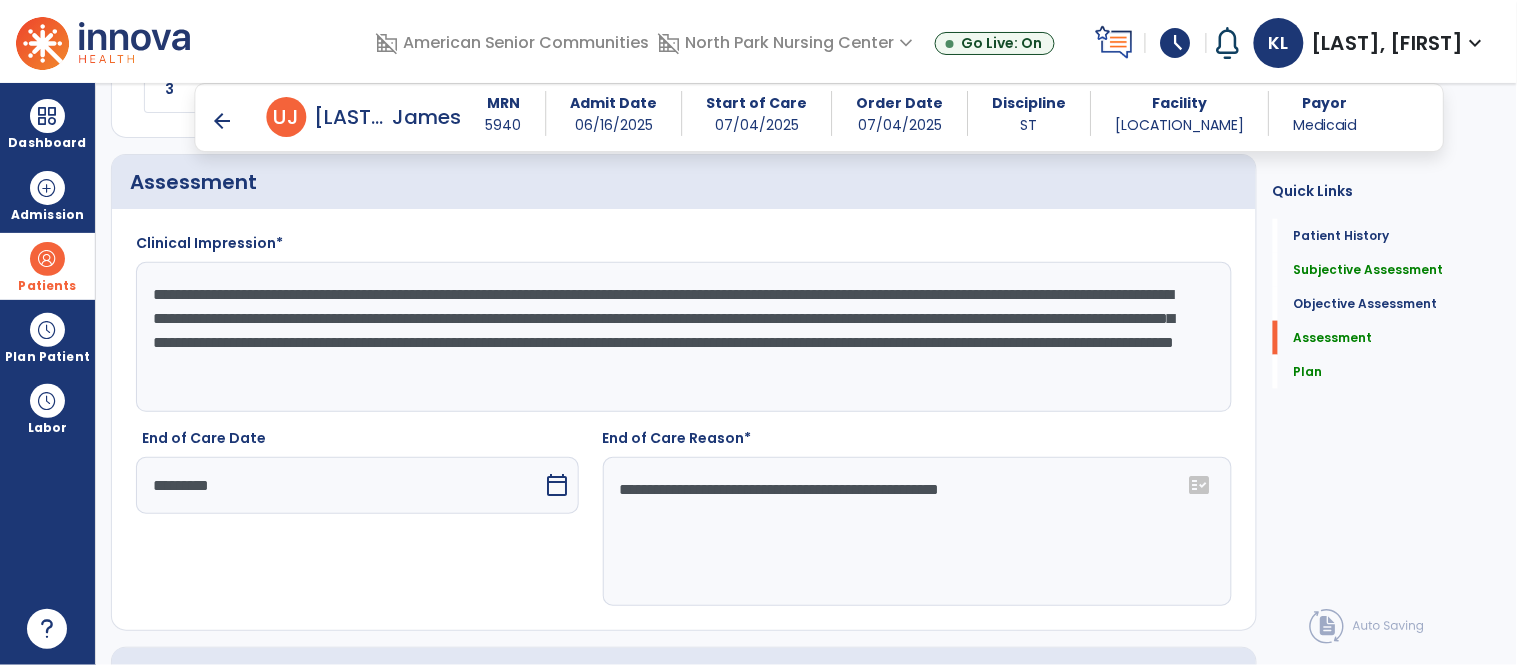 scroll, scrollTop: 2507, scrollLeft: 0, axis: vertical 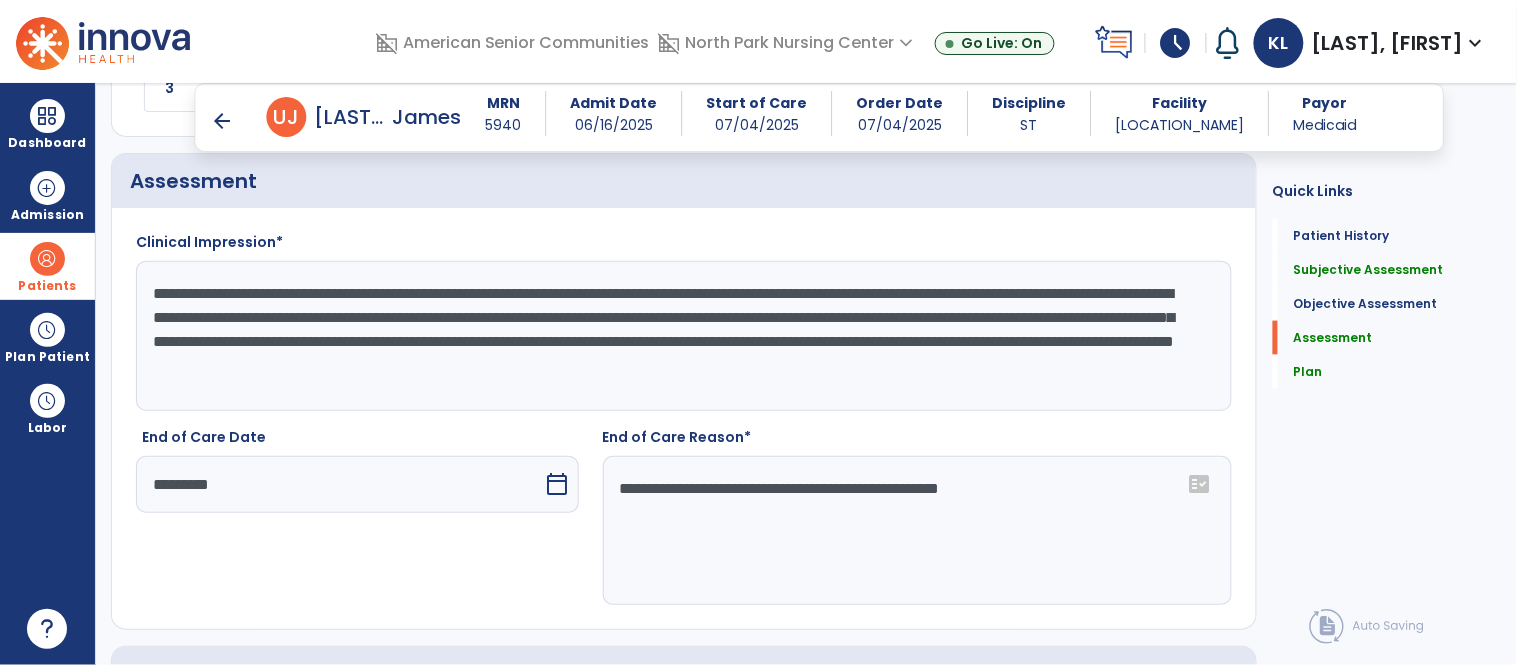 click on "Quick Links  Patient History   Patient History   Subjective Assessment   Subjective Assessment   Objective Assessment   Objective Assessment   Assessment   Assessment   Plan   Plan" 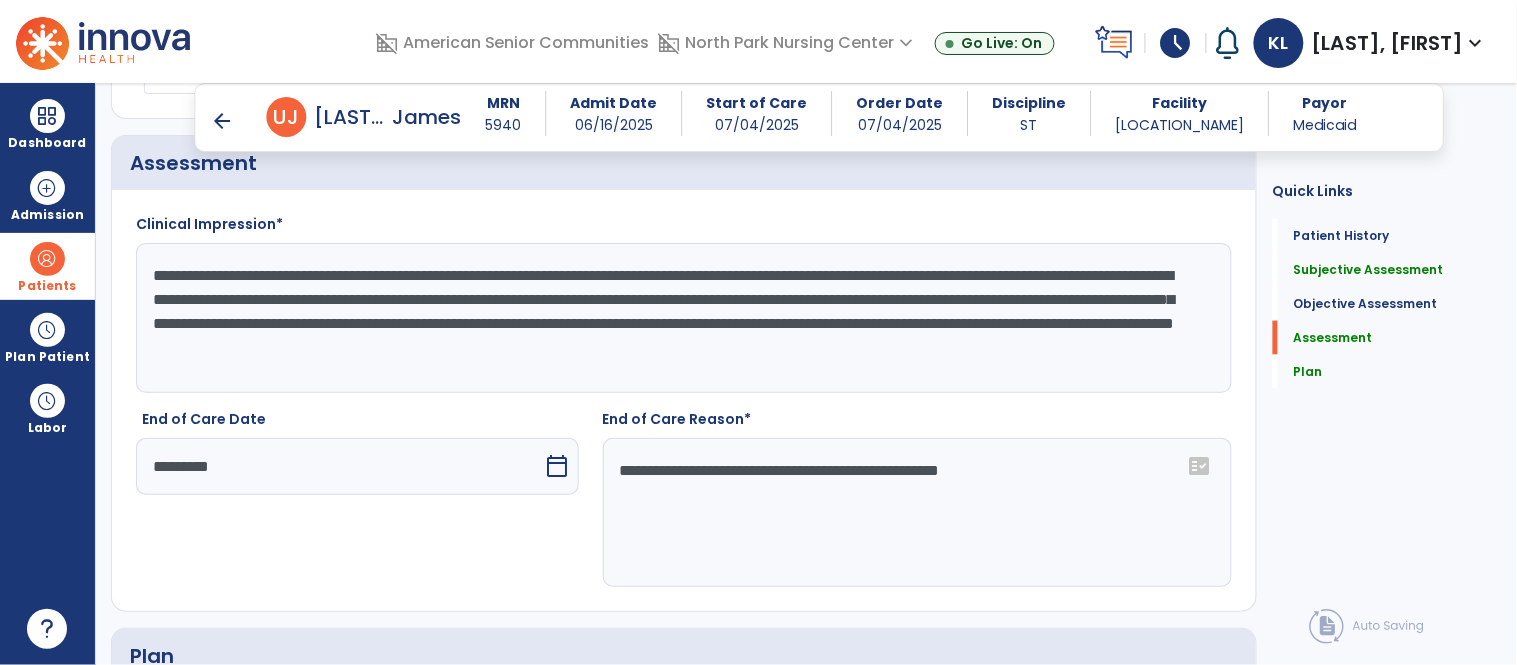scroll, scrollTop: 2532, scrollLeft: 0, axis: vertical 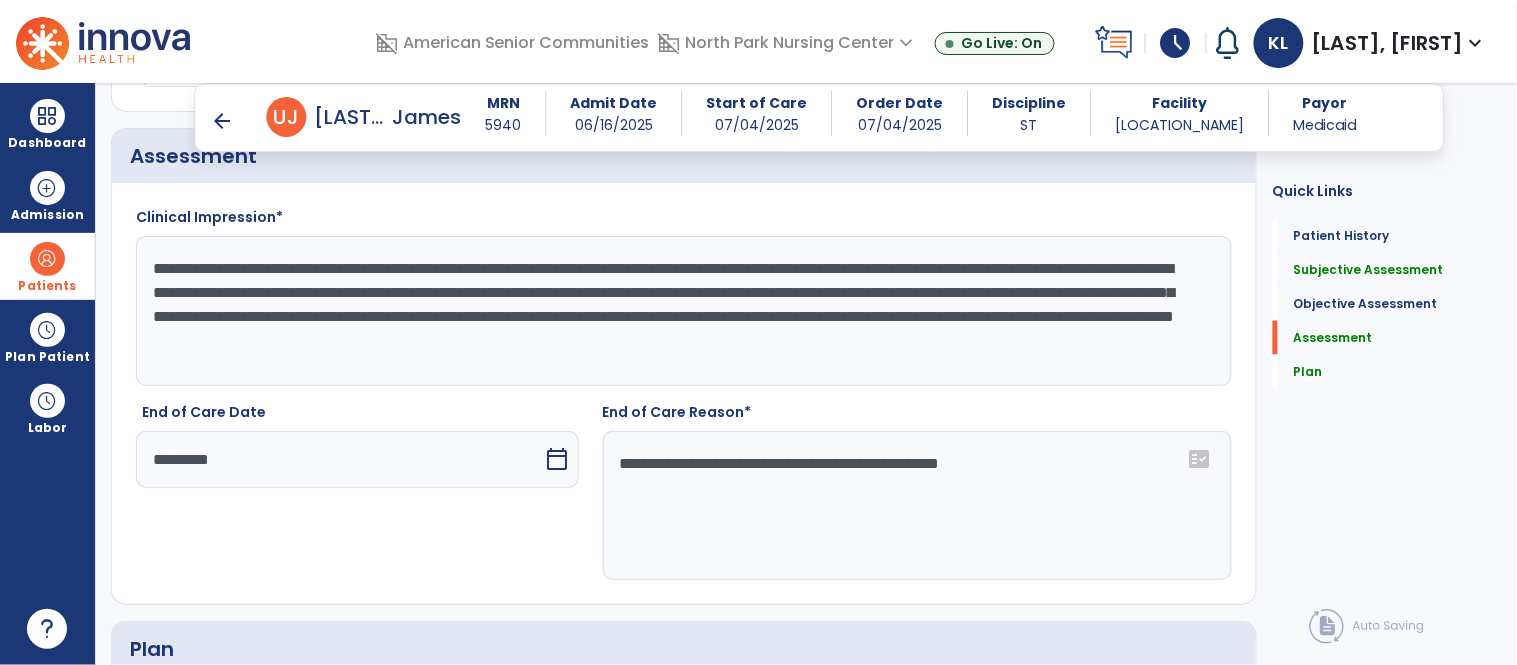 click on "**********" 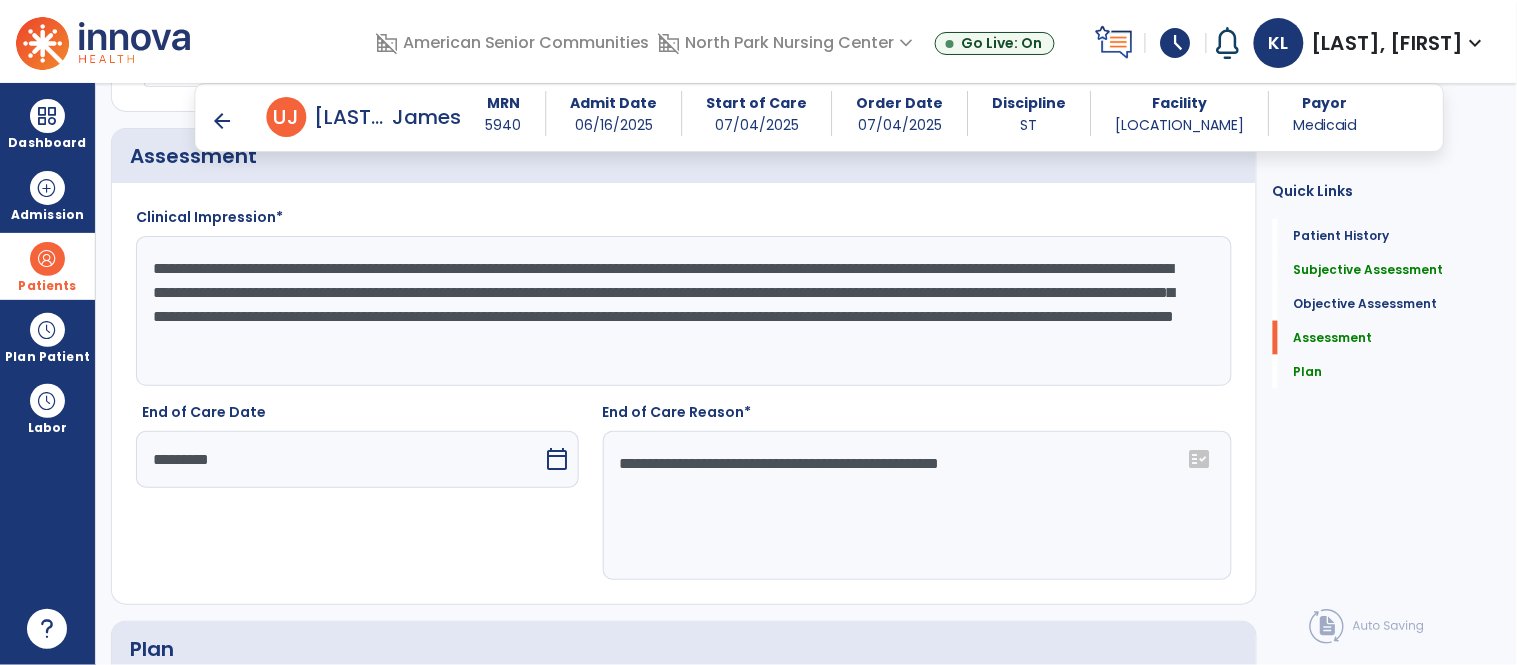 type on "**********" 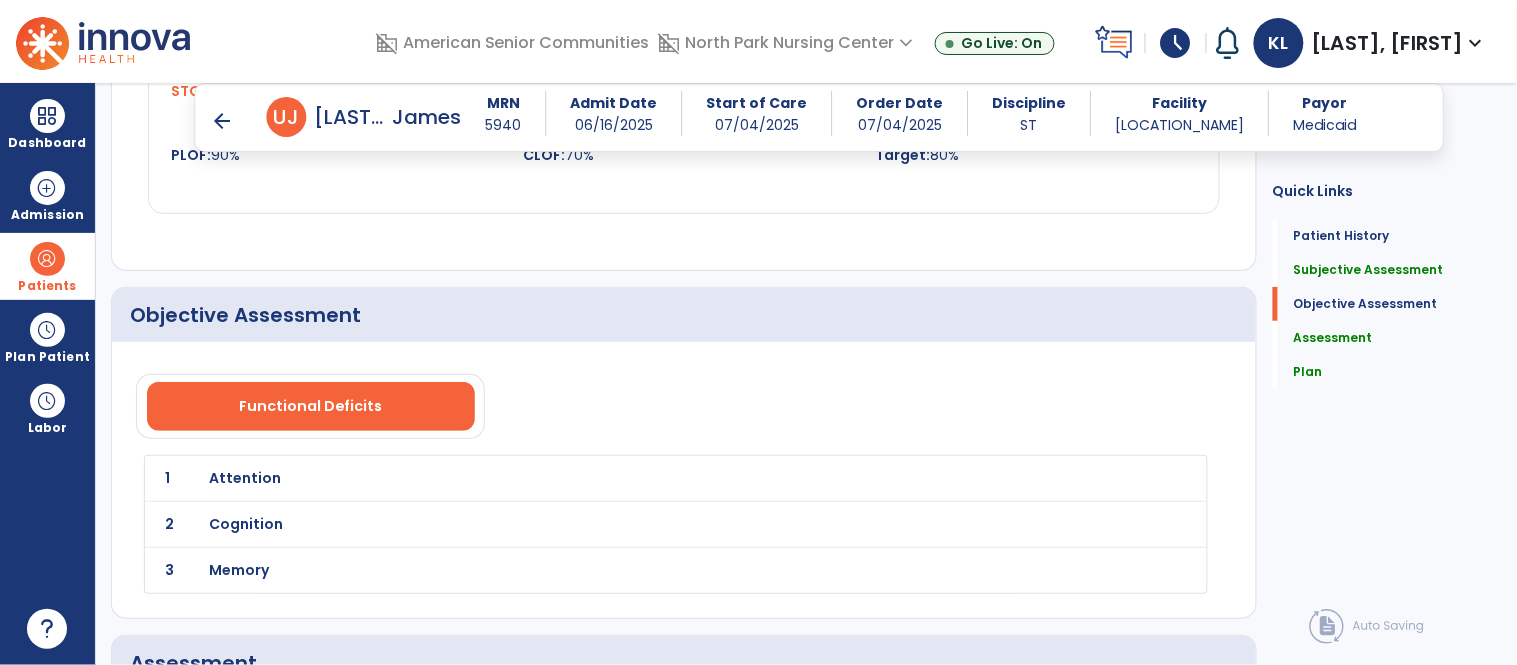click on "Attention" at bounding box center (632, 478) 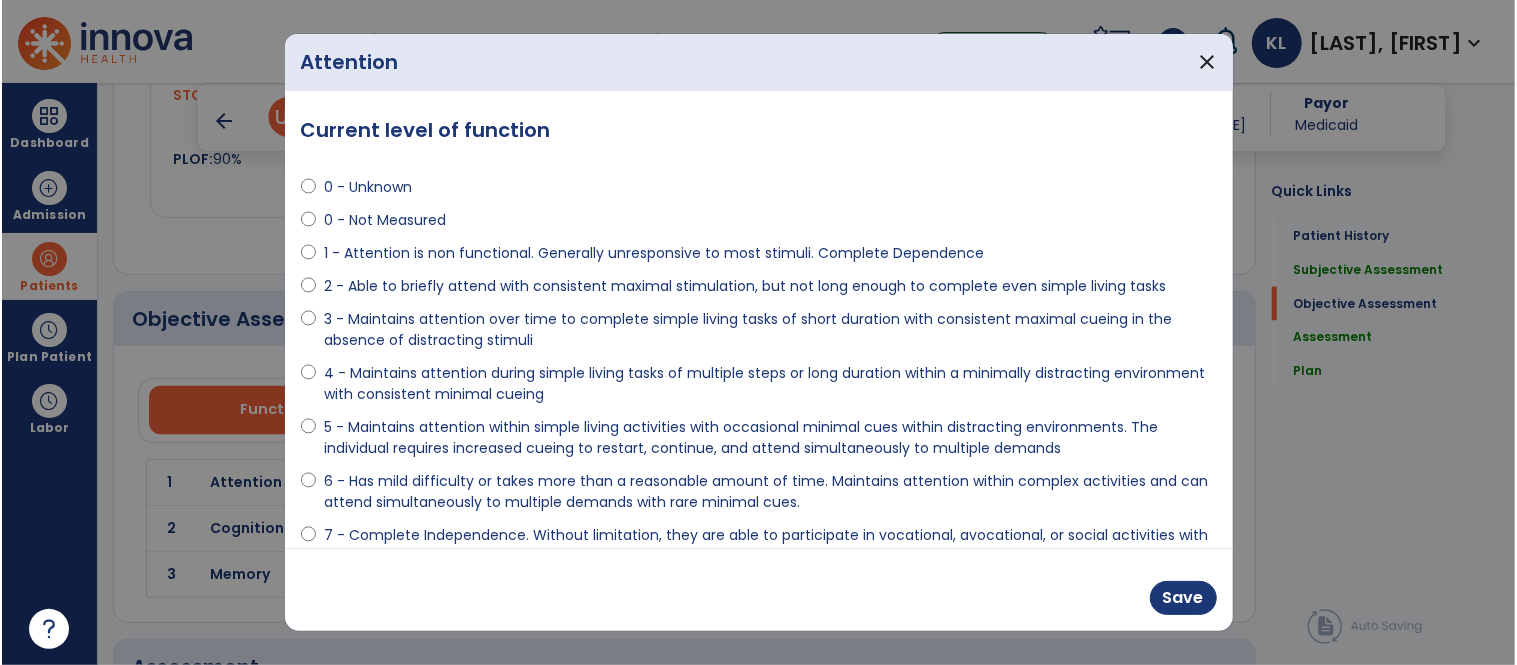 scroll, scrollTop: 2025, scrollLeft: 0, axis: vertical 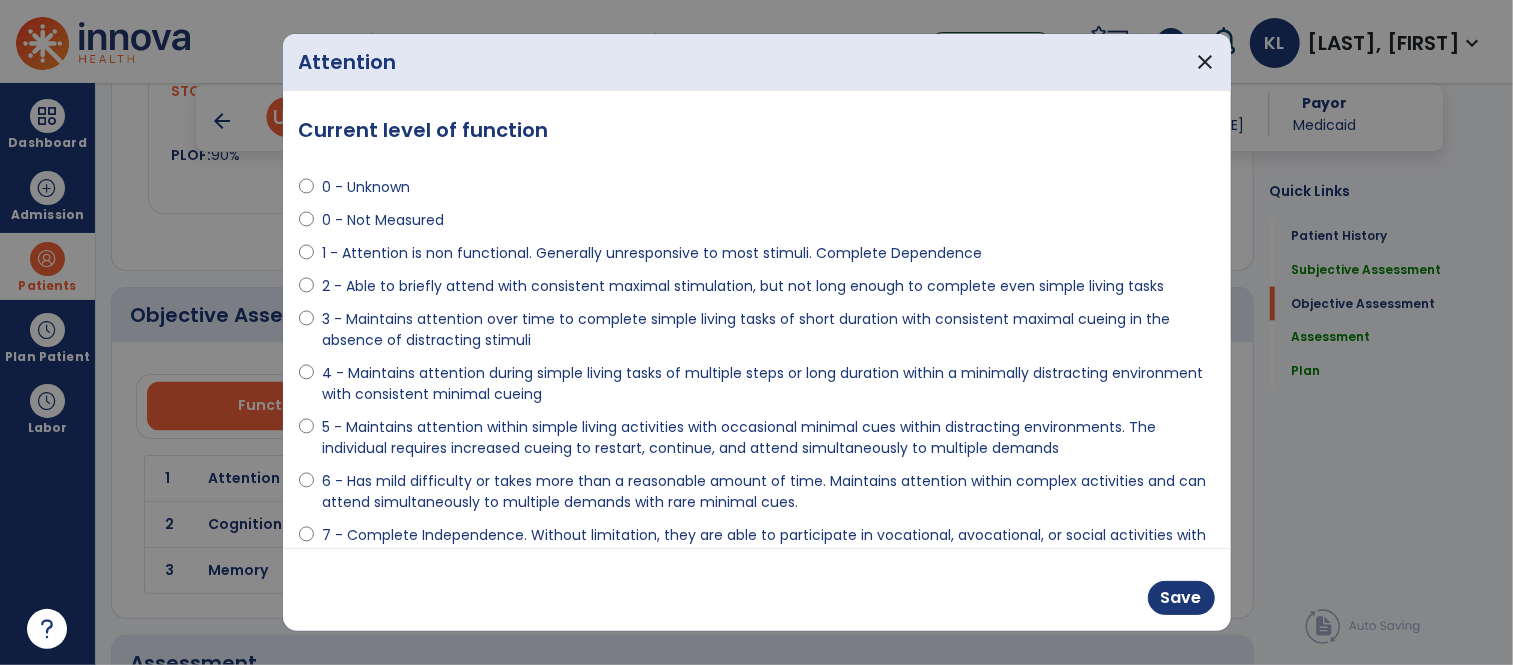 click on "5 - Maintains attention within simple living activities with occasional minimal cues within distracting environments. The individual requires increased cueing to restart, continue, and attend simultaneously to multiple demands" at bounding box center [768, 438] 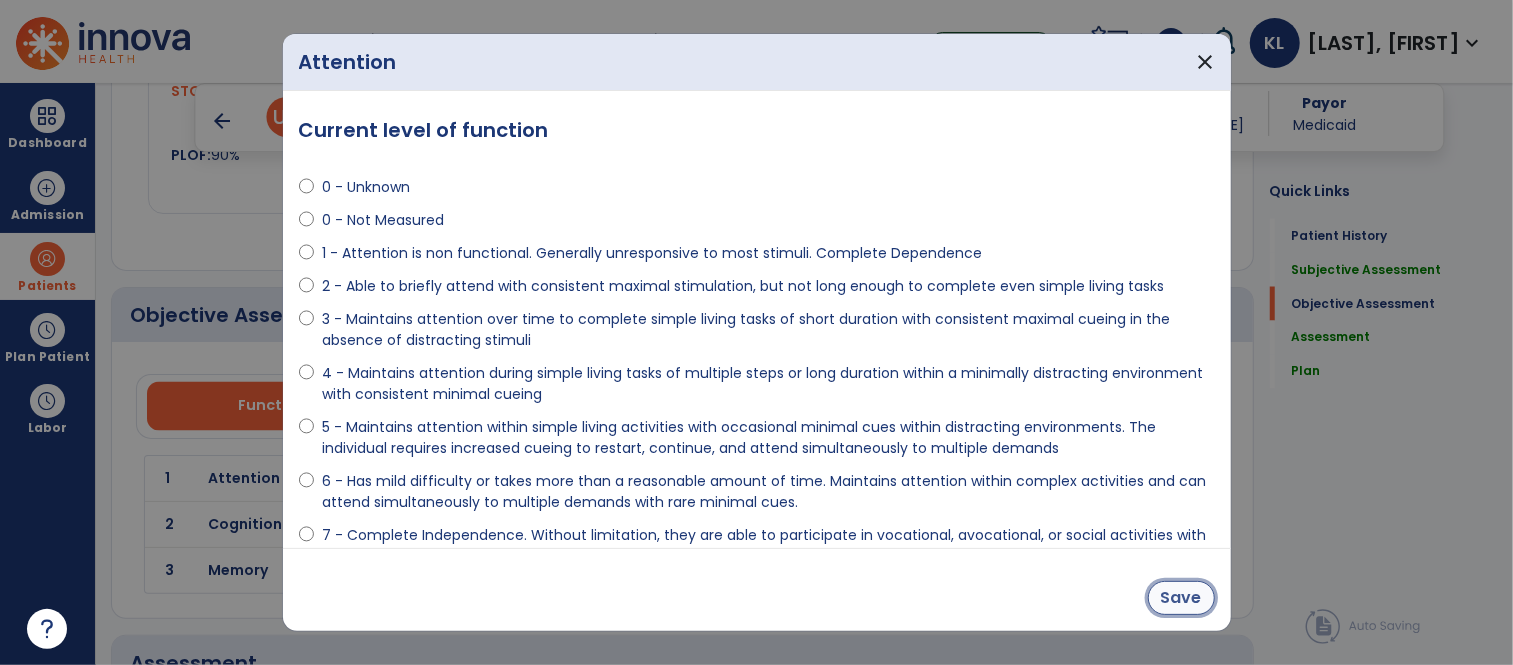 click on "Save" at bounding box center [1181, 598] 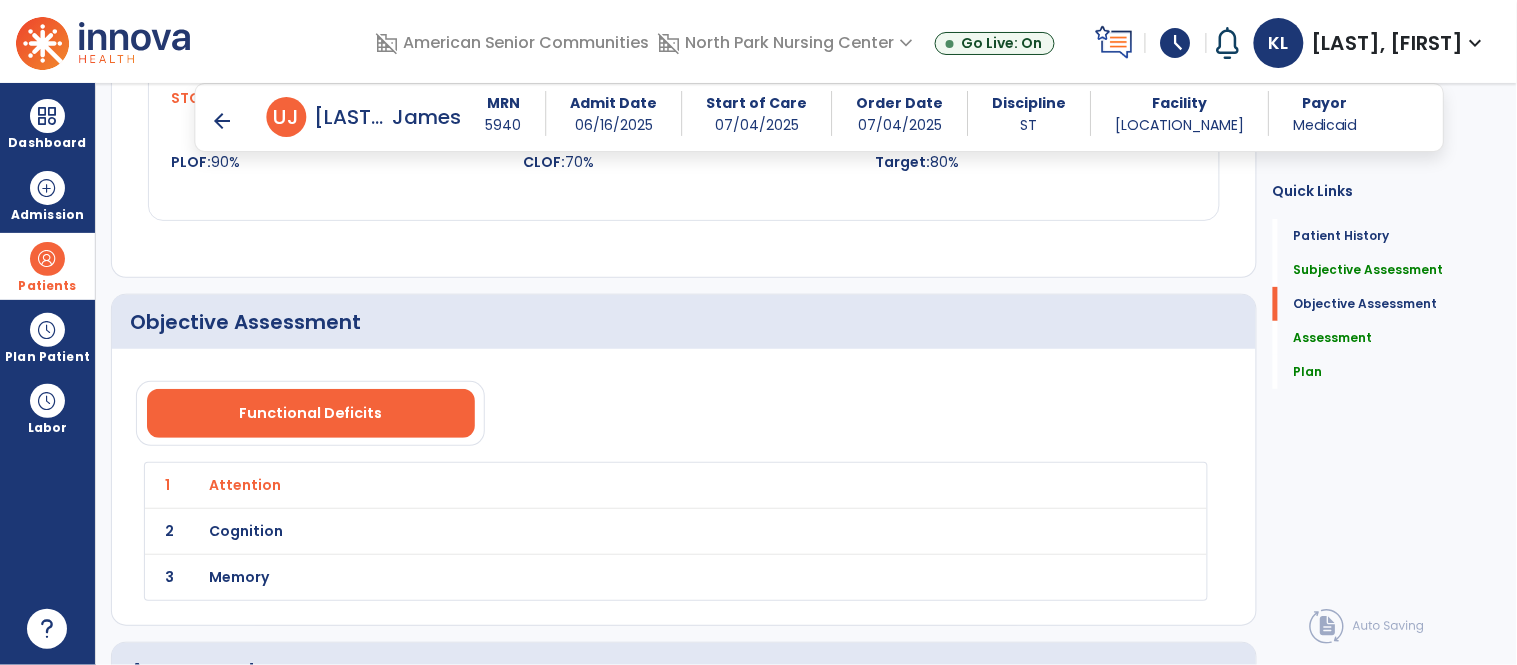 click on "Cognition" at bounding box center (632, 485) 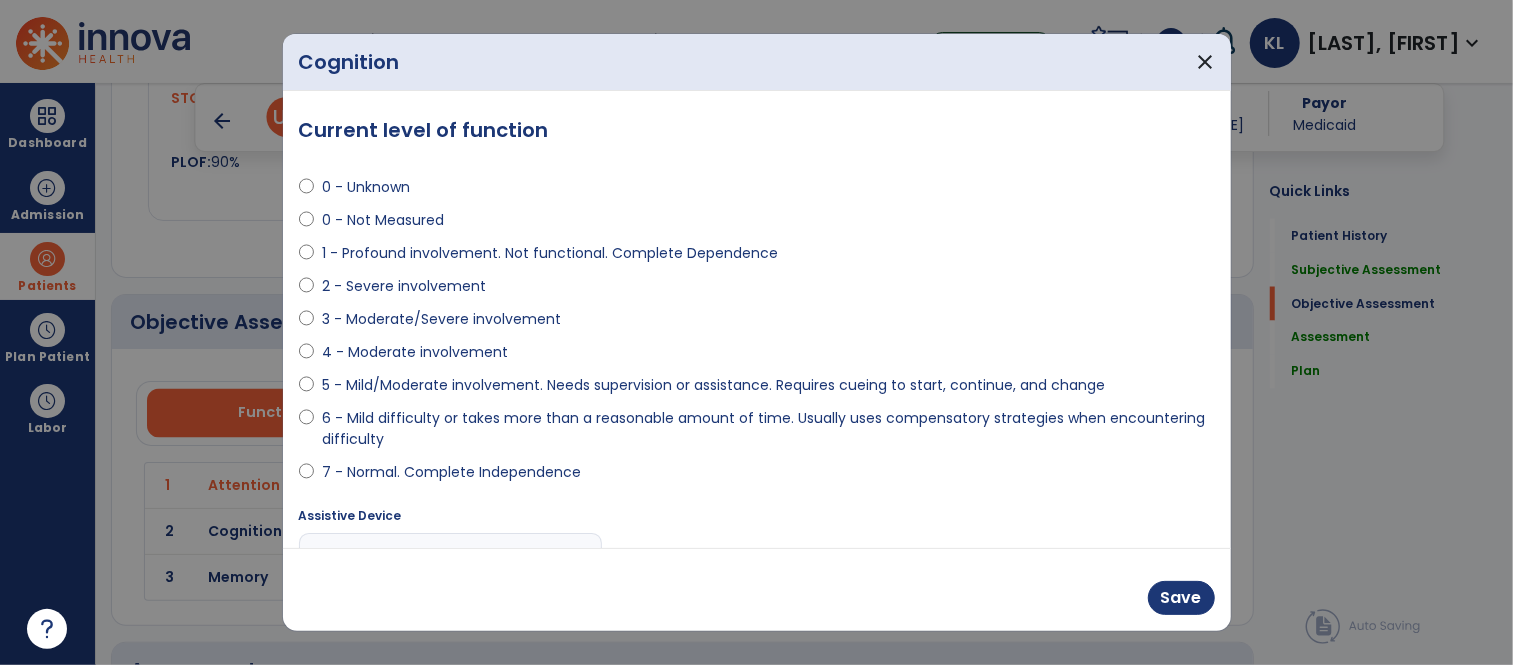 scroll, scrollTop: 2018, scrollLeft: 0, axis: vertical 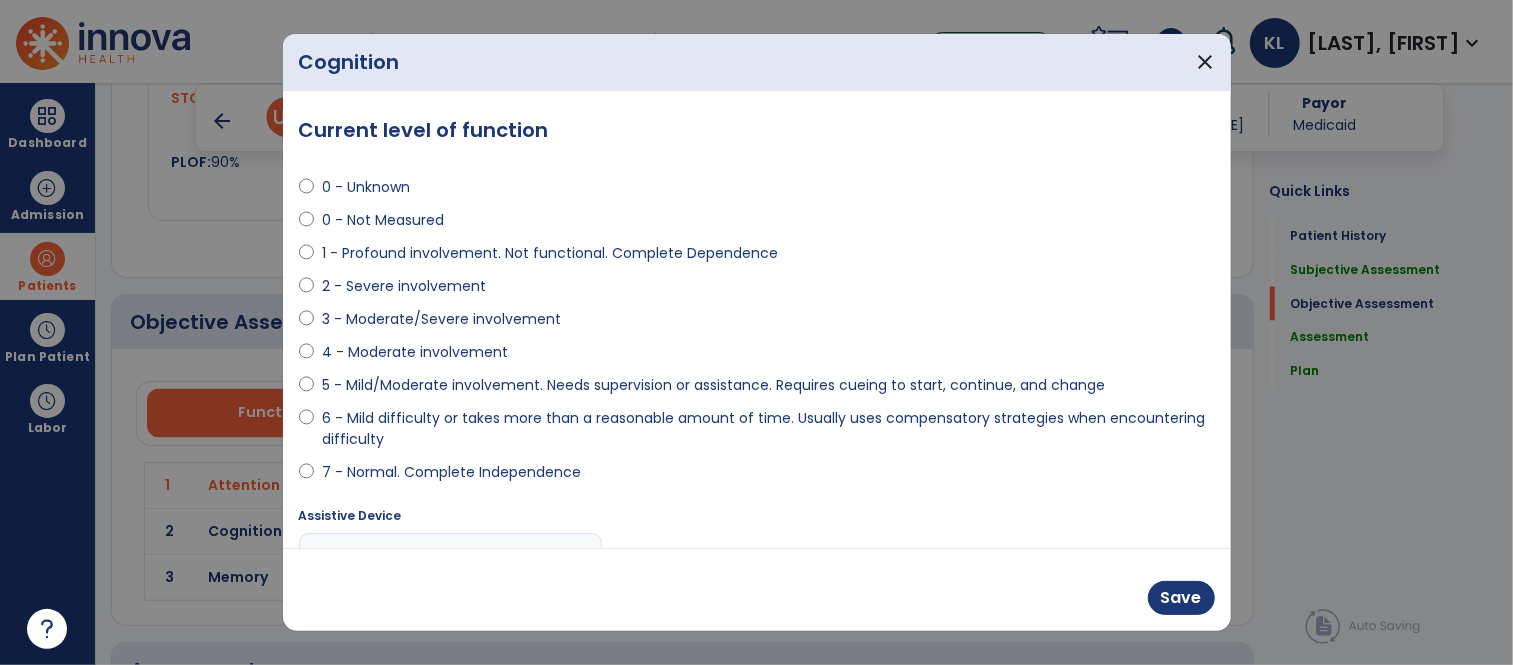click on "5 - Mild/Moderate involvement. Needs supervision or assistance. Requires cueing to start, continue, and change" at bounding box center (713, 385) 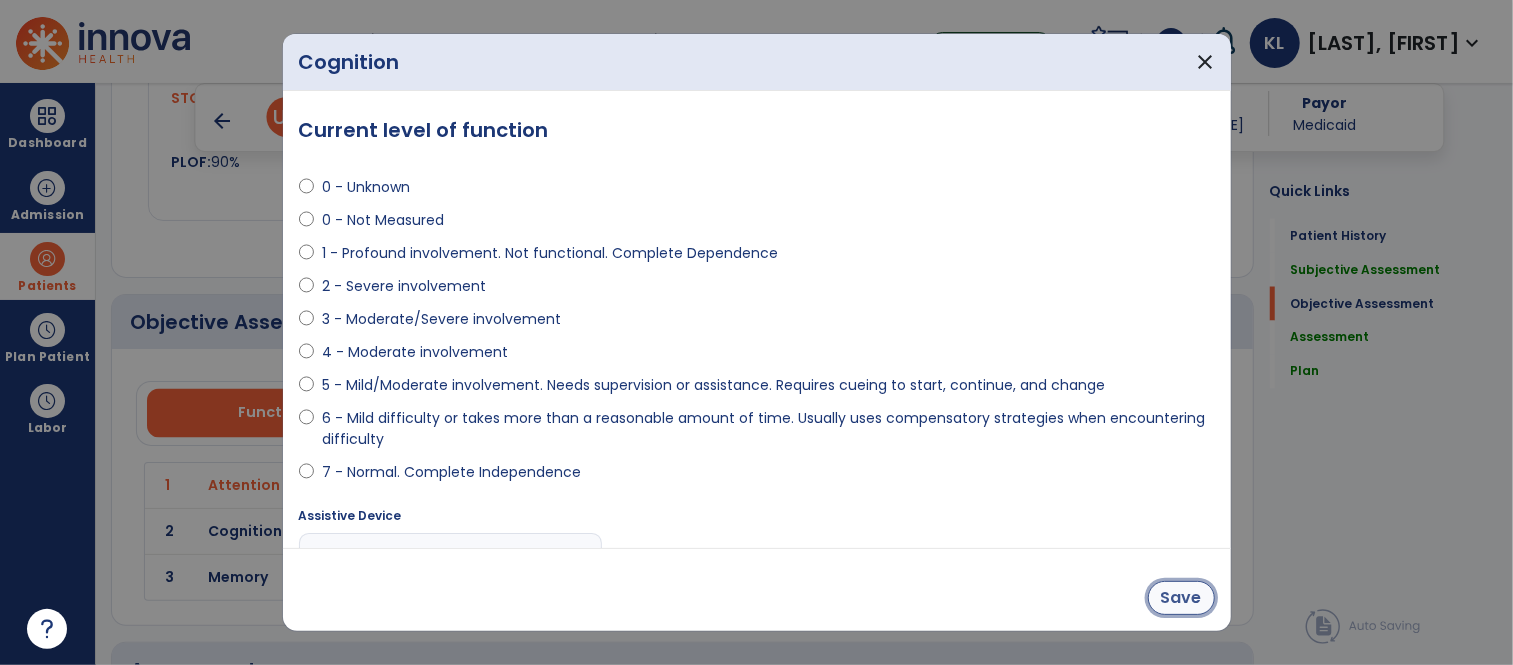 click on "Save" at bounding box center [1181, 598] 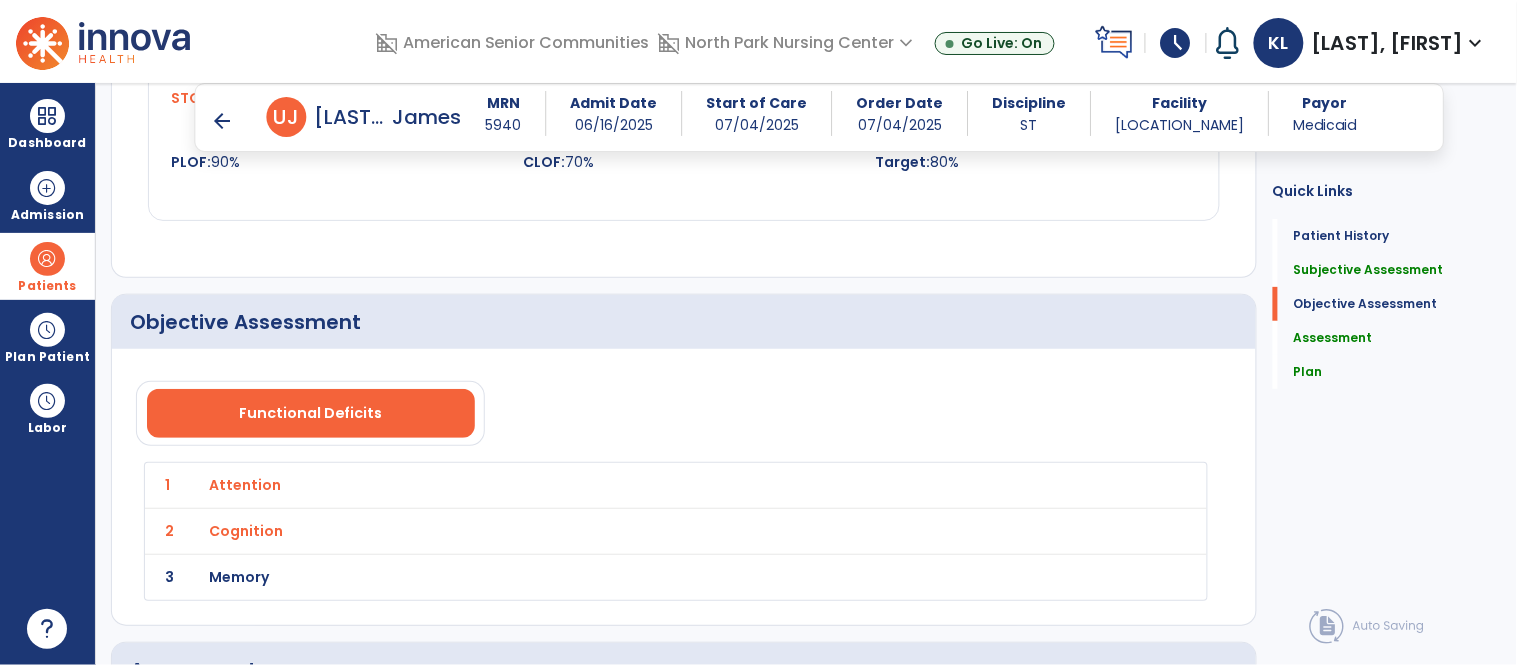 click on "3 Memory" 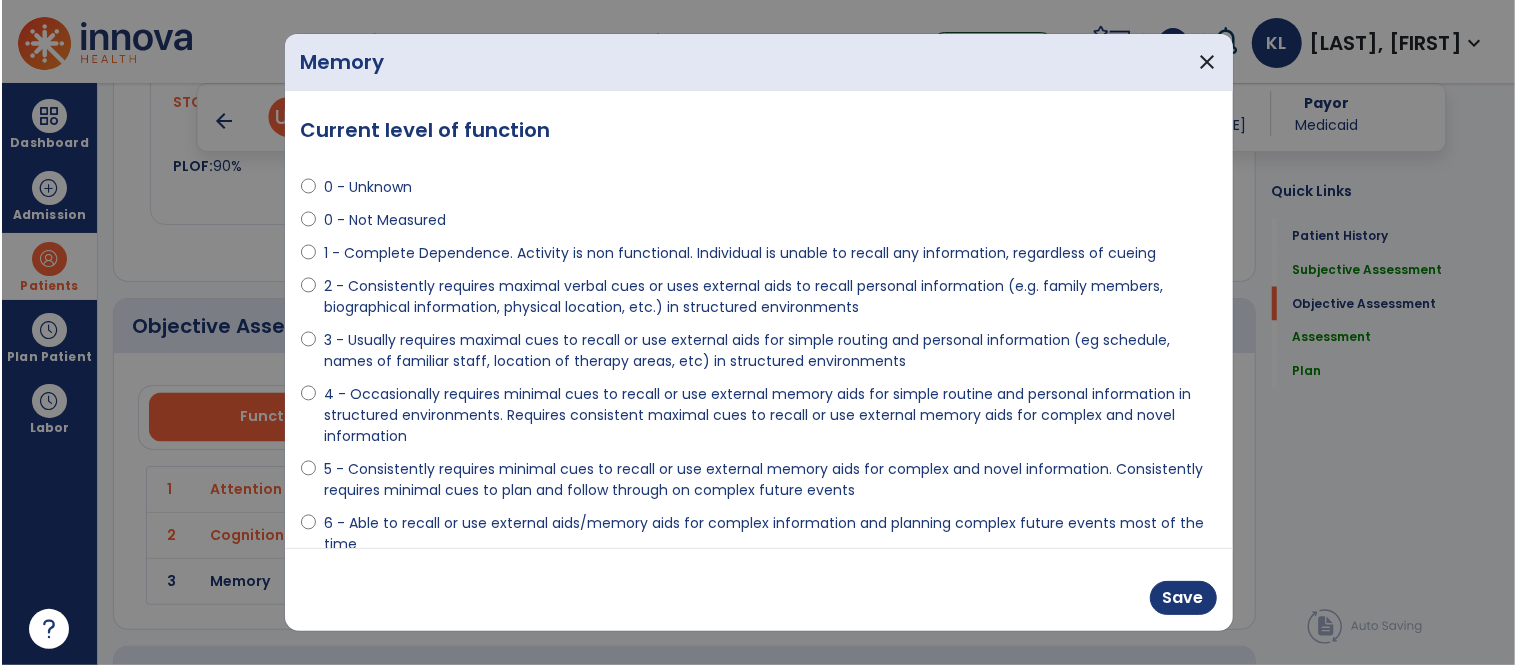 scroll, scrollTop: 2018, scrollLeft: 0, axis: vertical 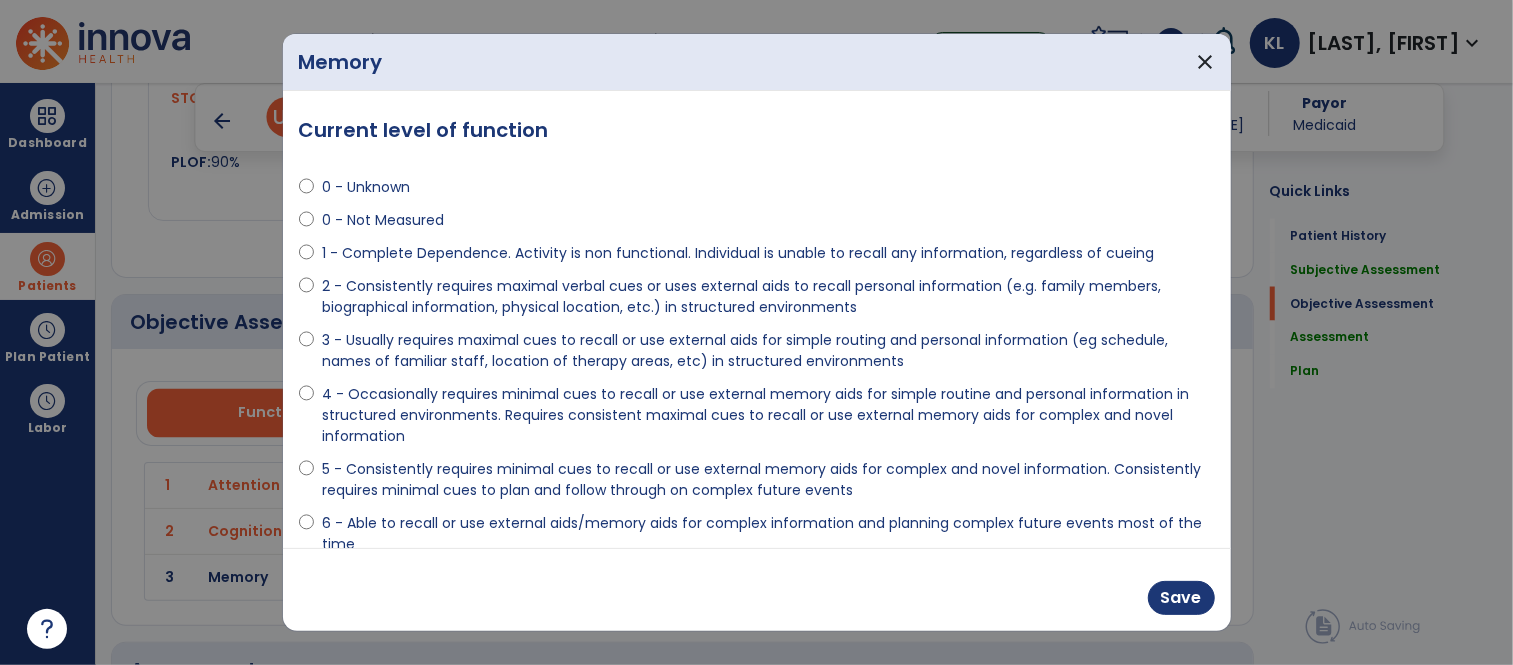click on "5 - Consistently requires minimal cues to recall or use external memory aids for complex and novel information.  Consistently requires minimal cues to plan and follow through on complex future events" at bounding box center [768, 480] 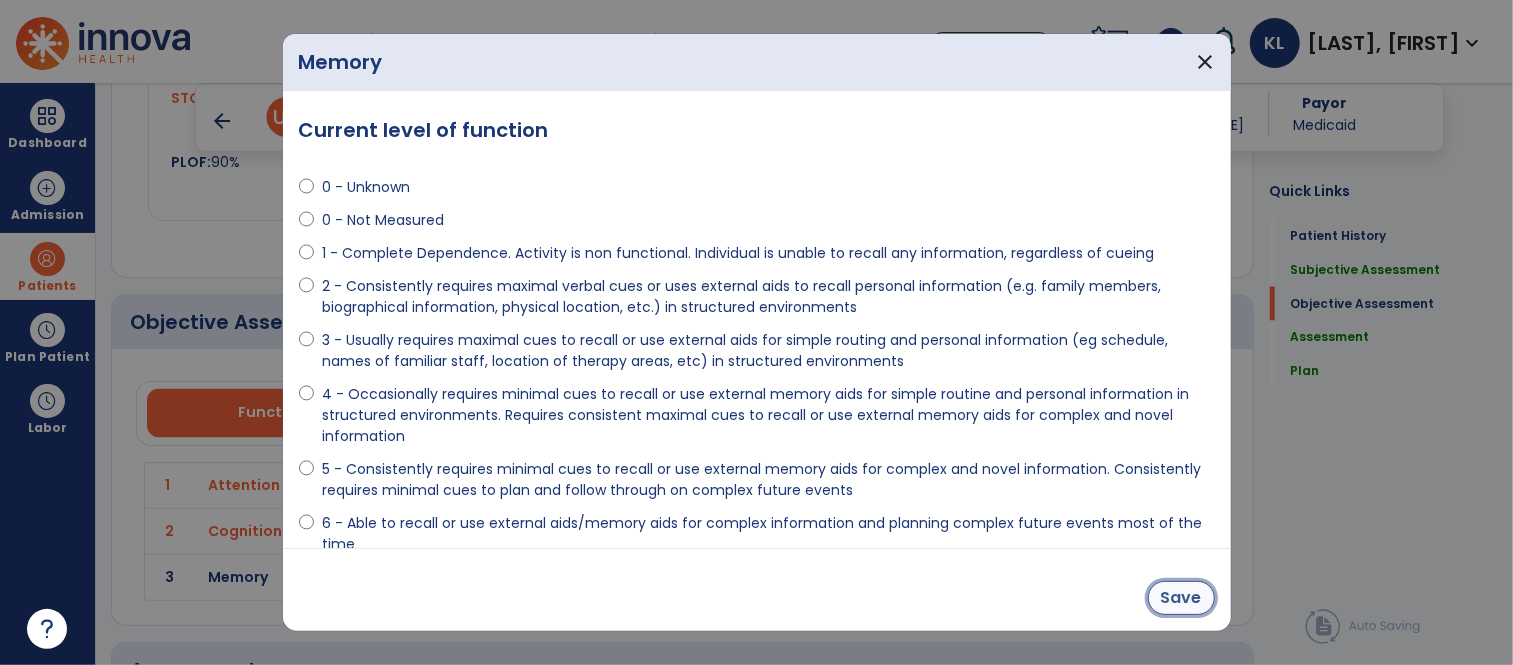 click on "Save" at bounding box center (1181, 598) 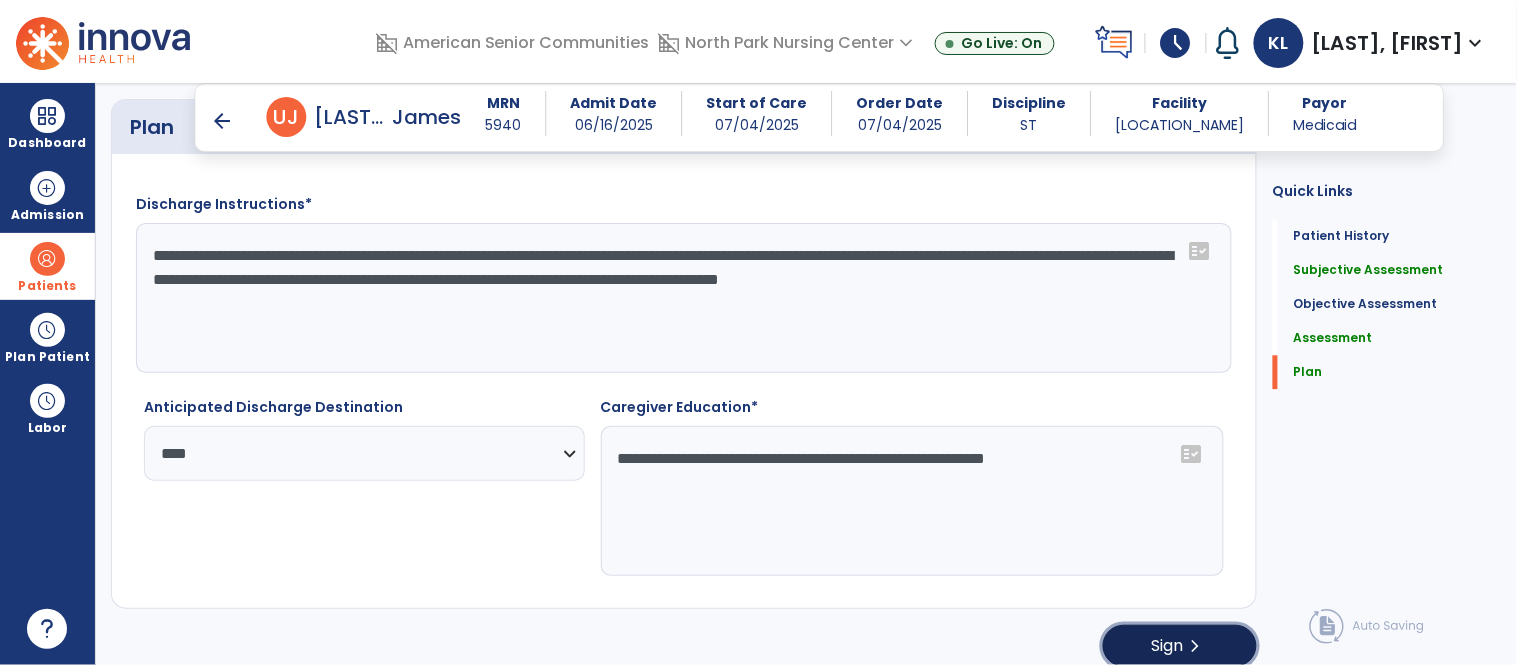click on "Sign" 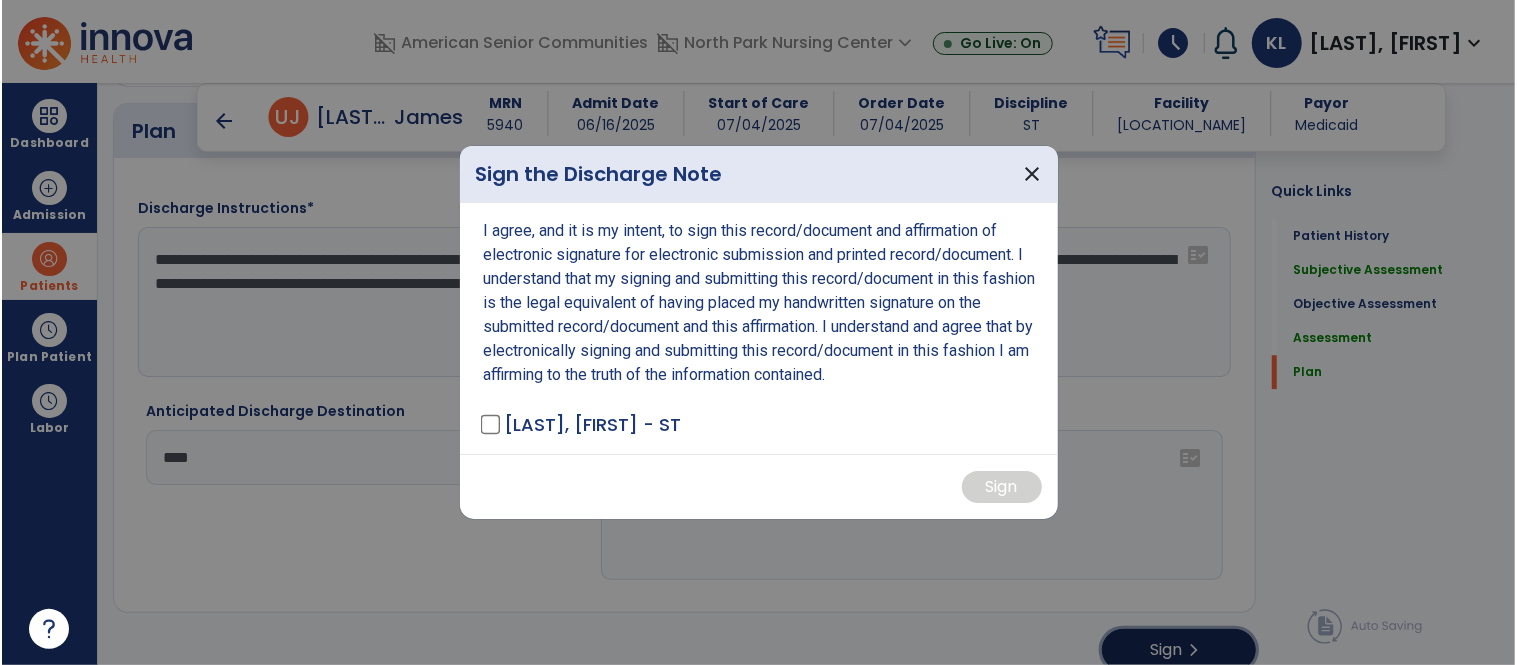 scroll, scrollTop: 3054, scrollLeft: 0, axis: vertical 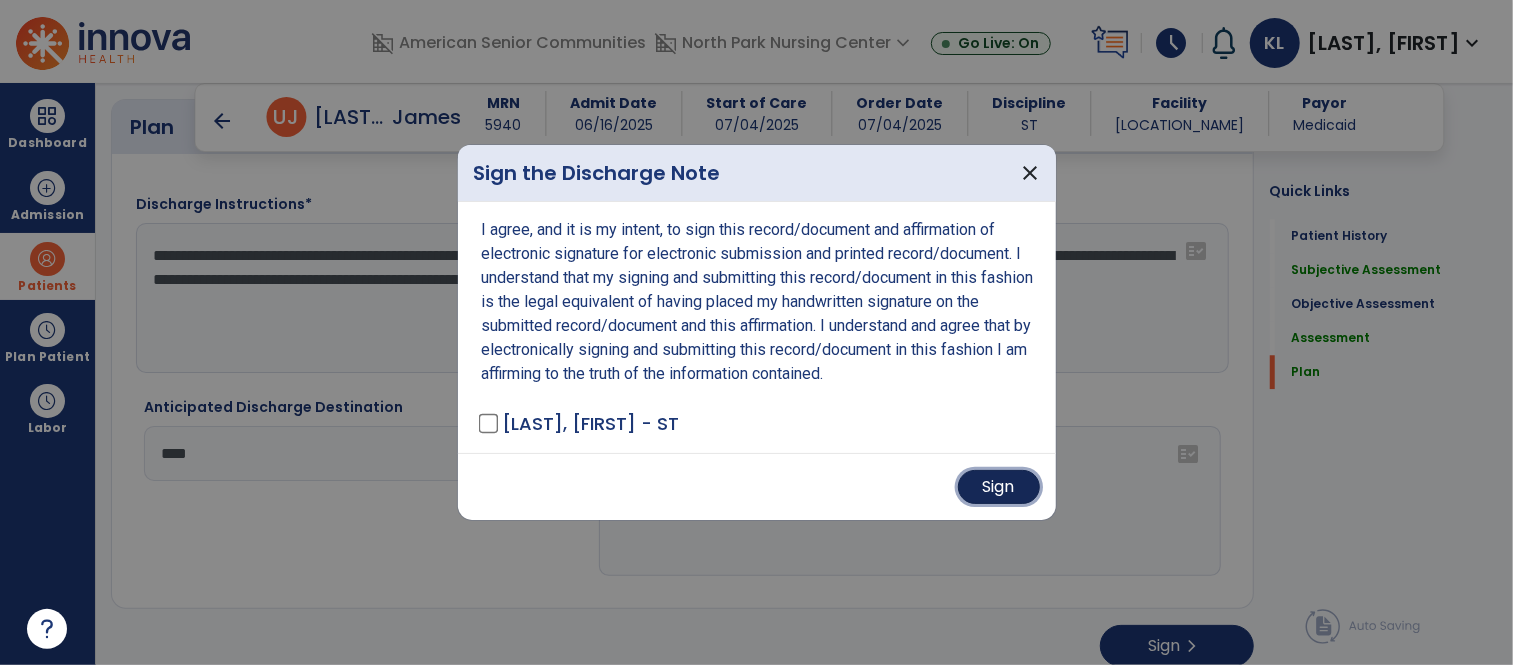 click on "Sign" at bounding box center [999, 487] 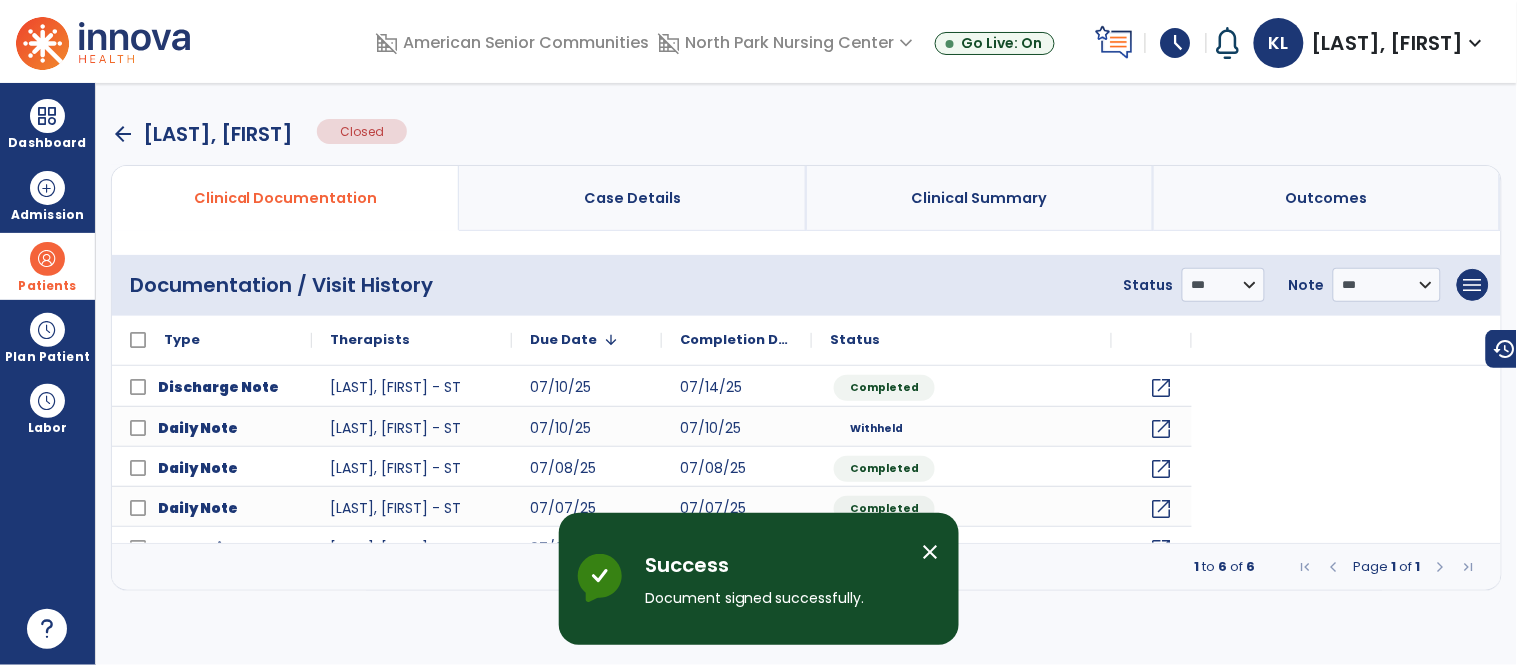 scroll, scrollTop: 0, scrollLeft: 0, axis: both 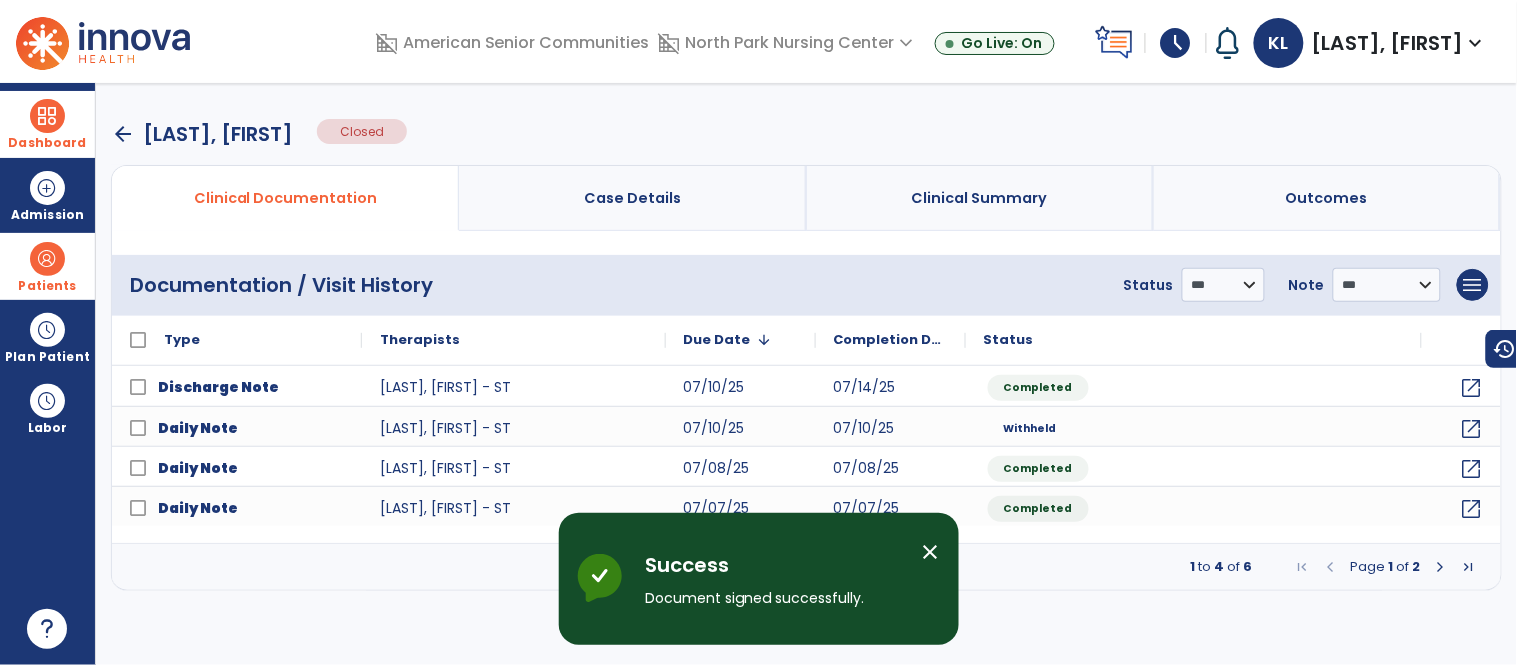 click at bounding box center [47, 116] 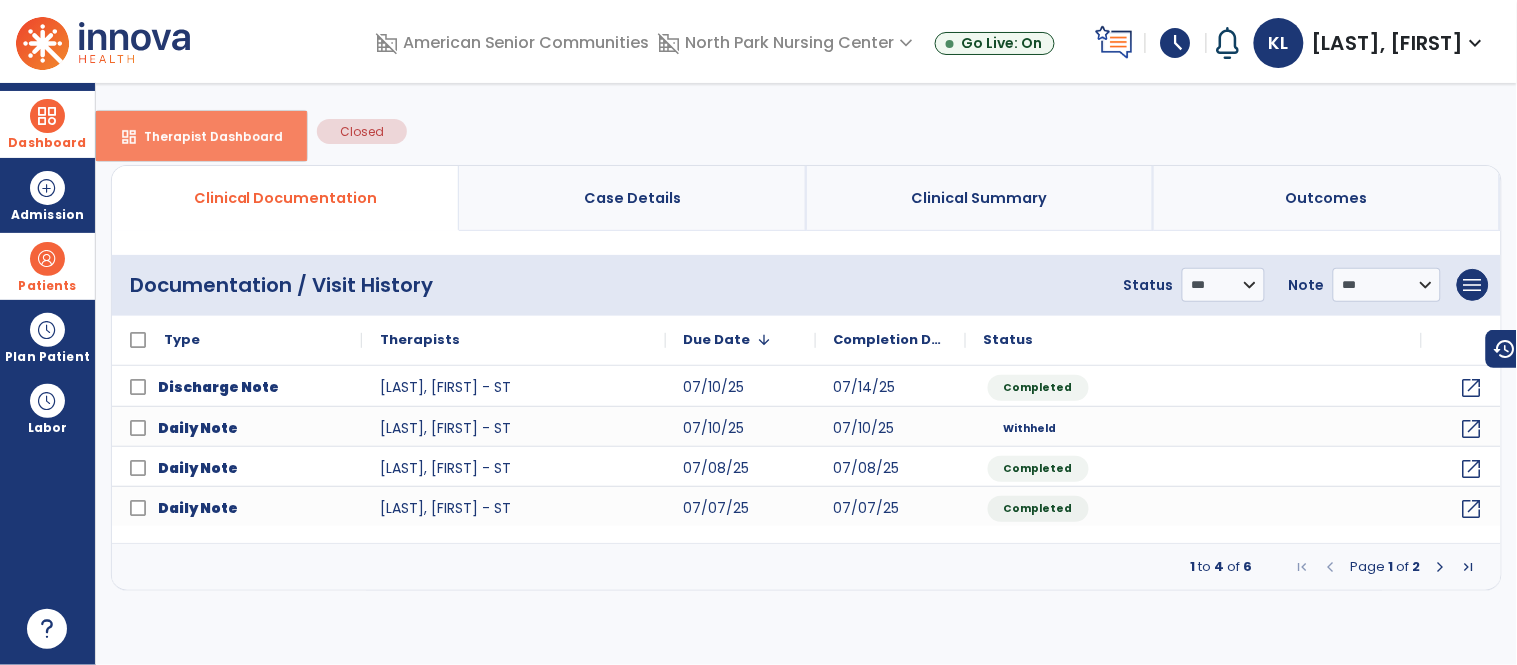 click on "Therapist Dashboard" at bounding box center (205, 136) 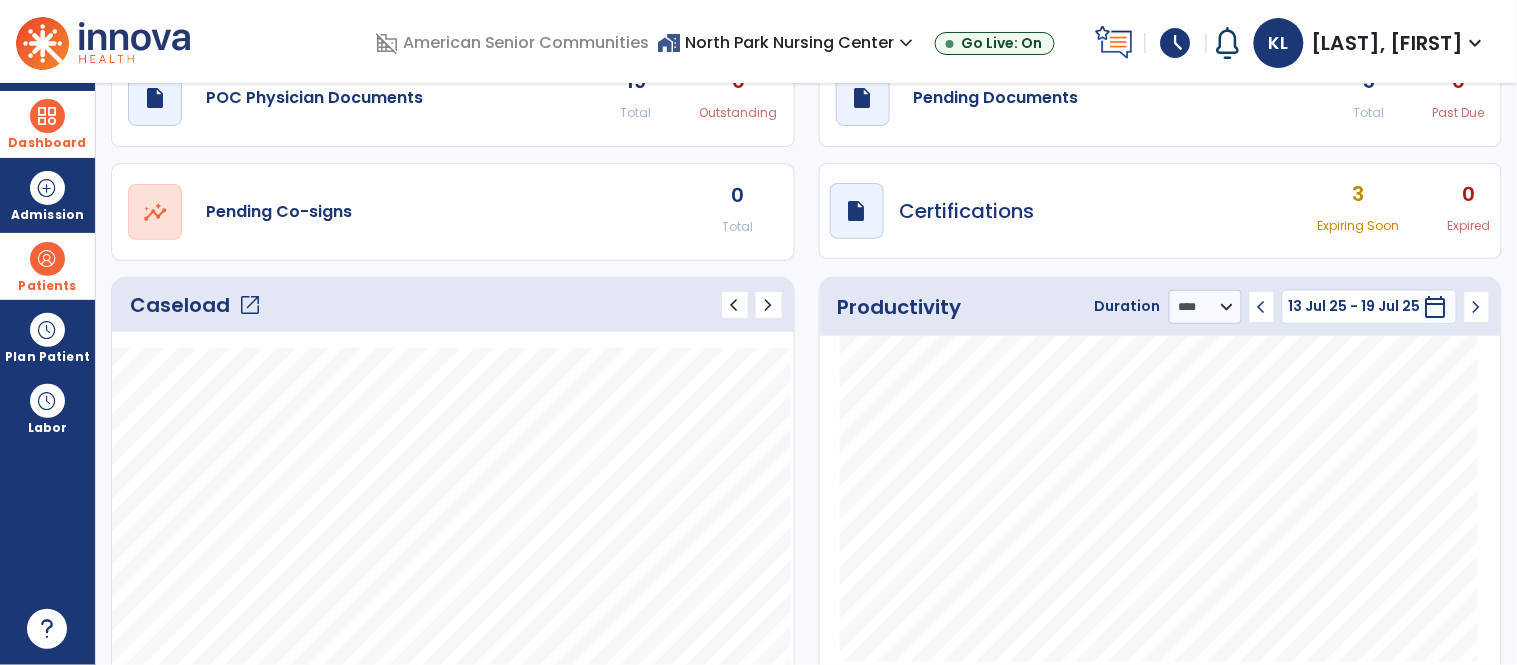 click on "Caseload   open_in_new" 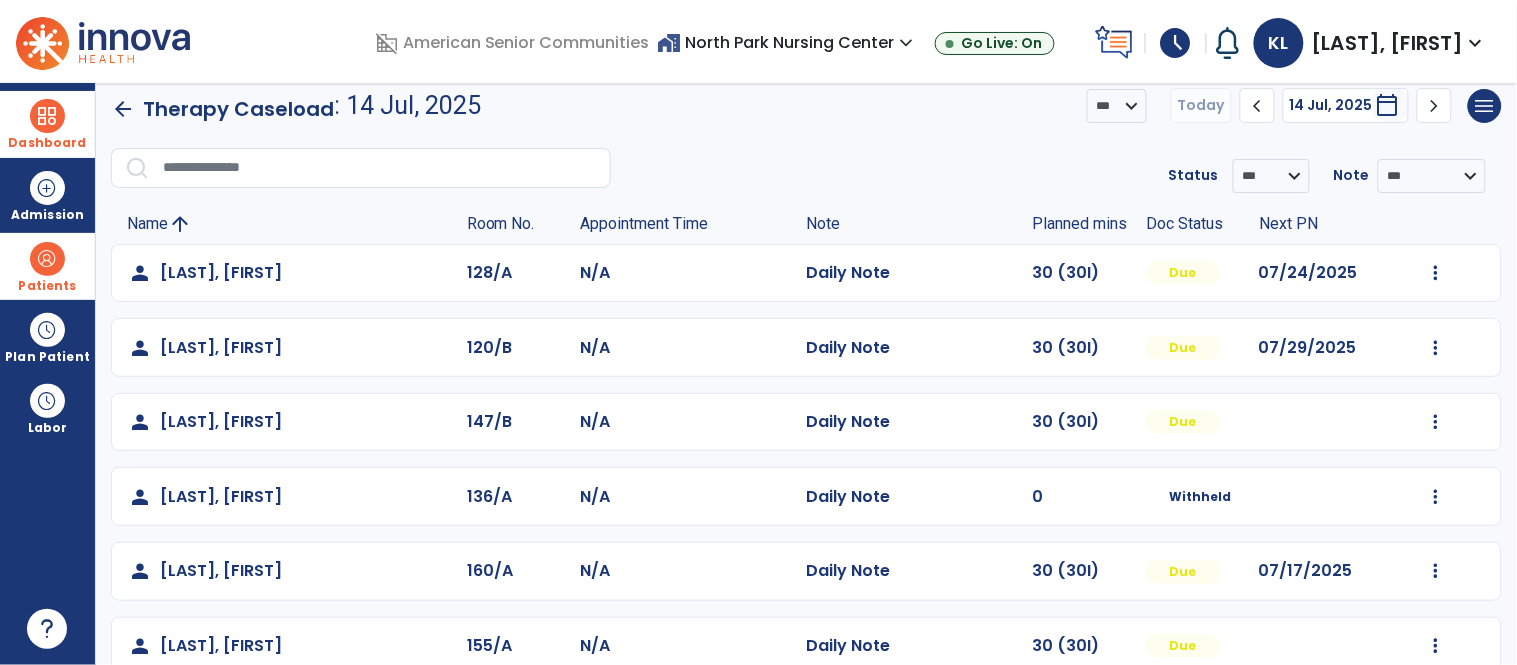 scroll, scrollTop: 122, scrollLeft: 0, axis: vertical 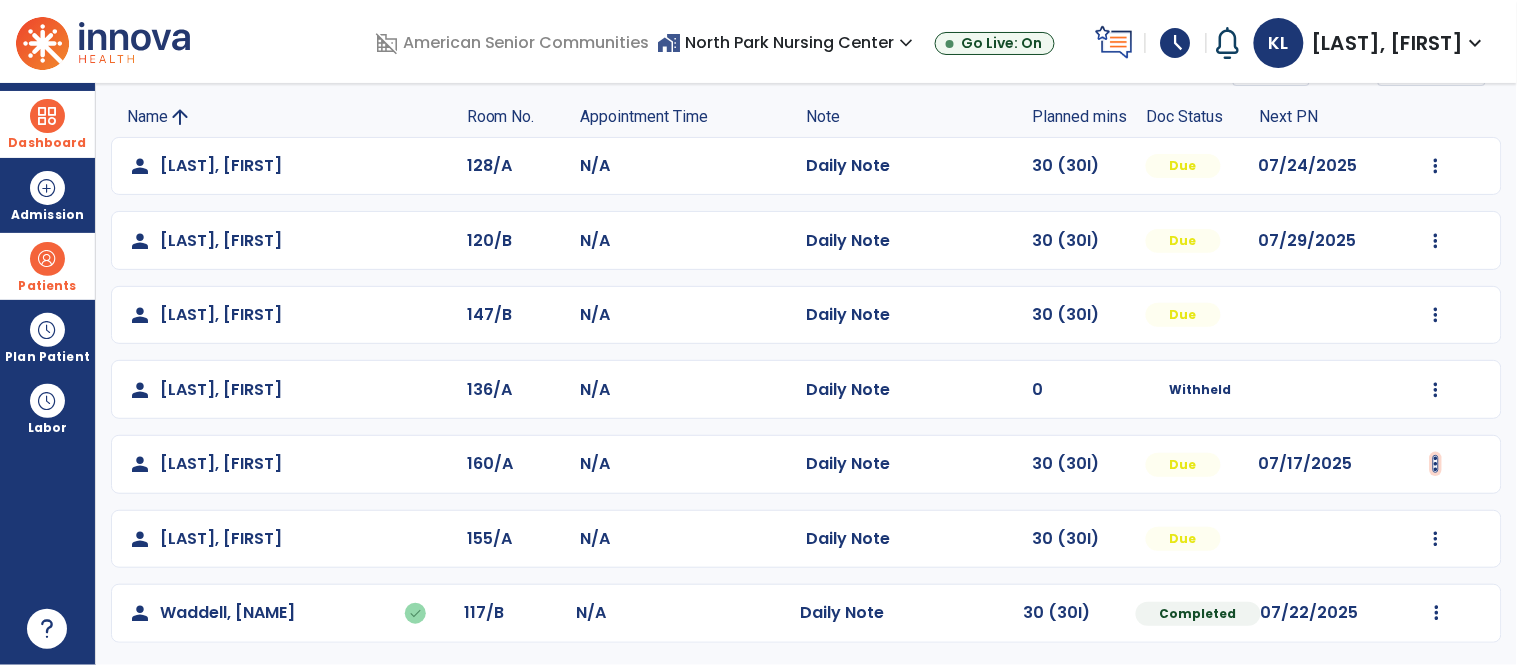 click at bounding box center [1436, 166] 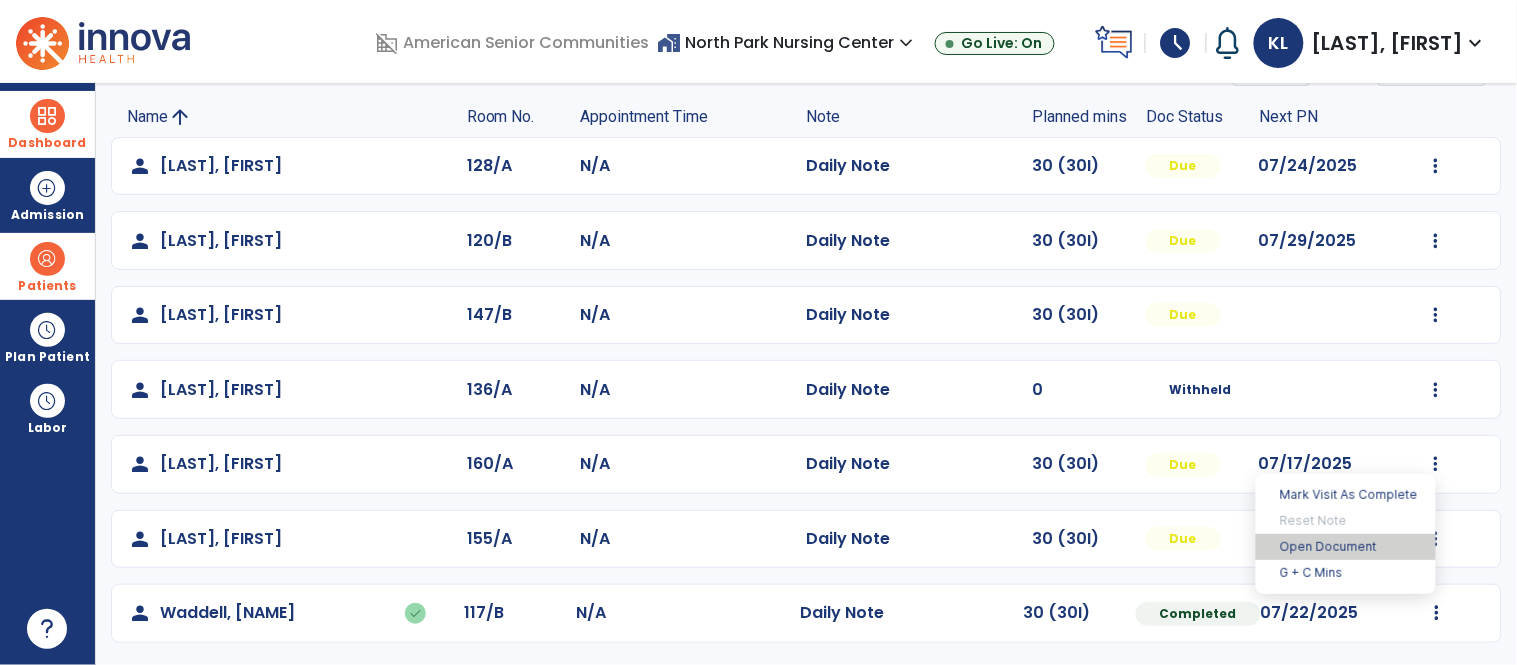 click on "Open Document" at bounding box center [1346, 547] 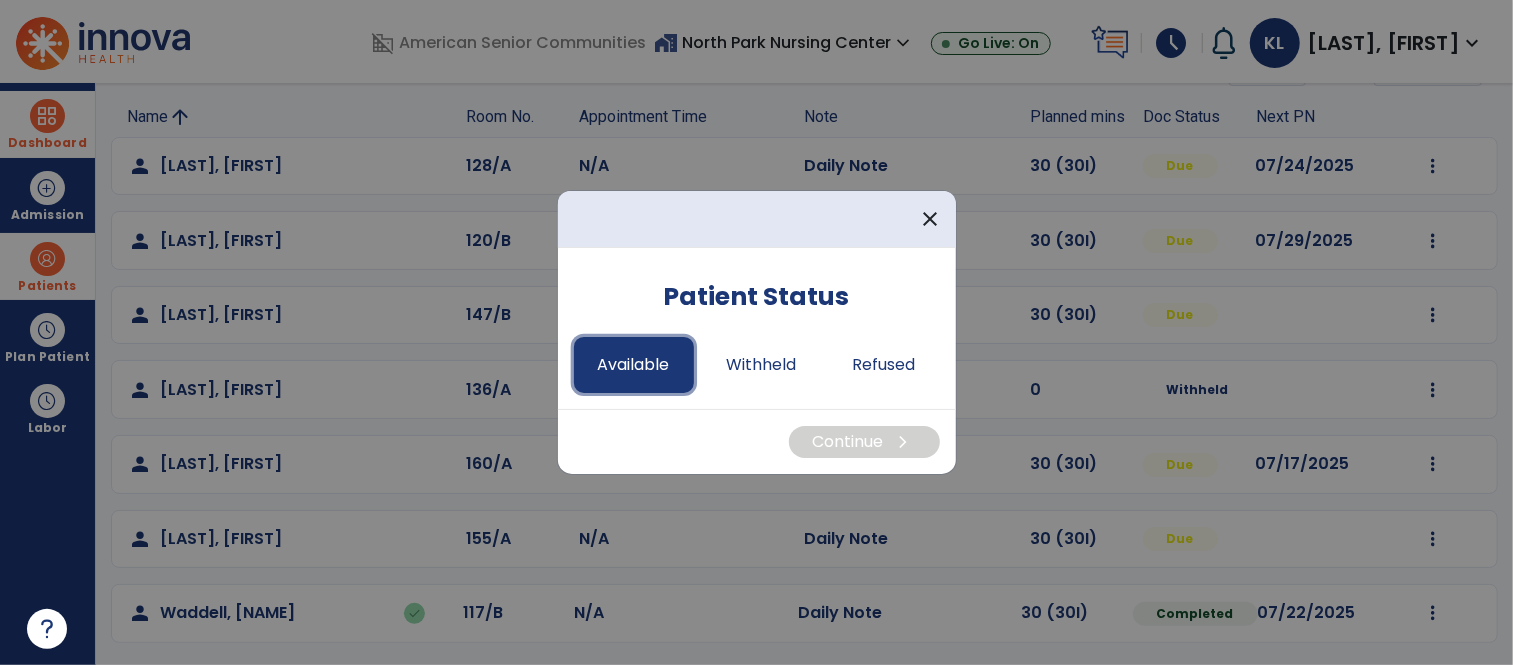 click on "Available" at bounding box center [634, 365] 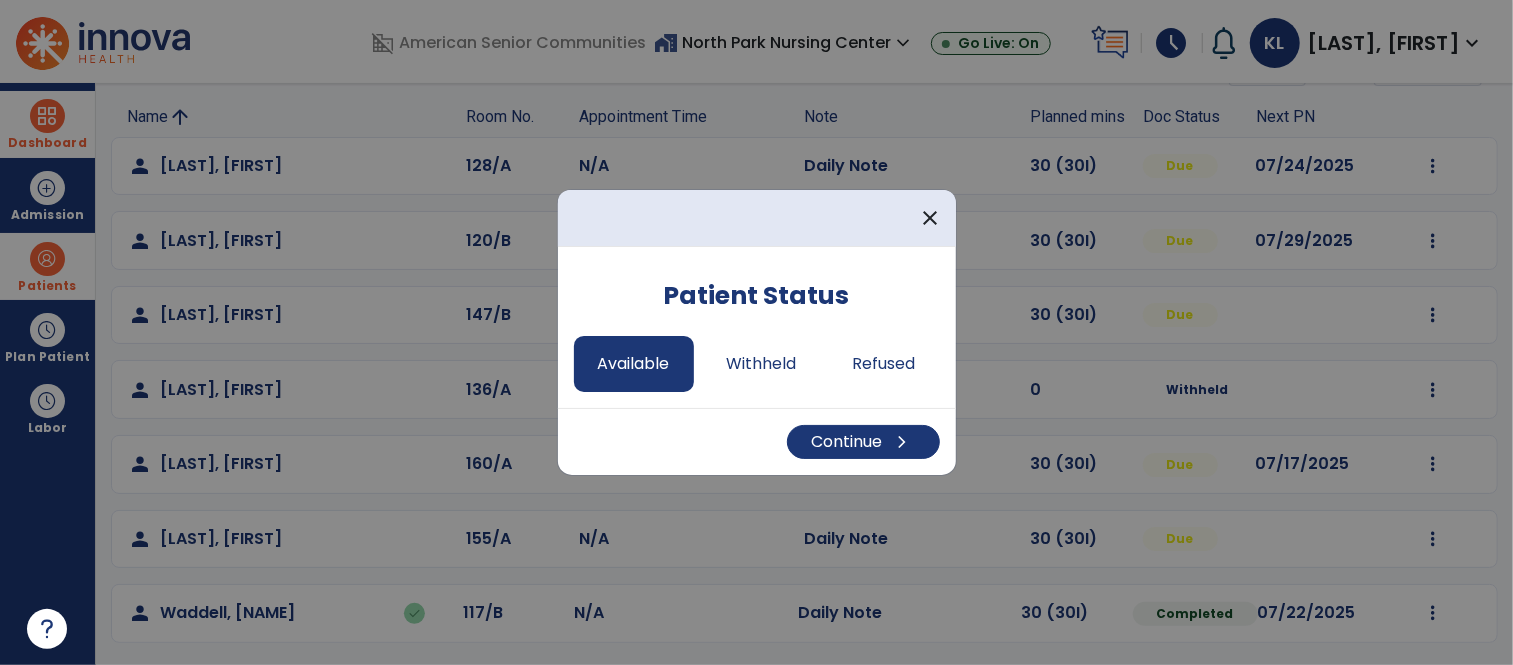 click at bounding box center [756, 332] 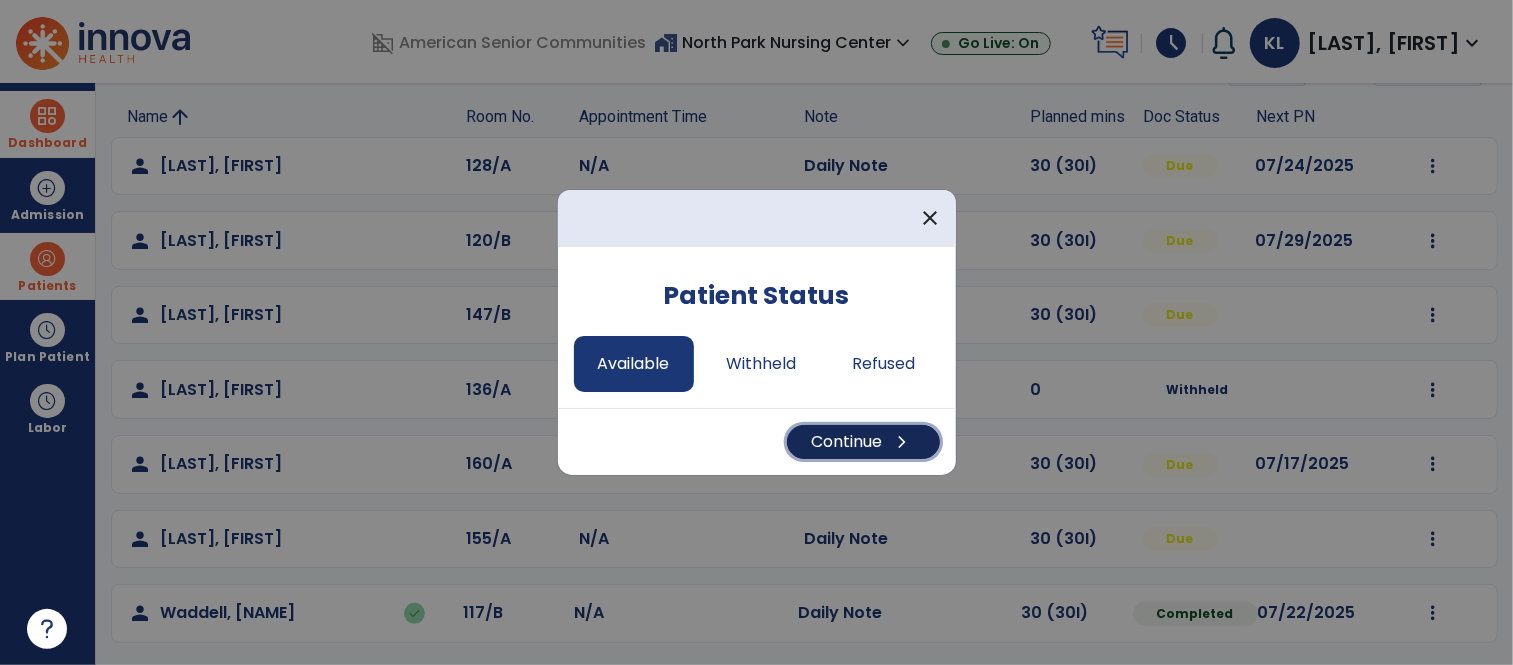 click on "Continue   chevron_right" at bounding box center [863, 442] 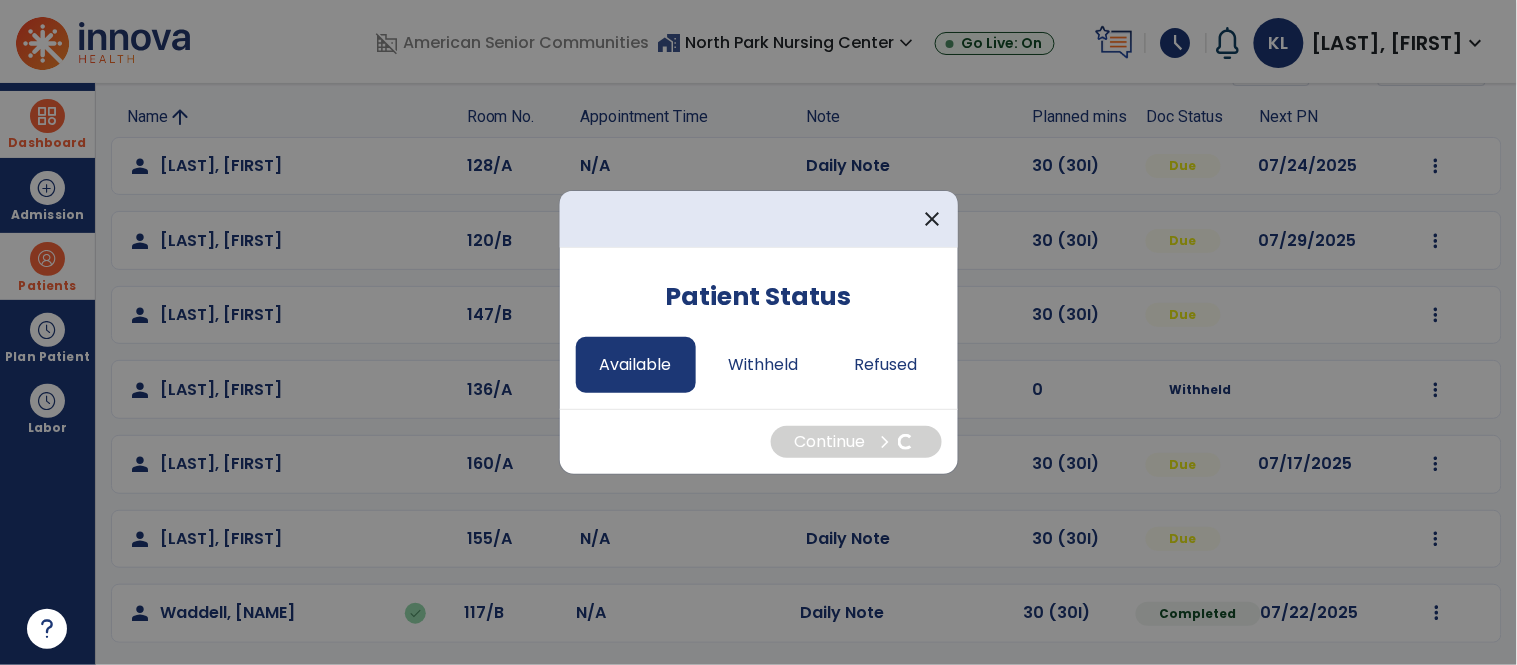 select on "*" 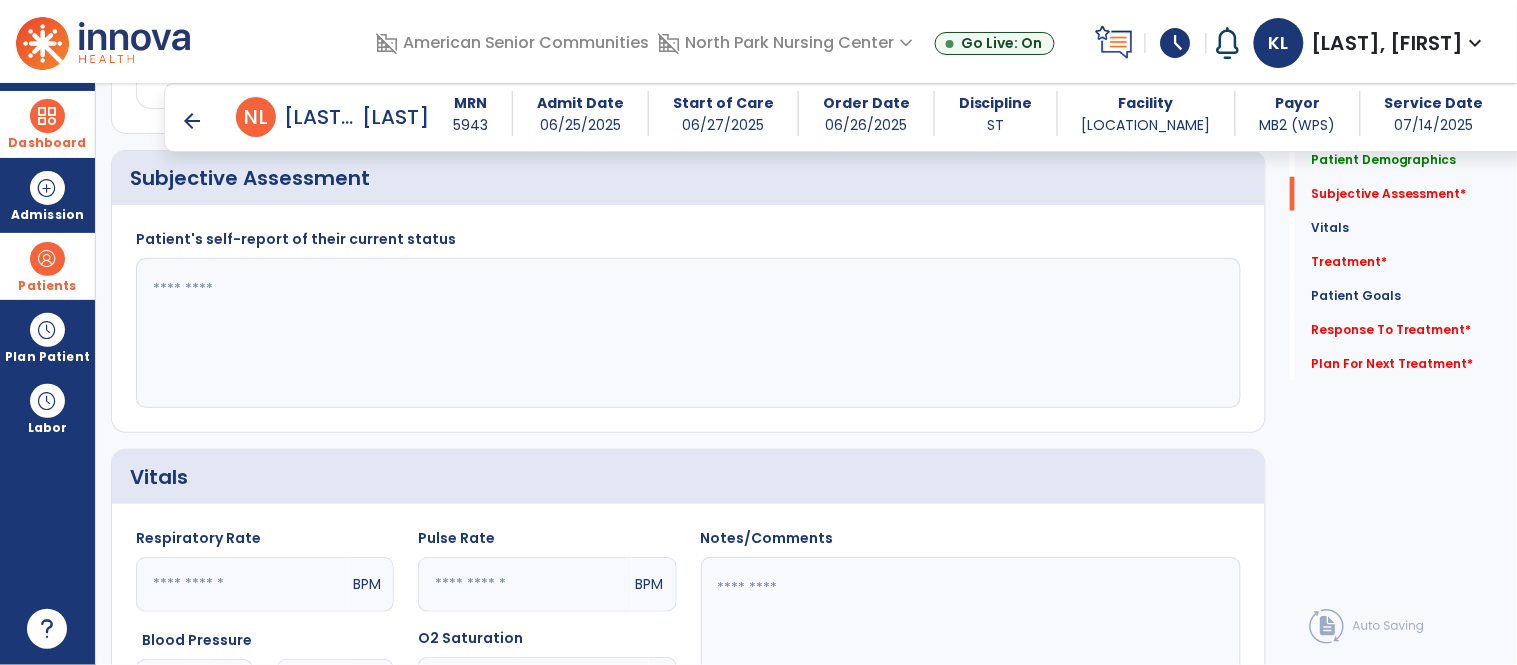 scroll, scrollTop: 444, scrollLeft: 0, axis: vertical 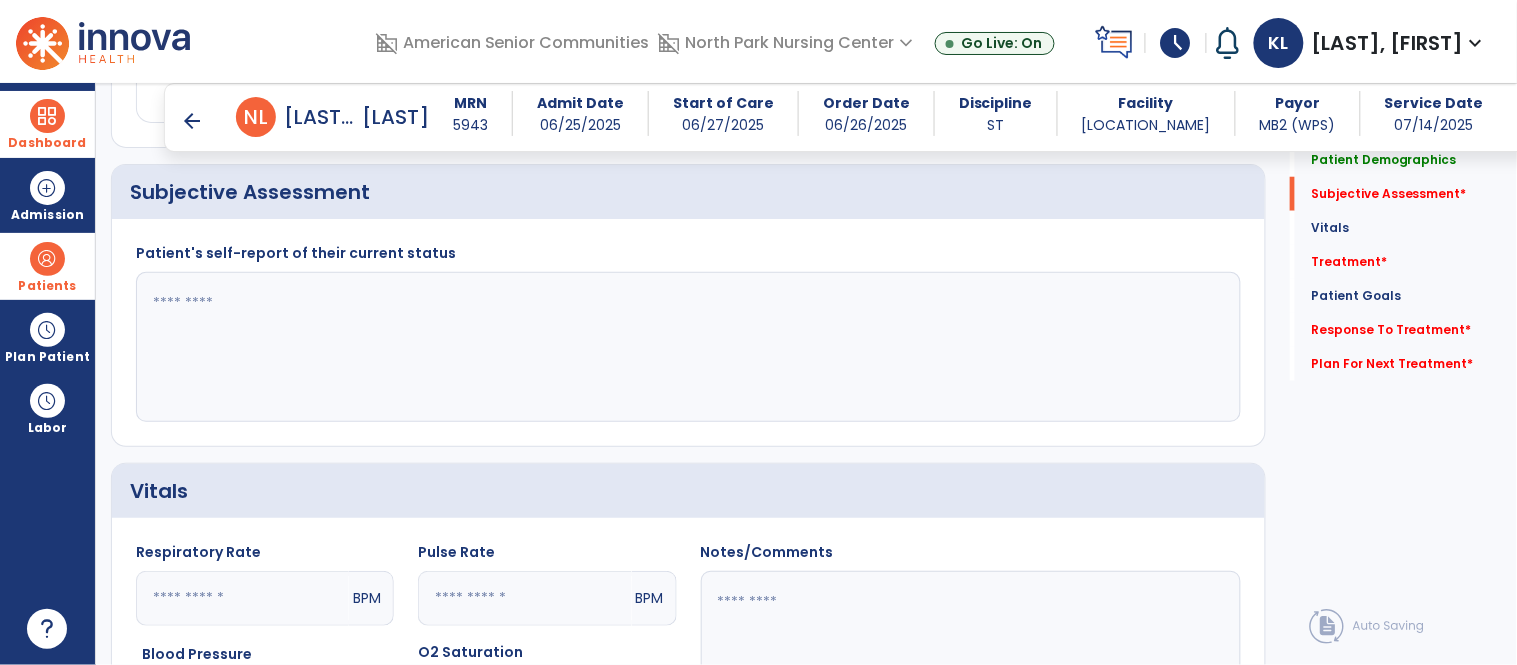 click 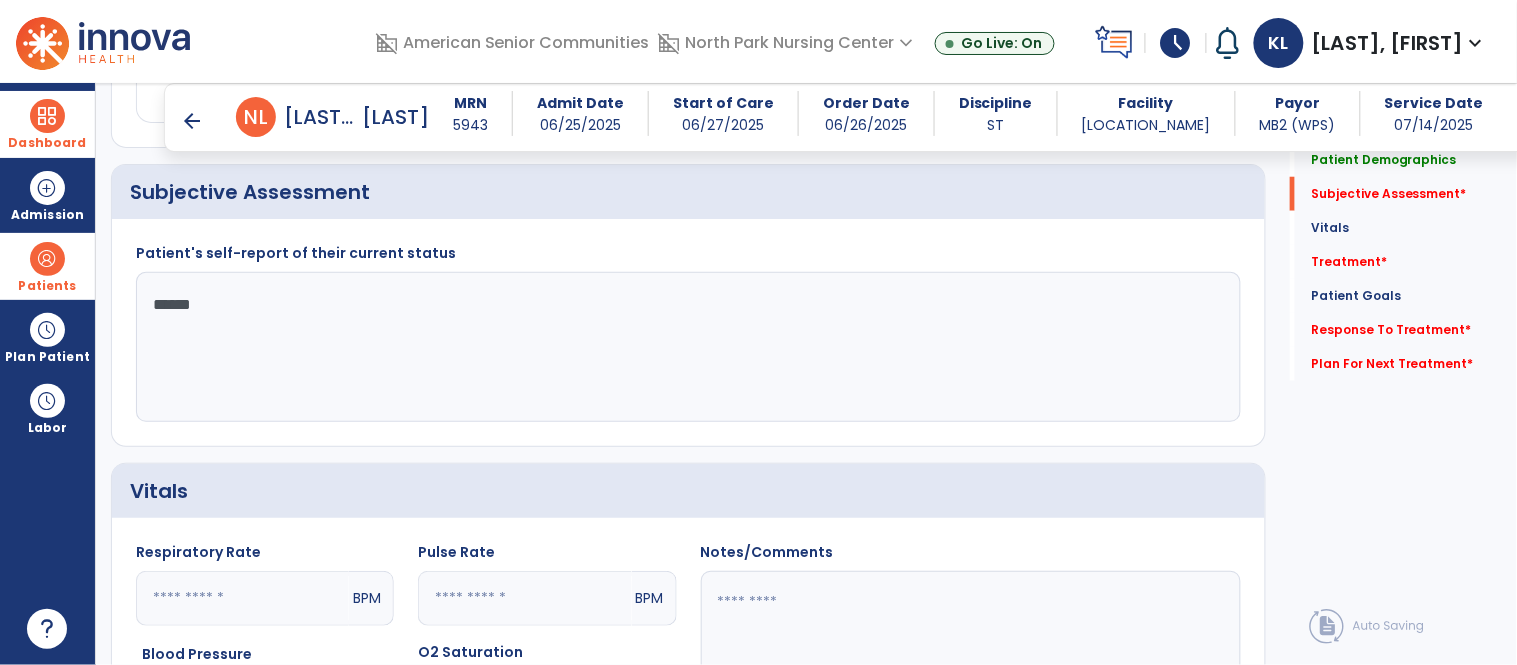 type on "*******" 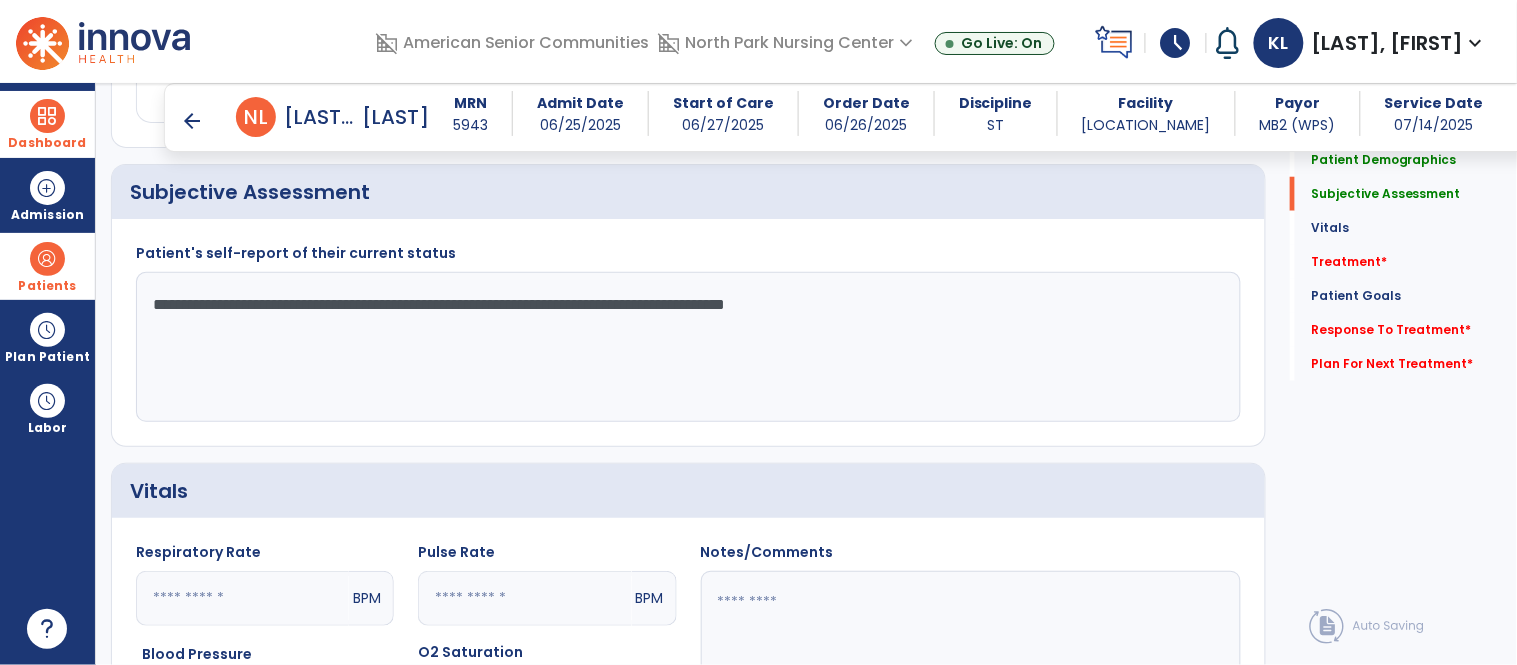 type on "**********" 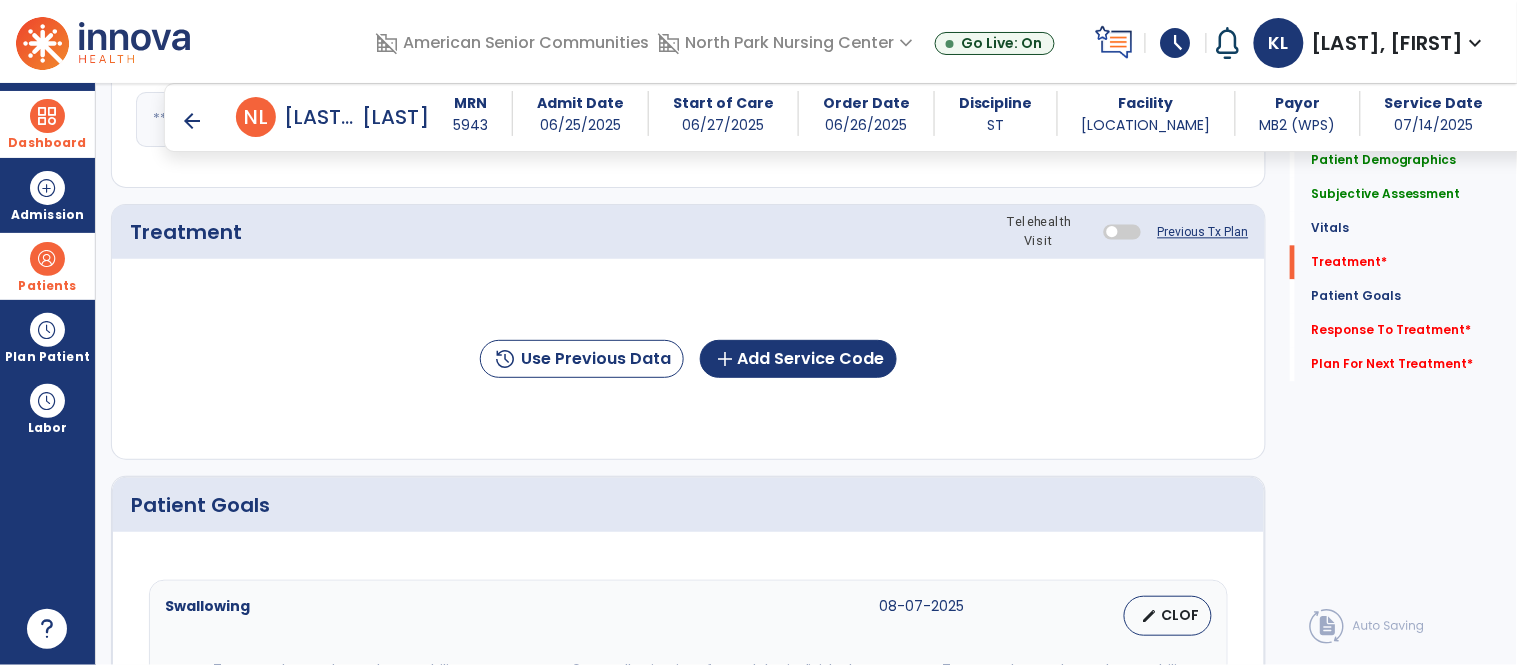 click on "Quick Links  Patient Demographics   Patient Demographics   Subjective Assessment   Subjective Assessment   Vitals   Vitals   Treatment   *  Treatment   *  Patient Goals   Patient Goals   Response To Treatment   *  Response To Treatment   *  Plan For Next Treatment   *  Plan For Next Treatment   *" 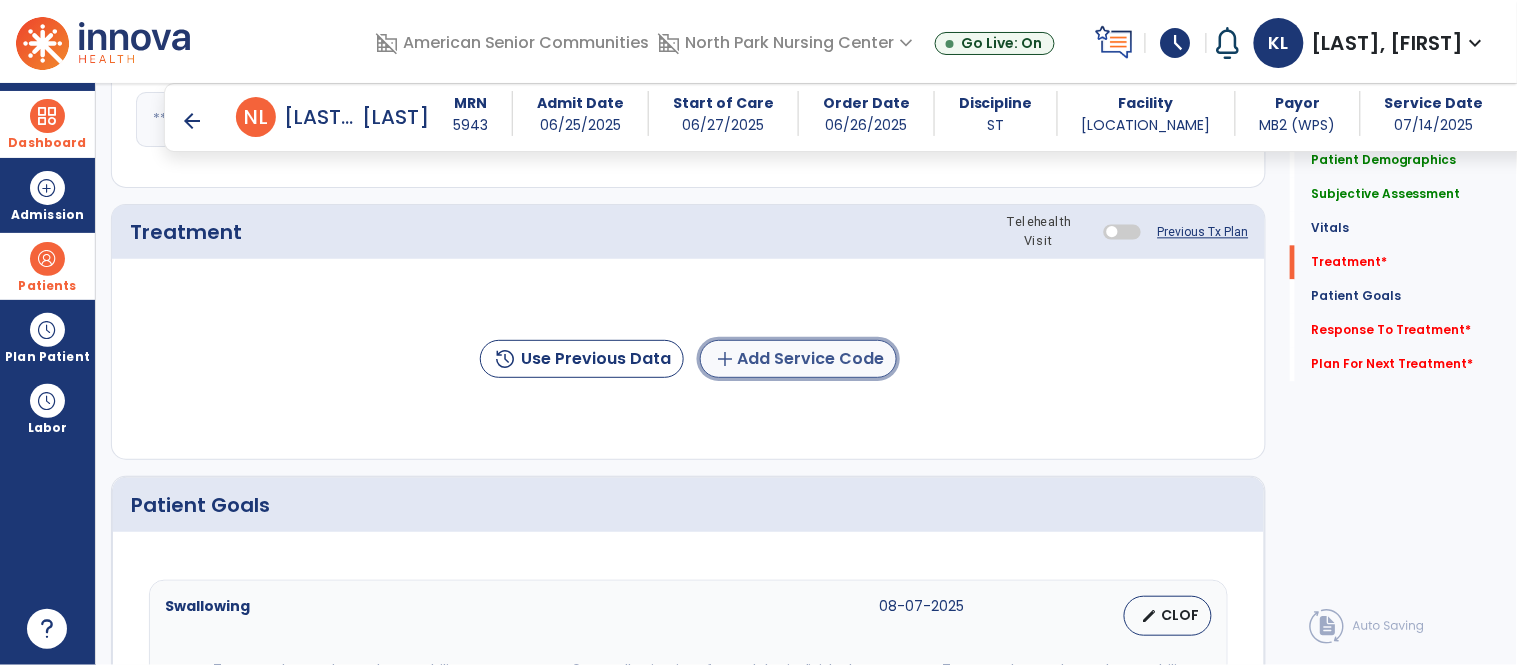 click on "add  Add Service Code" 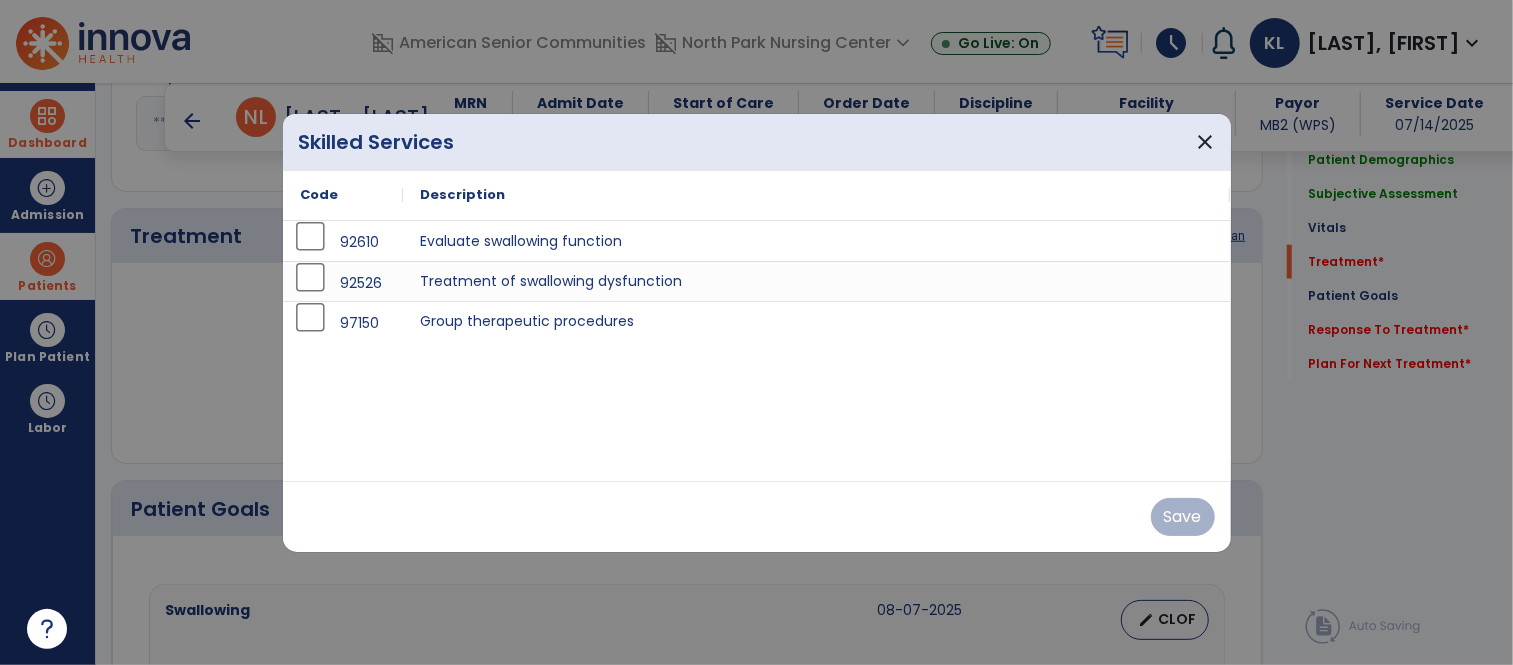 scroll, scrollTop: 1125, scrollLeft: 0, axis: vertical 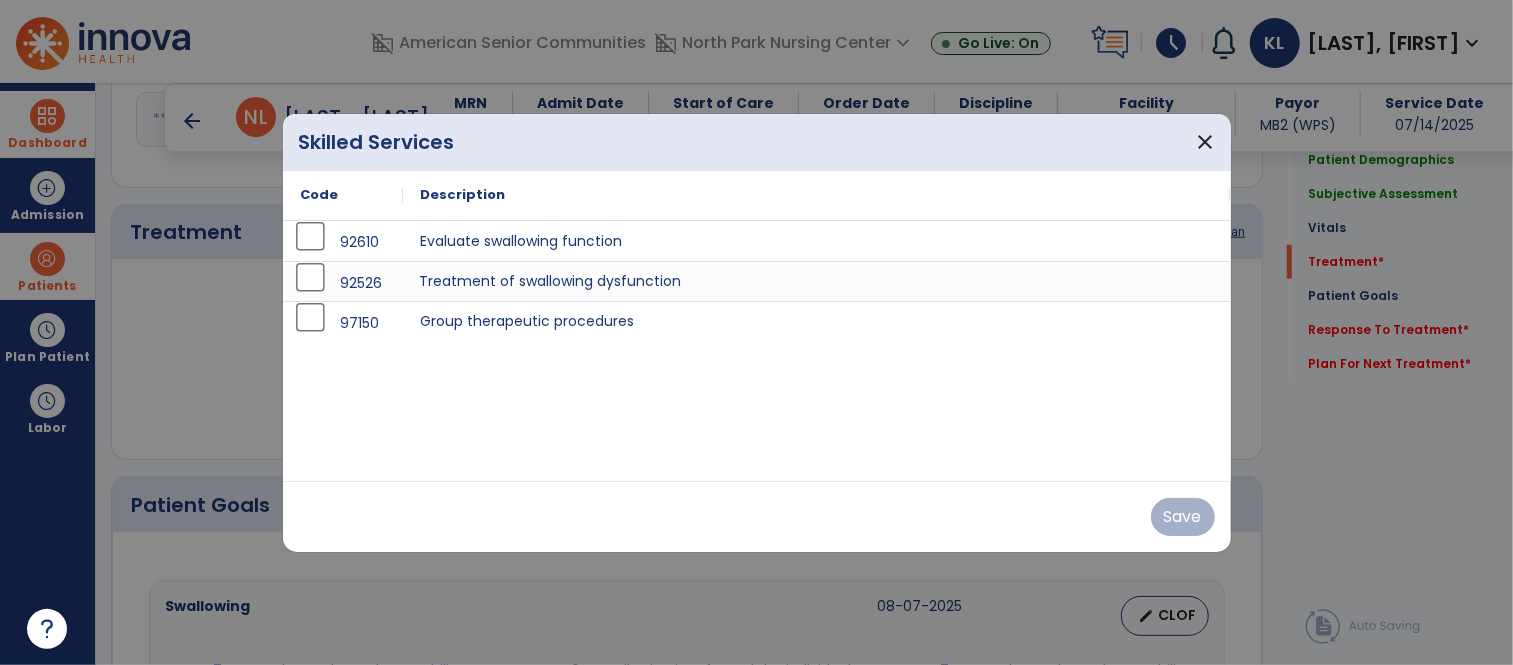 click on "Treatment of swallowing dysfunction" at bounding box center [817, 281] 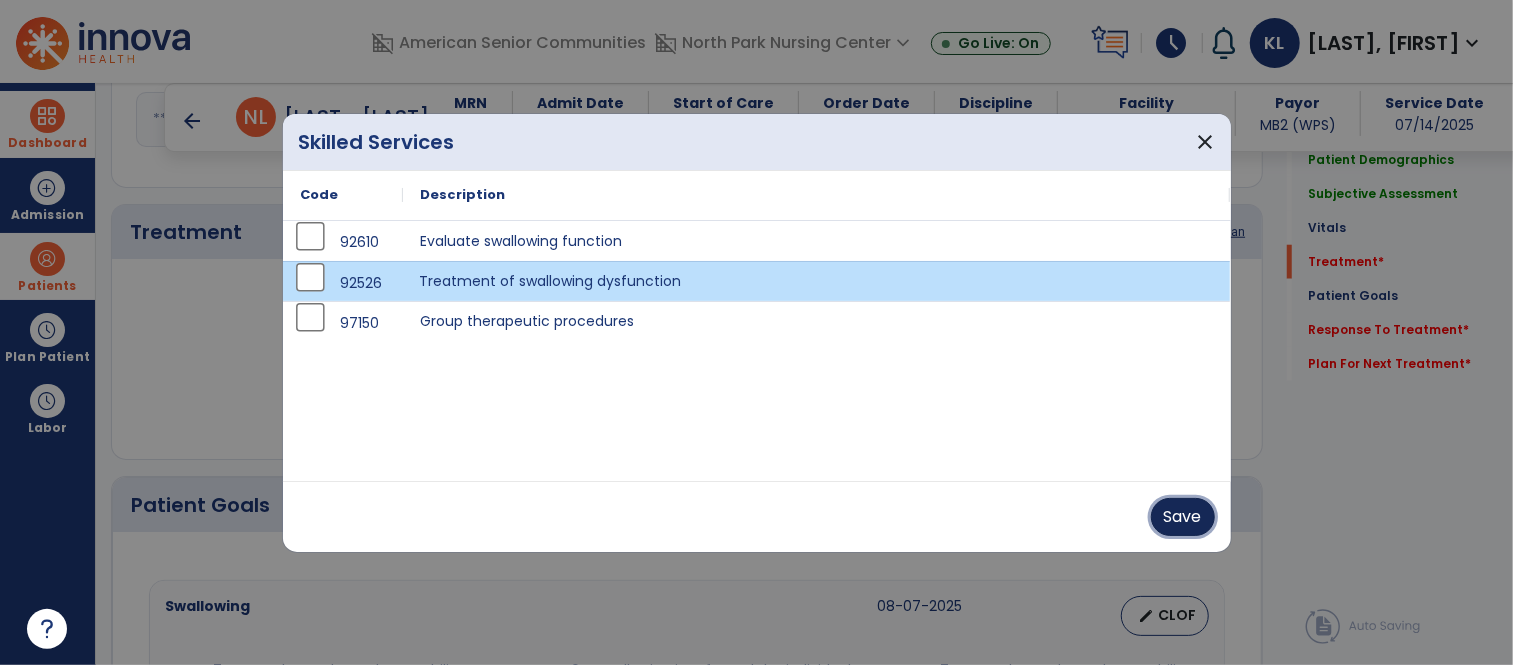 click on "Save" at bounding box center [1183, 517] 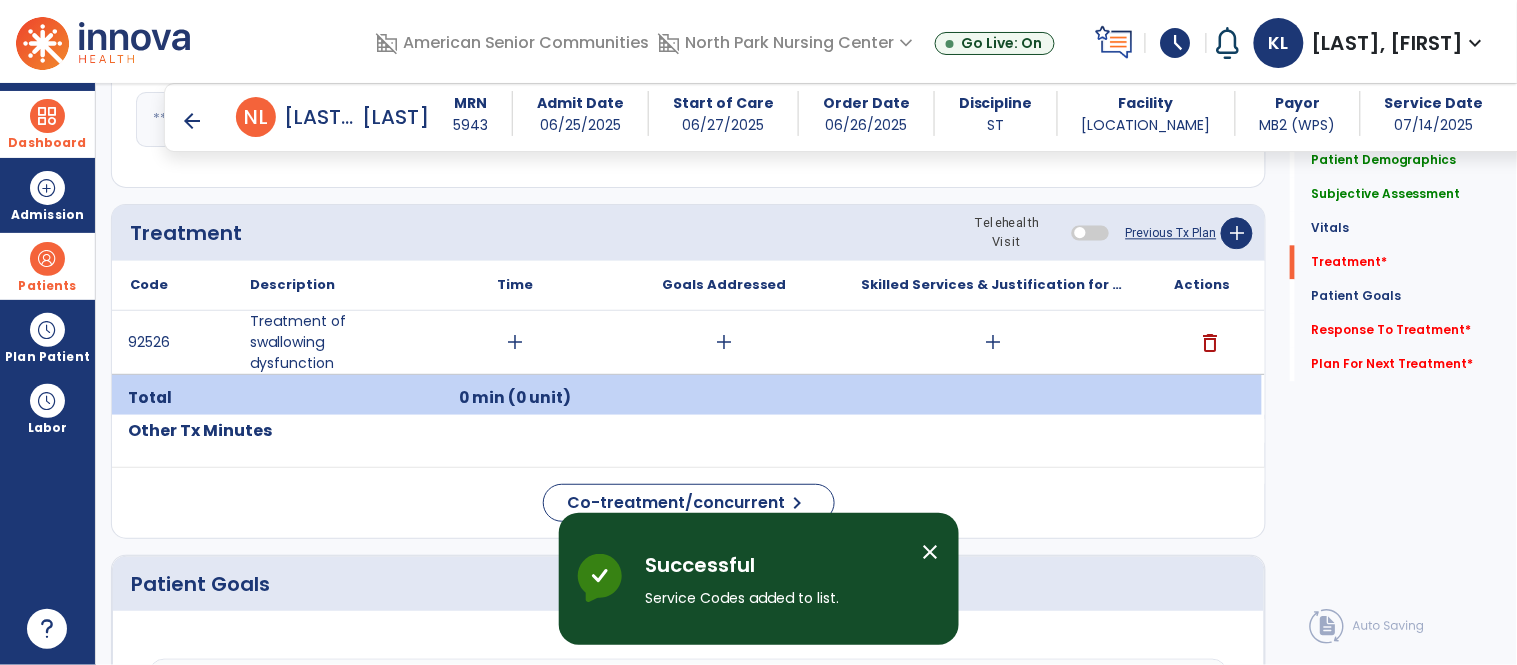 click on "add" at bounding box center (993, 342) 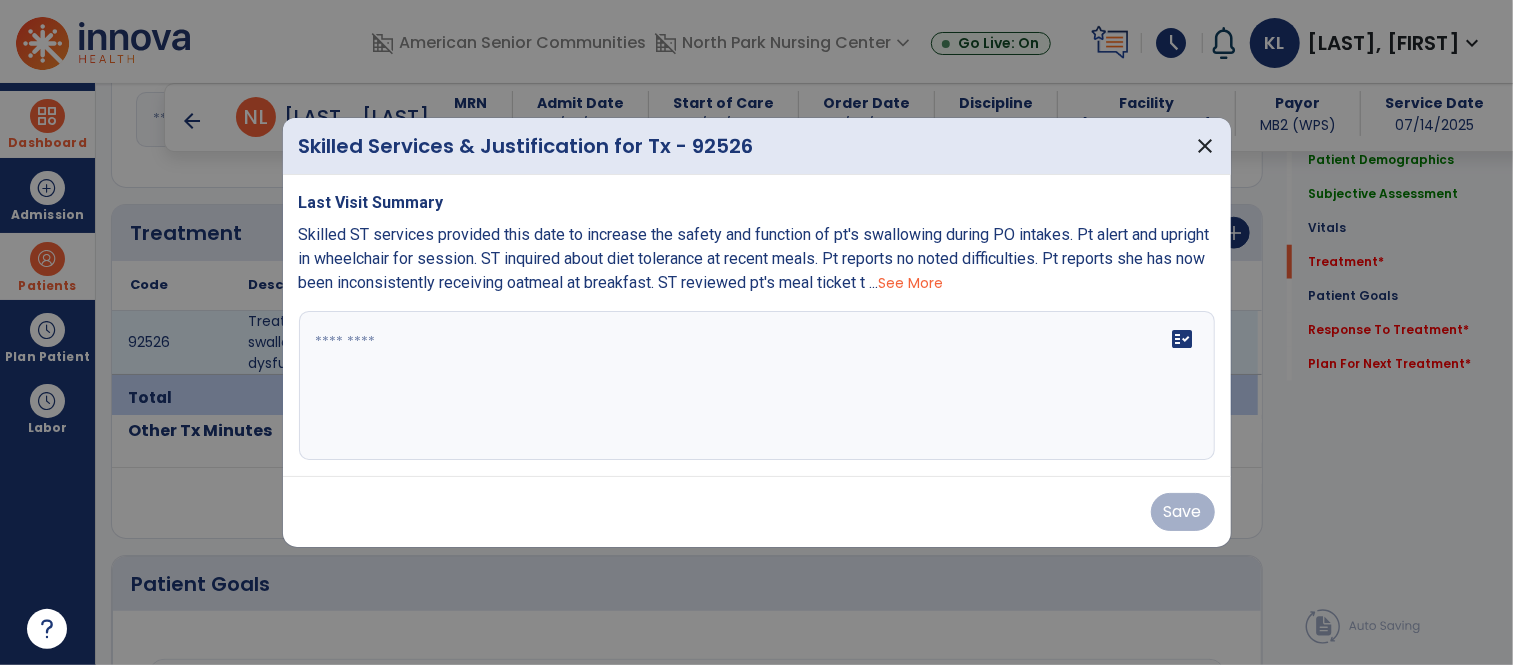 scroll, scrollTop: 1125, scrollLeft: 0, axis: vertical 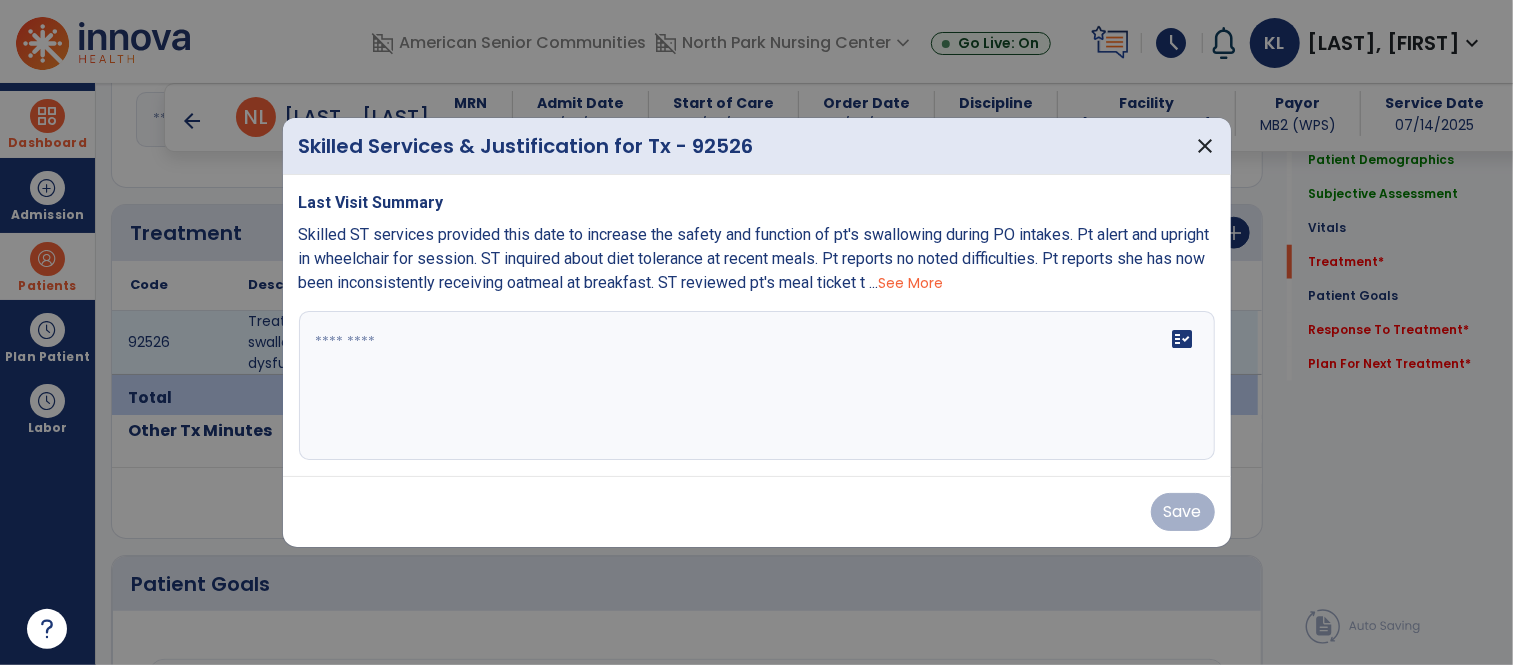 click on "See More" at bounding box center (911, 283) 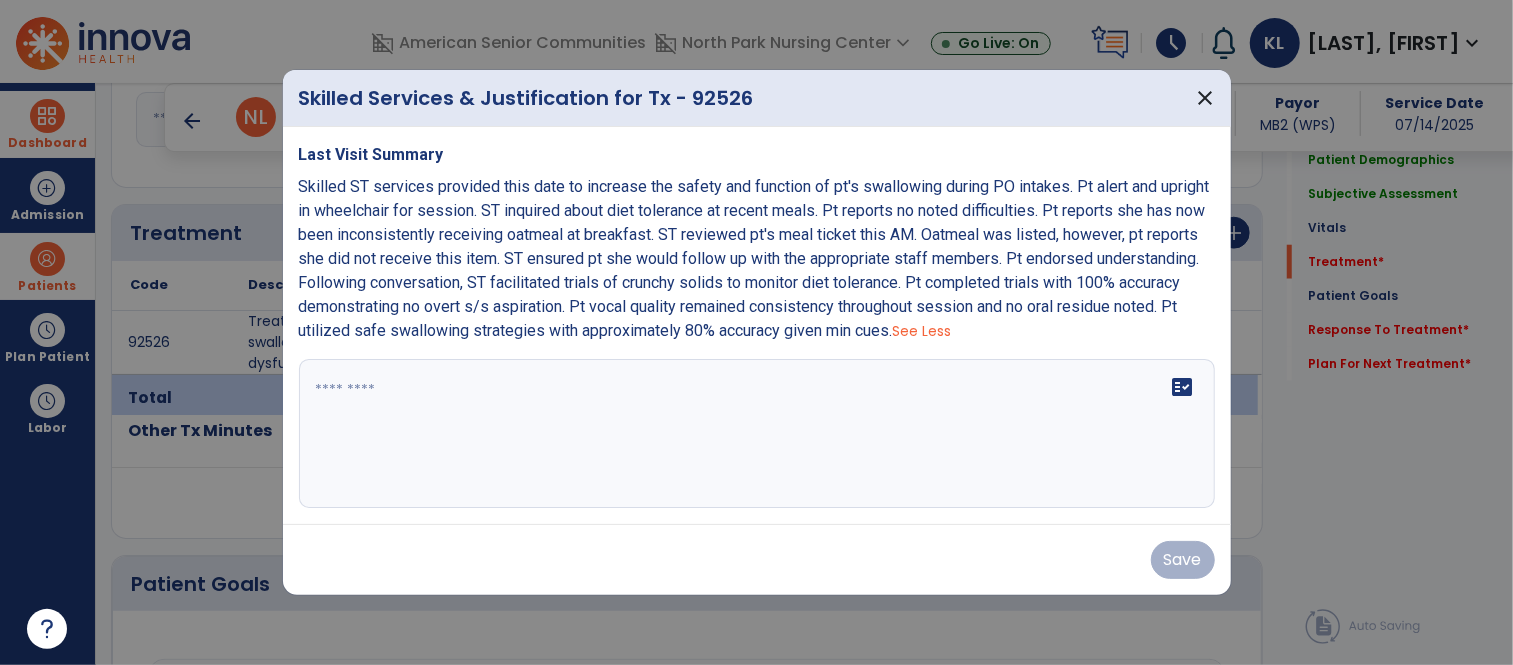click at bounding box center (757, 434) 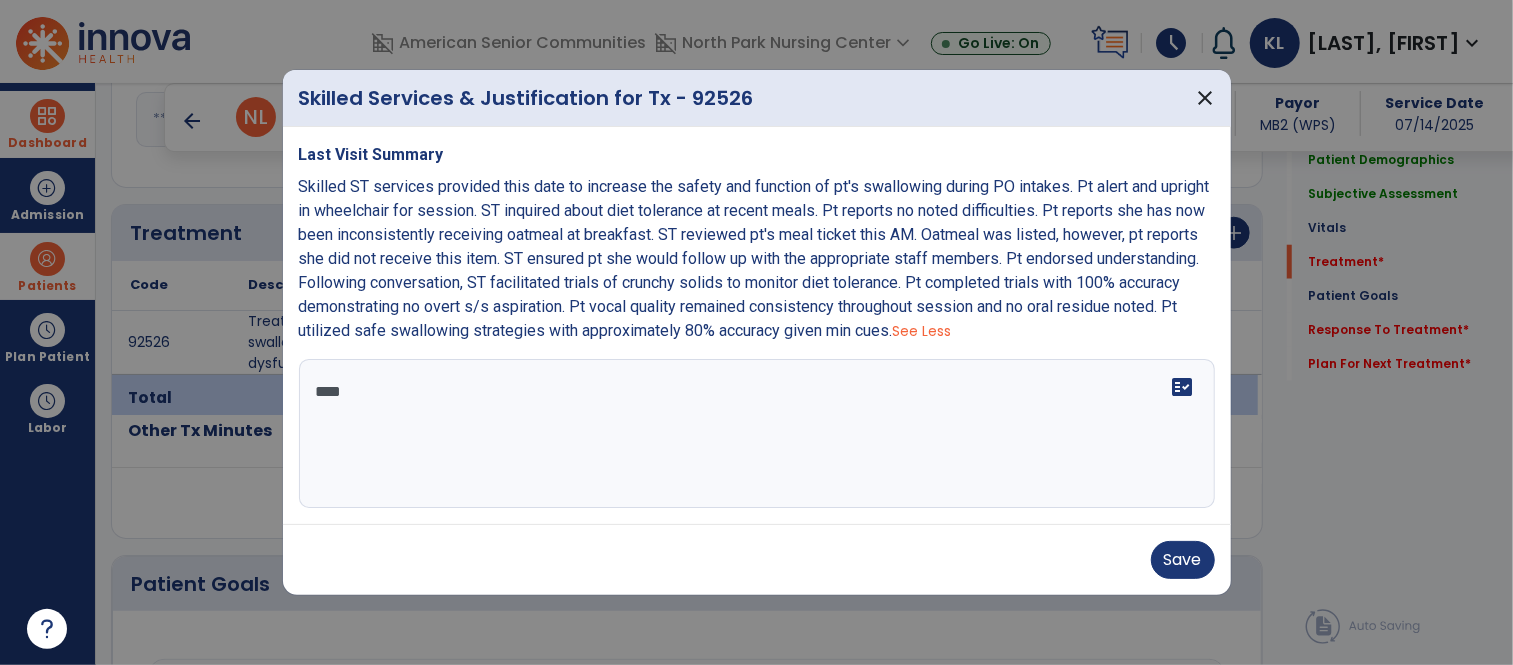 scroll, scrollTop: 0, scrollLeft: 0, axis: both 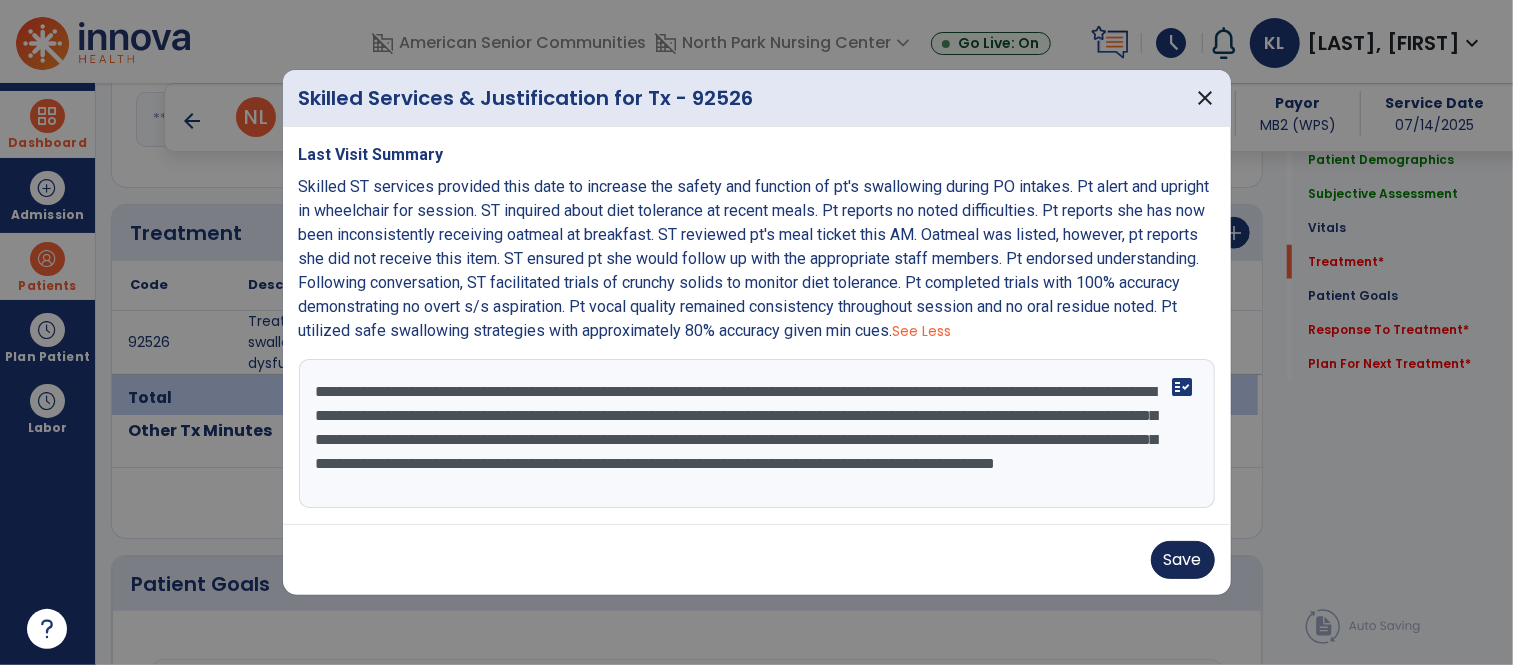 type on "**********" 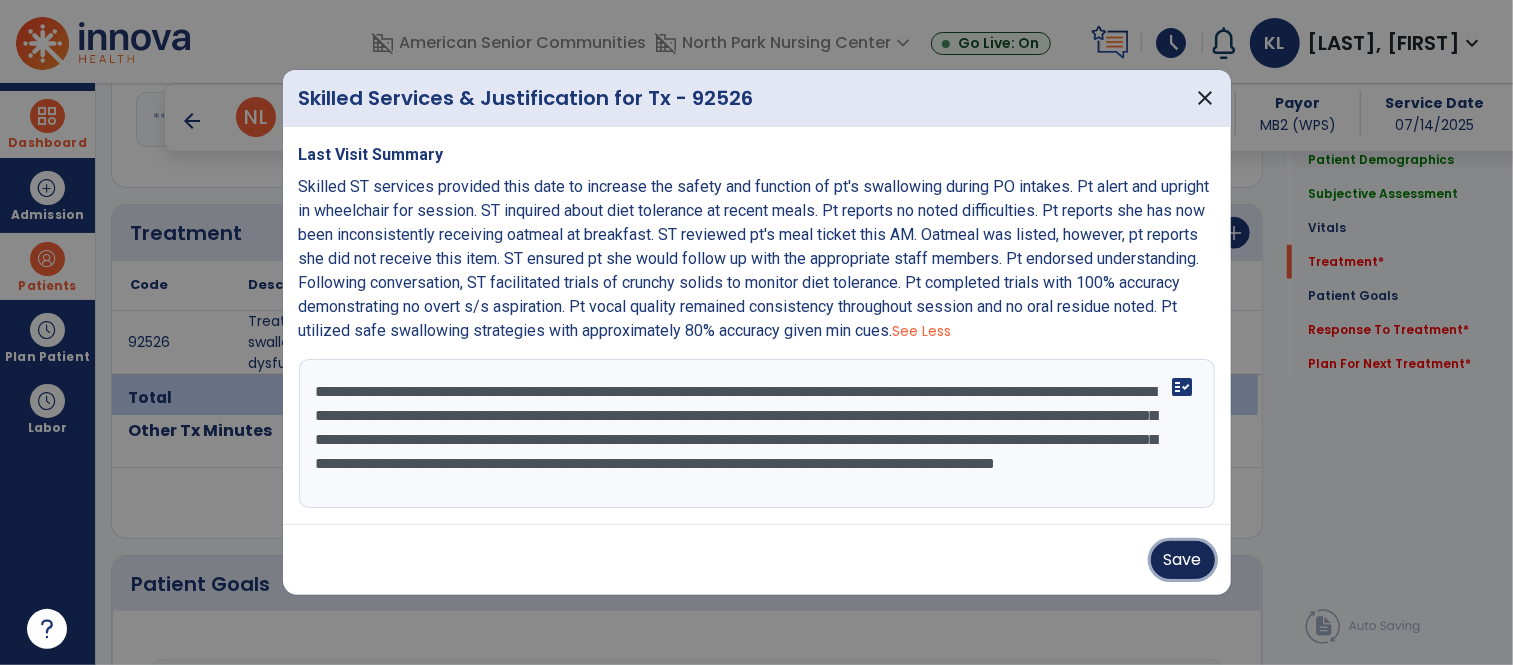 click on "Save" at bounding box center [1183, 560] 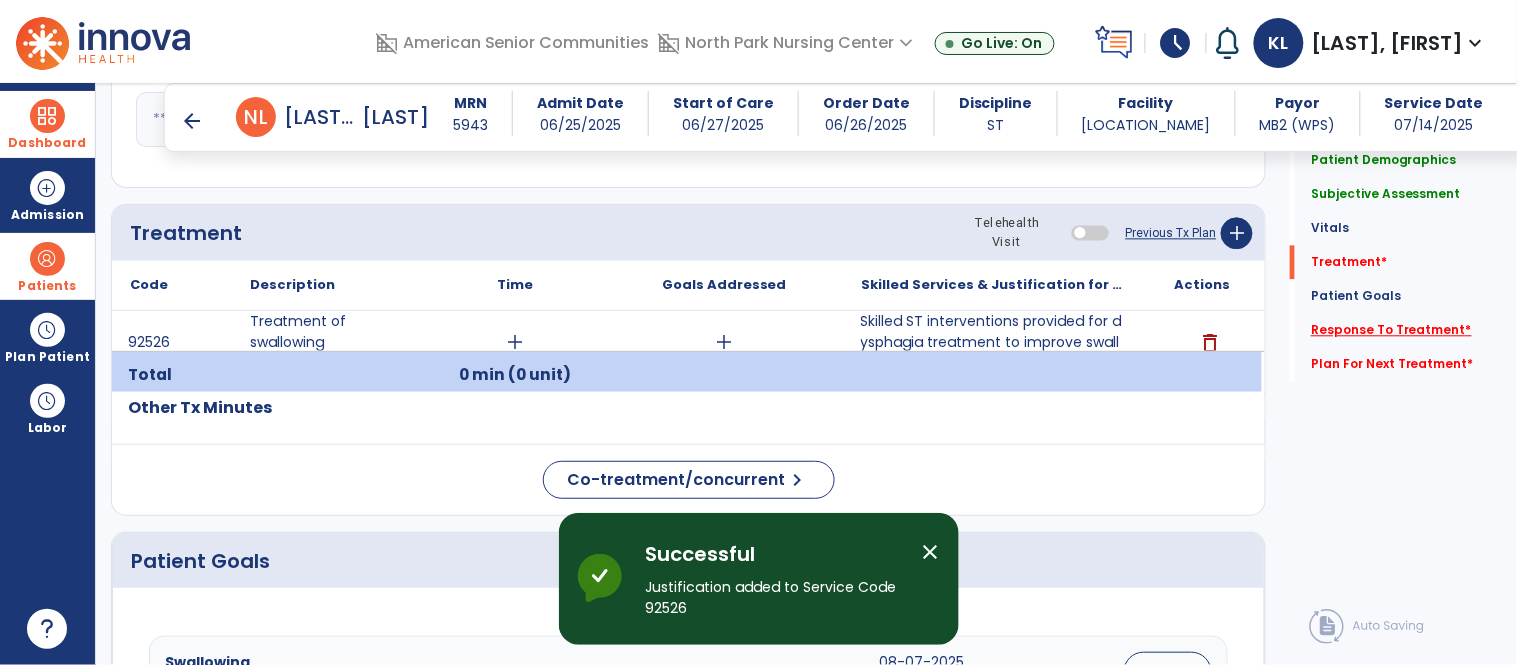 click on "Response To Treatment   *" 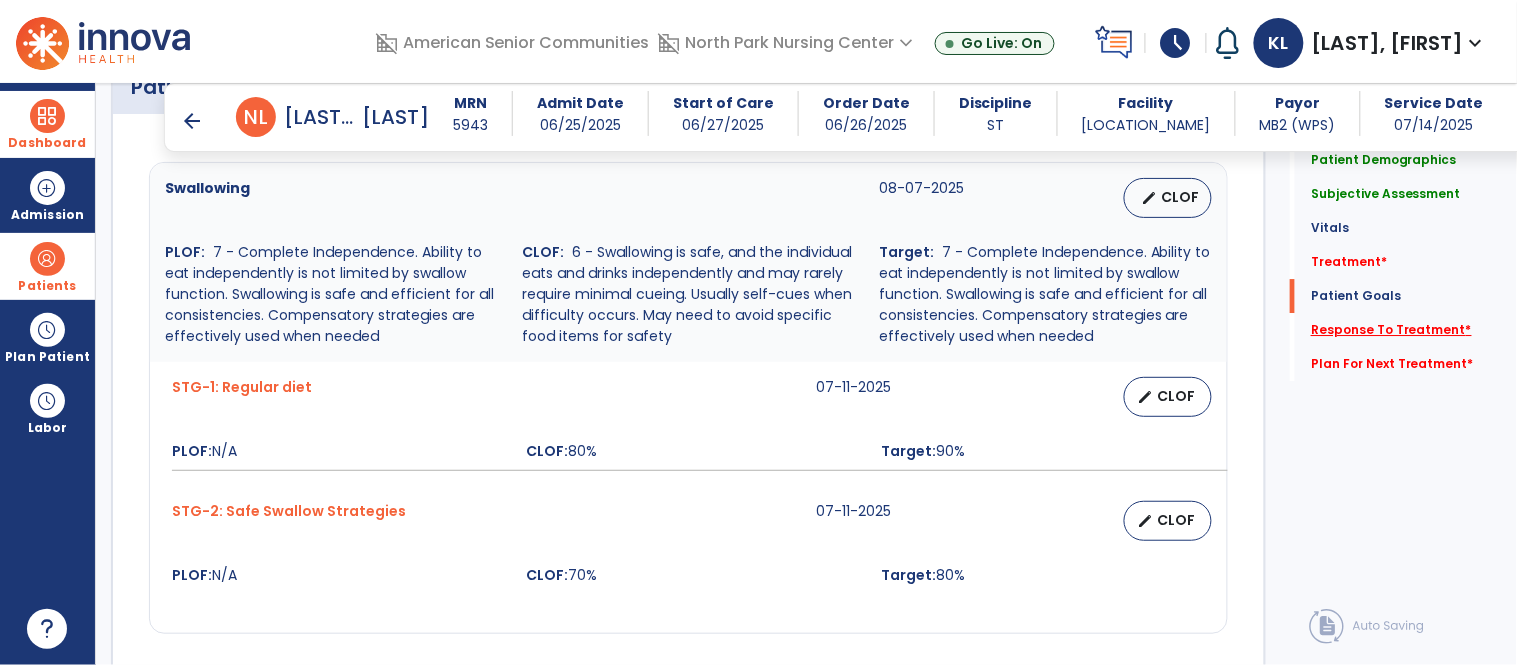scroll, scrollTop: 2084, scrollLeft: 0, axis: vertical 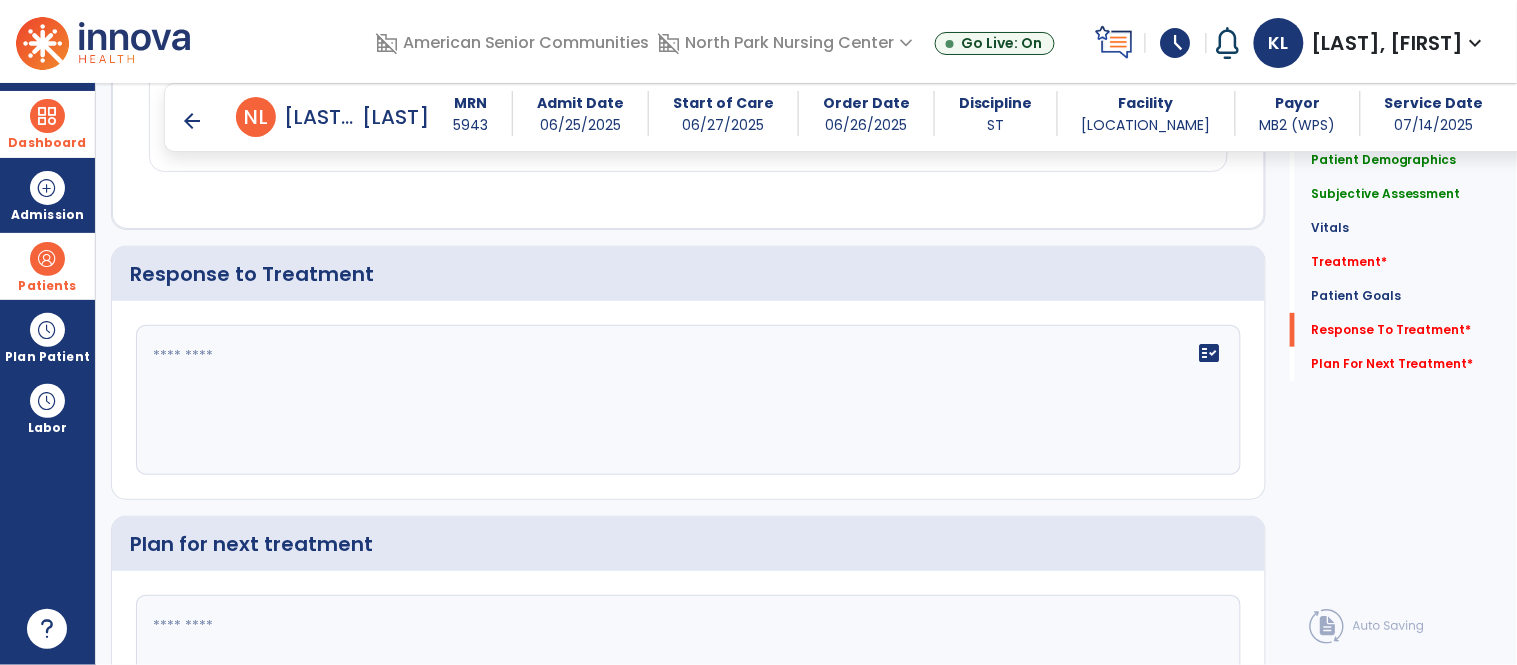 click on "fact_check" 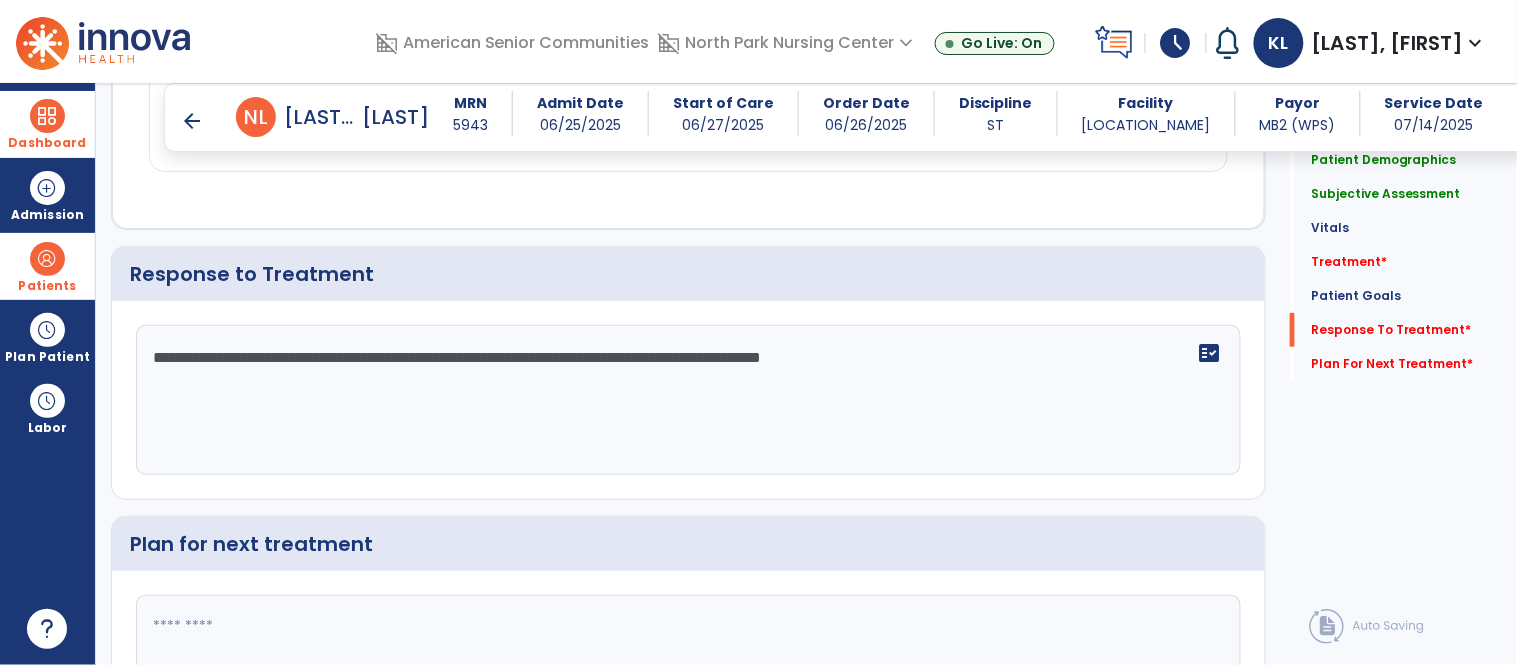 type on "**********" 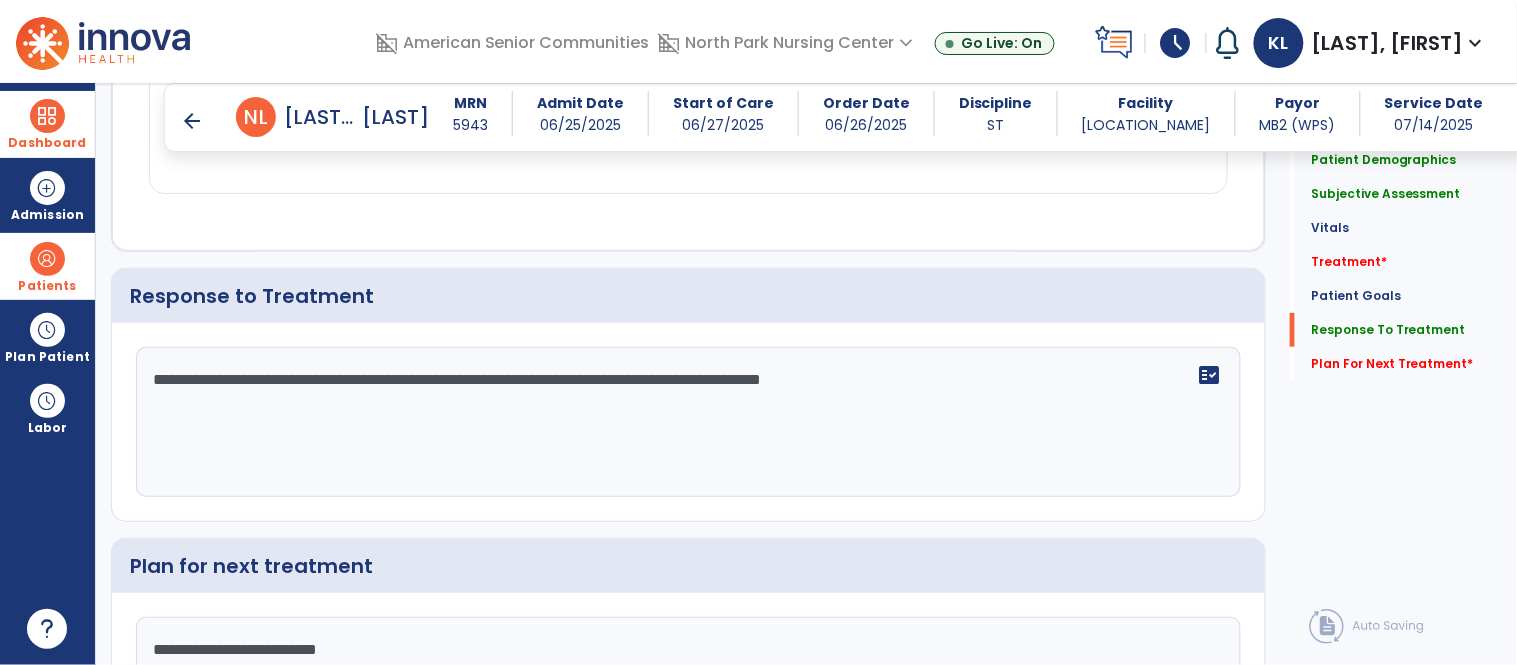 scroll, scrollTop: 2085, scrollLeft: 0, axis: vertical 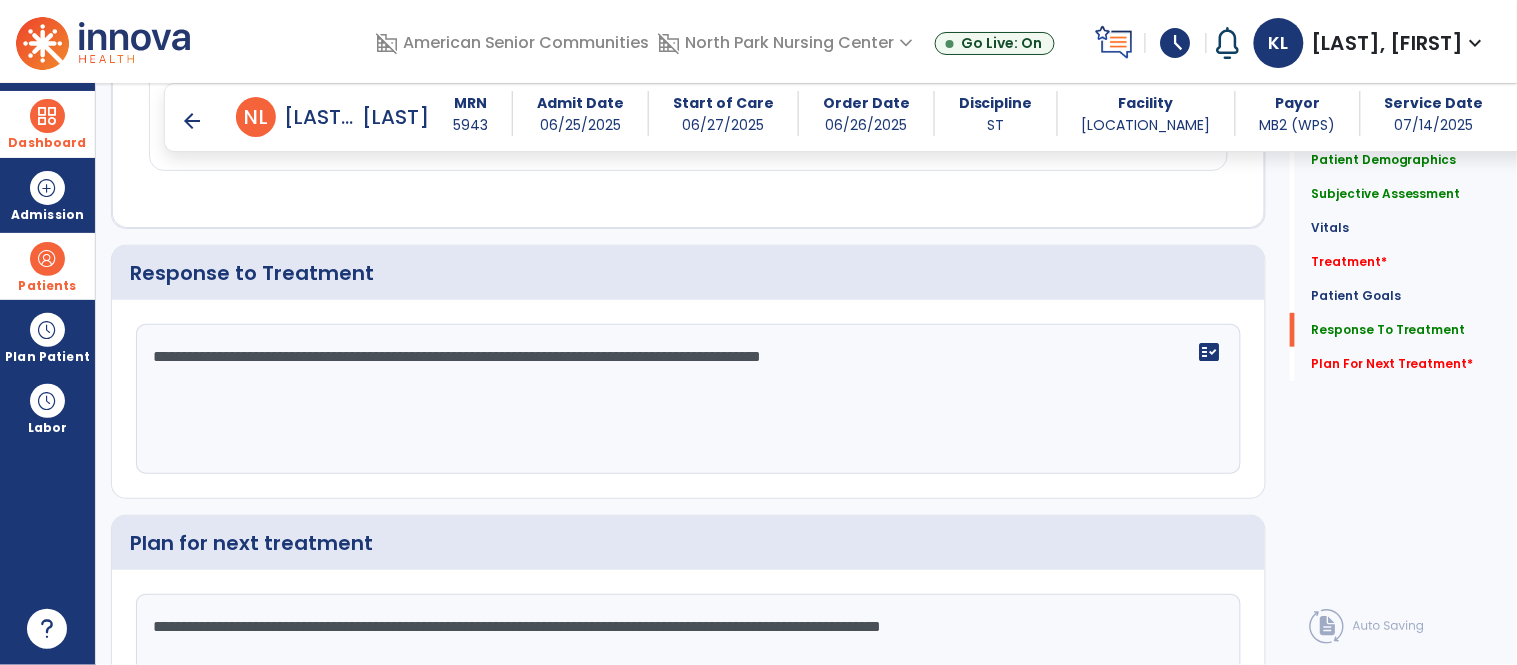 type on "**********" 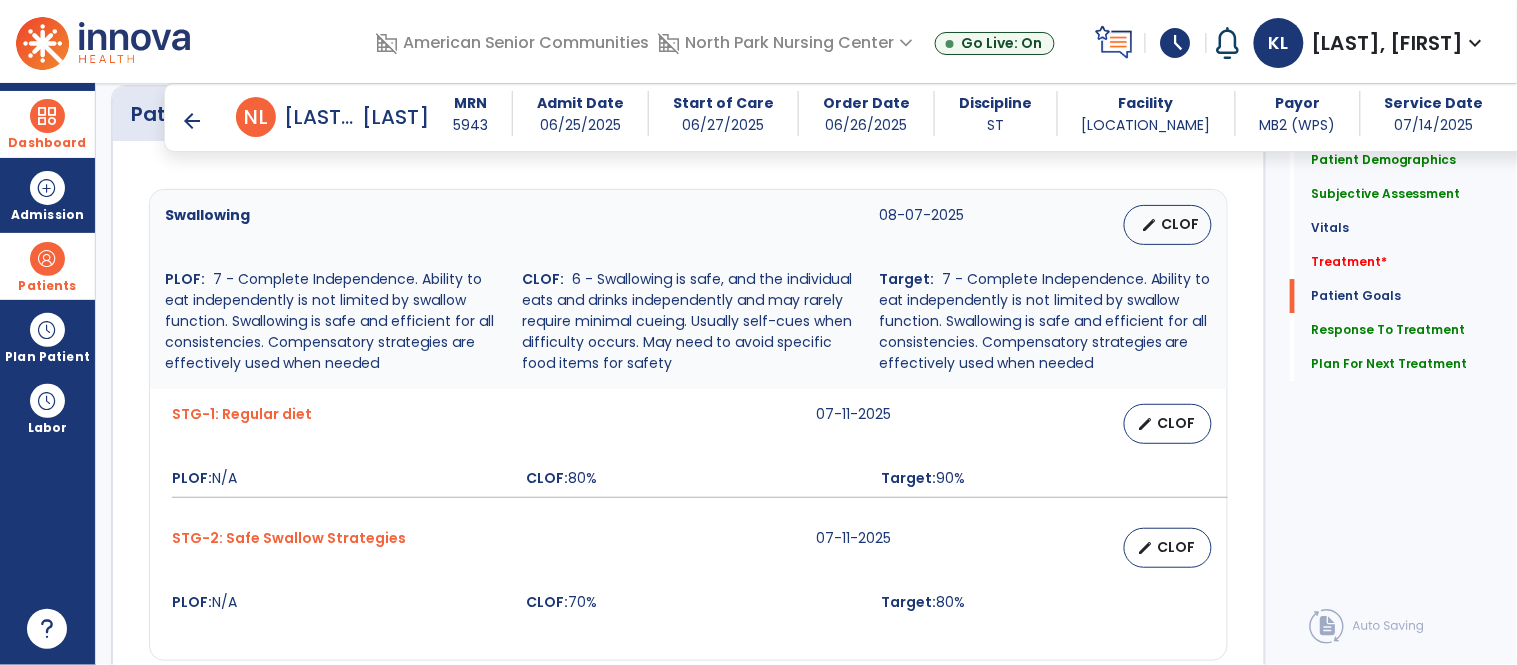 scroll, scrollTop: 1652, scrollLeft: 0, axis: vertical 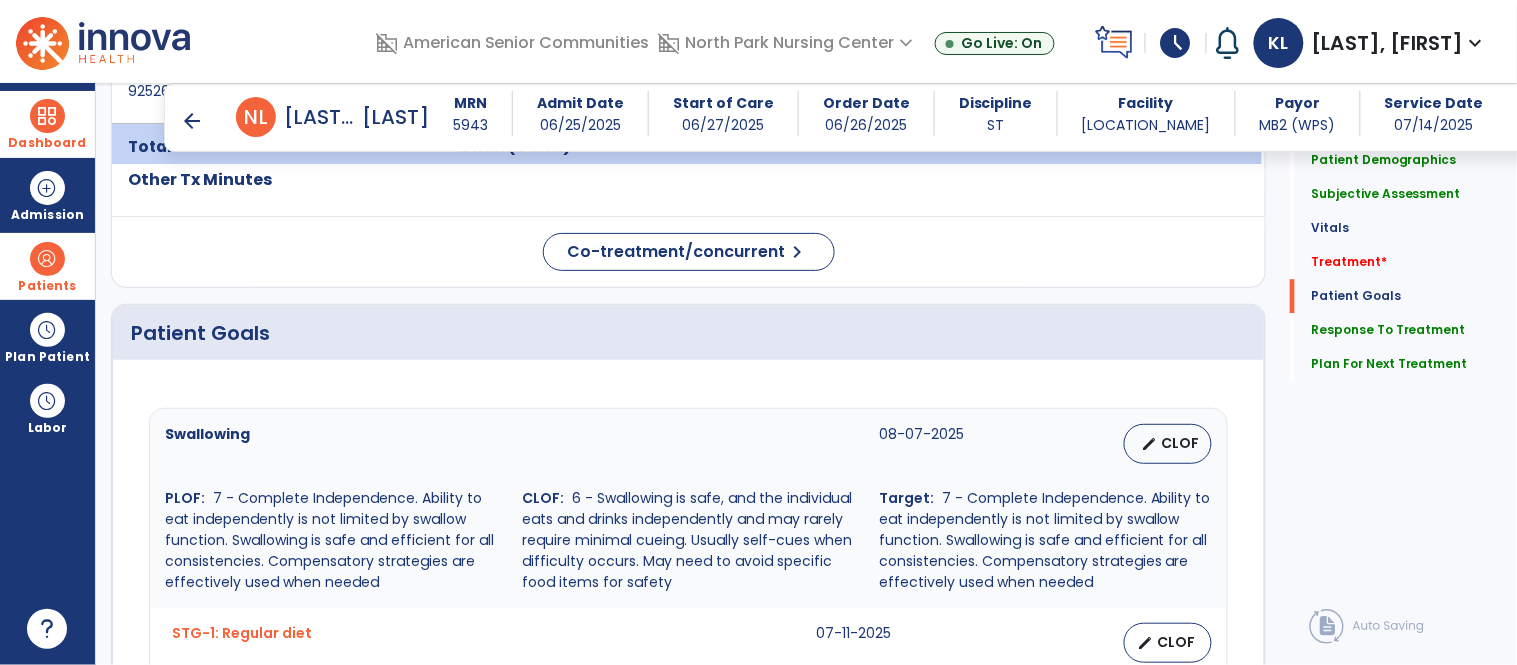 click on "Quick Links  Patient Demographics   Patient Demographics   Subjective Assessment   Subjective Assessment   Vitals   Vitals   Treatment   *  Treatment   *  Patient Goals   Patient Goals   Response To Treatment   Response To Treatment   Plan For Next Treatment   Plan For Next Treatment" 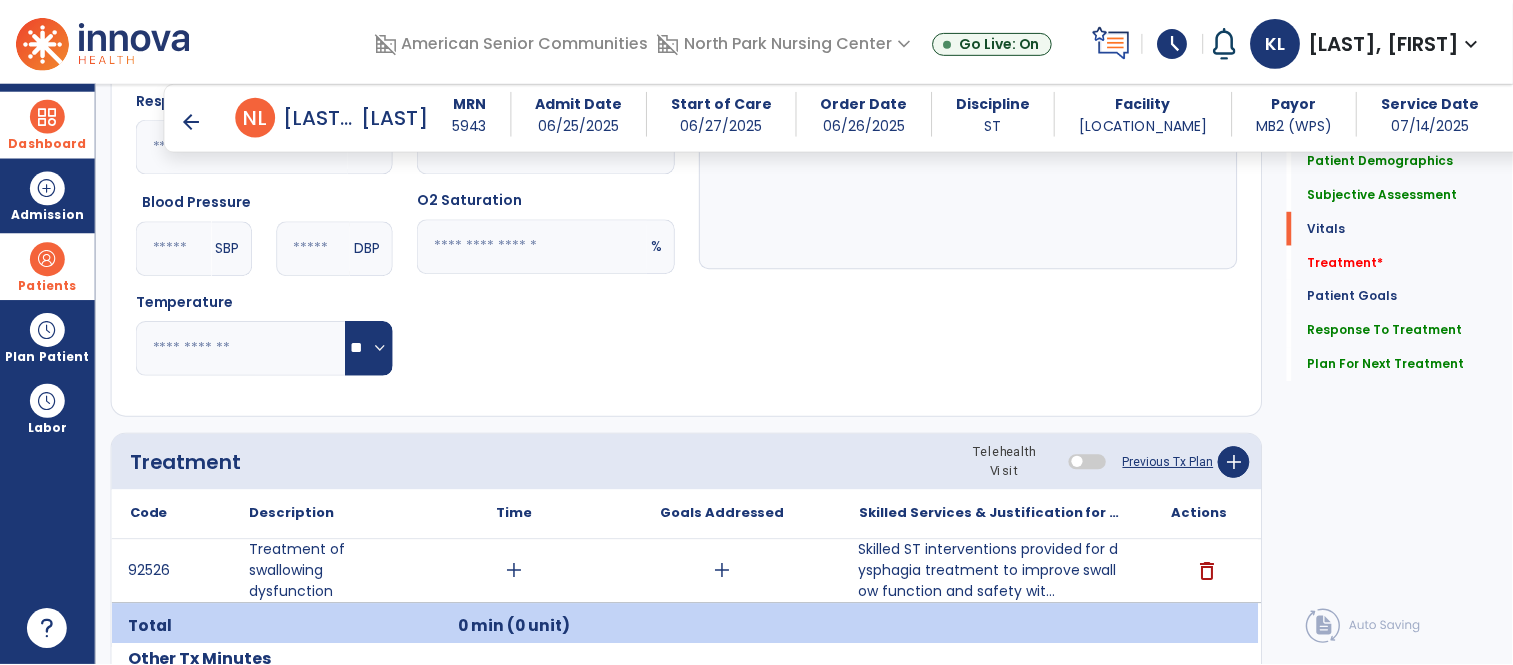 scroll, scrollTop: 938, scrollLeft: 0, axis: vertical 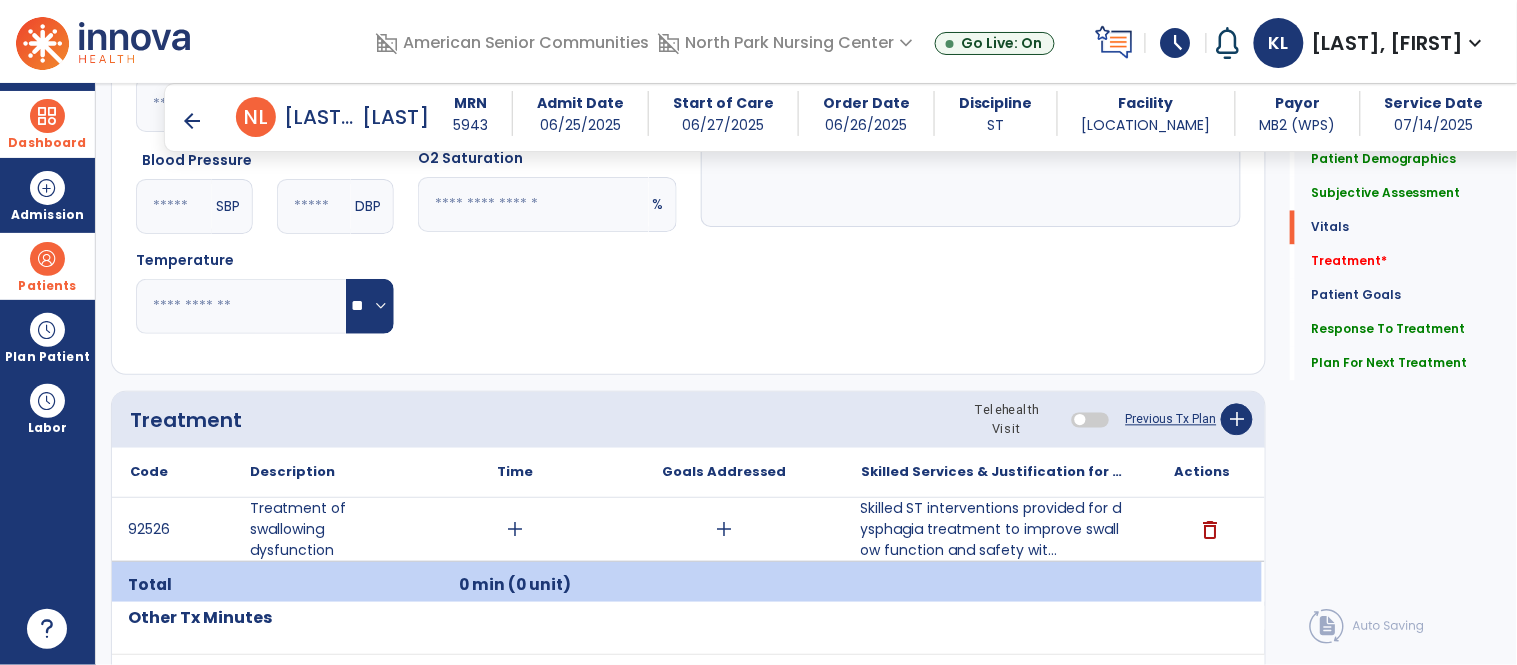 click on "Skilled ST interventions provided for dysphagia treatment to improve swallow function and safety wit..." at bounding box center (993, 529) 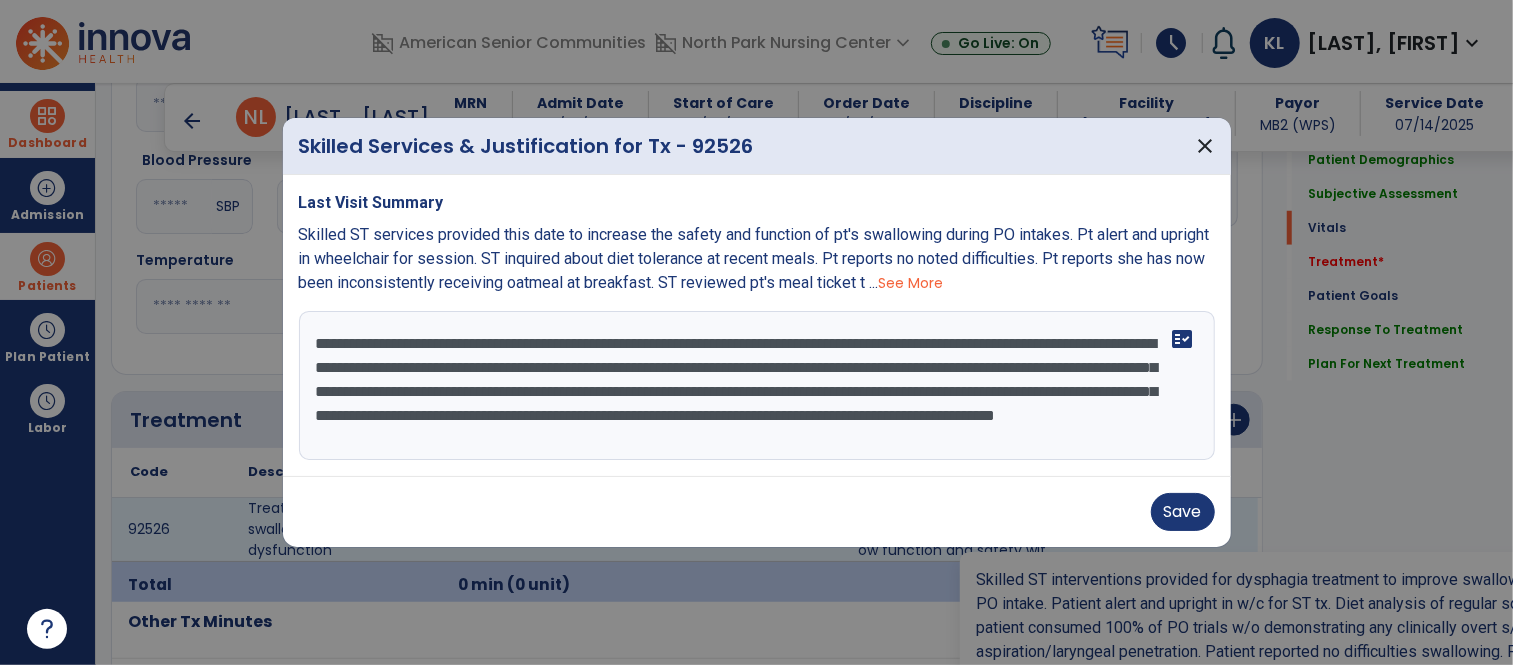 scroll, scrollTop: 938, scrollLeft: 0, axis: vertical 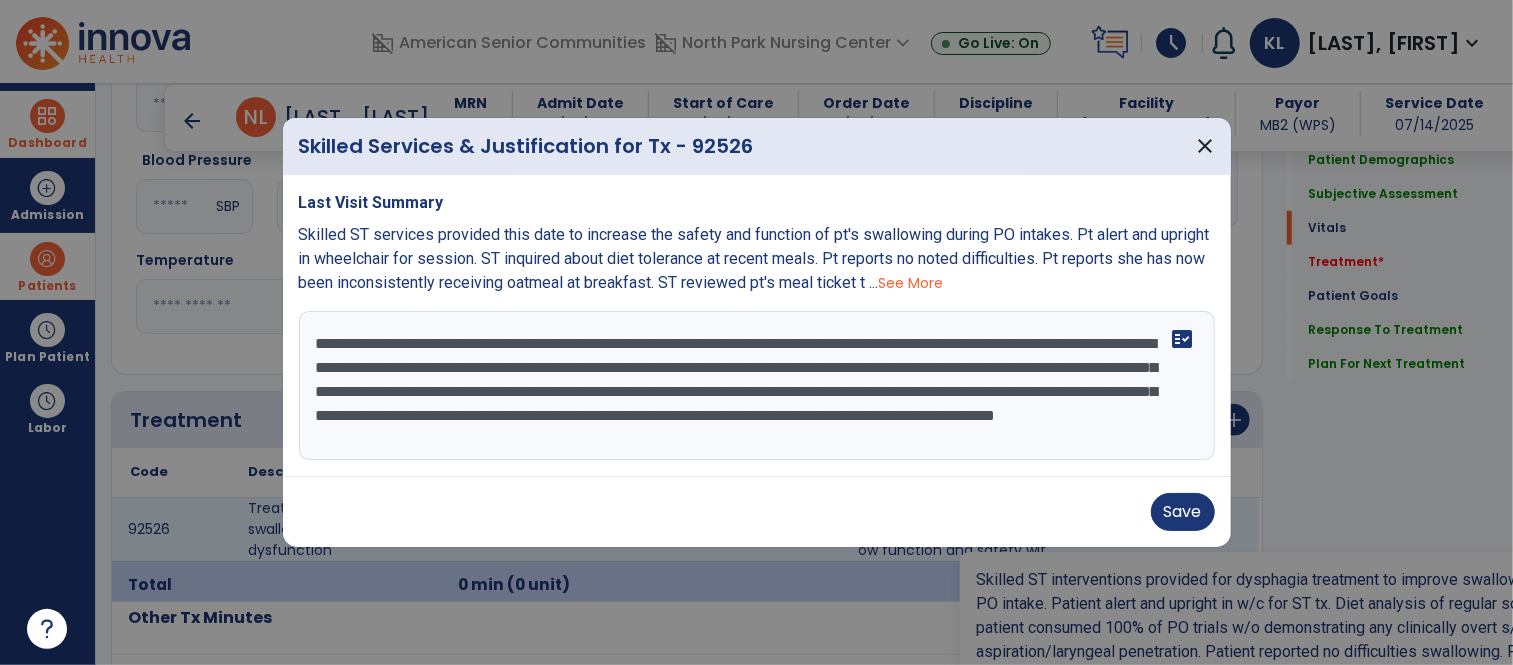 click on "**********" at bounding box center (757, 386) 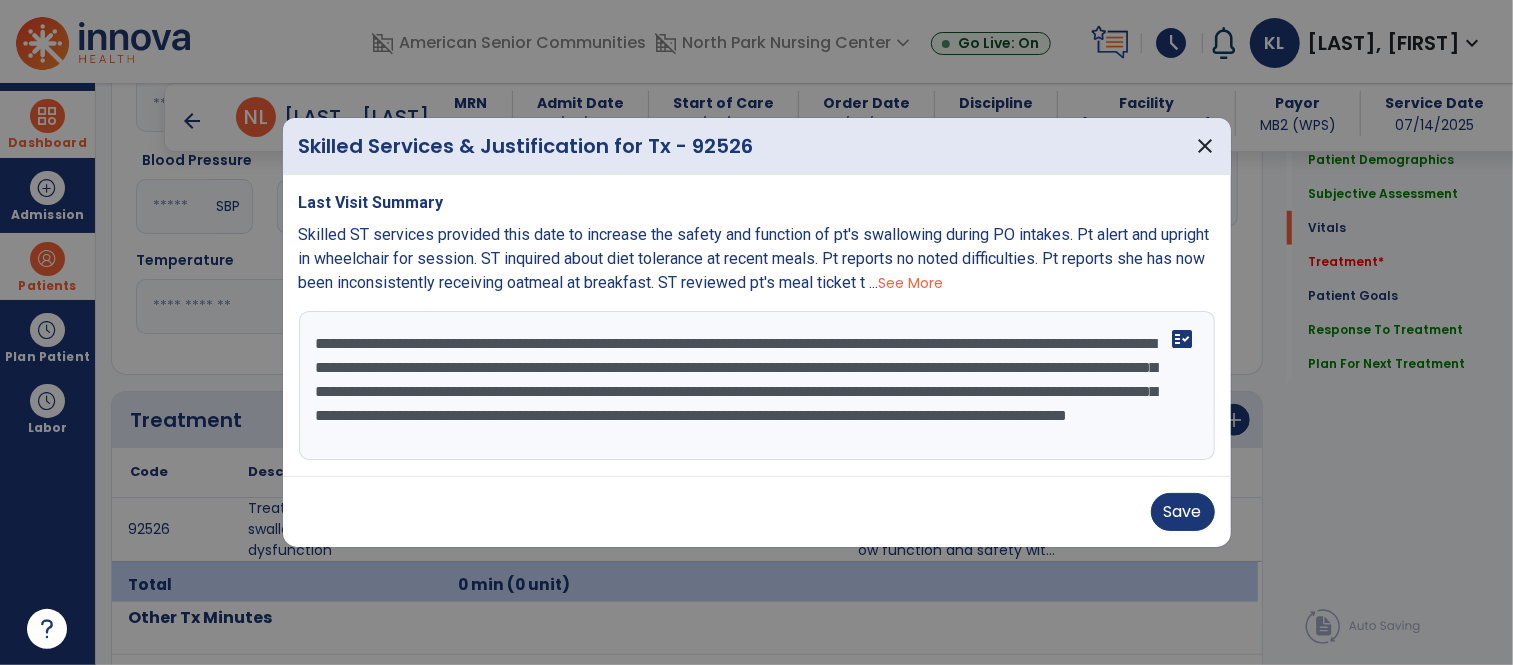 type on "**********" 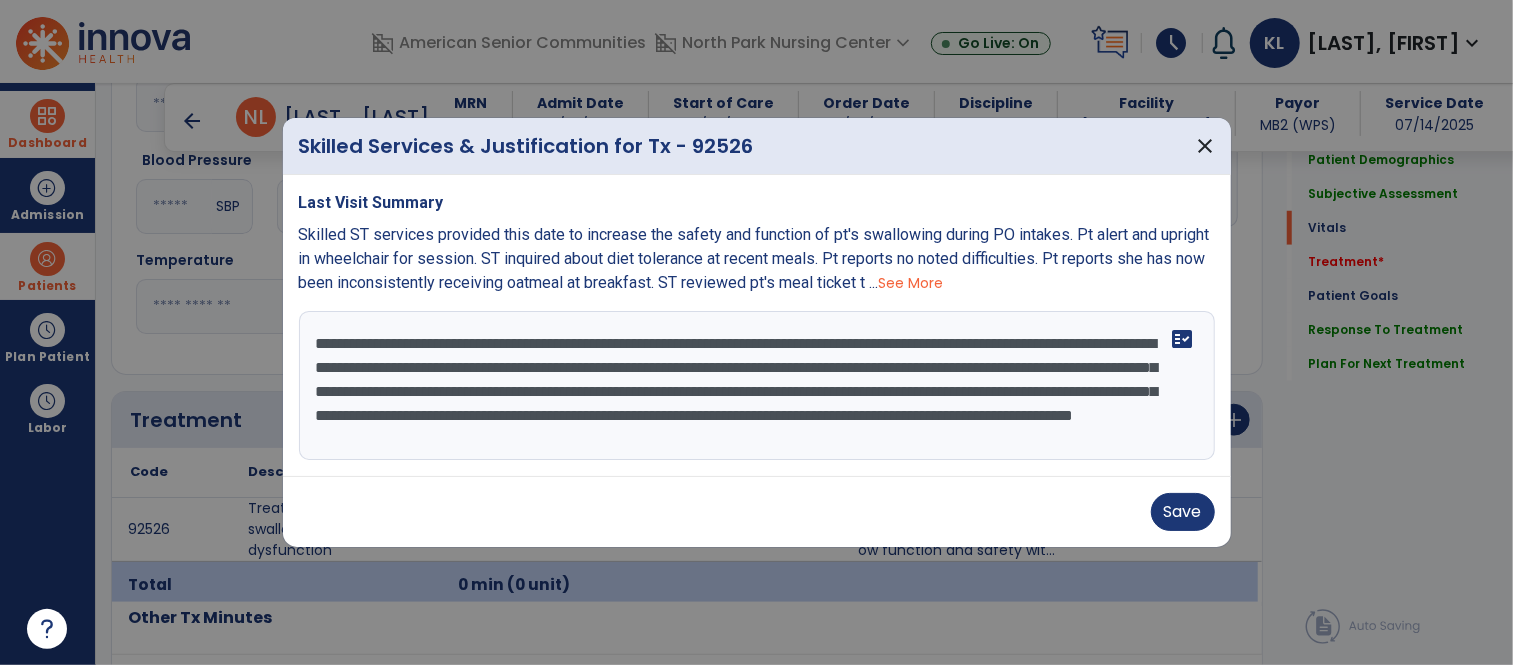 scroll, scrollTop: 23, scrollLeft: 0, axis: vertical 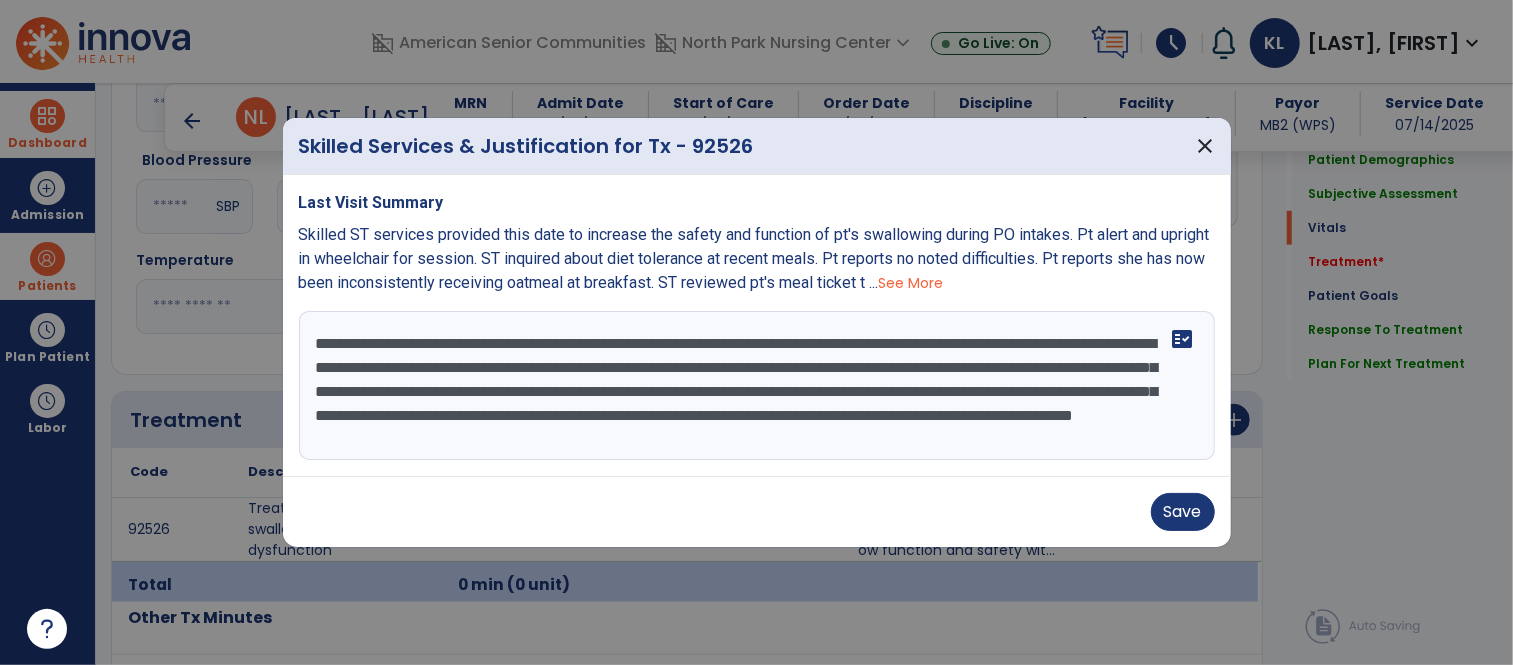 click on "**********" at bounding box center (757, 386) 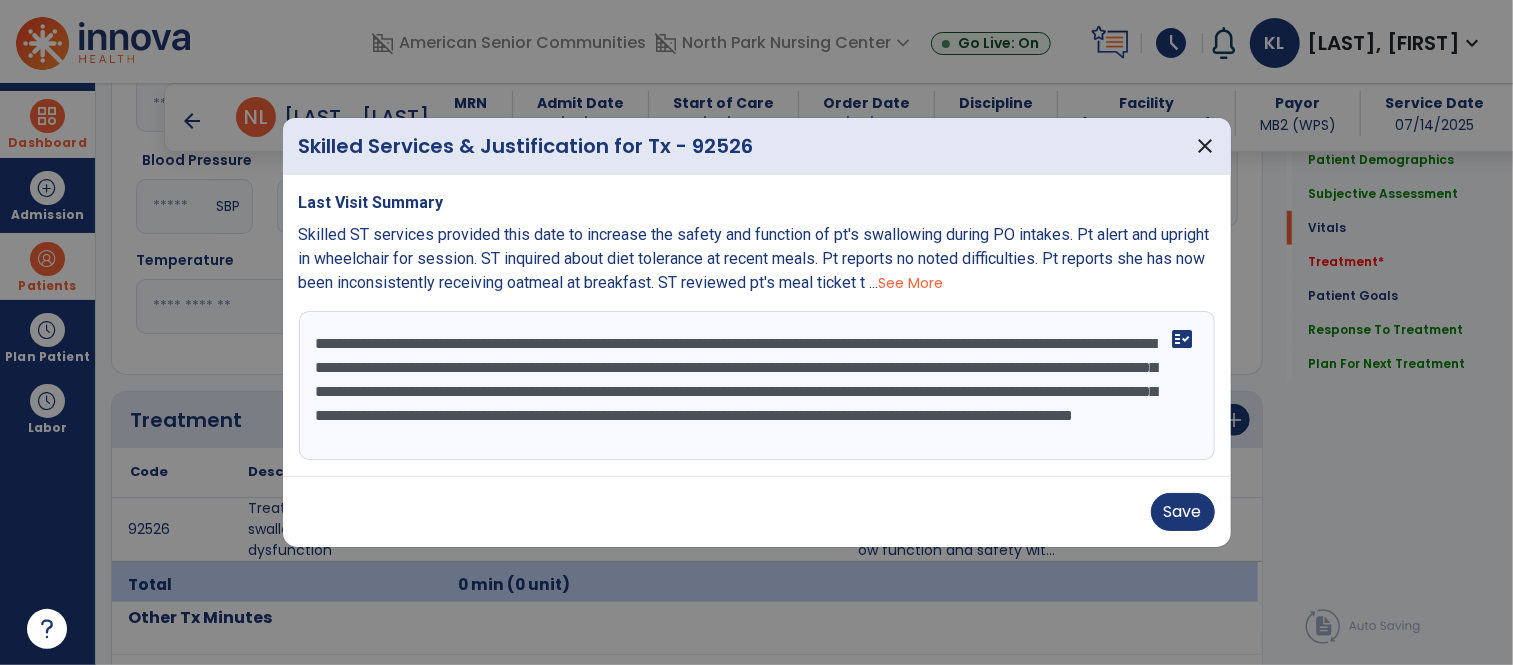 scroll, scrollTop: 23, scrollLeft: 0, axis: vertical 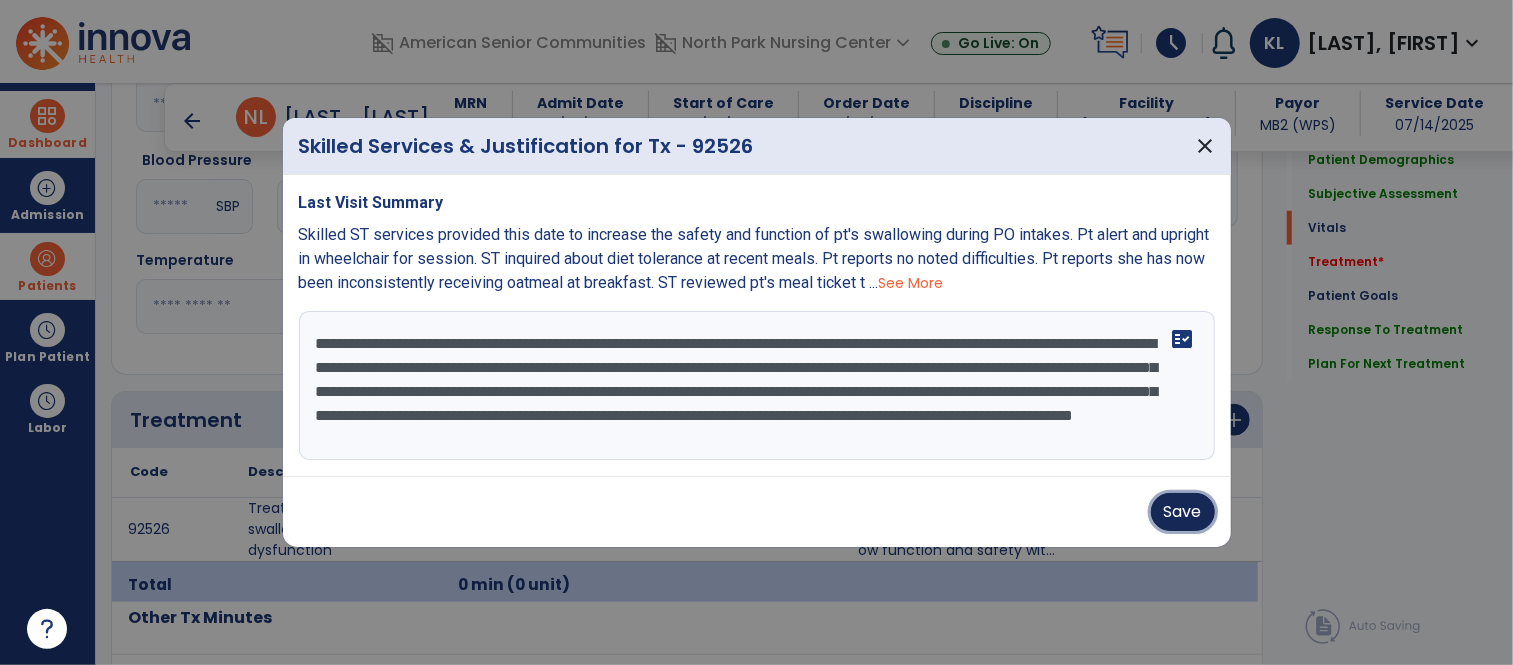 click on "Save" at bounding box center [1183, 512] 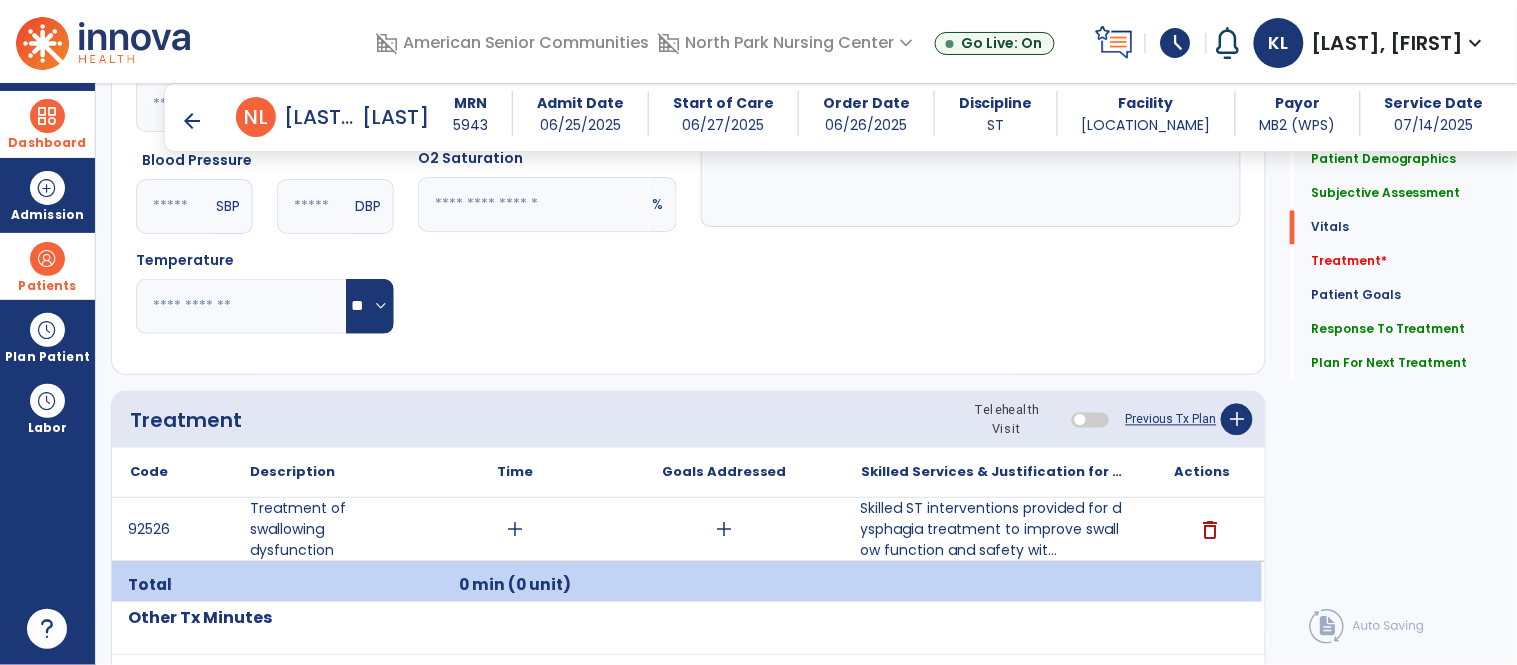 click on "add" at bounding box center [515, 529] 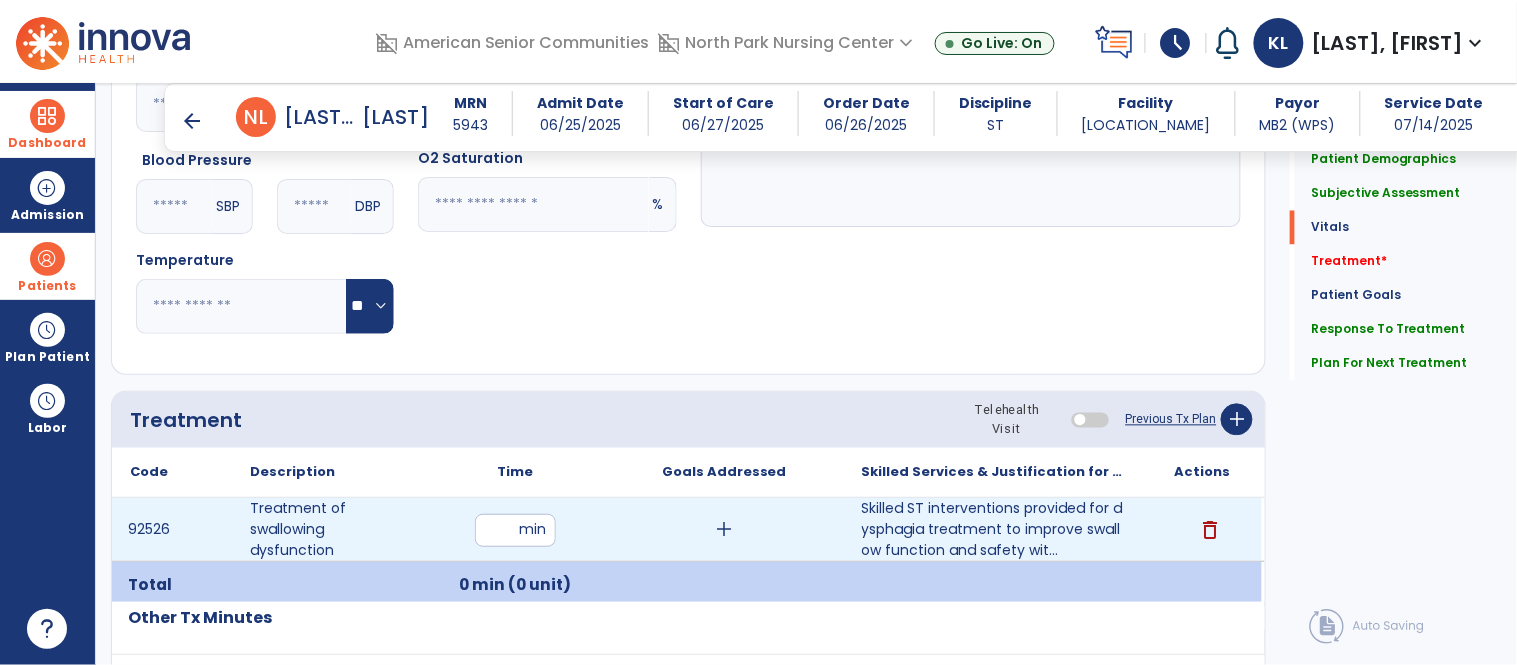 type on "**" 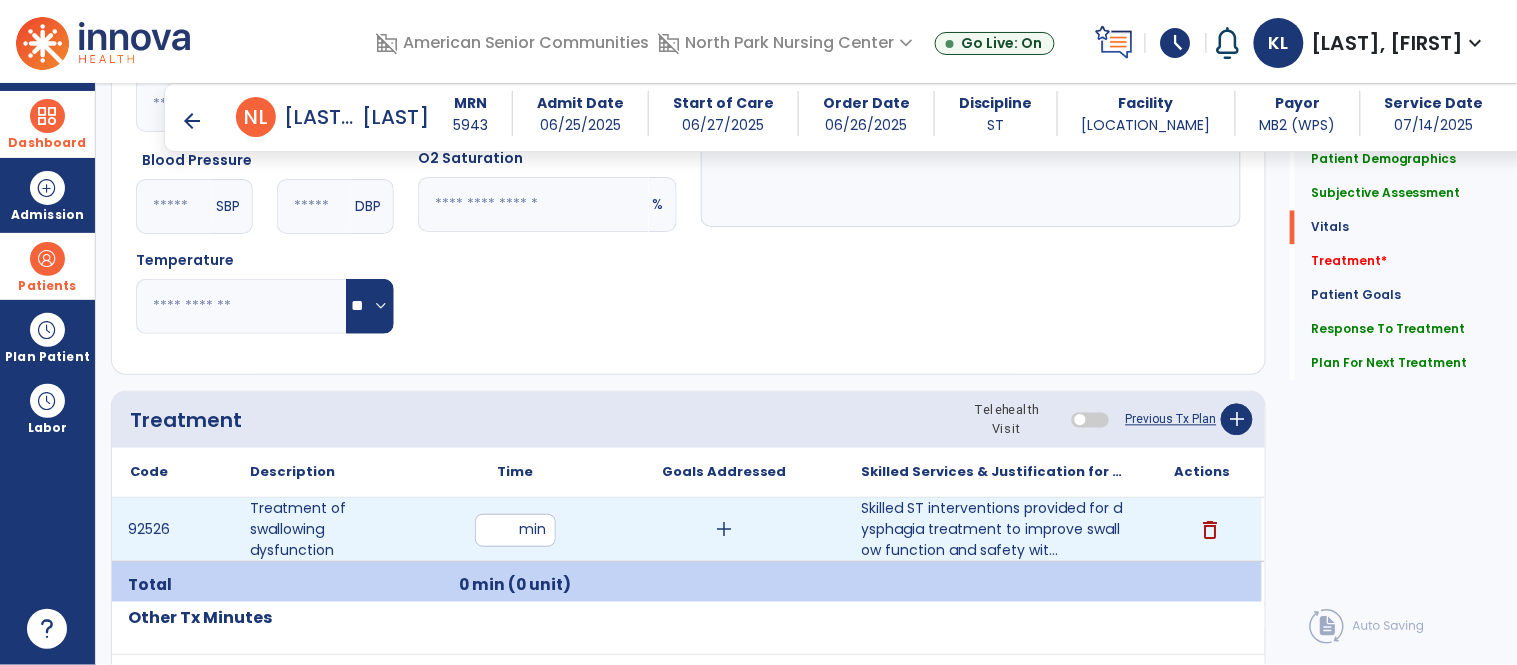 click on "Quick Links  Patient Demographics   Patient Demographics   Subjective Assessment   Subjective Assessment   Vitals   Vitals   Treatment   *  Treatment   *  Patient Goals   Patient Goals   Response To Treatment   Response To Treatment   Plan For Next Treatment   Plan For Next Treatment" 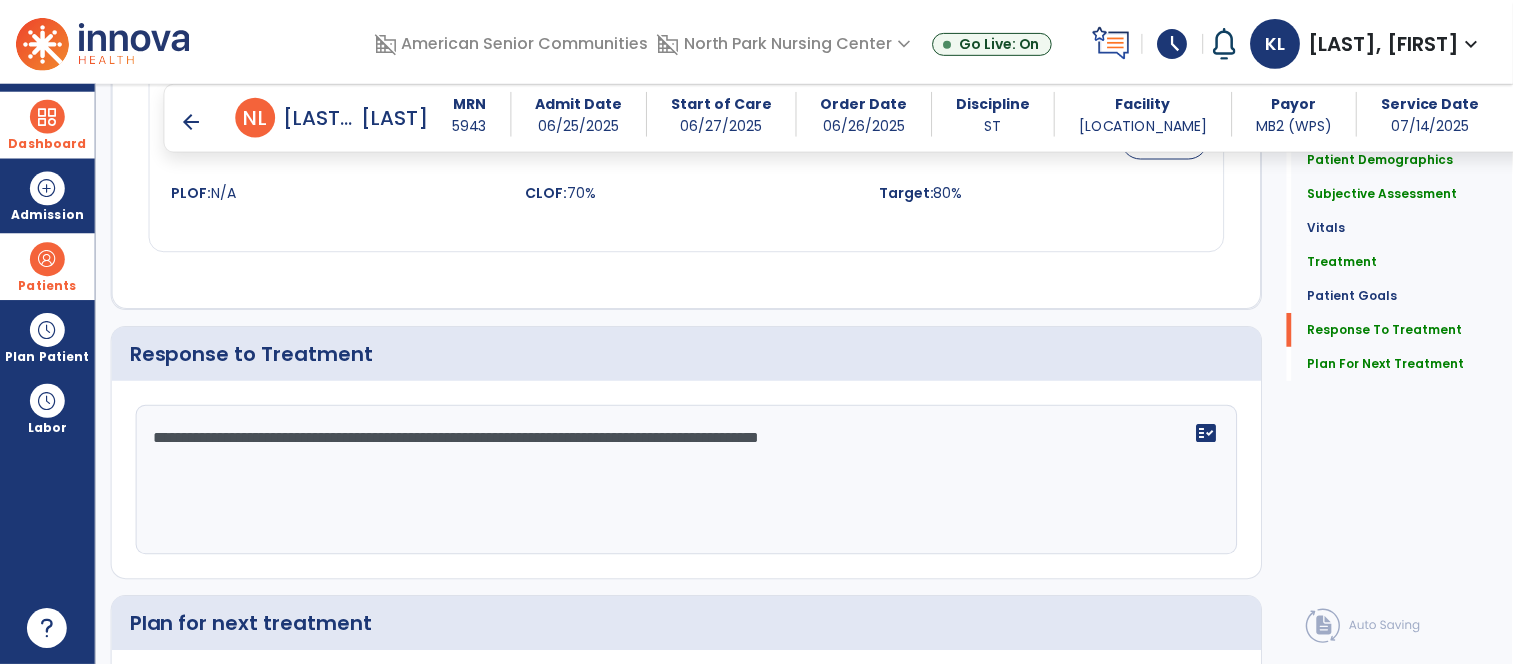 scroll 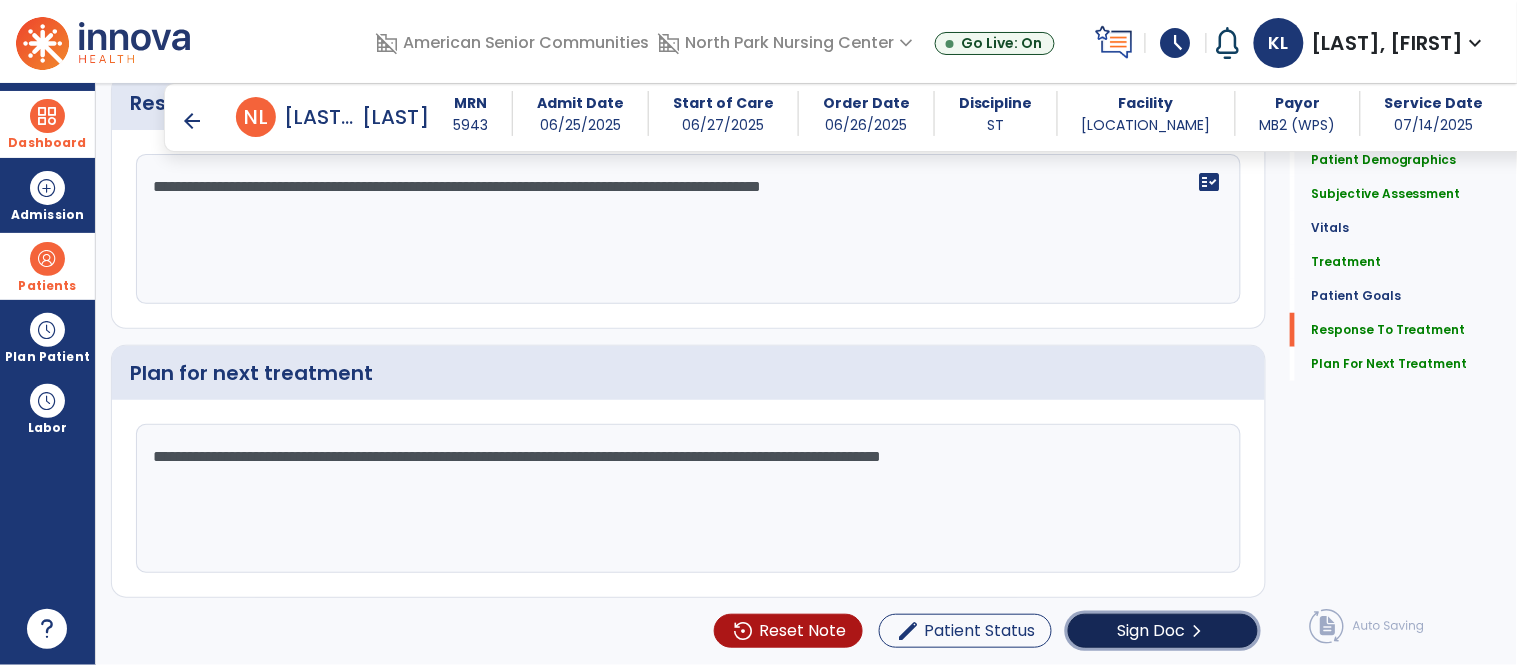 click on "Sign Doc" 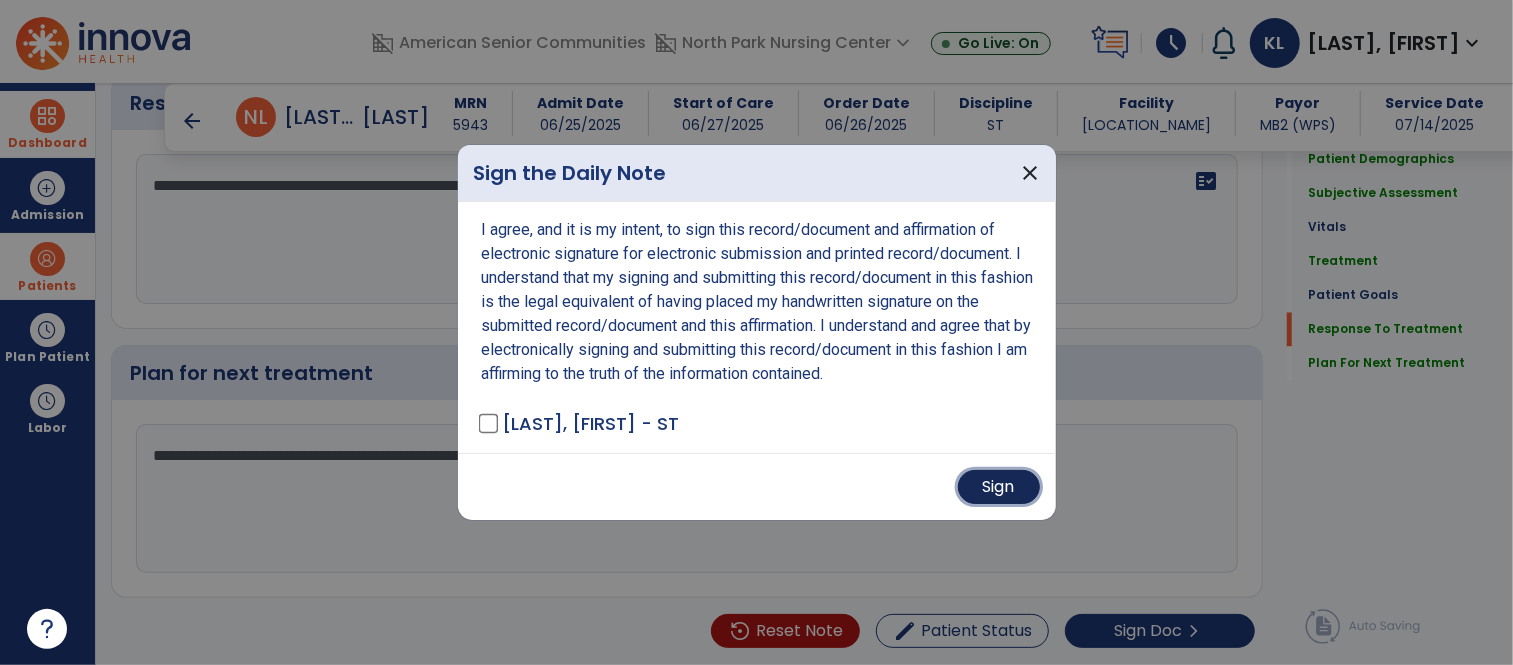 click on "Sign" at bounding box center [999, 487] 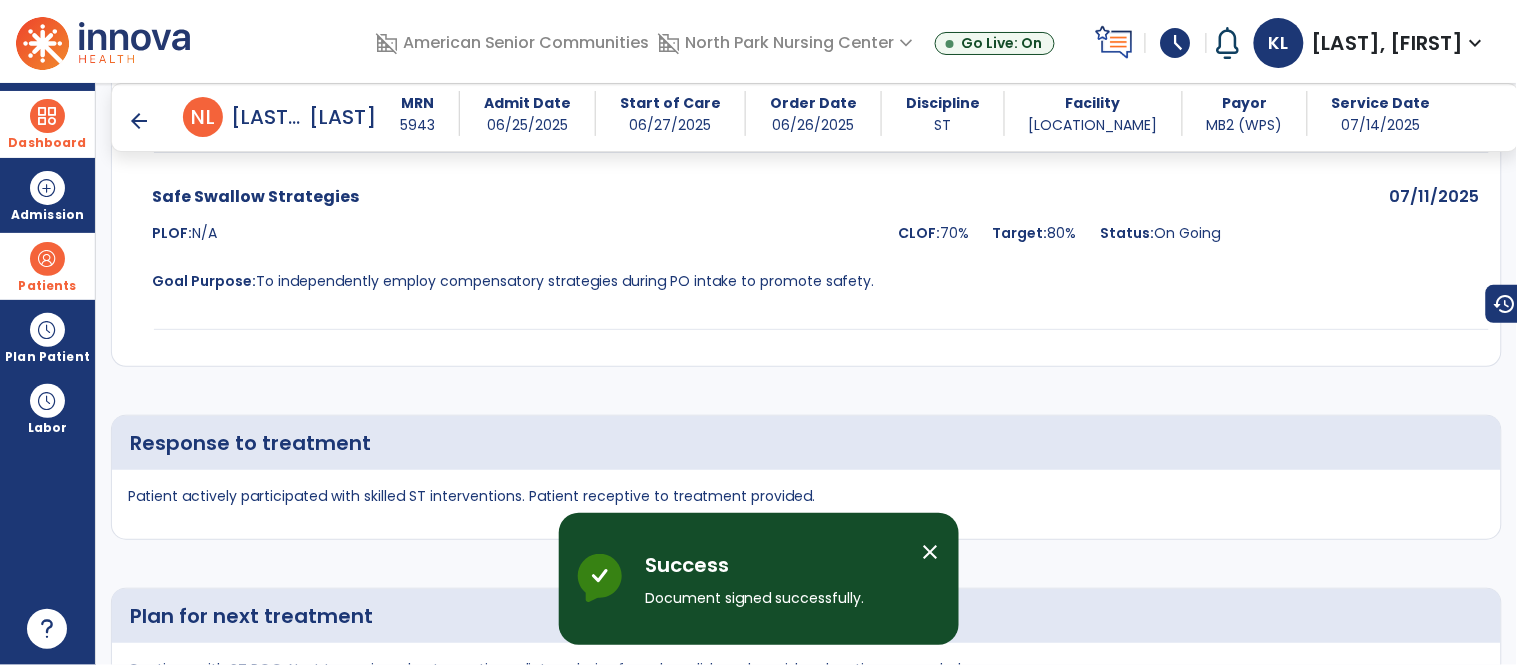 click on "Dashboard" at bounding box center [47, 124] 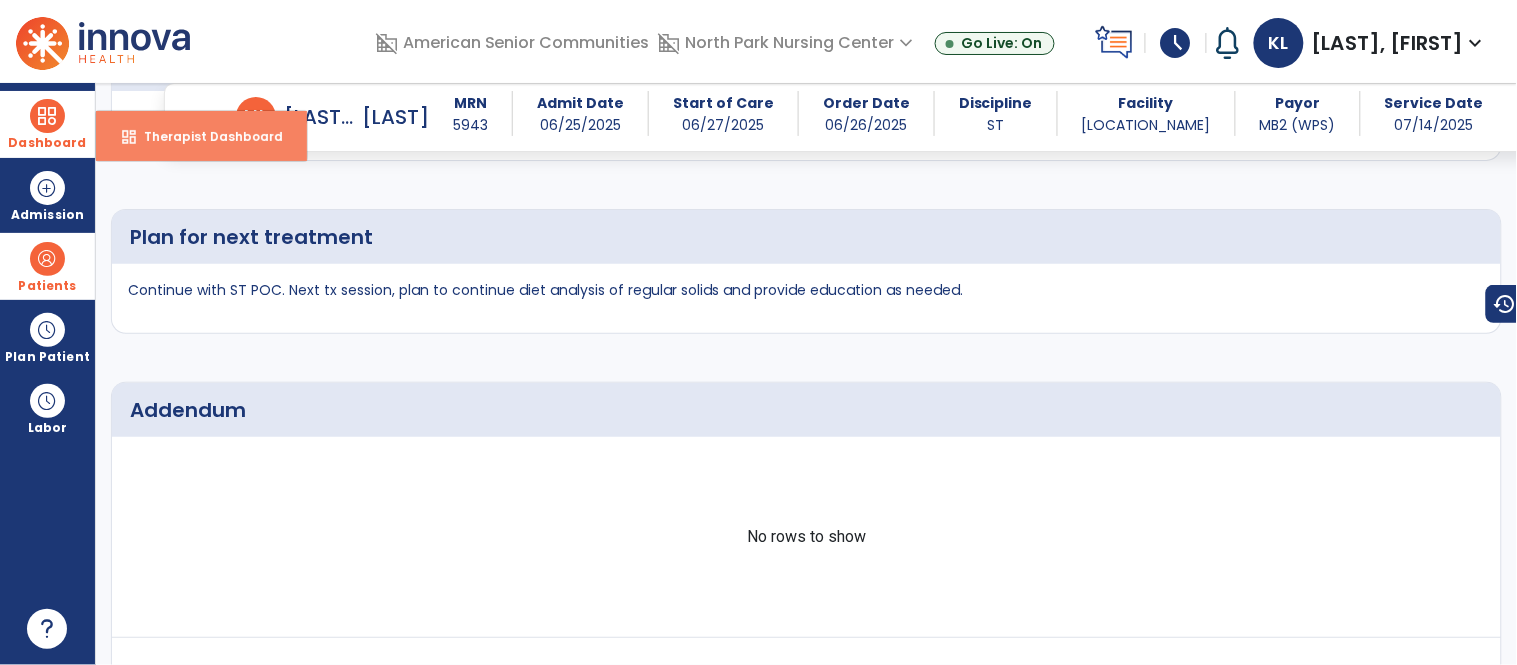click on "Therapist Dashboard" at bounding box center (205, 136) 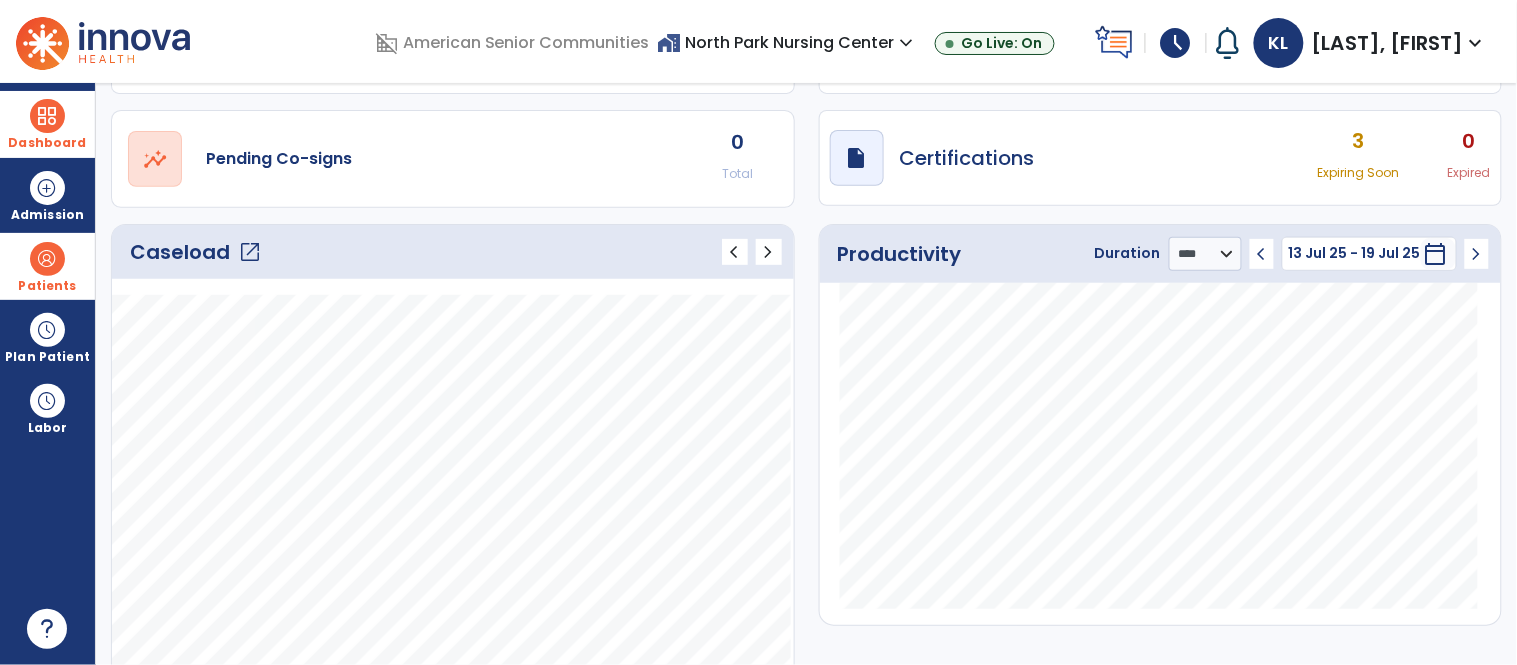 click on "open_in_new" 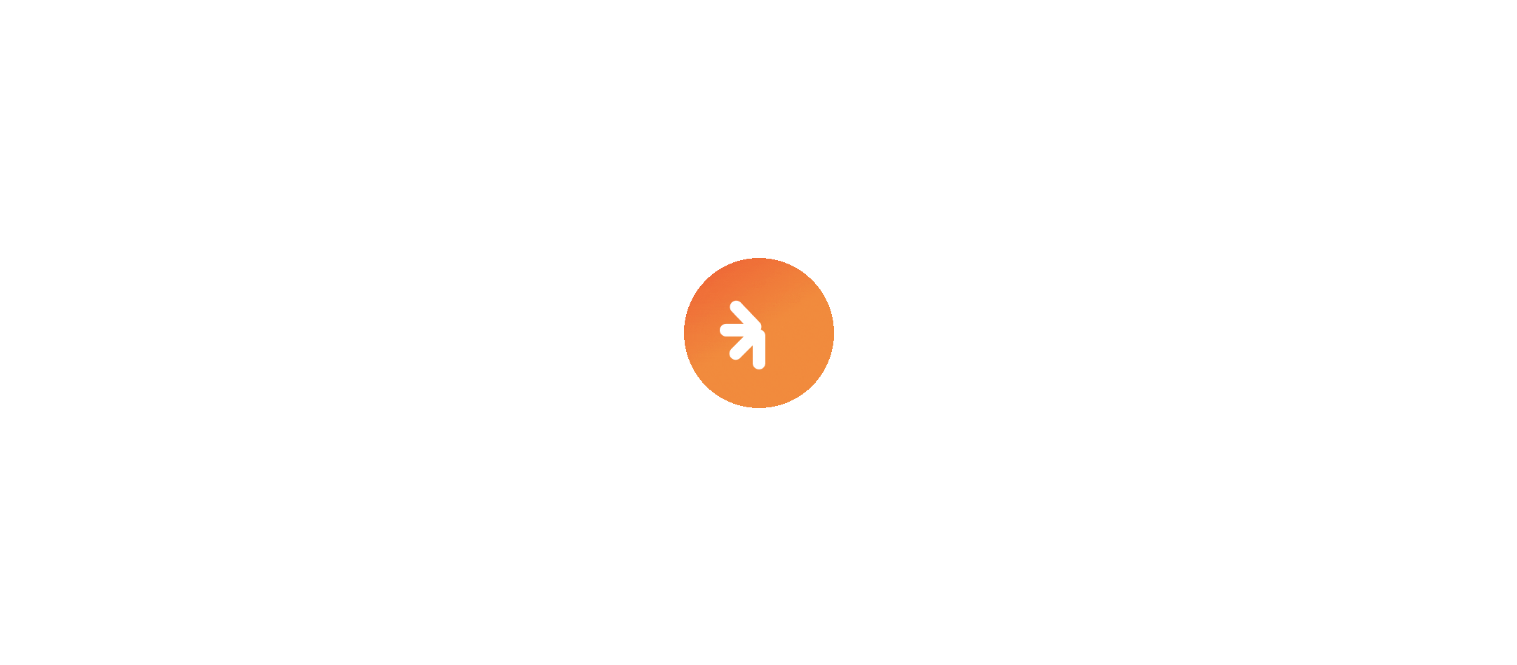 scroll, scrollTop: 0, scrollLeft: 0, axis: both 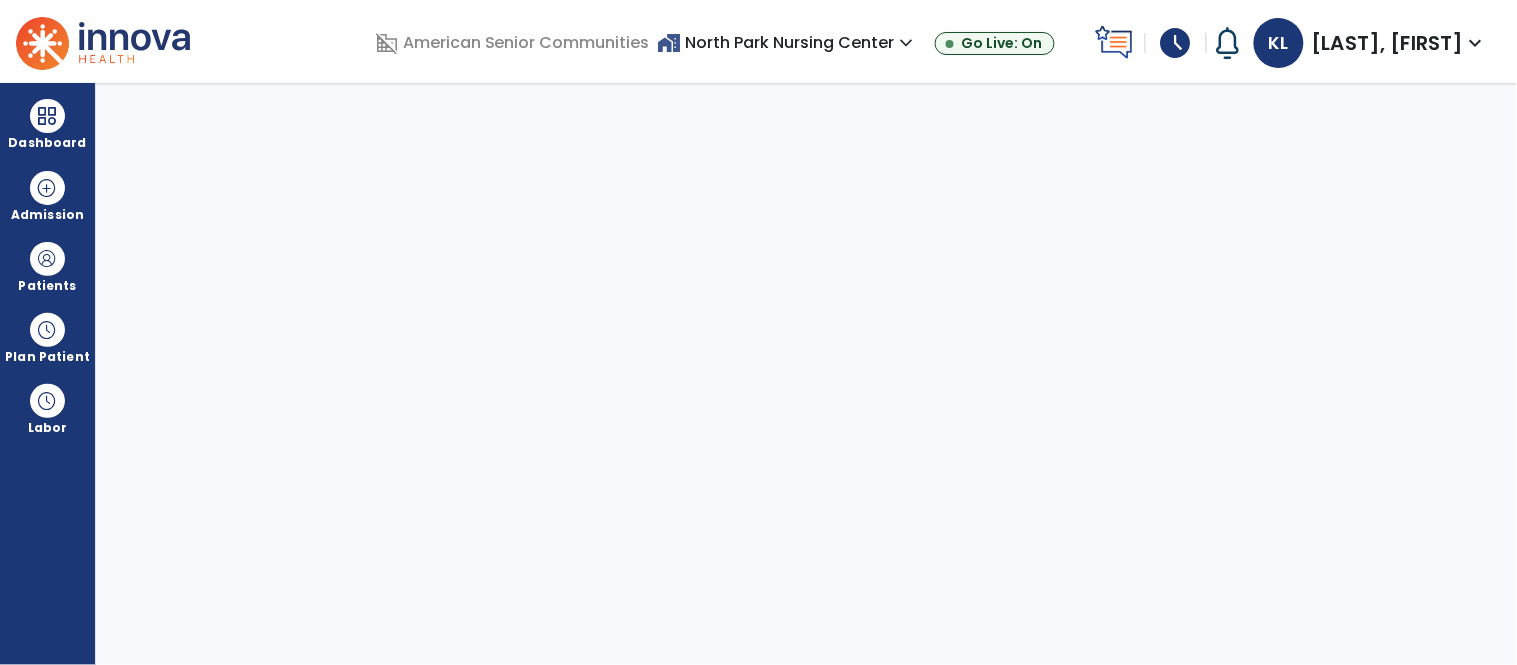 select on "****" 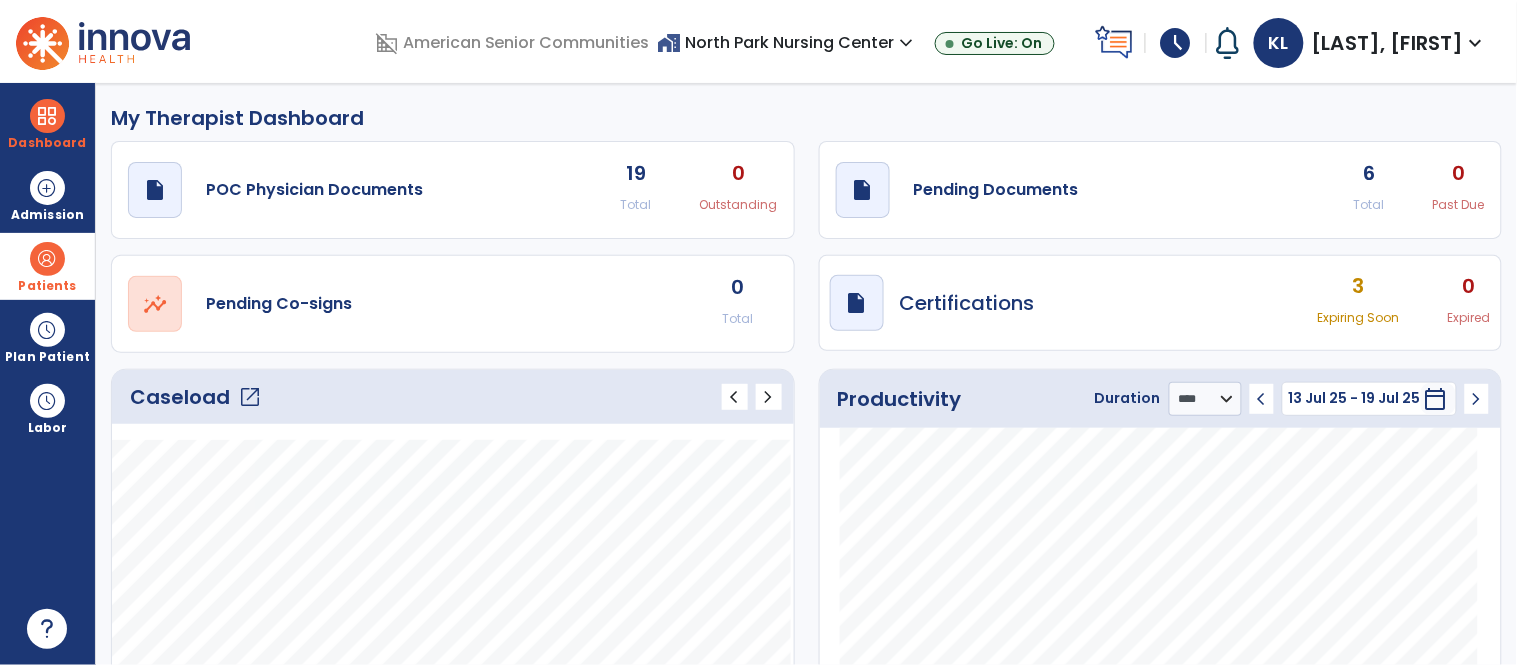 click on "Patients" at bounding box center (47, 286) 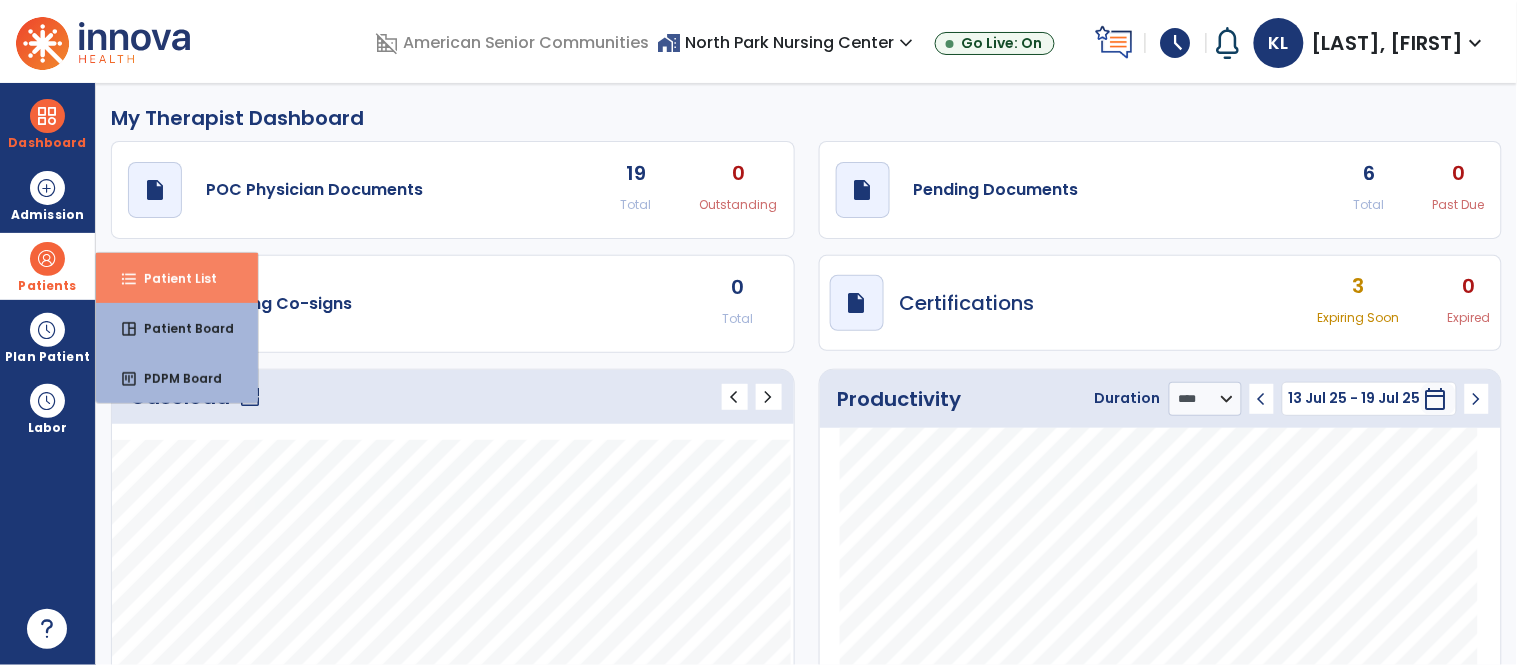 click on "format_list_bulleted  Patient List" at bounding box center (177, 278) 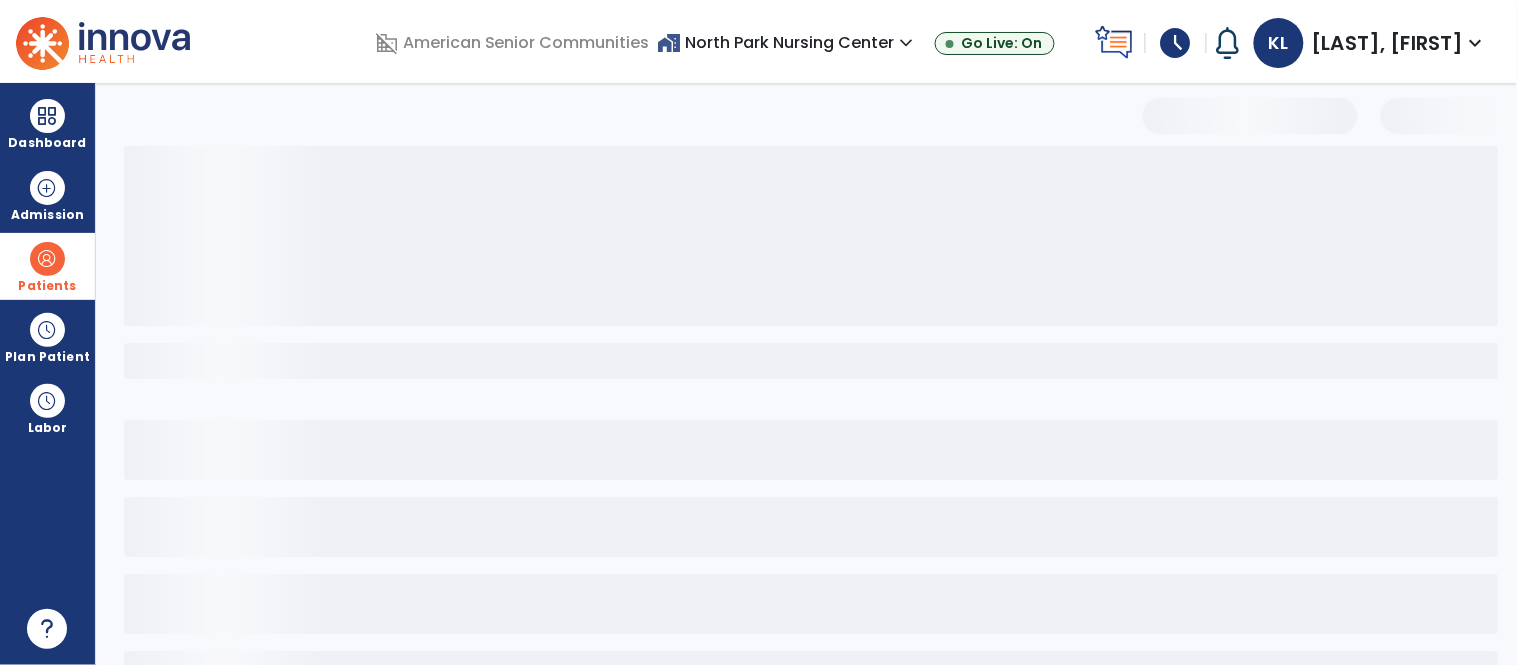 select on "***" 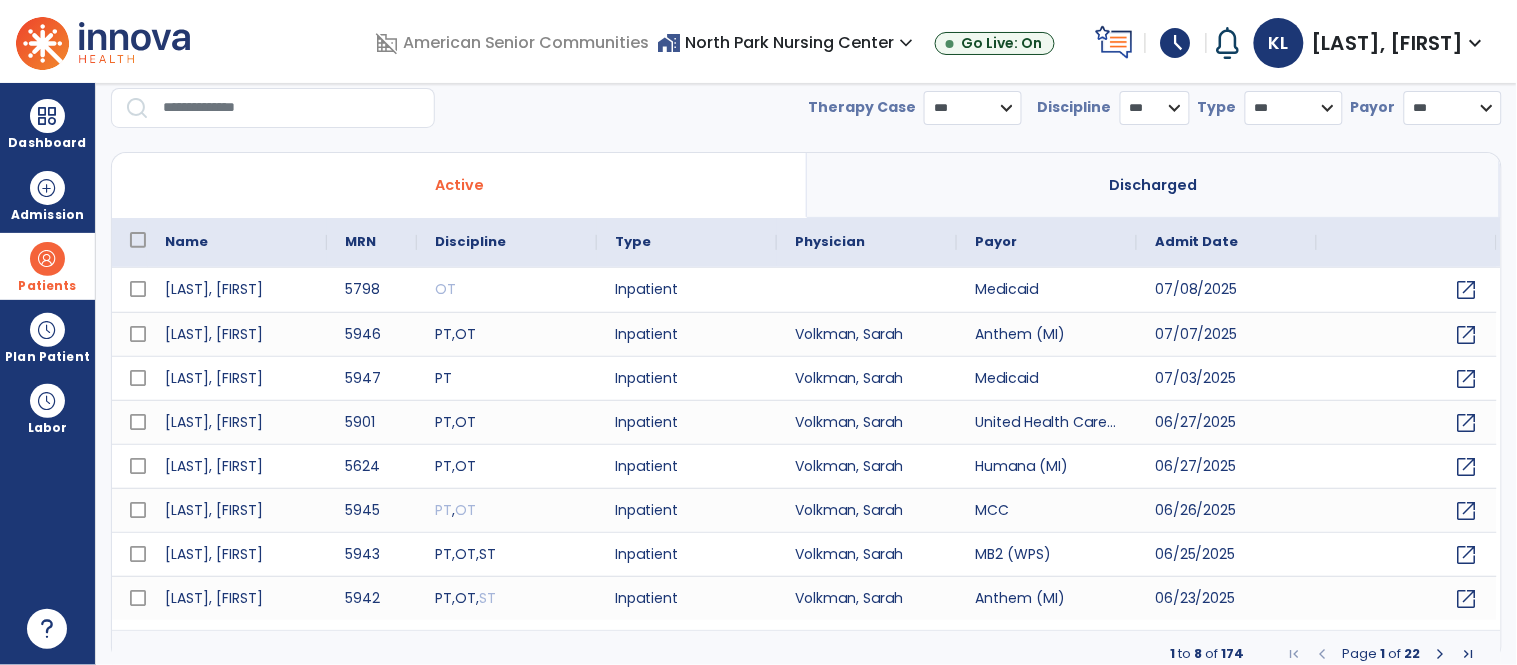 scroll, scrollTop: 0, scrollLeft: 0, axis: both 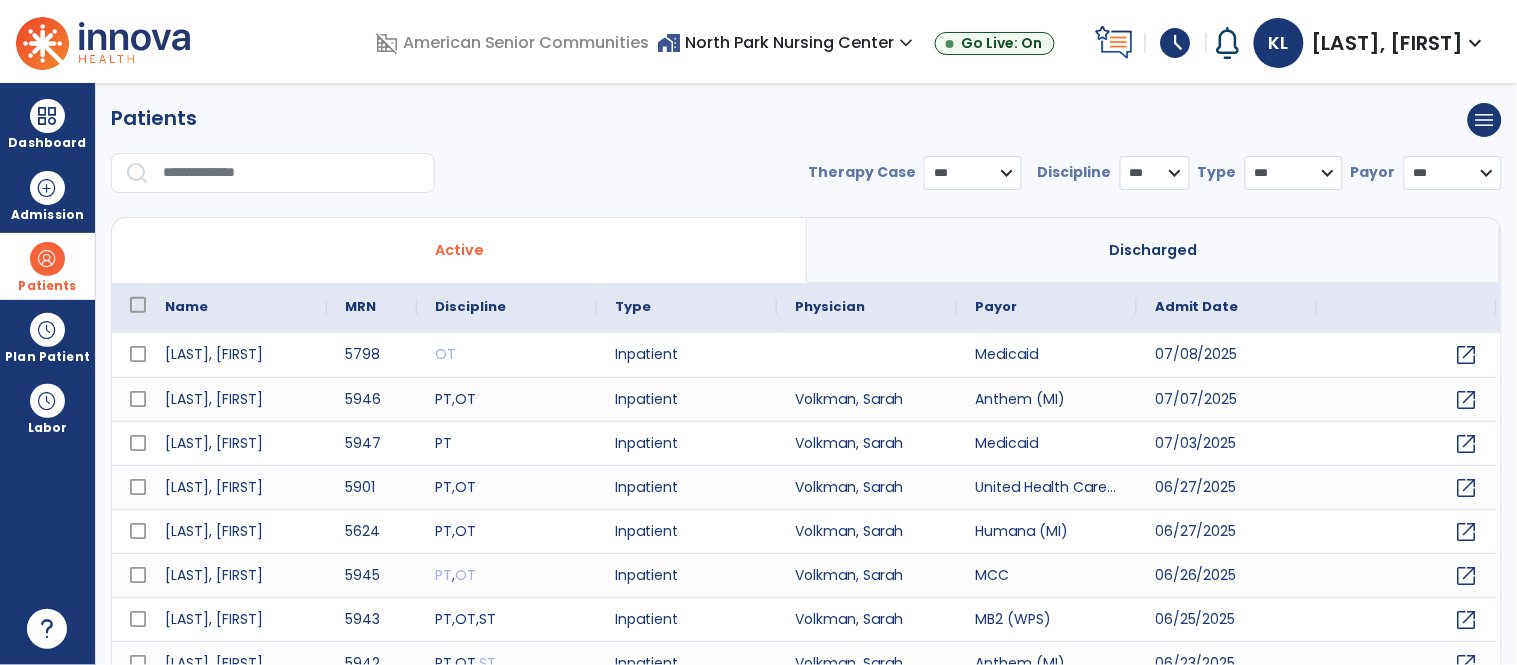 click at bounding box center (292, 173) 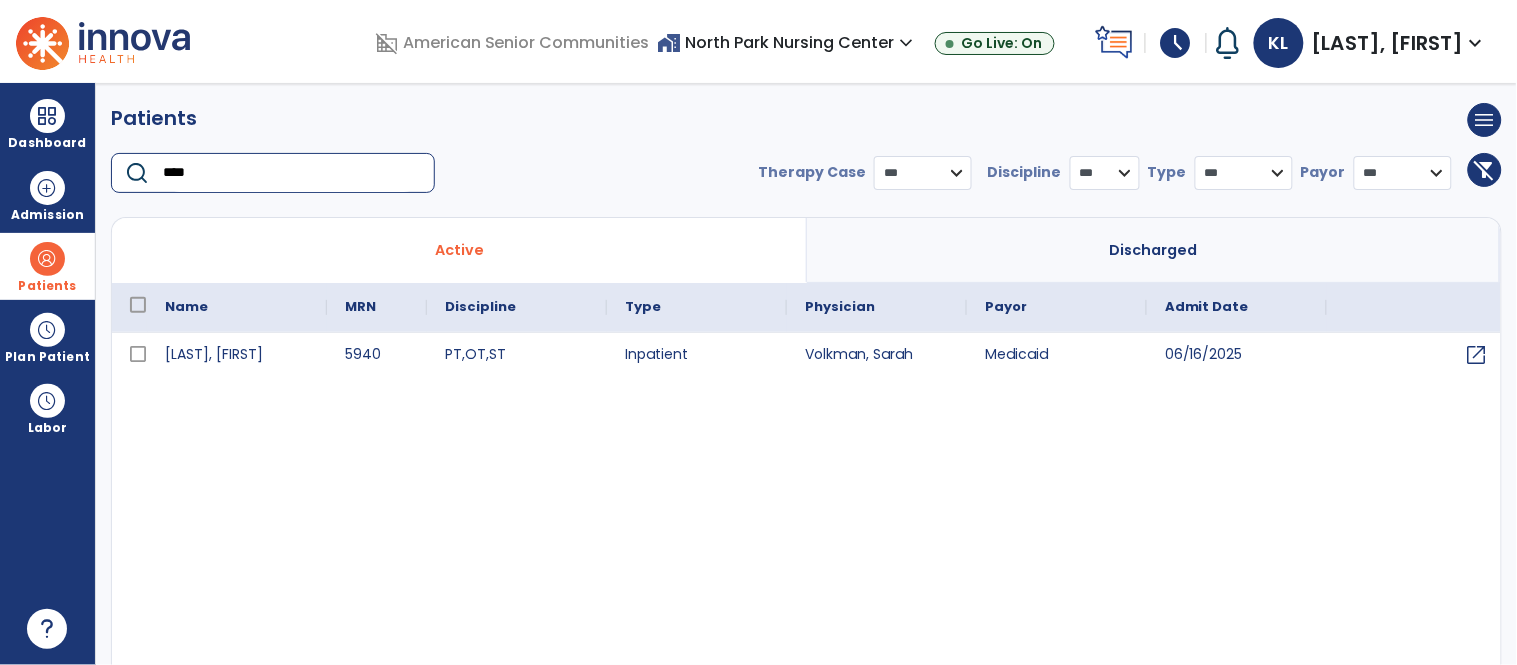type on "****" 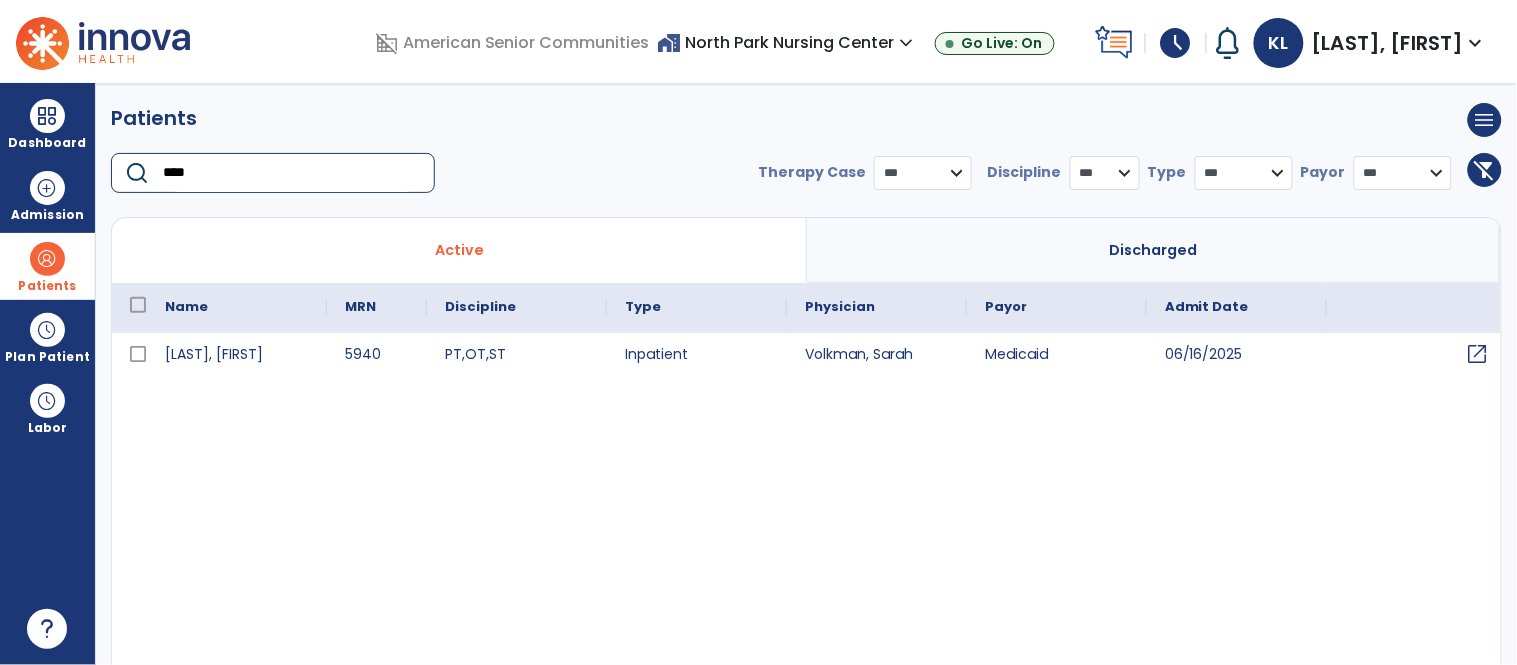 click on "open_in_new" at bounding box center [1478, 354] 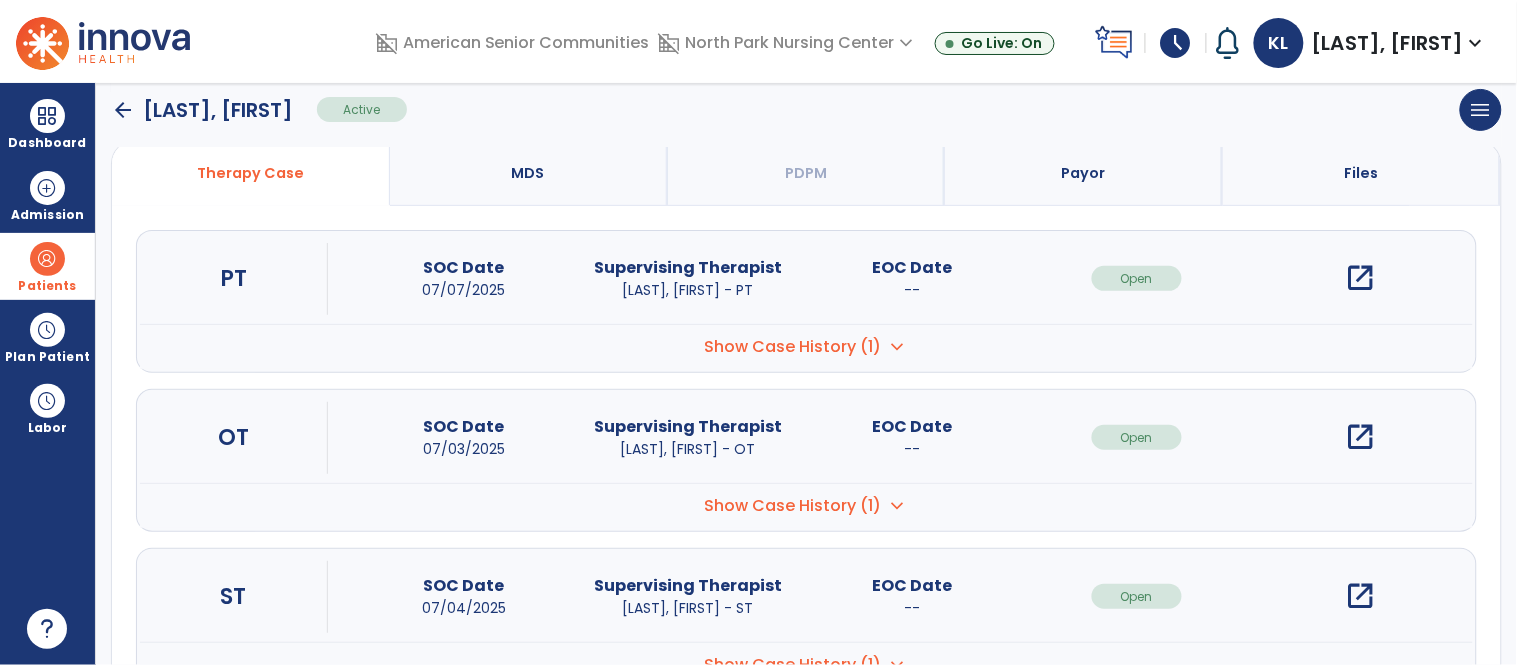 scroll, scrollTop: 231, scrollLeft: 0, axis: vertical 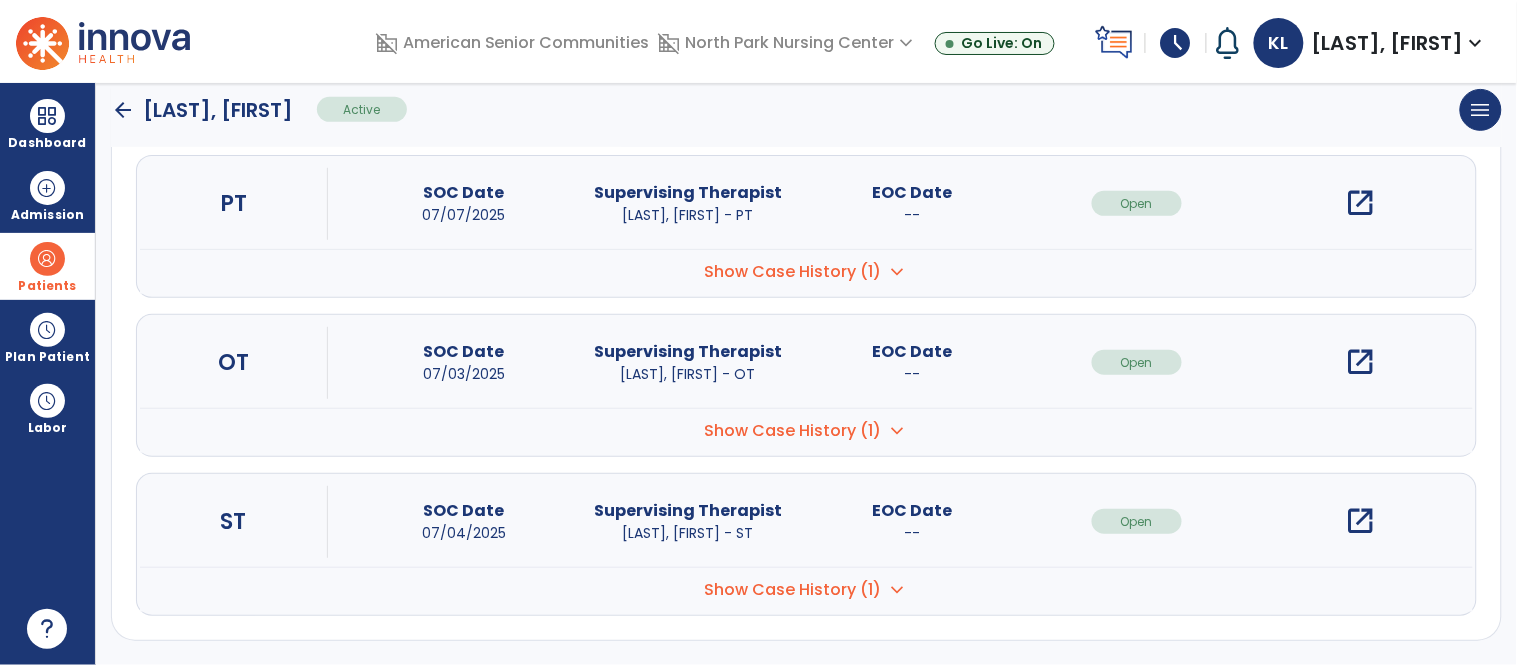 click on "open_in_new" at bounding box center [1361, 521] 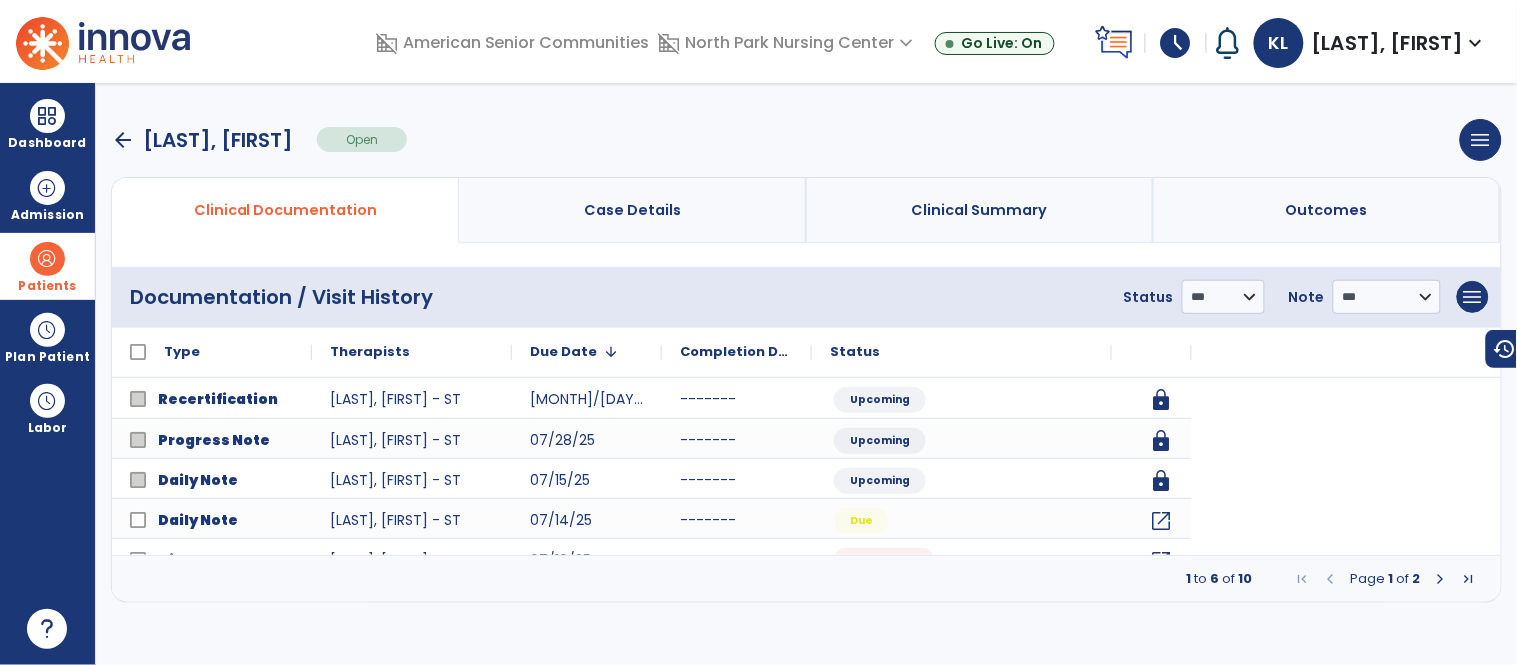 scroll, scrollTop: 0, scrollLeft: 0, axis: both 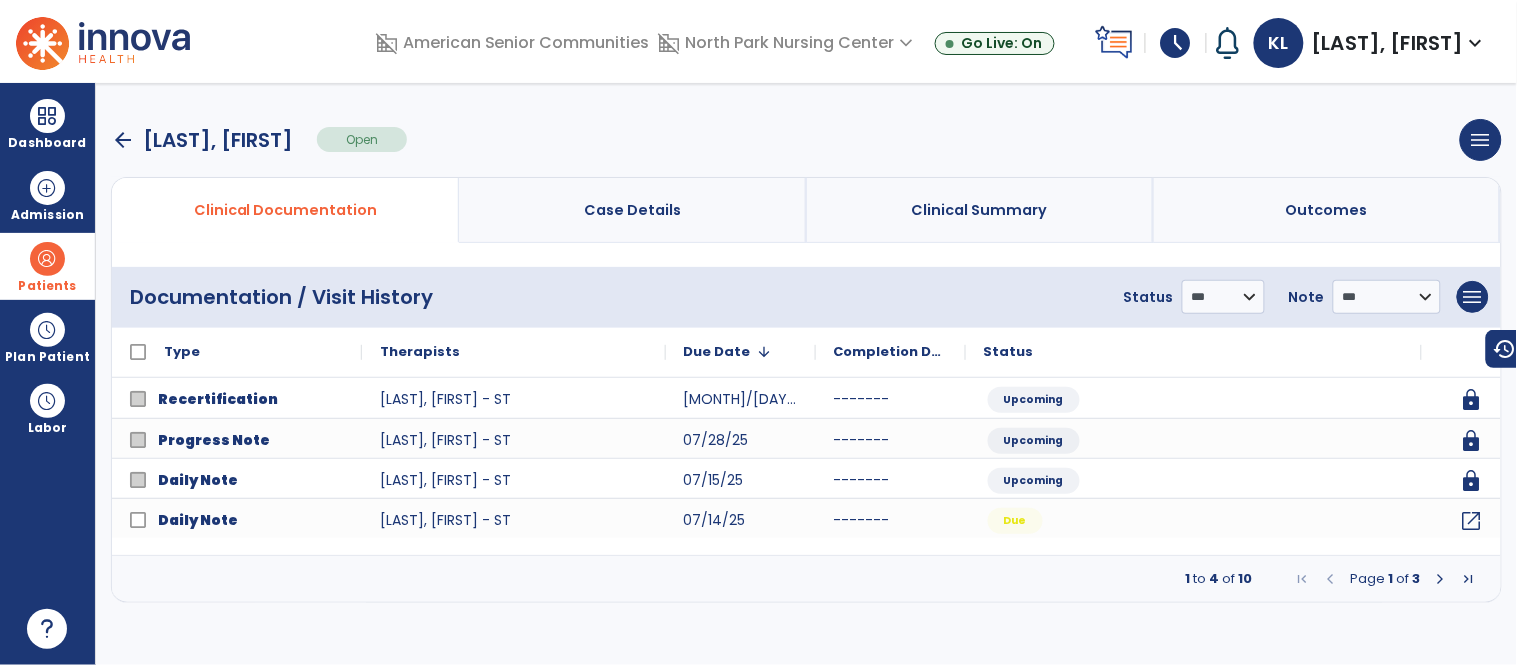 click at bounding box center (1441, 579) 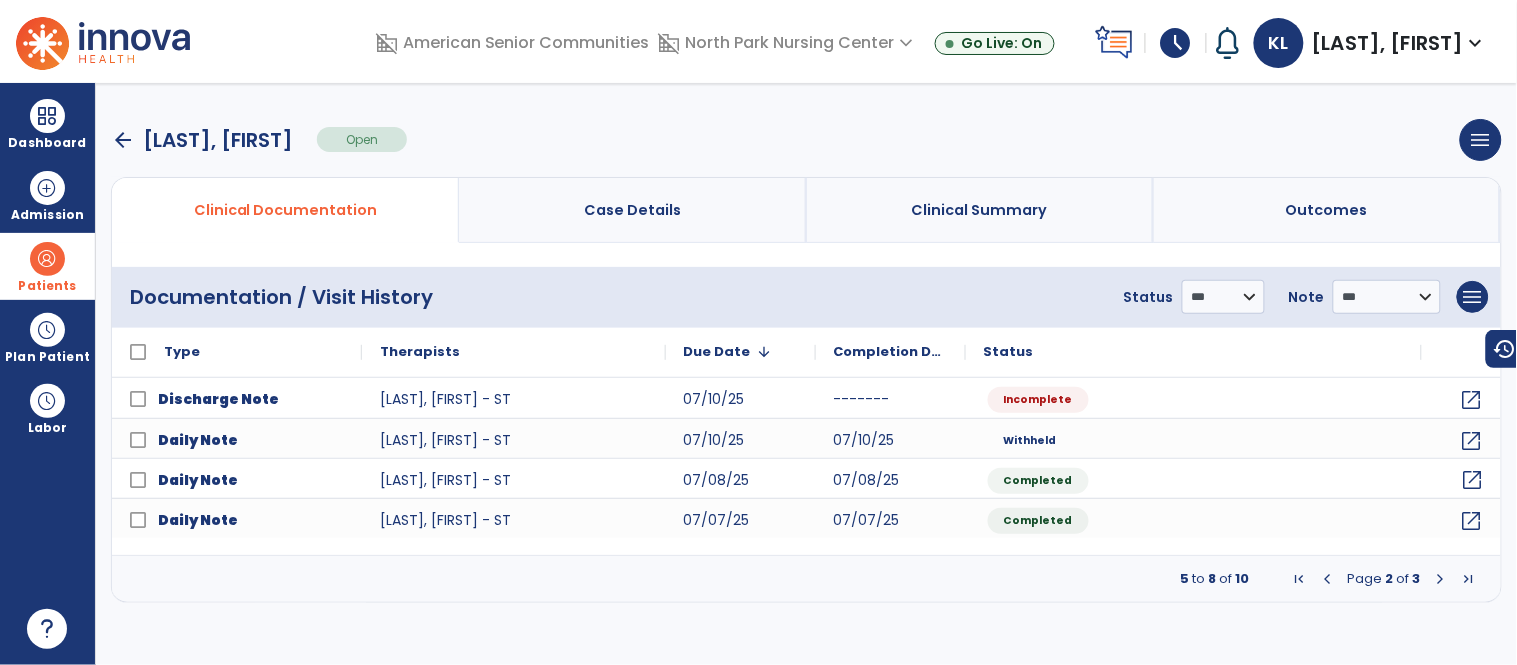 click on "open_in_new" 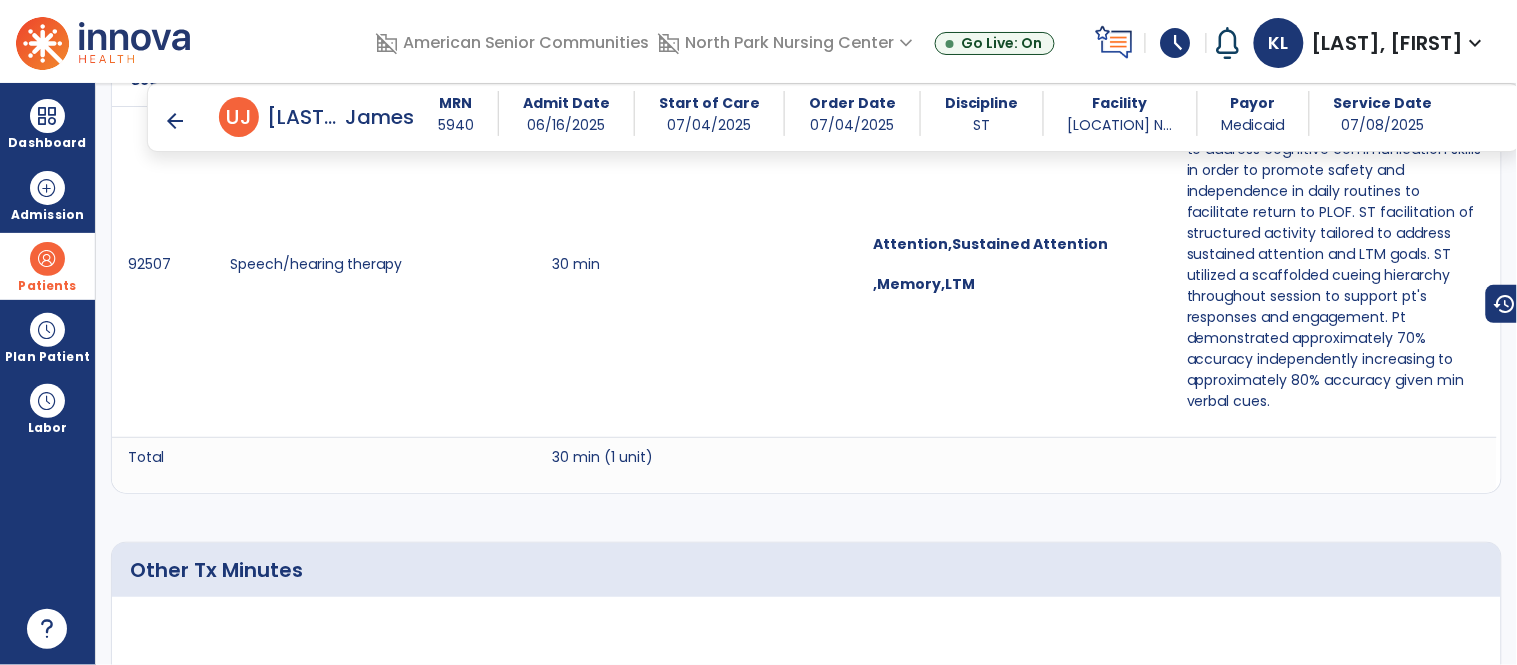 scroll, scrollTop: 1506, scrollLeft: 0, axis: vertical 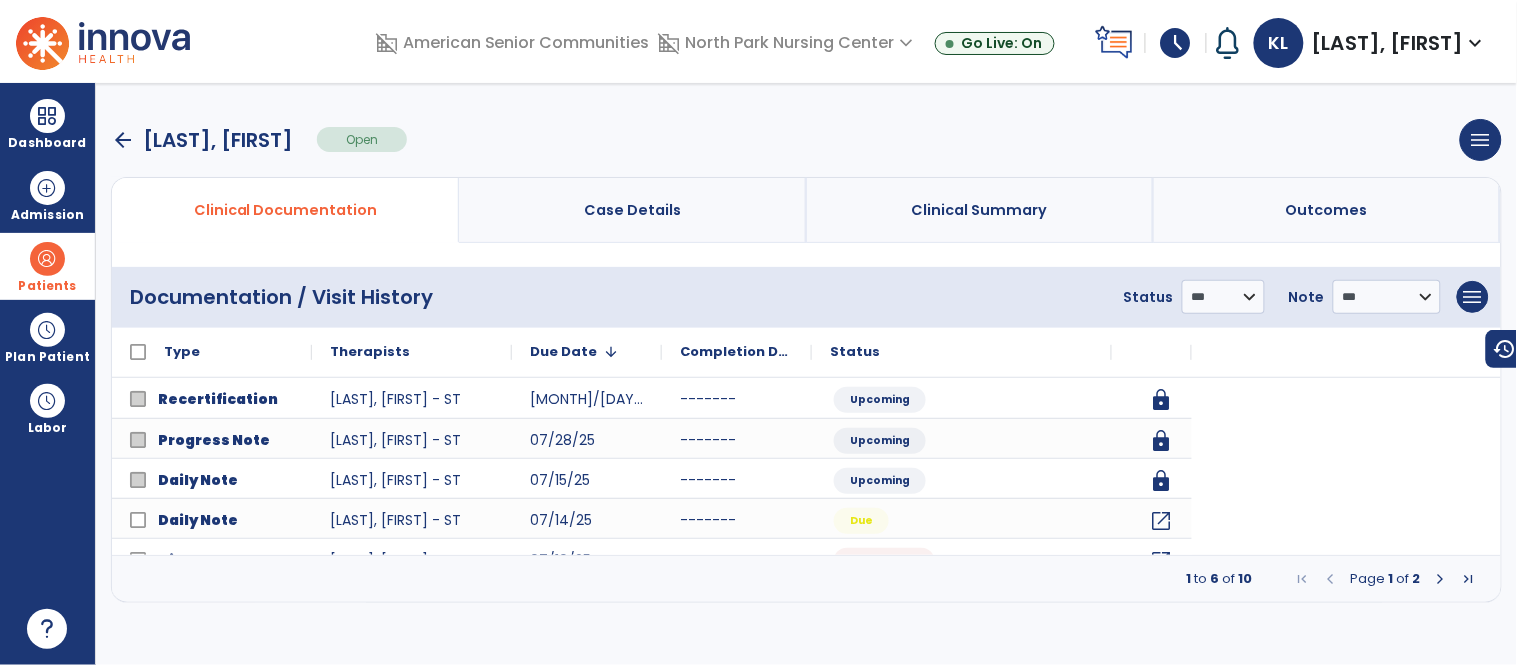 click on "**********" at bounding box center [806, 374] 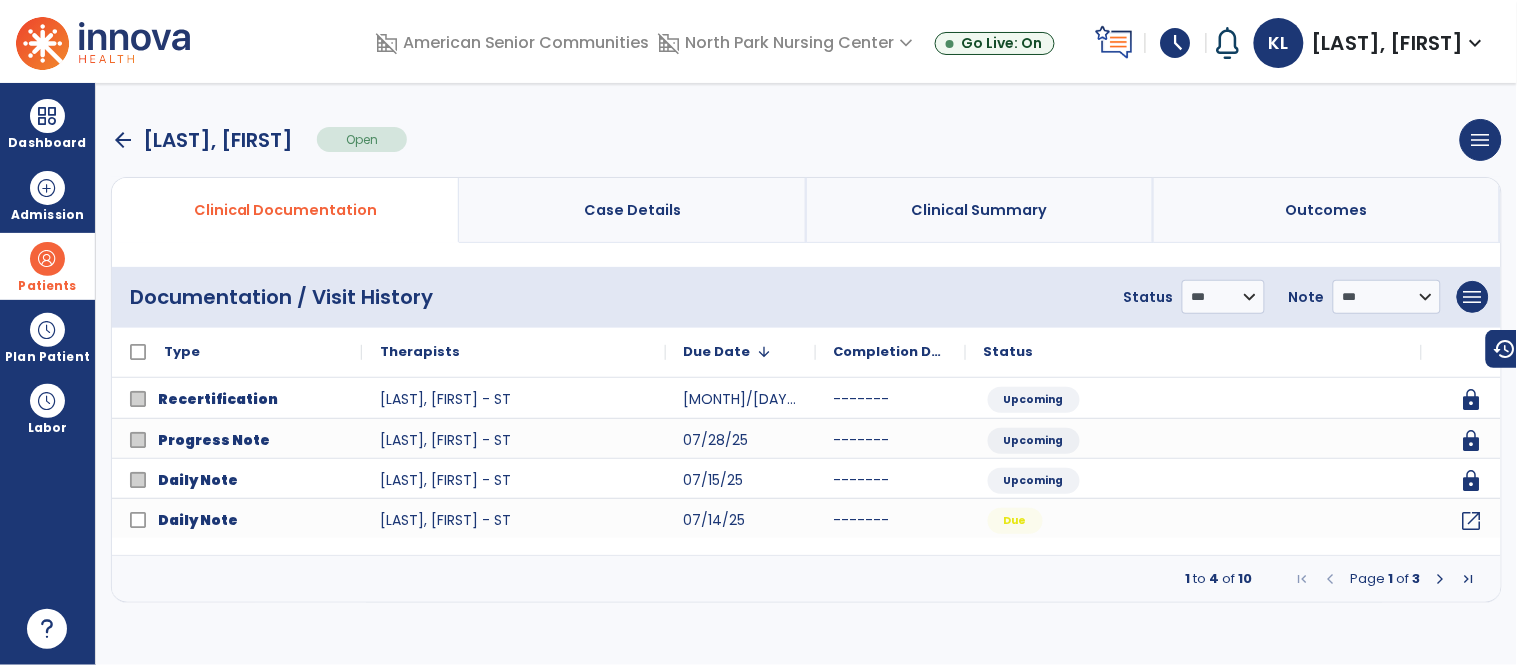 scroll, scrollTop: 0, scrollLeft: 0, axis: both 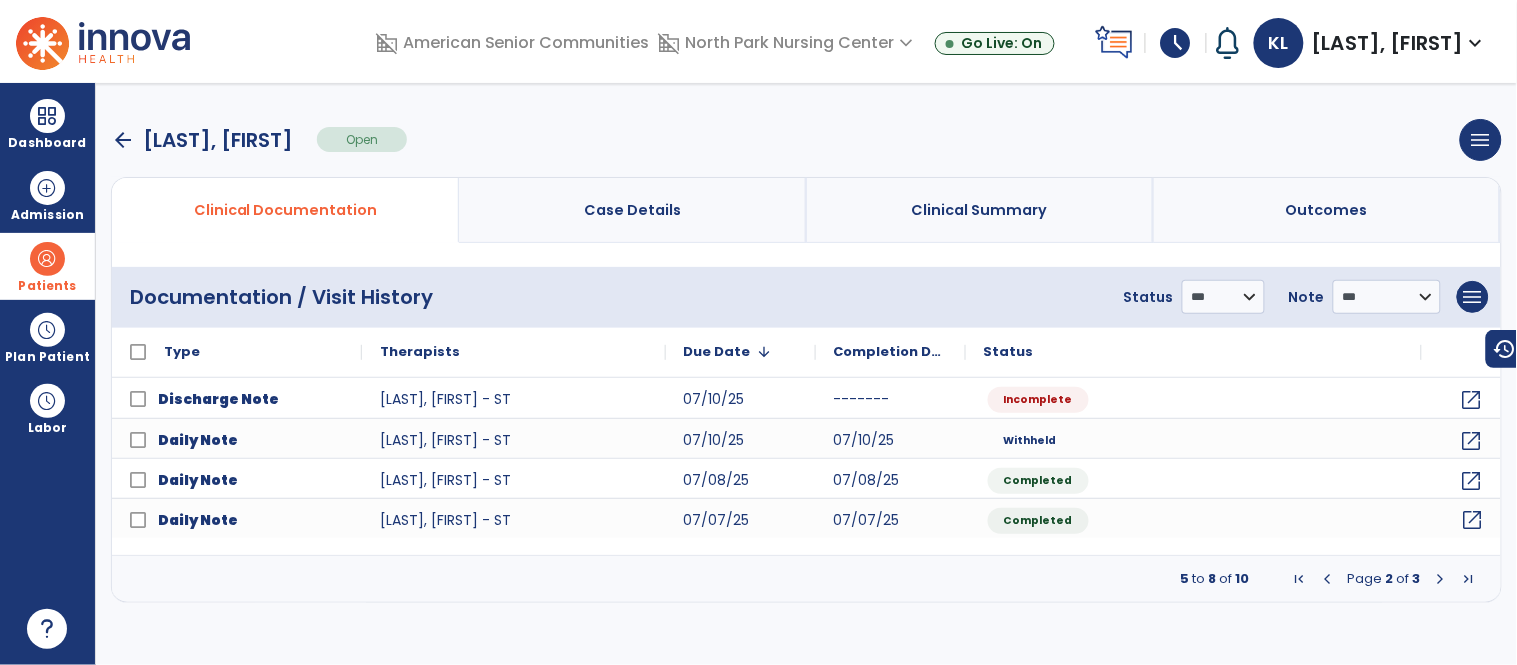 click on "open_in_new" 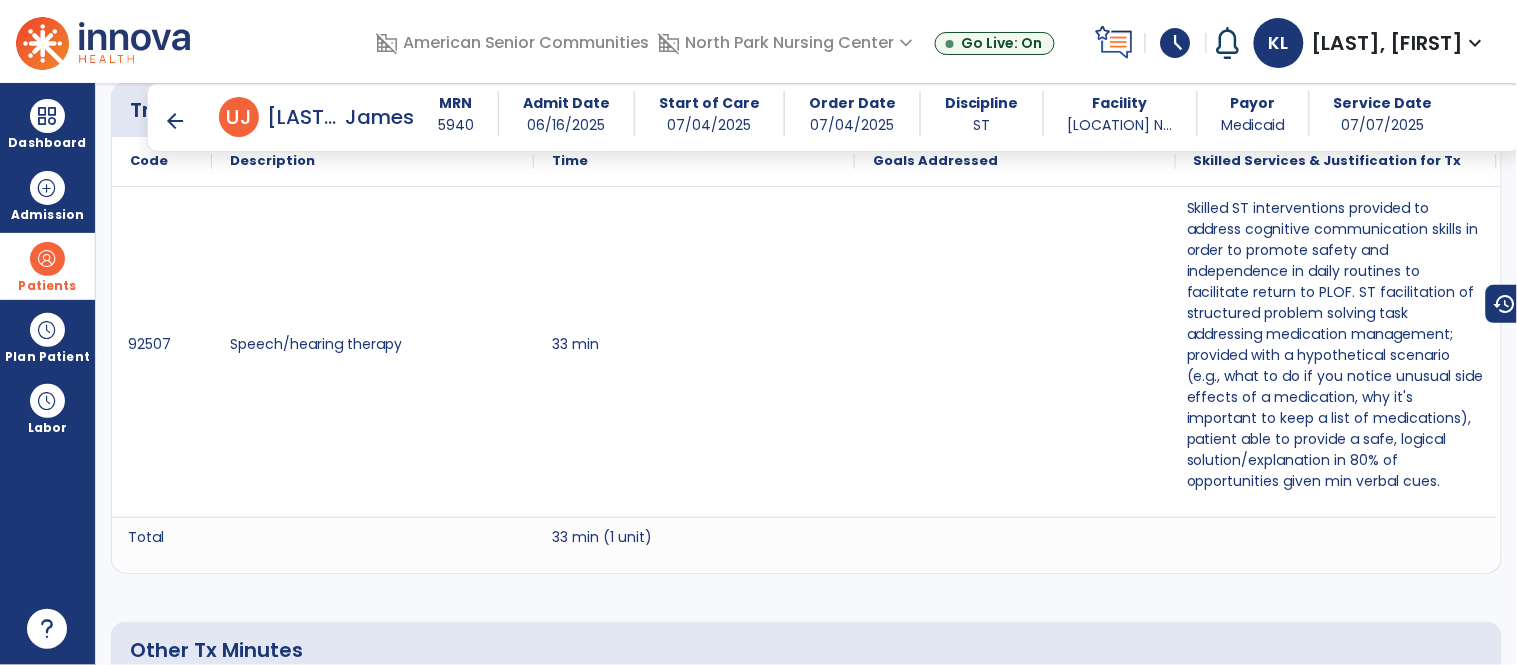 scroll, scrollTop: 1418, scrollLeft: 0, axis: vertical 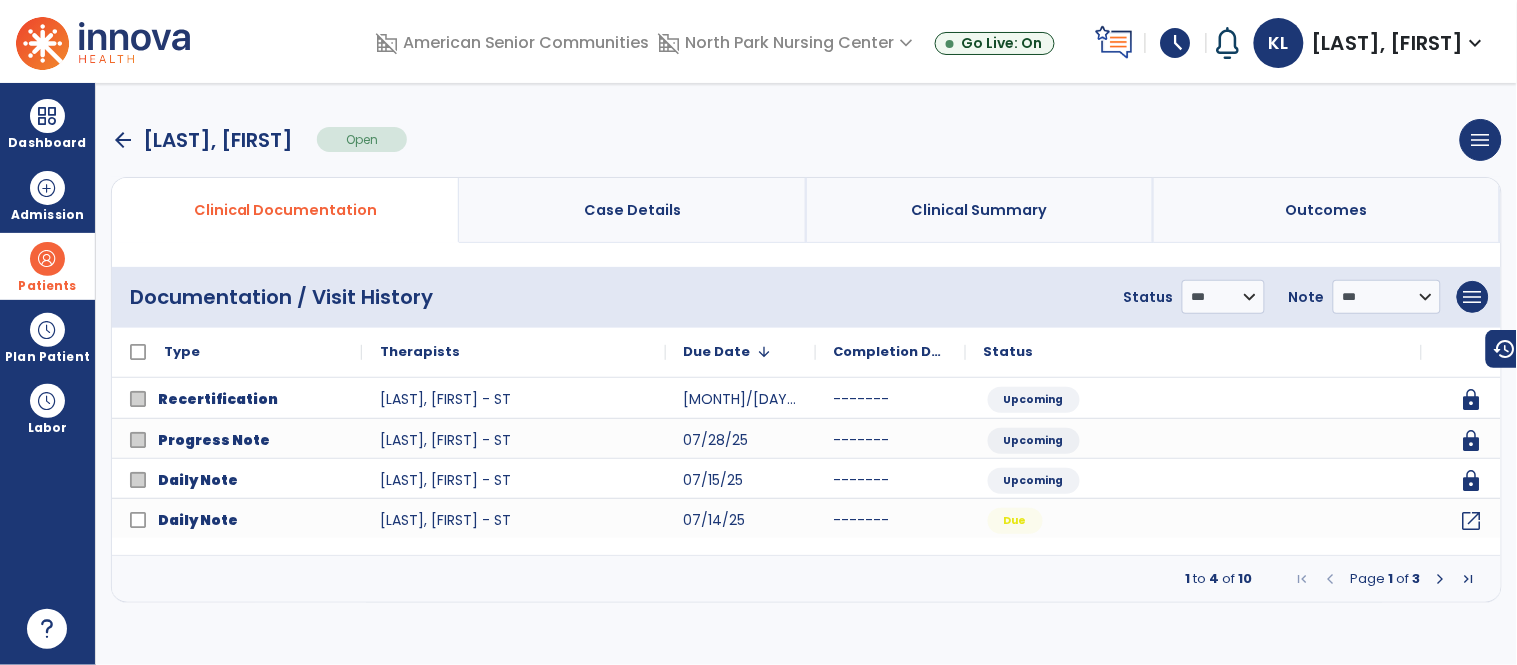 click at bounding box center (1441, 579) 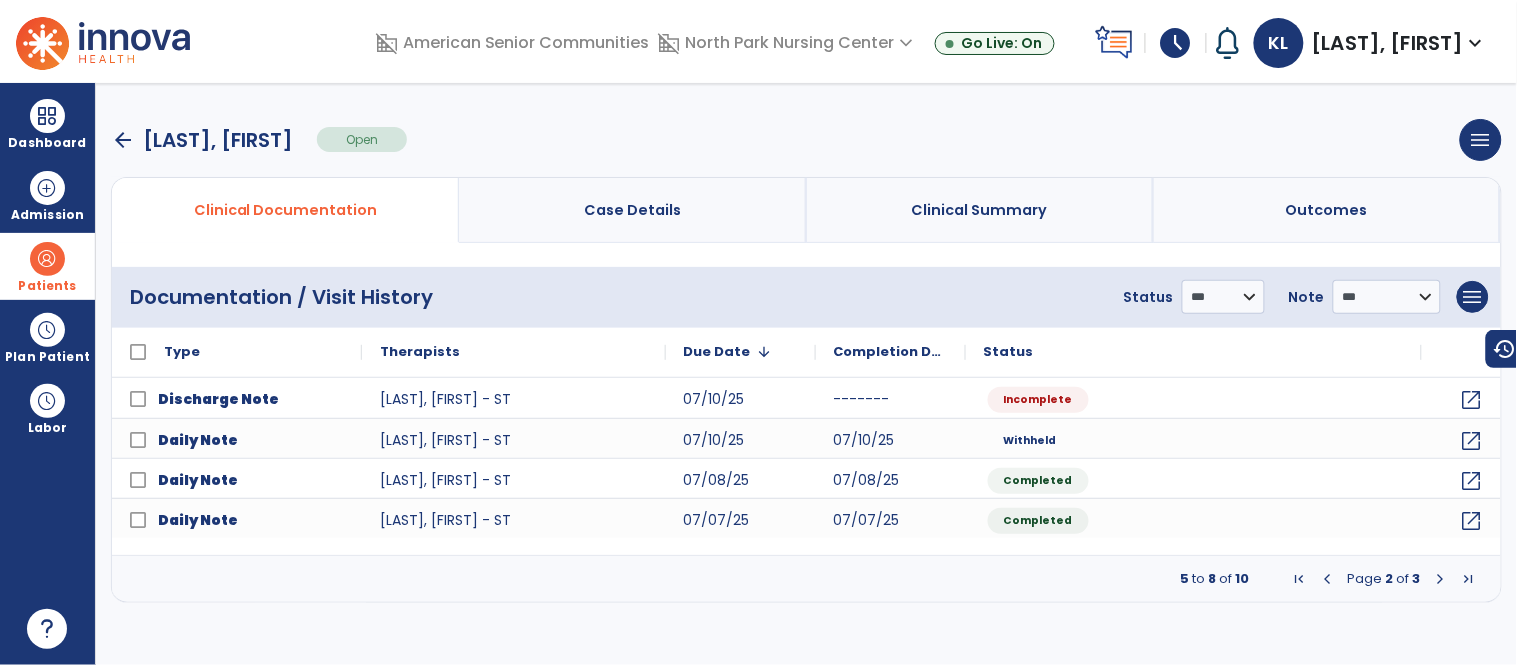 click at bounding box center [1441, 579] 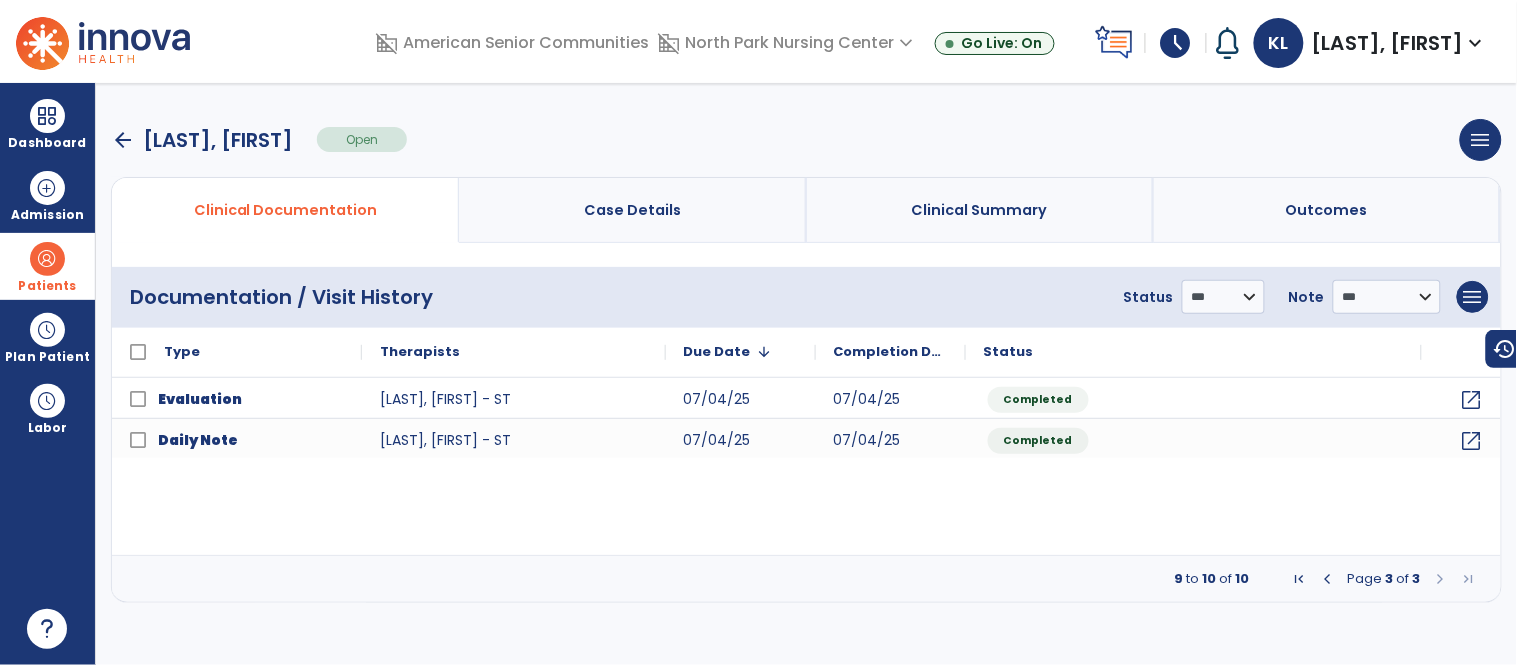 click at bounding box center [1328, 579] 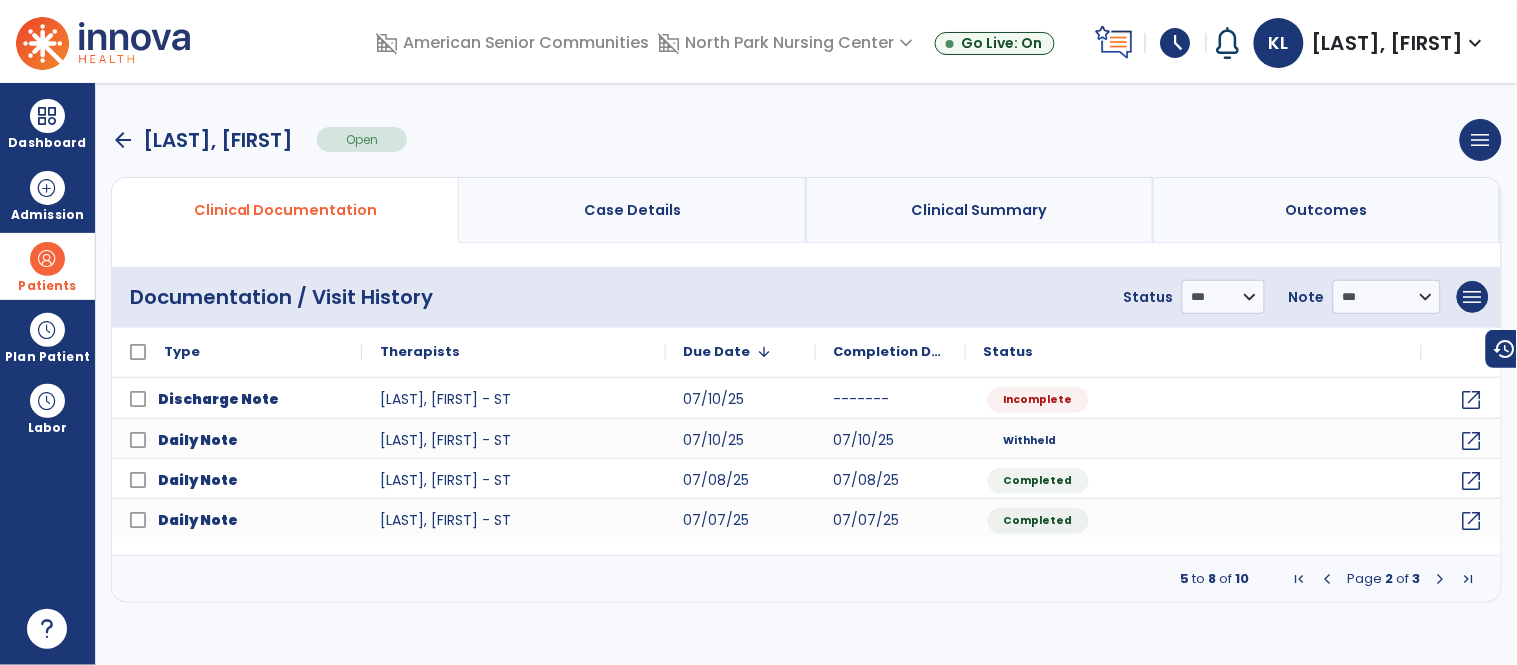 click at bounding box center (1441, 579) 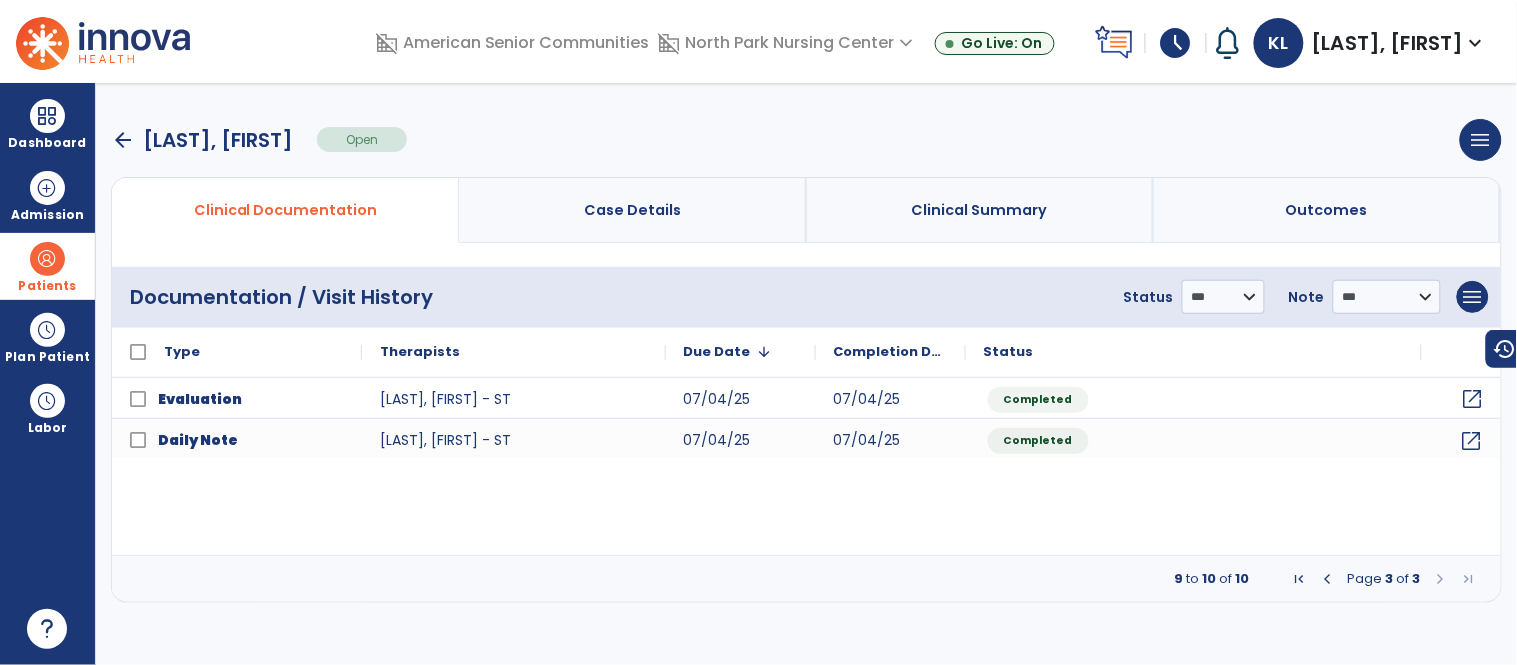 click on "open_in_new" 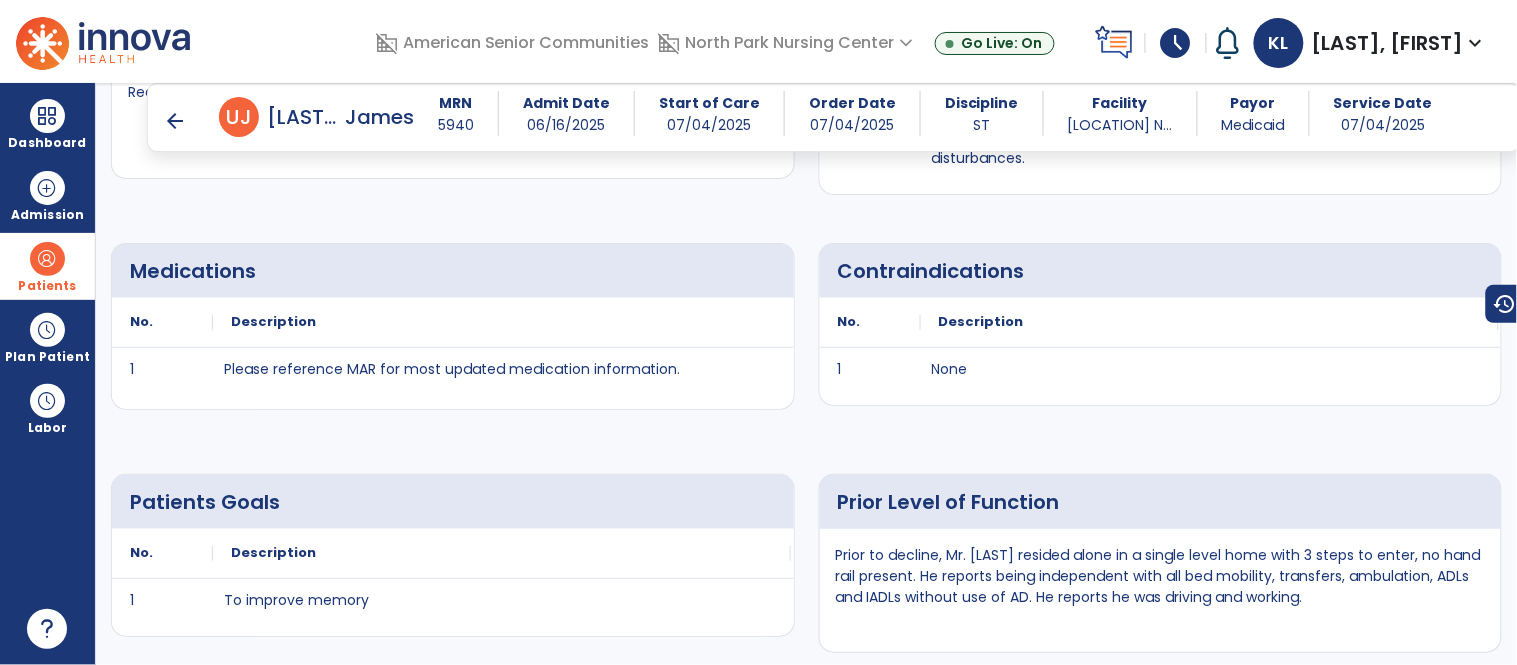 scroll, scrollTop: 1503, scrollLeft: 0, axis: vertical 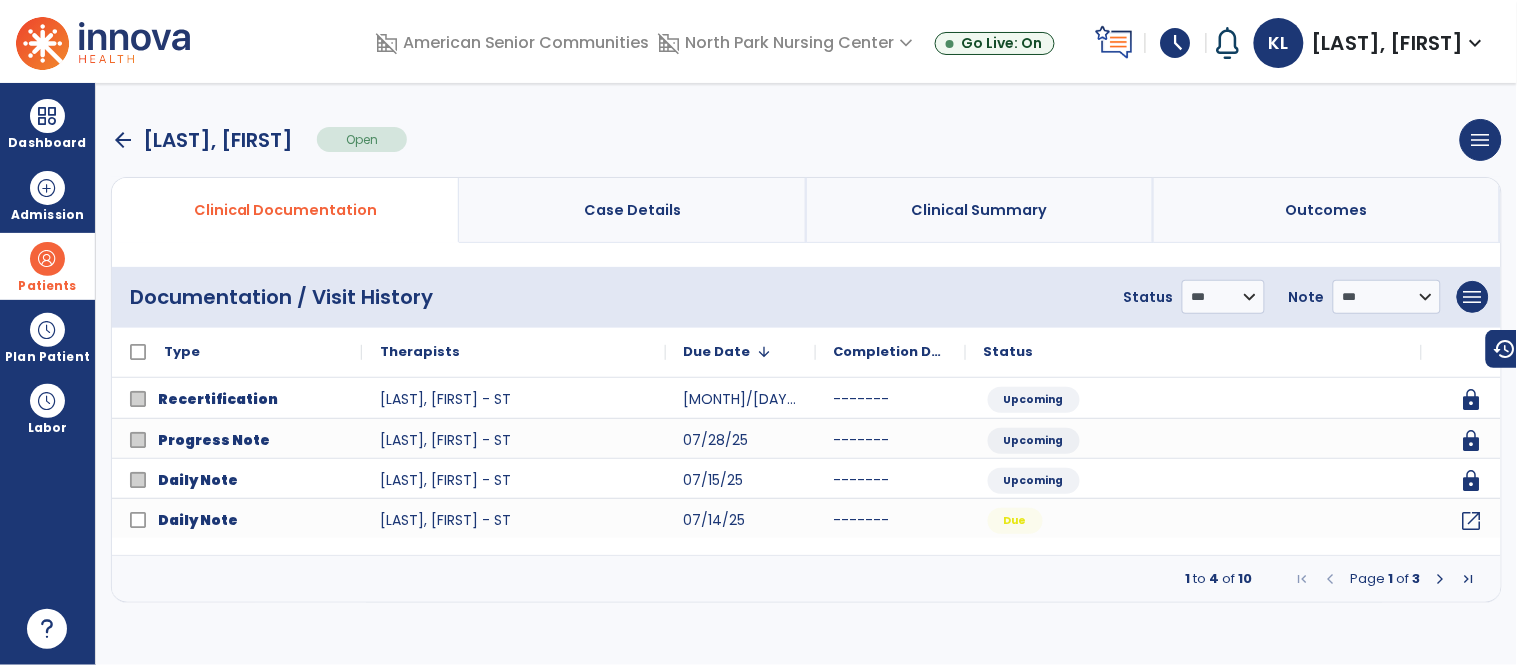 click at bounding box center (1441, 579) 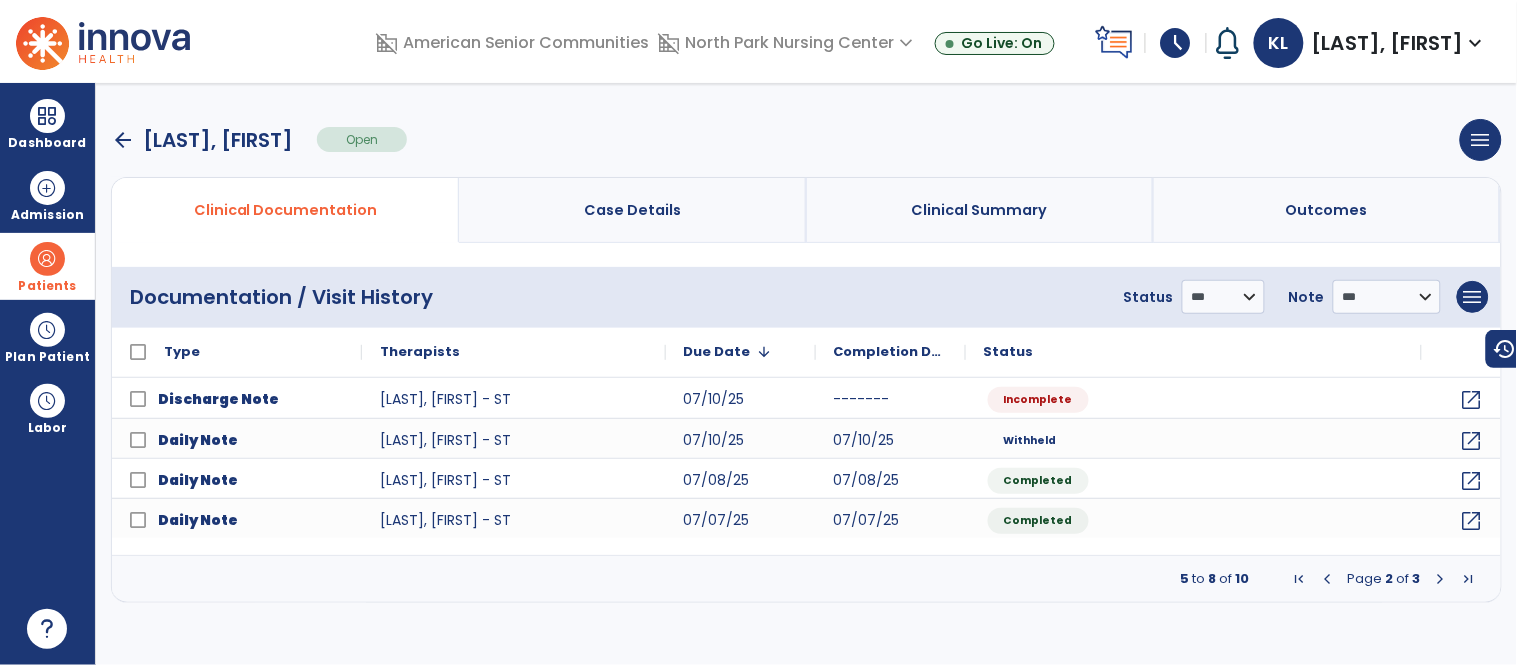 click at bounding box center (1441, 579) 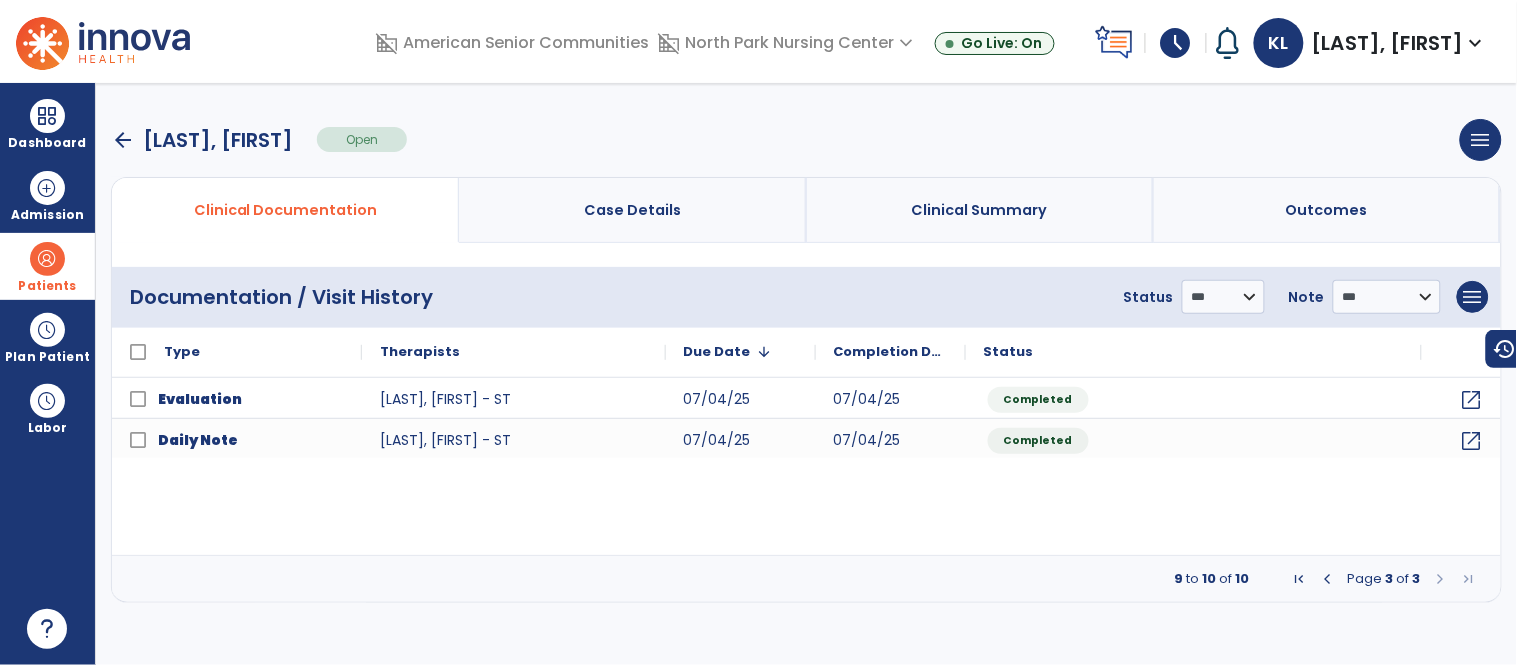 click at bounding box center (1441, 579) 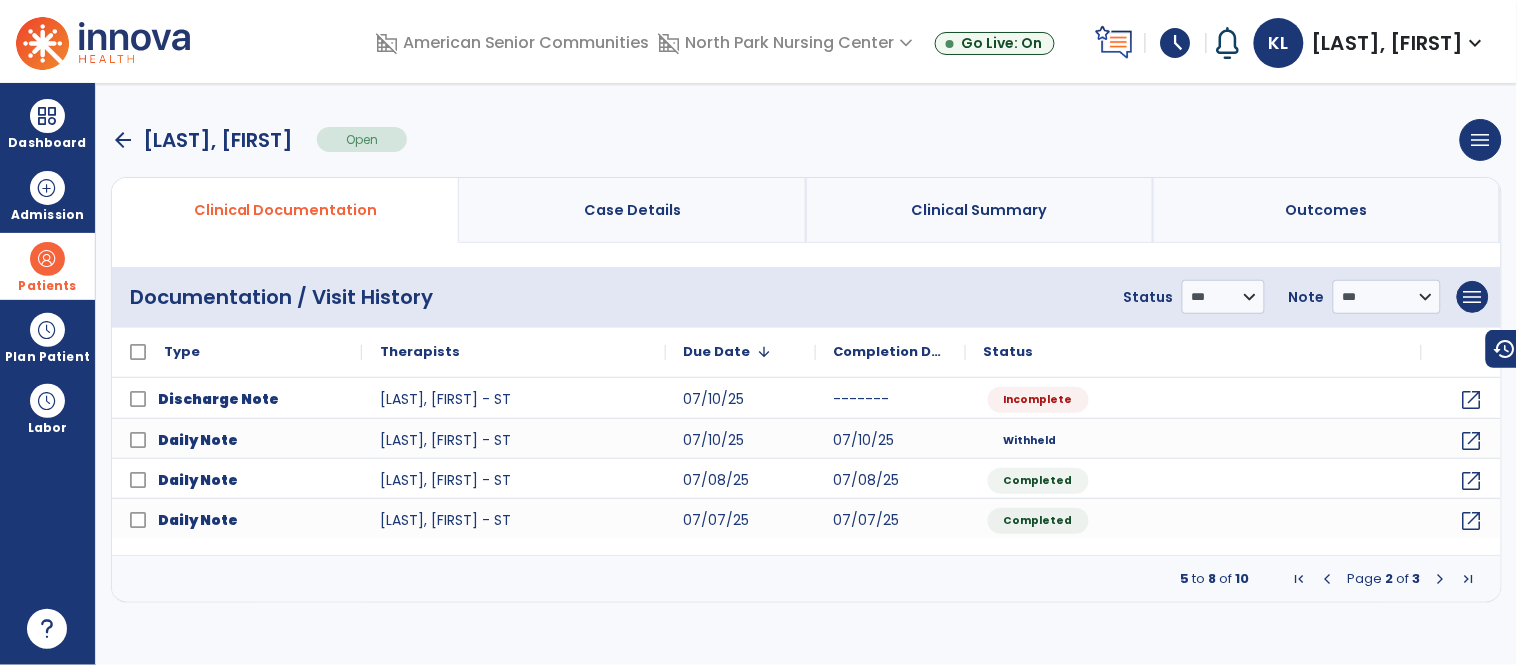 click at bounding box center (1328, 579) 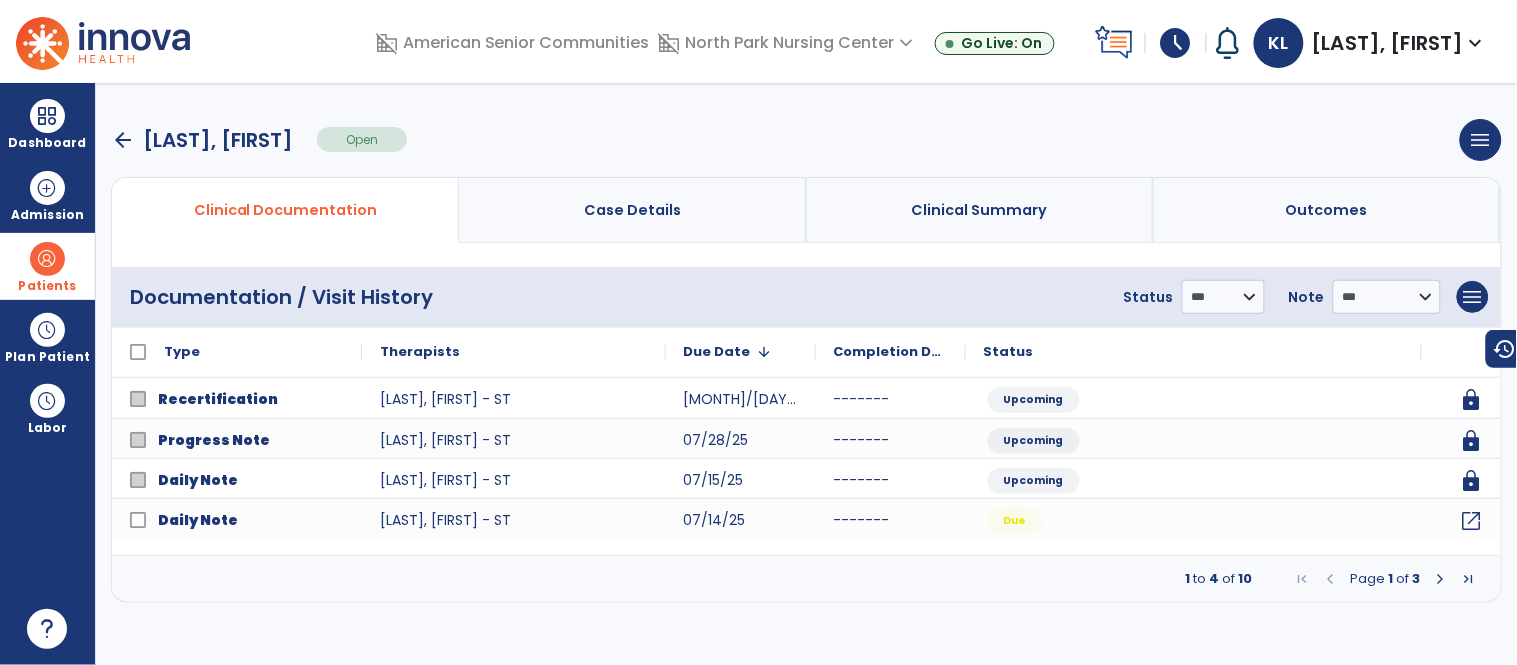 click on "arrow_back" at bounding box center [123, 140] 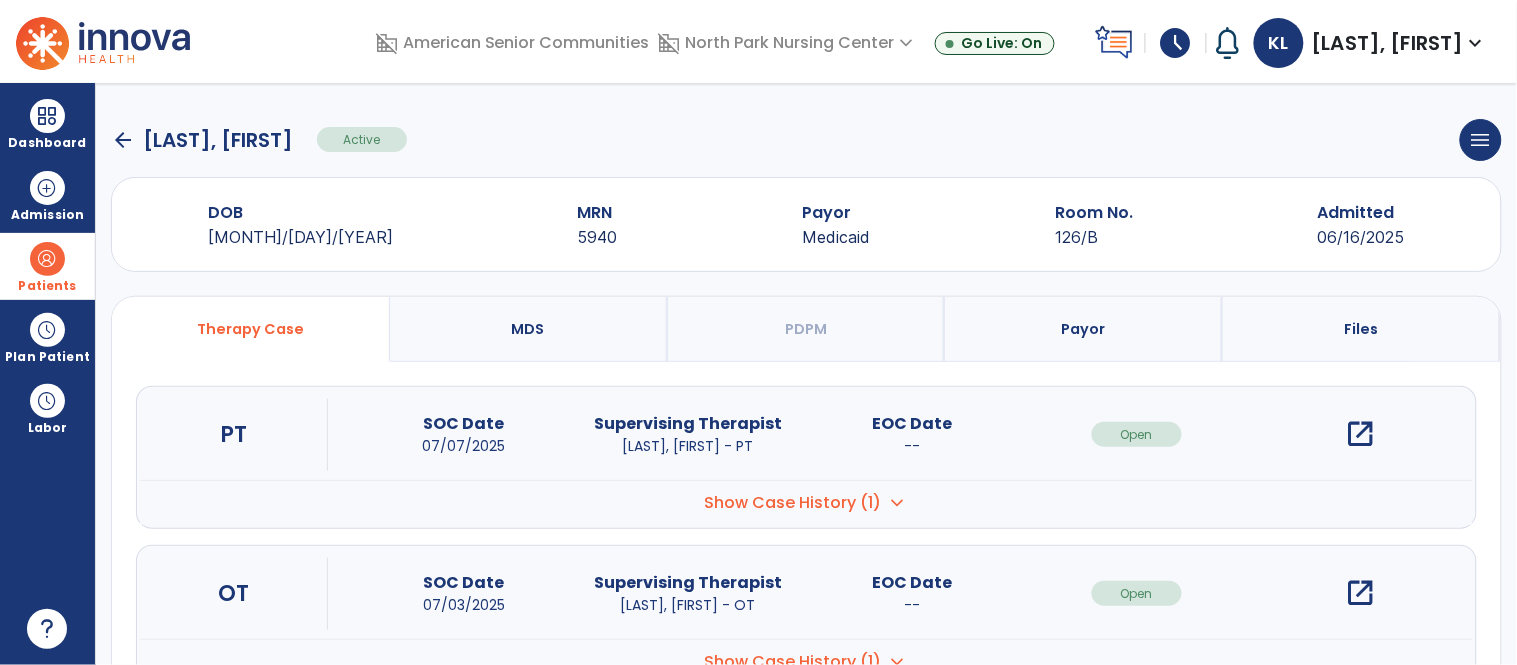 scroll, scrollTop: 231, scrollLeft: 0, axis: vertical 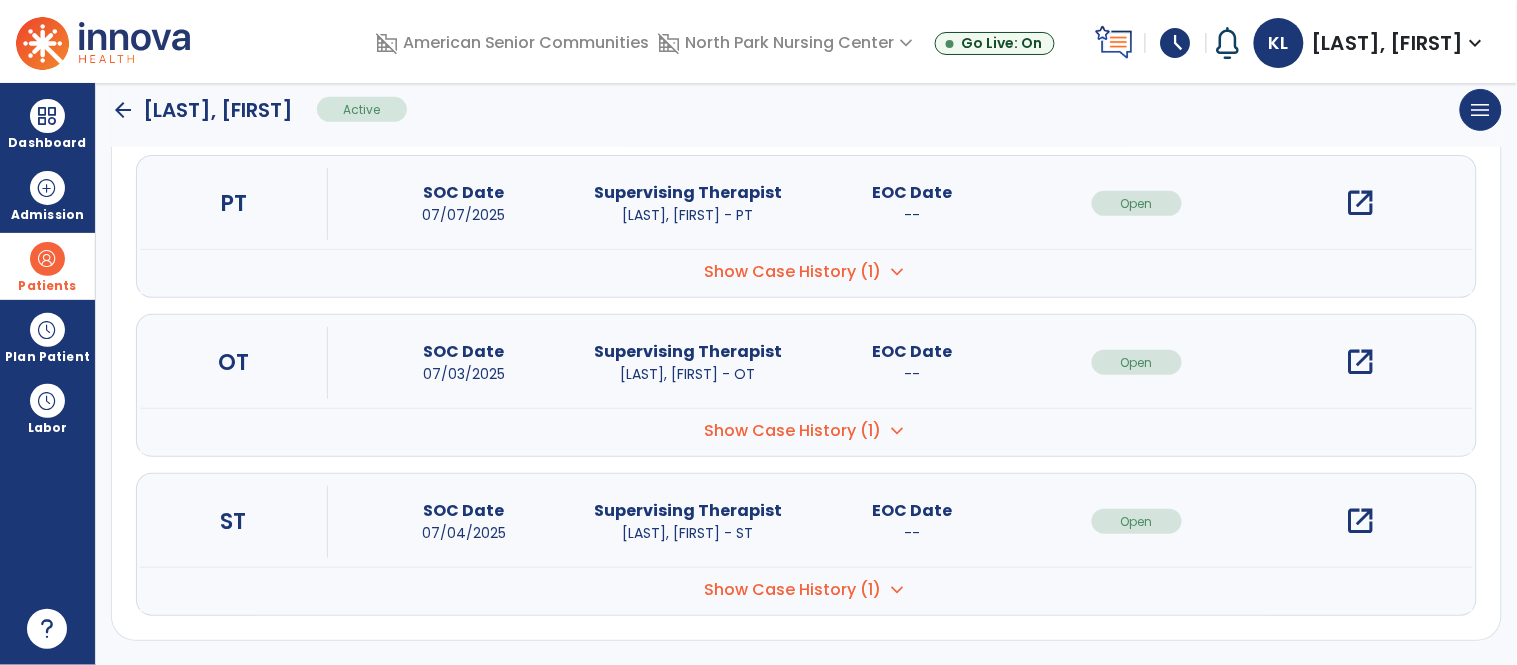 click on "Show Case History (1)     expand_more" at bounding box center (806, 271) 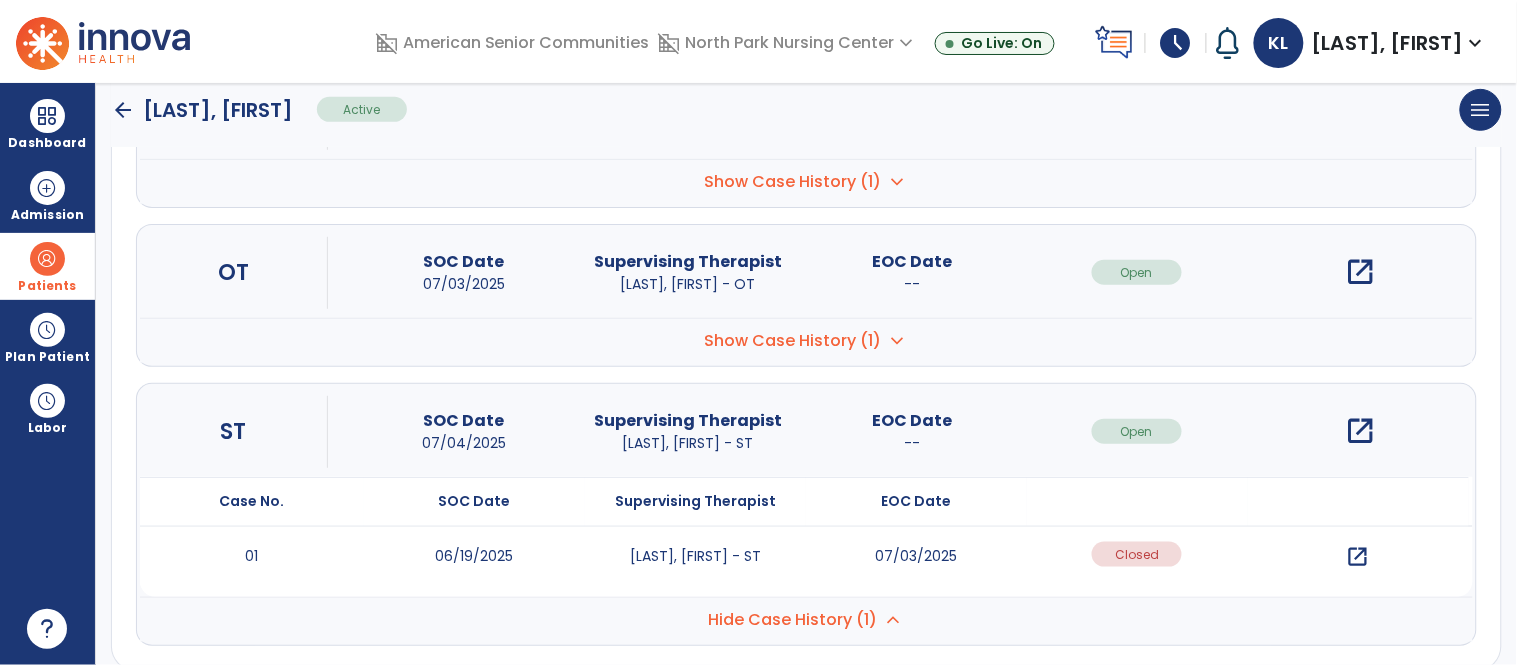 scroll, scrollTop: 327, scrollLeft: 0, axis: vertical 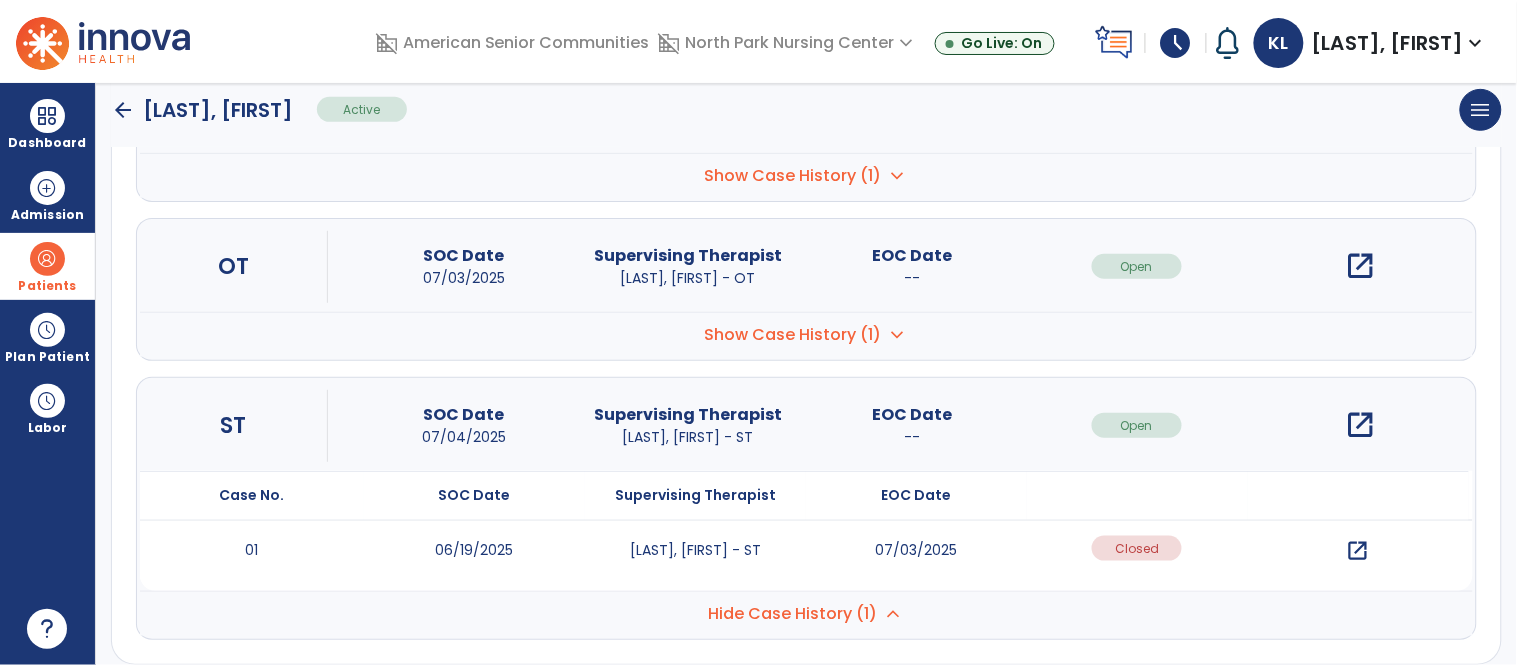 click on "open_in_new" at bounding box center (1354, 233) 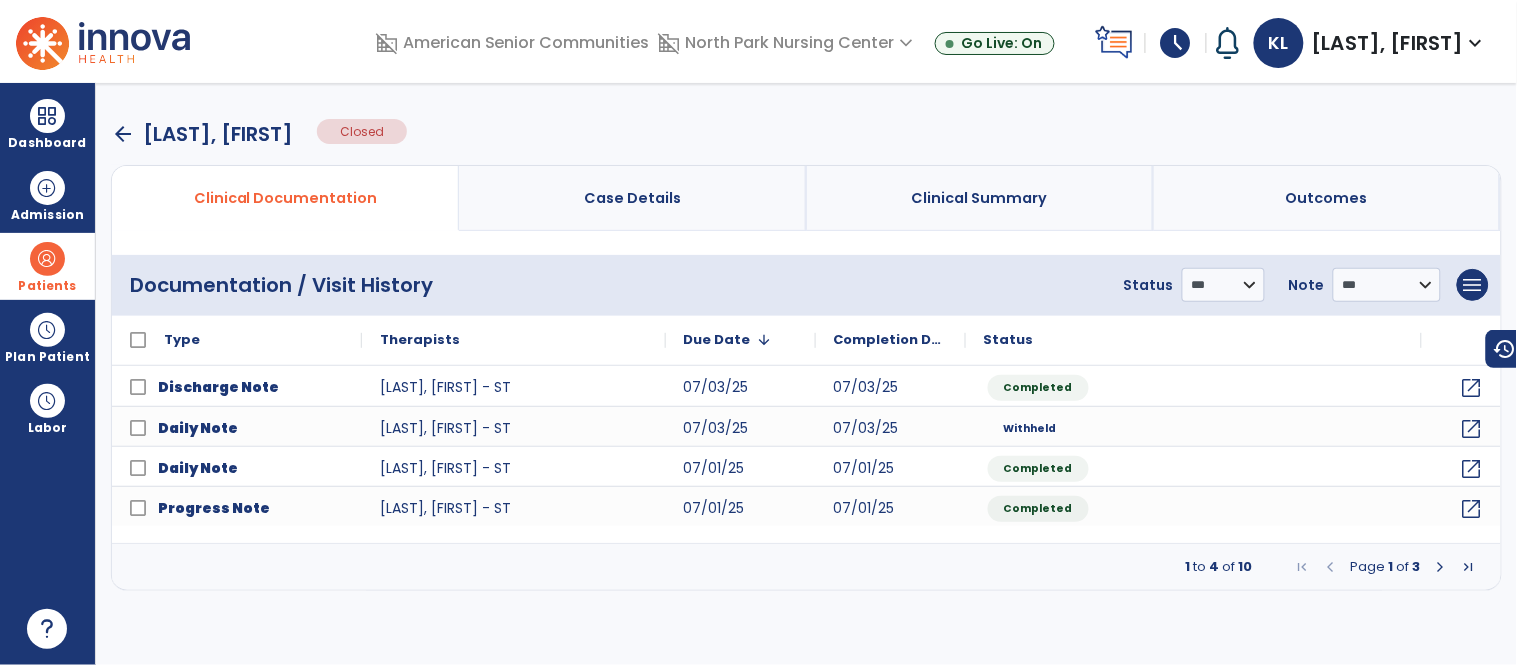 scroll, scrollTop: 0, scrollLeft: 0, axis: both 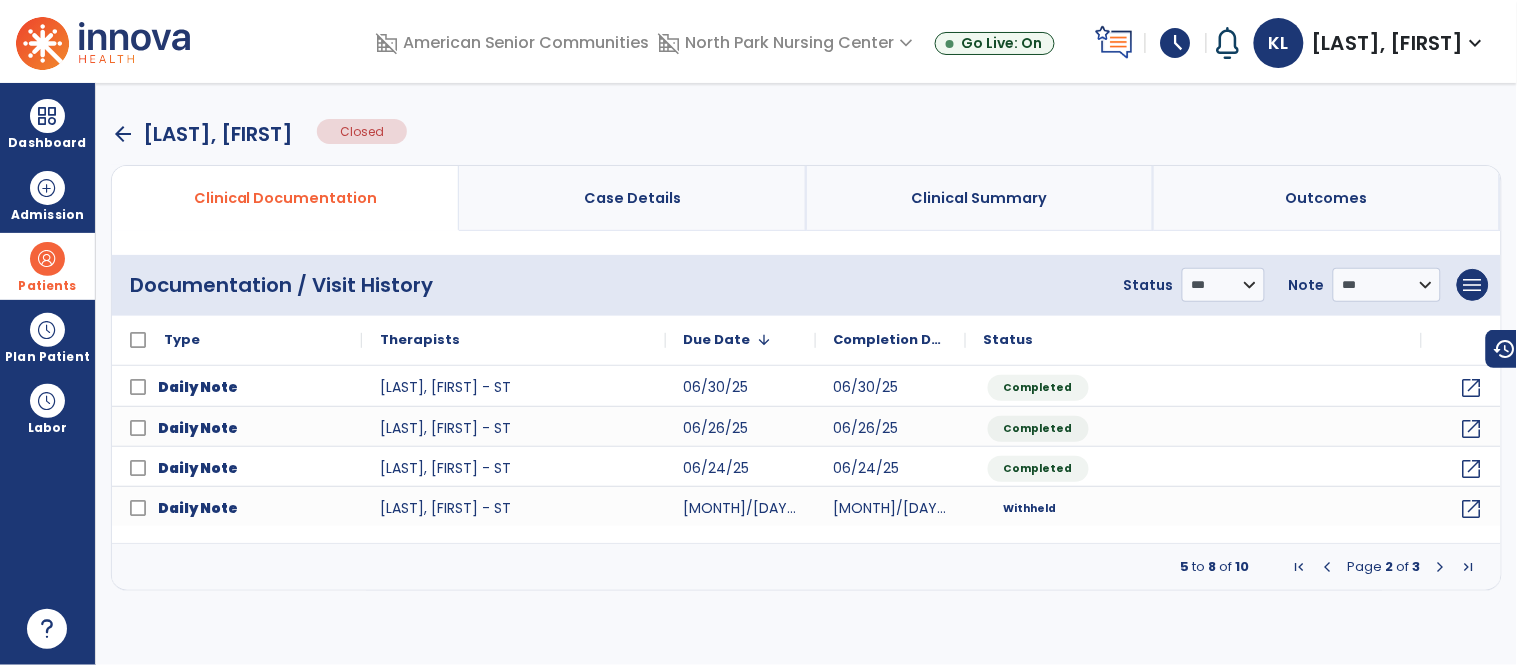 click at bounding box center (1441, 567) 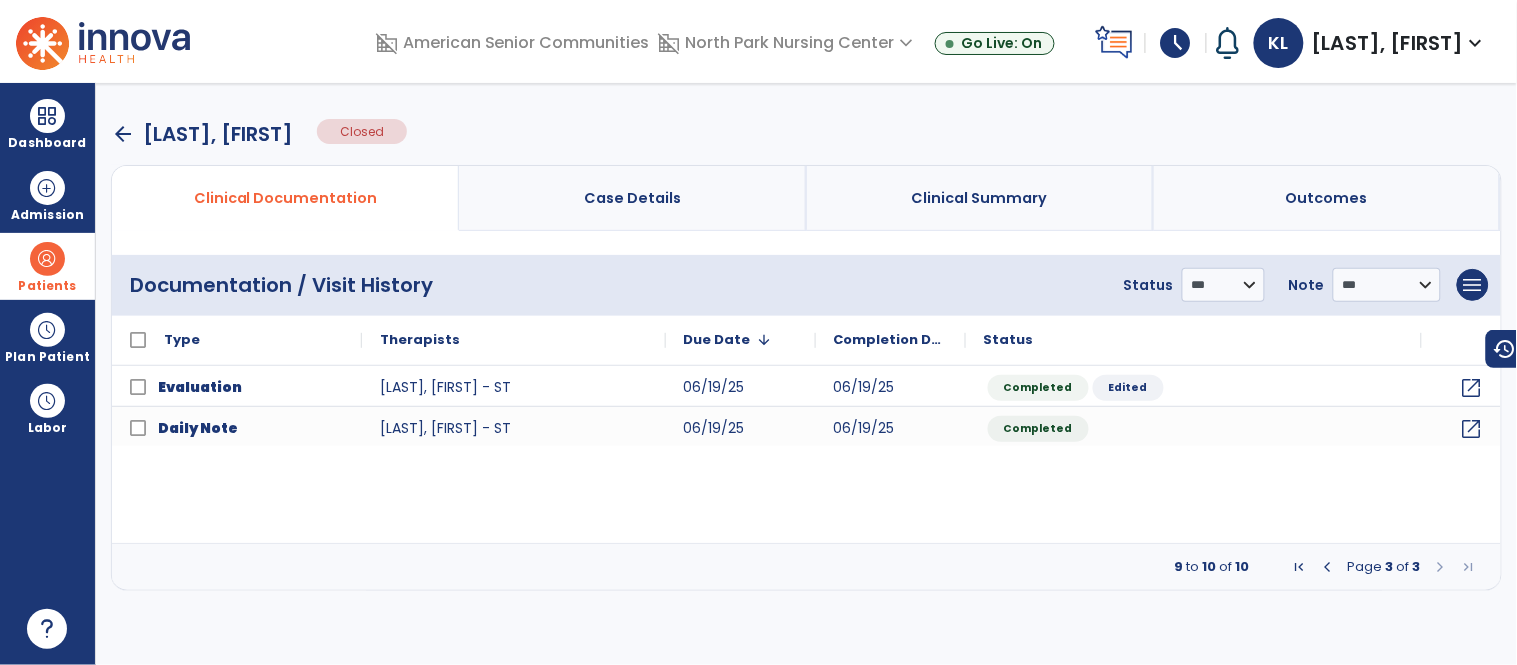 click at bounding box center [1328, 567] 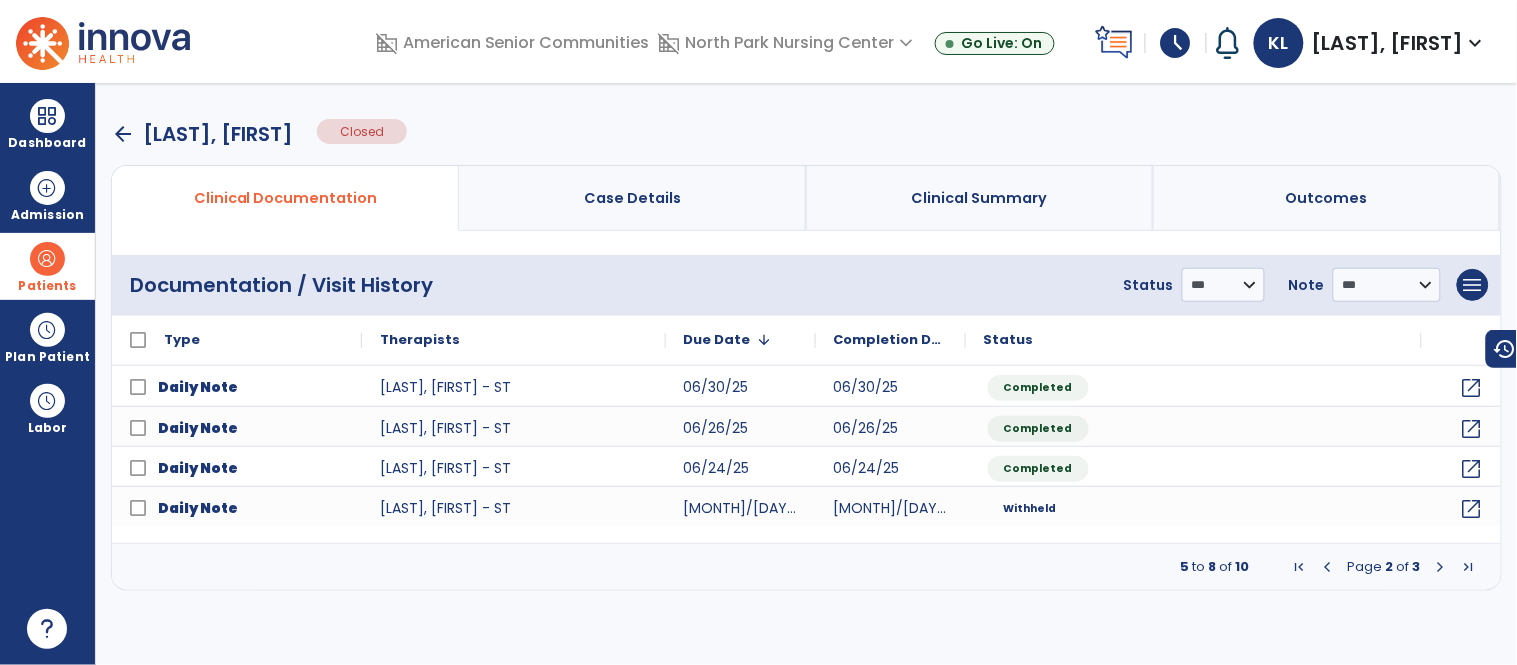 click at bounding box center (1328, 567) 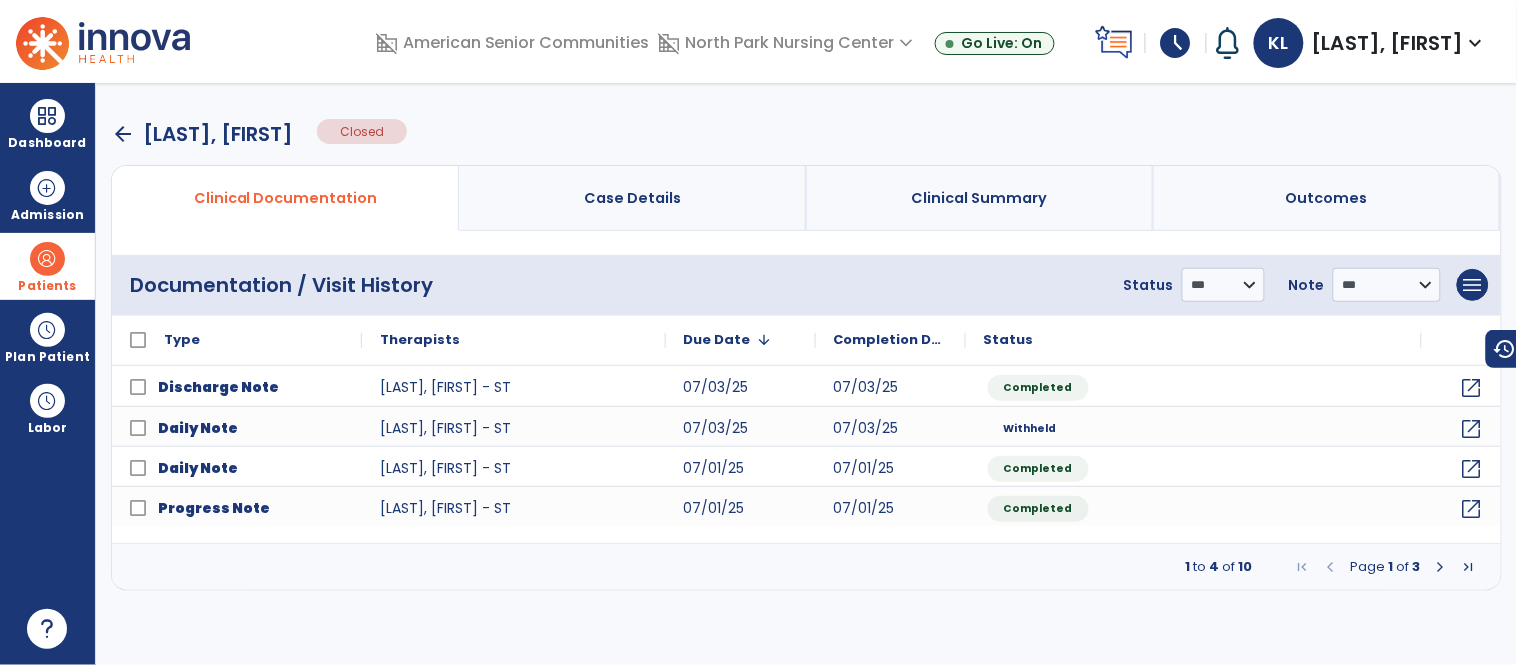 click on "arrow_back" at bounding box center [123, 134] 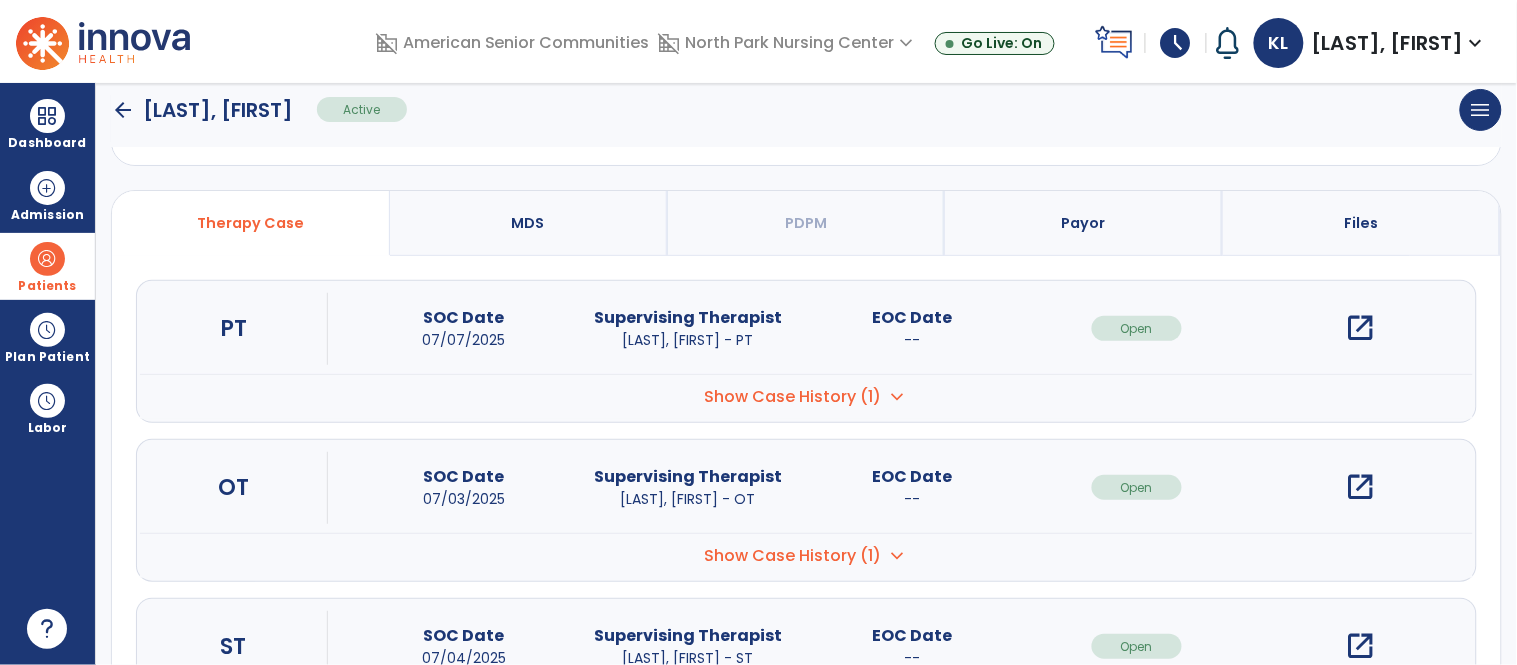 scroll, scrollTop: 231, scrollLeft: 0, axis: vertical 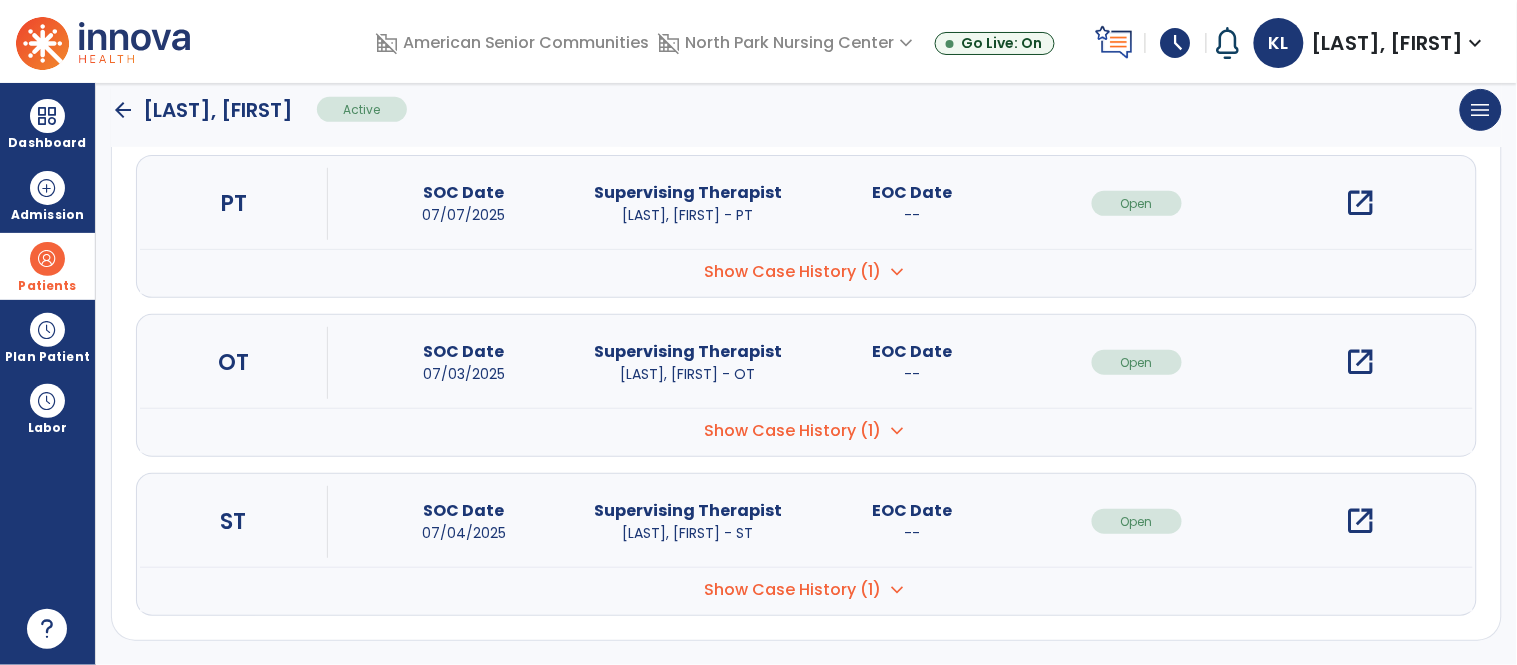 click on "open_in_new" at bounding box center [1361, 521] 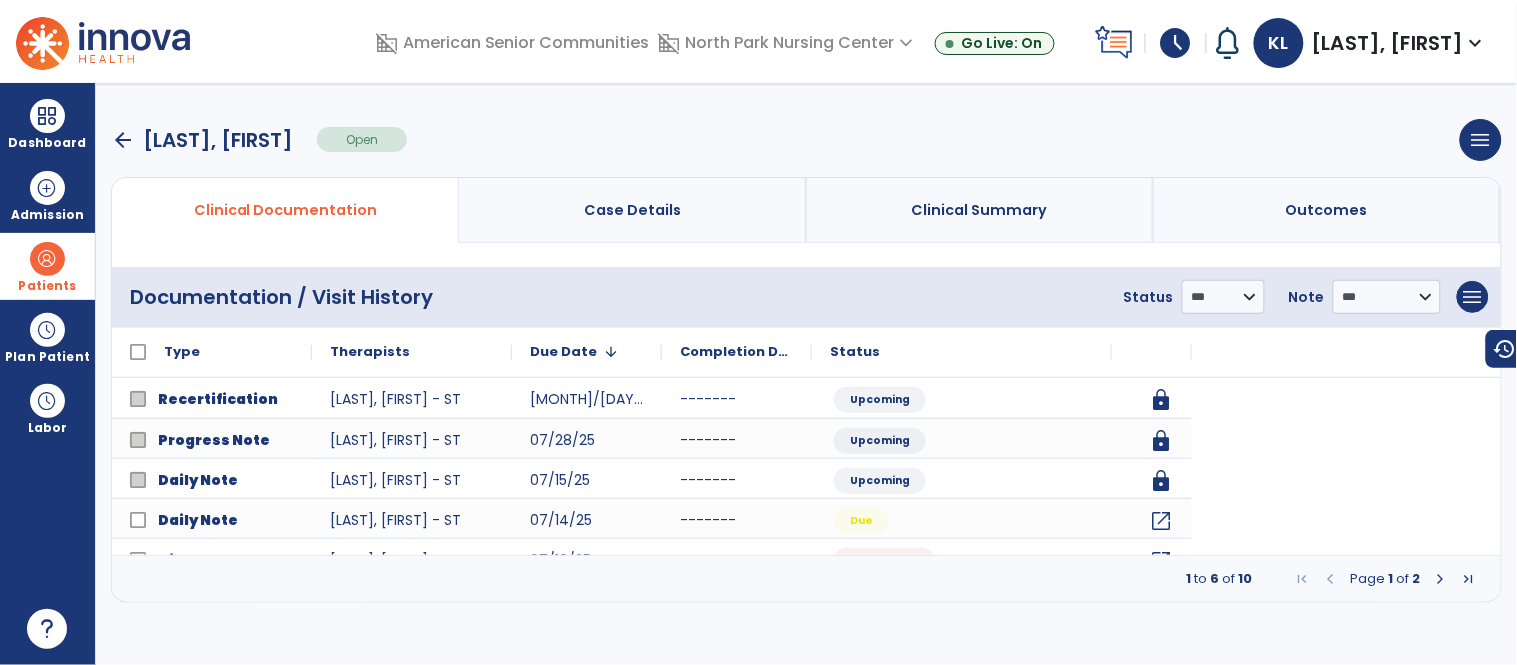 scroll, scrollTop: 0, scrollLeft: 0, axis: both 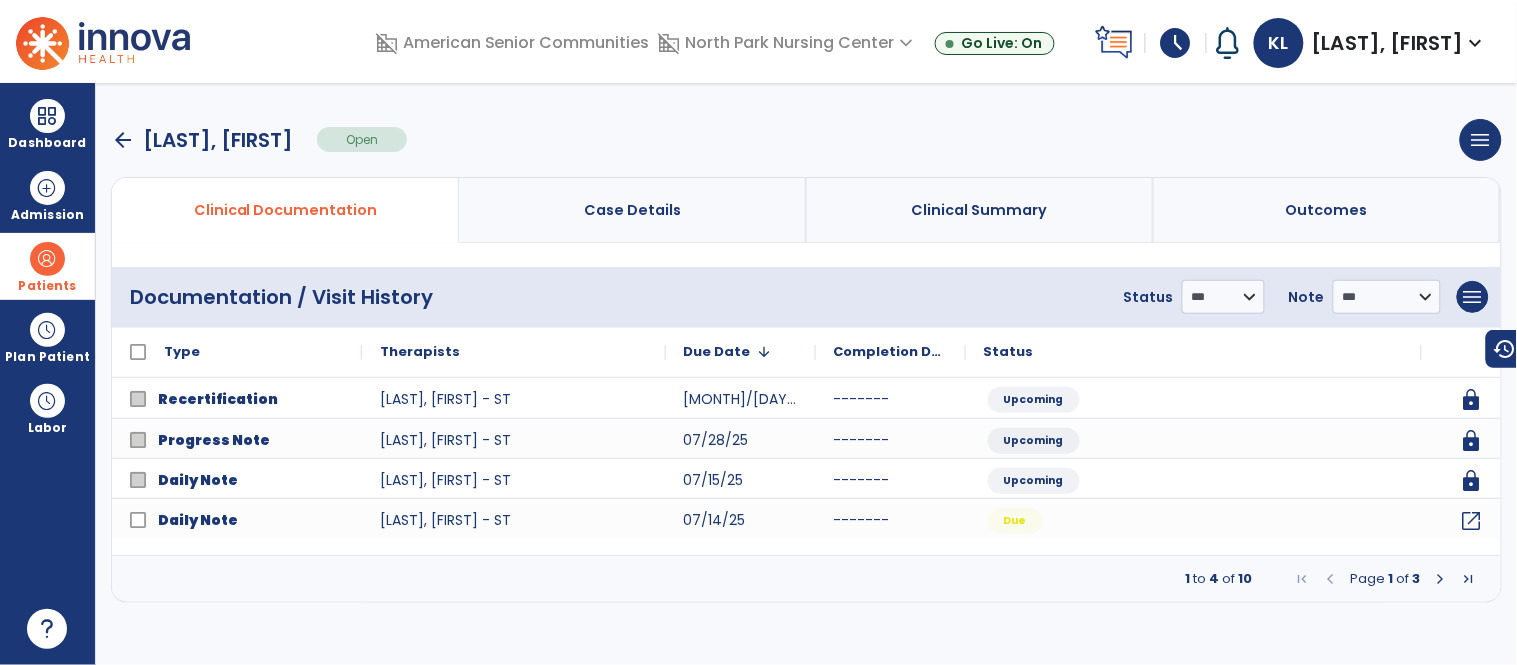 click at bounding box center (1441, 579) 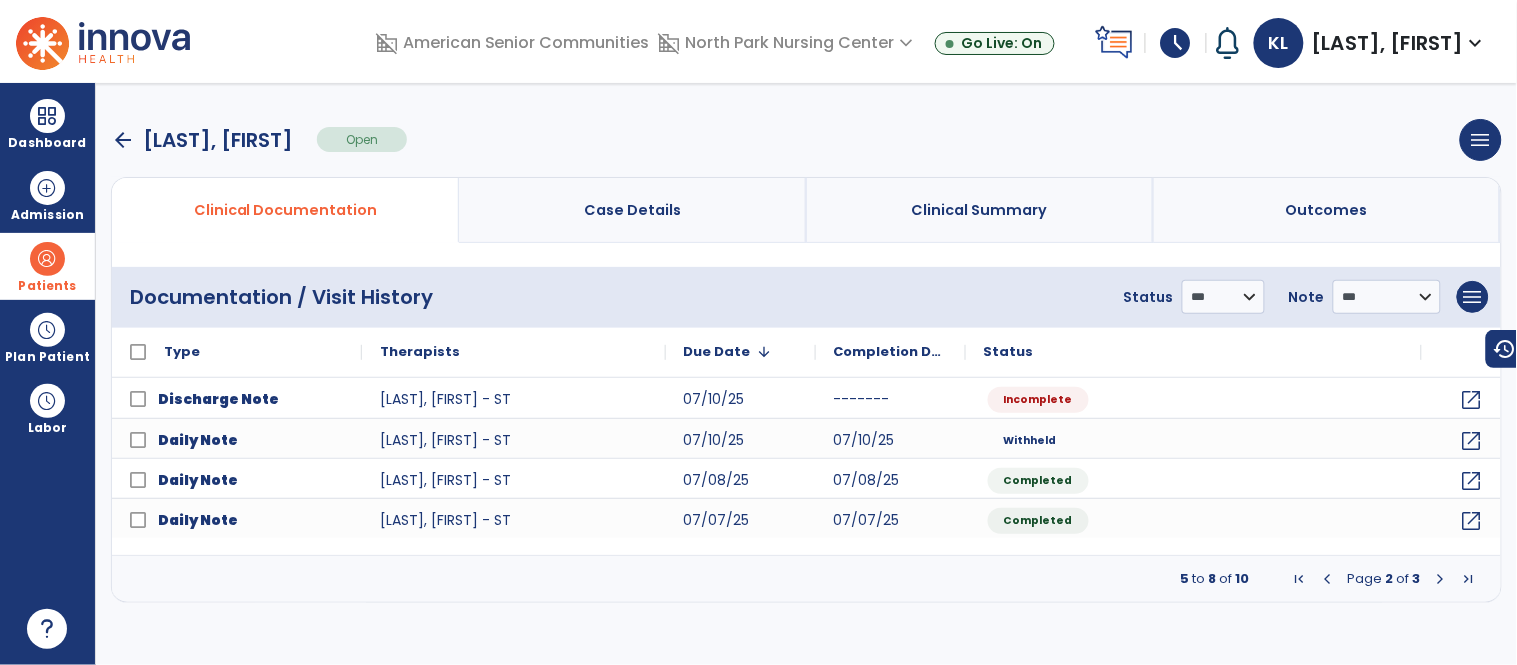 click at bounding box center [1441, 579] 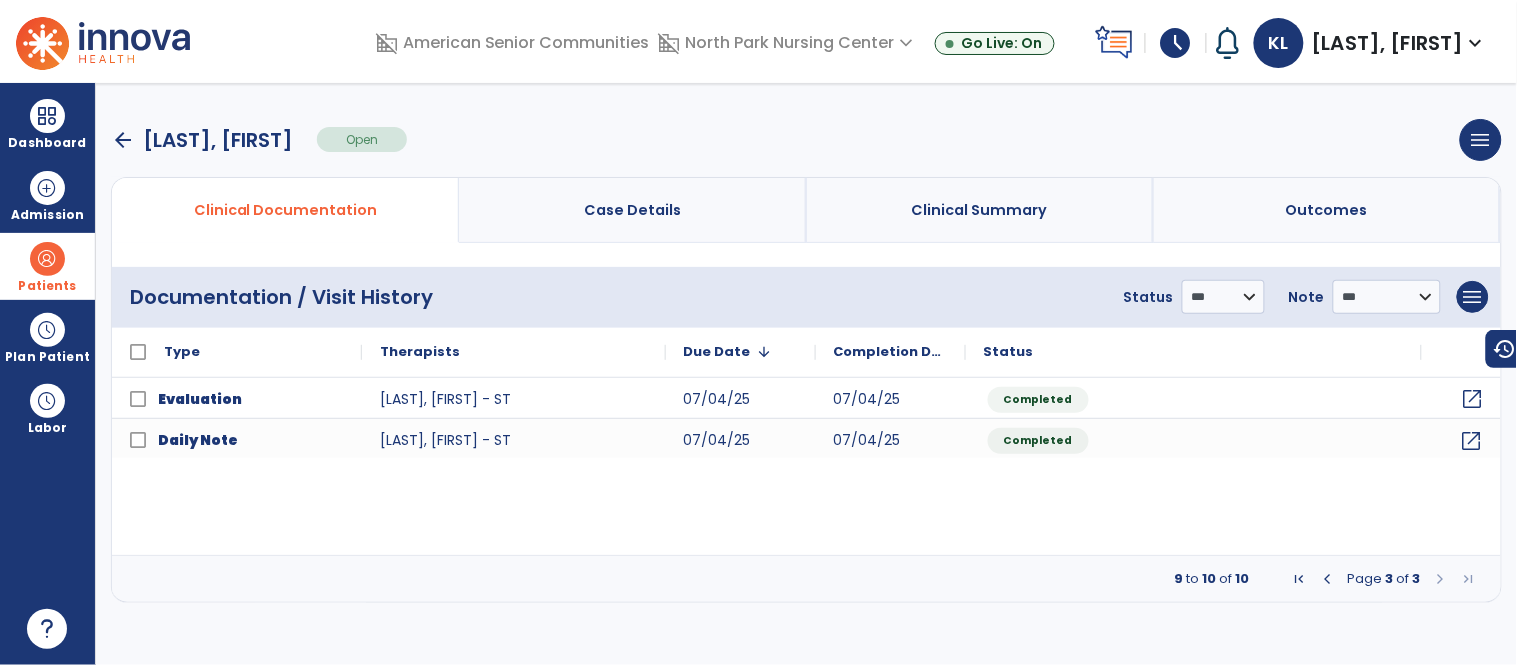 click on "open_in_new" 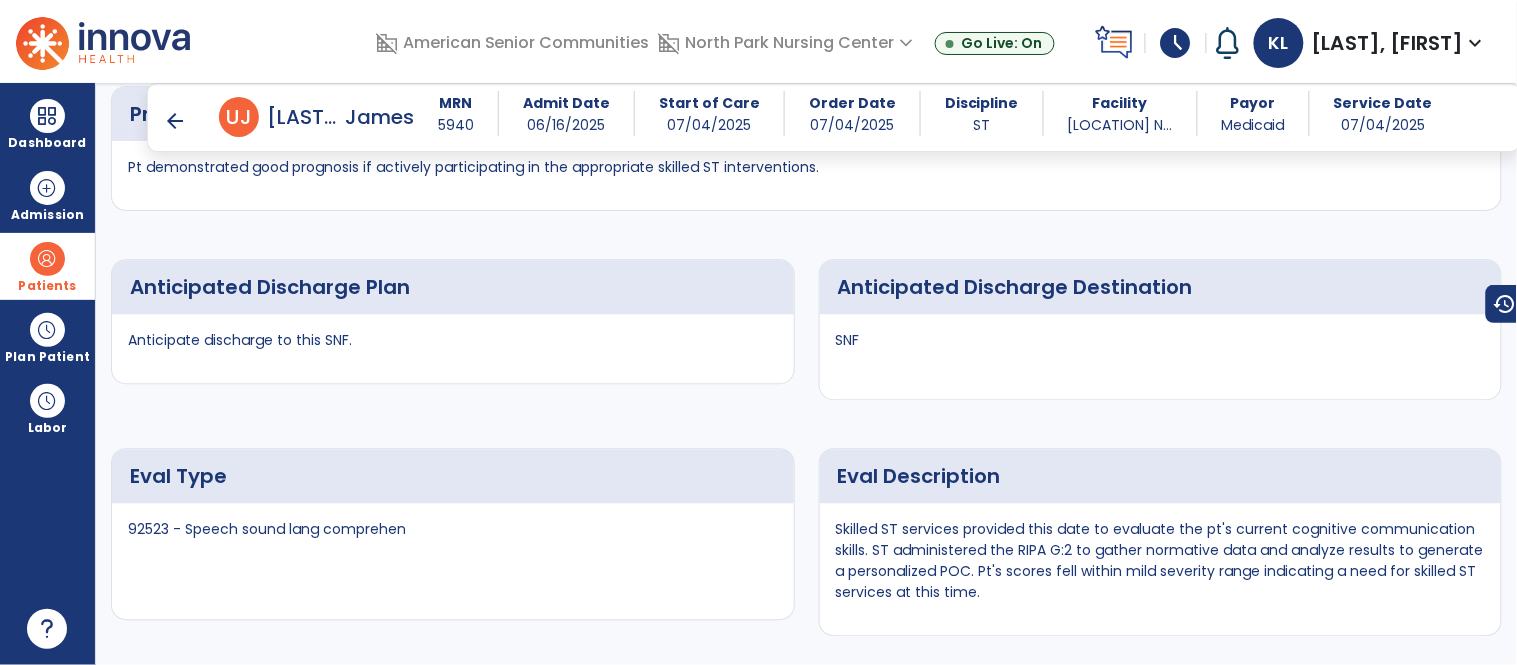 scroll, scrollTop: 7044, scrollLeft: 0, axis: vertical 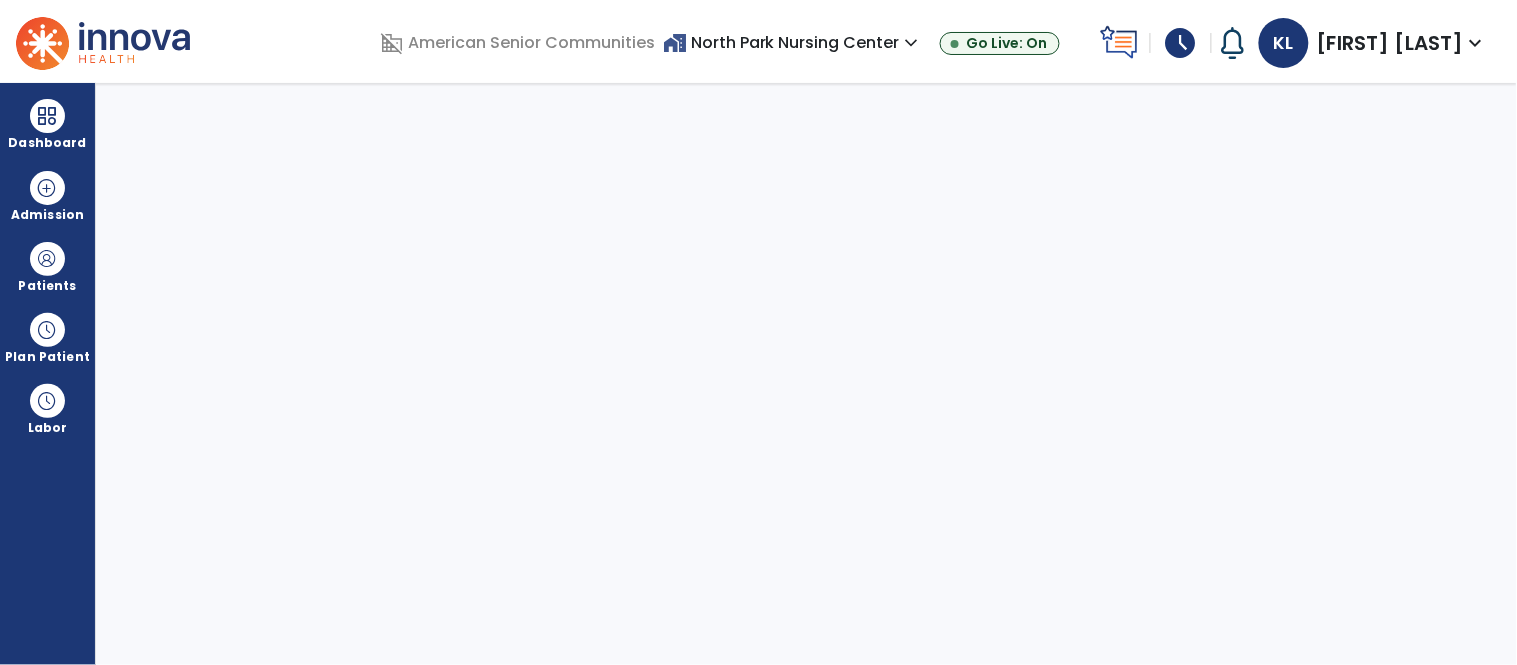 select on "****" 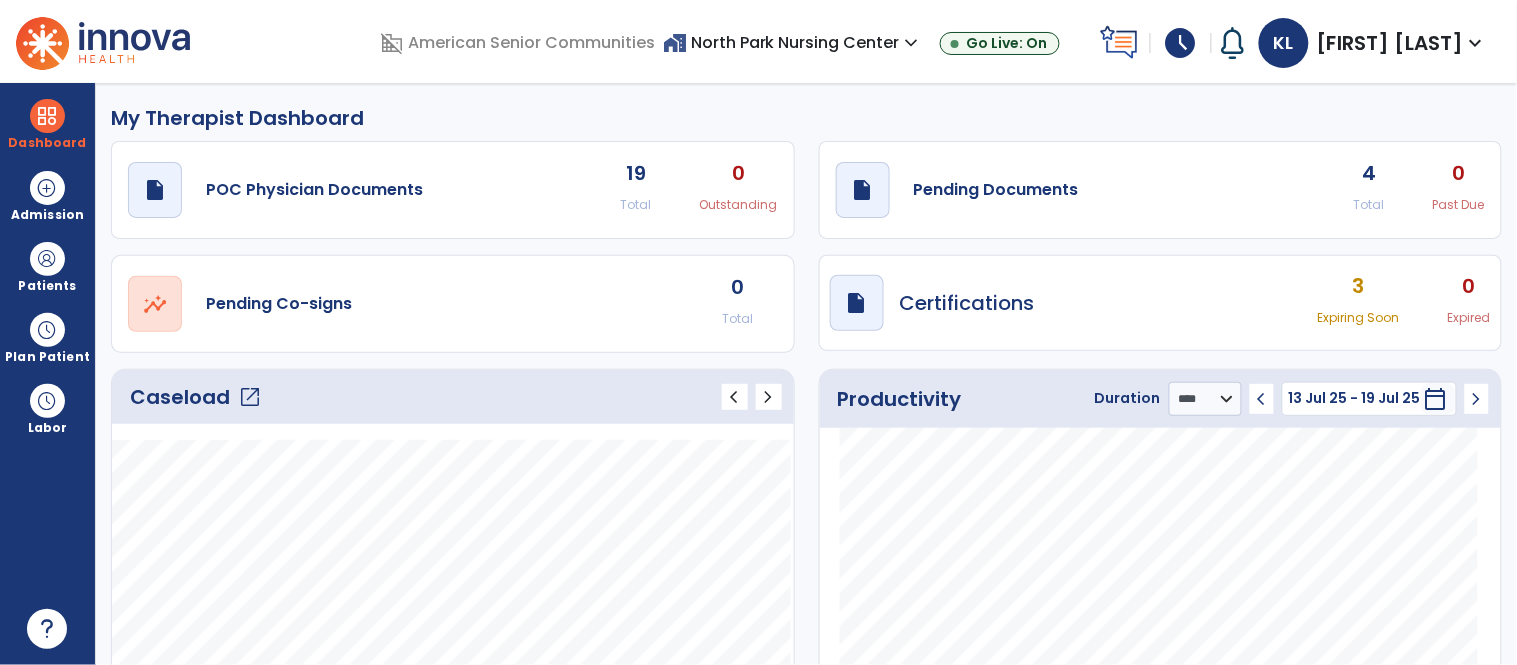 scroll, scrollTop: 183, scrollLeft: 0, axis: vertical 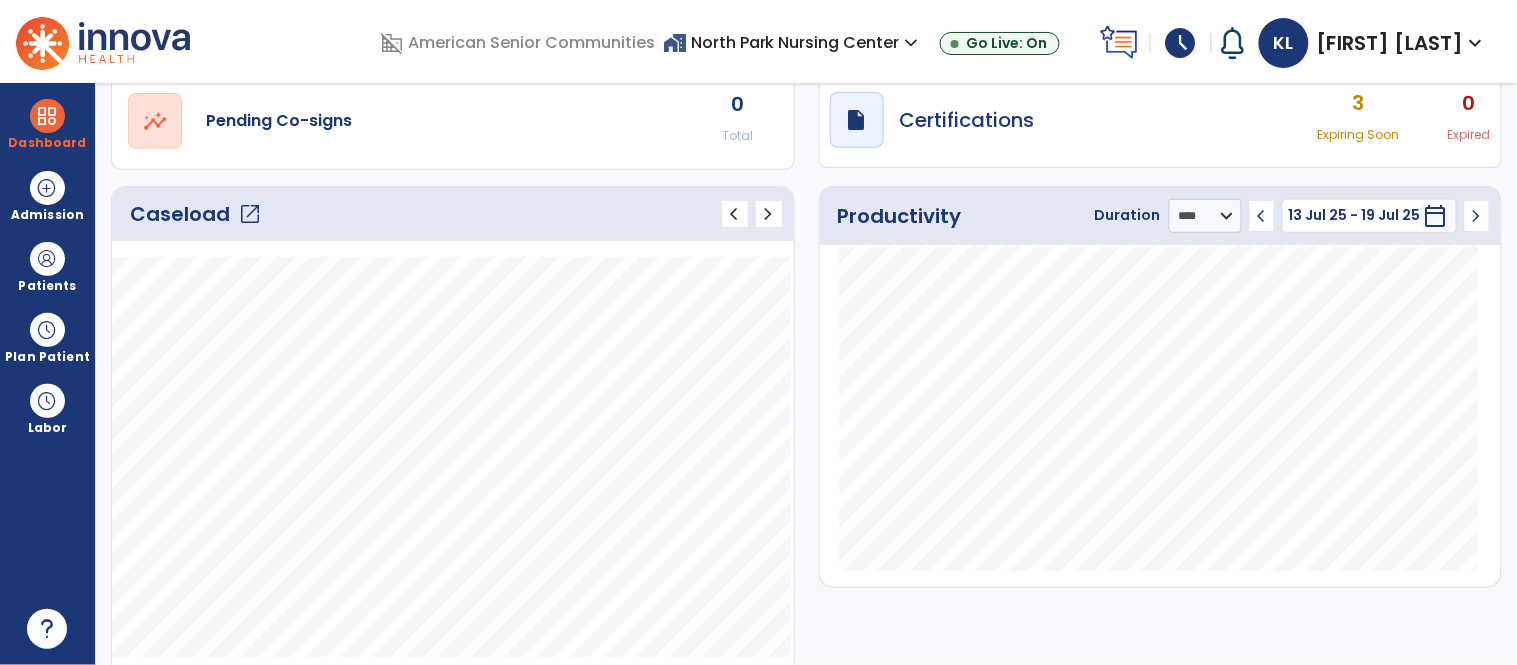 click on "open_in_new" 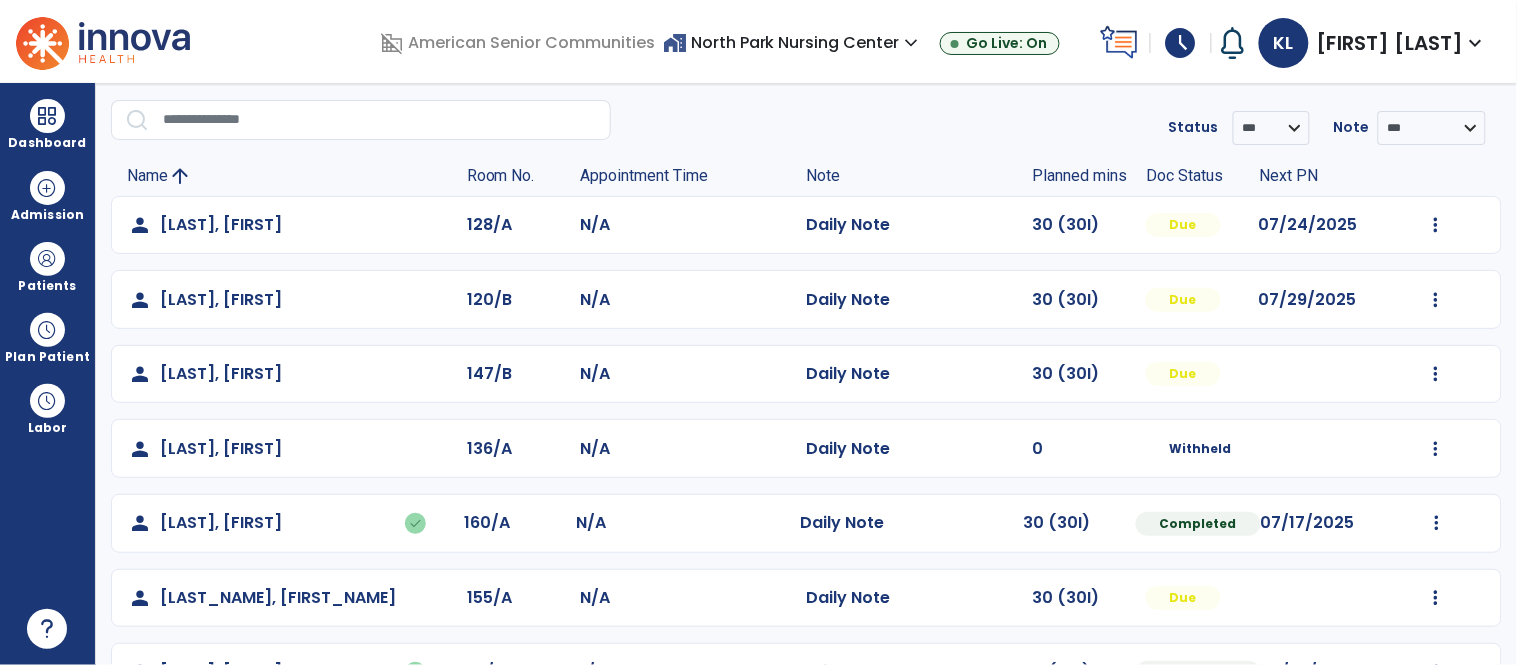 scroll, scrollTop: 0, scrollLeft: 0, axis: both 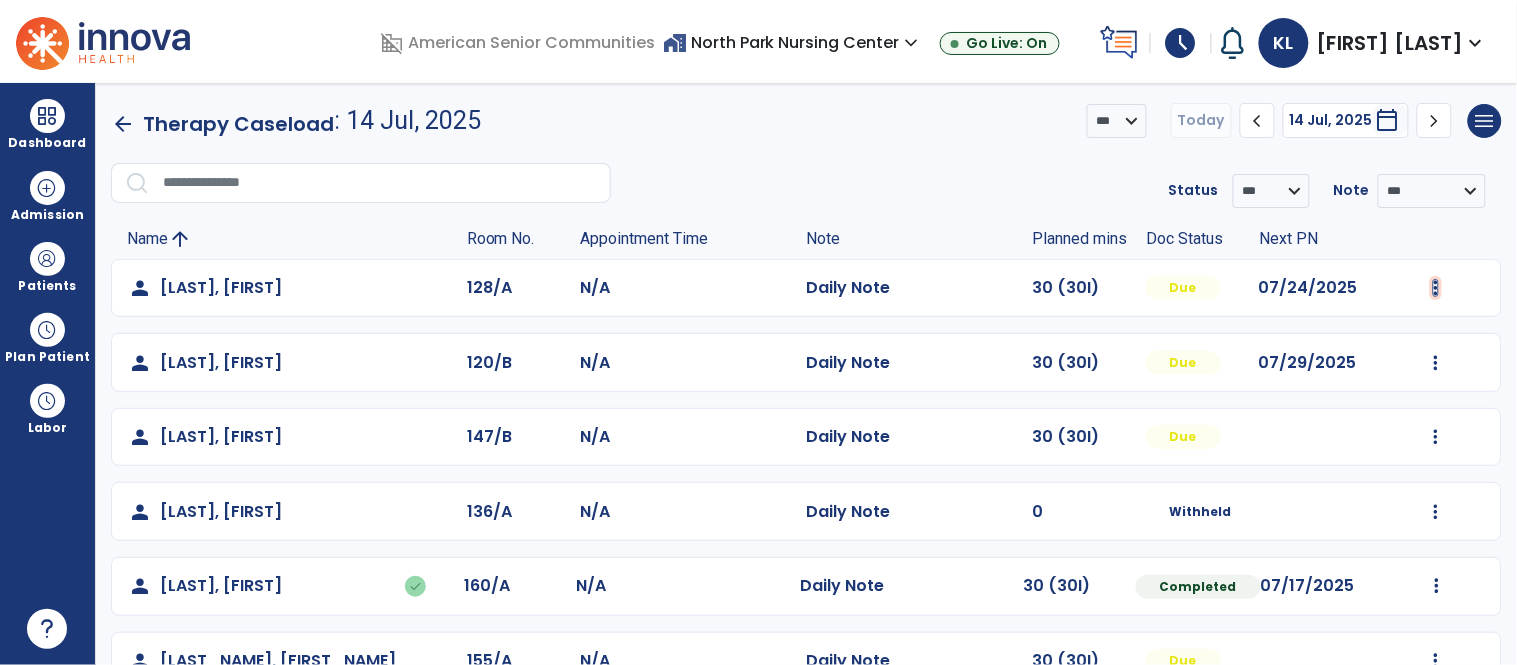 click at bounding box center (1436, 288) 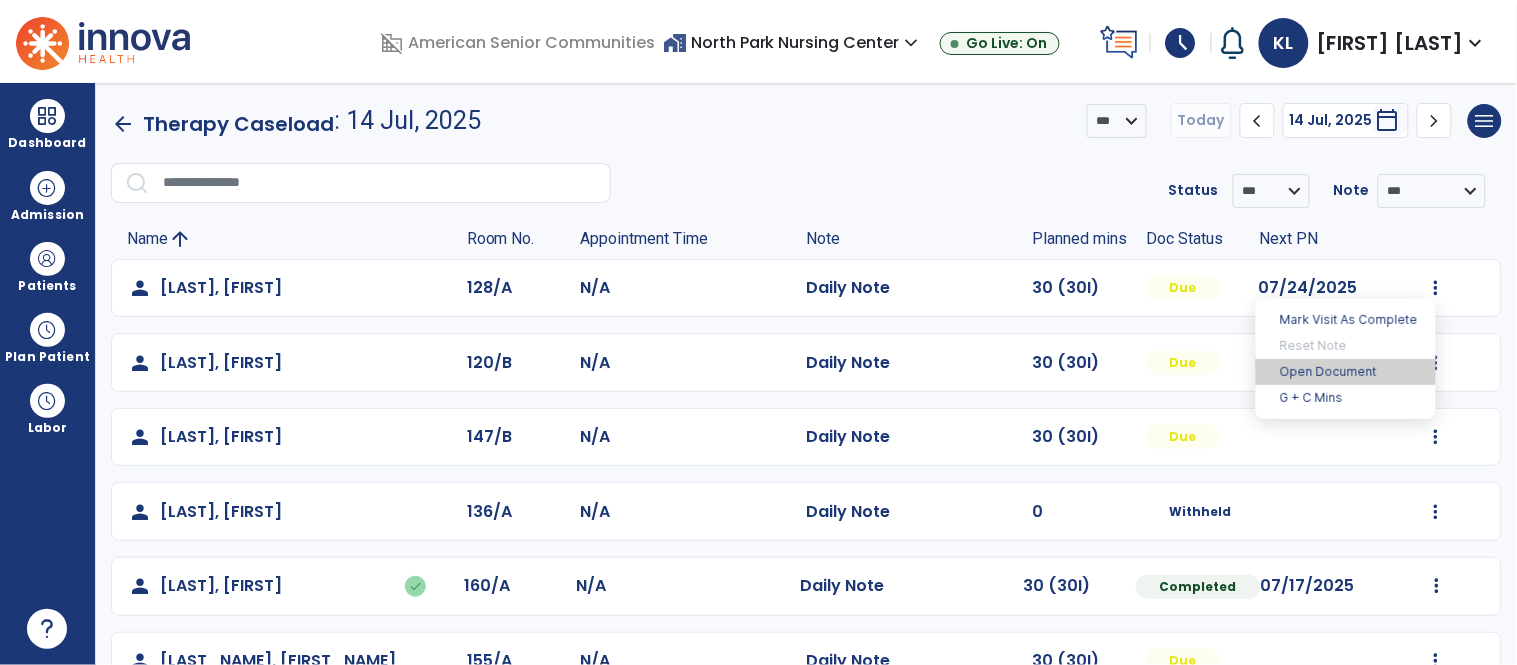 click on "Open Document" at bounding box center [1346, 372] 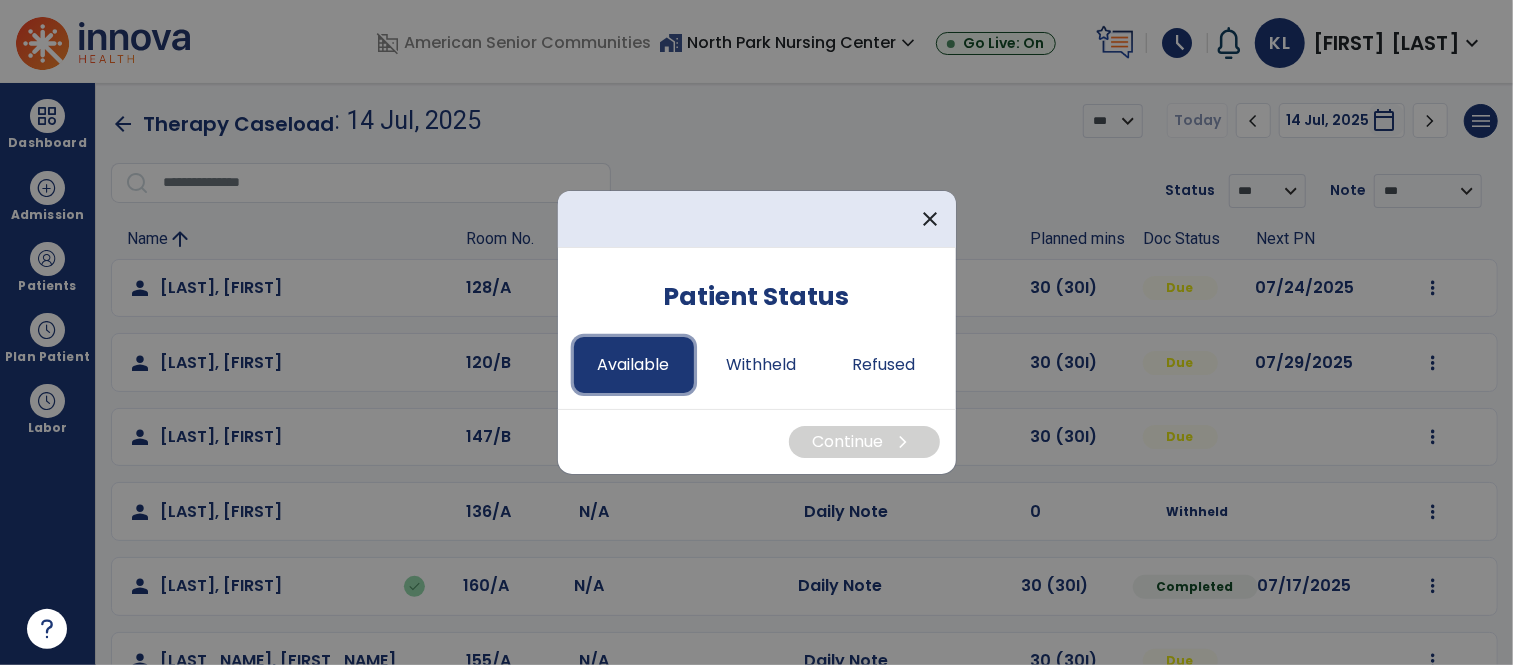 click on "Available" at bounding box center (634, 365) 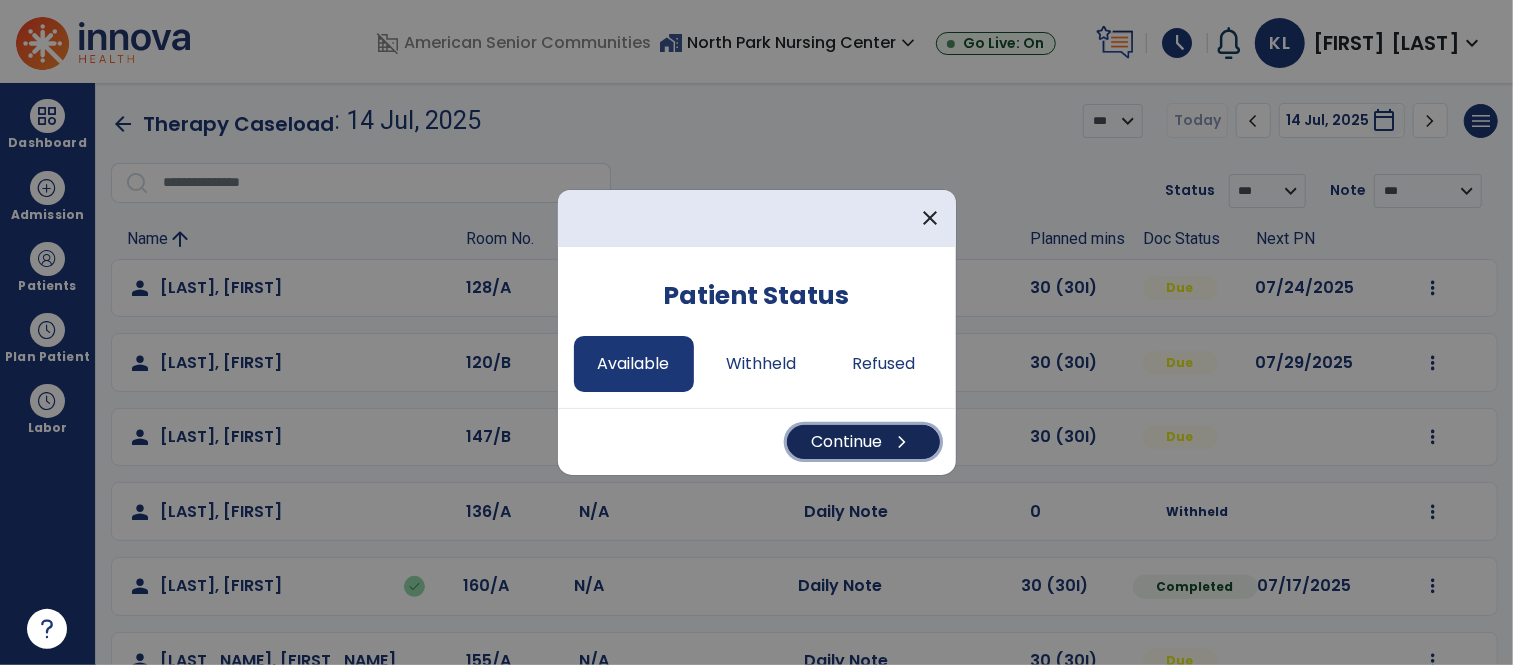click on "Continue   chevron_right" at bounding box center (863, 442) 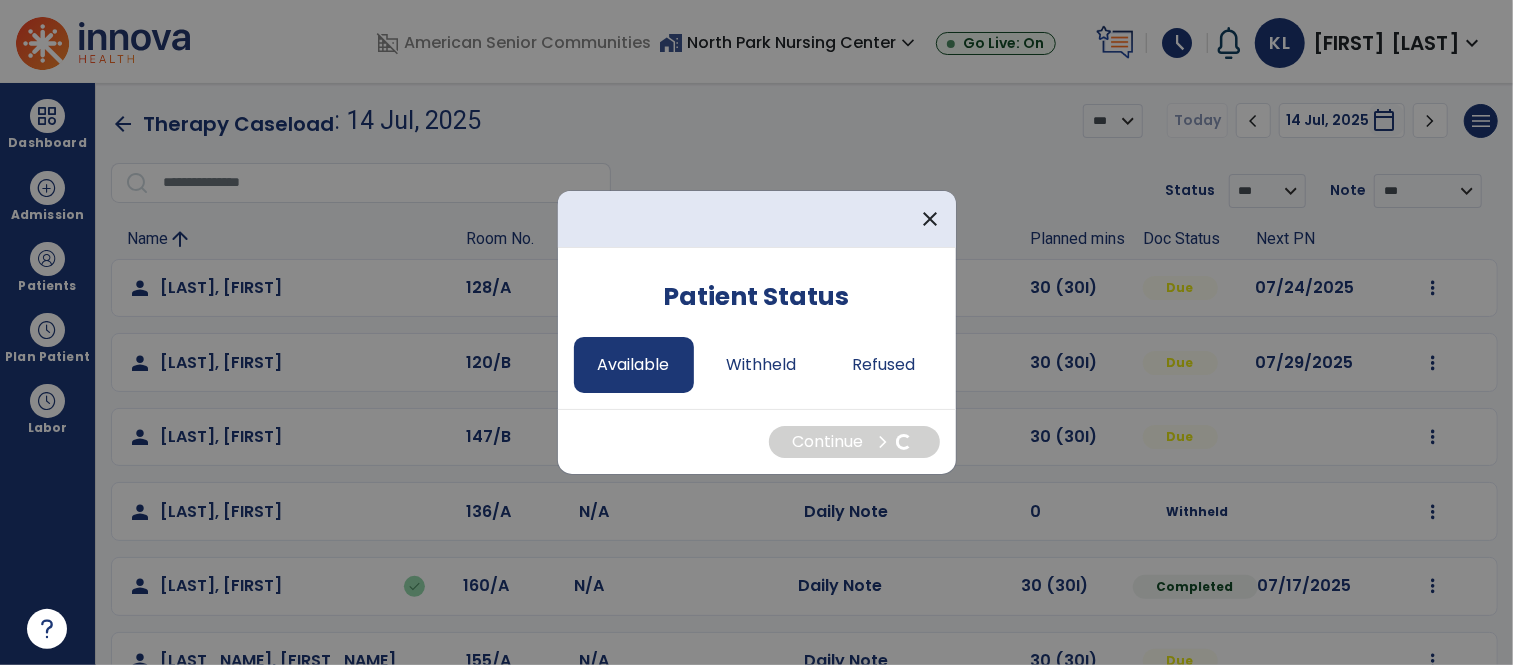 select on "*" 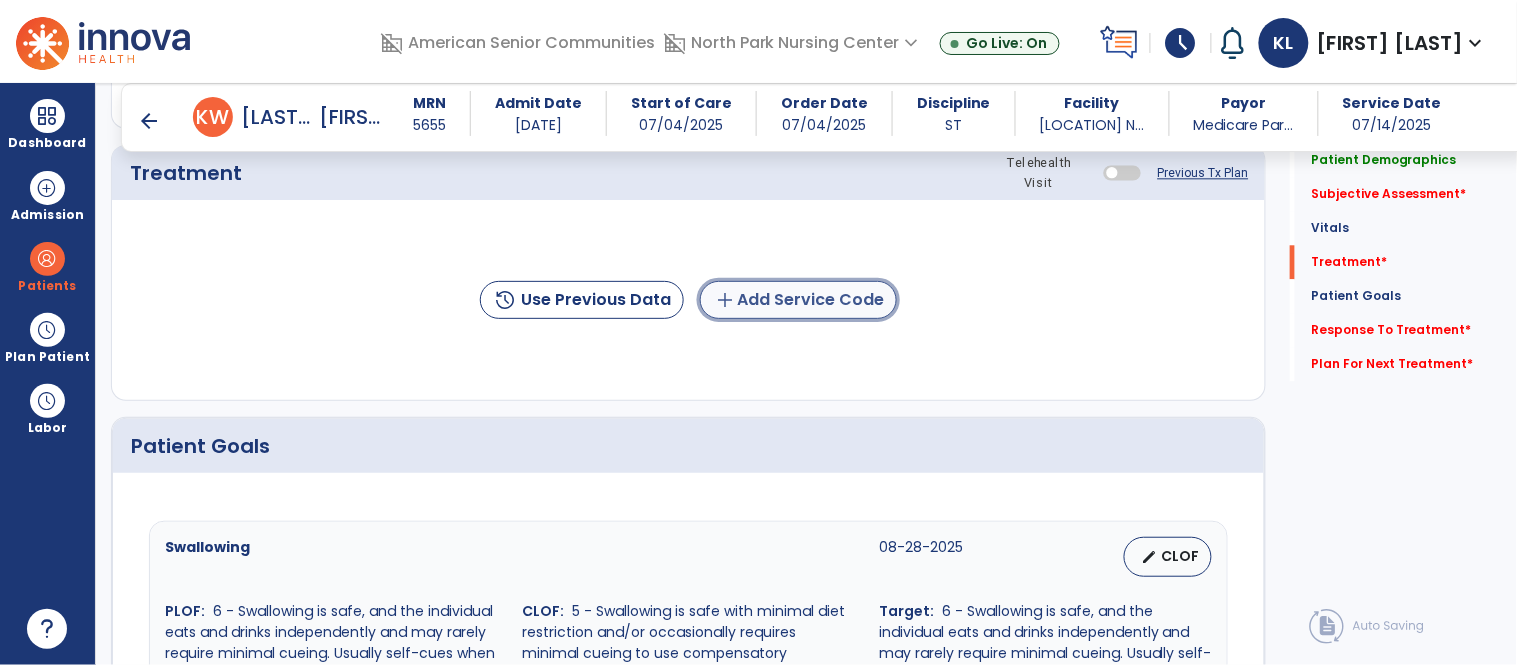 click on "add  Add Service Code" 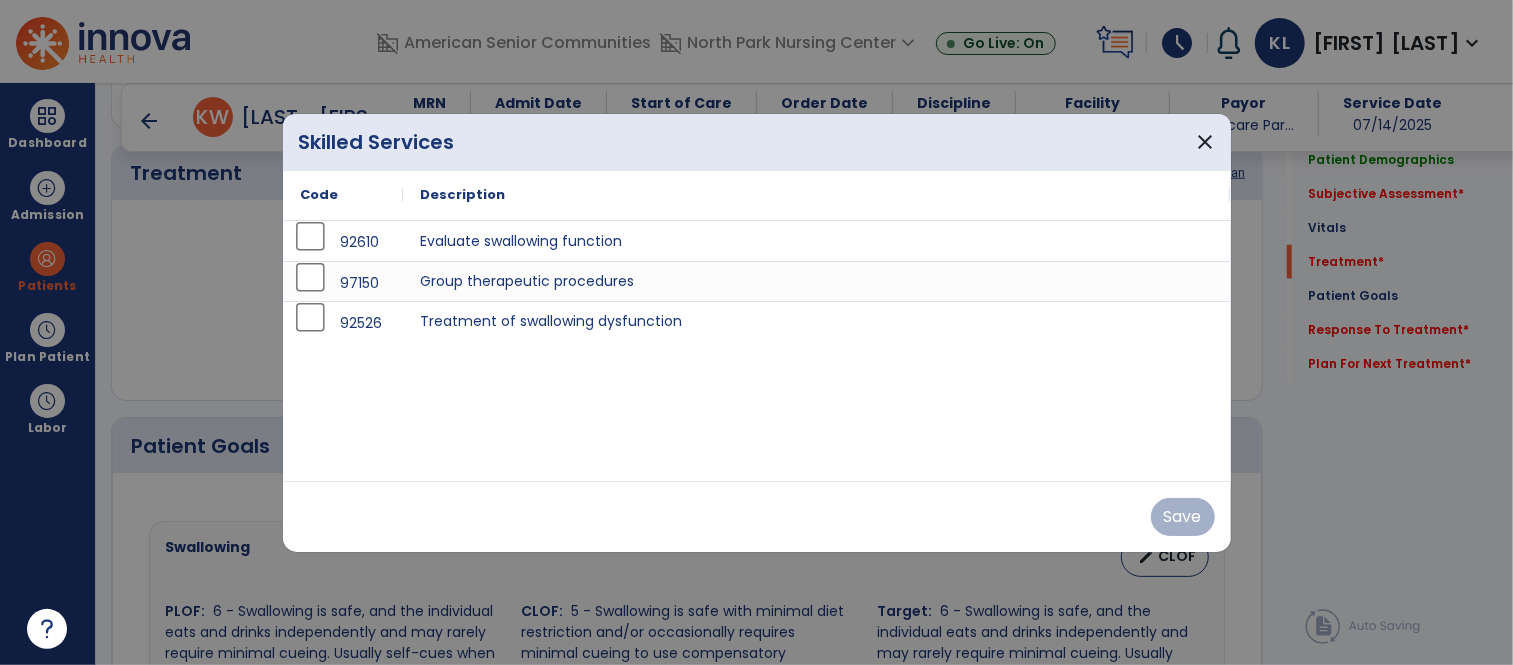 scroll, scrollTop: 1214, scrollLeft: 0, axis: vertical 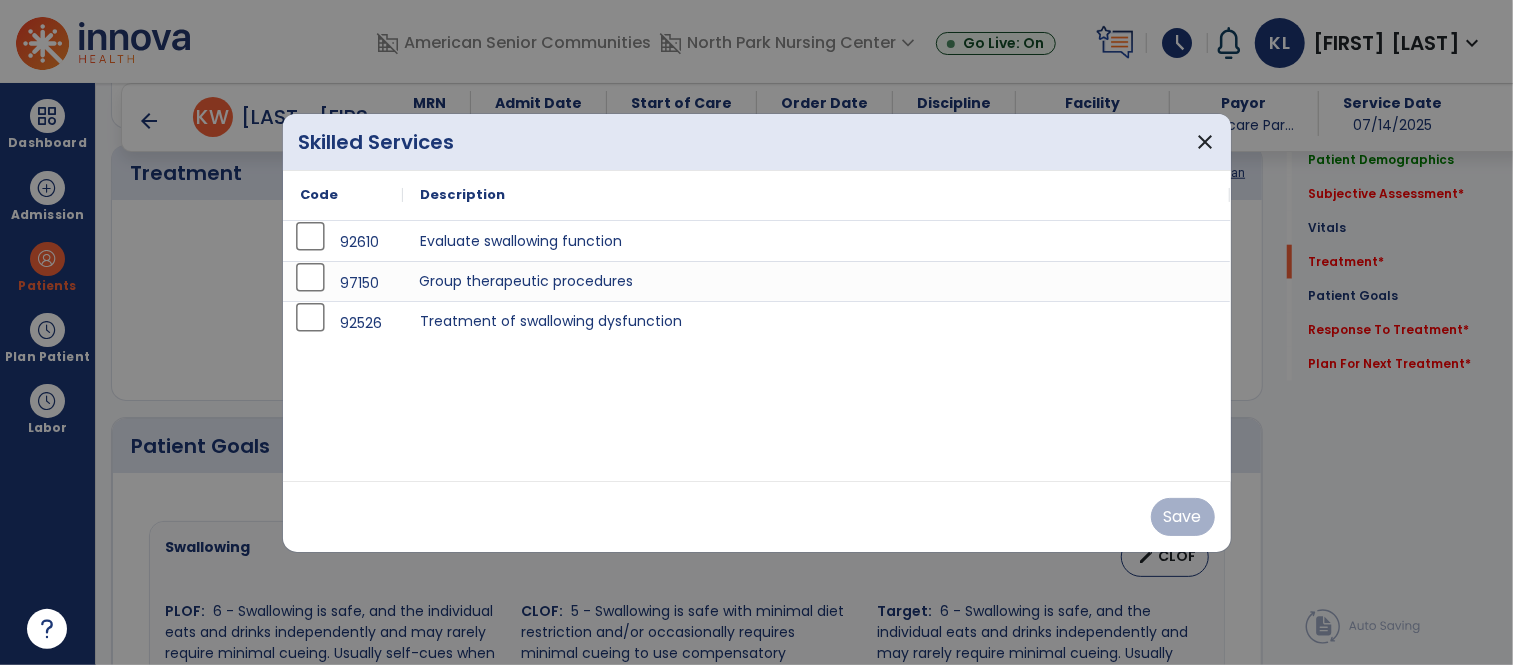 click on "Group therapeutic procedures" at bounding box center (817, 281) 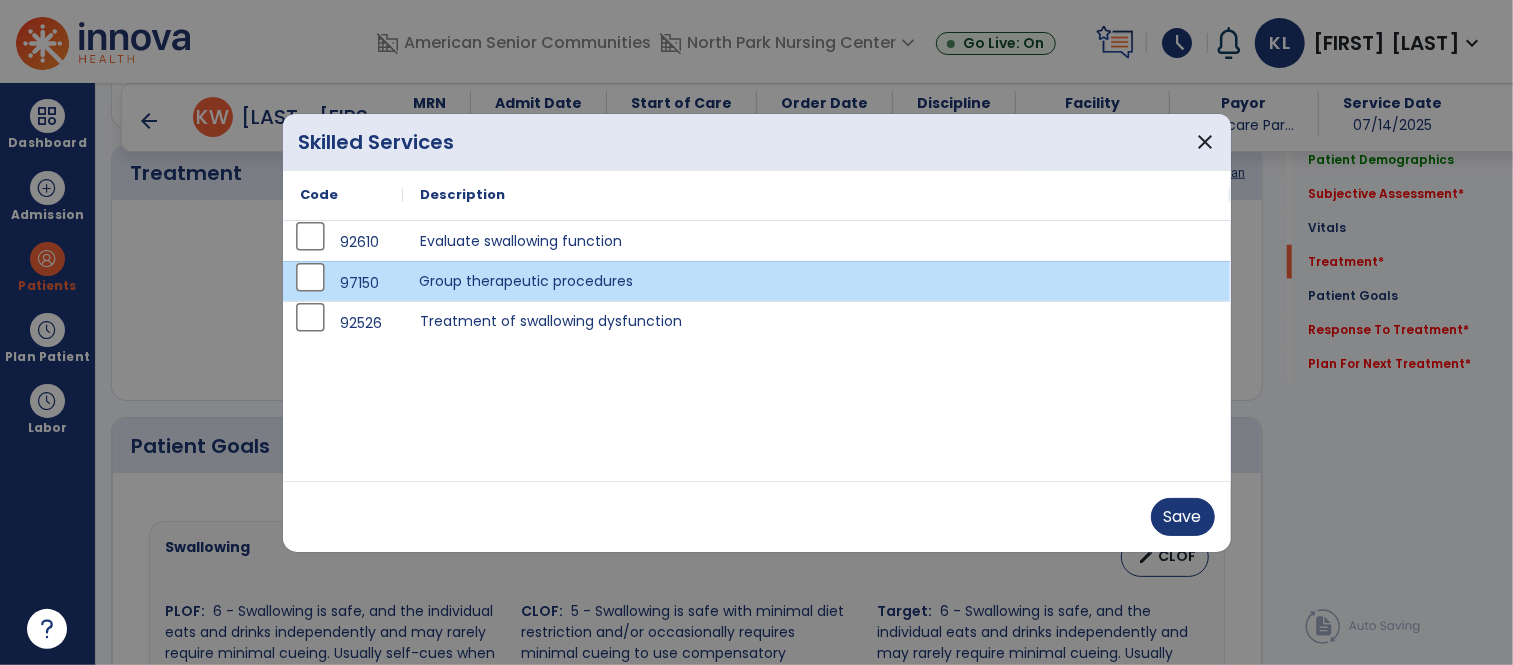 click on "Group therapeutic procedures" at bounding box center [817, 281] 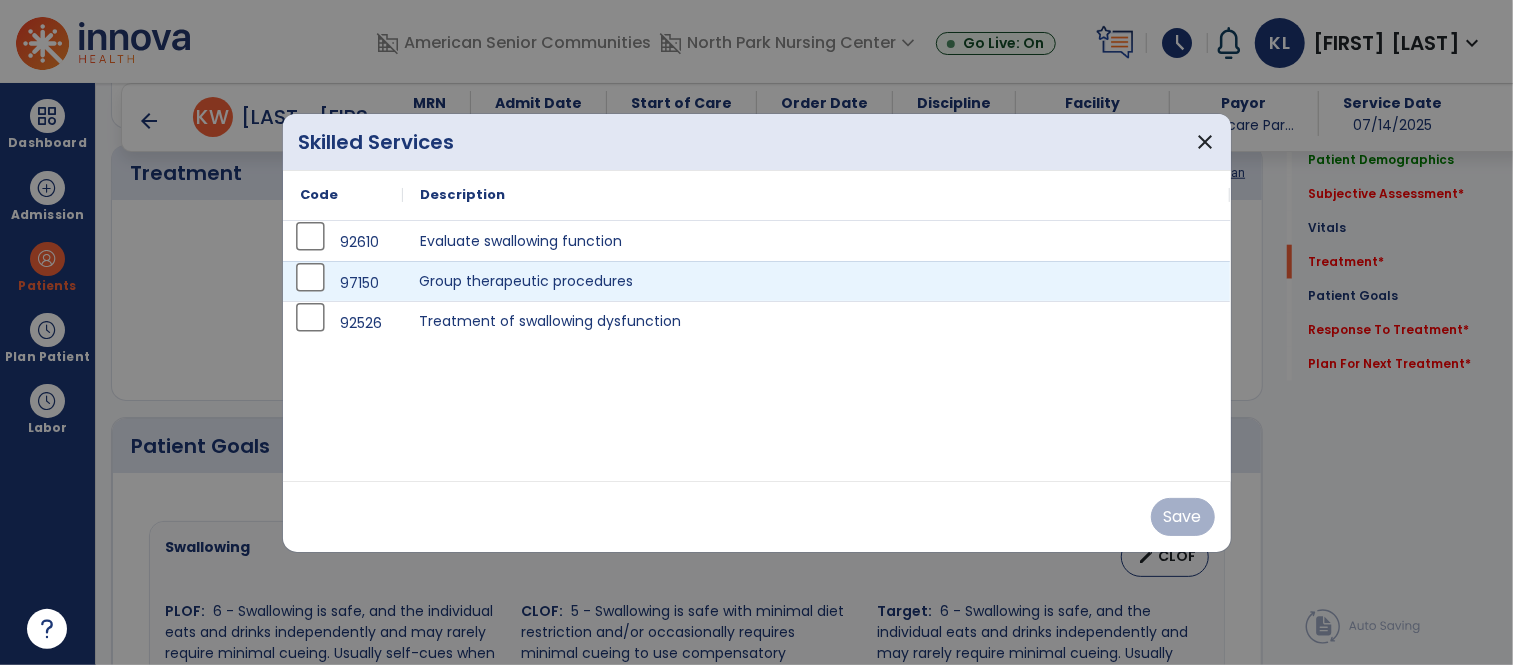 click on "Treatment of swallowing dysfunction" at bounding box center (817, 321) 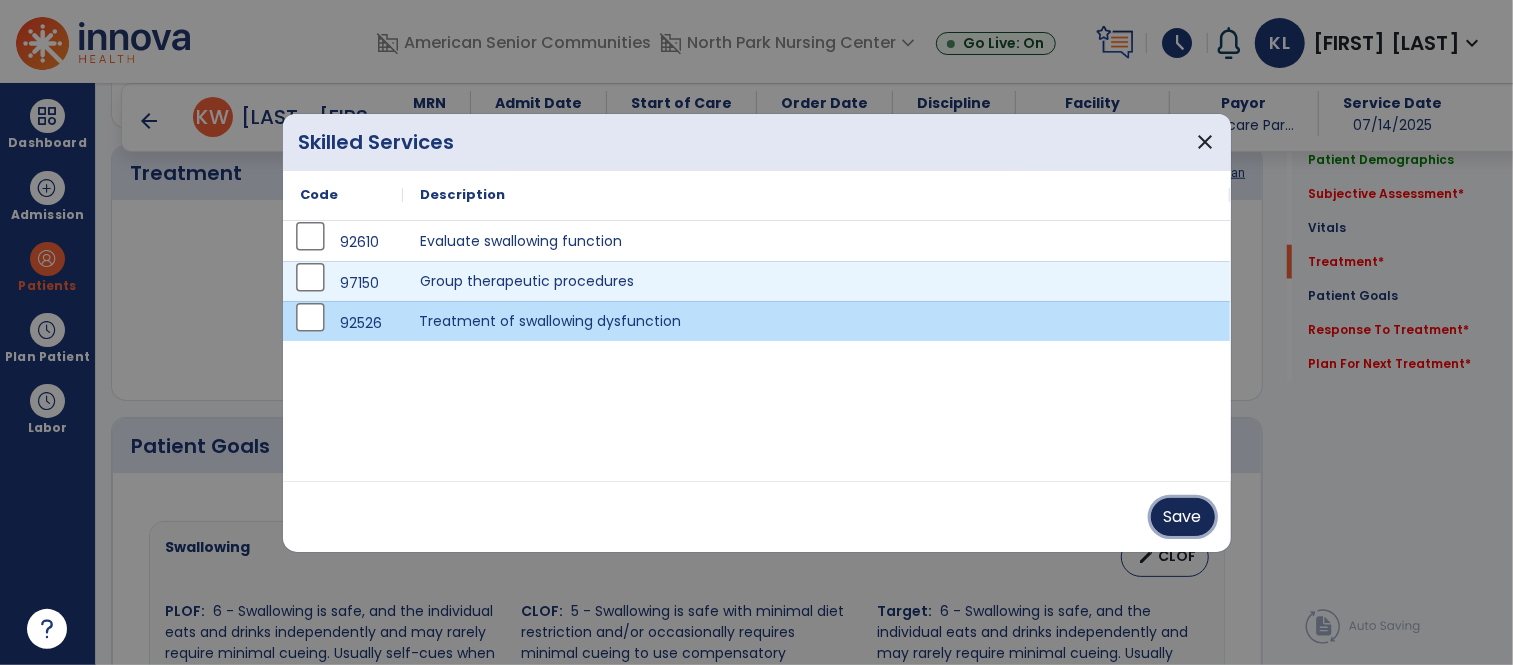 click on "Save" at bounding box center (1183, 517) 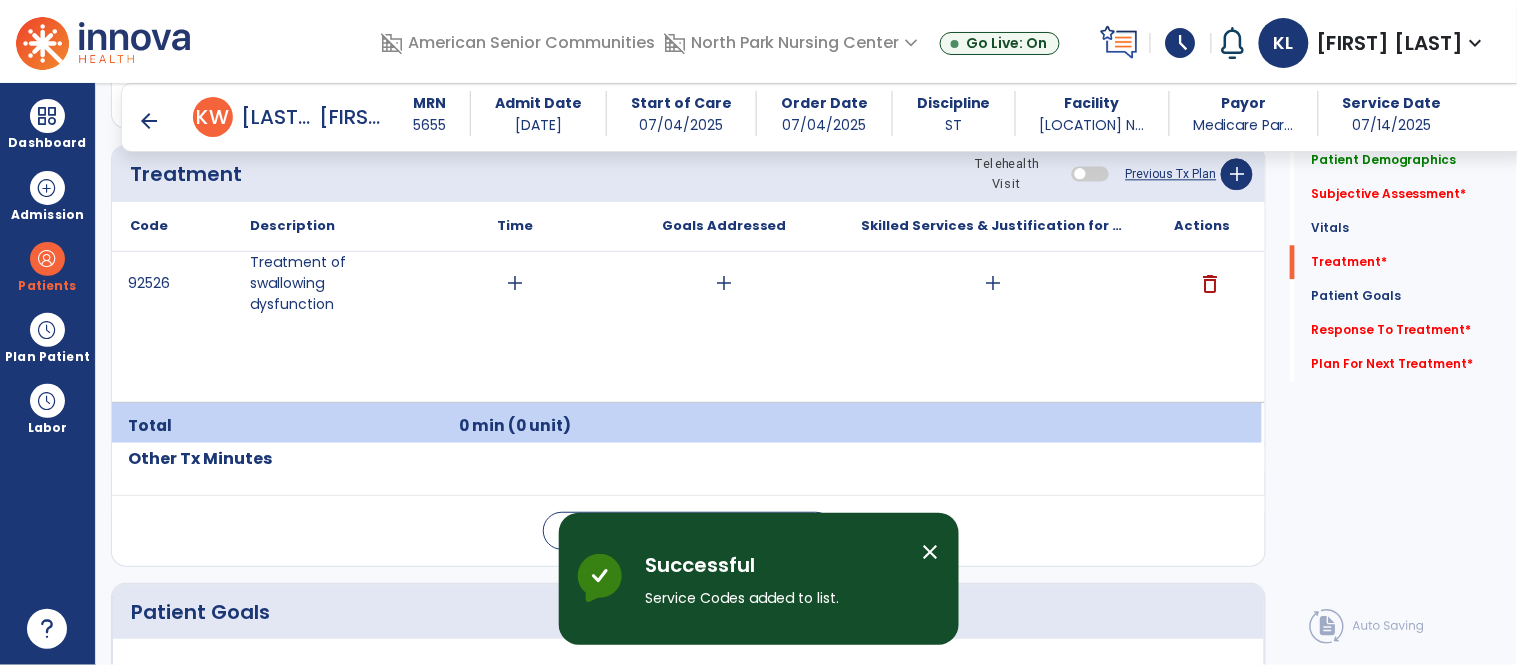click on "add" at bounding box center (993, 283) 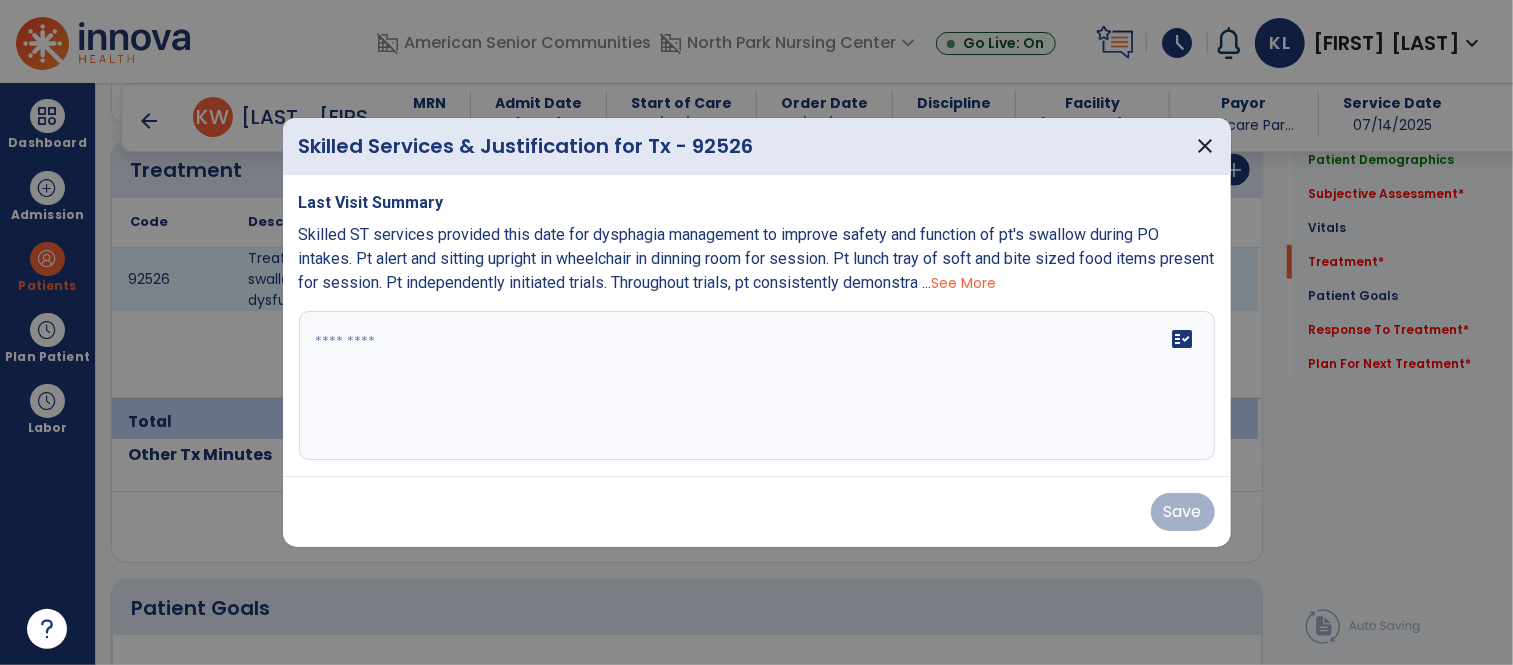 scroll, scrollTop: 1214, scrollLeft: 0, axis: vertical 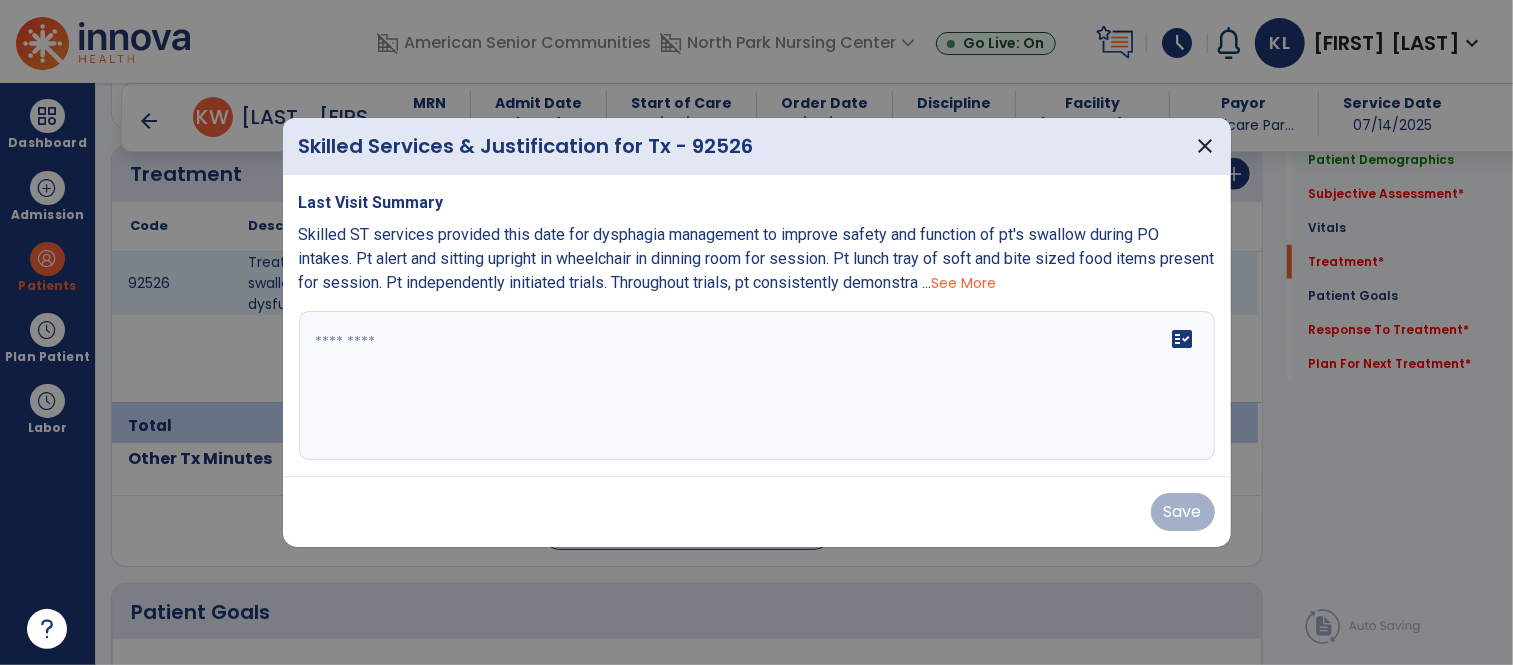 click on "See More" at bounding box center (964, 283) 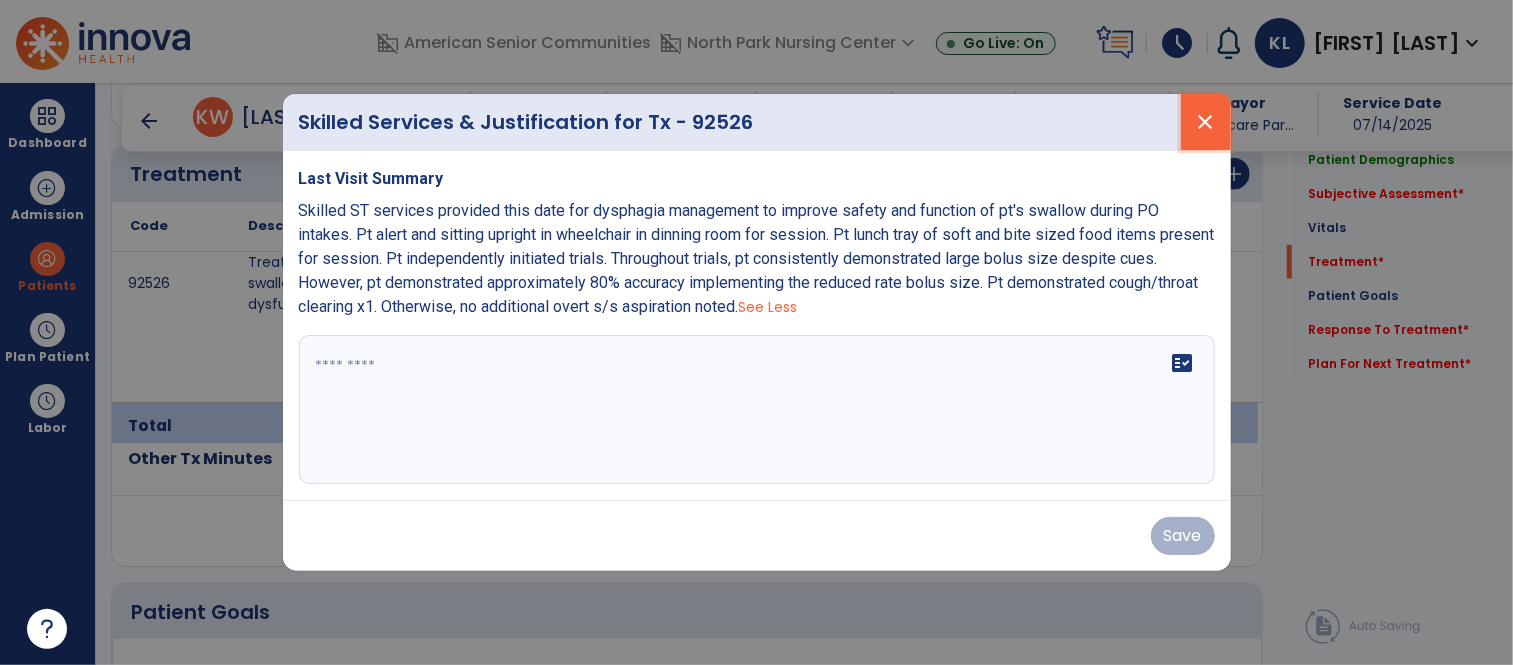 click on "close" at bounding box center (1206, 122) 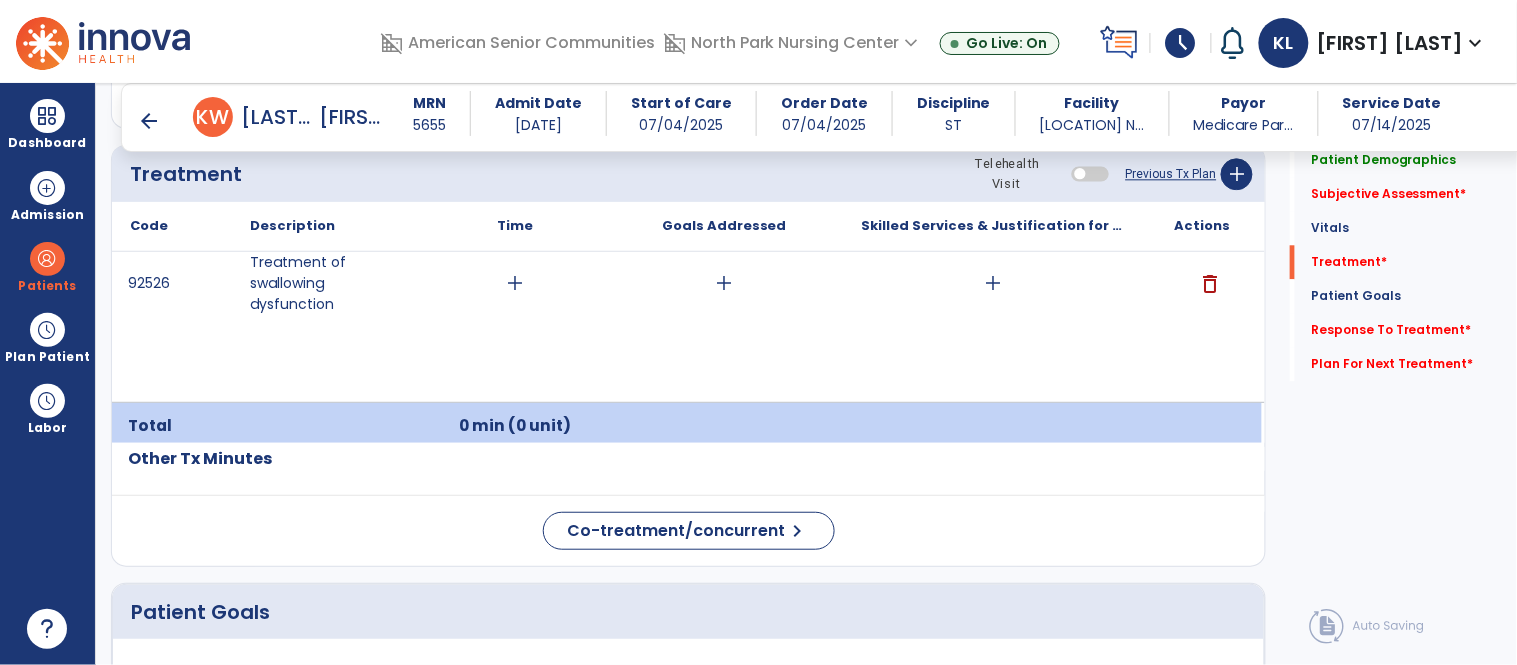 click on "delete" at bounding box center (1210, 284) 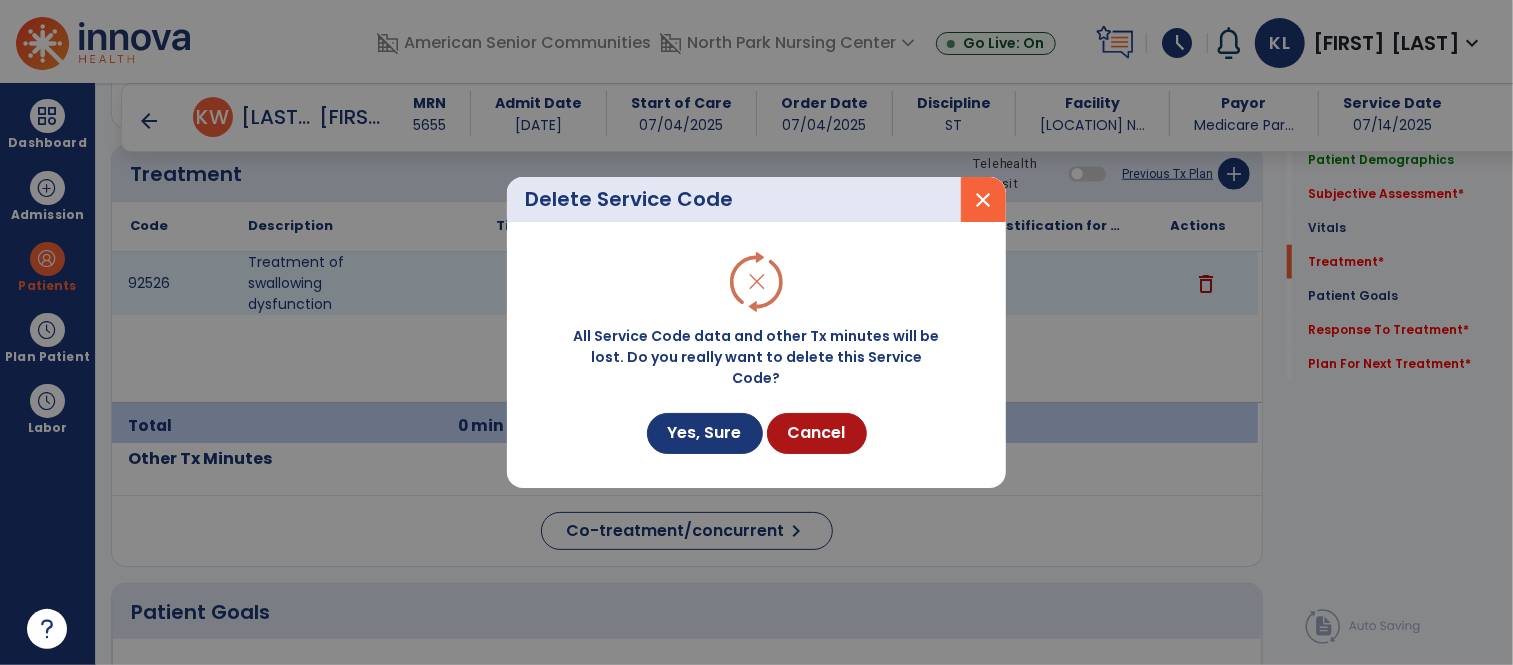 scroll, scrollTop: 1214, scrollLeft: 0, axis: vertical 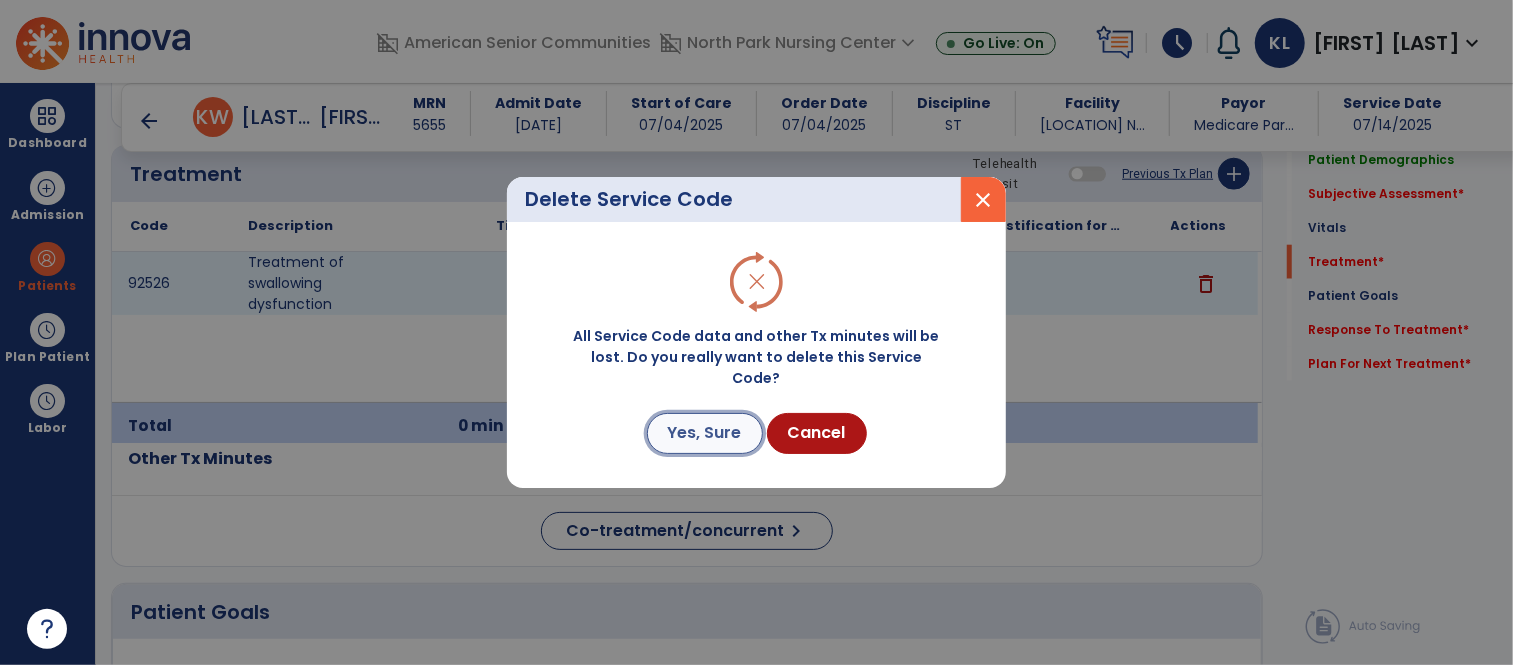 click on "Yes, Sure" at bounding box center (705, 433) 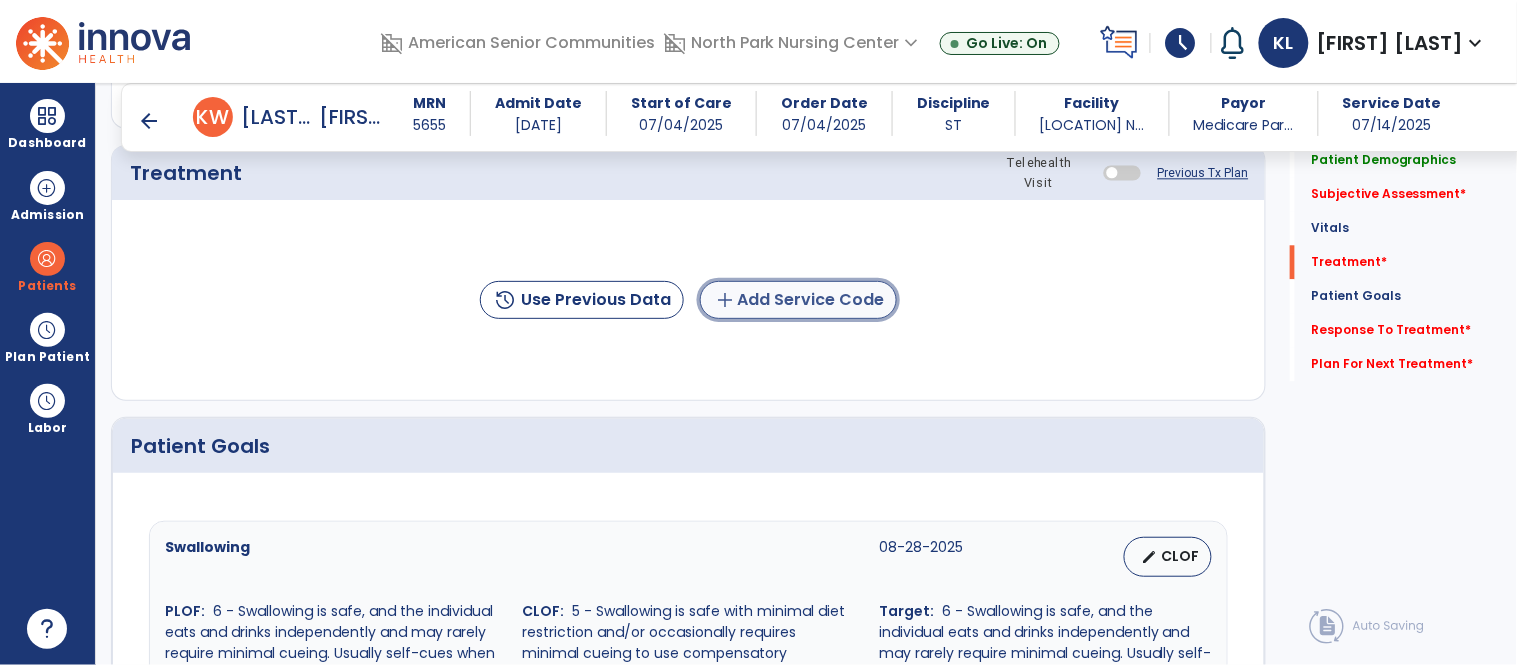 click on "add  Add Service Code" 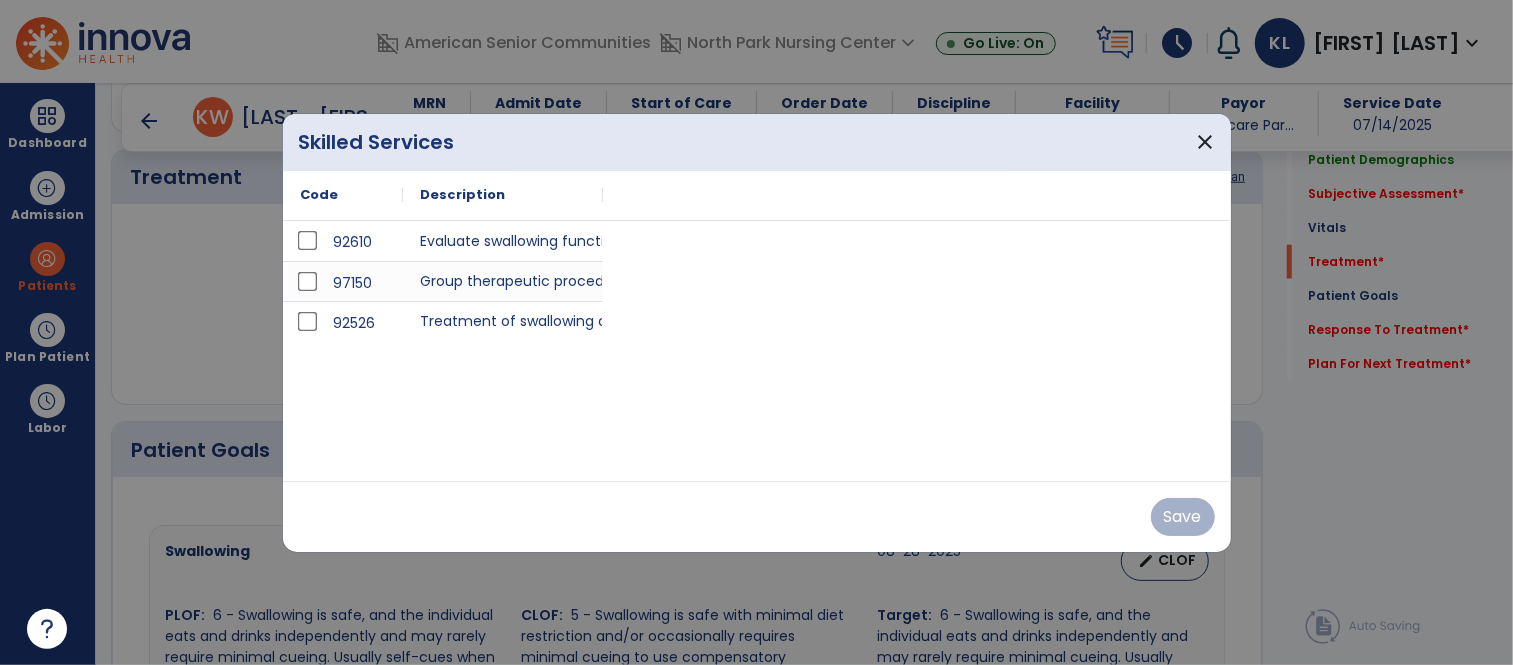 scroll, scrollTop: 1214, scrollLeft: 0, axis: vertical 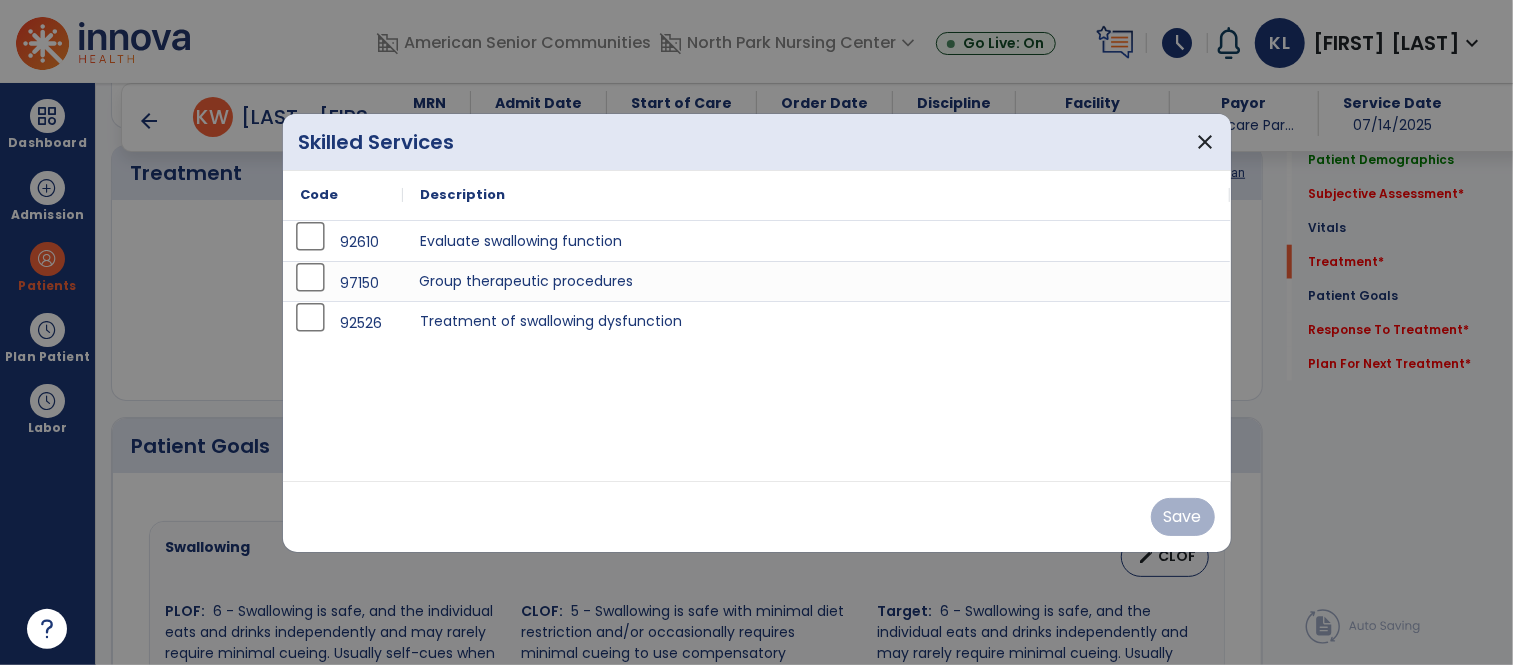 click on "Group therapeutic procedures" at bounding box center (817, 281) 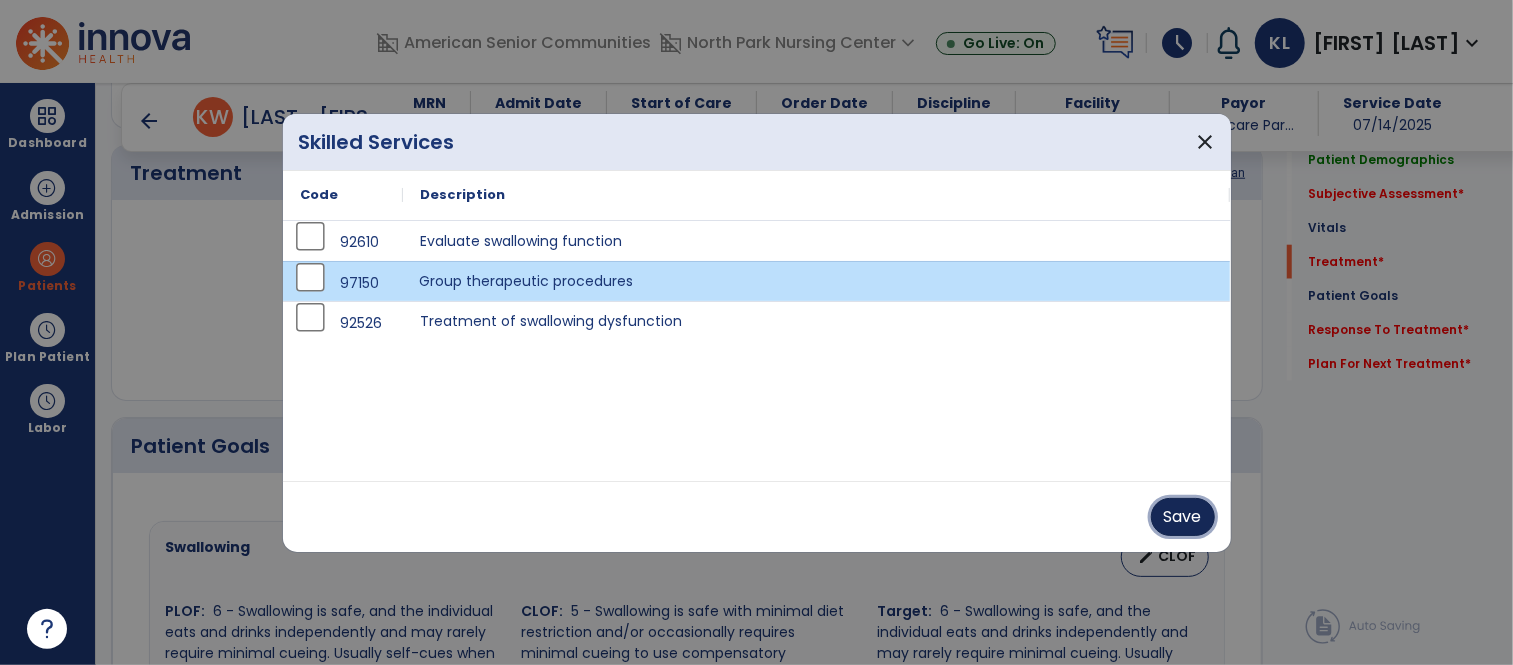 click on "Save" at bounding box center [1183, 517] 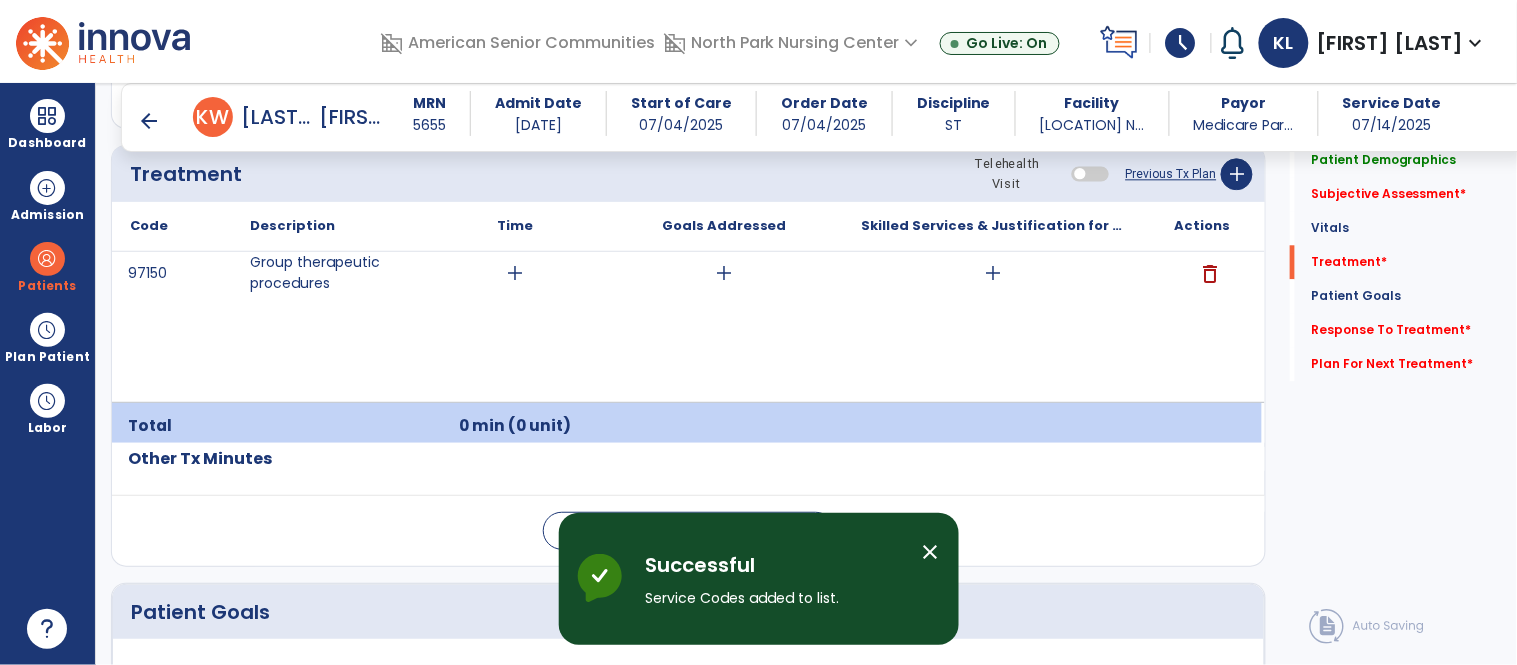 click on "add" at bounding box center [993, 273] 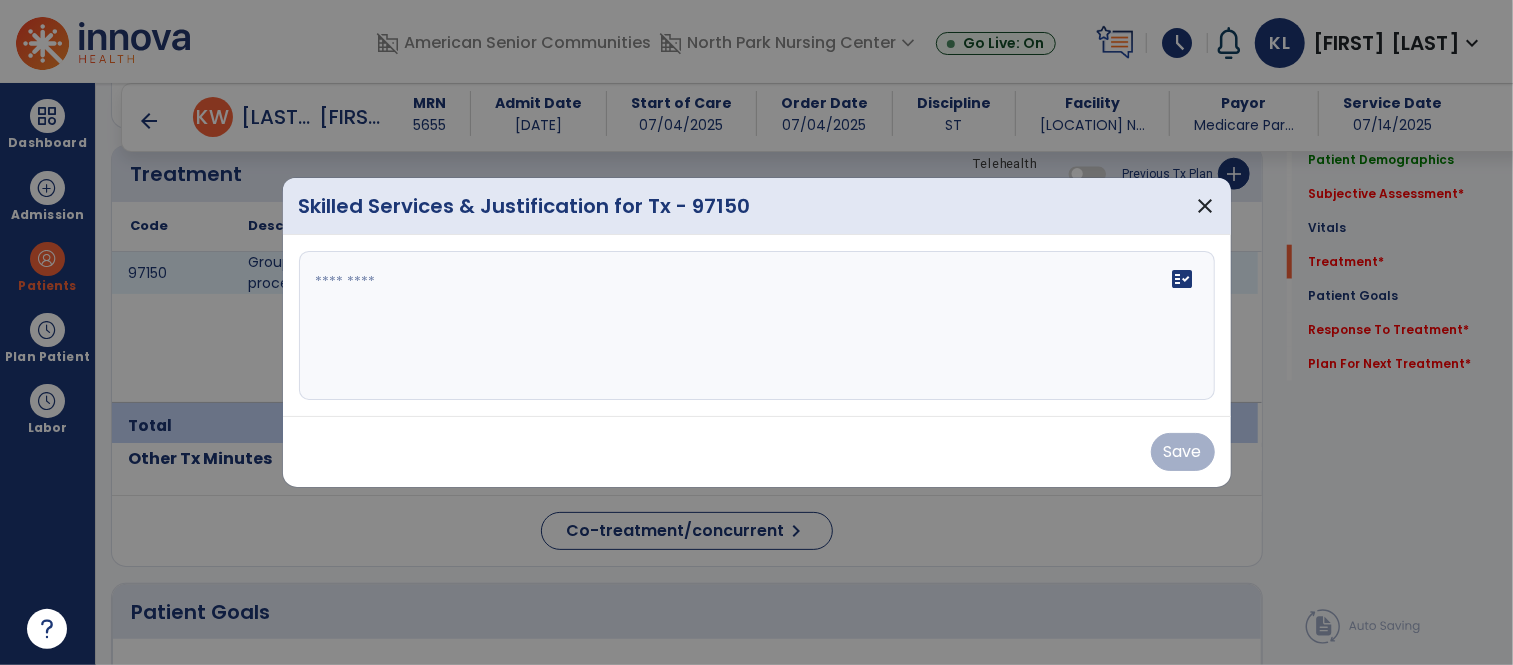 scroll, scrollTop: 1214, scrollLeft: 0, axis: vertical 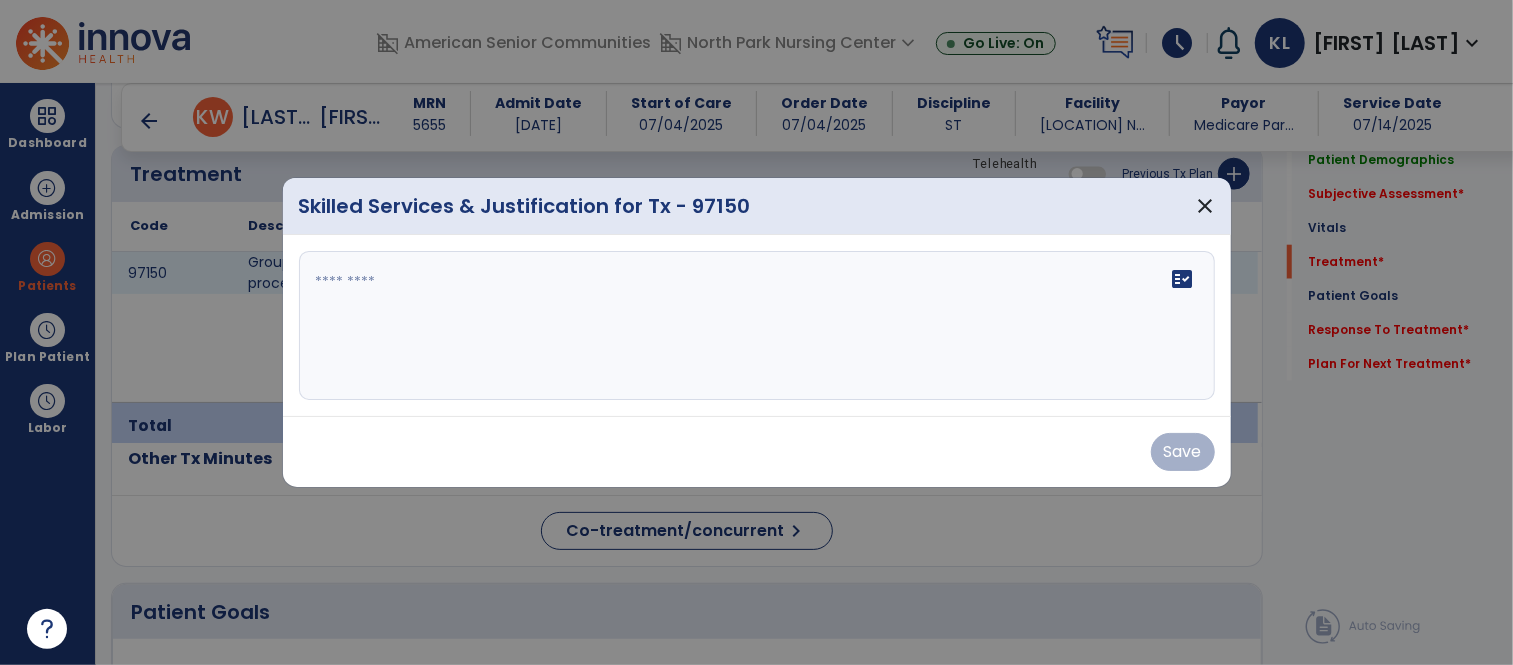 click on "fact_check" at bounding box center (757, 326) 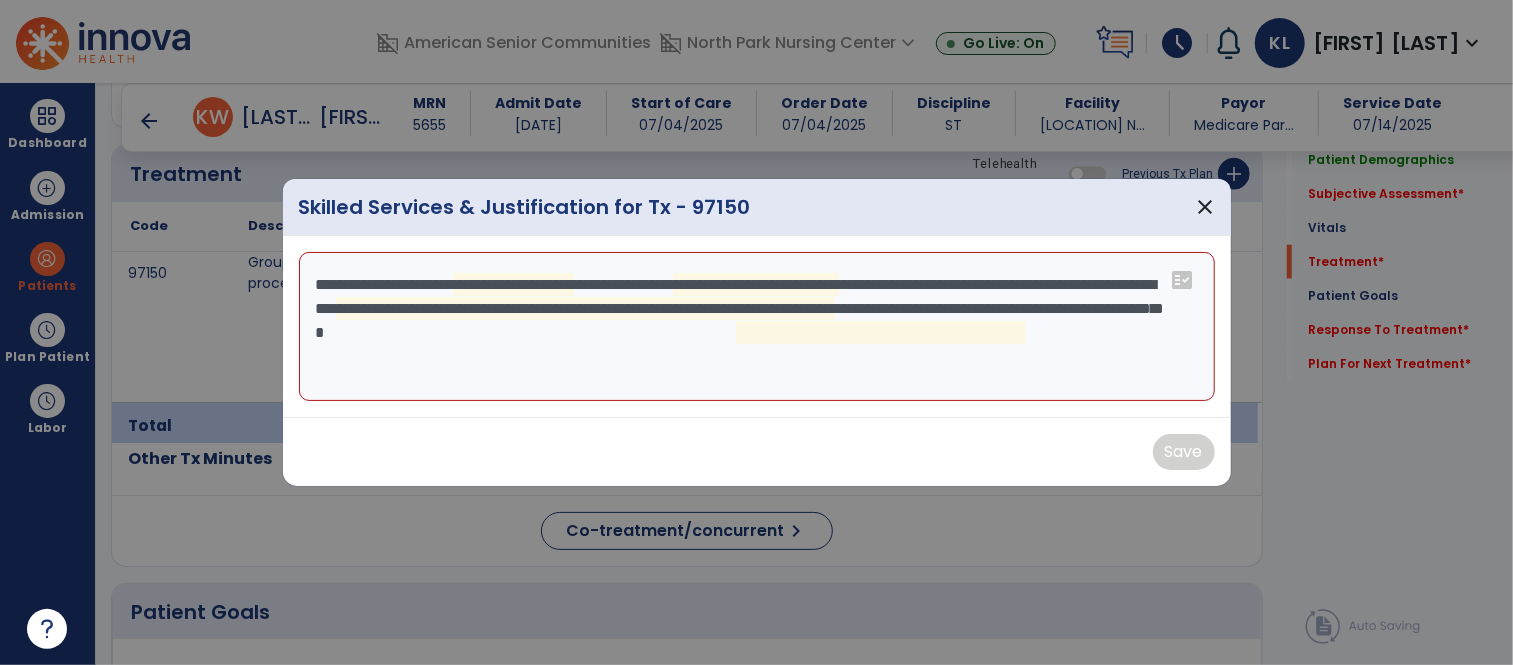 click on "**********" at bounding box center (757, 327) 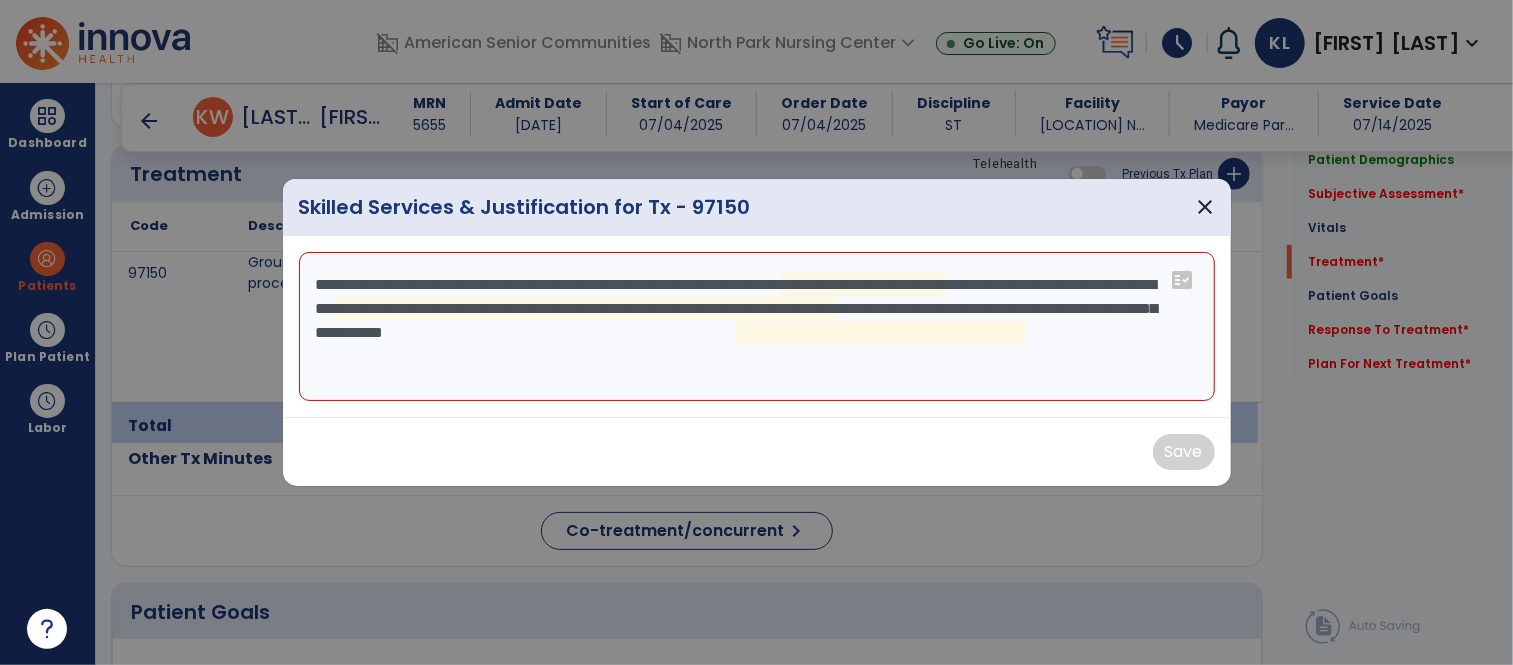 click on "**********" at bounding box center (757, 327) 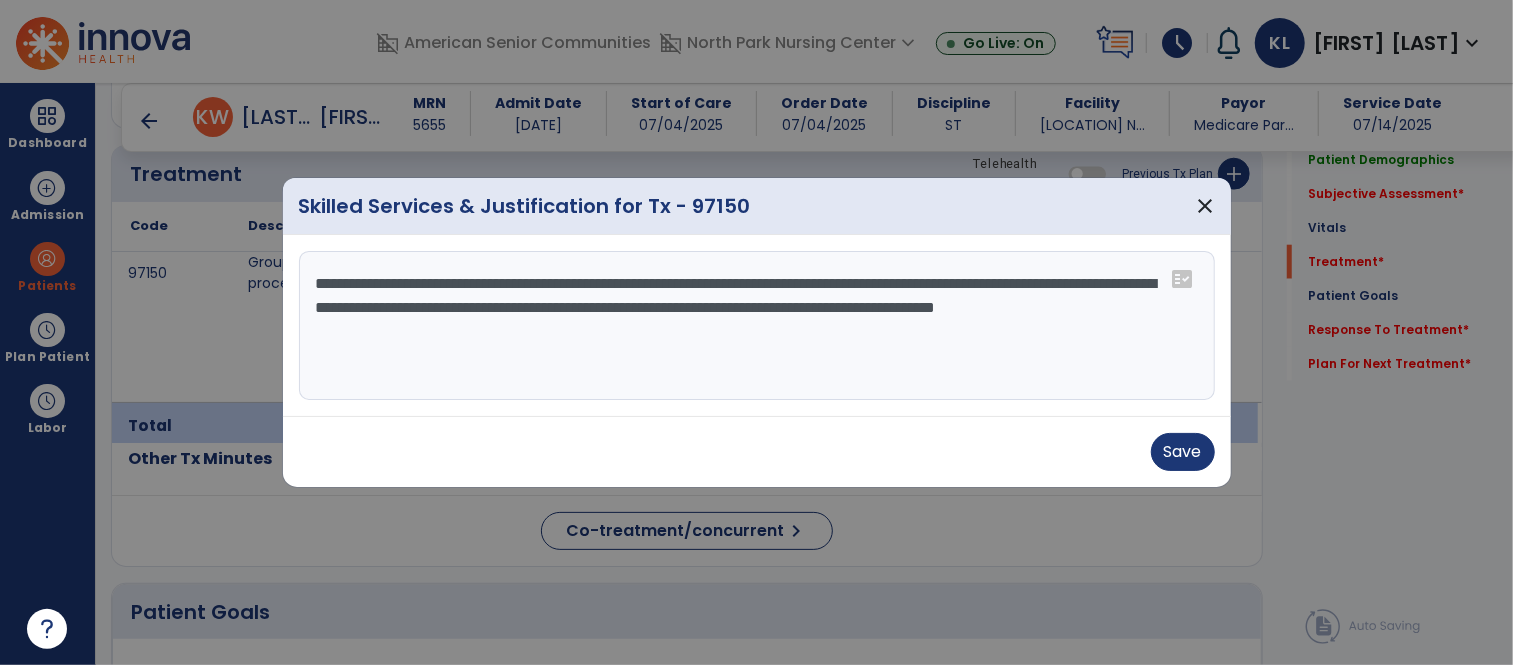 click on "**********" at bounding box center (757, 326) 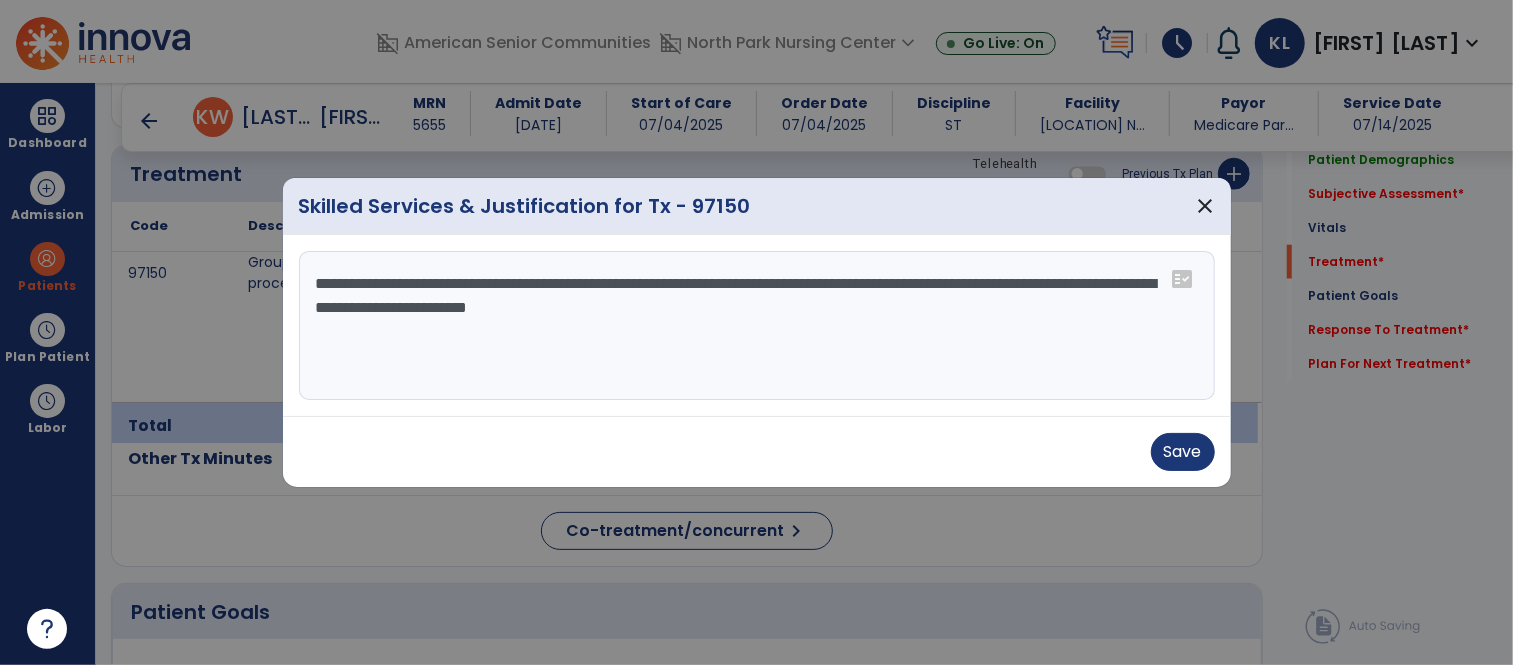 click on "**********" at bounding box center (757, 326) 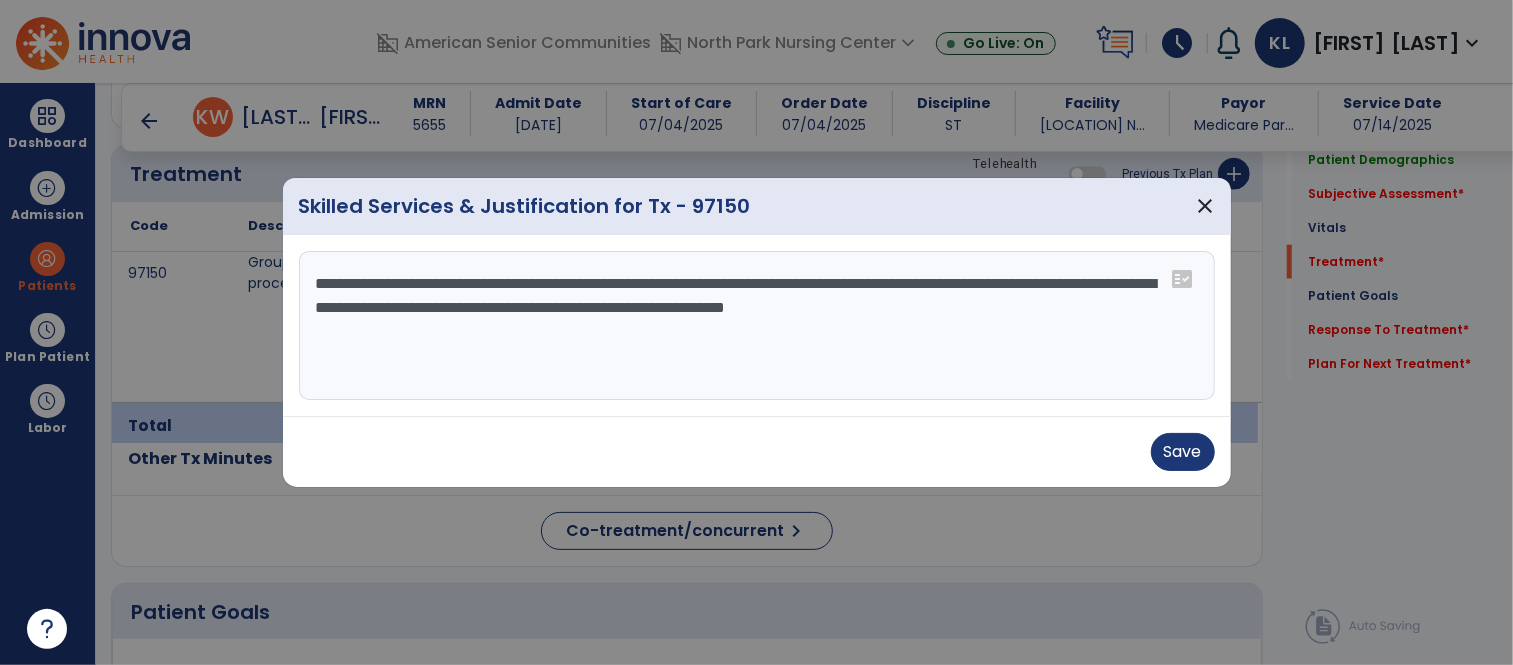click on "Skilled Services & Justification for Tx - 97150   close" at bounding box center [757, 206] 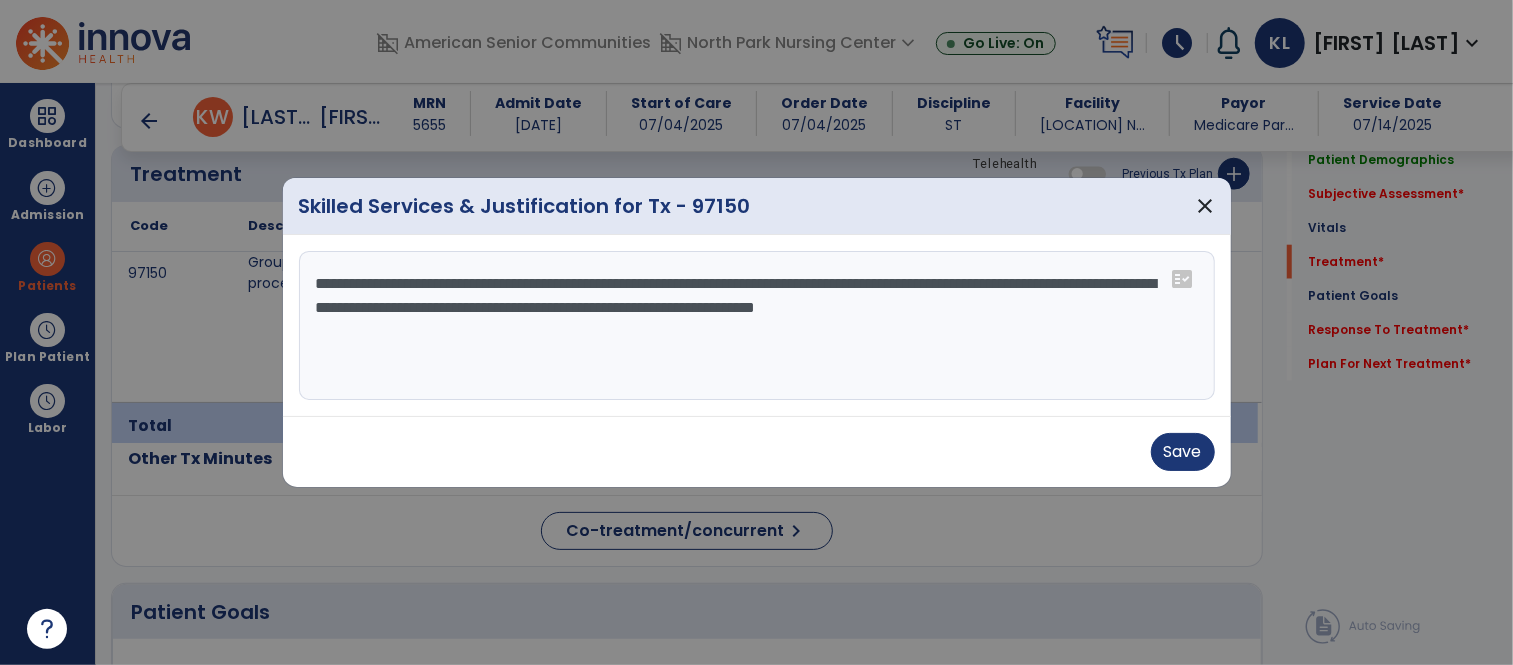 click on "**********" at bounding box center [757, 326] 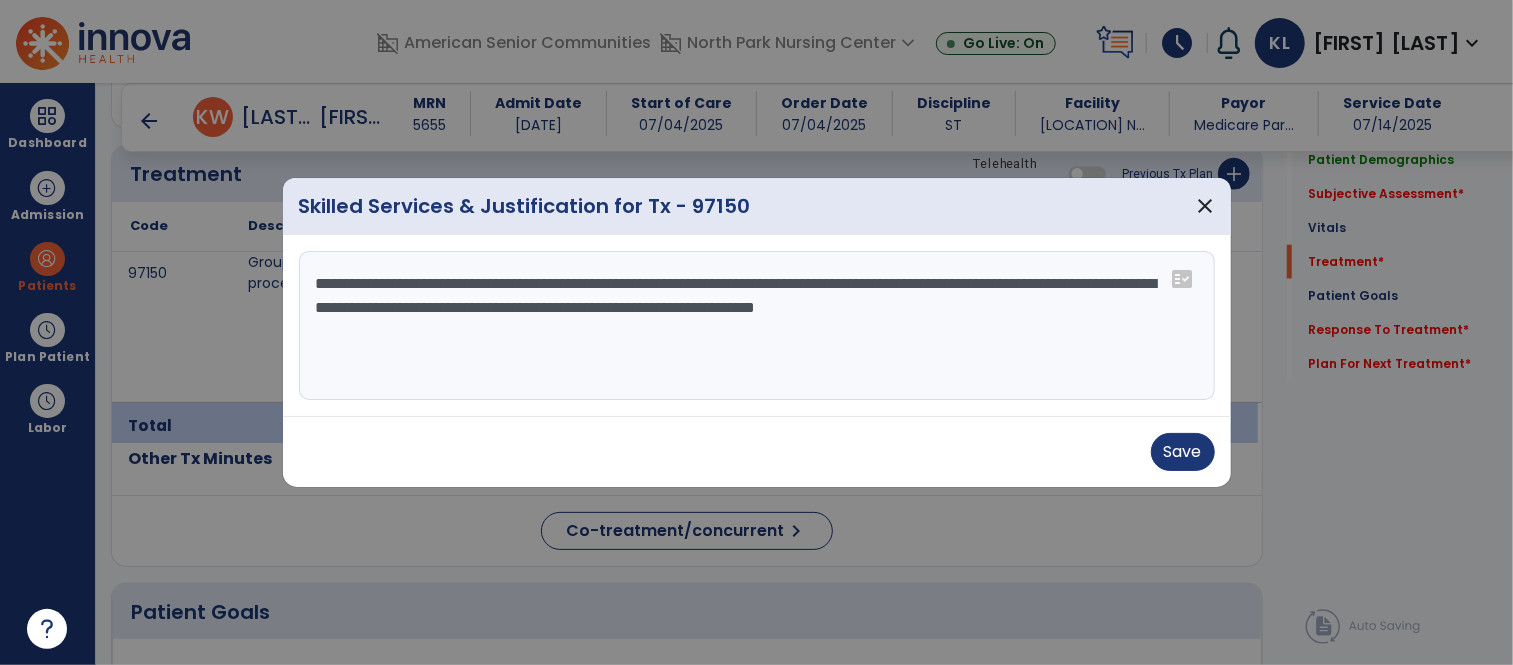 click on "**********" at bounding box center (757, 326) 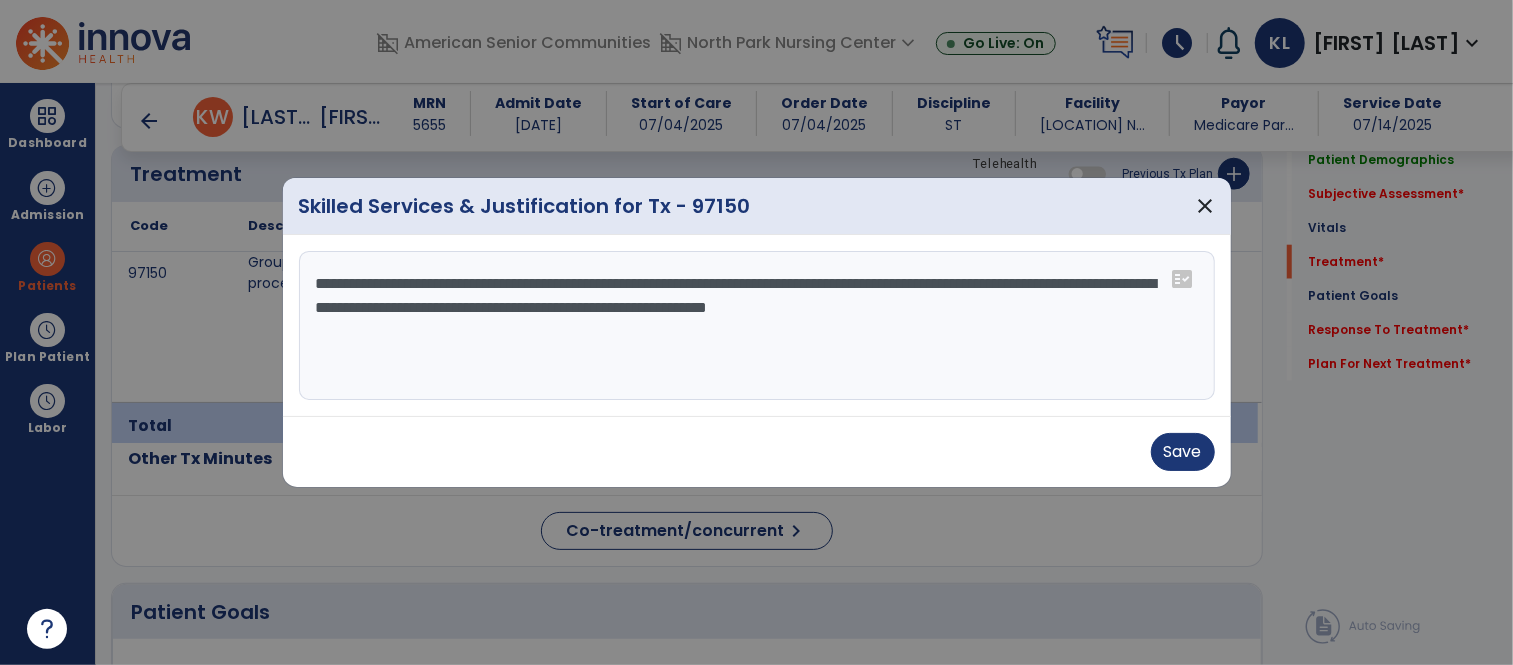 click on "**********" at bounding box center (757, 326) 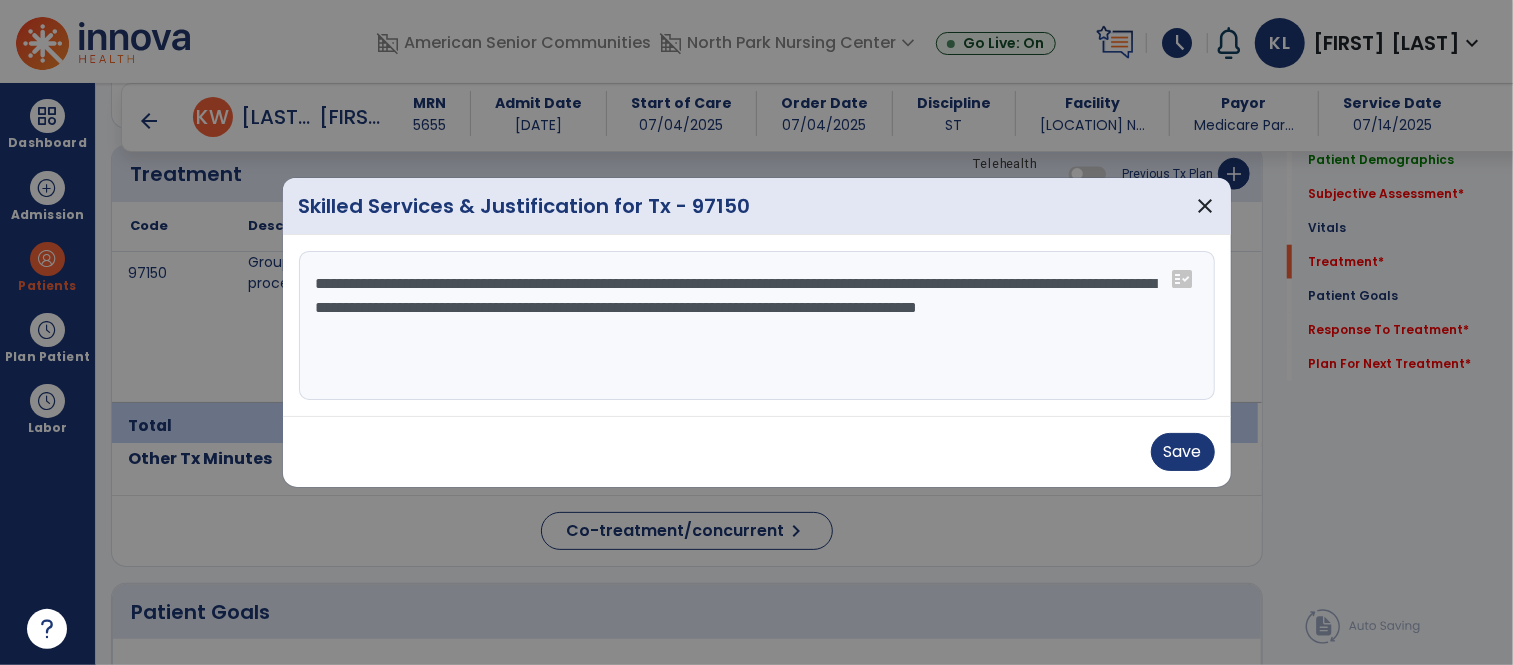 click on "**********" at bounding box center (757, 326) 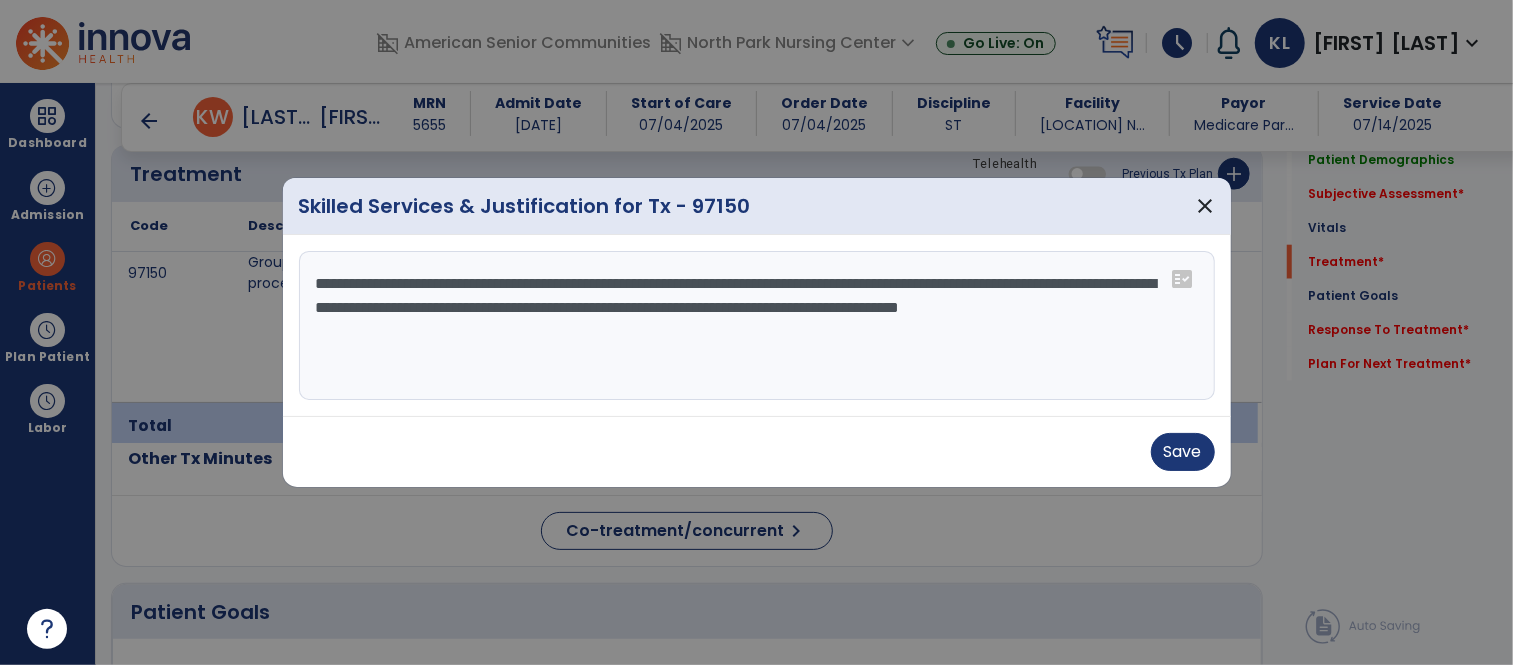 click on "**********" at bounding box center (757, 326) 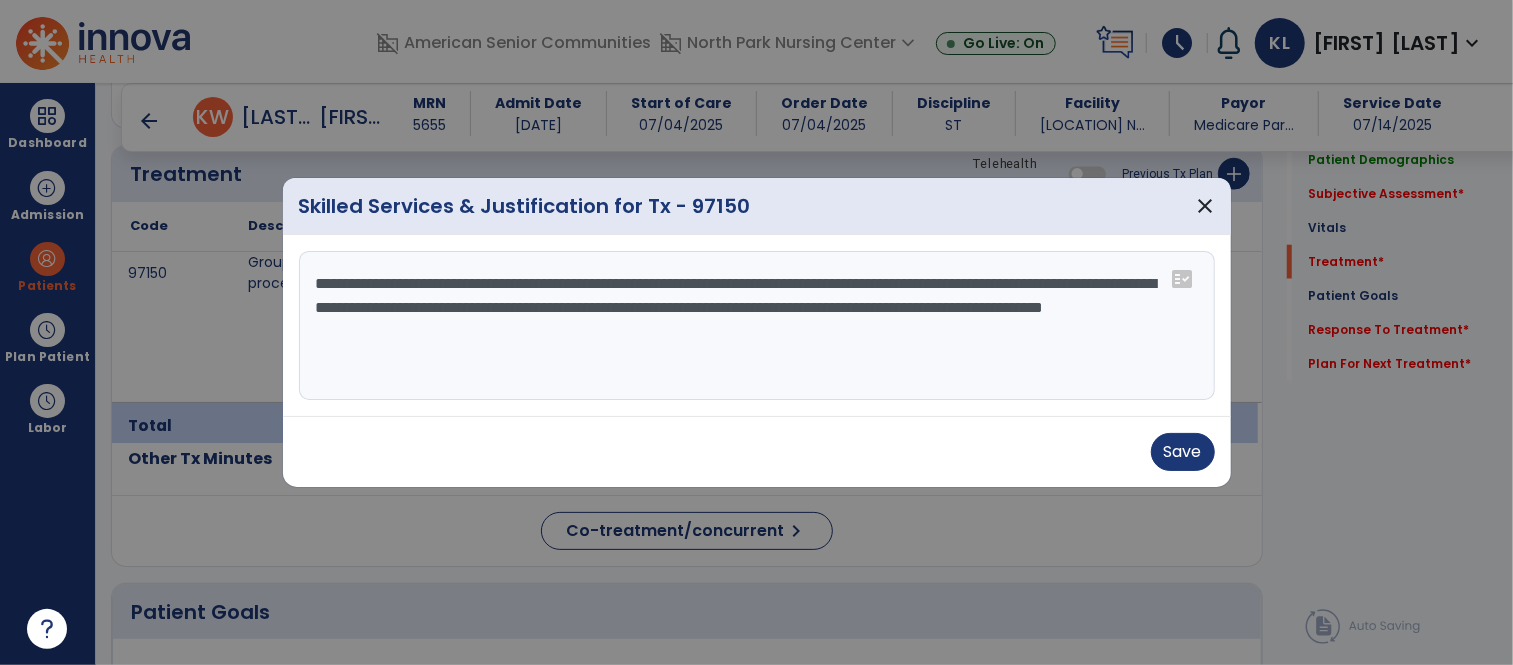 click on "**********" at bounding box center [757, 326] 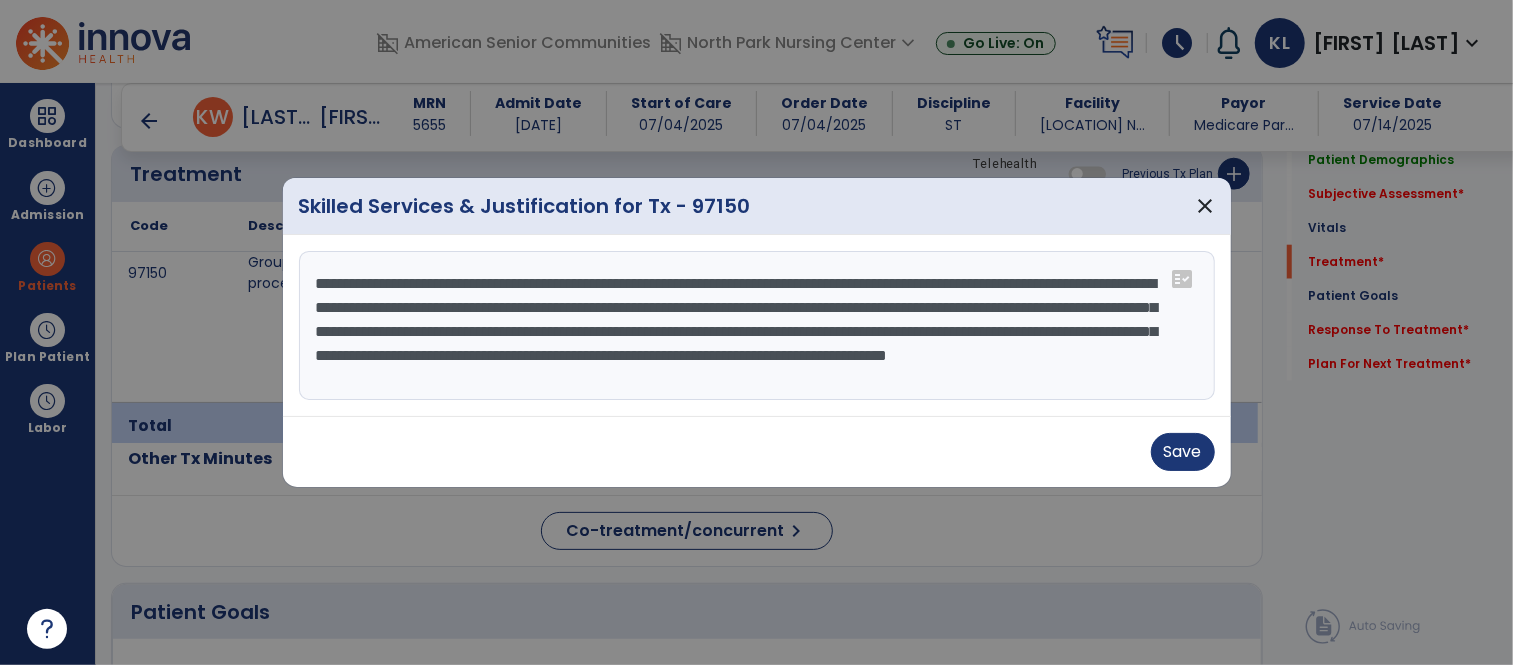 click on "**********" at bounding box center (757, 326) 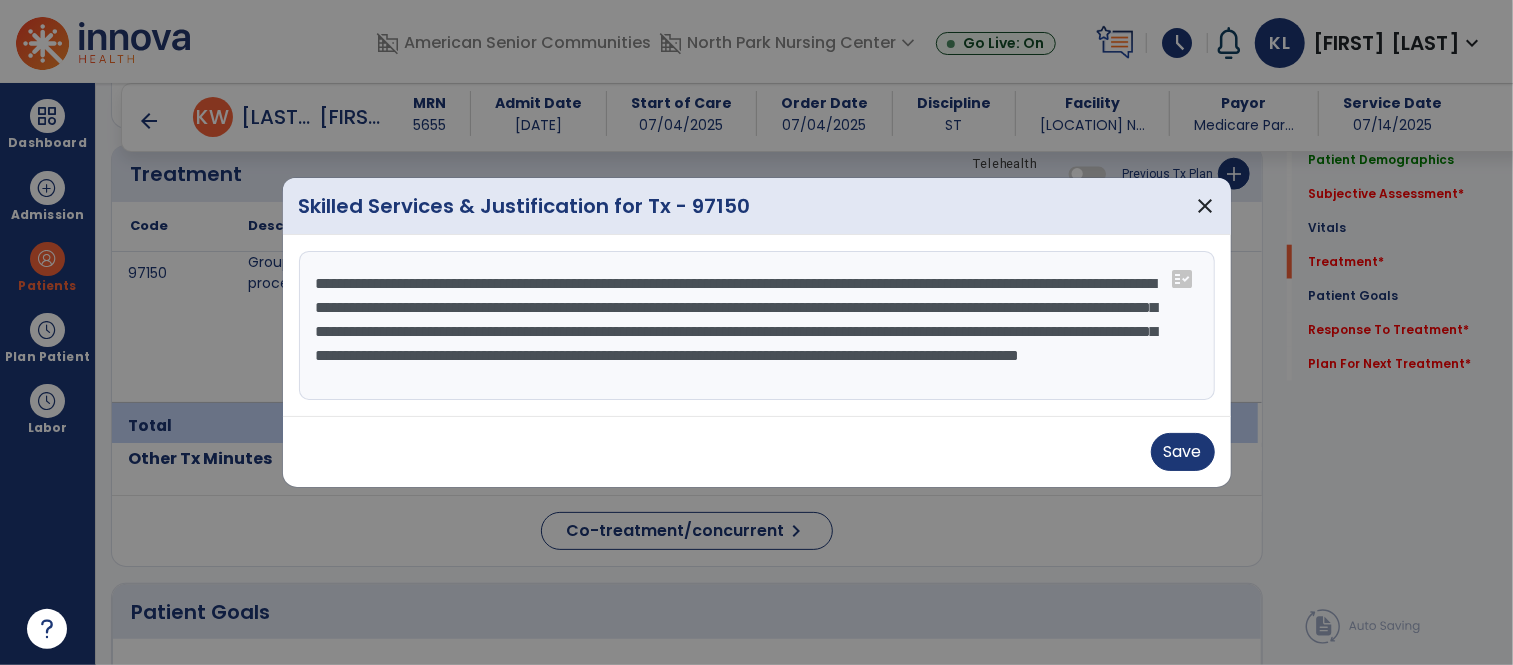 scroll, scrollTop: 14, scrollLeft: 0, axis: vertical 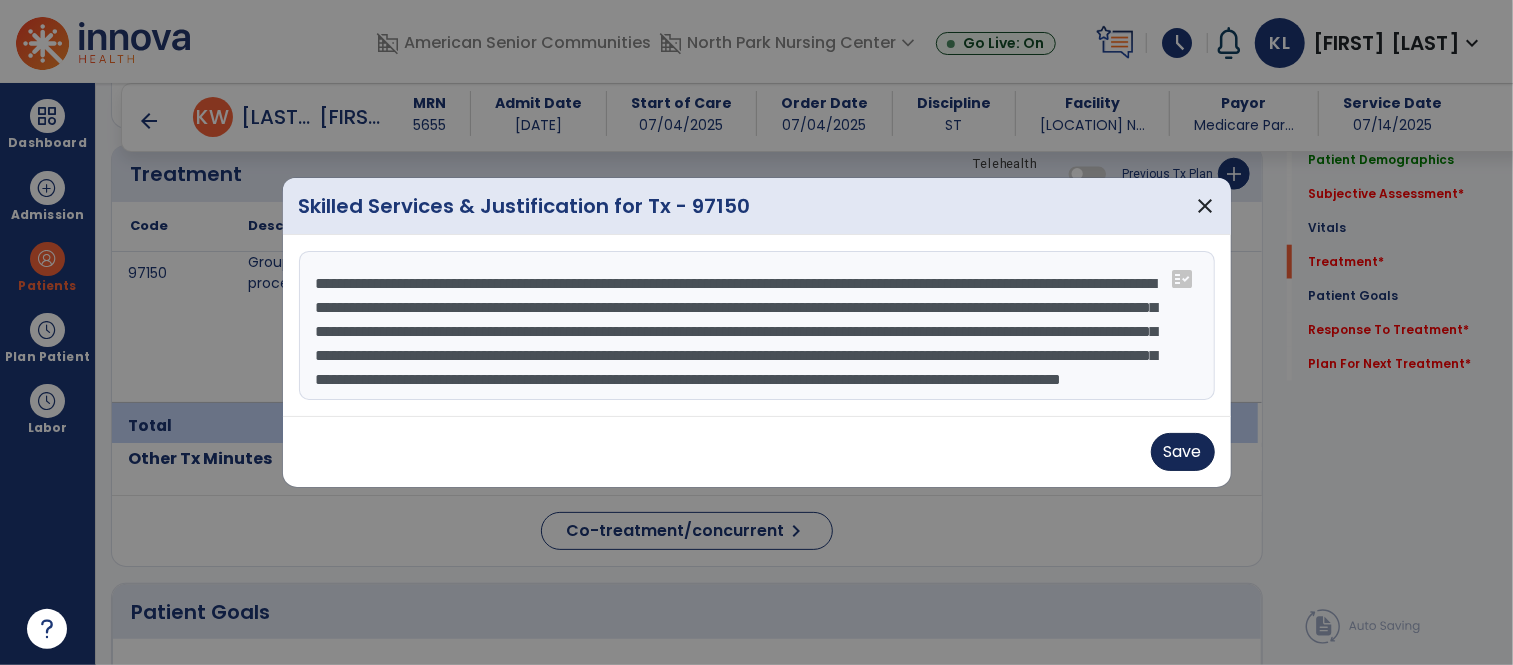 type on "**********" 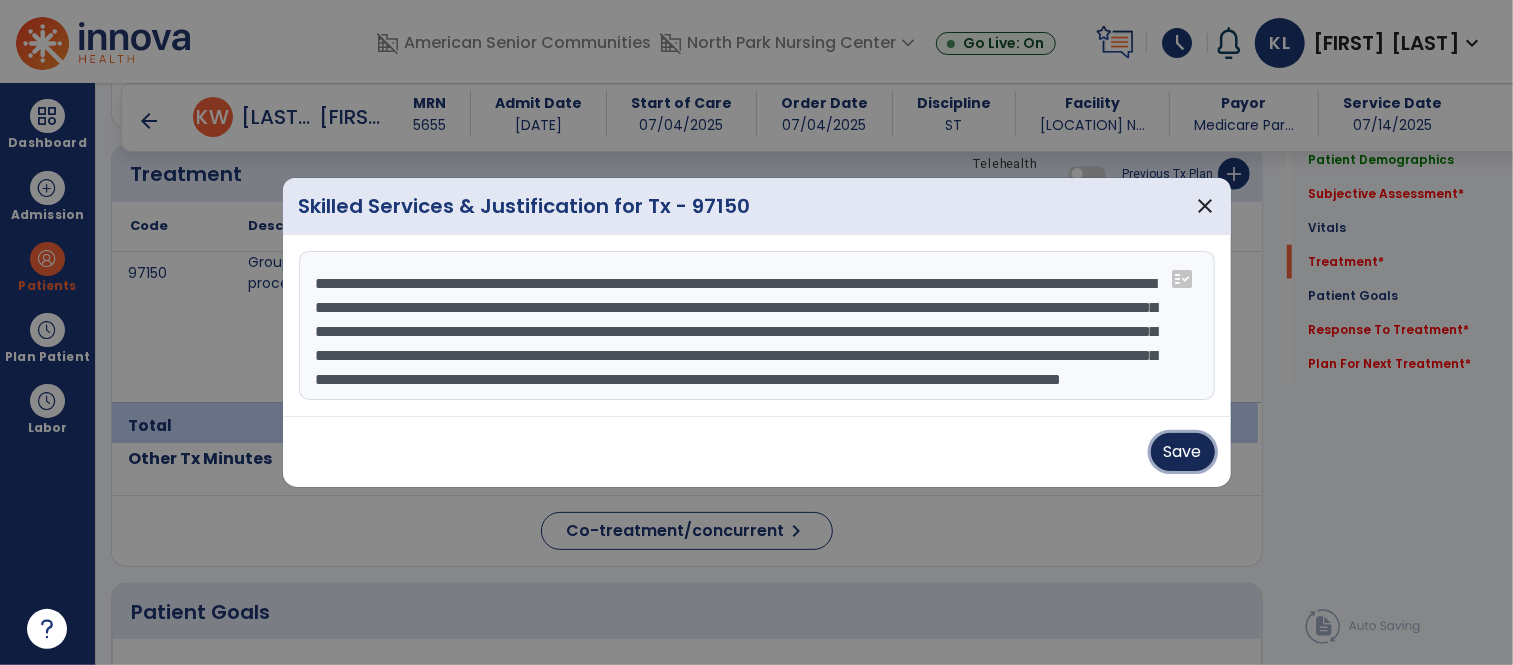 click on "Save" at bounding box center [1183, 452] 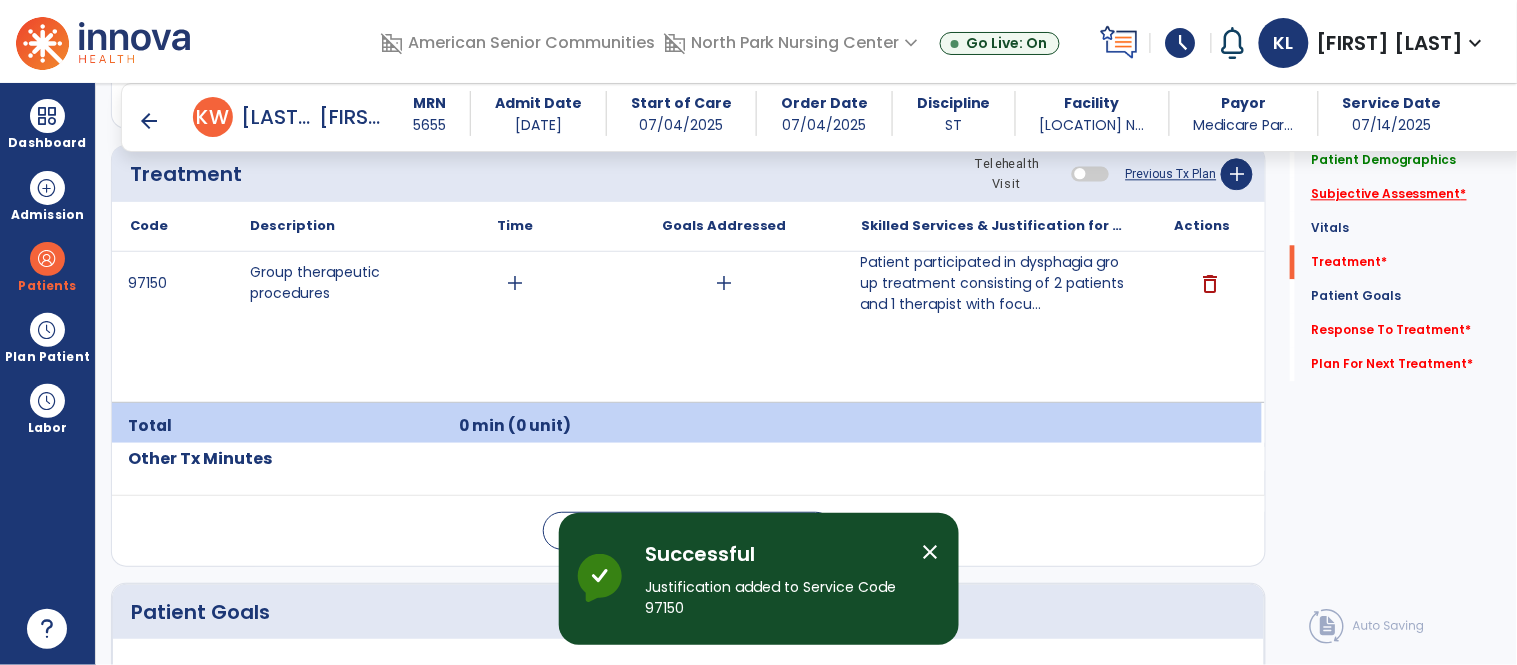 click on "Subjective Assessment   *" 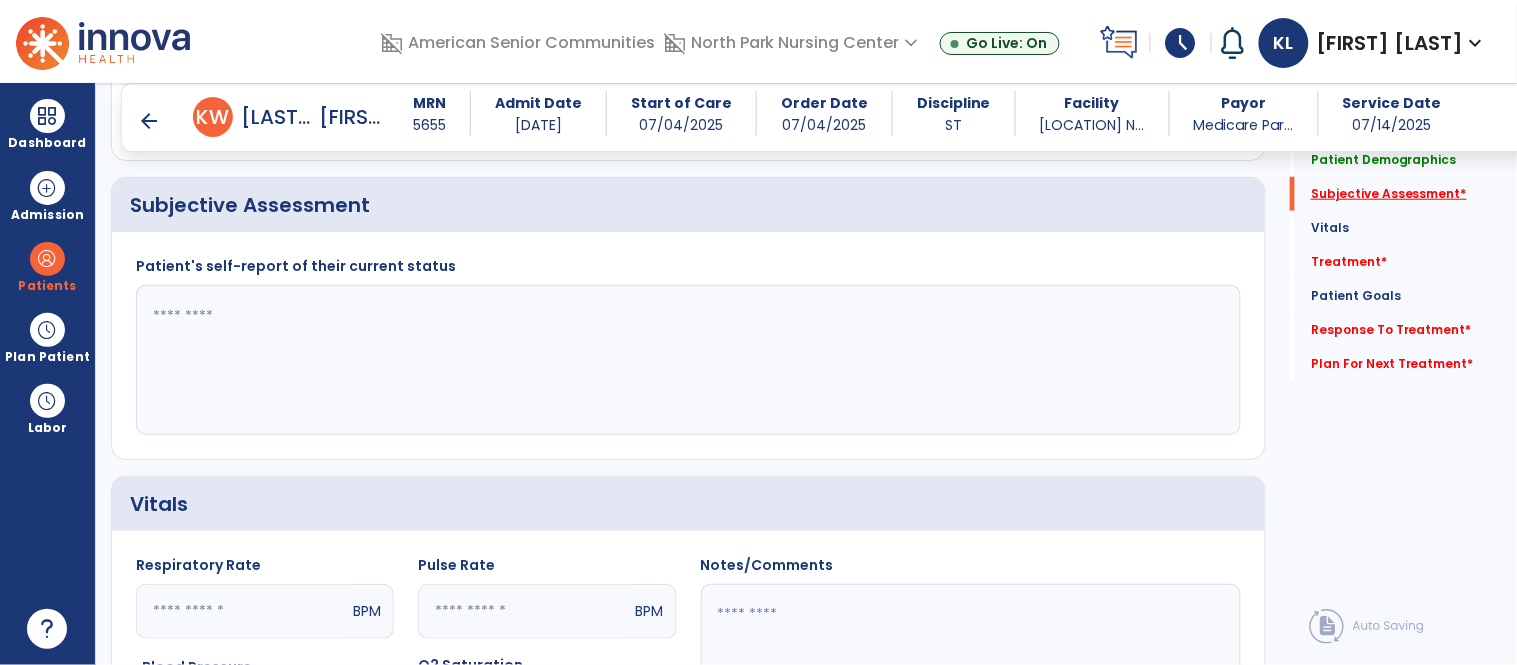 scroll, scrollTop: 405, scrollLeft: 0, axis: vertical 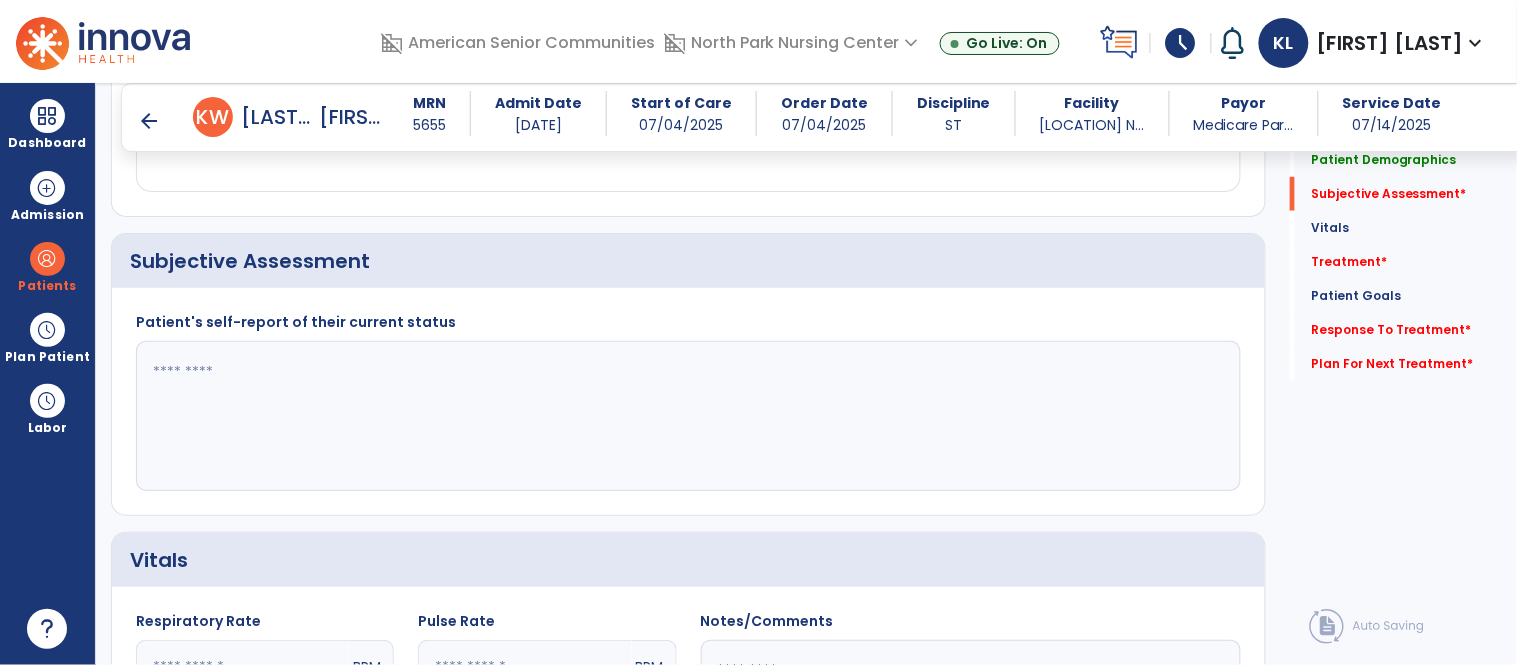 click 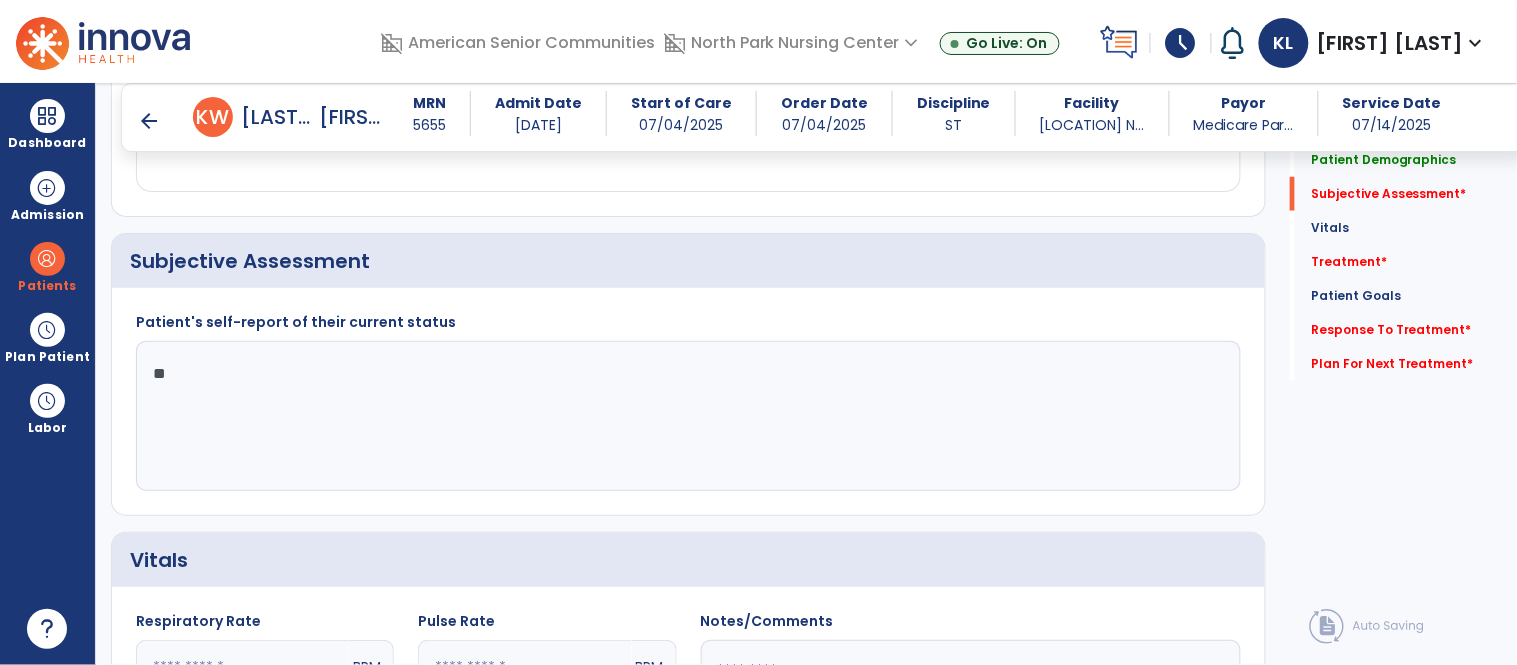 type on "*" 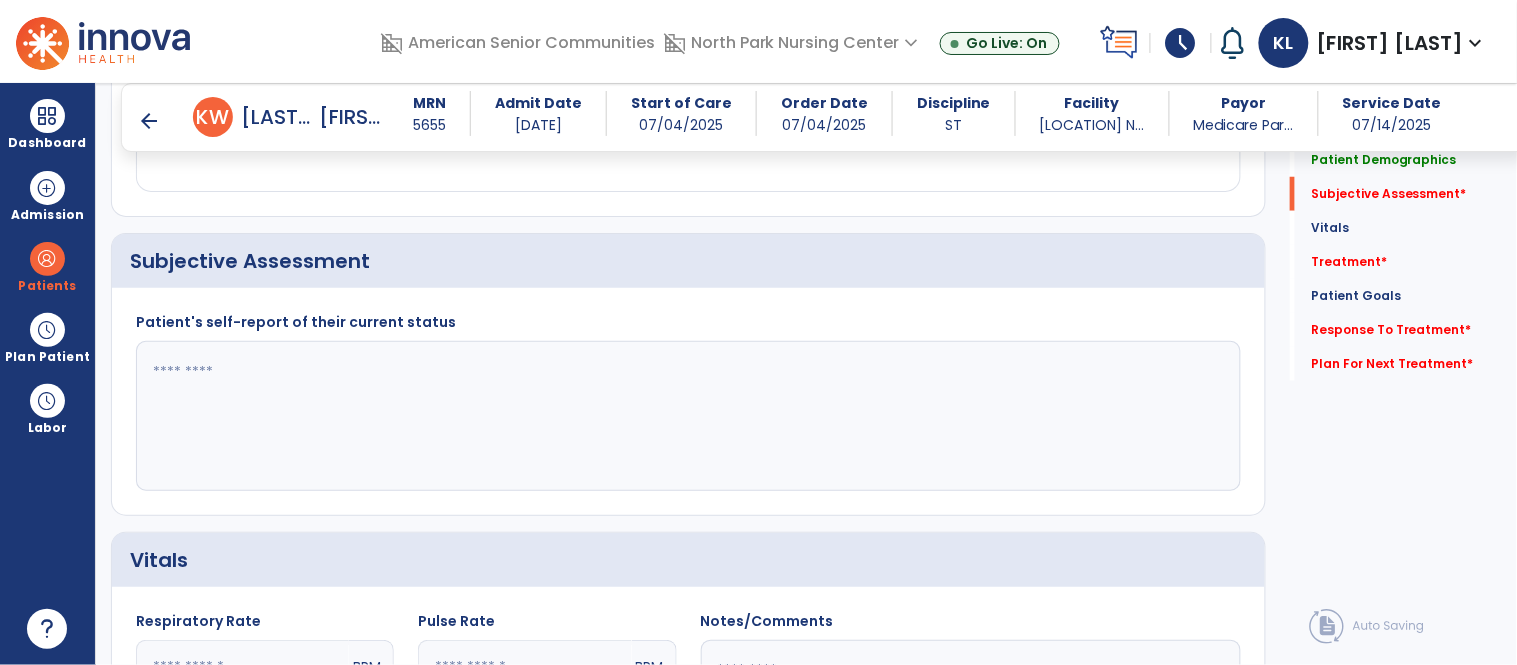 type on "*" 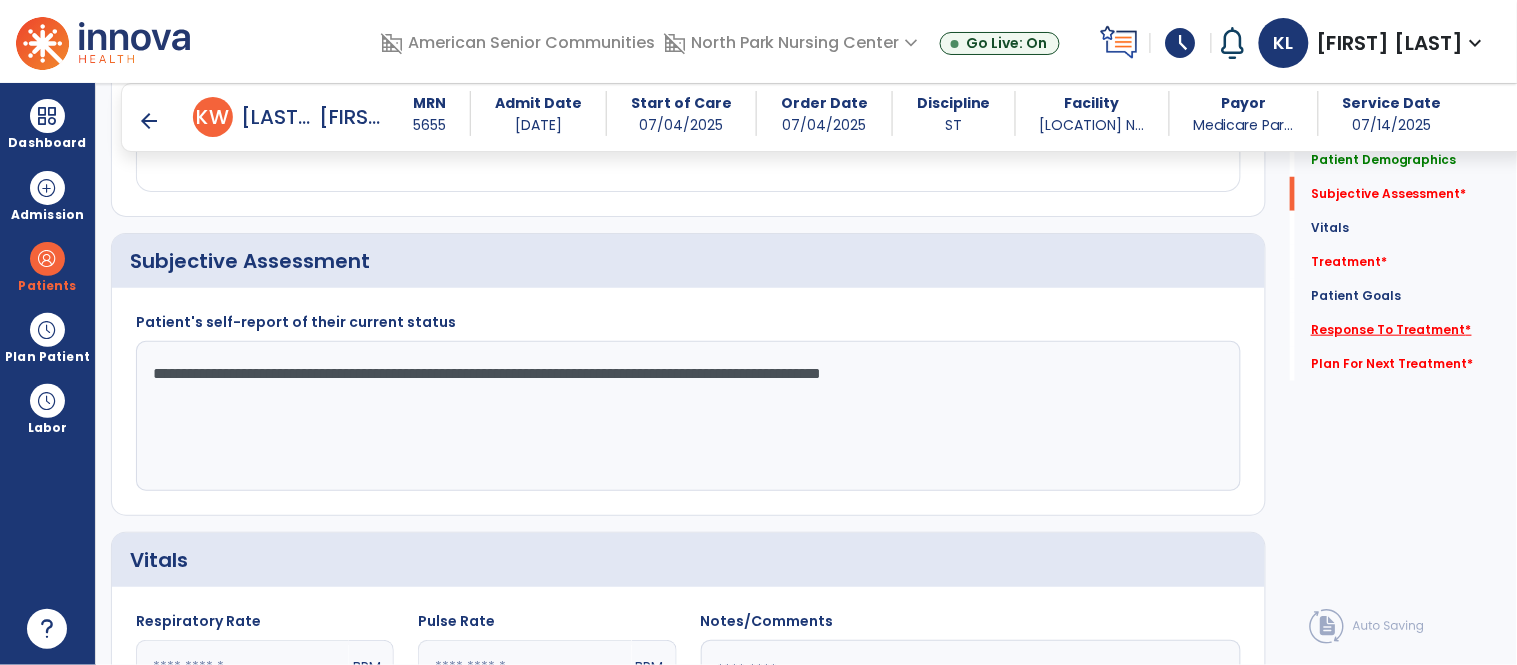 type on "**********" 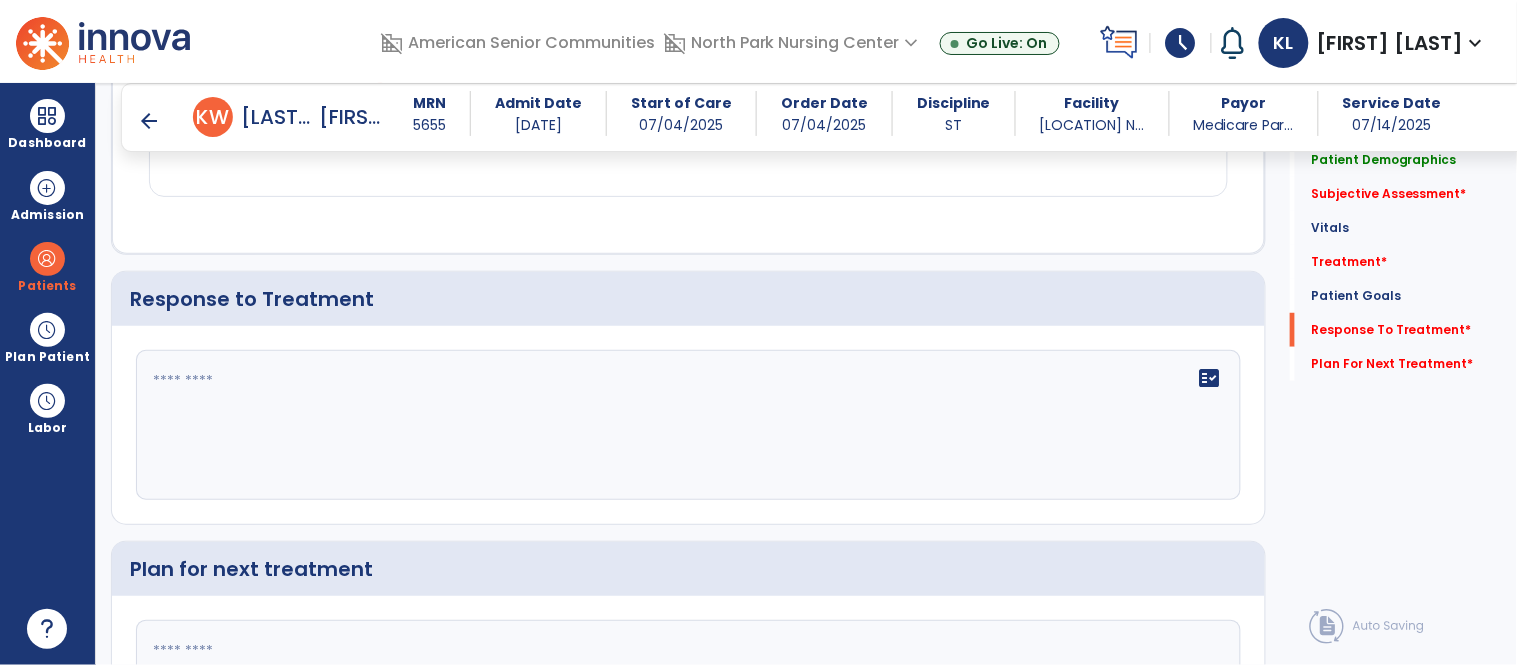 click on "fact_check" 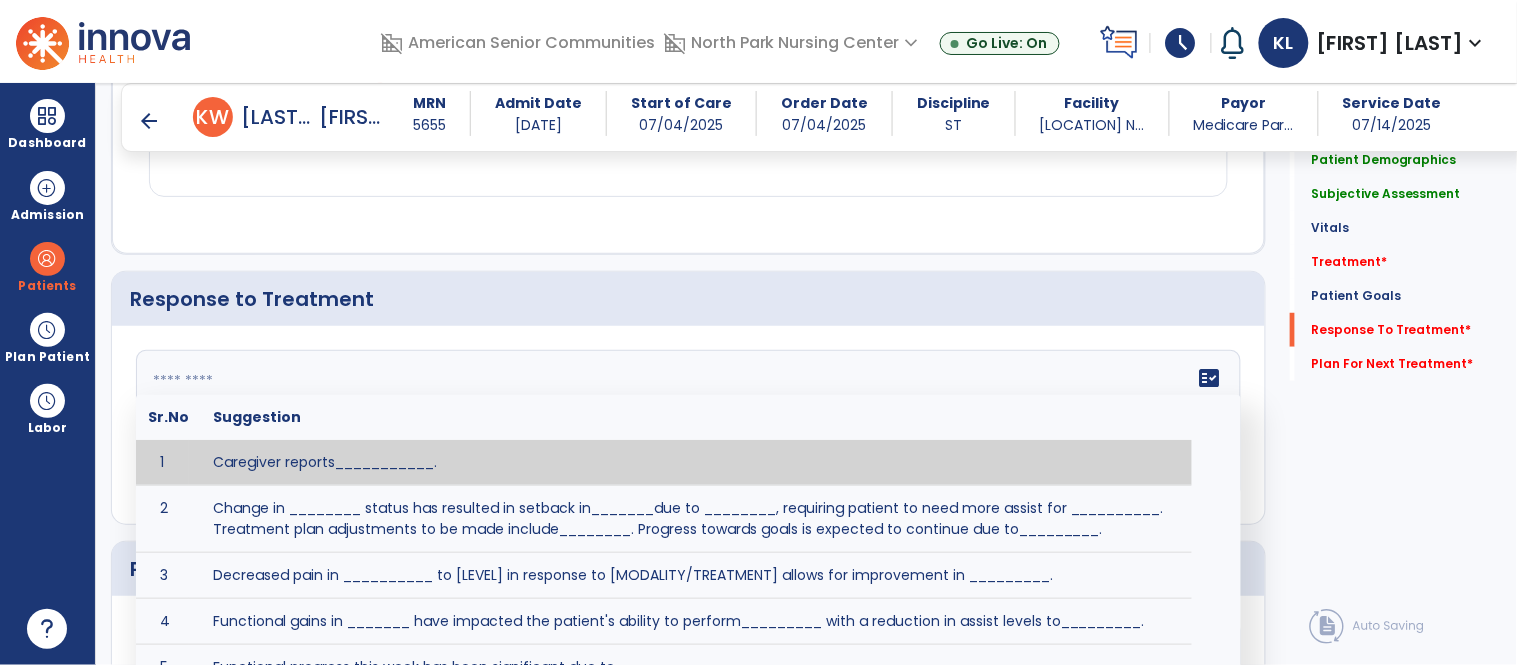 scroll, scrollTop: 2223, scrollLeft: 0, axis: vertical 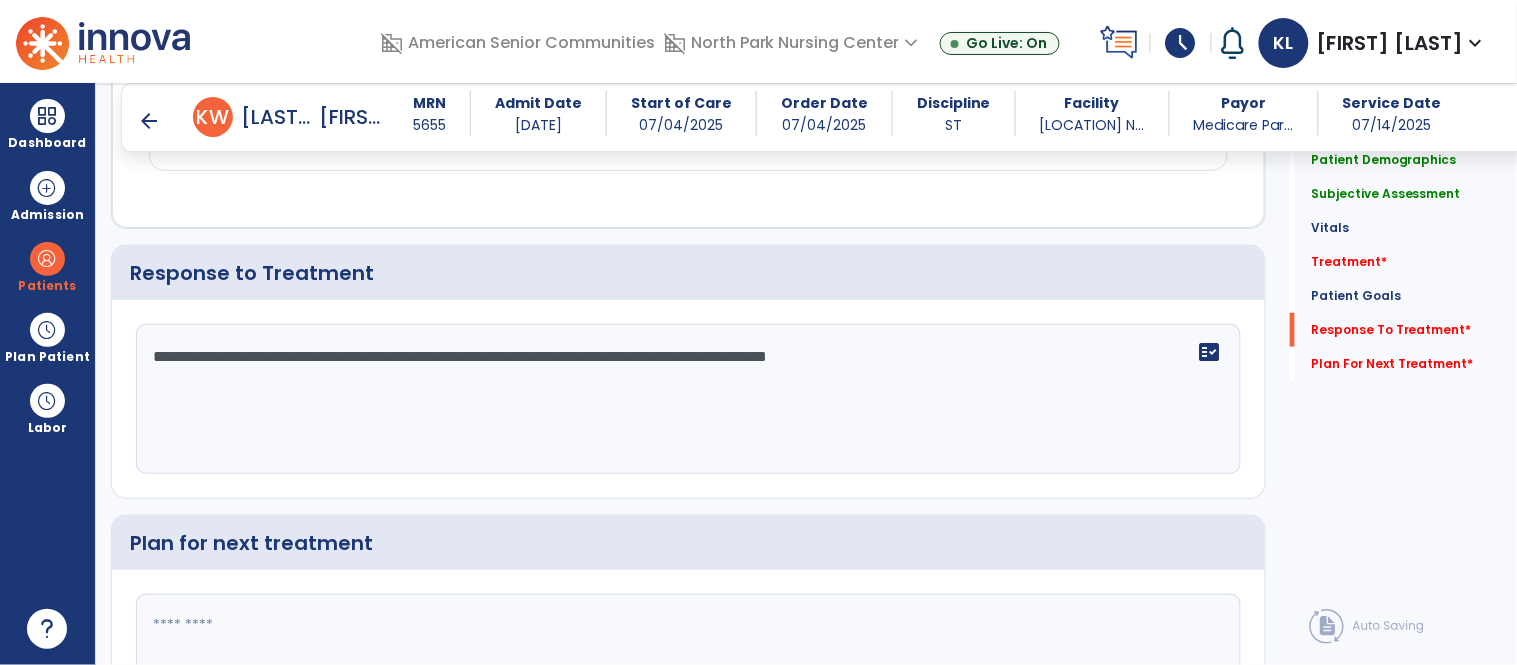 type on "**********" 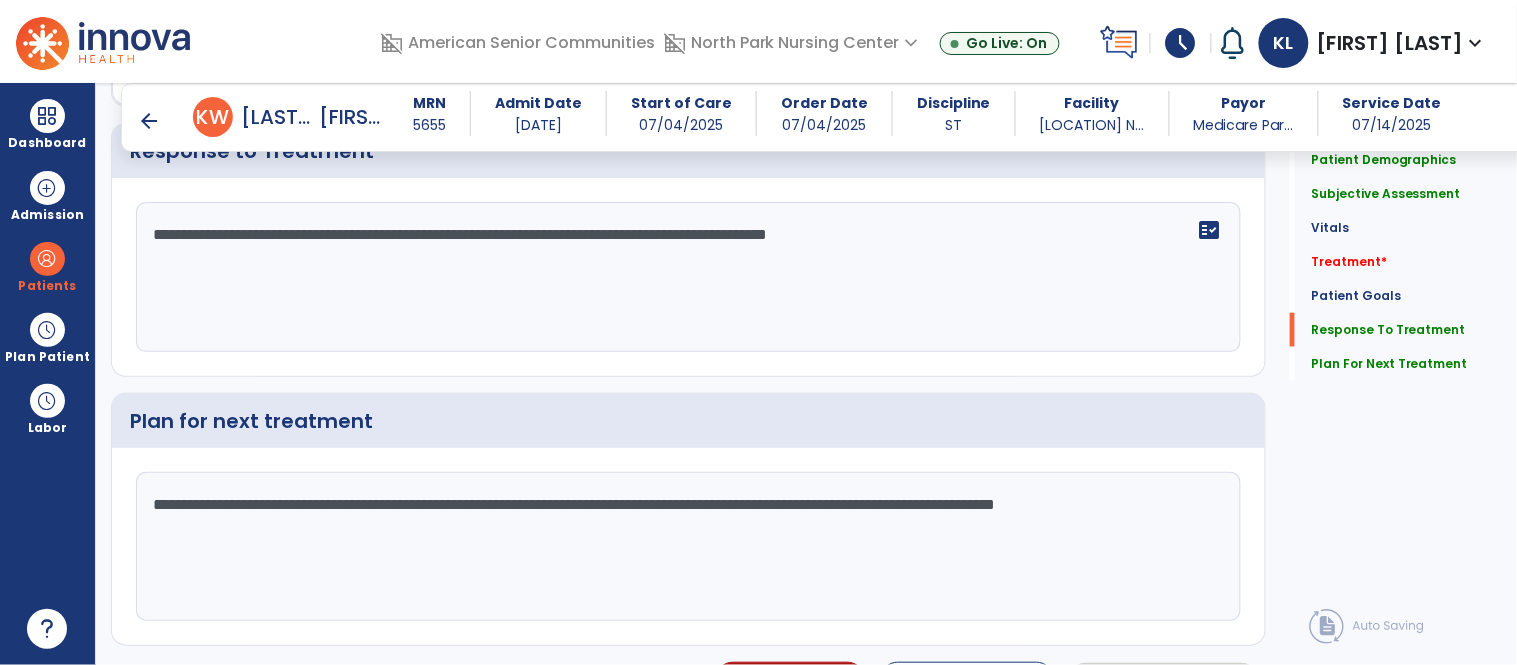 scroll, scrollTop: 2371, scrollLeft: 0, axis: vertical 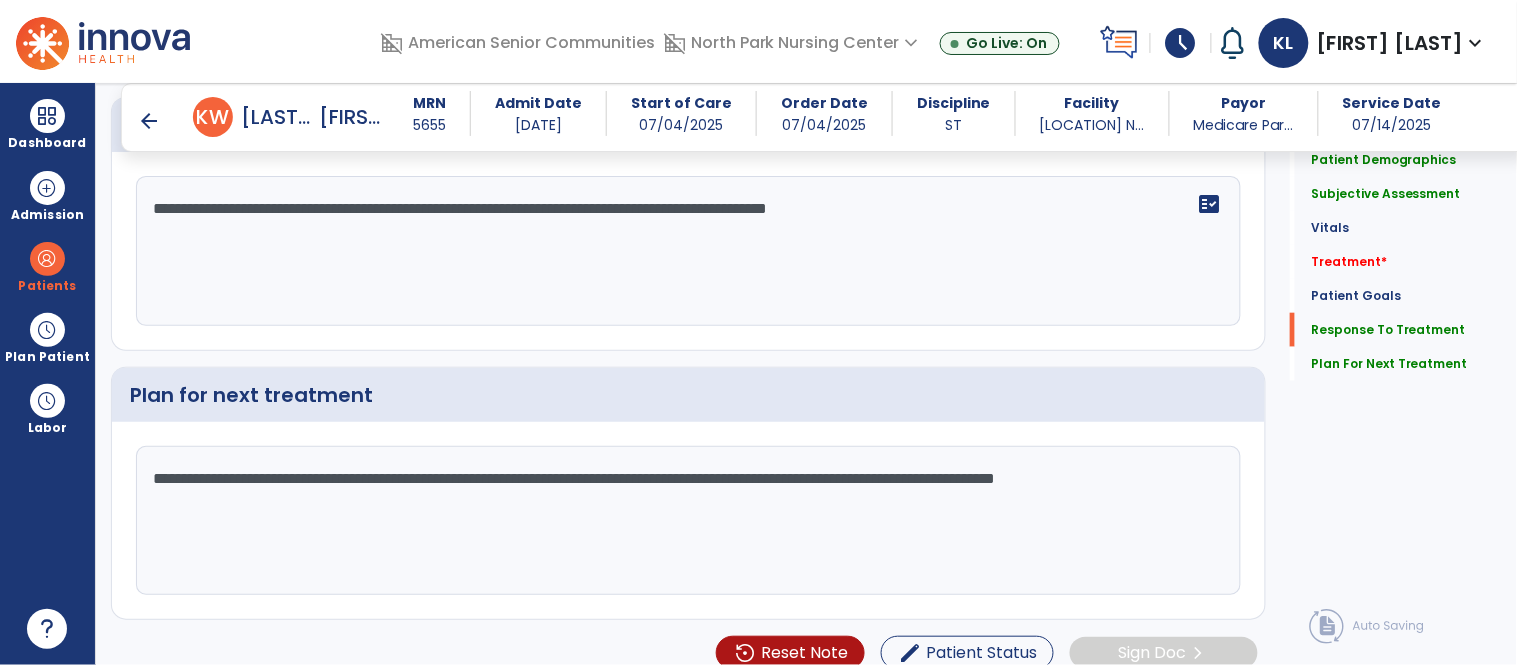 click on "**********" 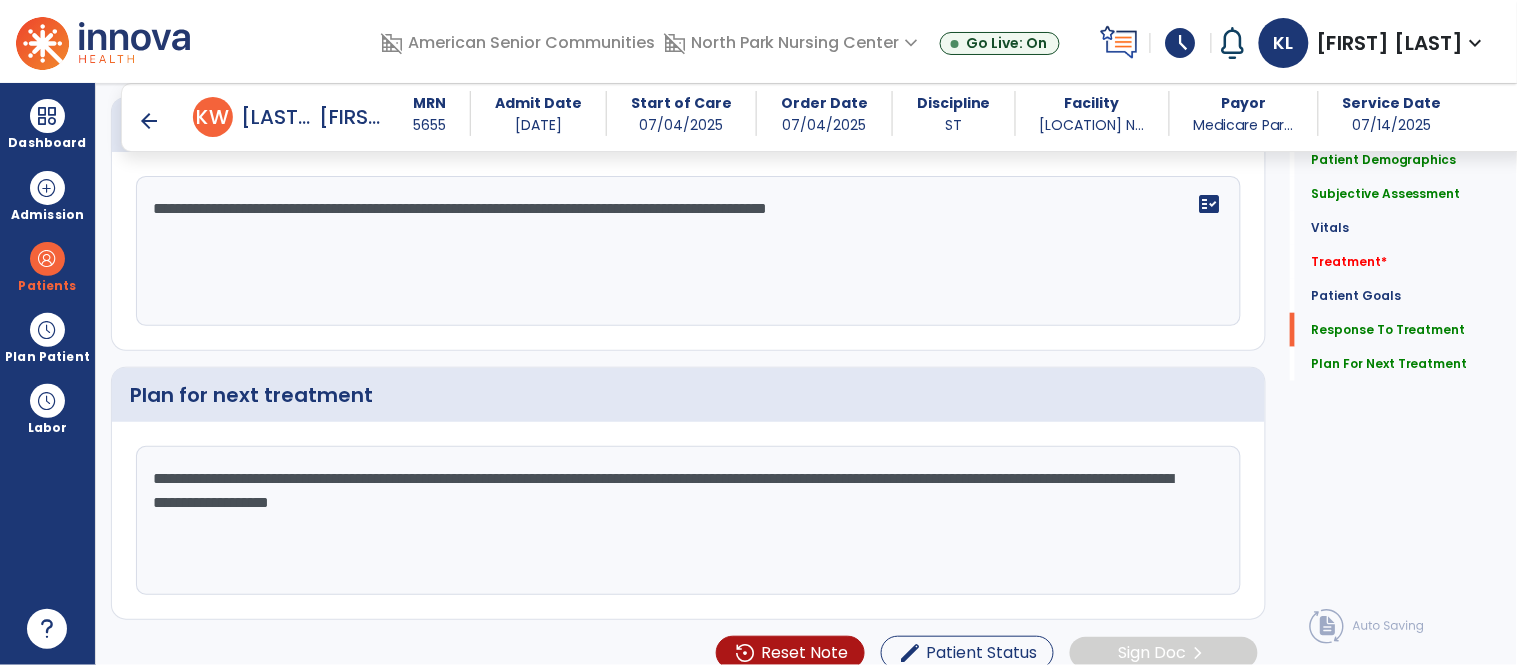 type on "**********" 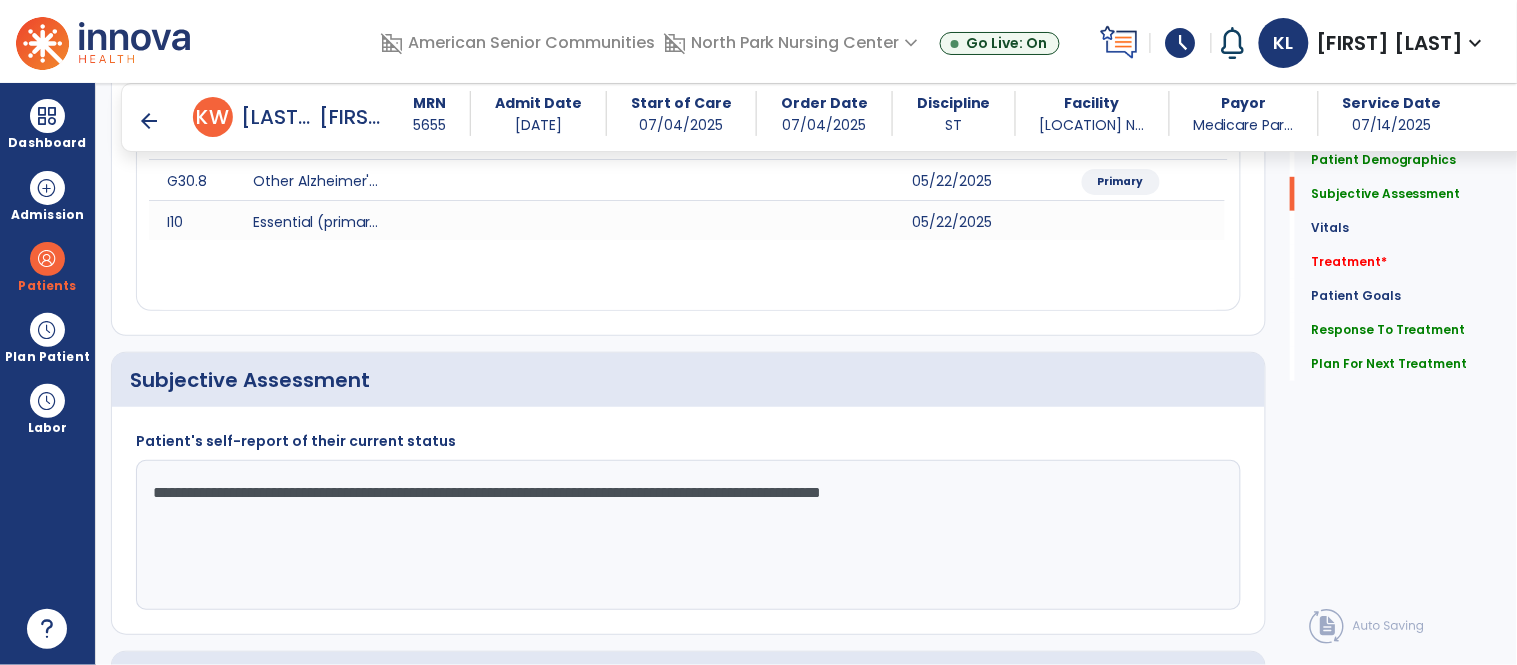 scroll, scrollTop: 225, scrollLeft: 0, axis: vertical 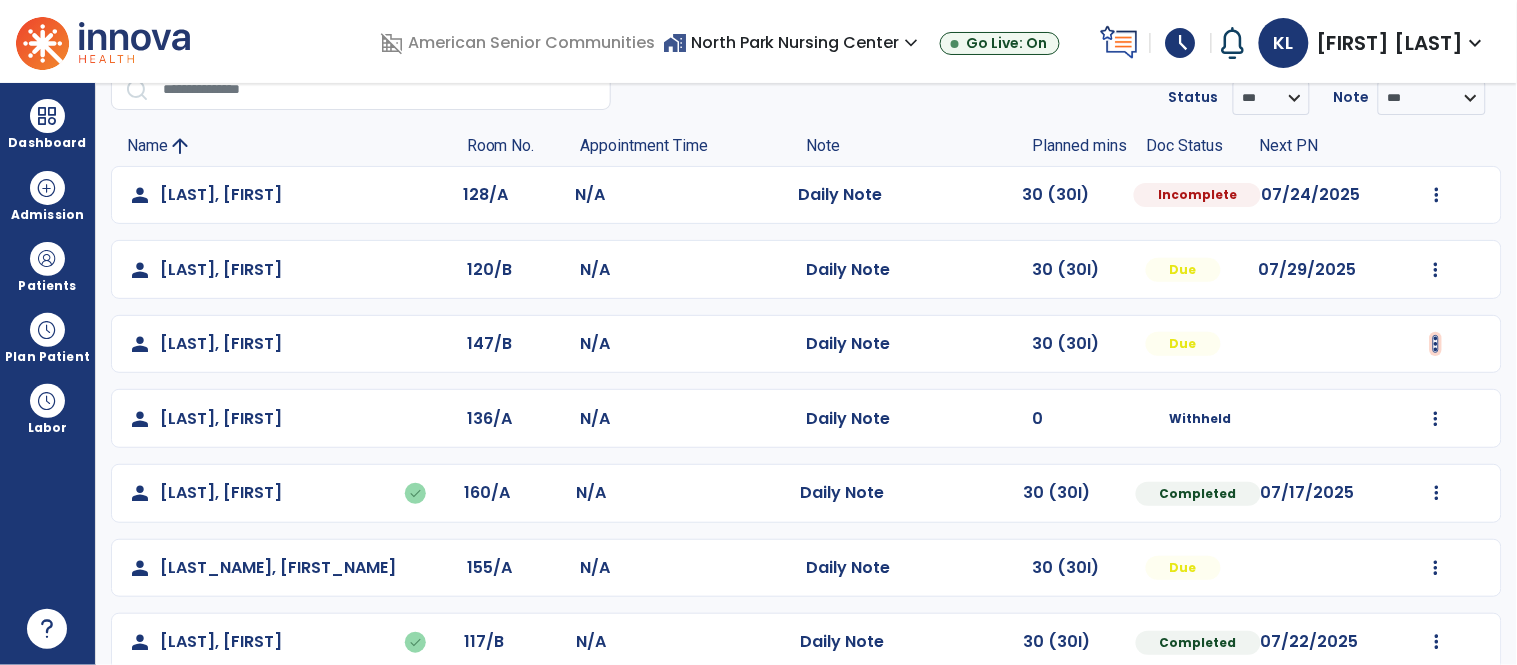 click at bounding box center [1437, 195] 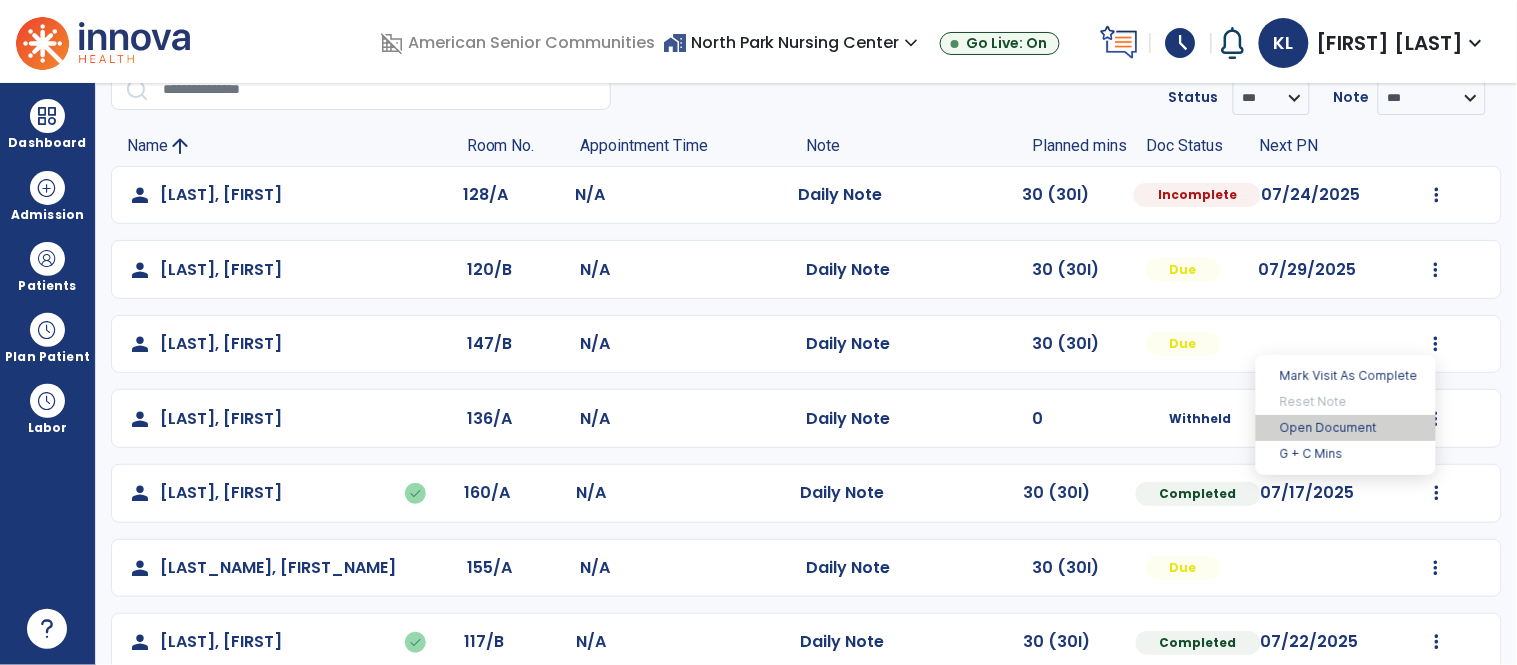 click on "Open Document" at bounding box center [1346, 428] 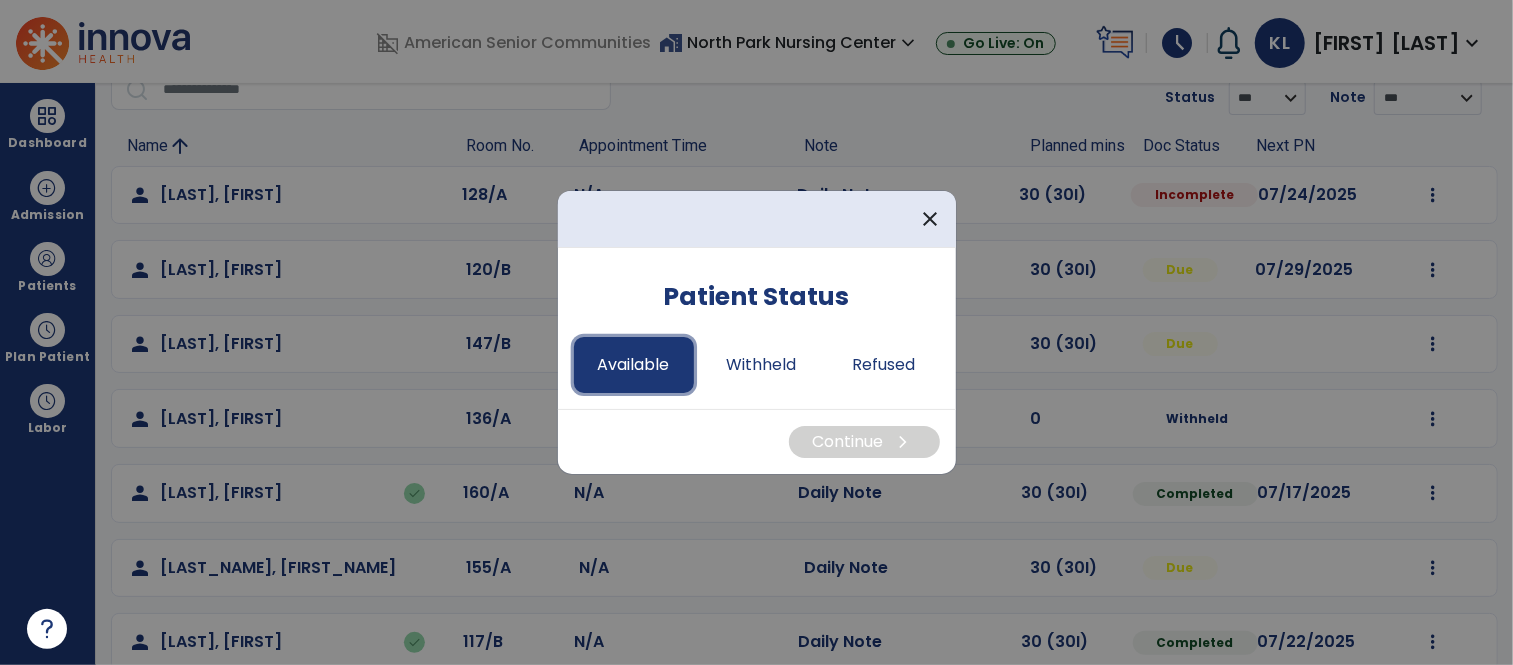 click on "Available" at bounding box center (634, 365) 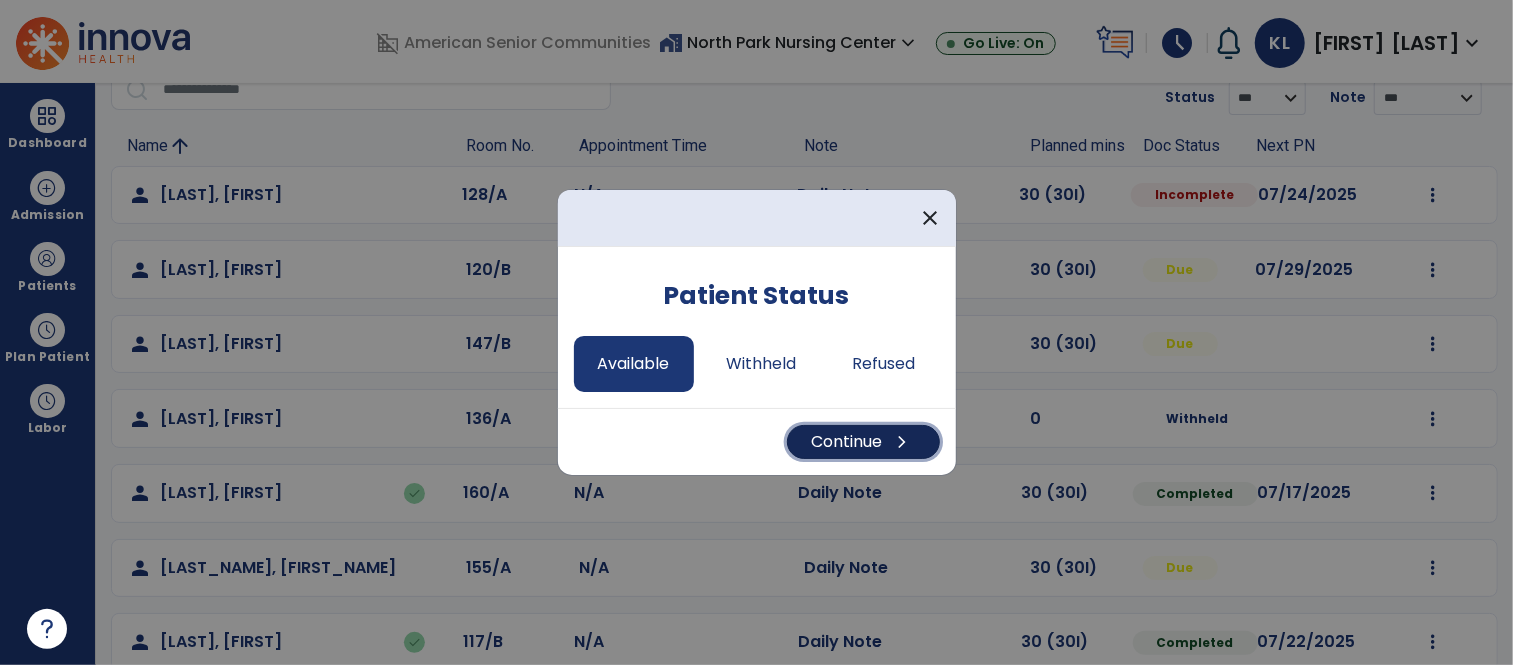 click on "Continue   chevron_right" at bounding box center [863, 442] 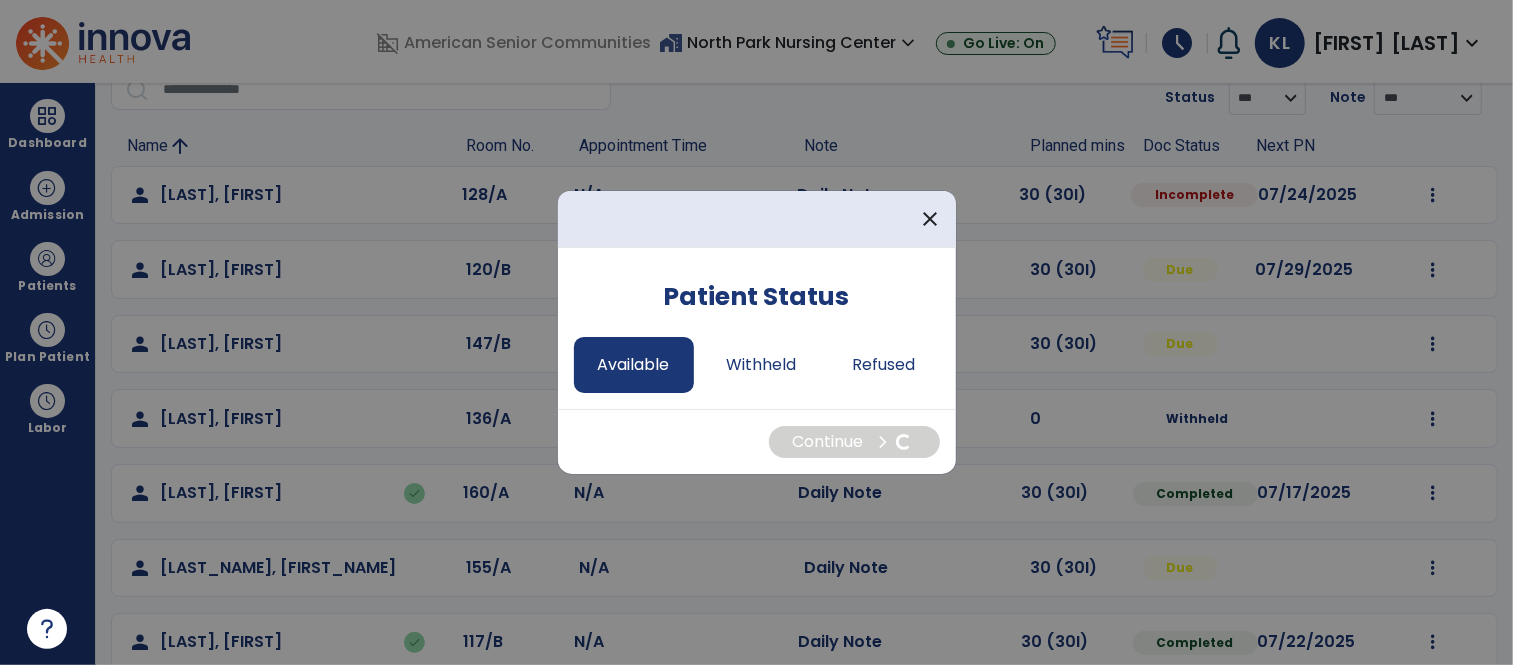 select on "*" 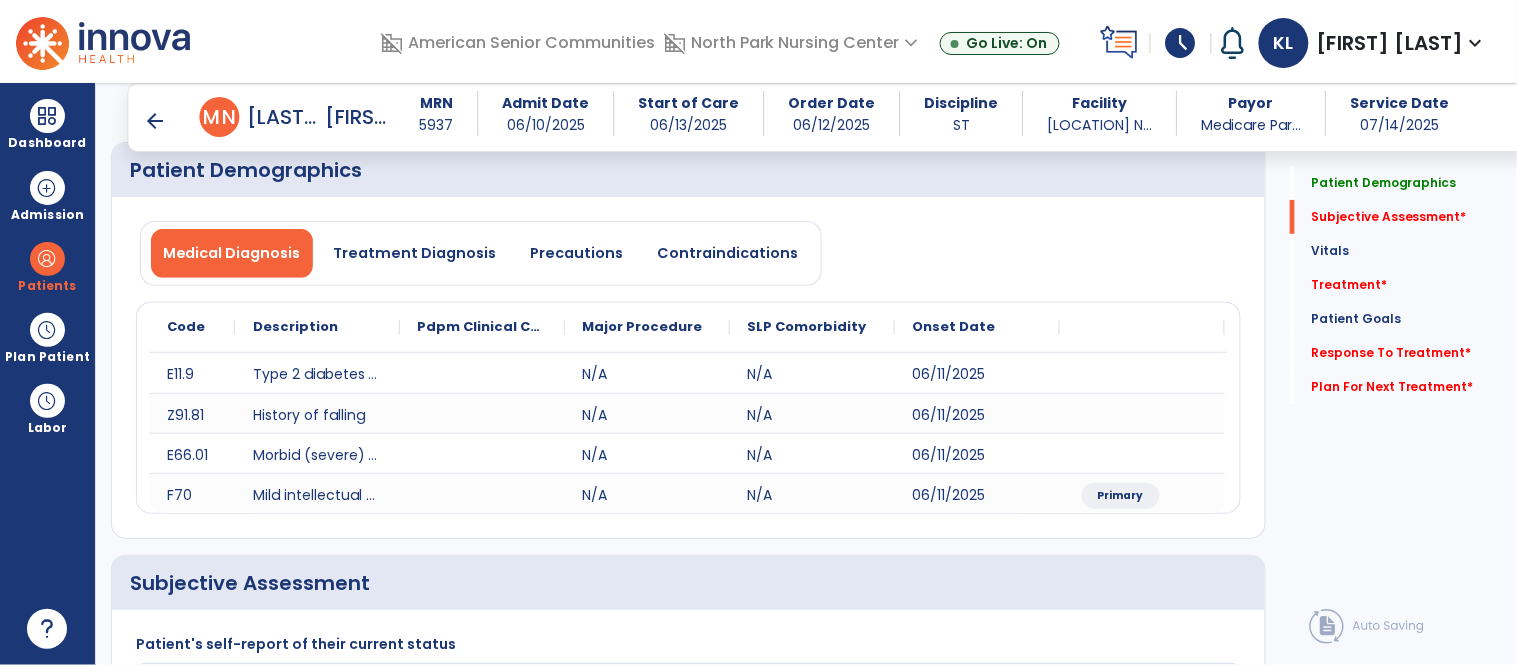 scroll, scrollTop: 368, scrollLeft: 0, axis: vertical 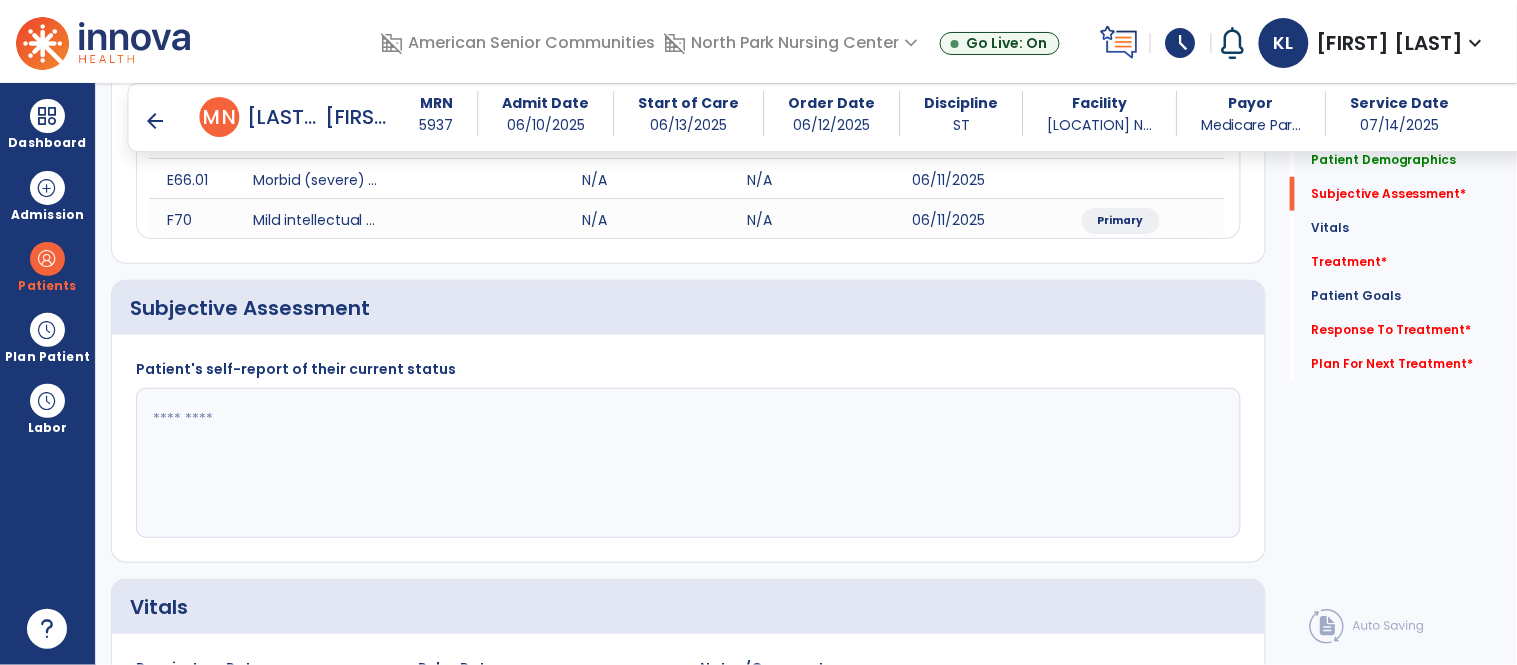 click 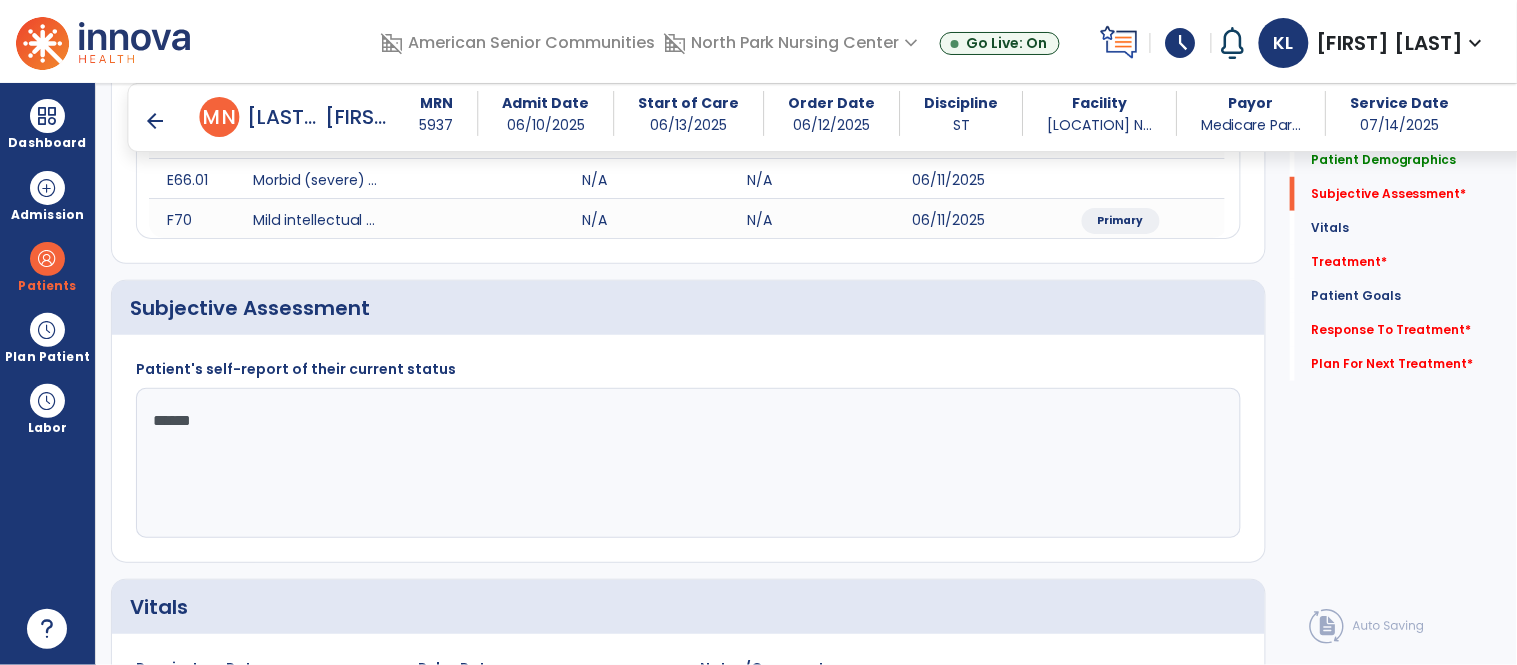 type on "*******" 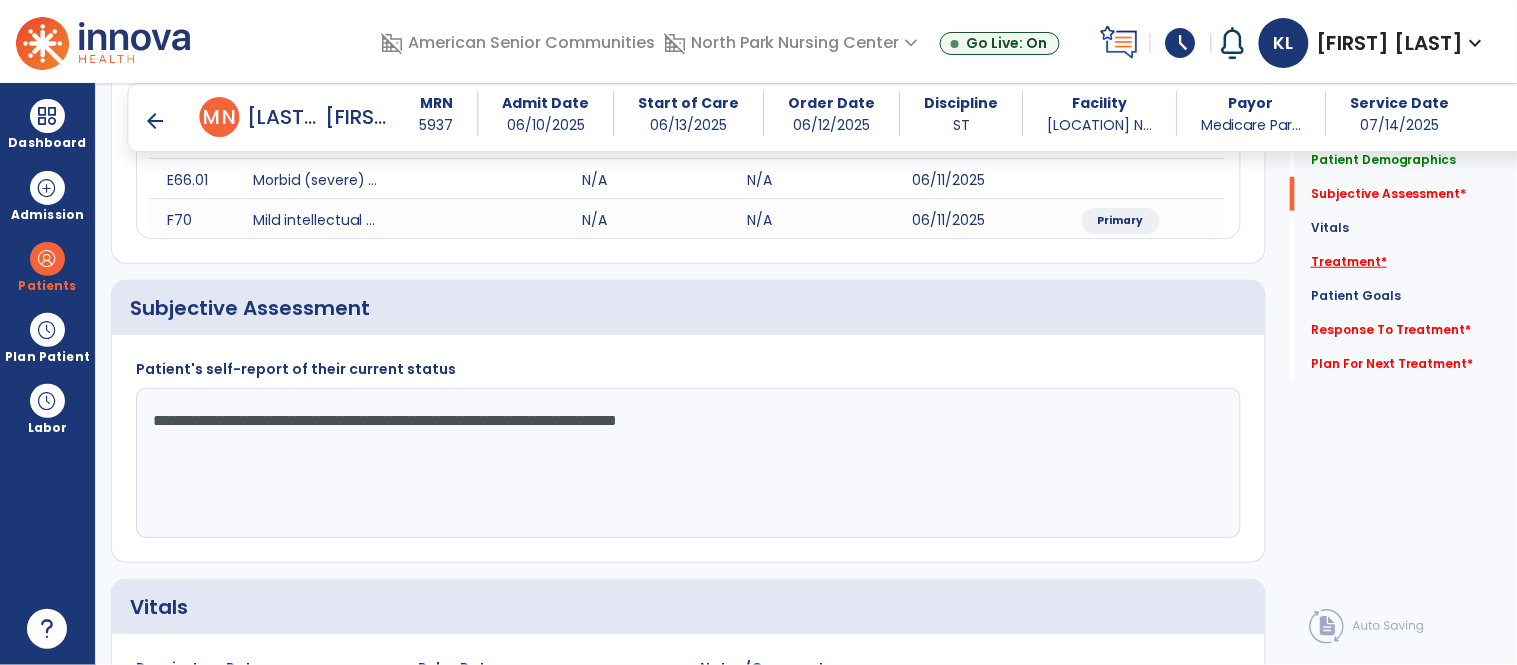 type on "**********" 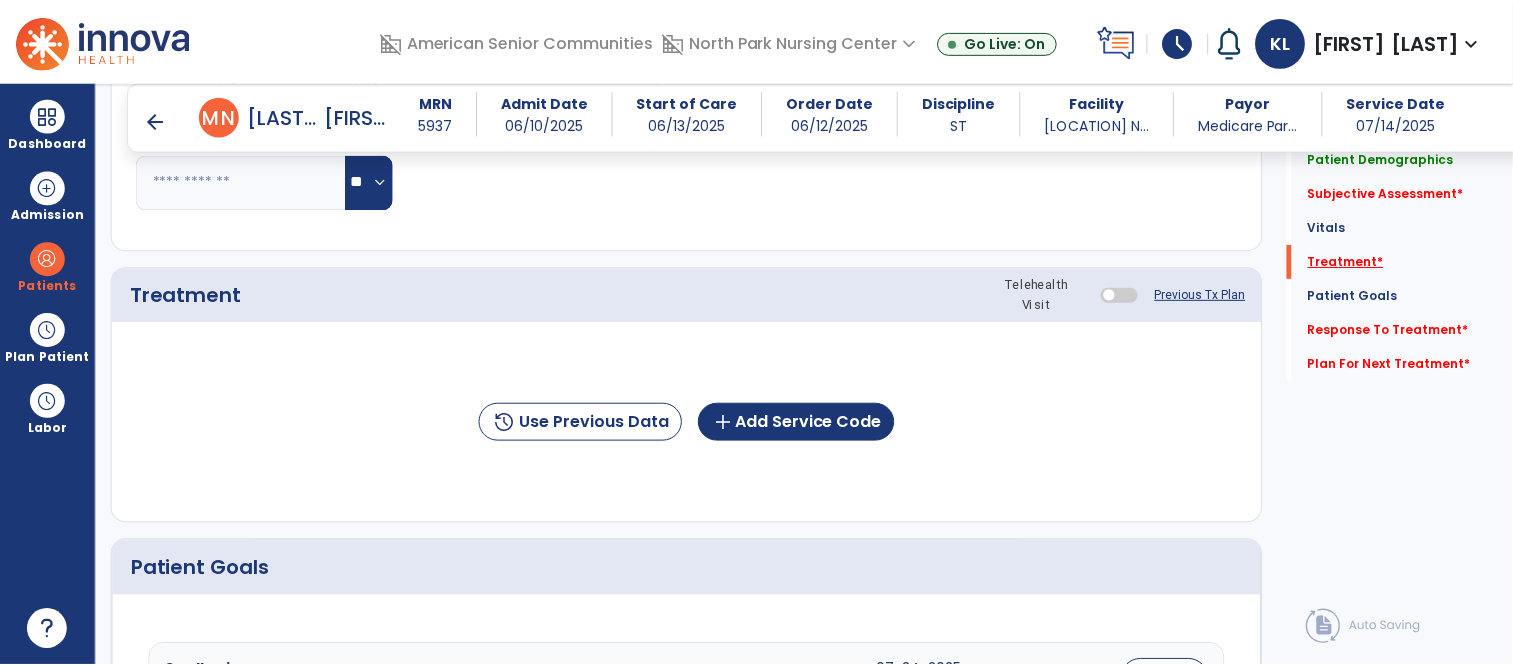 scroll, scrollTop: 1123, scrollLeft: 0, axis: vertical 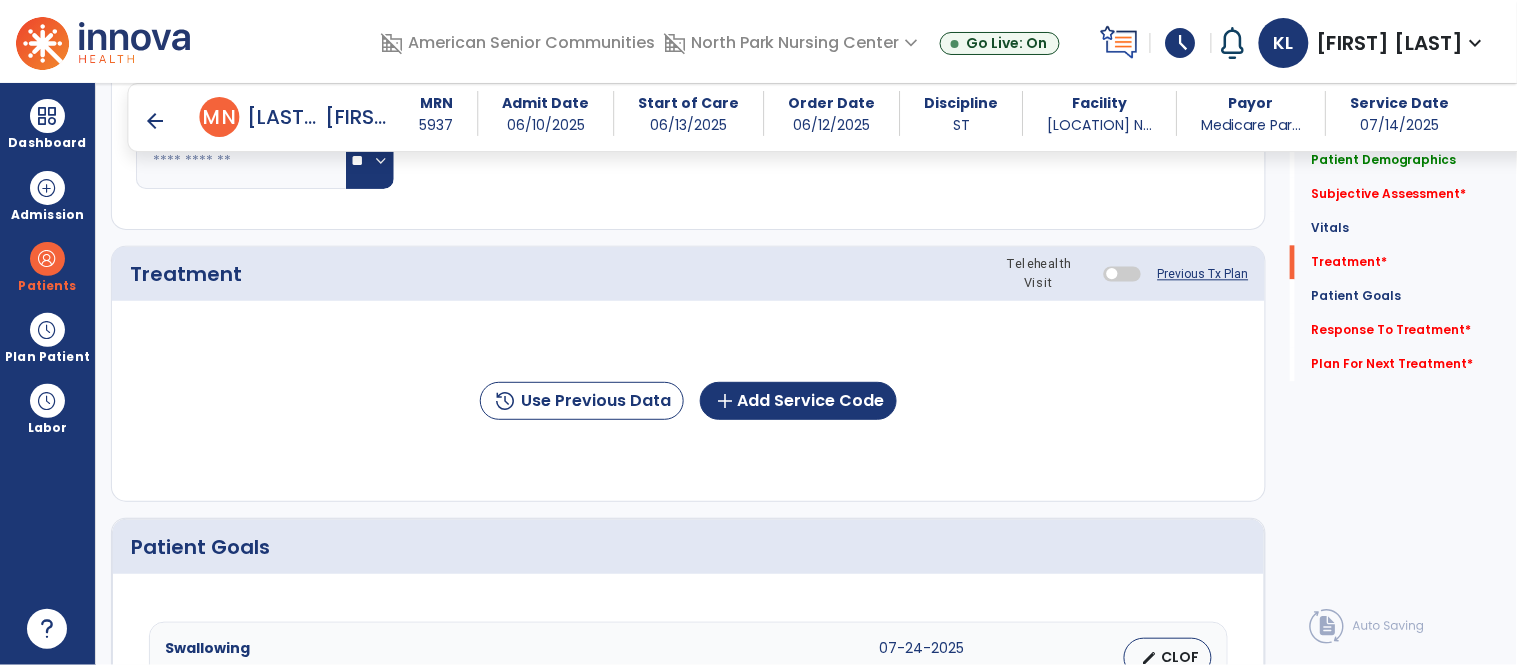 click on "history  Use Previous Data  add  Add Service Code" 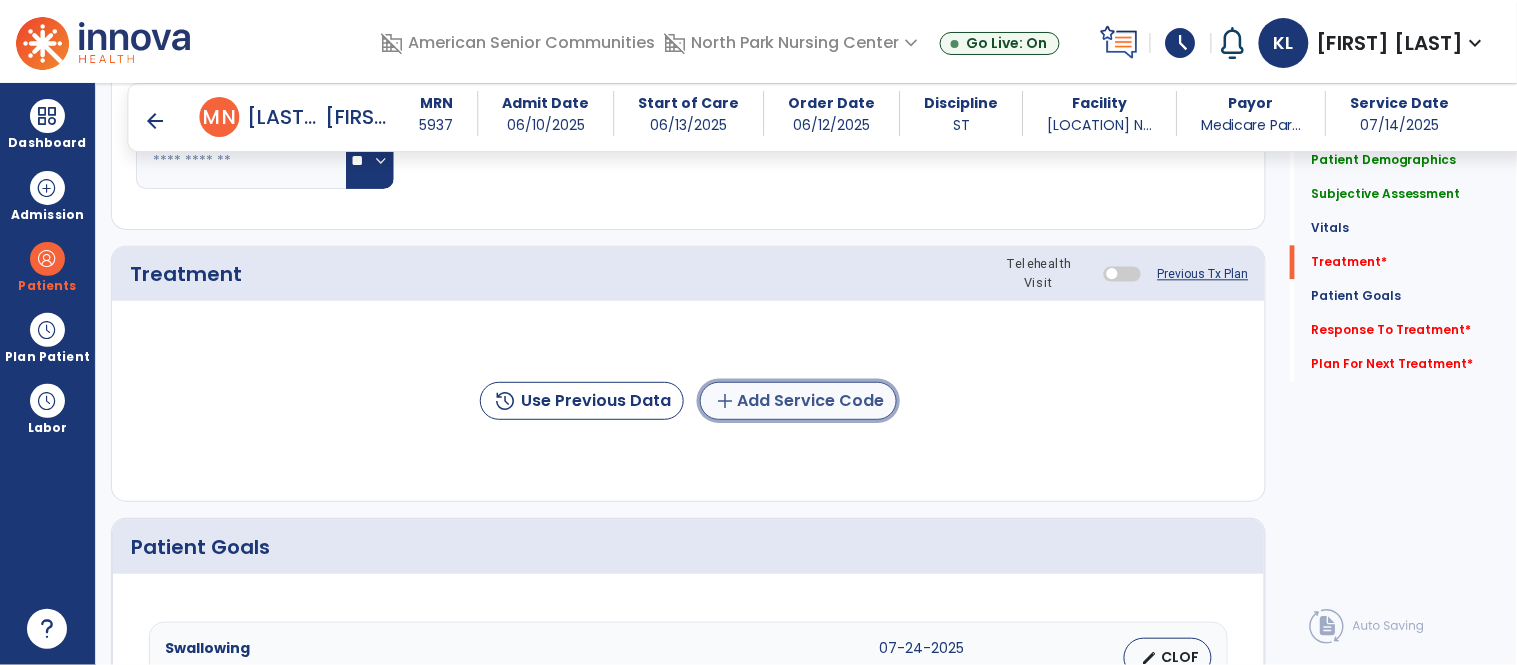 click on "add  Add Service Code" 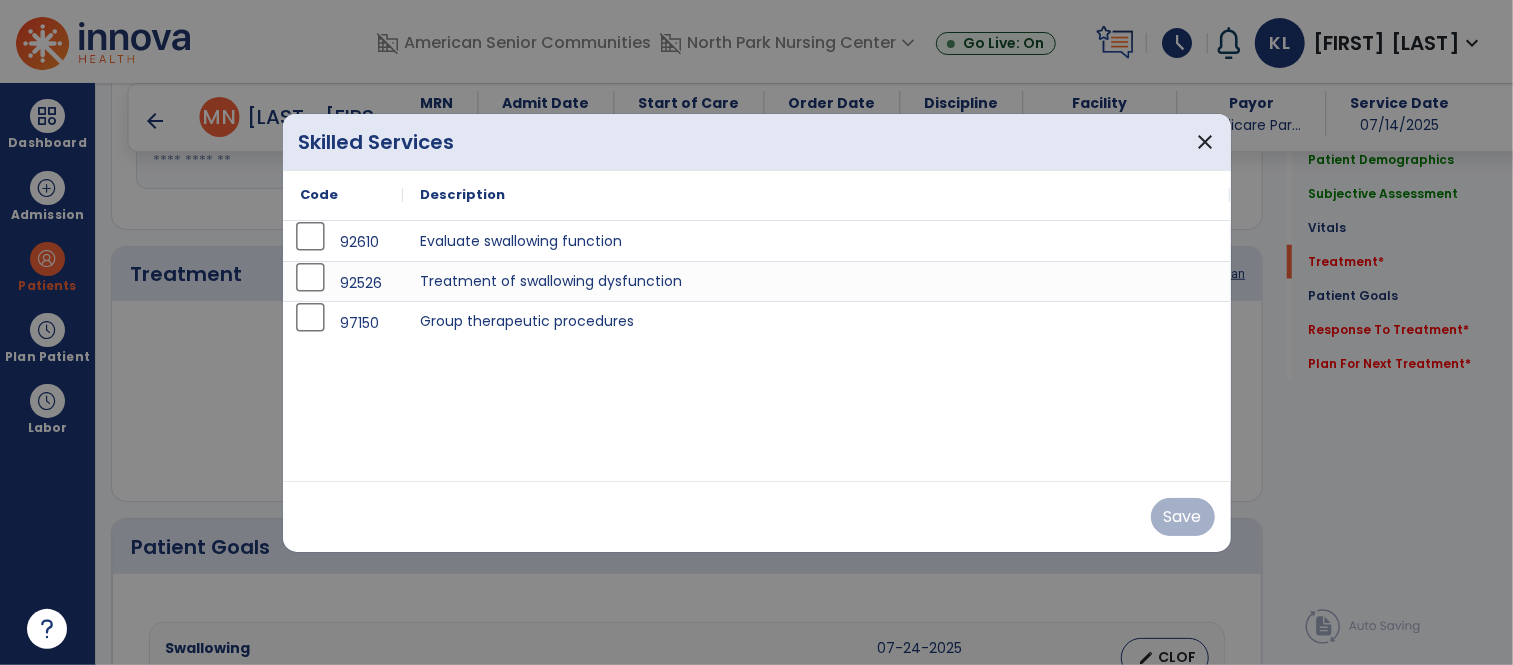 scroll, scrollTop: 1123, scrollLeft: 0, axis: vertical 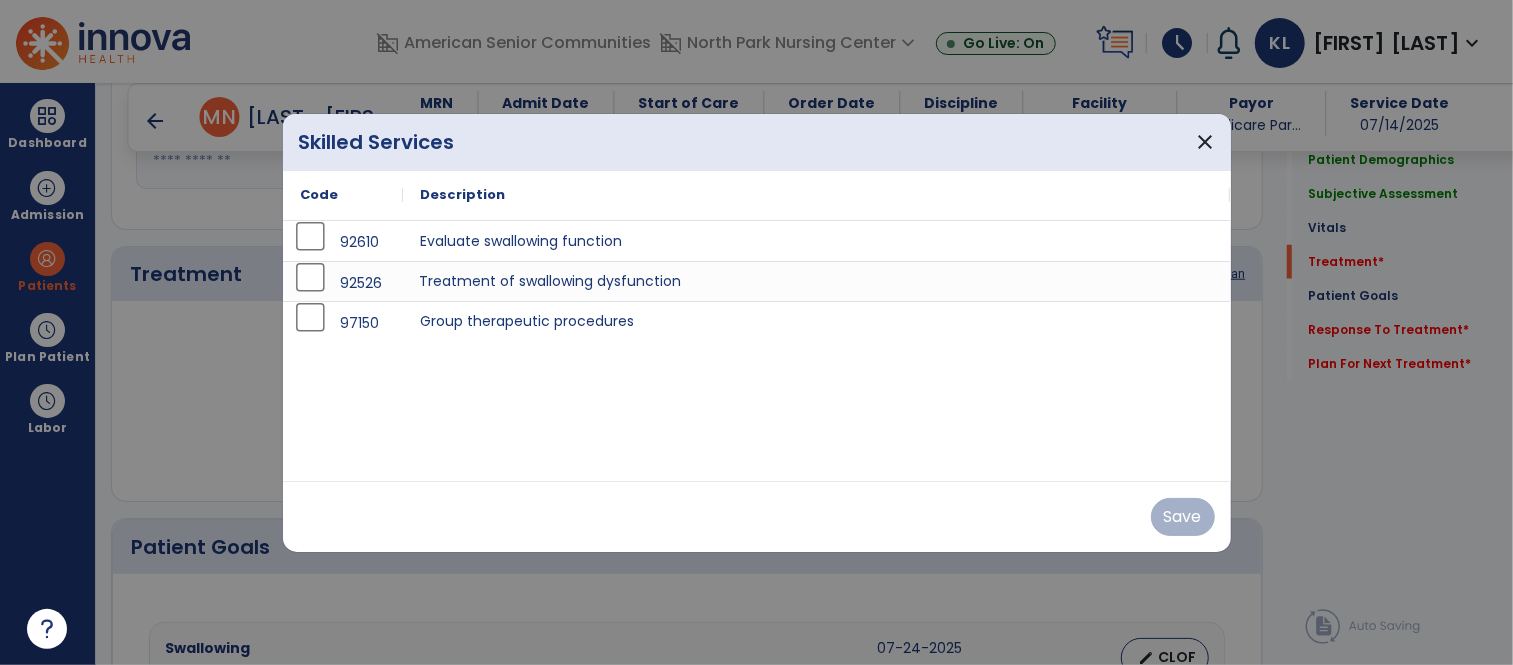 click on "Treatment of swallowing dysfunction" at bounding box center [817, 281] 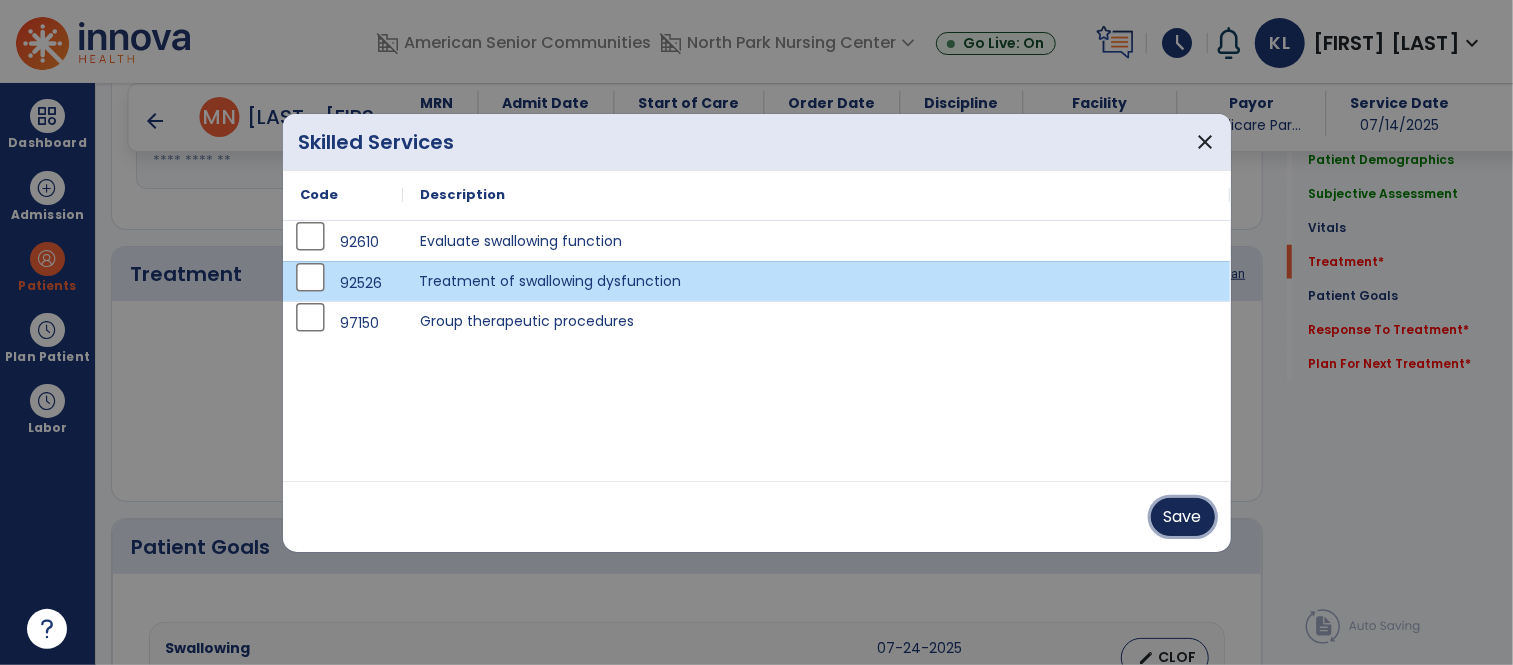 click on "Save" at bounding box center (1183, 517) 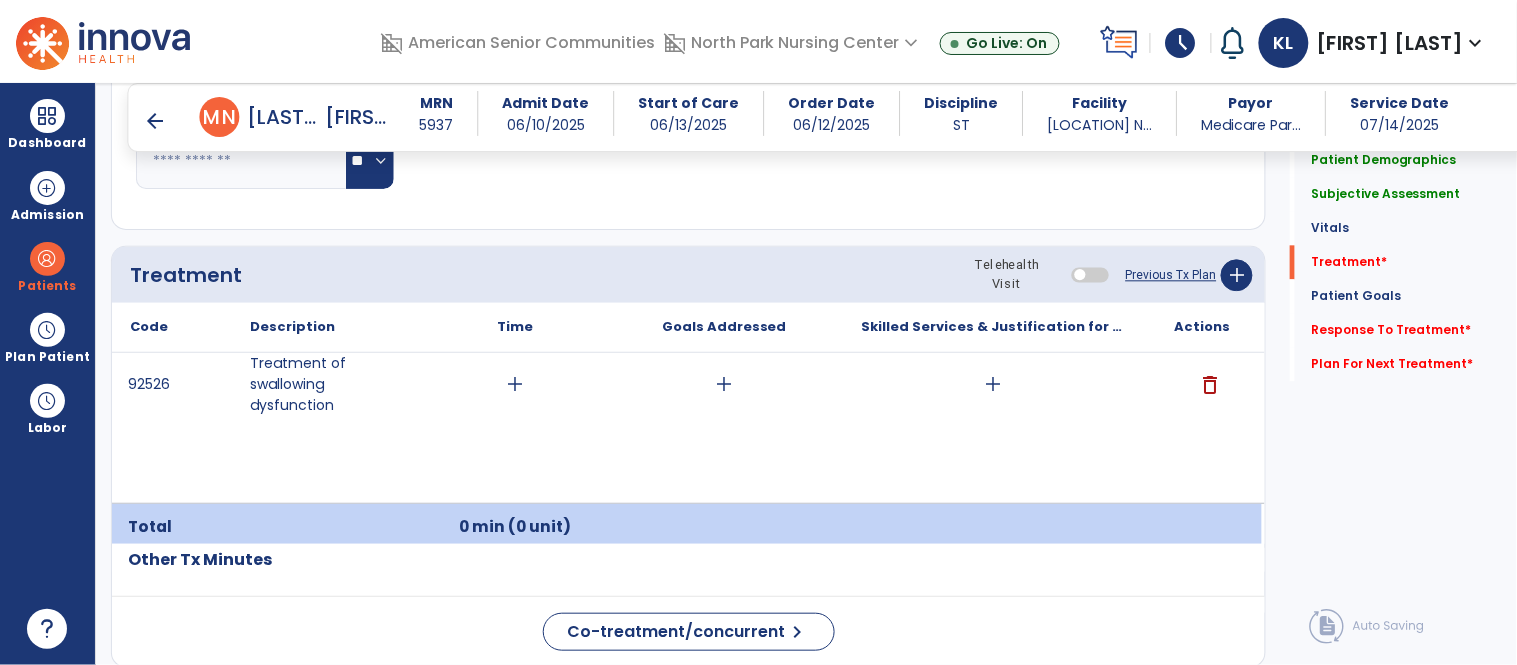 click on "add" at bounding box center [993, 384] 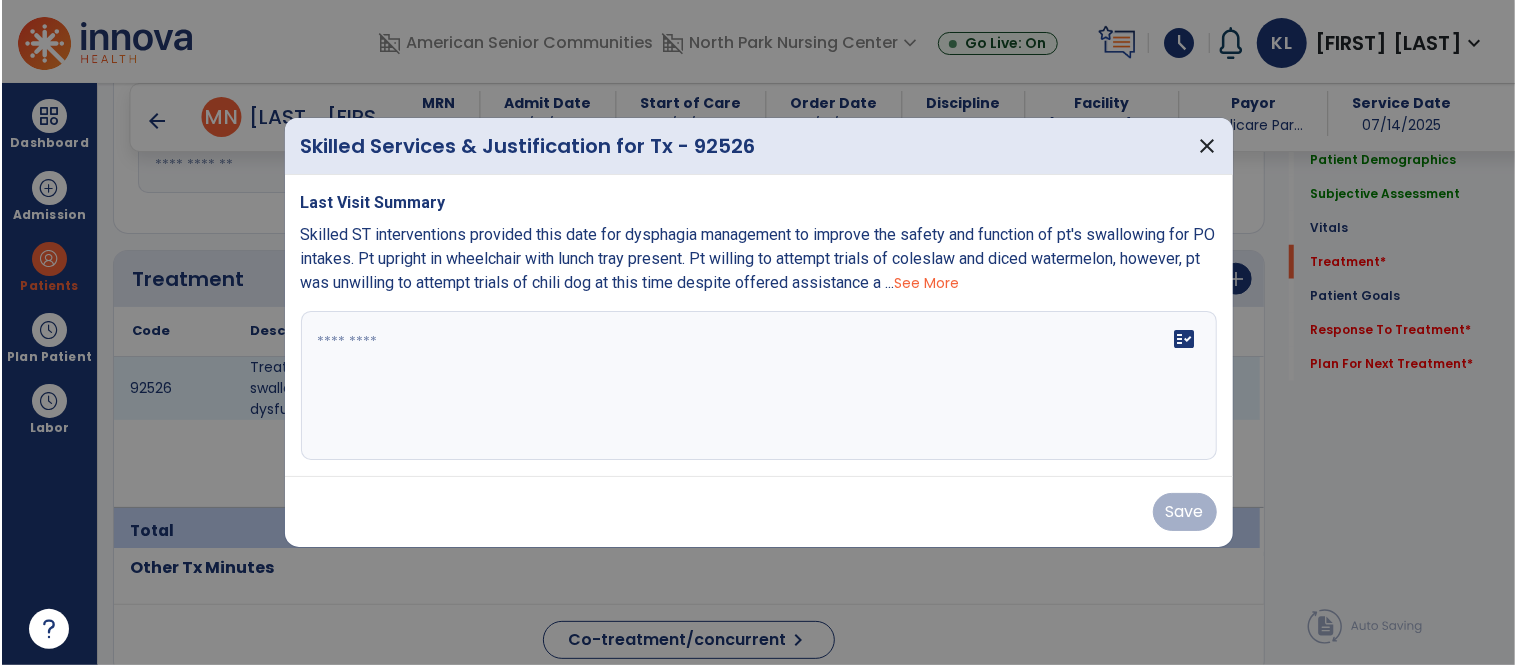 scroll, scrollTop: 1123, scrollLeft: 0, axis: vertical 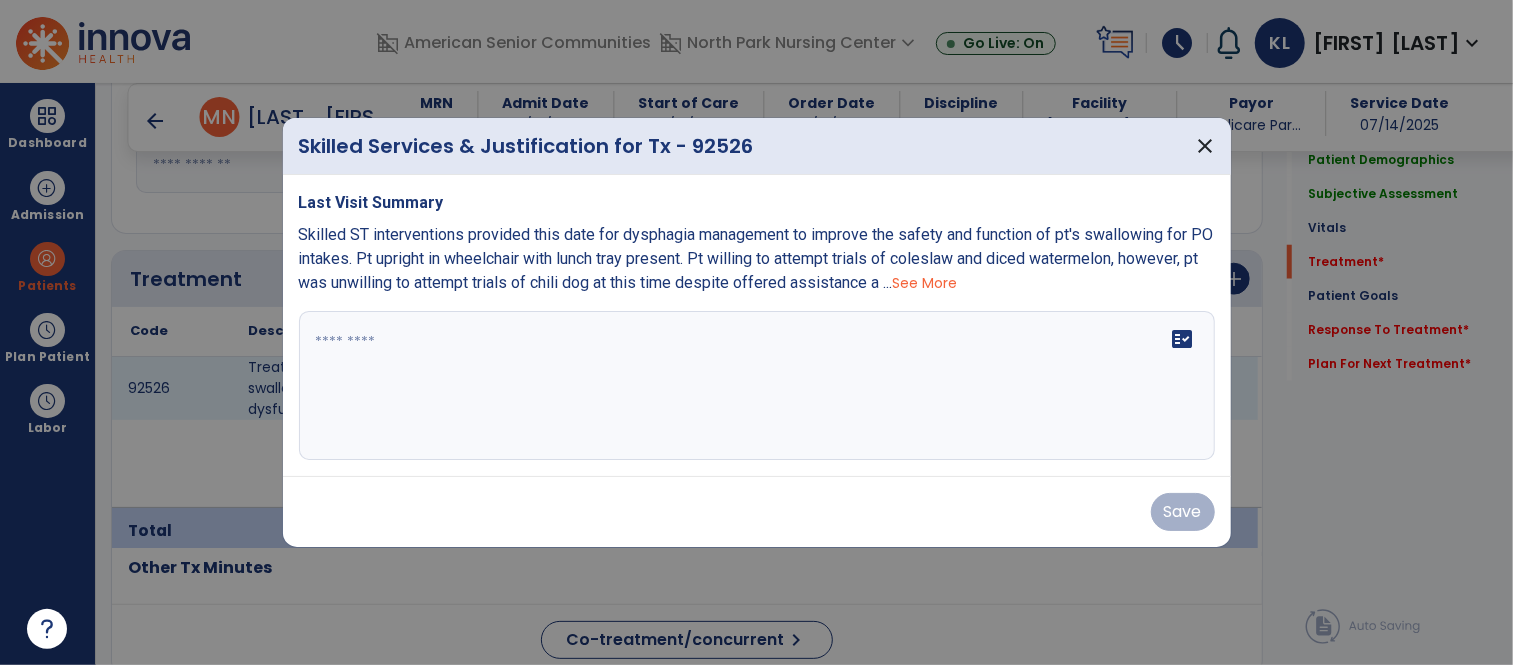 click at bounding box center (757, 386) 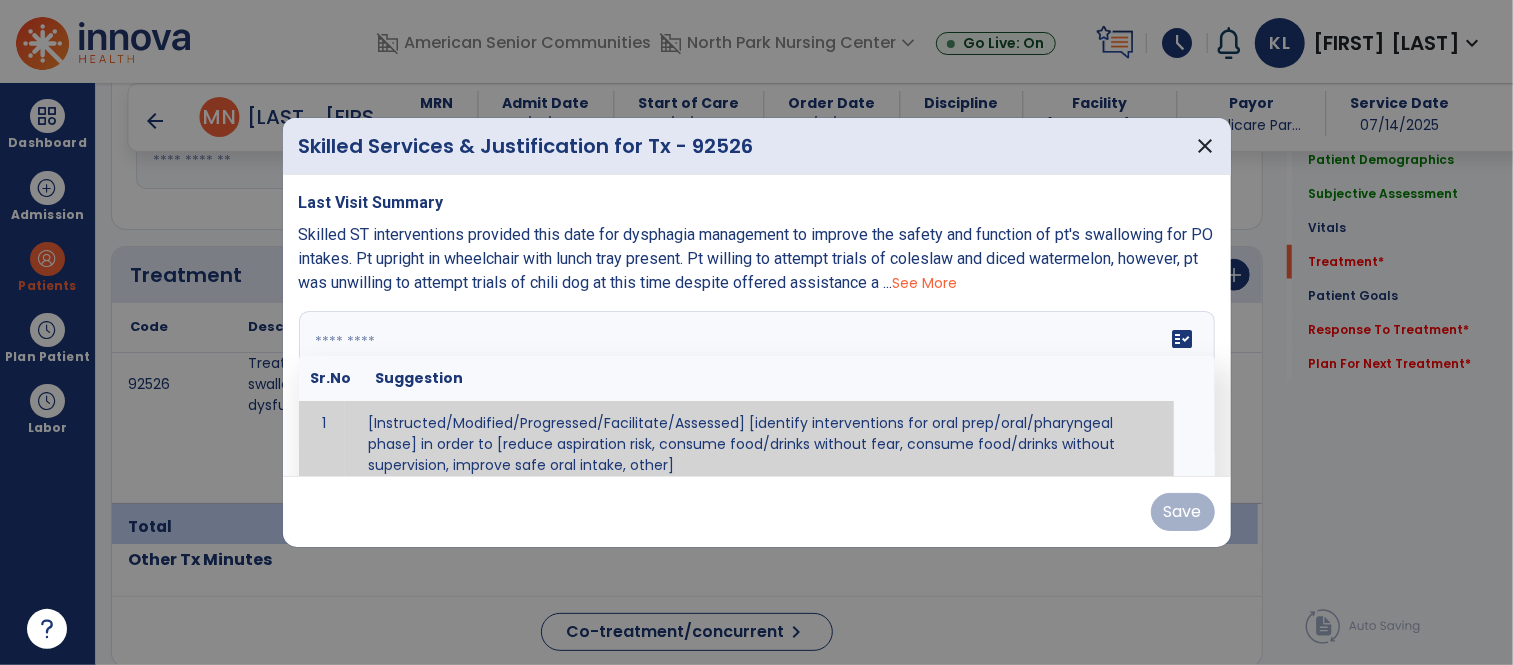click on "See More" at bounding box center (925, 283) 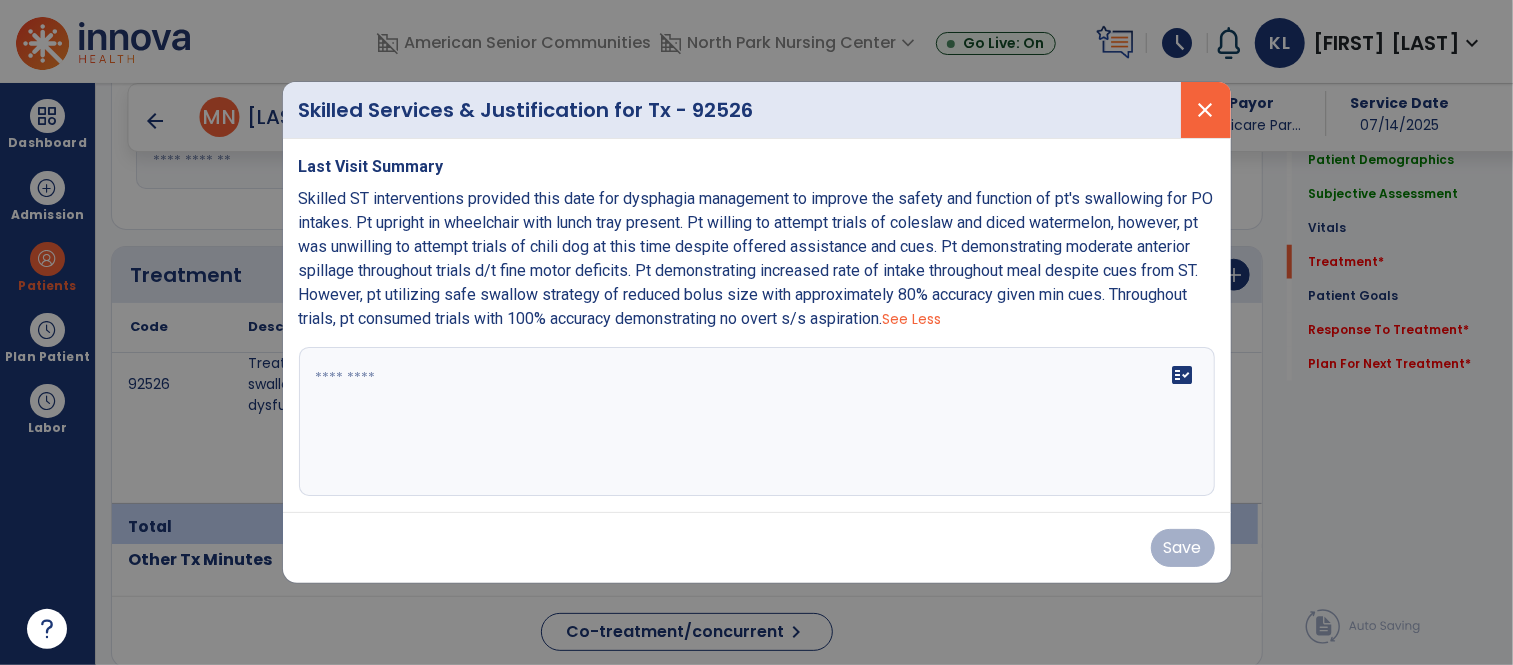 click on "close" at bounding box center (1206, 110) 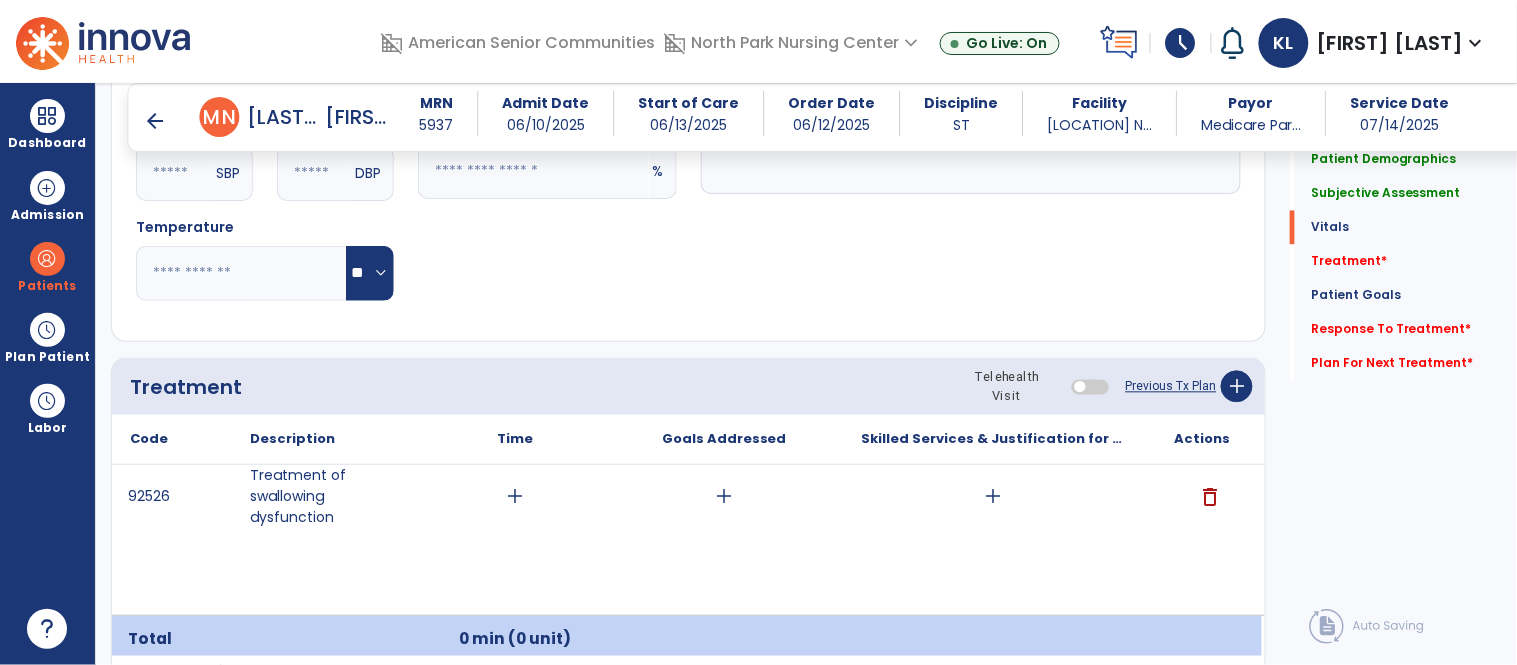 click on "delete" at bounding box center (1210, 497) 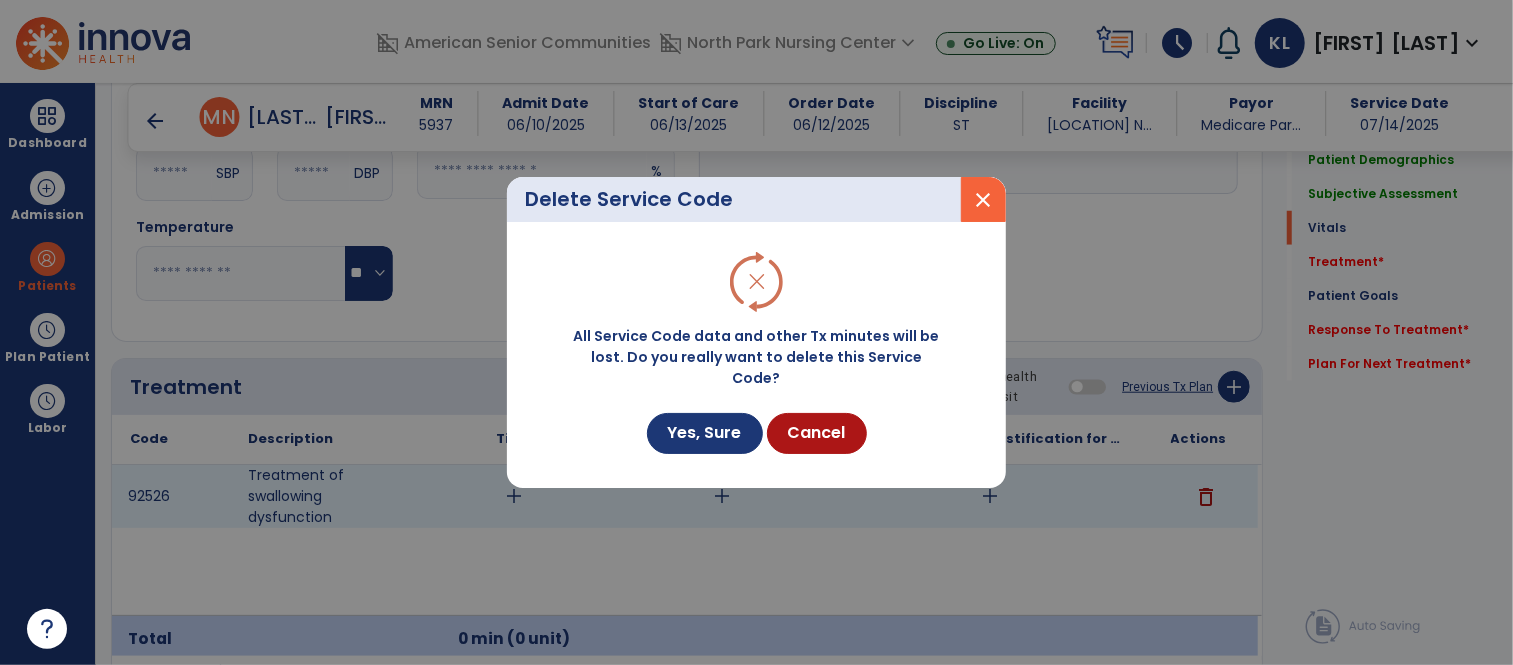 scroll, scrollTop: 1011, scrollLeft: 0, axis: vertical 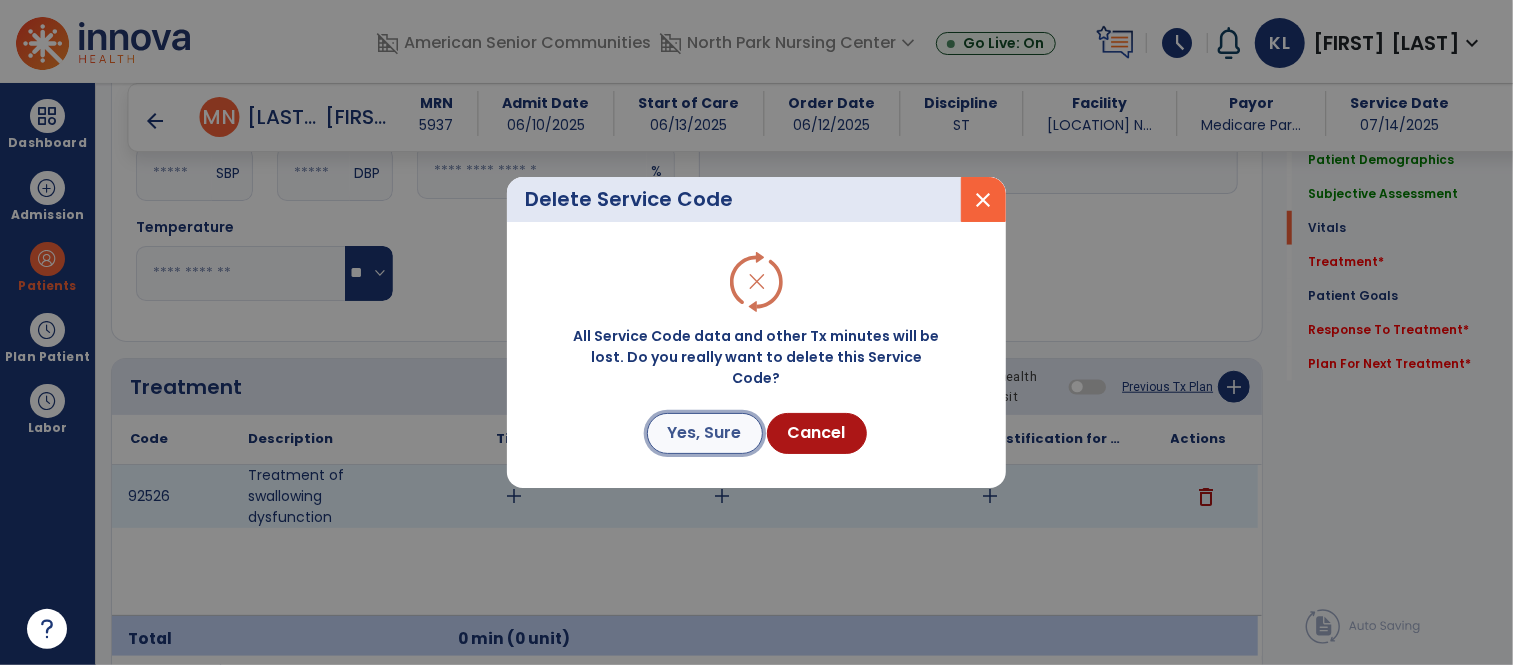 click on "Yes, Sure" at bounding box center (705, 433) 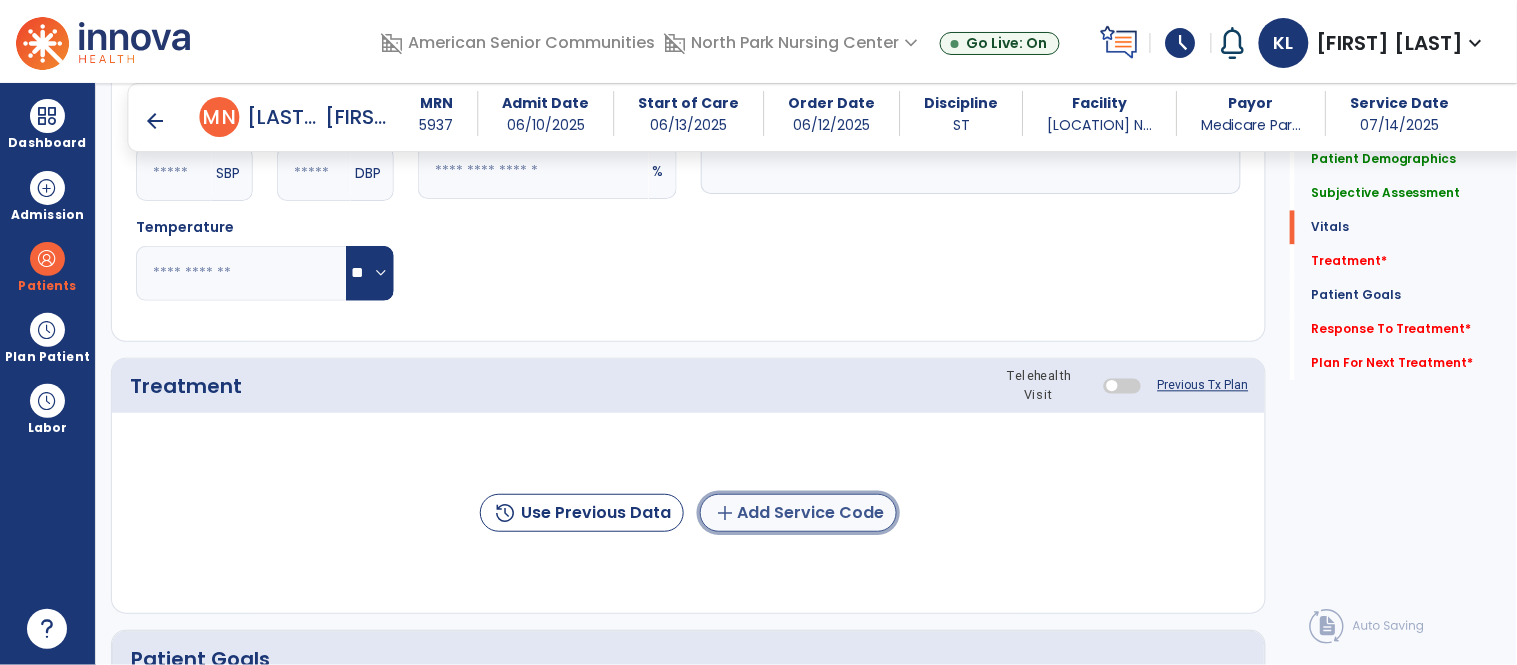 click on "add  Add Service Code" 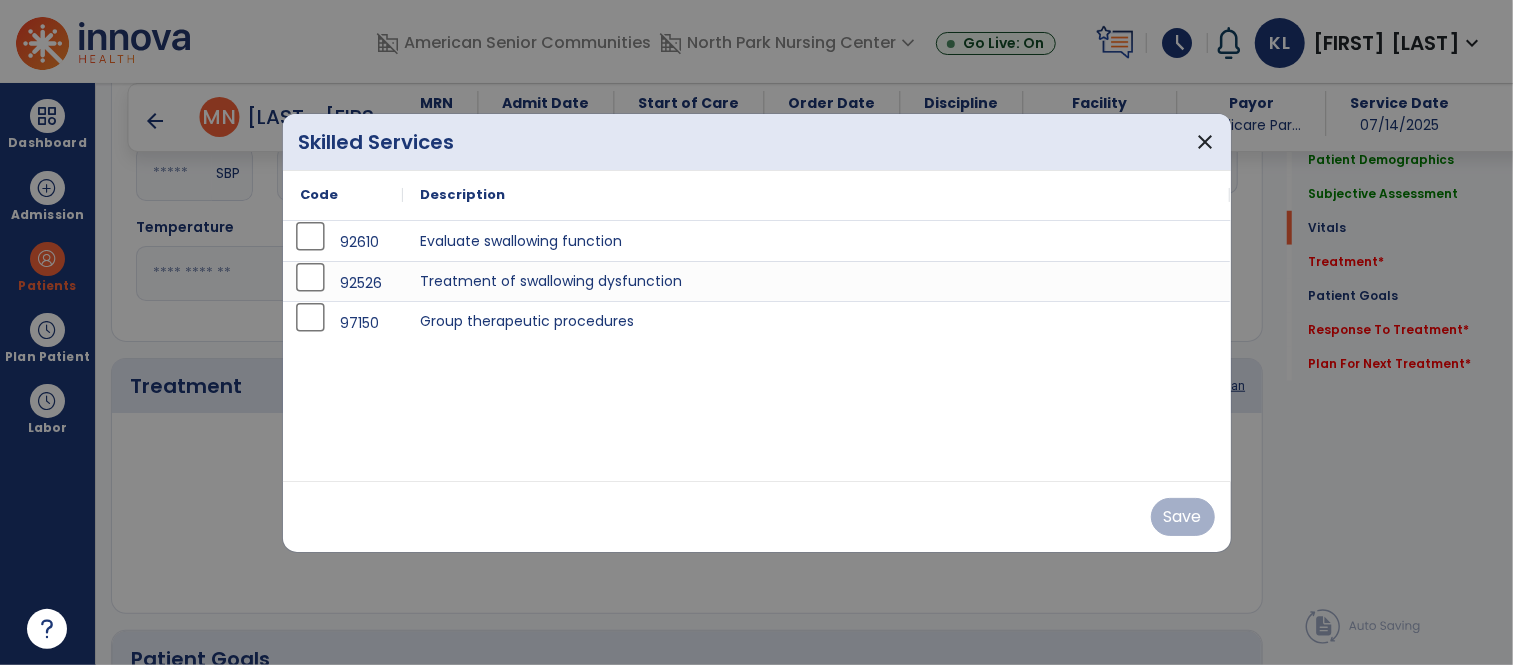 scroll, scrollTop: 1011, scrollLeft: 0, axis: vertical 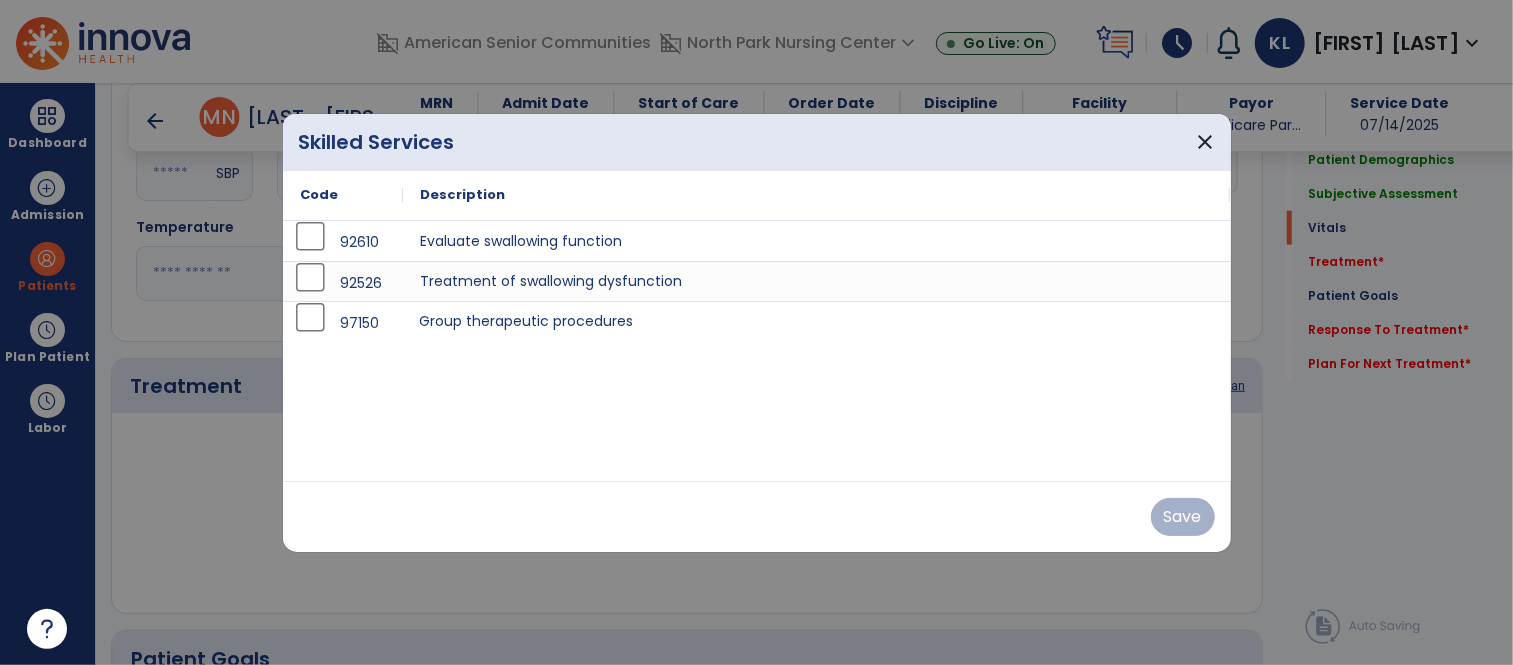 click on "Group therapeutic procedures" at bounding box center [817, 321] 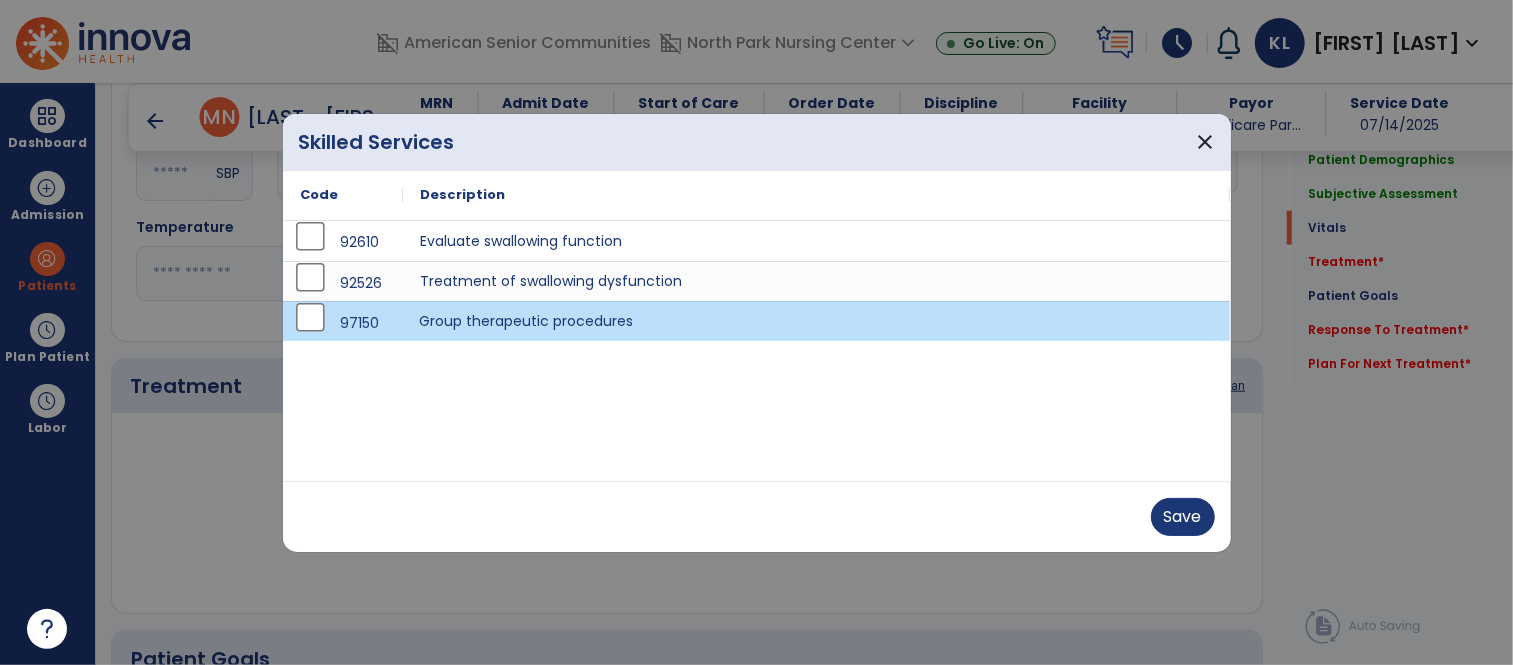 click on "Save" at bounding box center (757, 516) 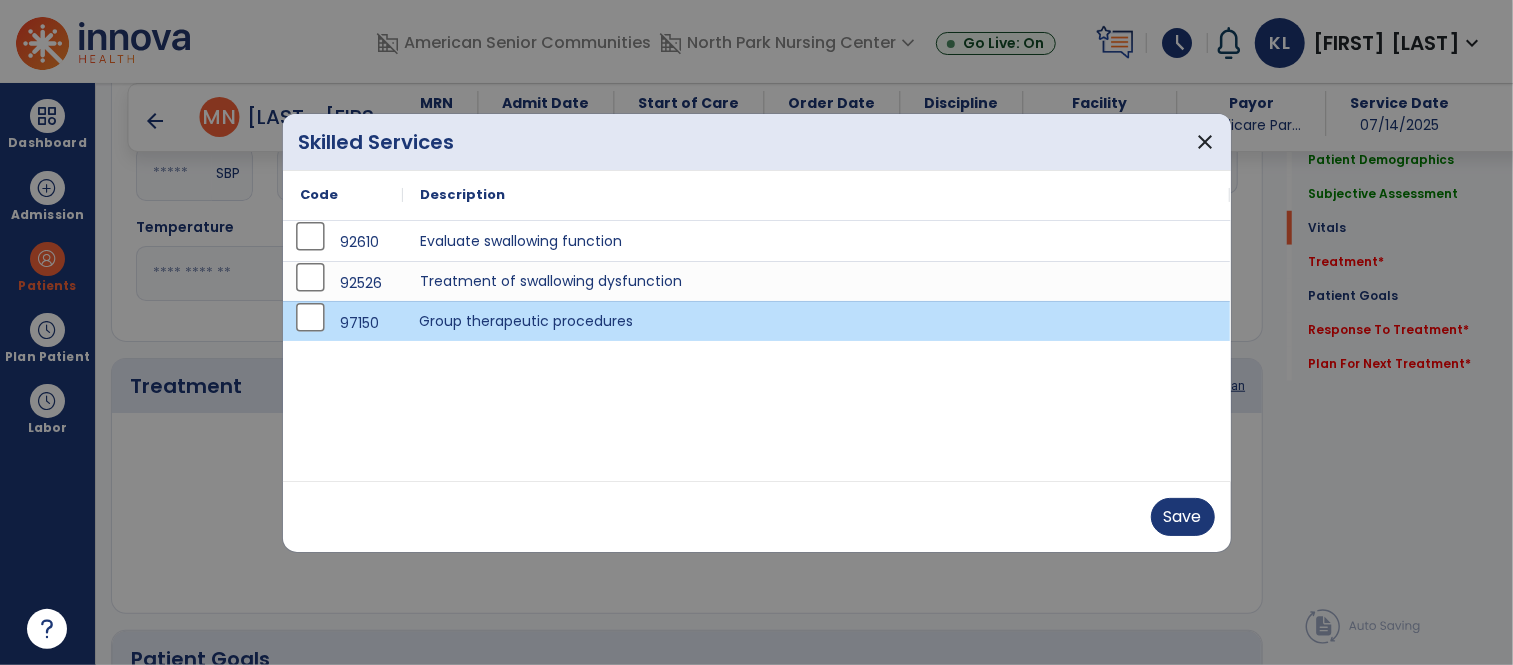 click on "Save" at bounding box center [757, 517] 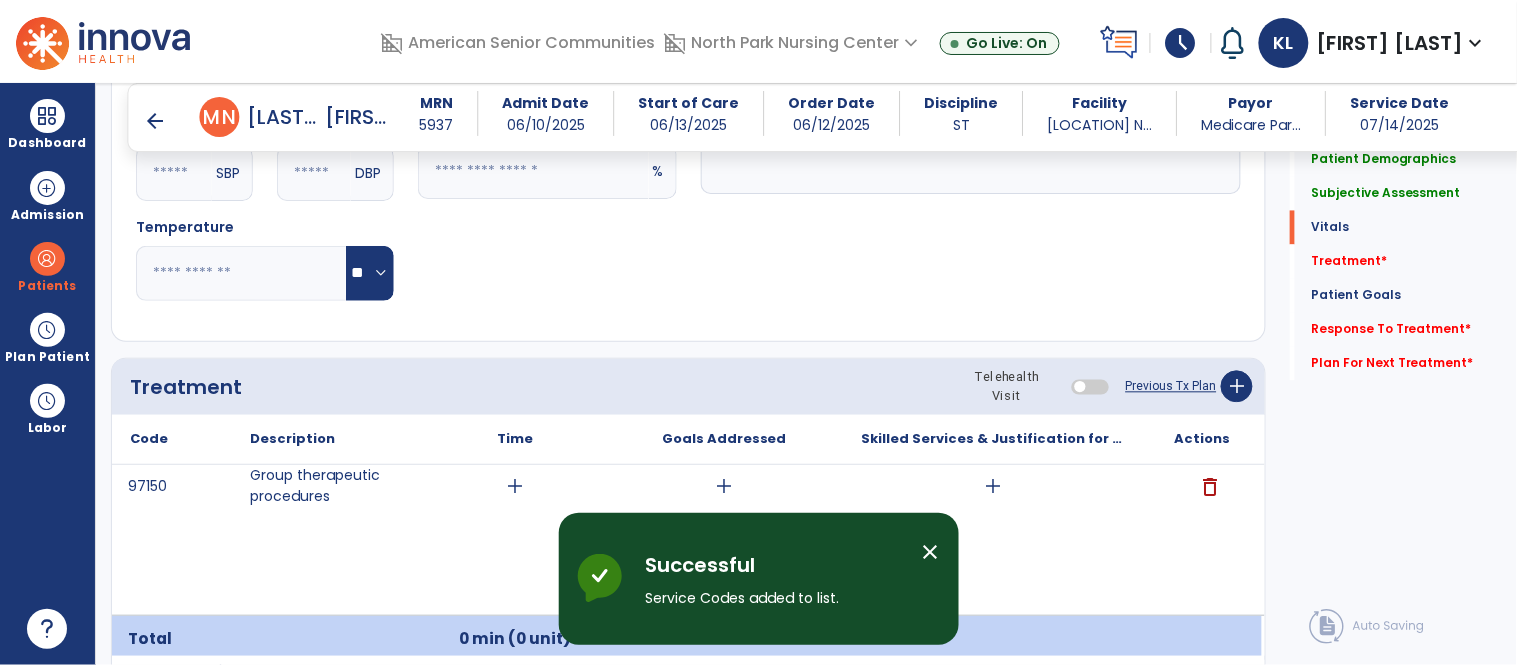 click on "add" at bounding box center [993, 486] 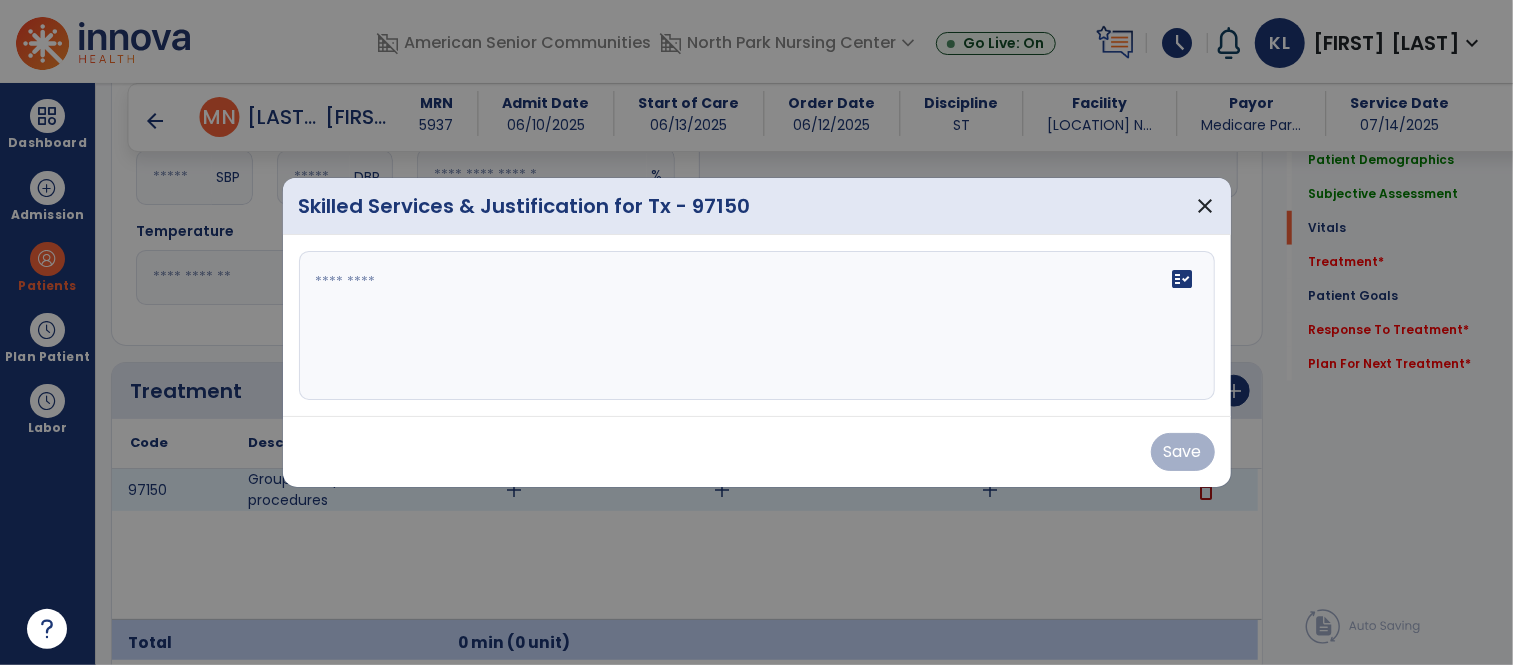 click on "fact_check" at bounding box center [757, 326] 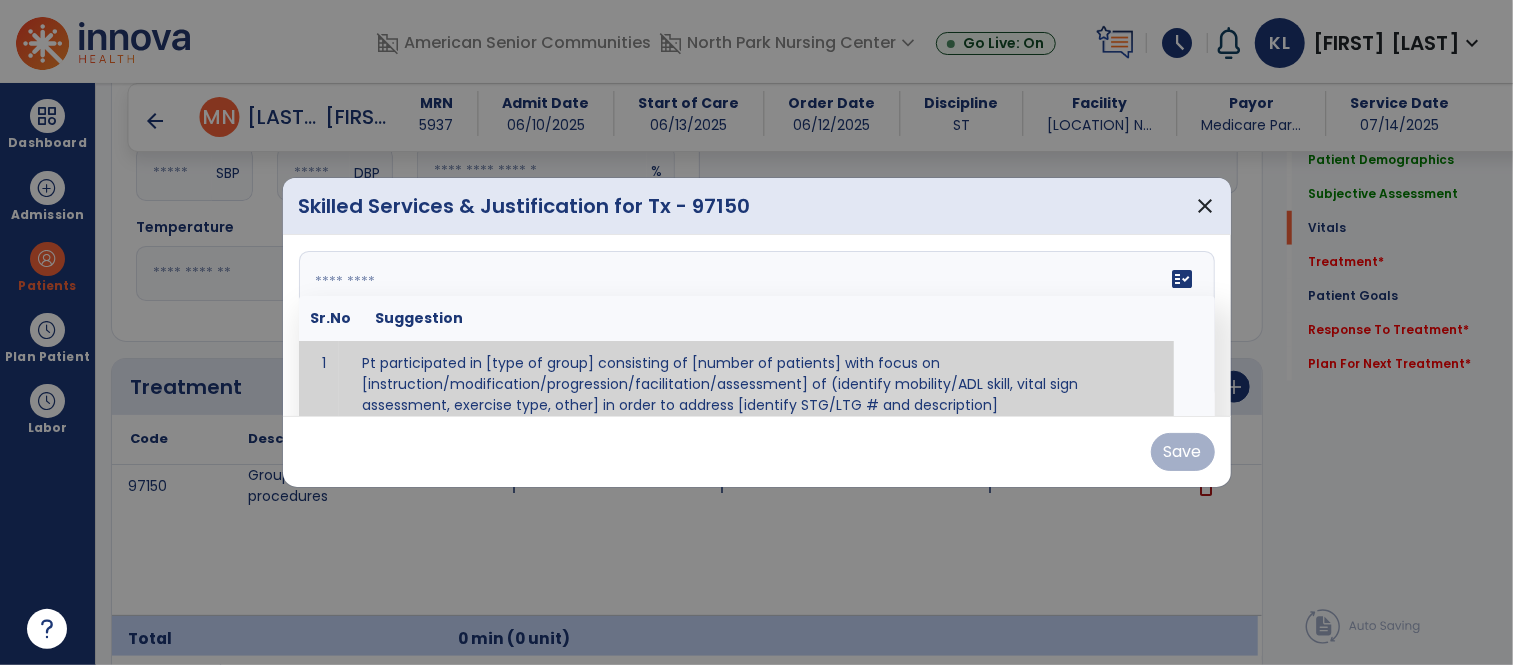 scroll, scrollTop: 1011, scrollLeft: 0, axis: vertical 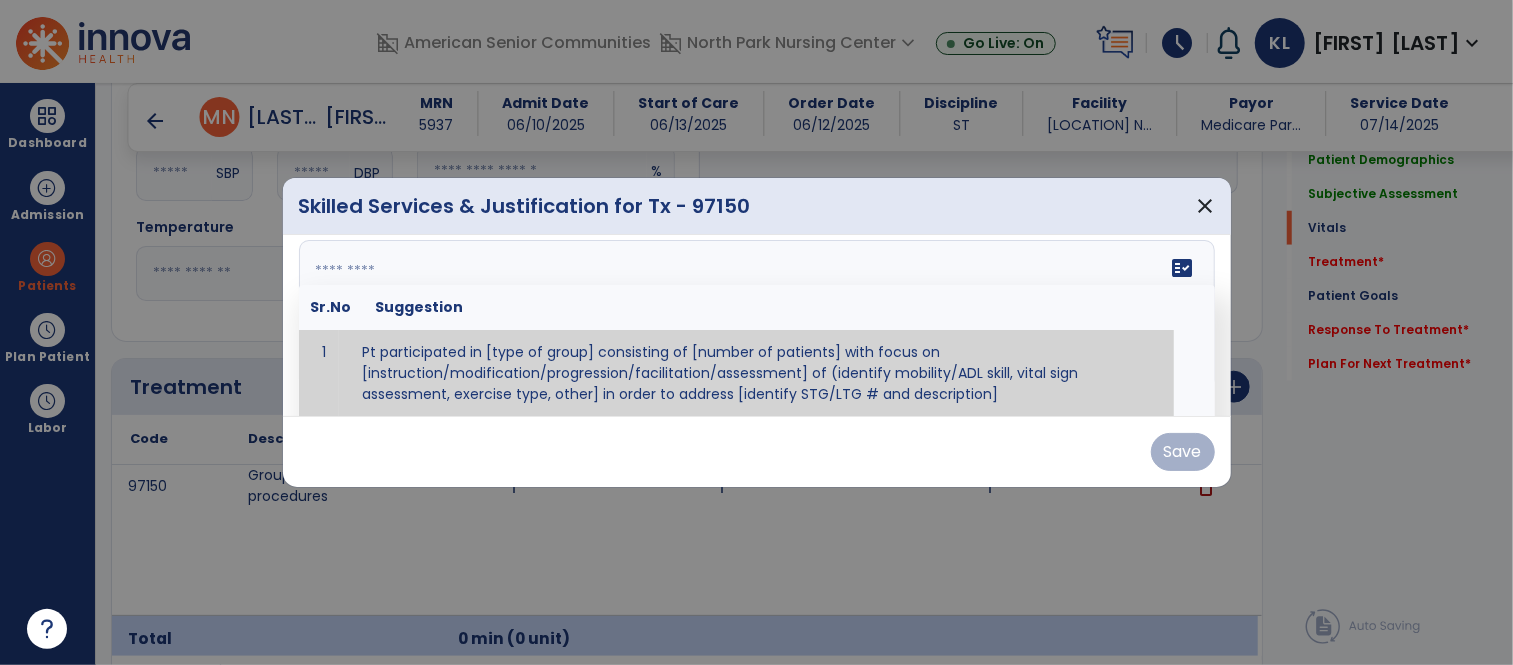 paste on "**********" 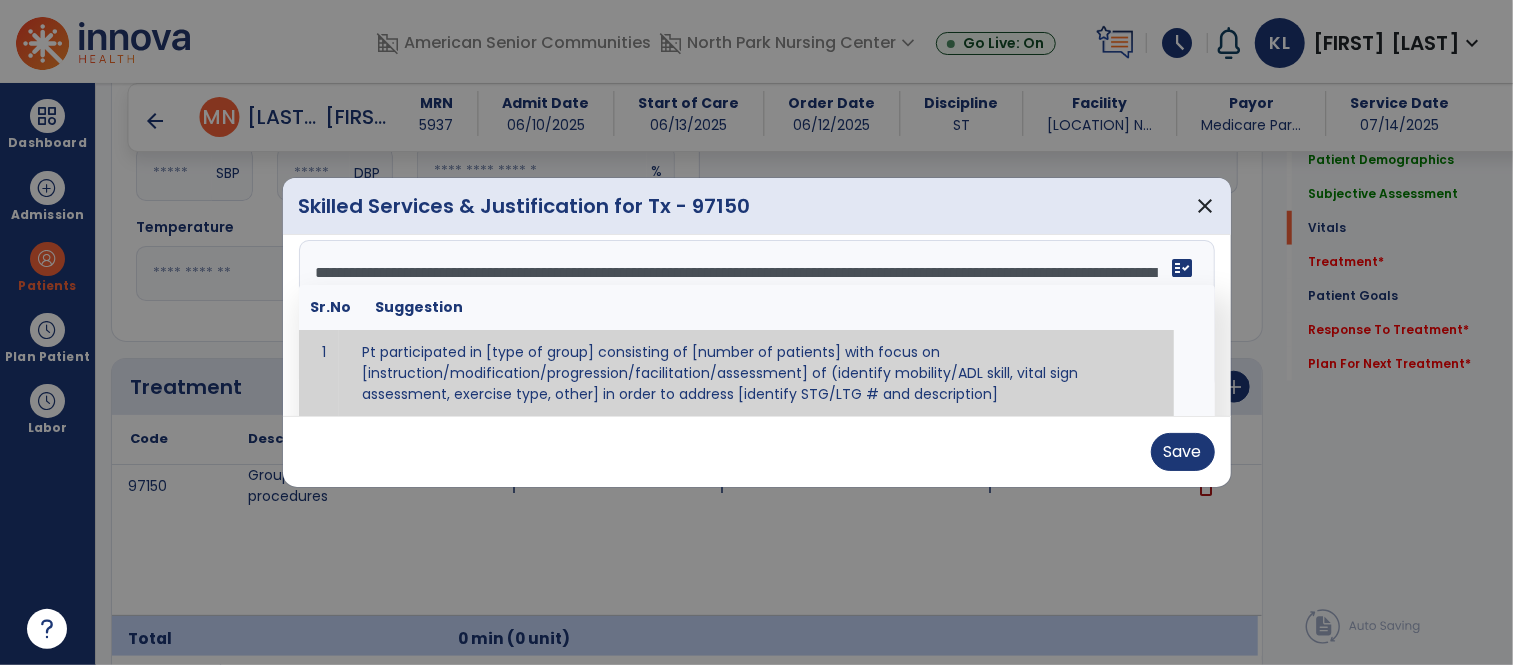 scroll, scrollTop: 38, scrollLeft: 0, axis: vertical 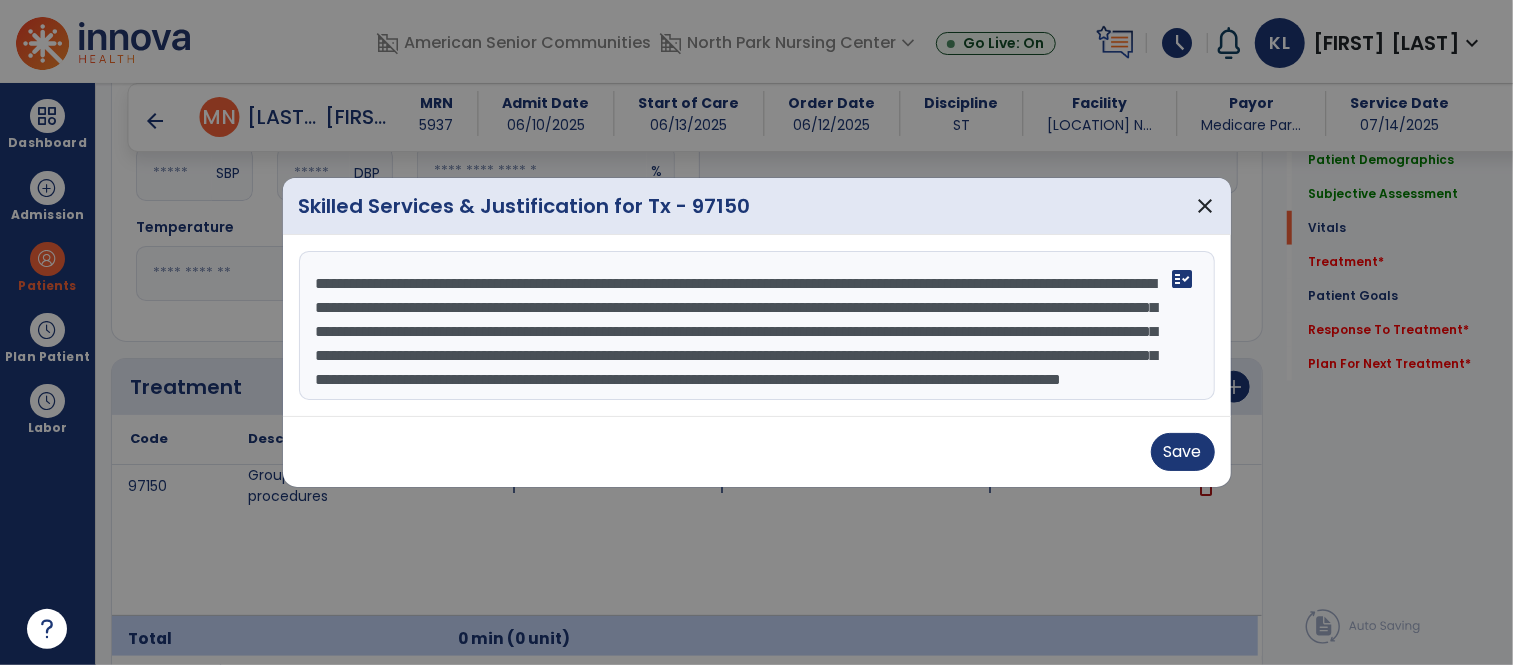 click on "**********" at bounding box center (757, 326) 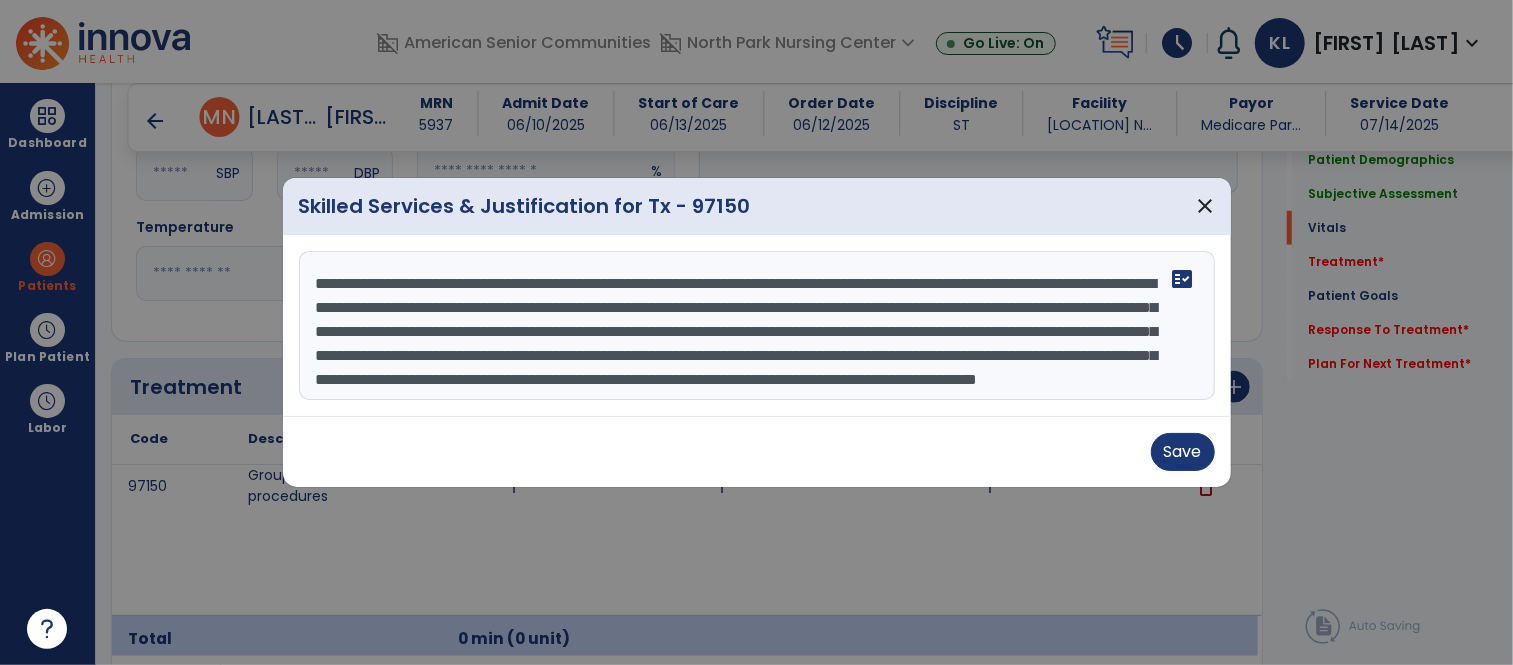 click on "**********" at bounding box center [757, 326] 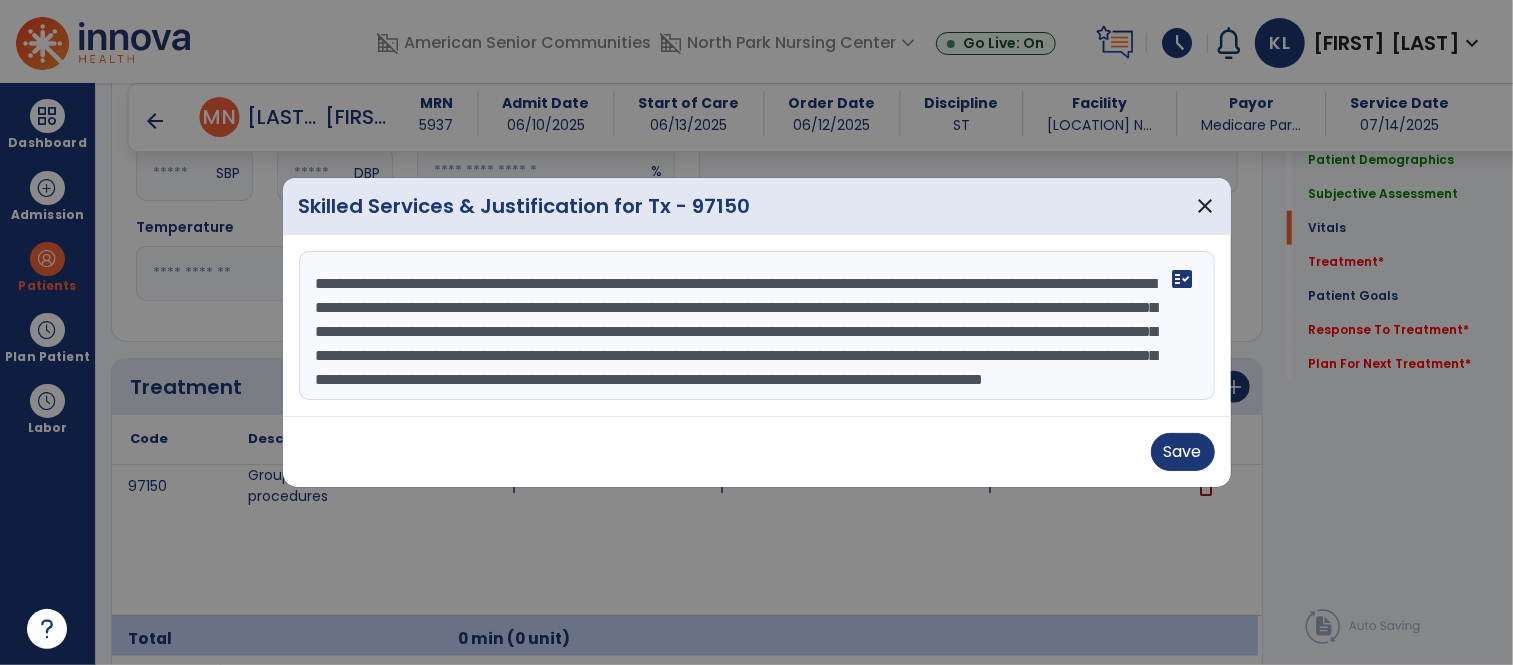 click on "**********" at bounding box center [757, 326] 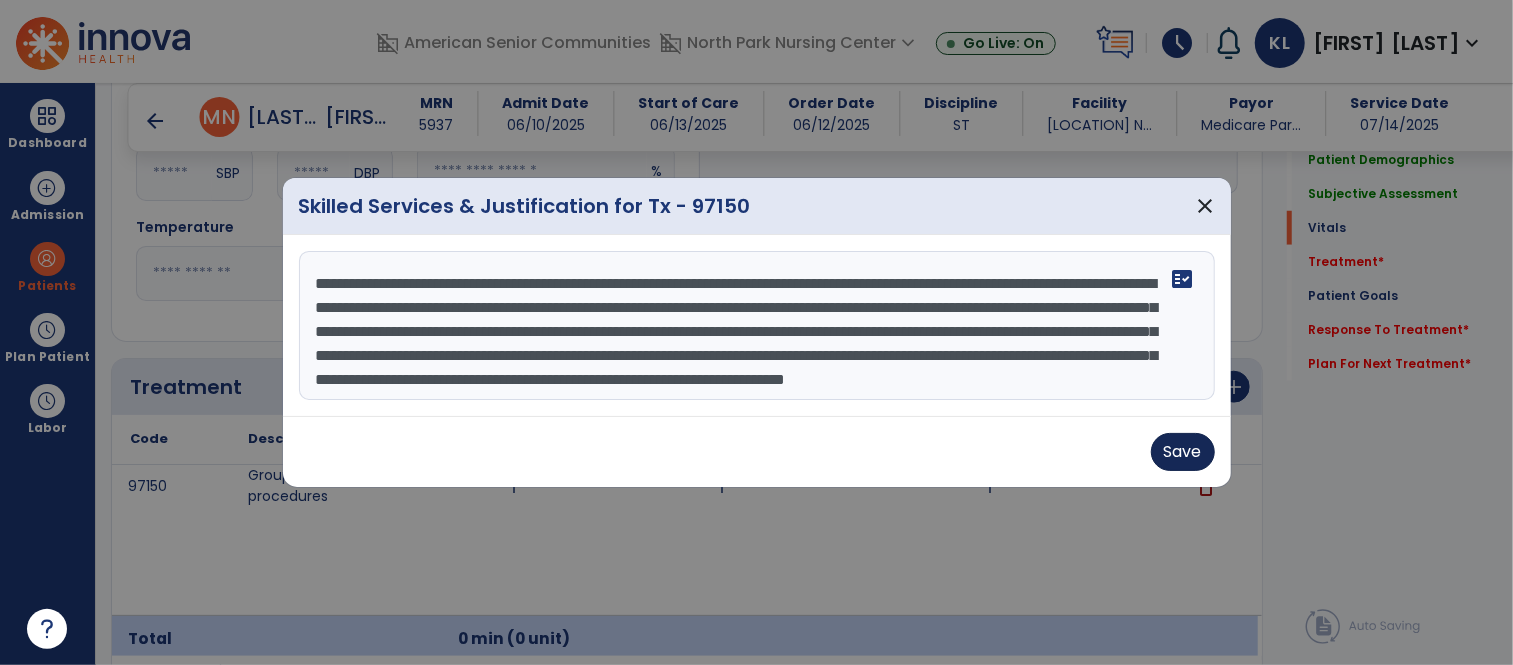 type on "**********" 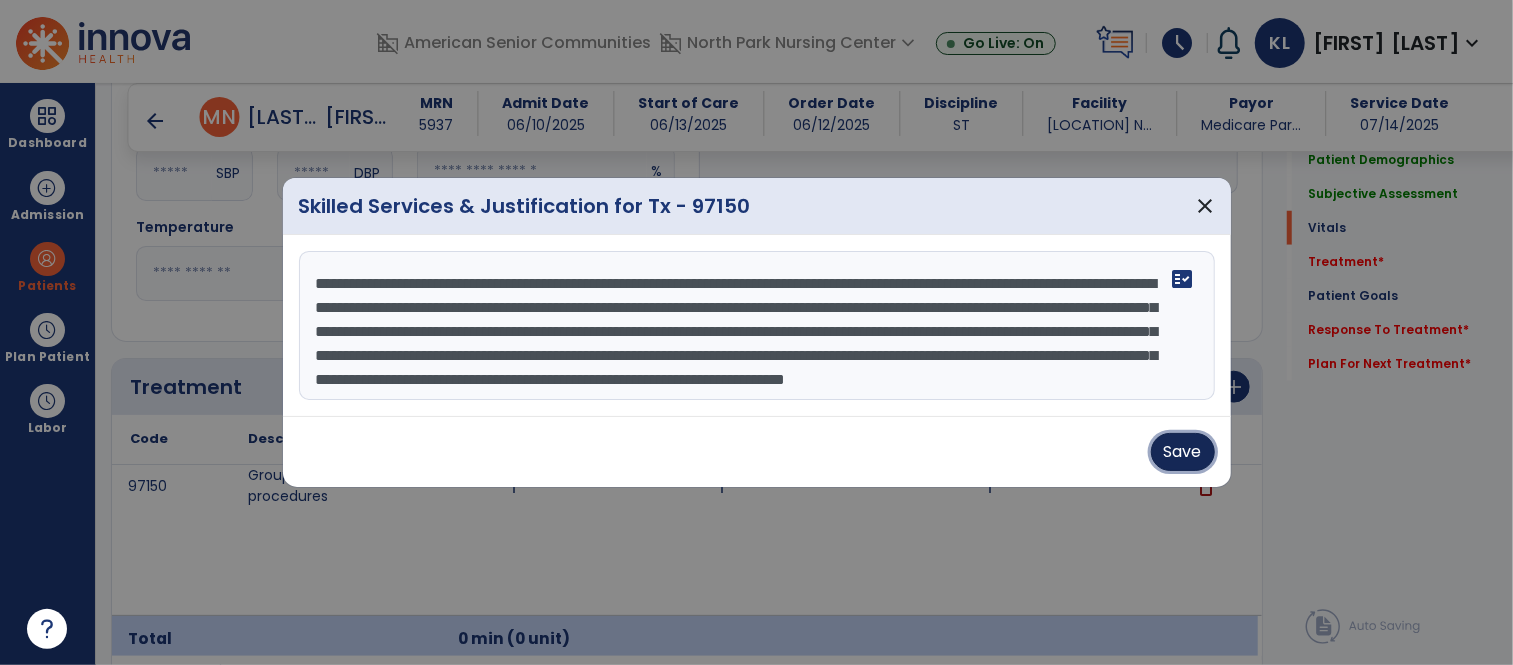 click on "Save" at bounding box center [1183, 452] 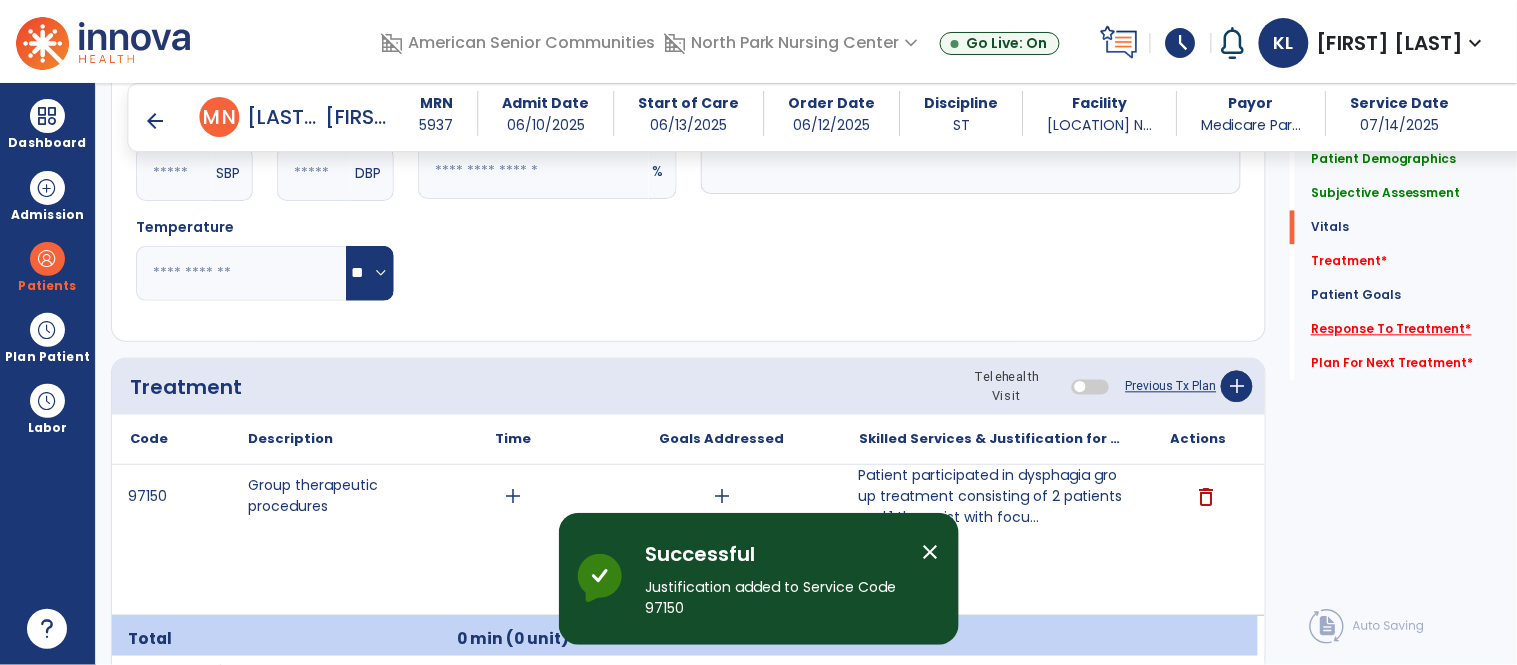 click on "Response To Treatment   *" 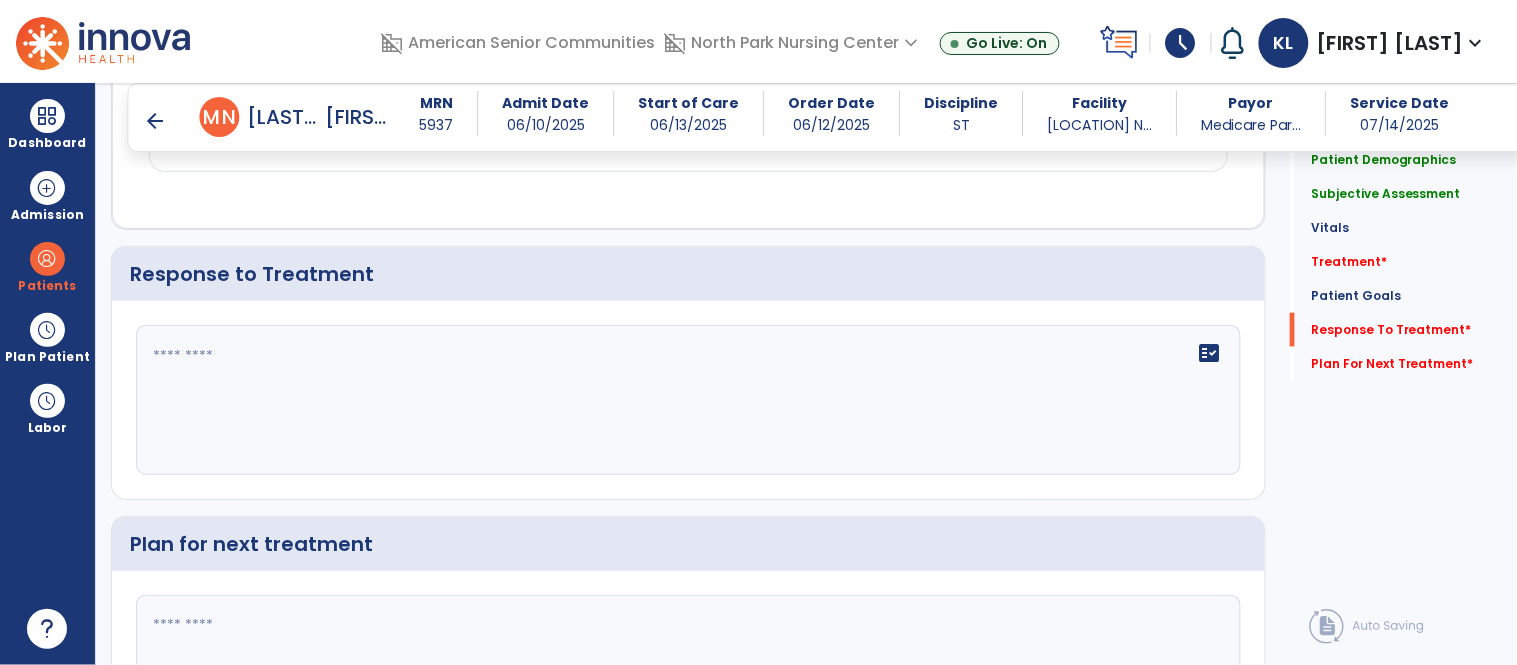 click on "fact_check" 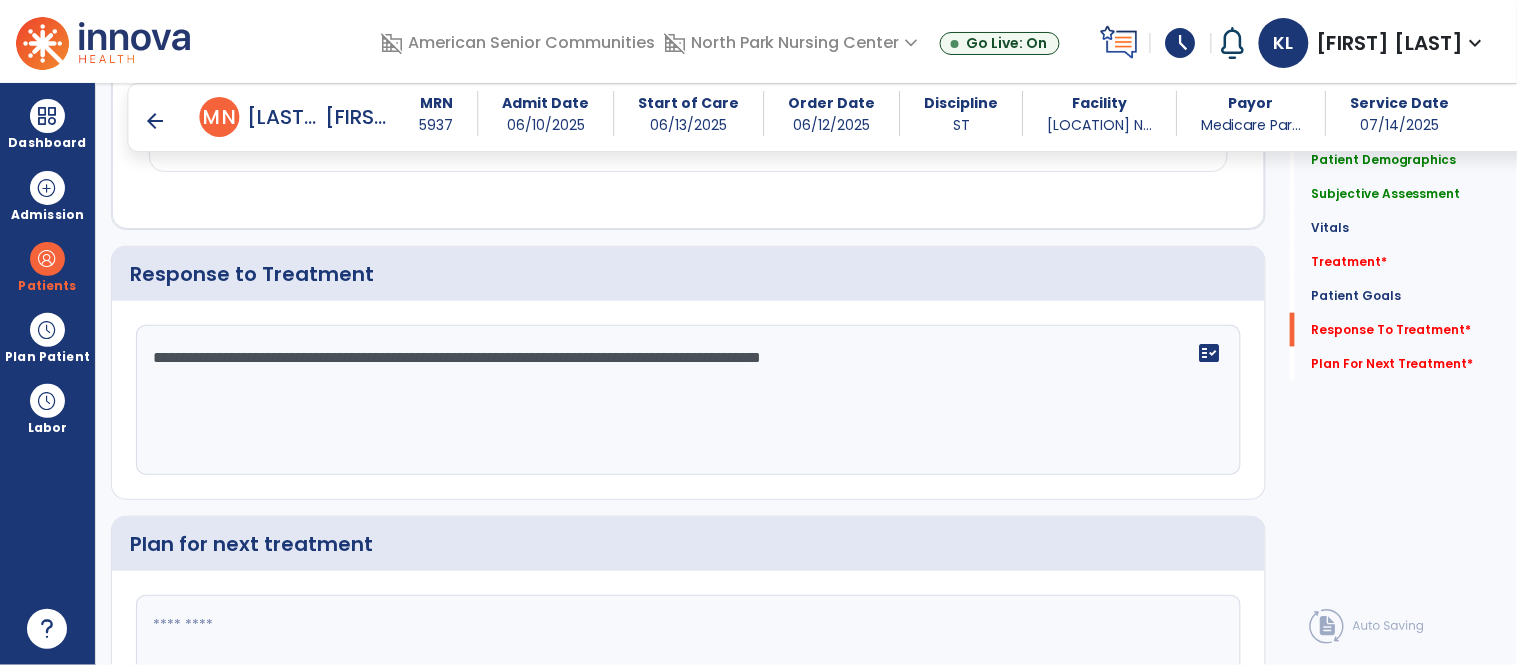 type on "**********" 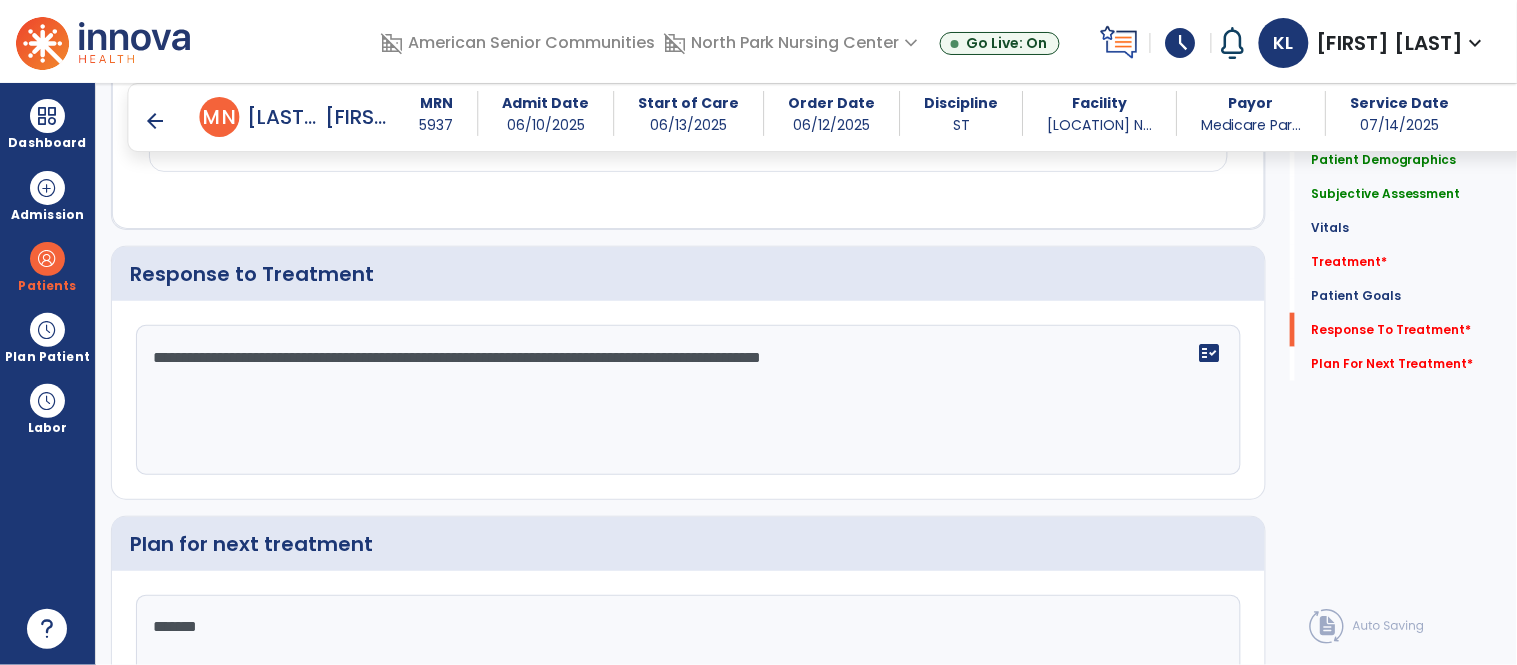 type on "********" 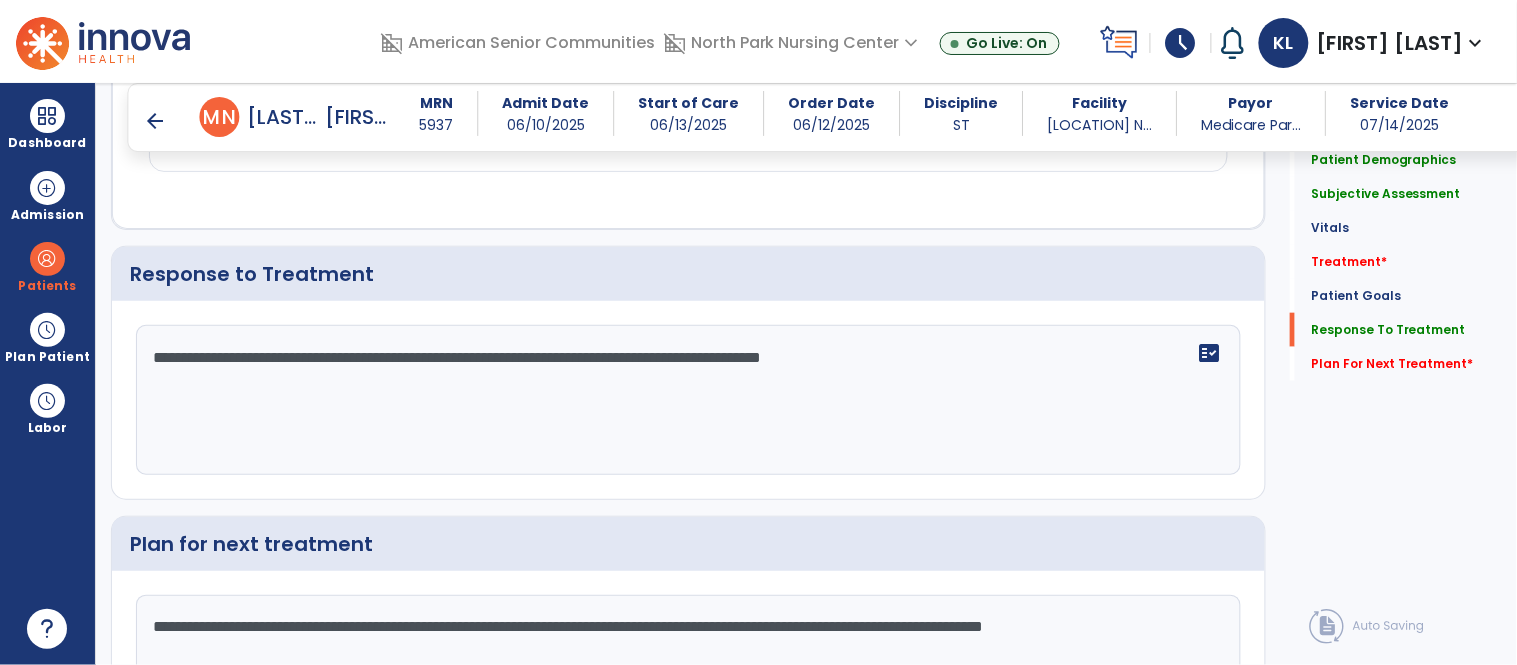 click on "**********" 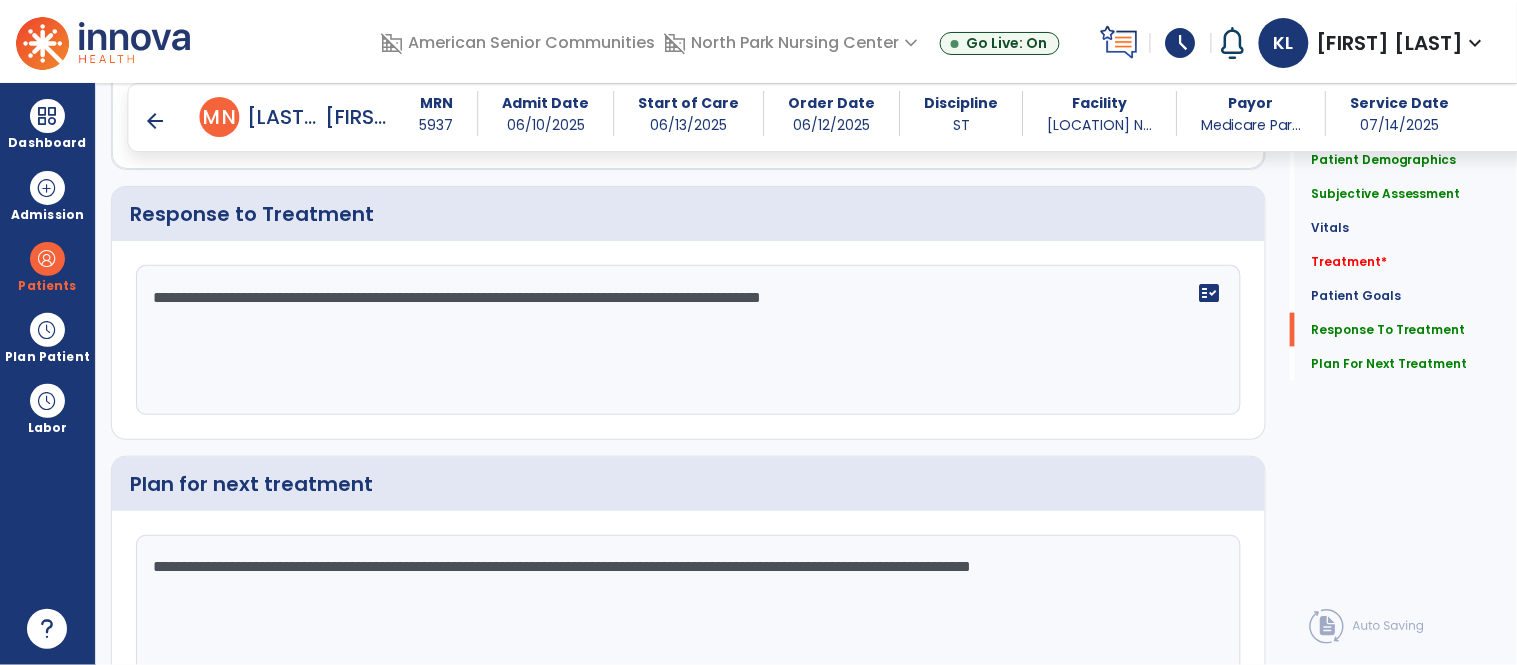 scroll, scrollTop: 2515, scrollLeft: 0, axis: vertical 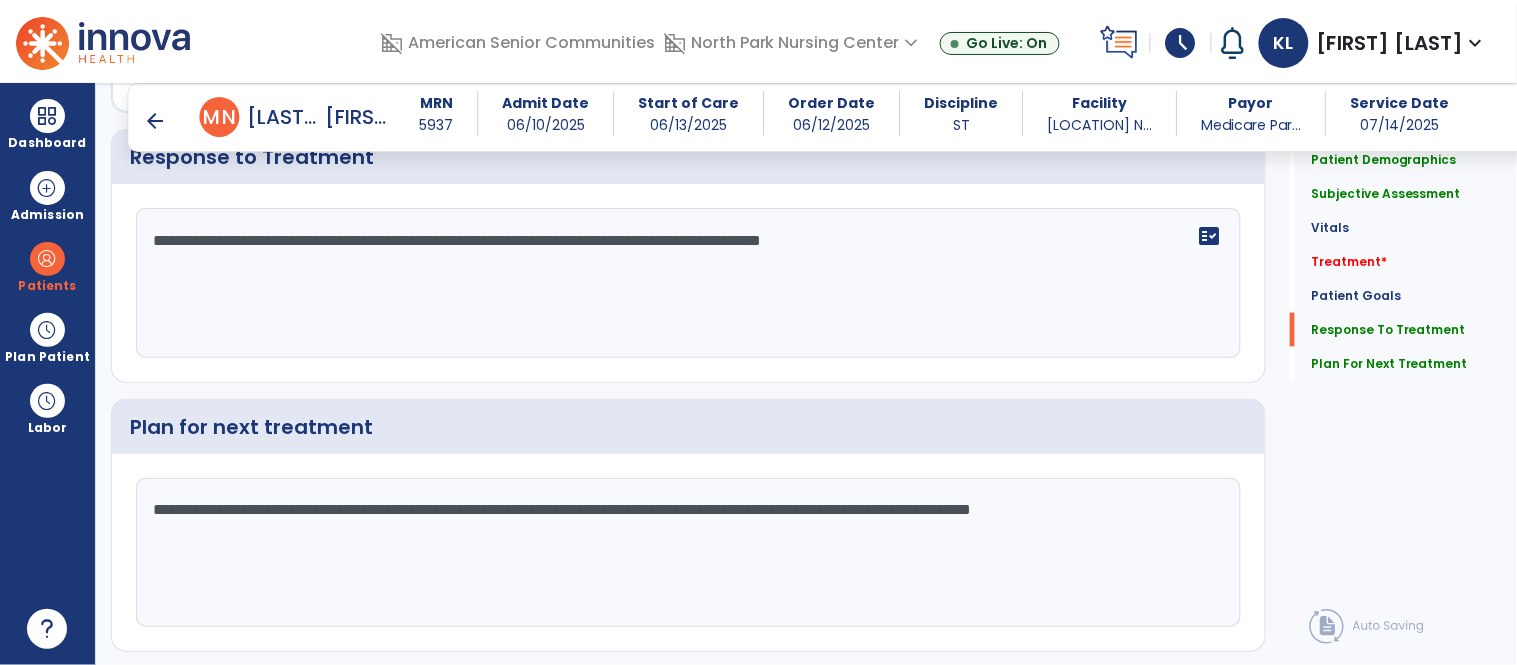 type on "**********" 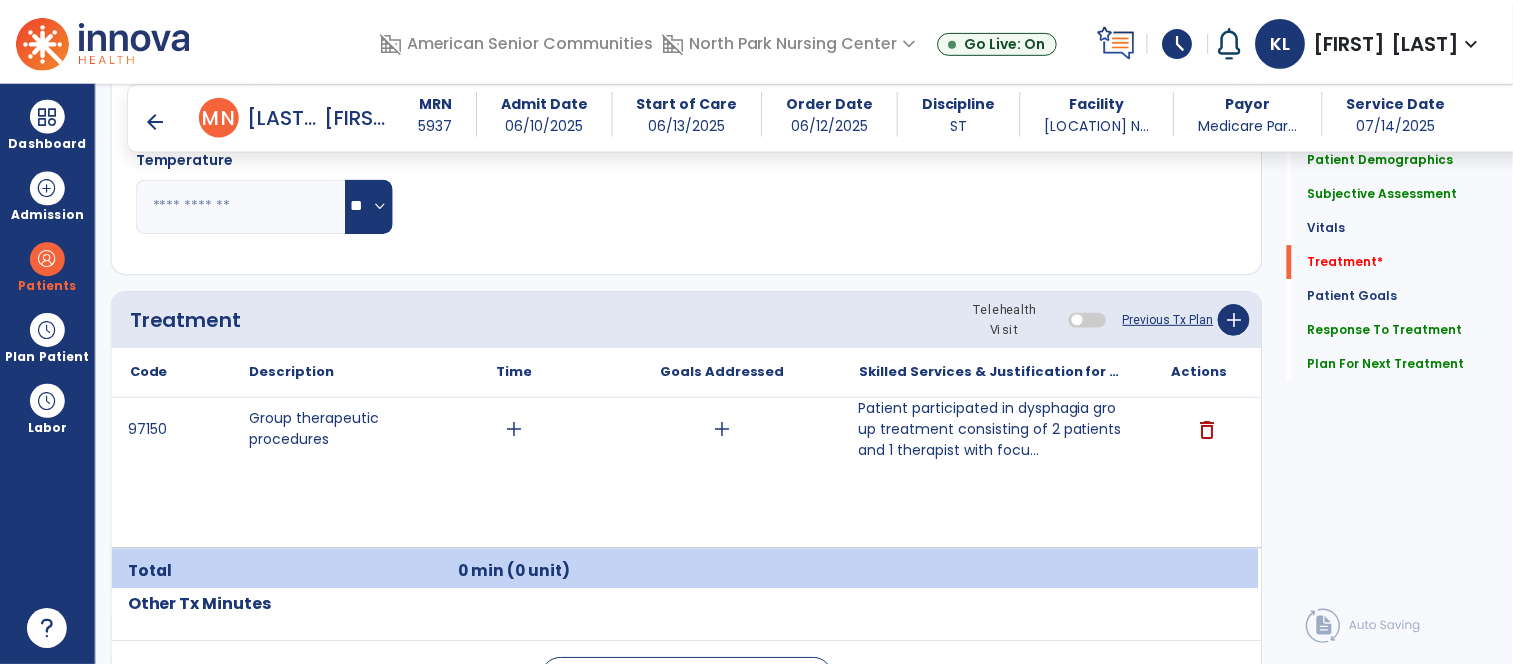 scroll, scrollTop: 1118, scrollLeft: 0, axis: vertical 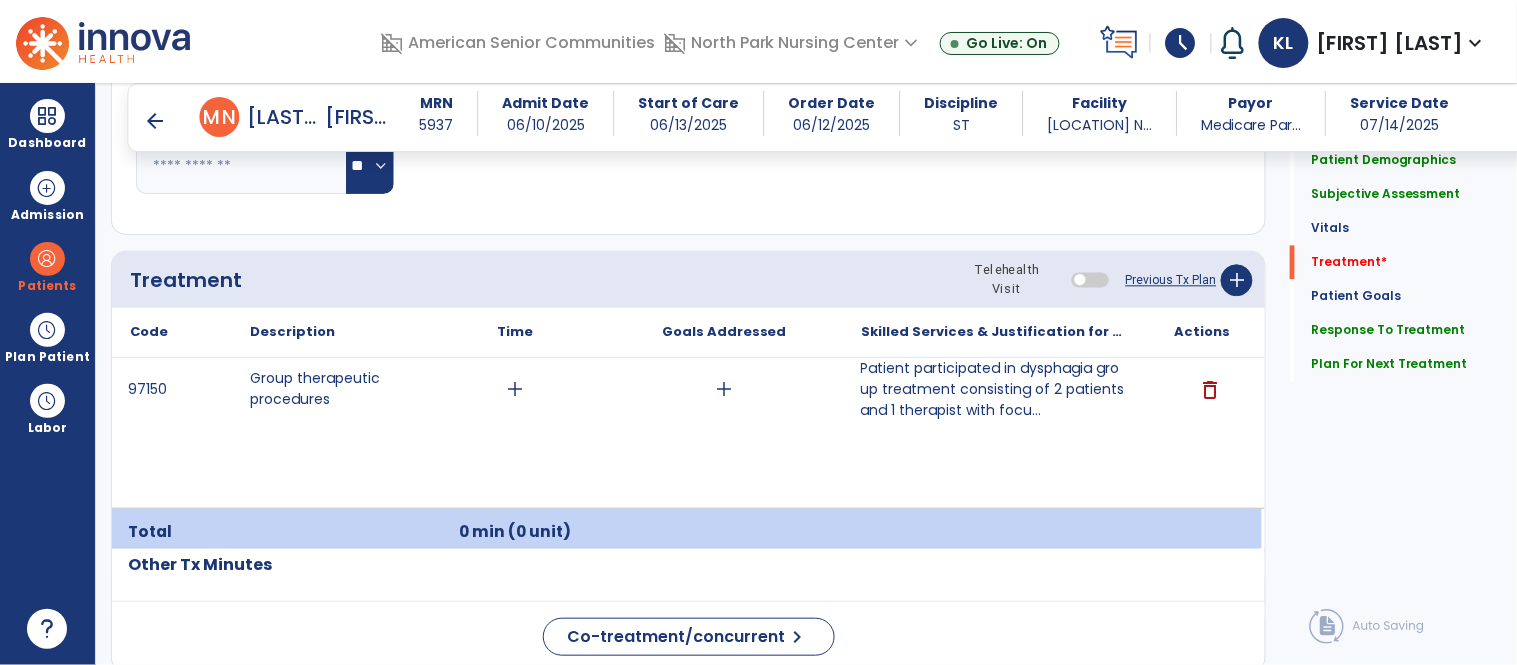 click on "Patient participated in dysphagia group treatment consisting of 2 patients and 1 therapist with focu..." at bounding box center (993, 389) 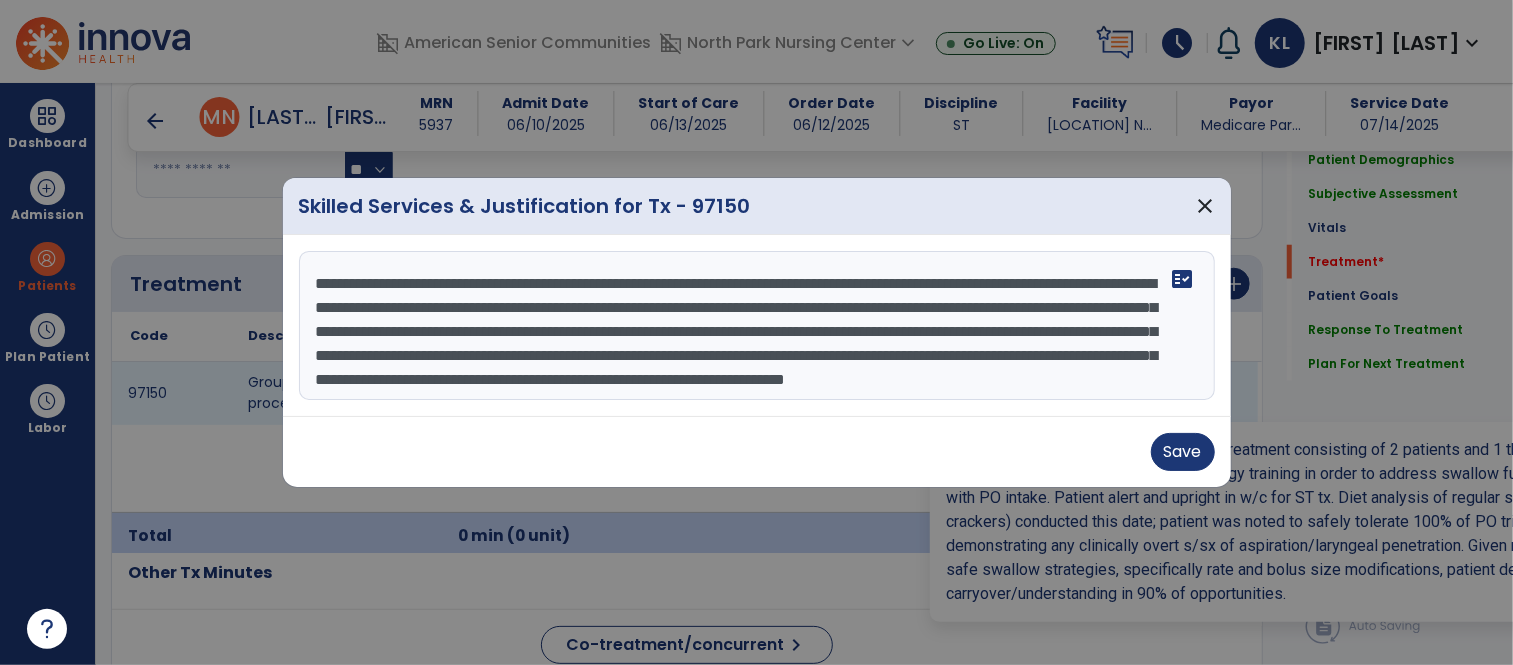 scroll, scrollTop: 1118, scrollLeft: 0, axis: vertical 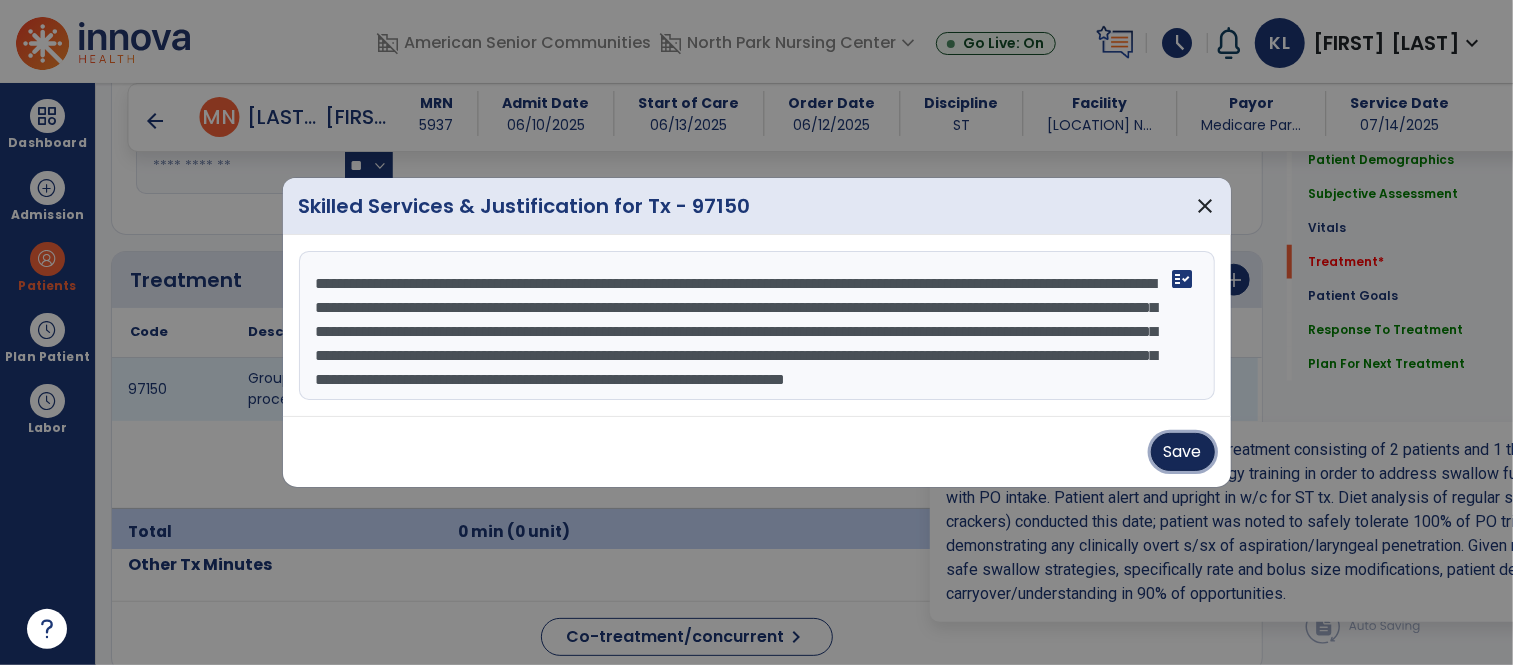 click on "Save" at bounding box center [1183, 452] 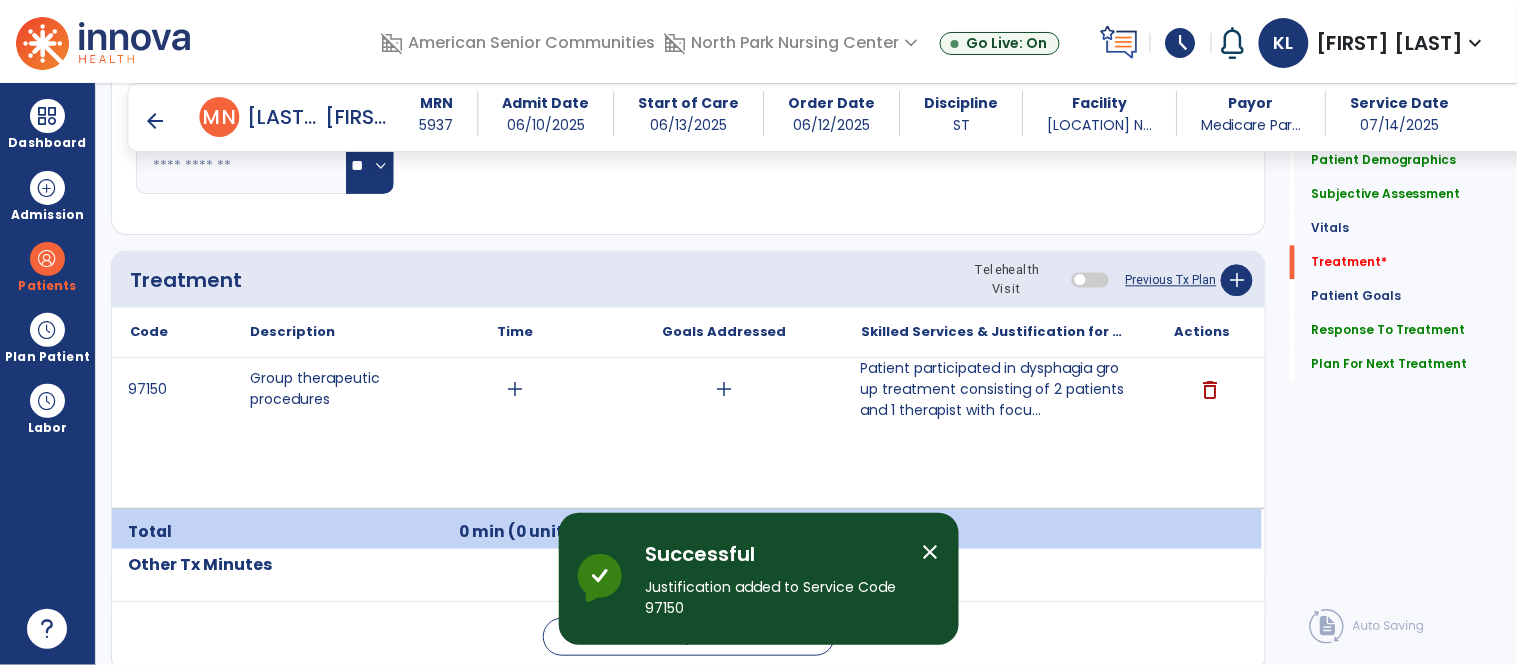 click on "add" at bounding box center (515, 389) 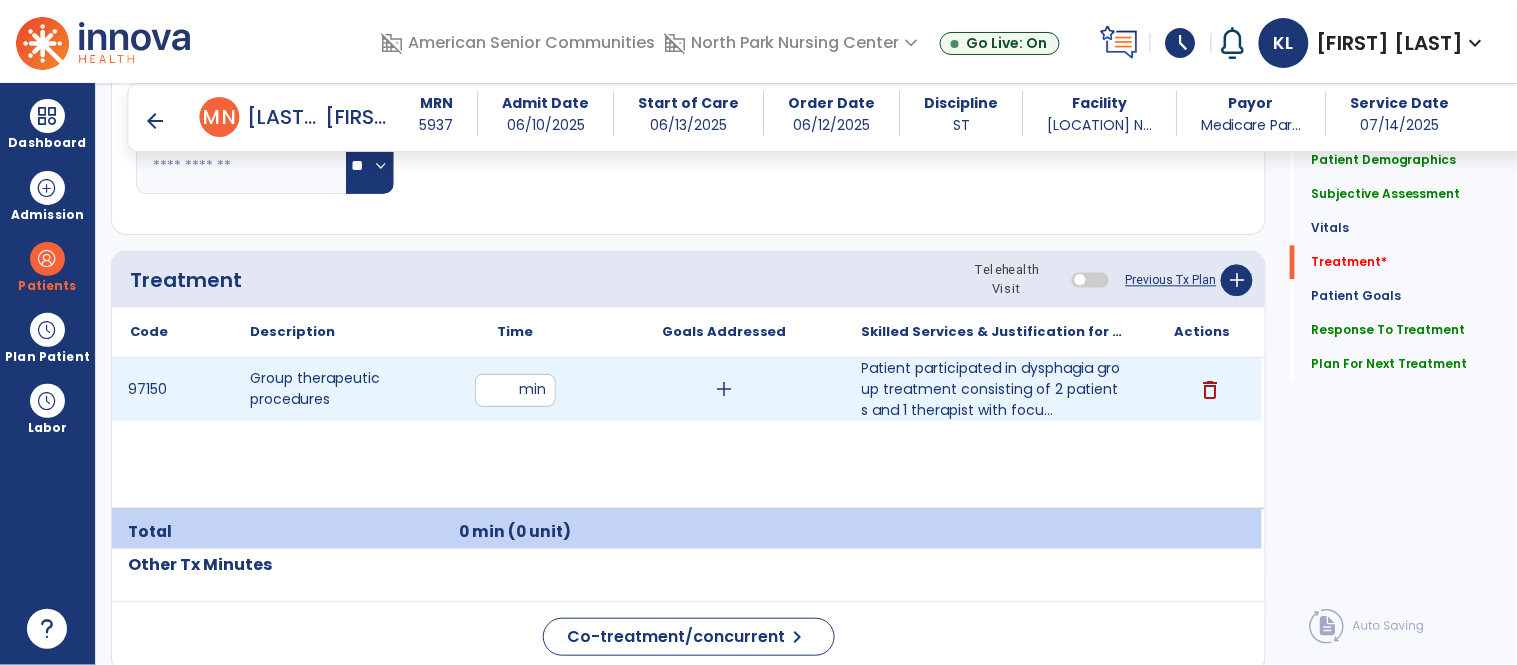 type on "**" 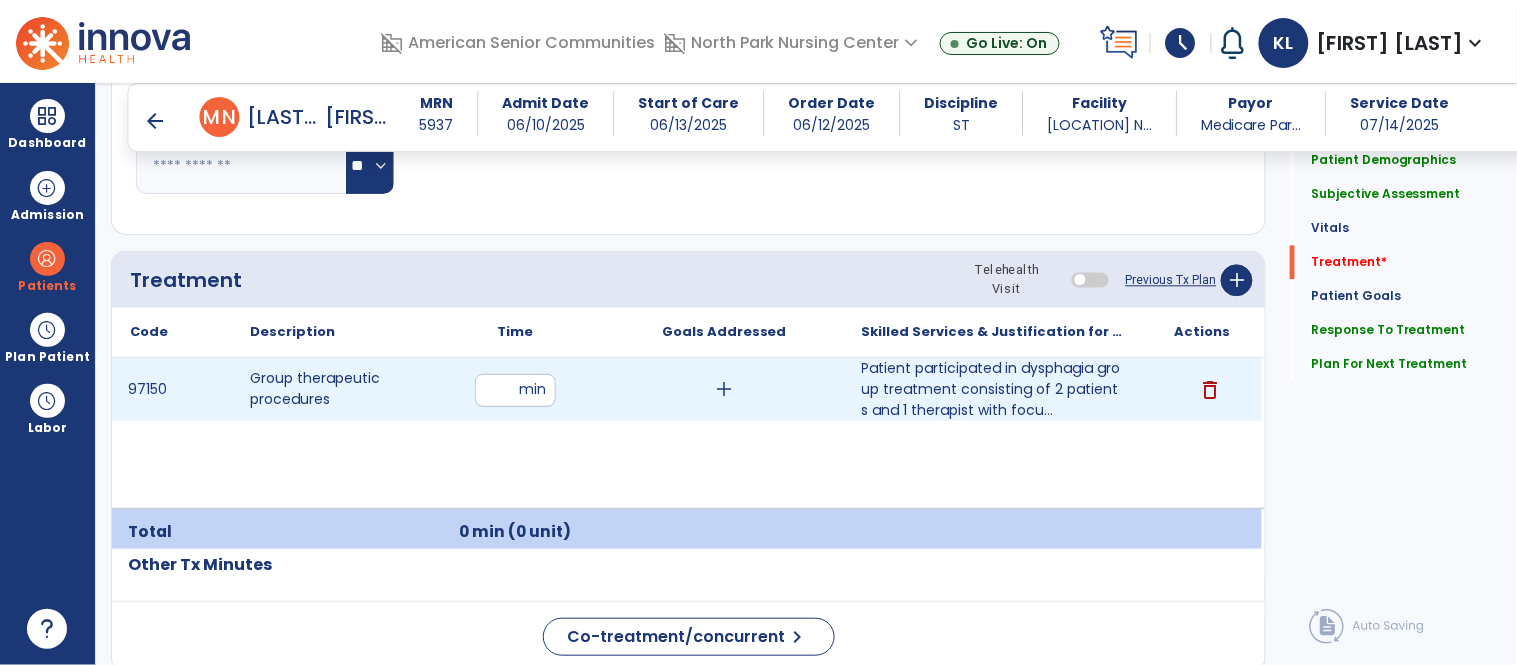 click on "Quick Links  Patient Demographics   Patient Demographics   Subjective Assessment   Subjective Assessment   Vitals   Vitals   Treatment   *  Treatment   *  Patient Goals   Patient Goals   Response To Treatment   Response To Treatment   Plan For Next Treatment   Plan For Next Treatment" 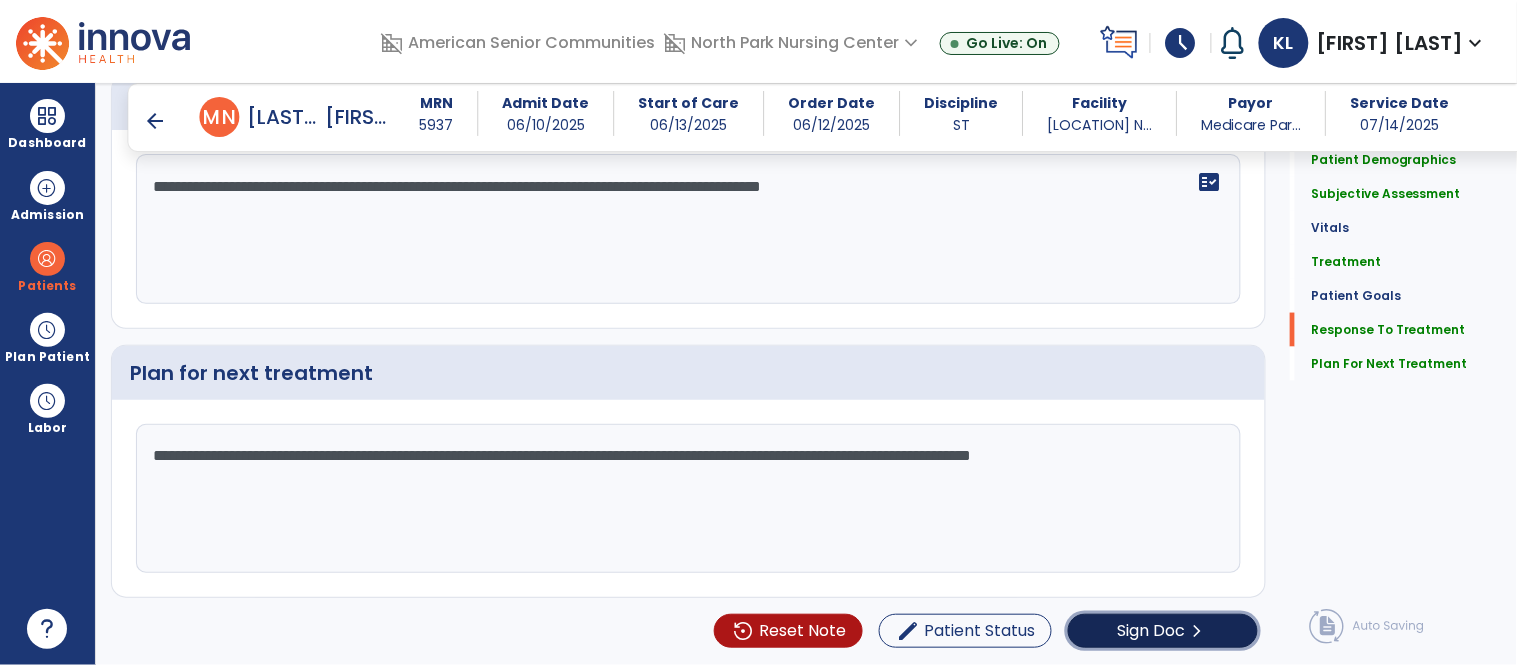 click on "Sign Doc  chevron_right" 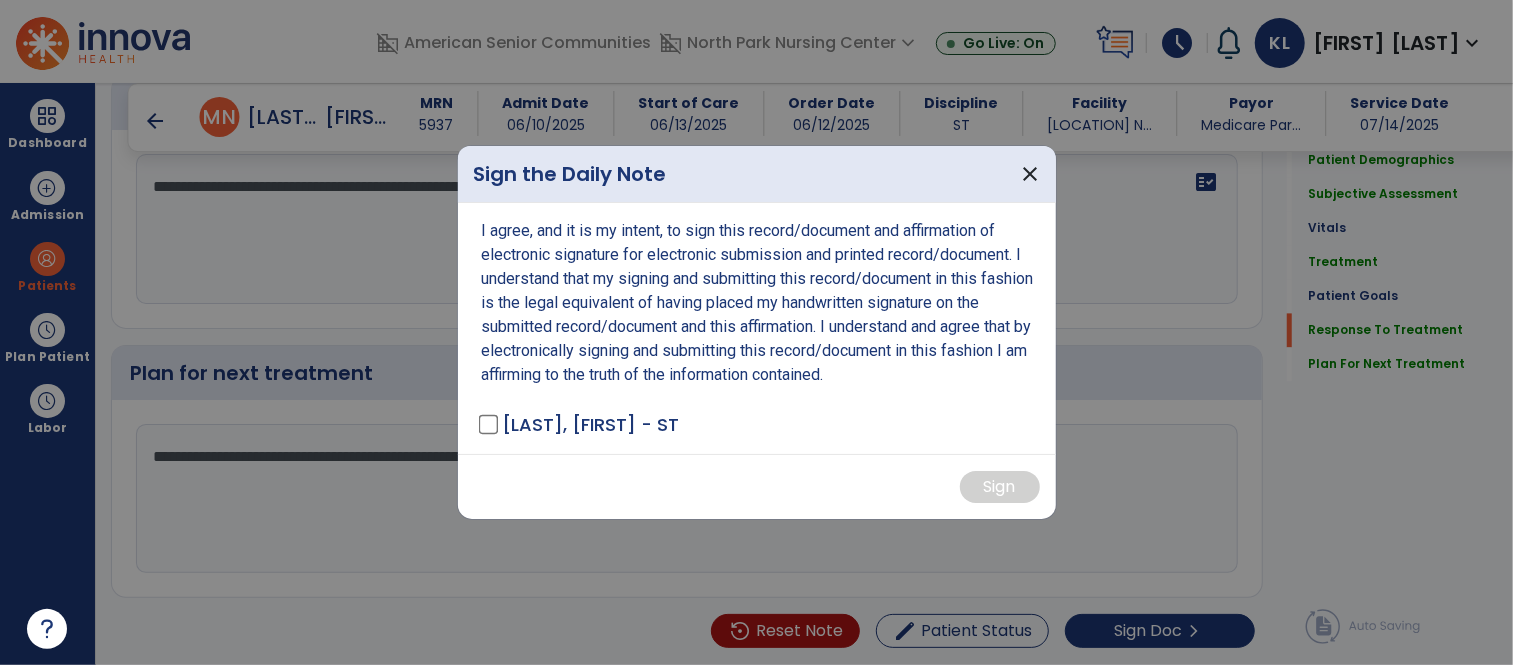click on "[LAST], [FIRST]  - ST" at bounding box center [590, 424] 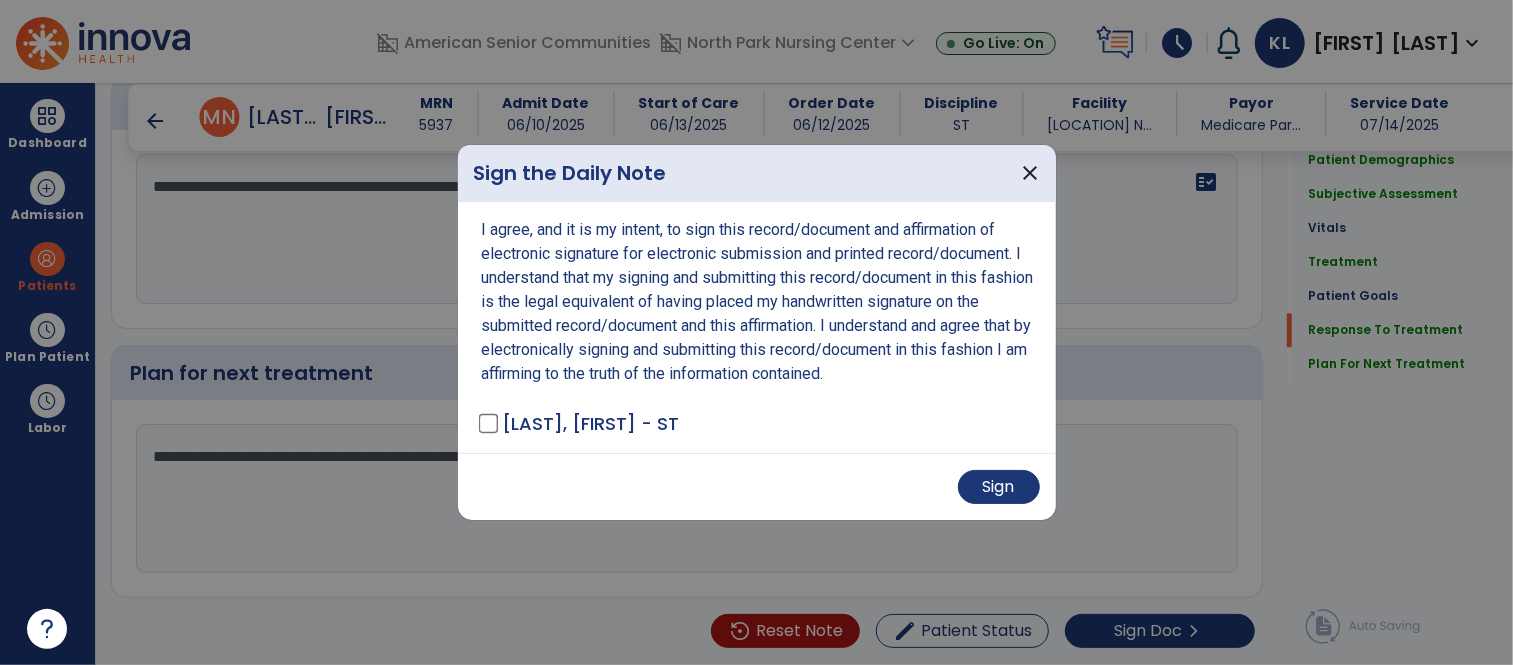 click on "Sign" at bounding box center [757, 486] 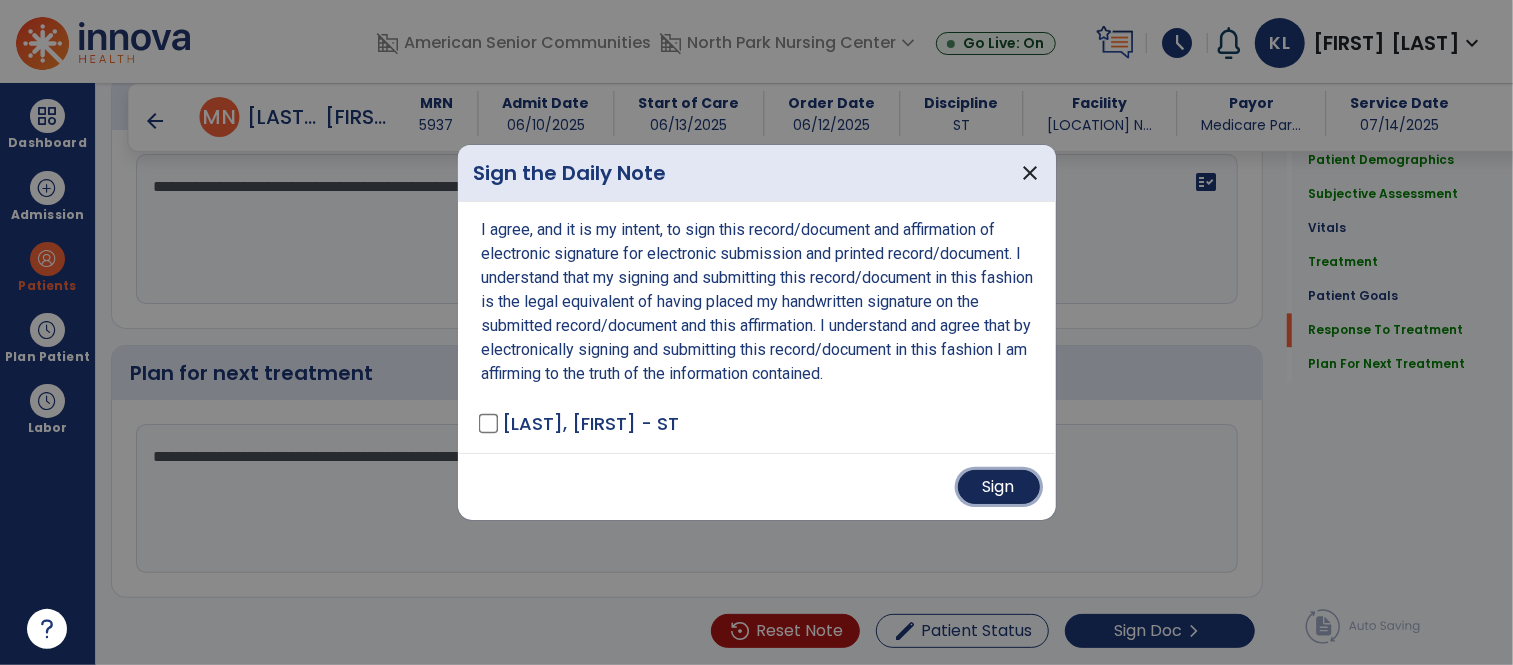 click on "Sign" at bounding box center [999, 487] 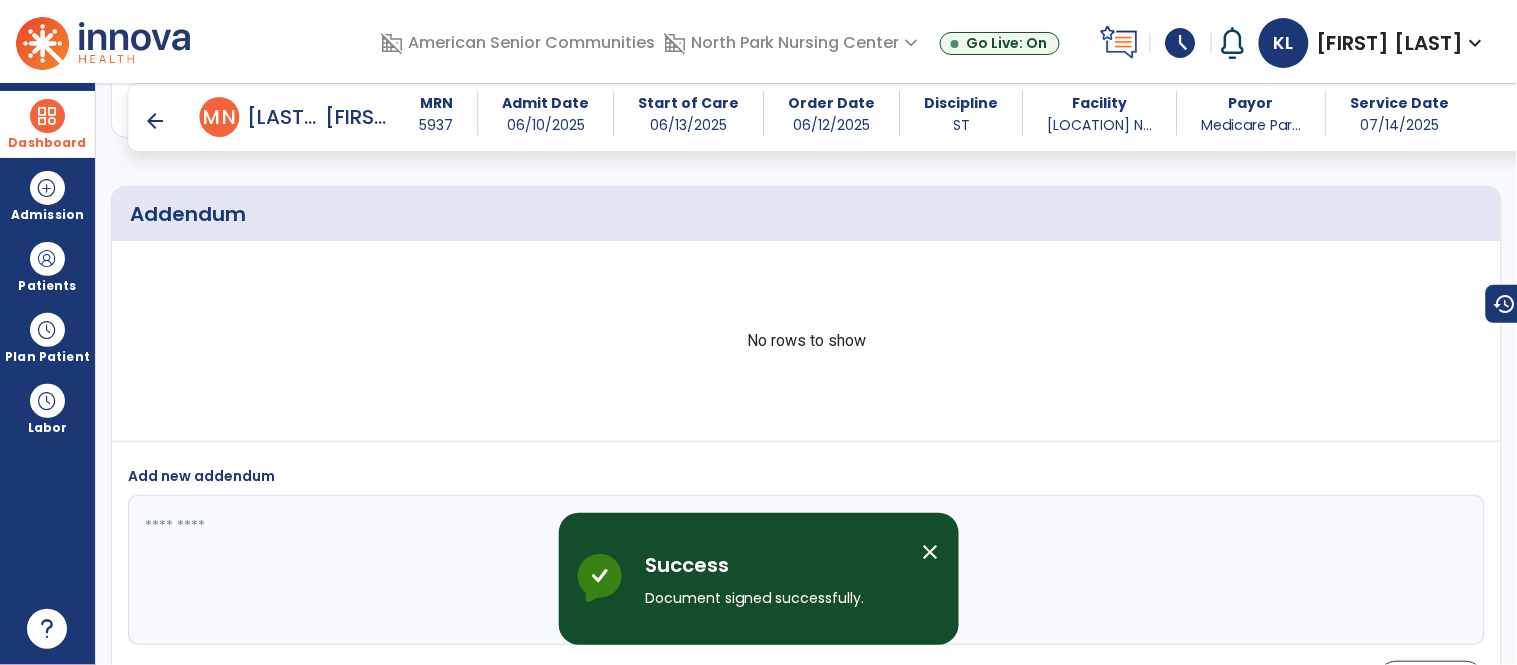 click at bounding box center [47, 116] 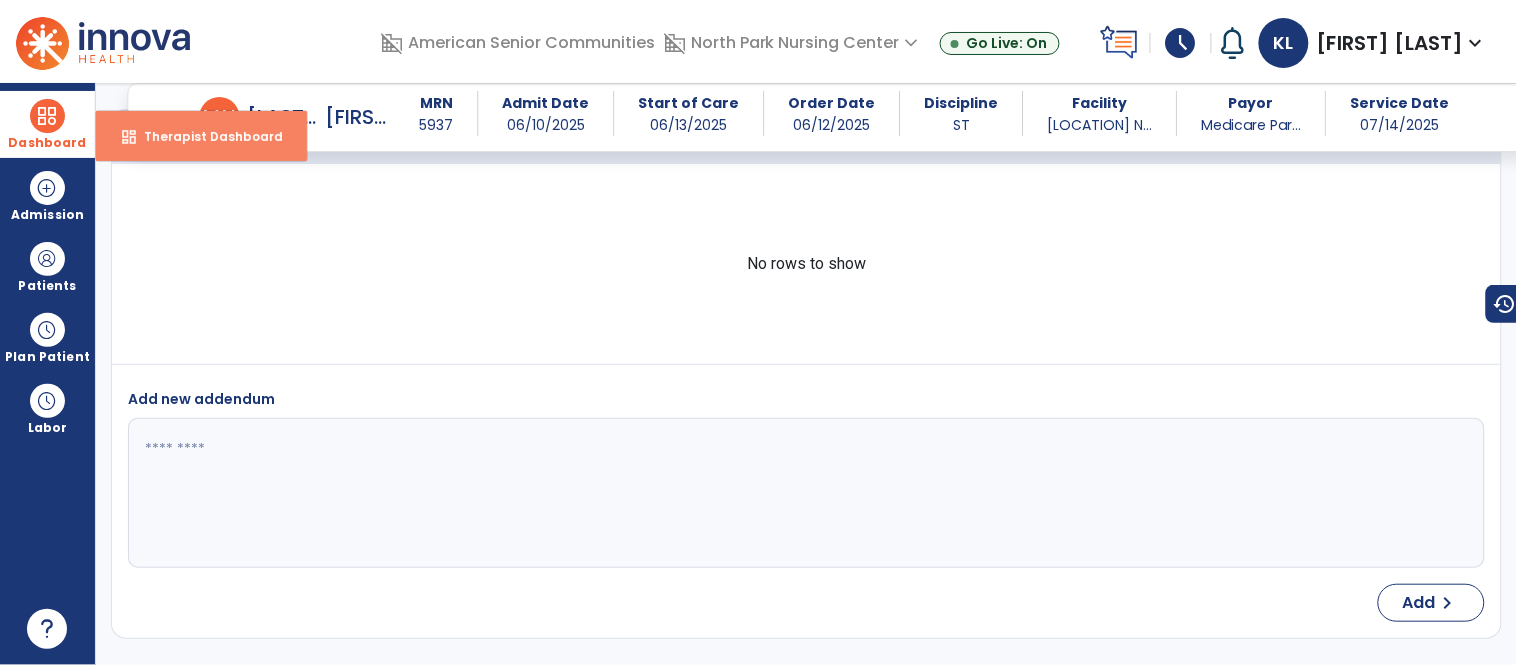click on "Therapist Dashboard" at bounding box center (205, 136) 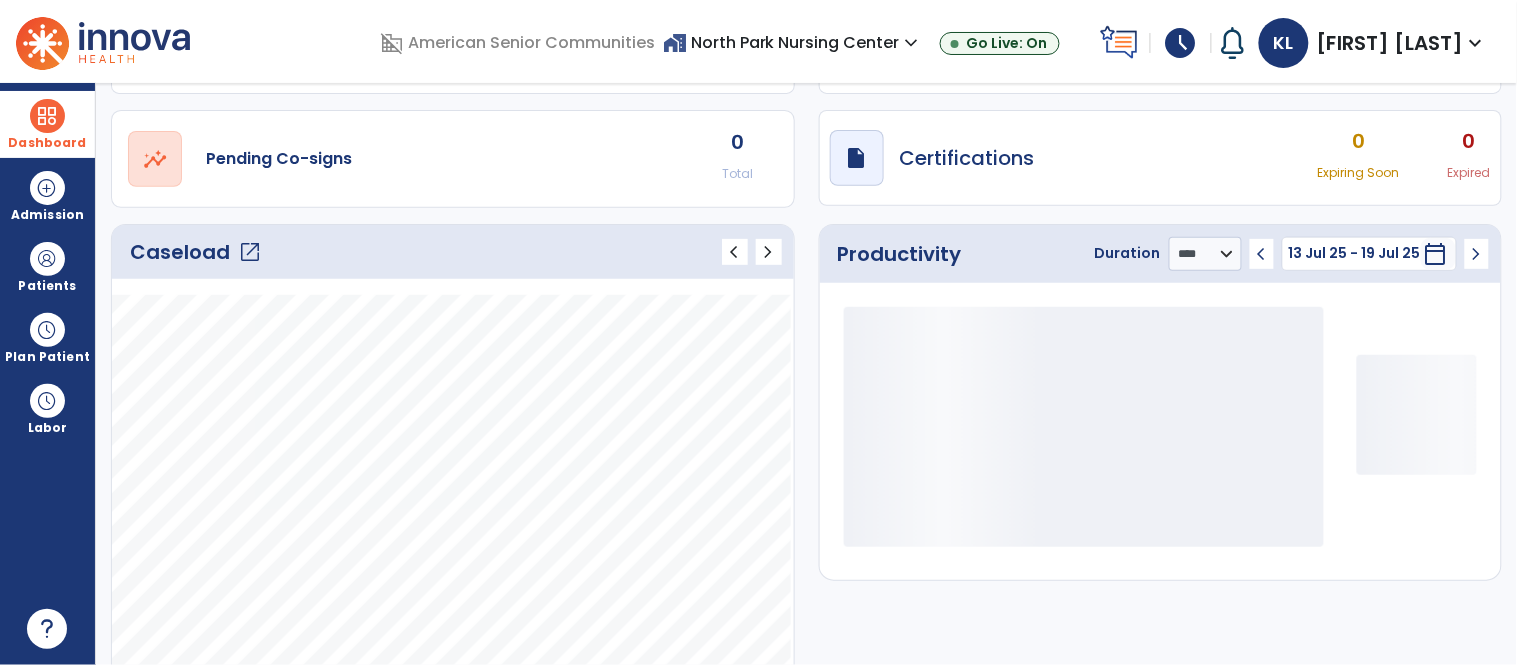 click on "open_in_new" 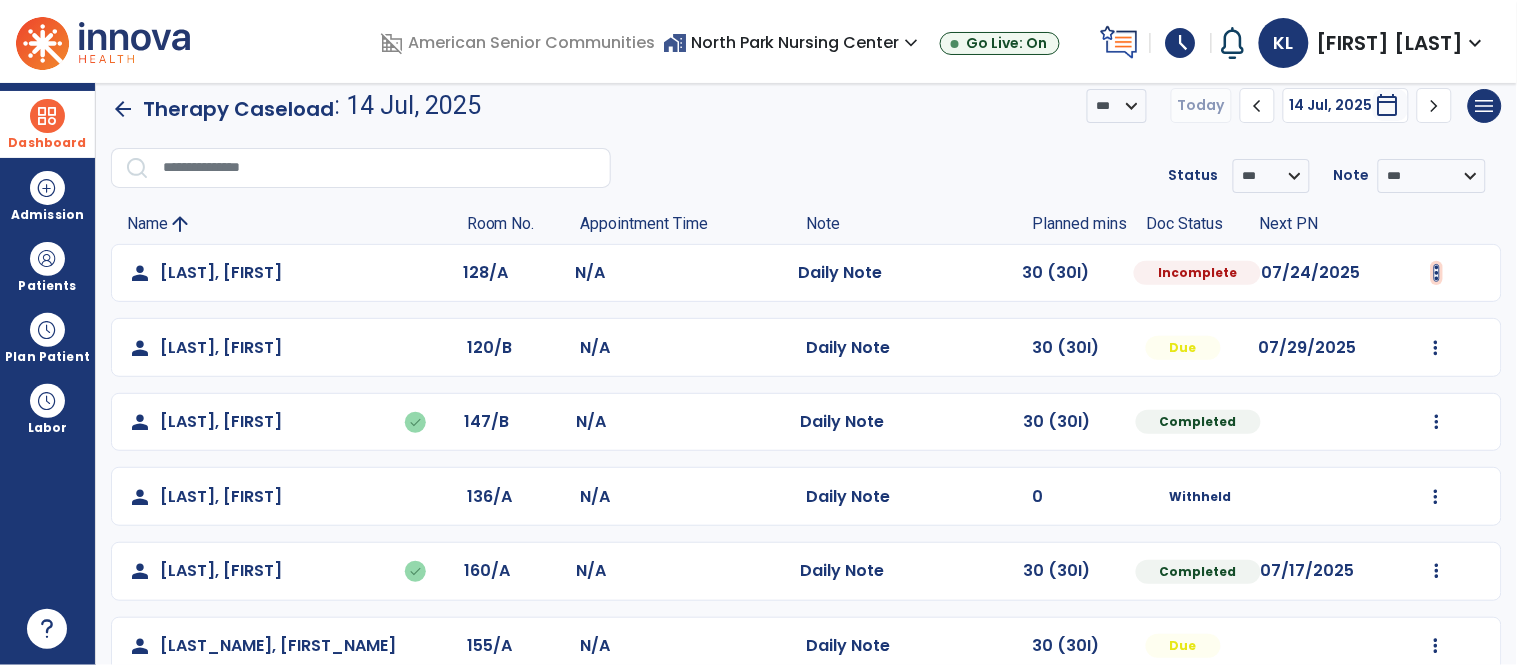 click at bounding box center [1437, 273] 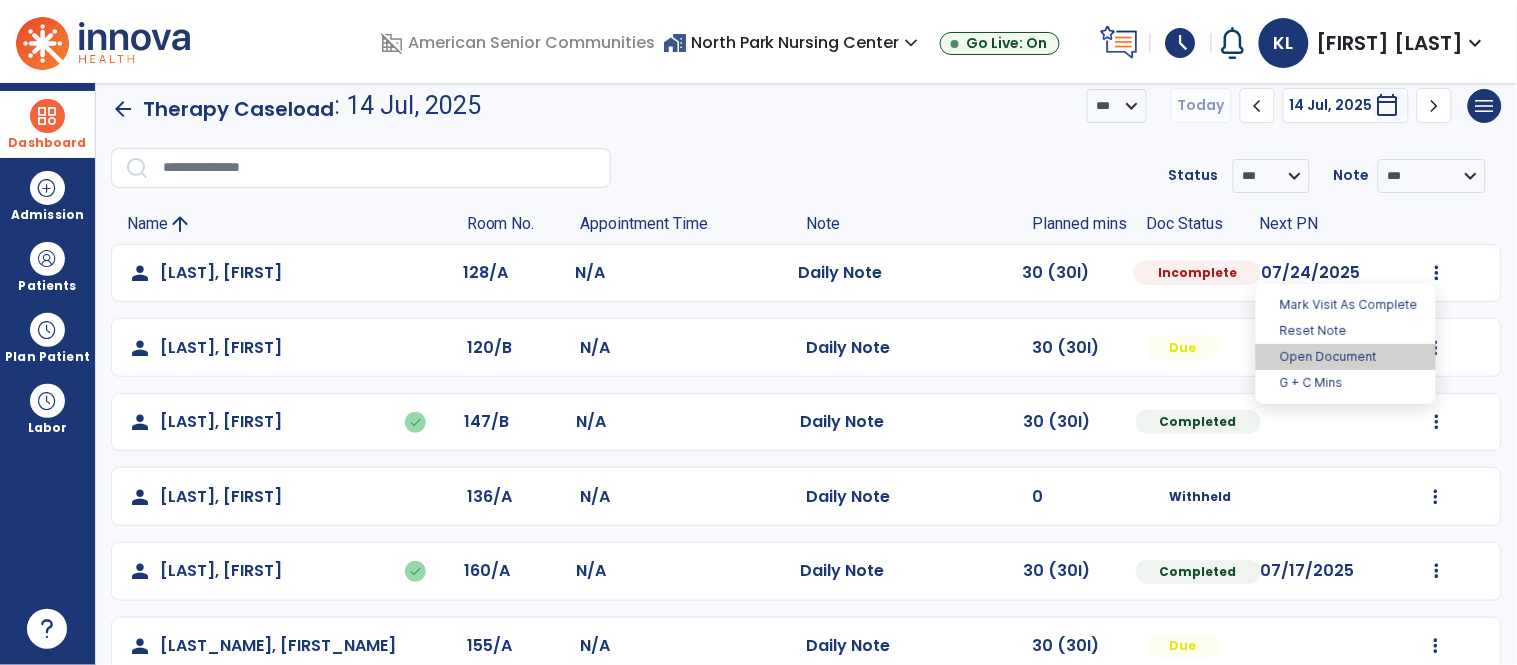 click on "Open Document" at bounding box center (1346, 357) 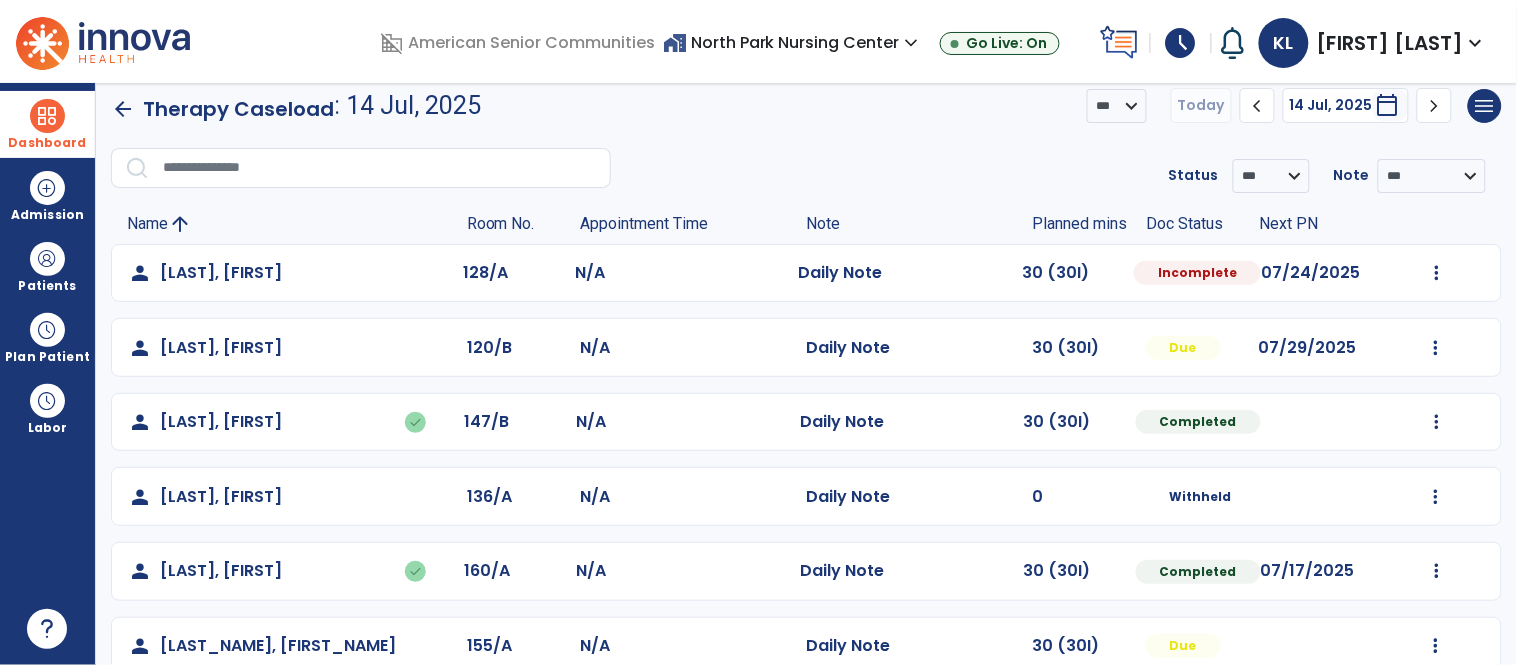 select on "*" 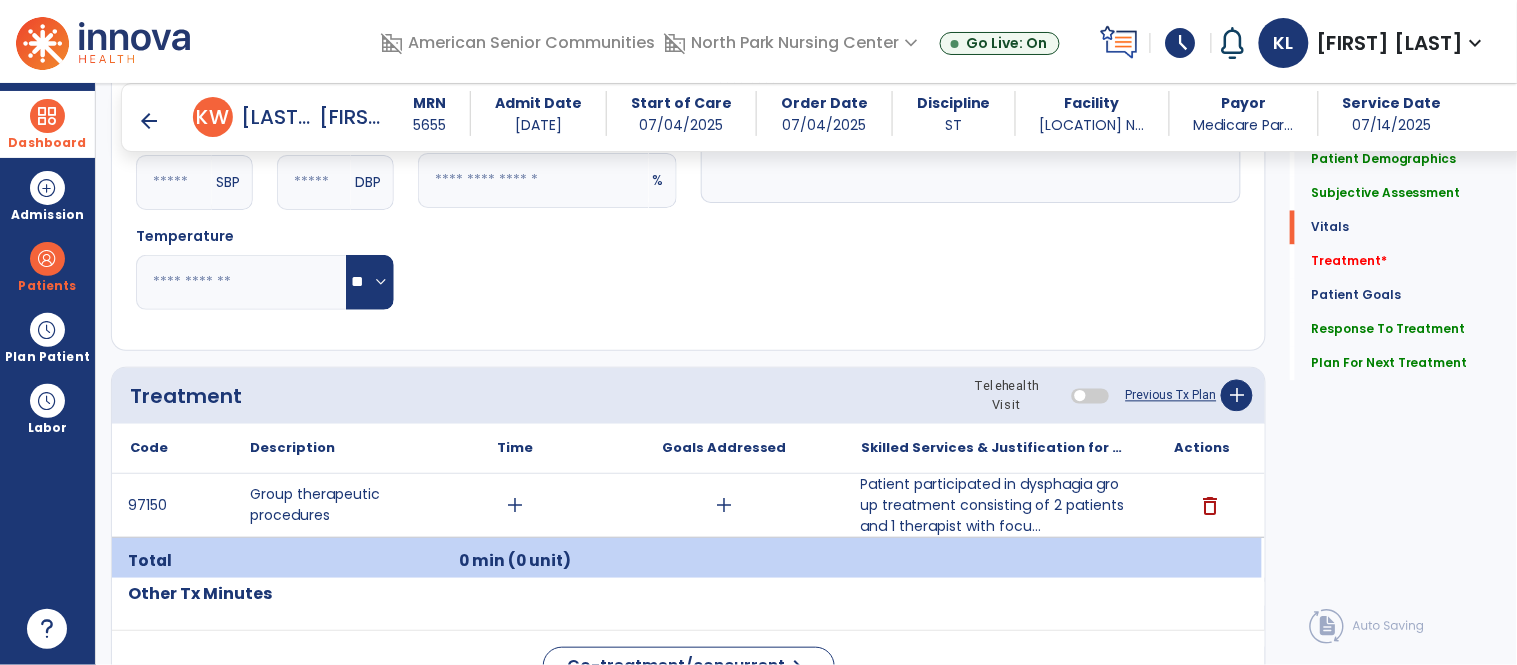 click on "Patient participated in dysphagia group treatment consisting of 2 patients and 1 therapist with focu..." at bounding box center (993, 505) 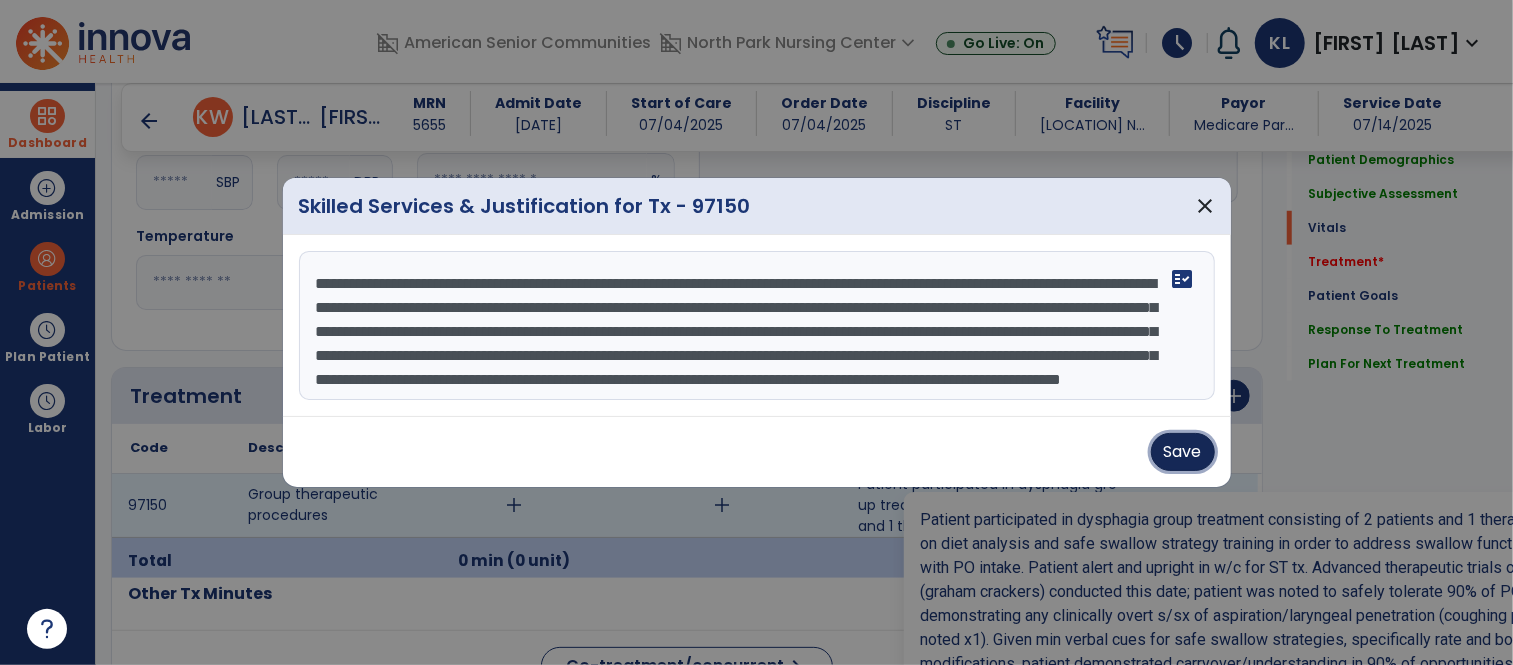 click on "Save" at bounding box center (1183, 452) 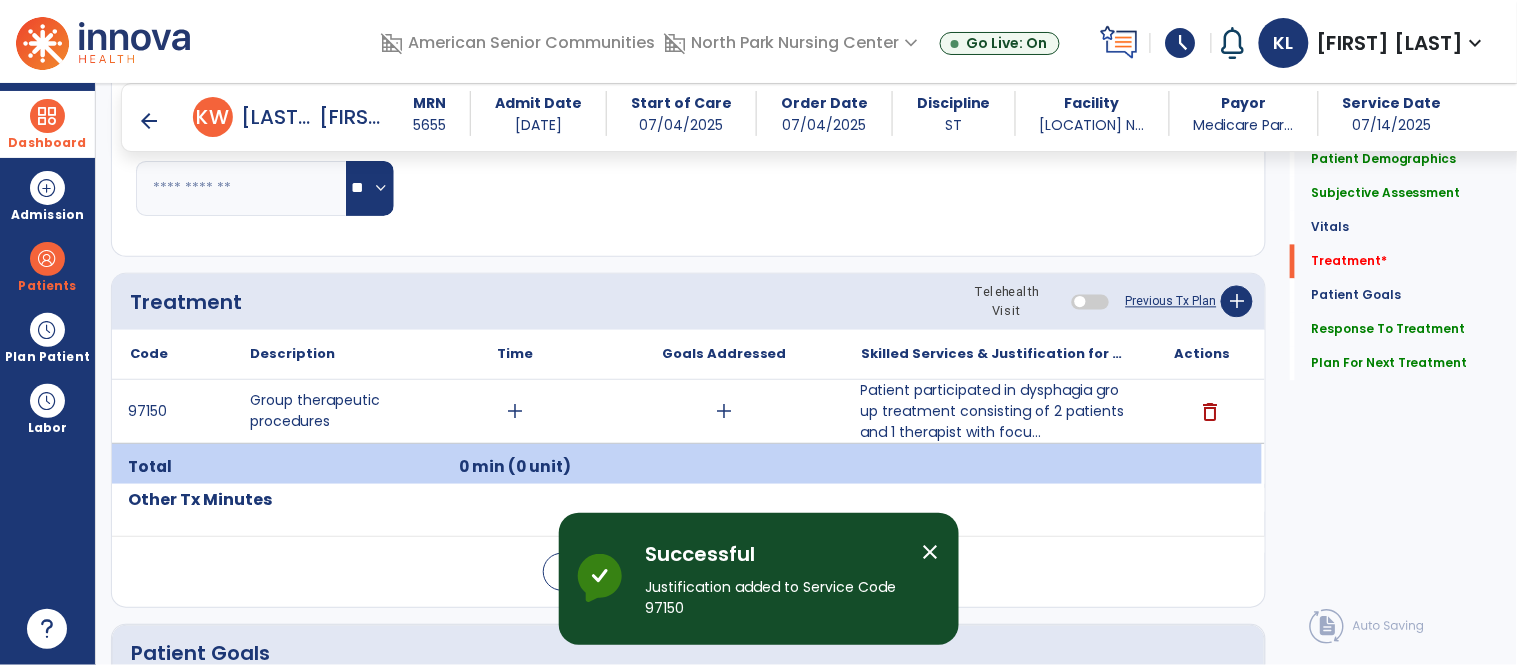 scroll, scrollTop: 1013, scrollLeft: 0, axis: vertical 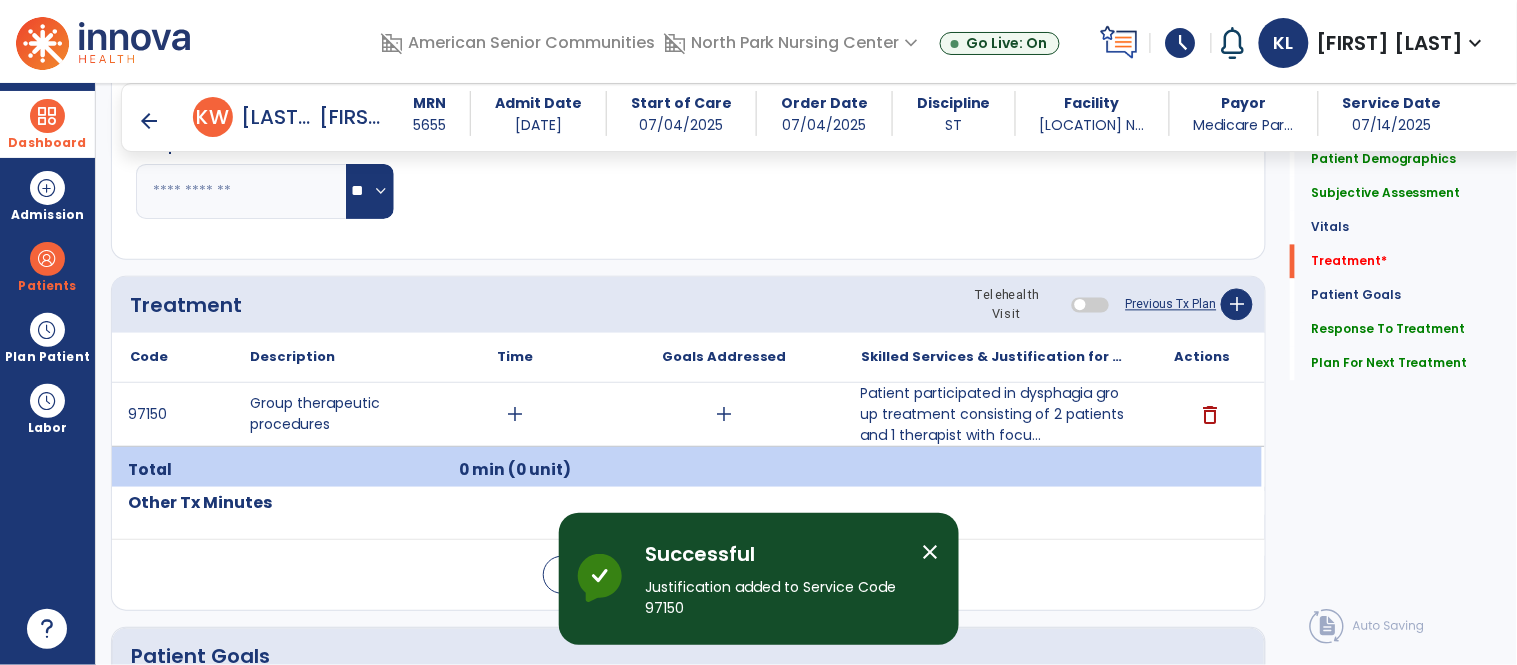 click on "add" at bounding box center (515, 414) 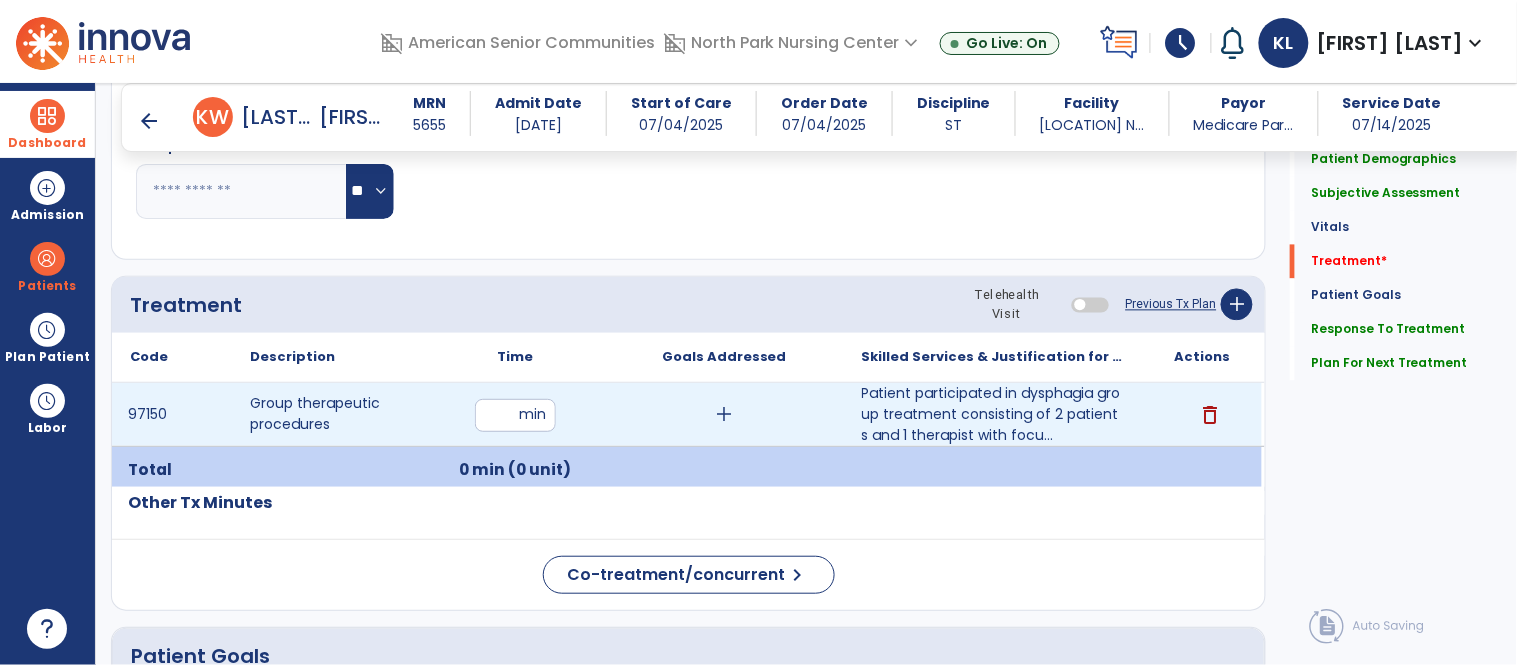 type on "**" 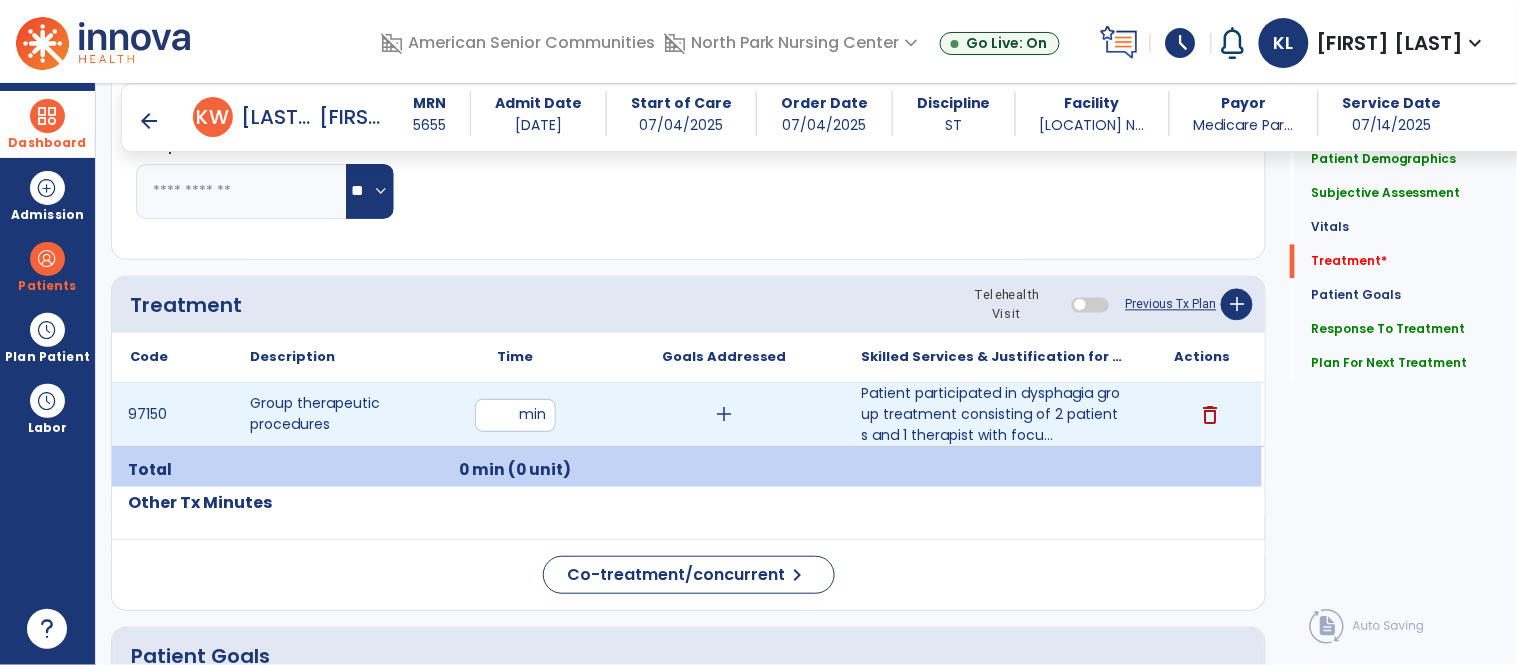 click on "Quick Links  Patient Demographics   Patient Demographics   Subjective Assessment   Subjective Assessment   Vitals   Vitals   Treatment   *  Treatment   *  Patient Goals   Patient Goals   Response To Treatment   Response To Treatment   Plan For Next Treatment   Plan For Next Treatment" 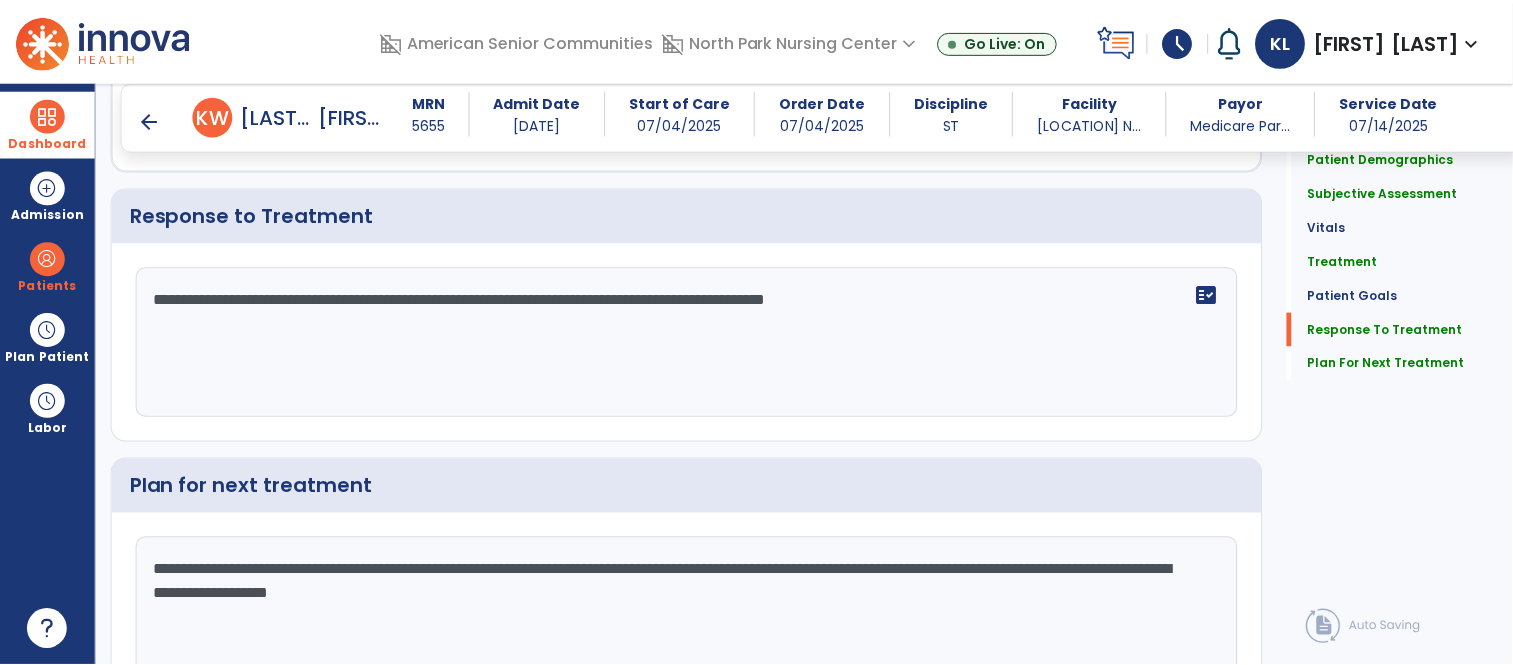 scroll, scrollTop: 2237, scrollLeft: 0, axis: vertical 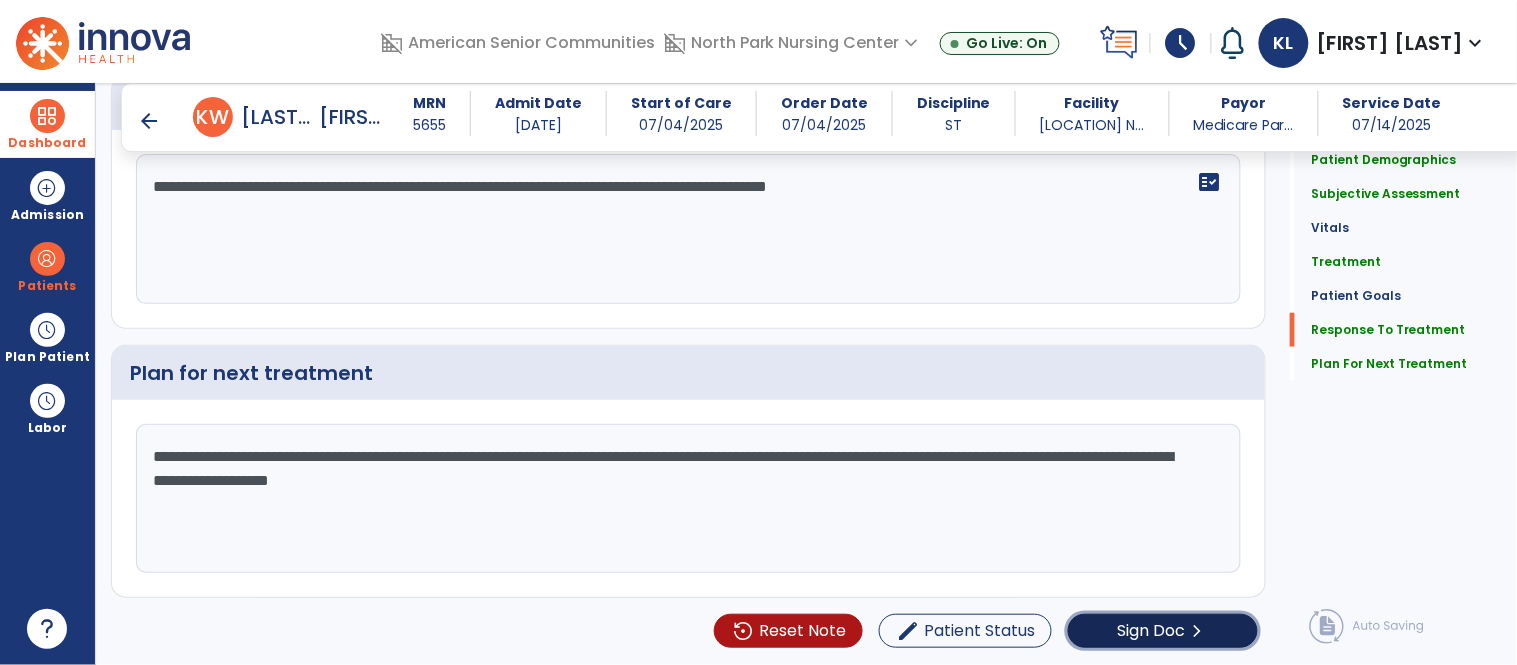 click on "Sign Doc" 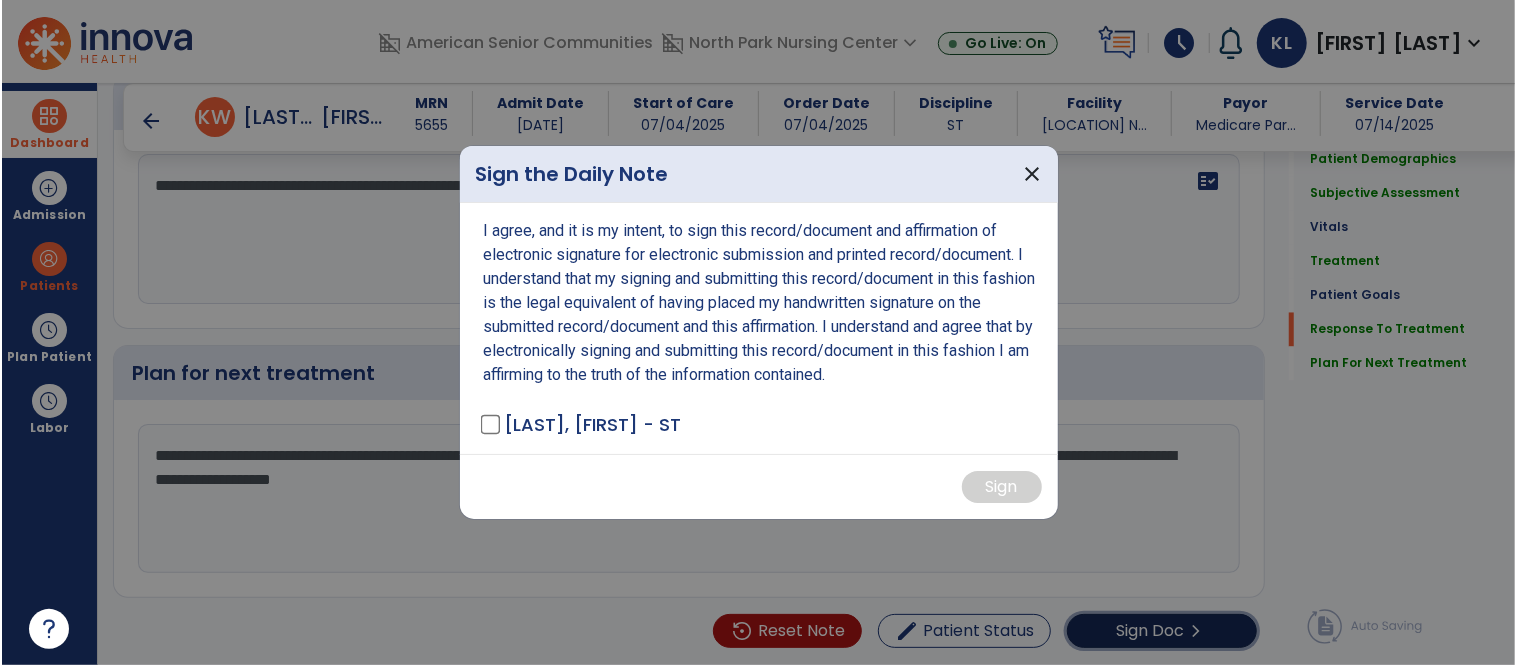 scroll, scrollTop: 2237, scrollLeft: 0, axis: vertical 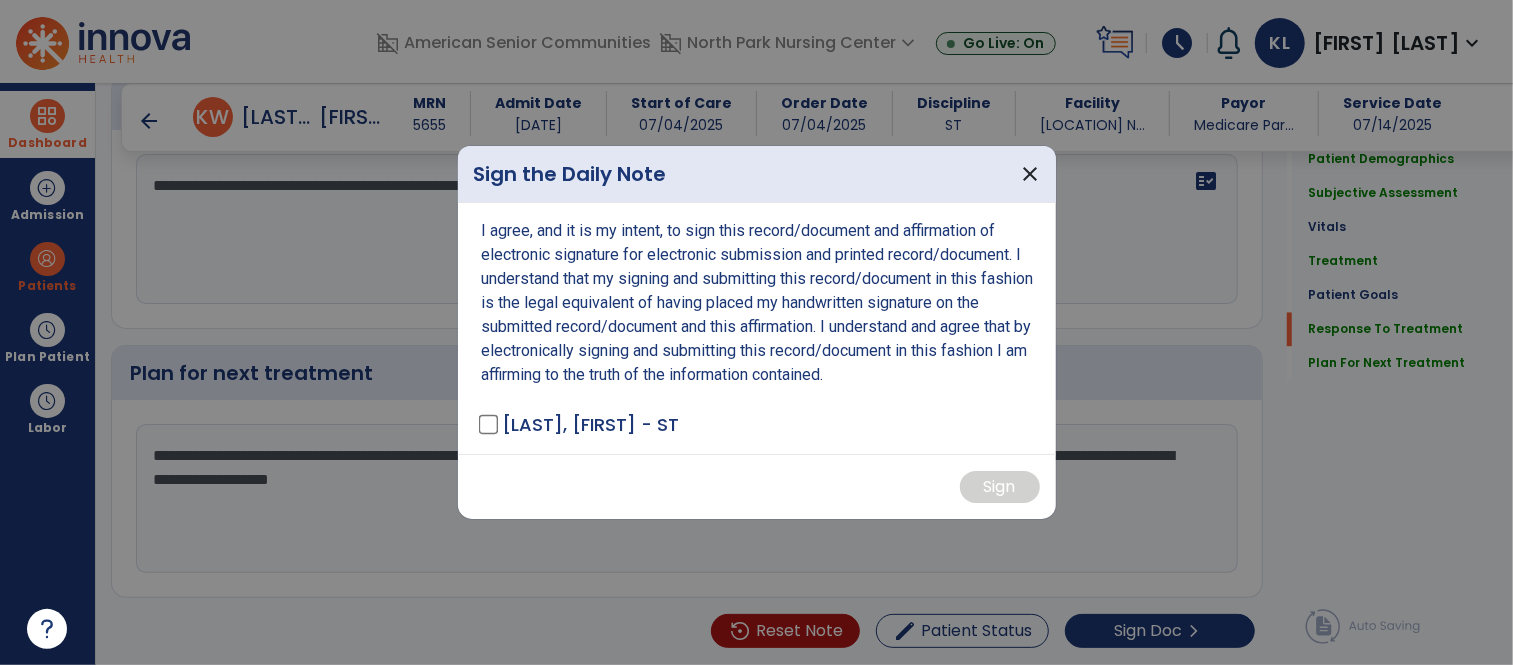 click on "I agree, and it is my intent, to sign this record/document and affirmation of electronic signature for electronic submission and printed record/document. I understand that my signing and submitting this record/document in this fashion is the legal equivalent of having placed my handwritten signature on the submitted record/document and this affirmation. I understand and agree that by electronically signing and submitting this record/document in this fashion I am affirming to the truth of the information contained. [LAST], [FIRST]  - ST" at bounding box center (757, 328) 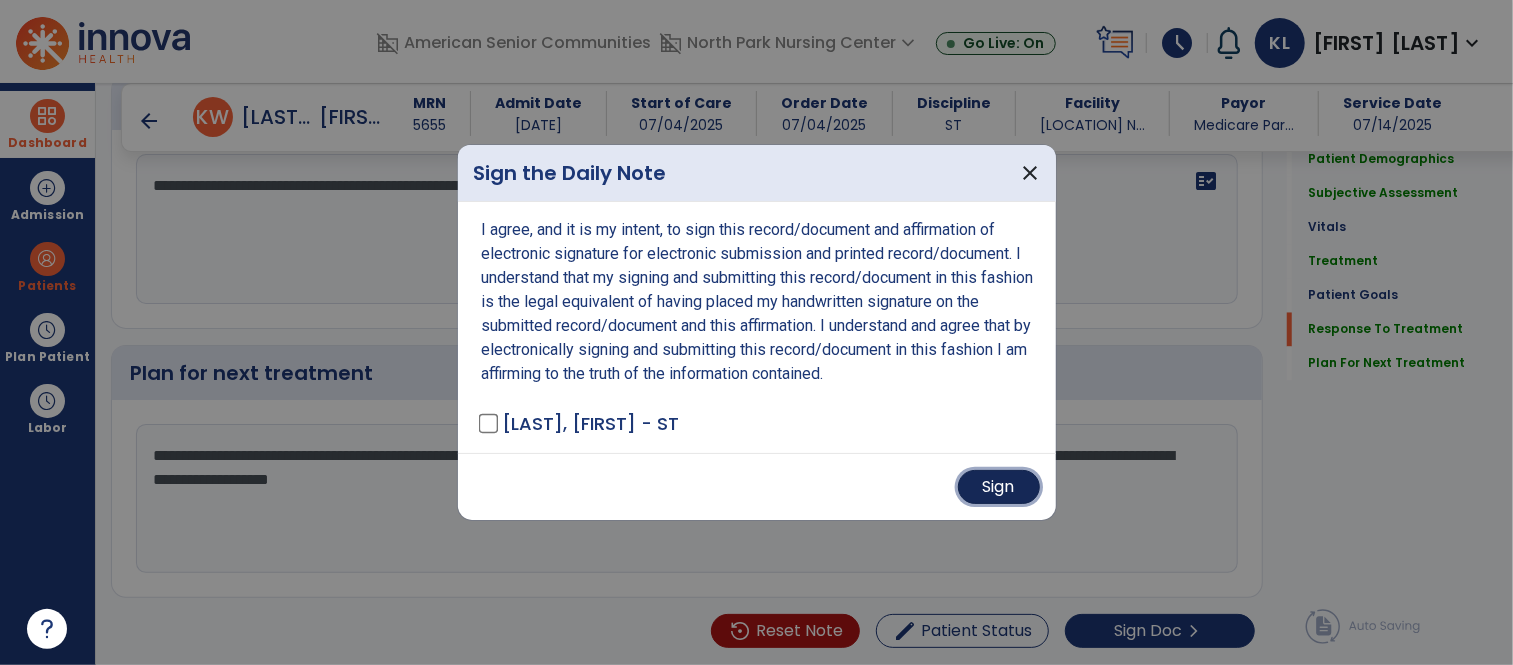 click on "Sign" at bounding box center [999, 487] 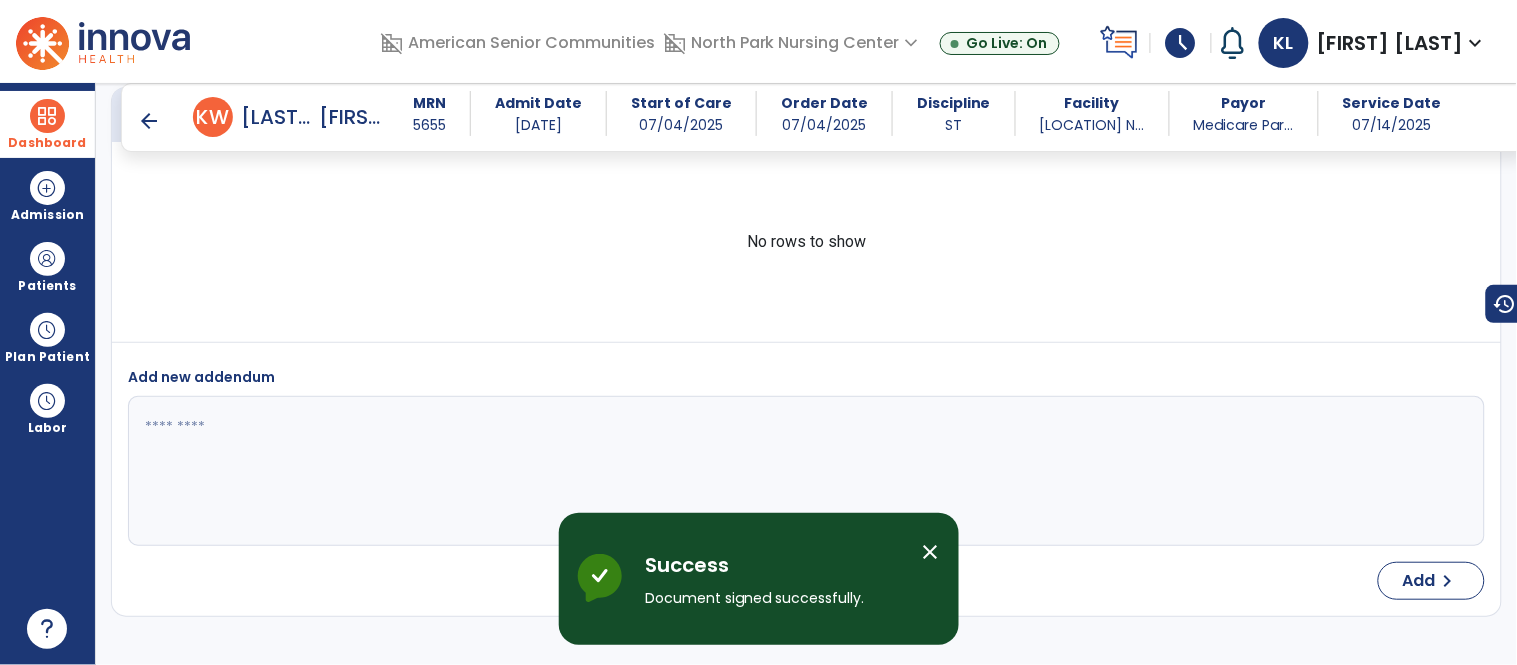 scroll, scrollTop: 2984, scrollLeft: 0, axis: vertical 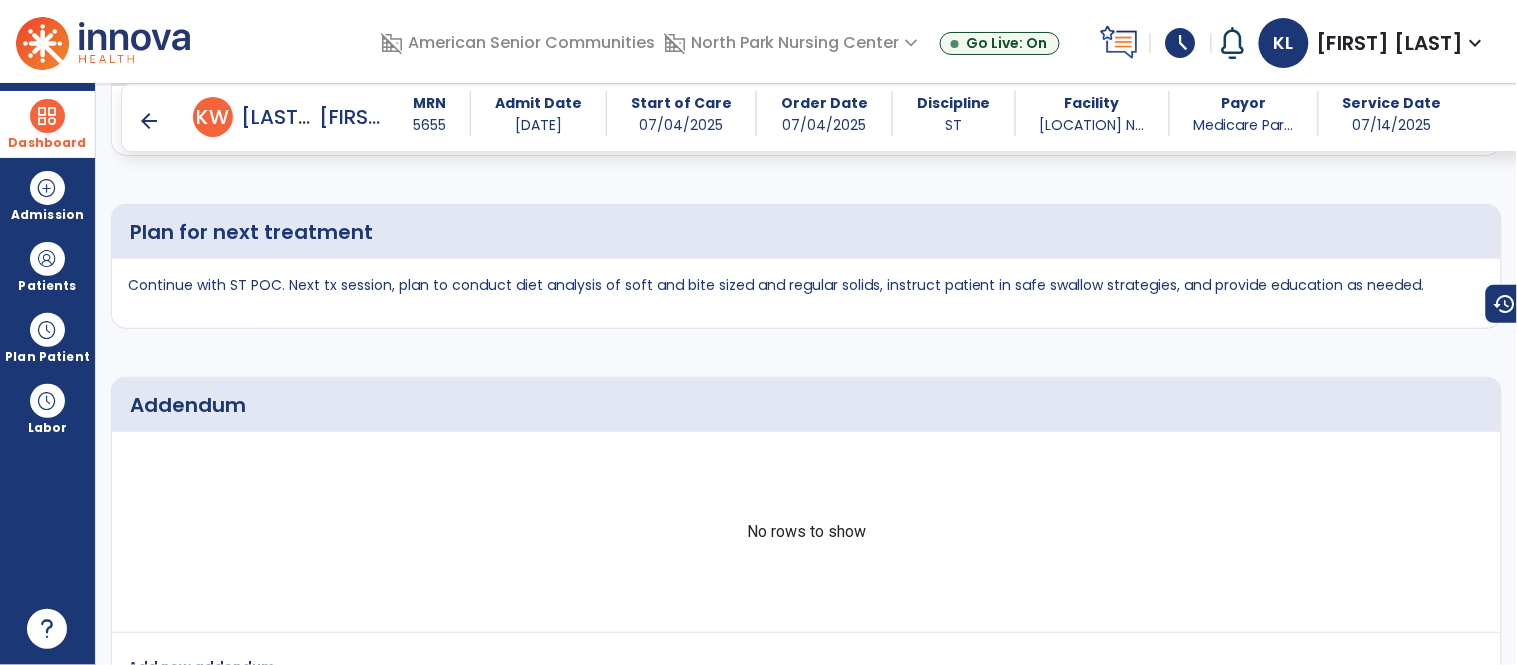 click on "Dashboard" at bounding box center [47, 124] 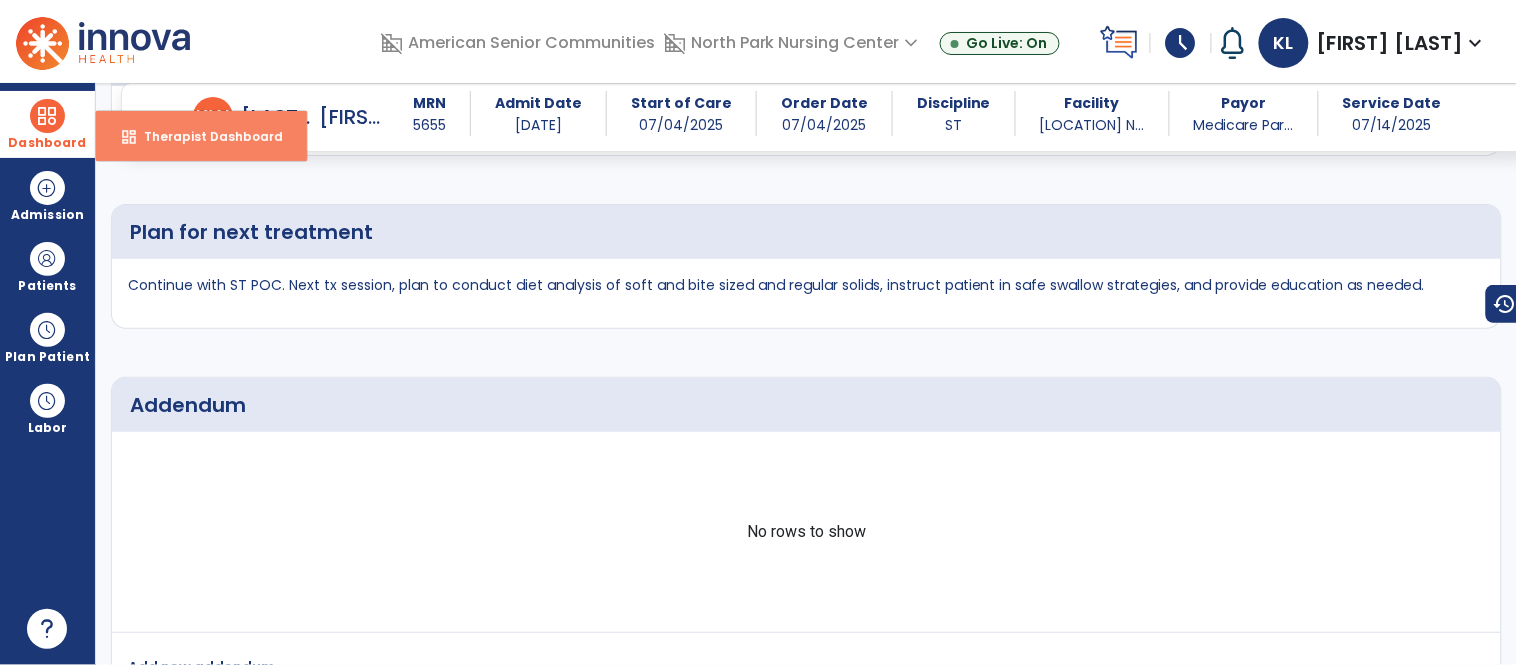click on "Therapist Dashboard" at bounding box center (205, 136) 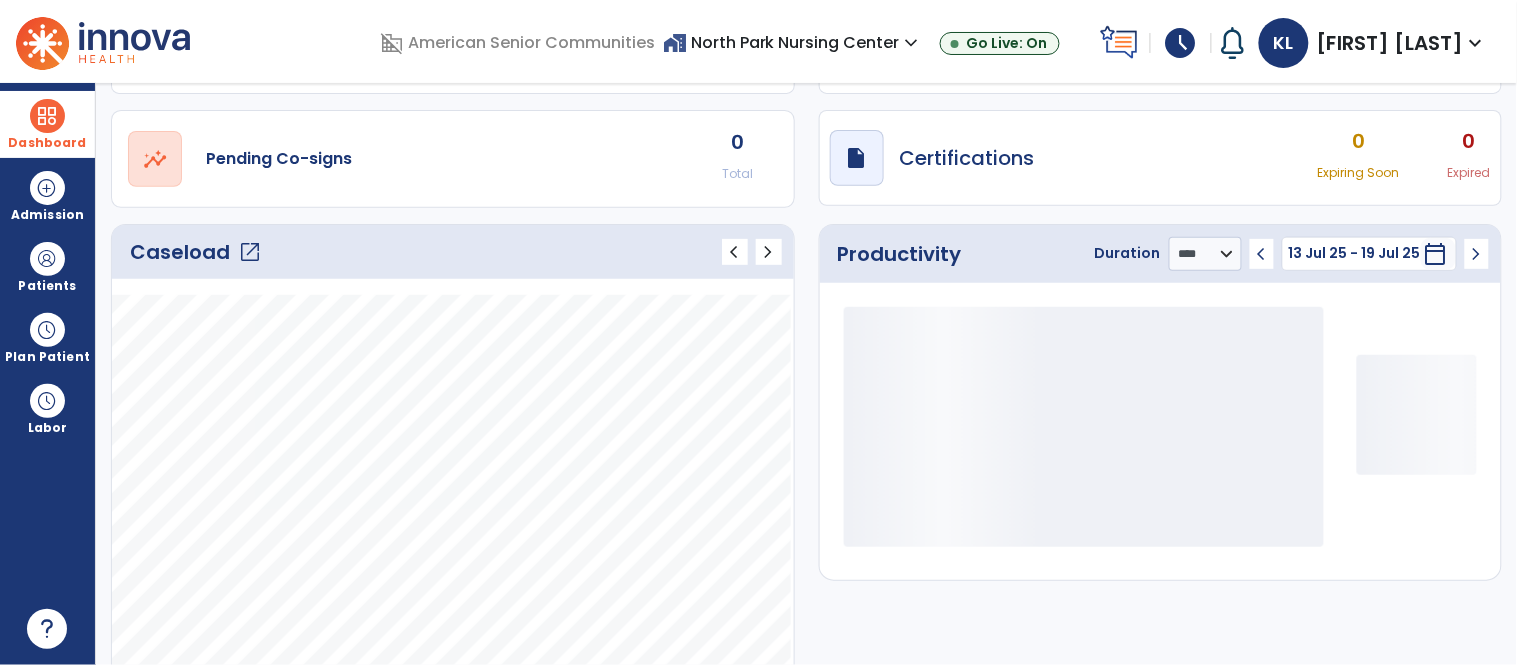 scroll, scrollTop: 145, scrollLeft: 0, axis: vertical 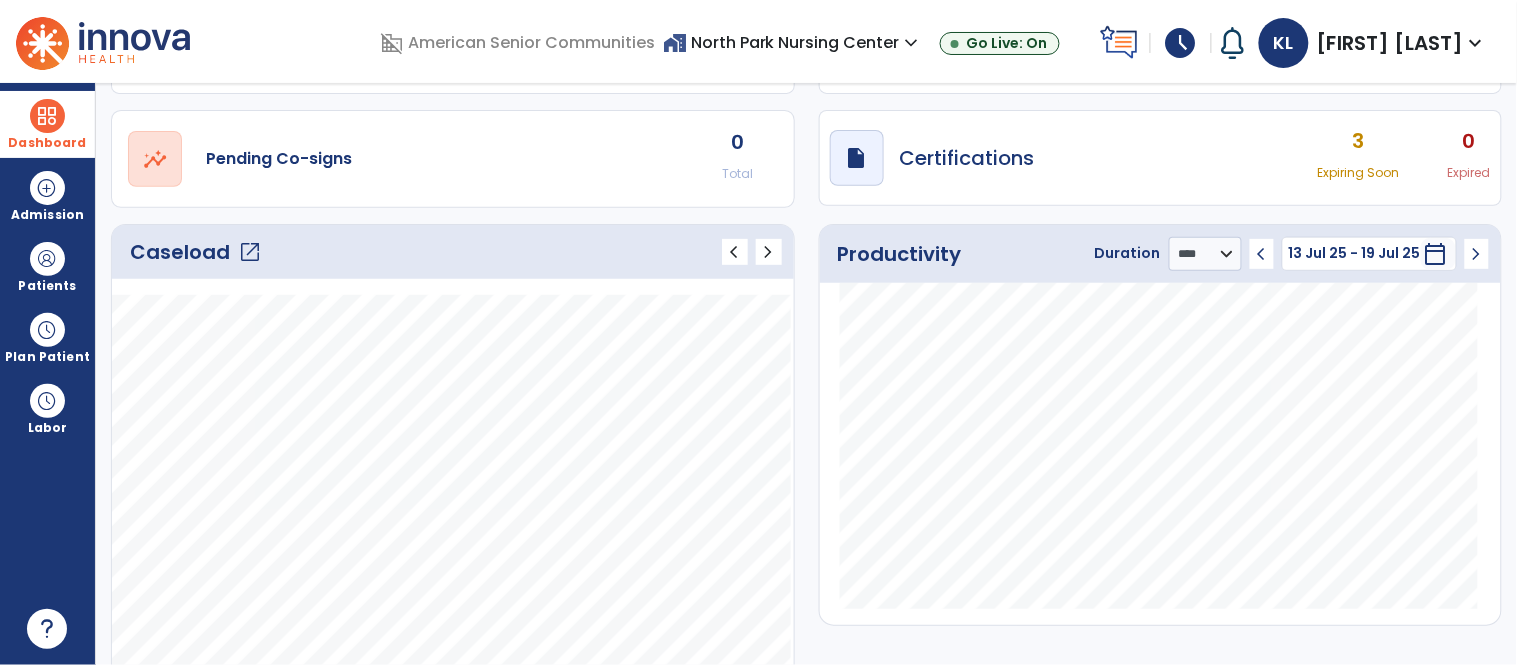 click on "open_in_new" 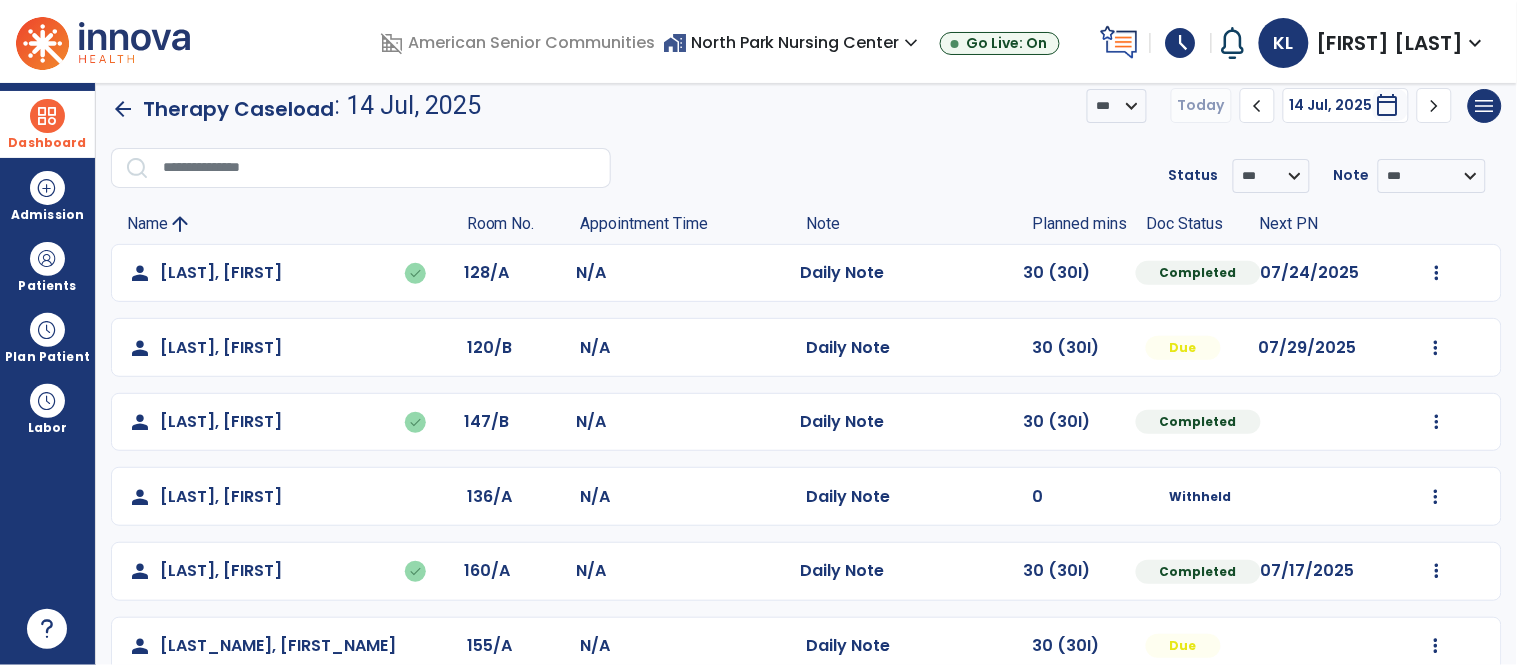 scroll, scrollTop: 122, scrollLeft: 0, axis: vertical 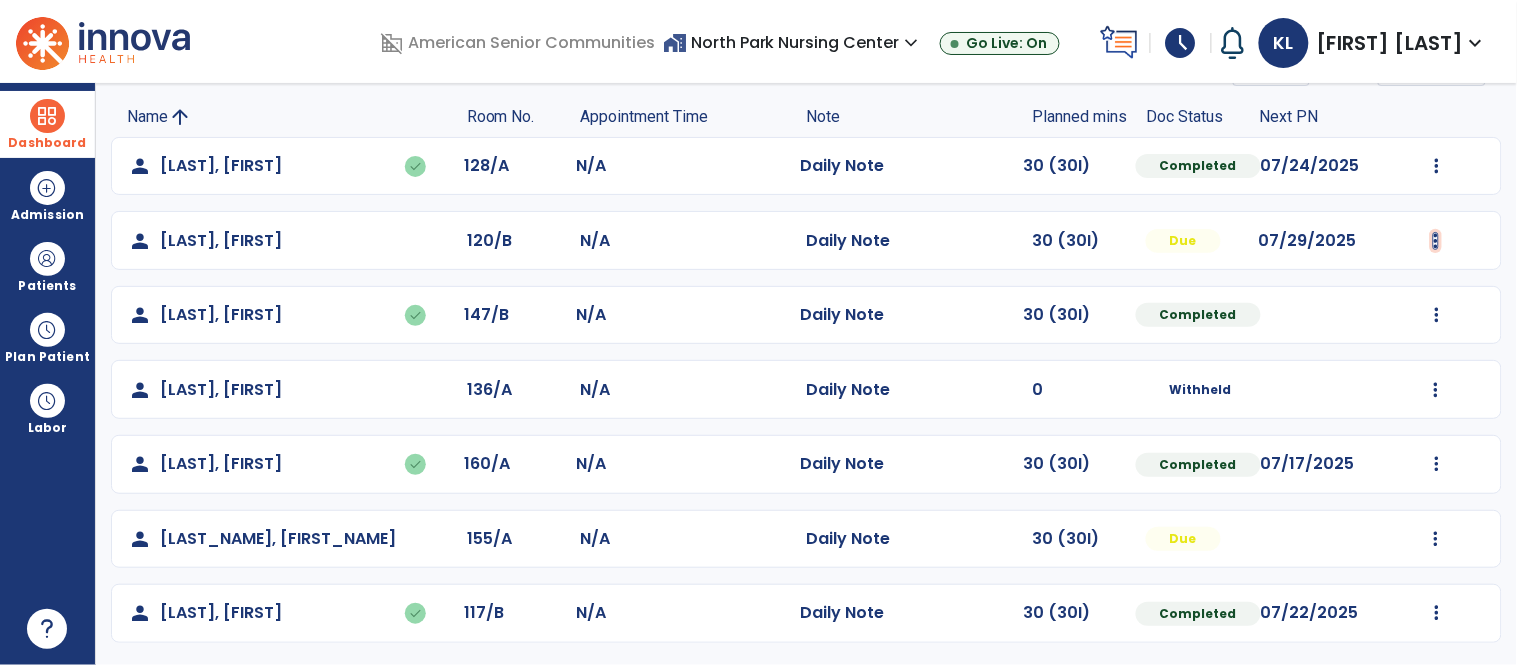 click at bounding box center (1437, 166) 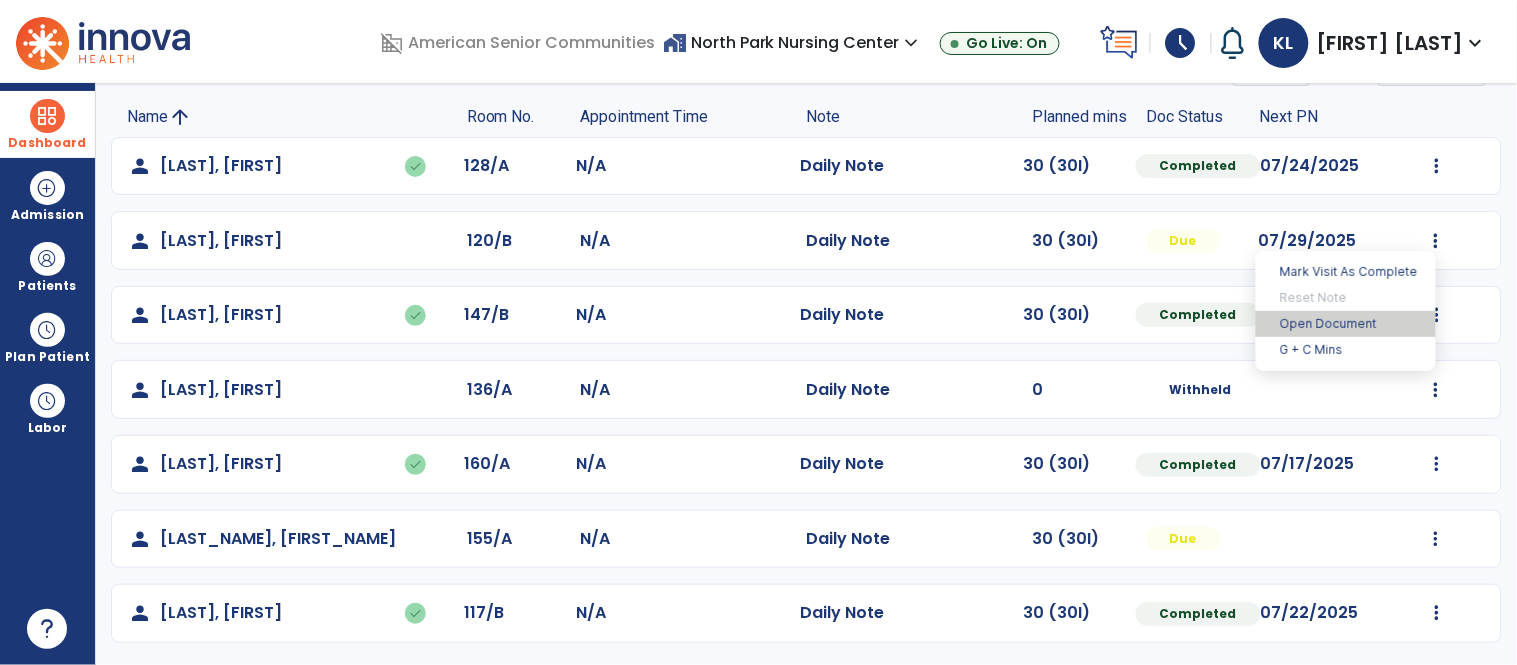 click on "Open Document" at bounding box center (1346, 324) 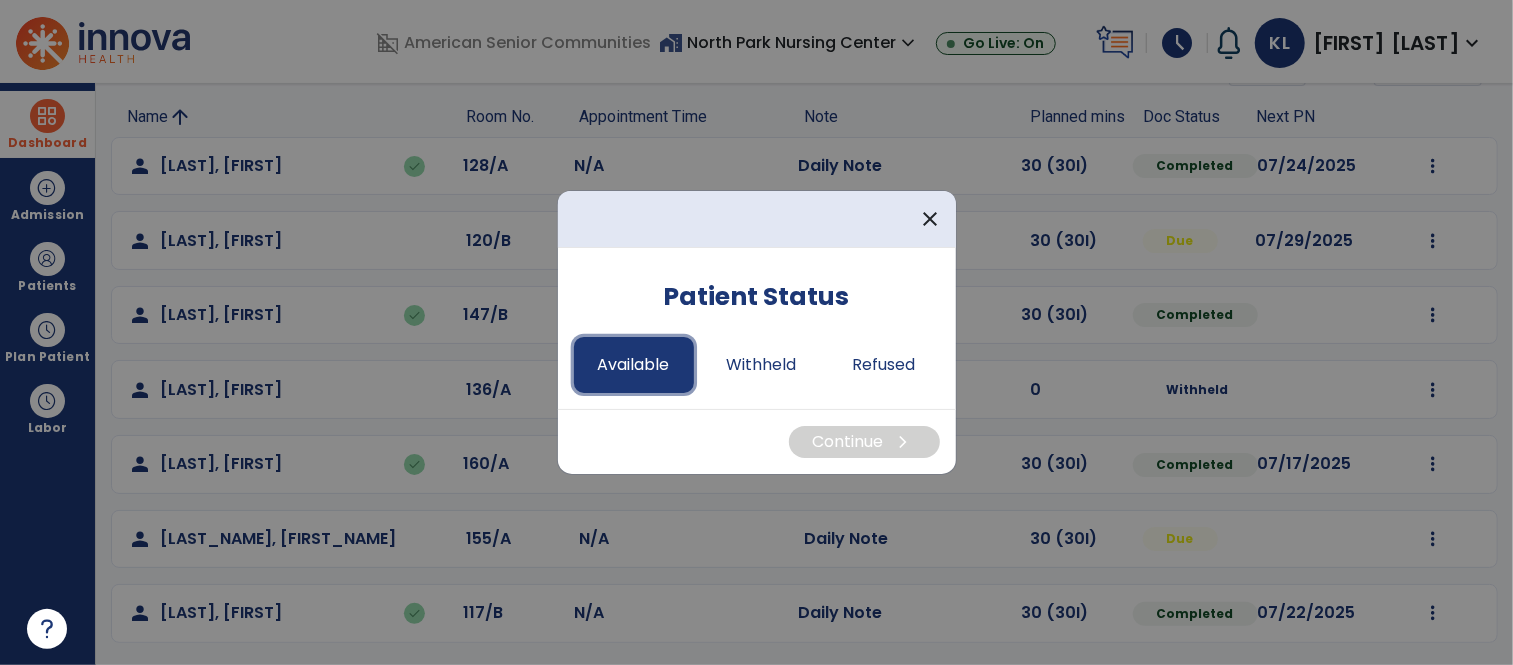 click on "Available" at bounding box center (634, 365) 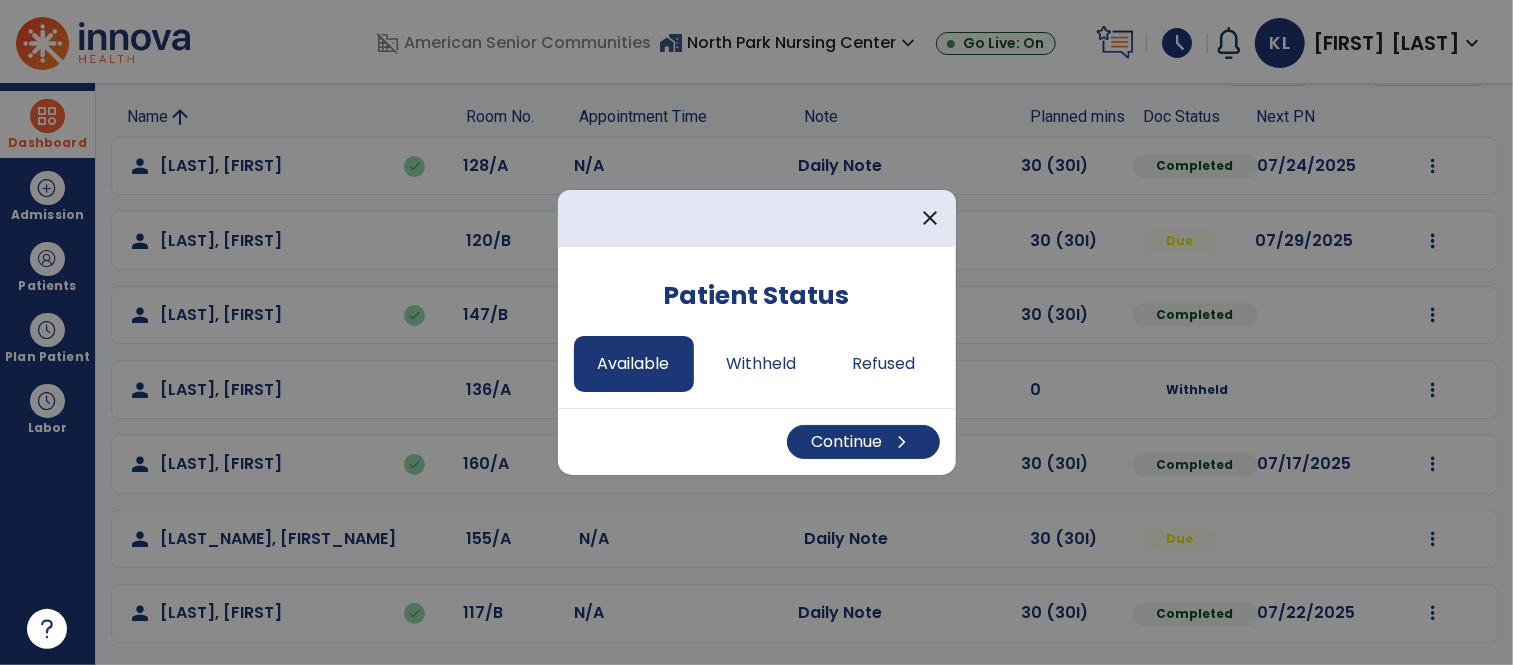 click at bounding box center (756, 332) 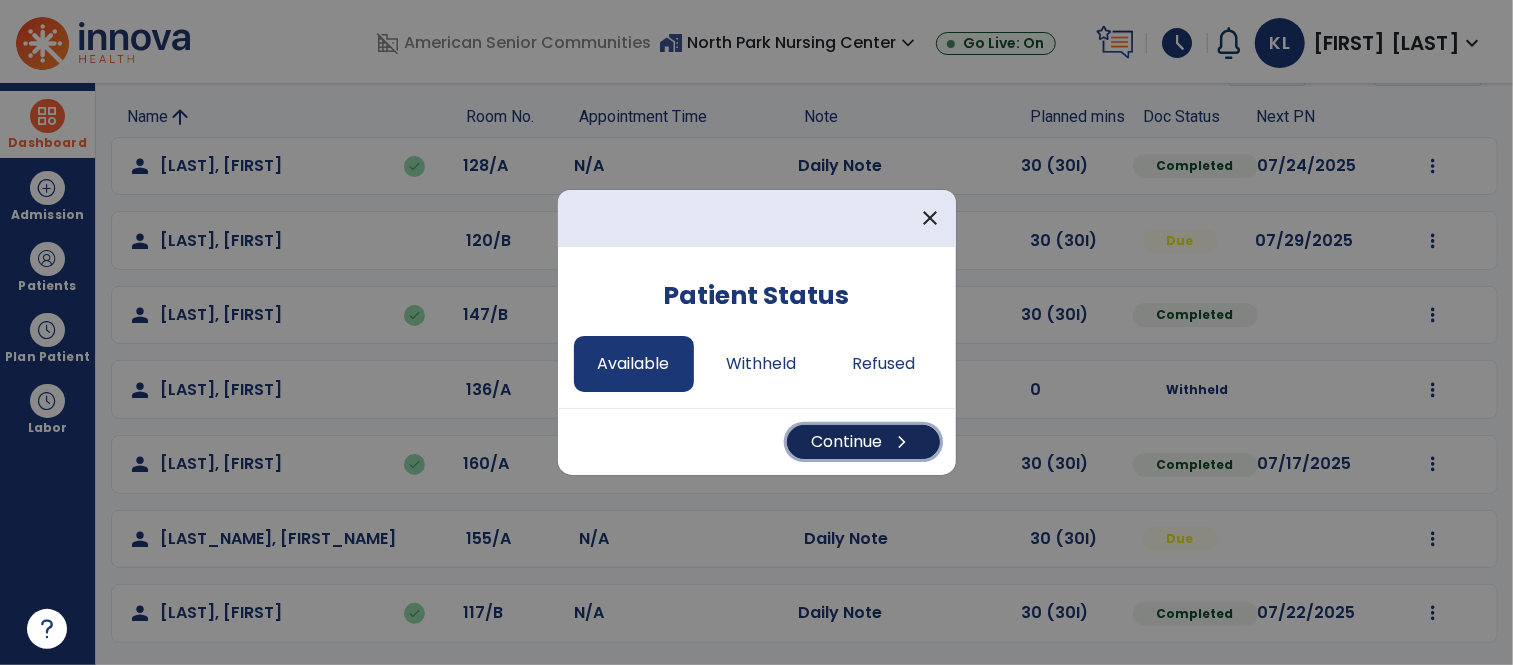 click on "Continue   chevron_right" at bounding box center [863, 442] 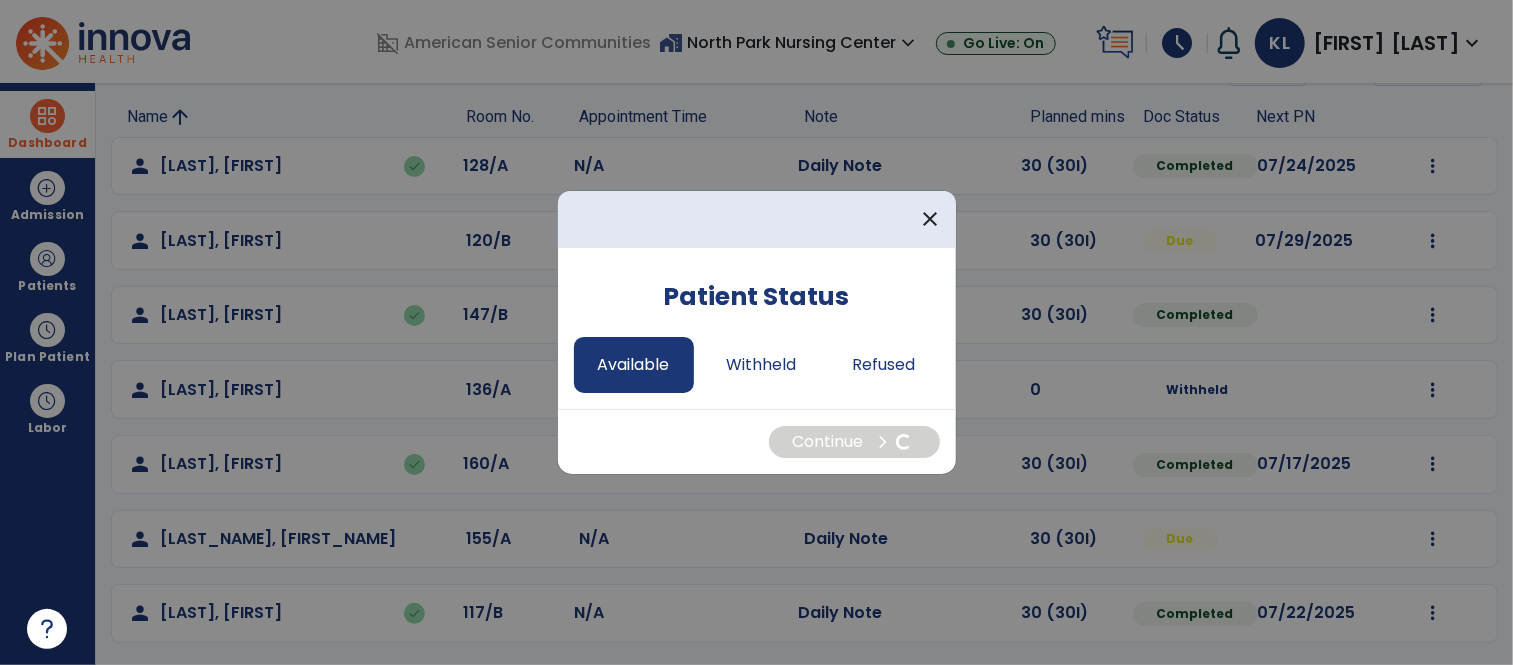 select on "*" 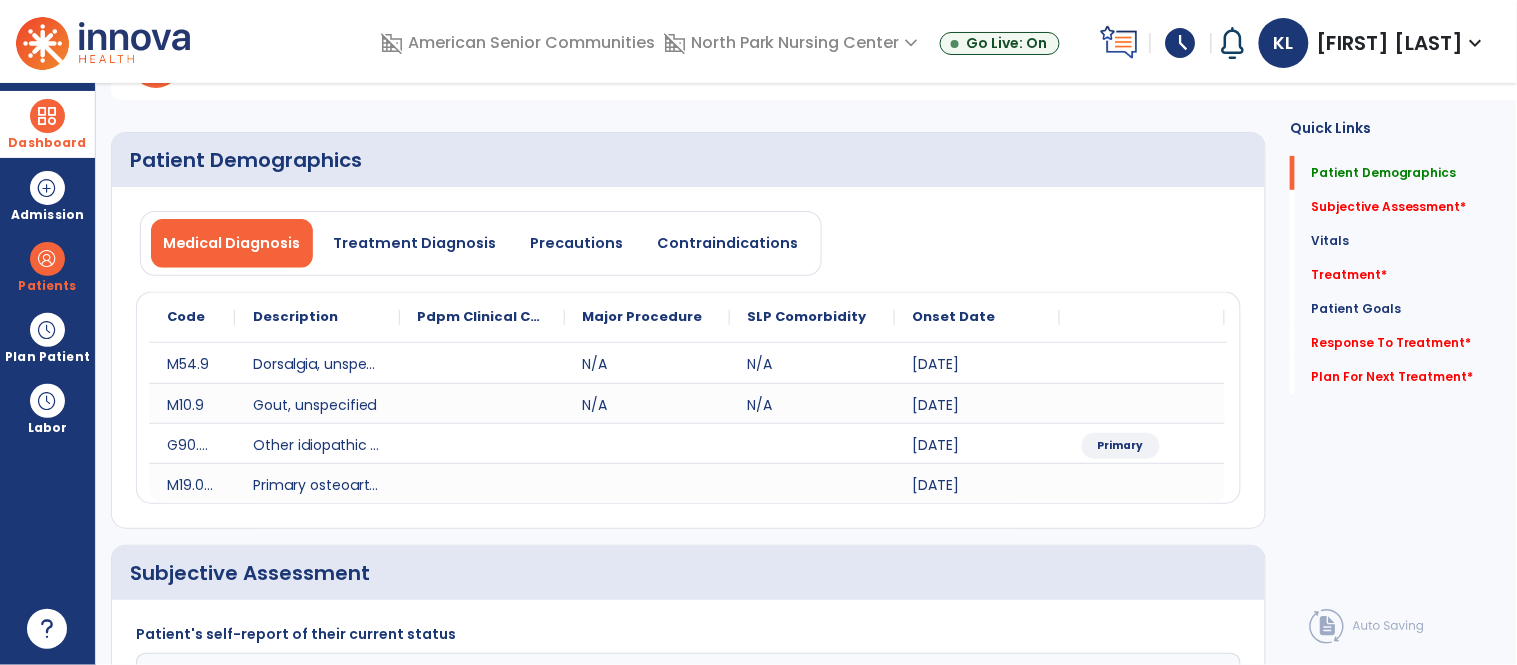 scroll, scrollTop: 0, scrollLeft: 0, axis: both 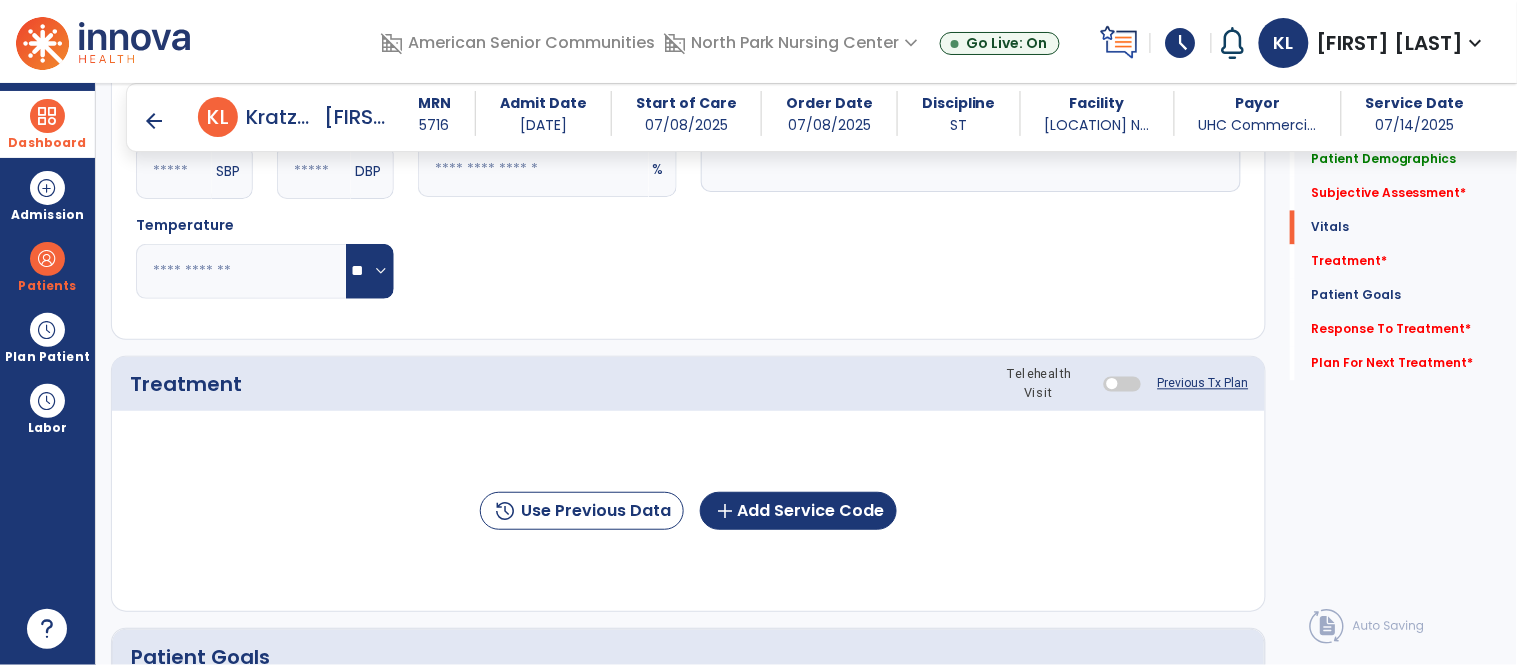 click on "history  Use Previous Data  add  Add Service Code" 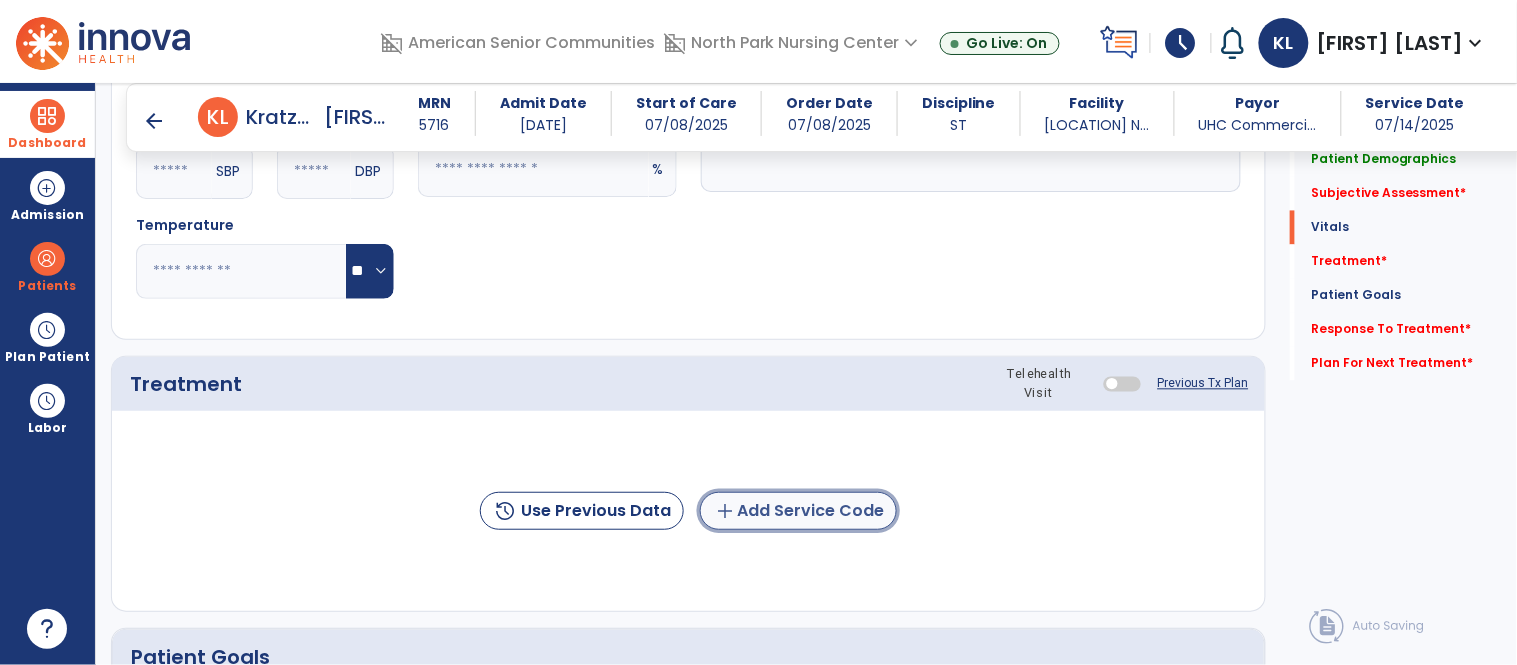 click on "add  Add Service Code" 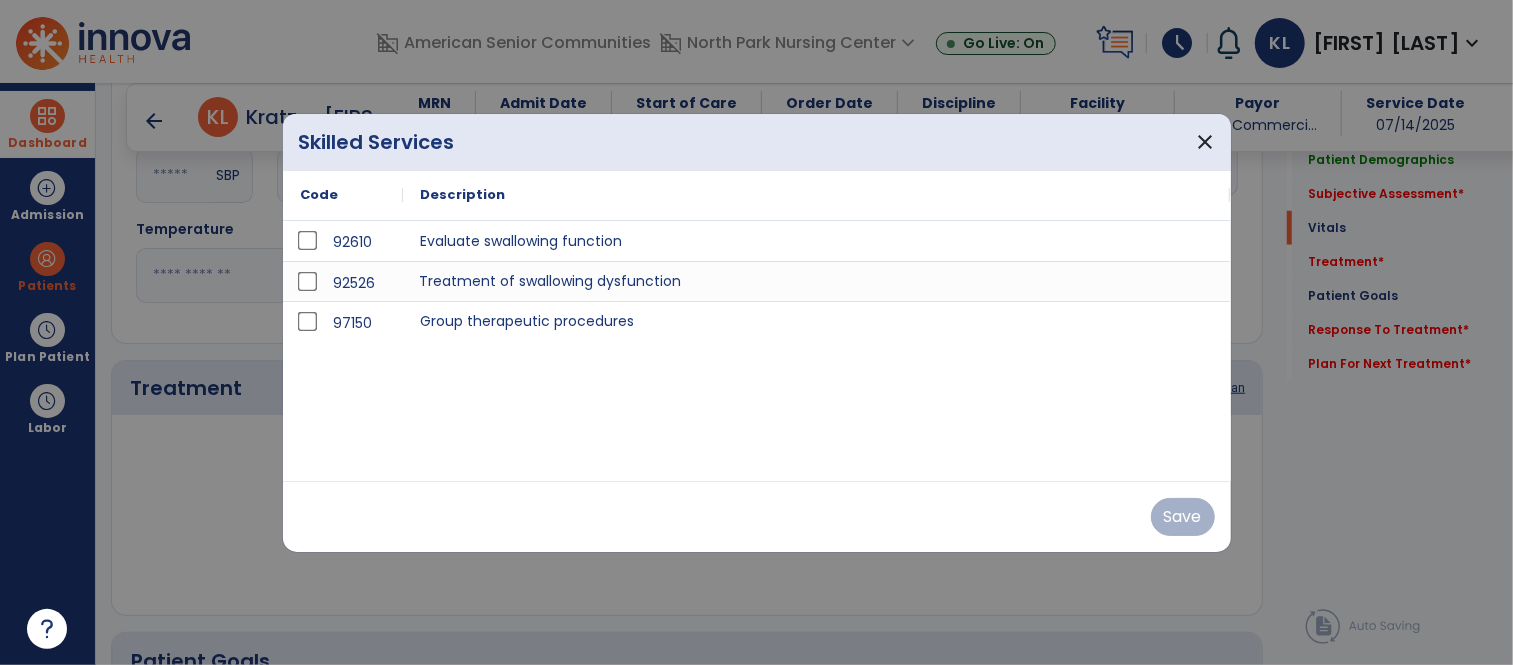 click on "Treatment of swallowing dysfunction" at bounding box center [817, 281] 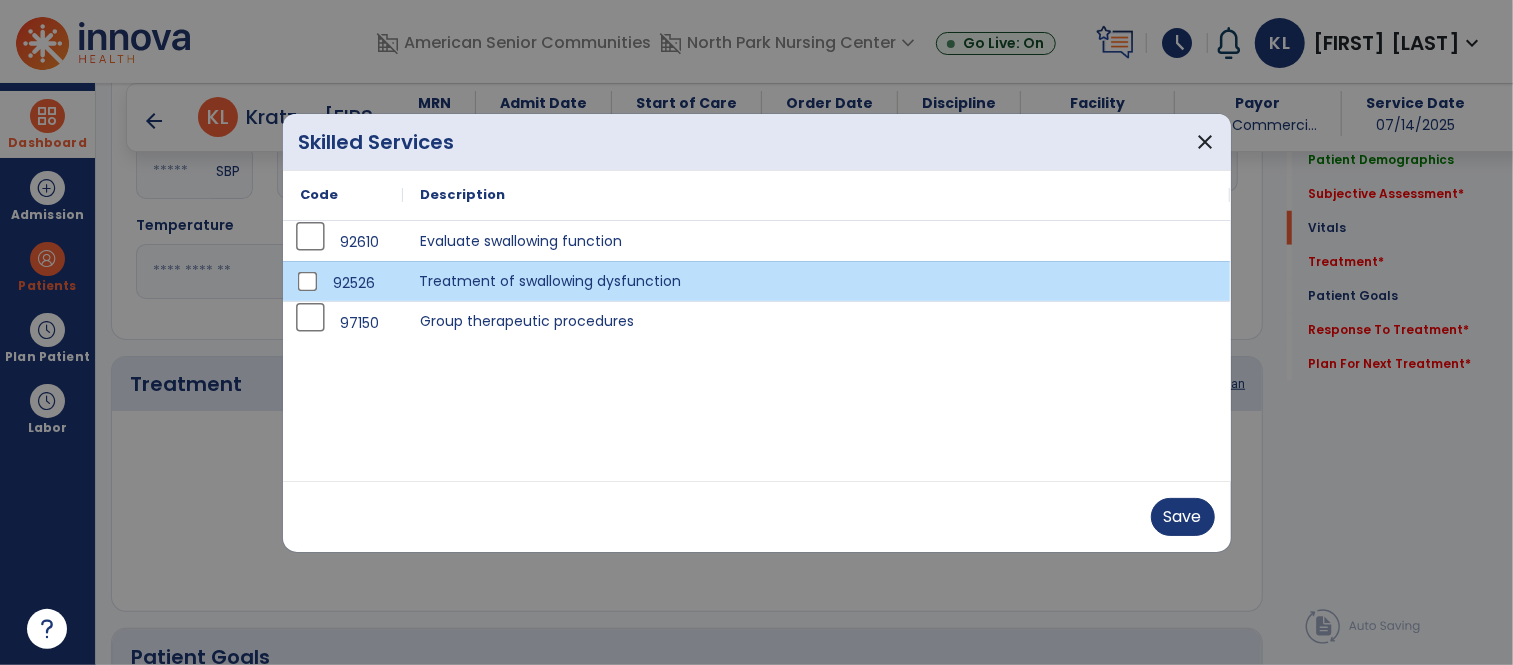 scroll, scrollTop: 1013, scrollLeft: 0, axis: vertical 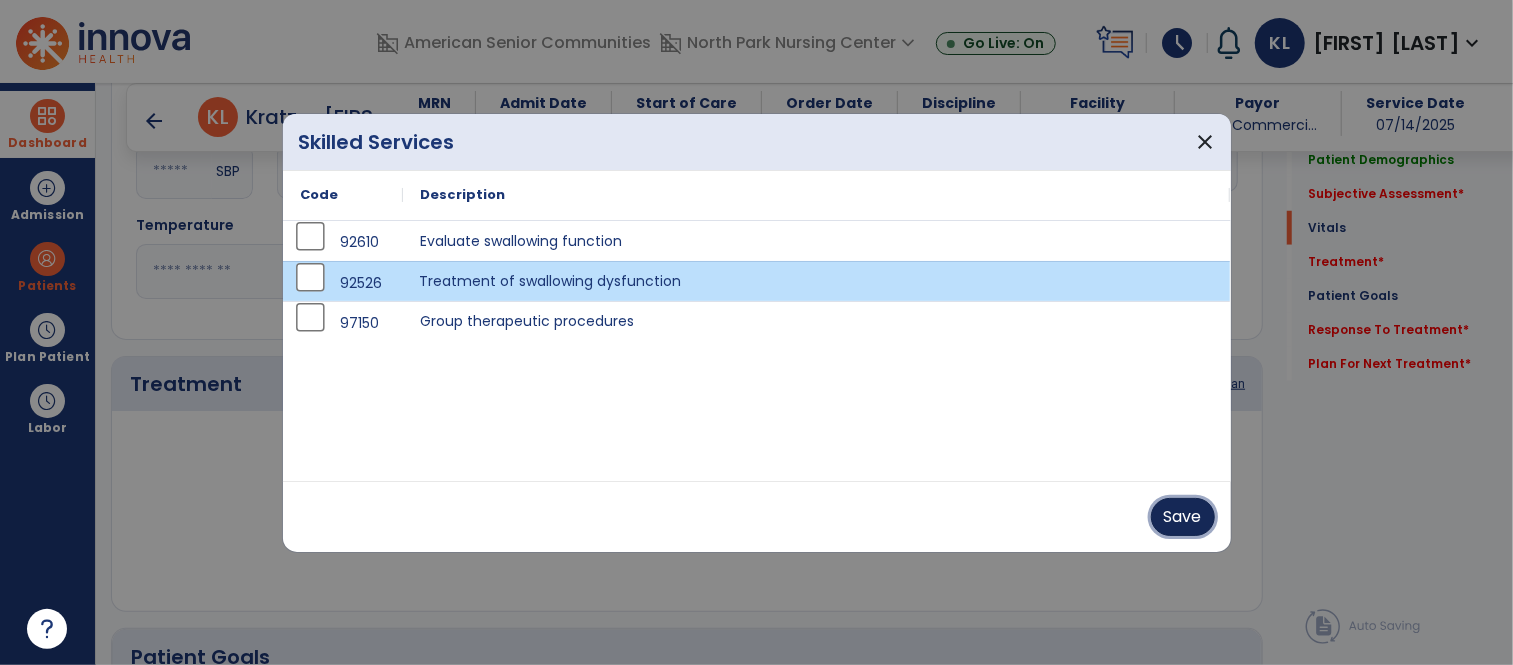 click on "Save" at bounding box center (1183, 517) 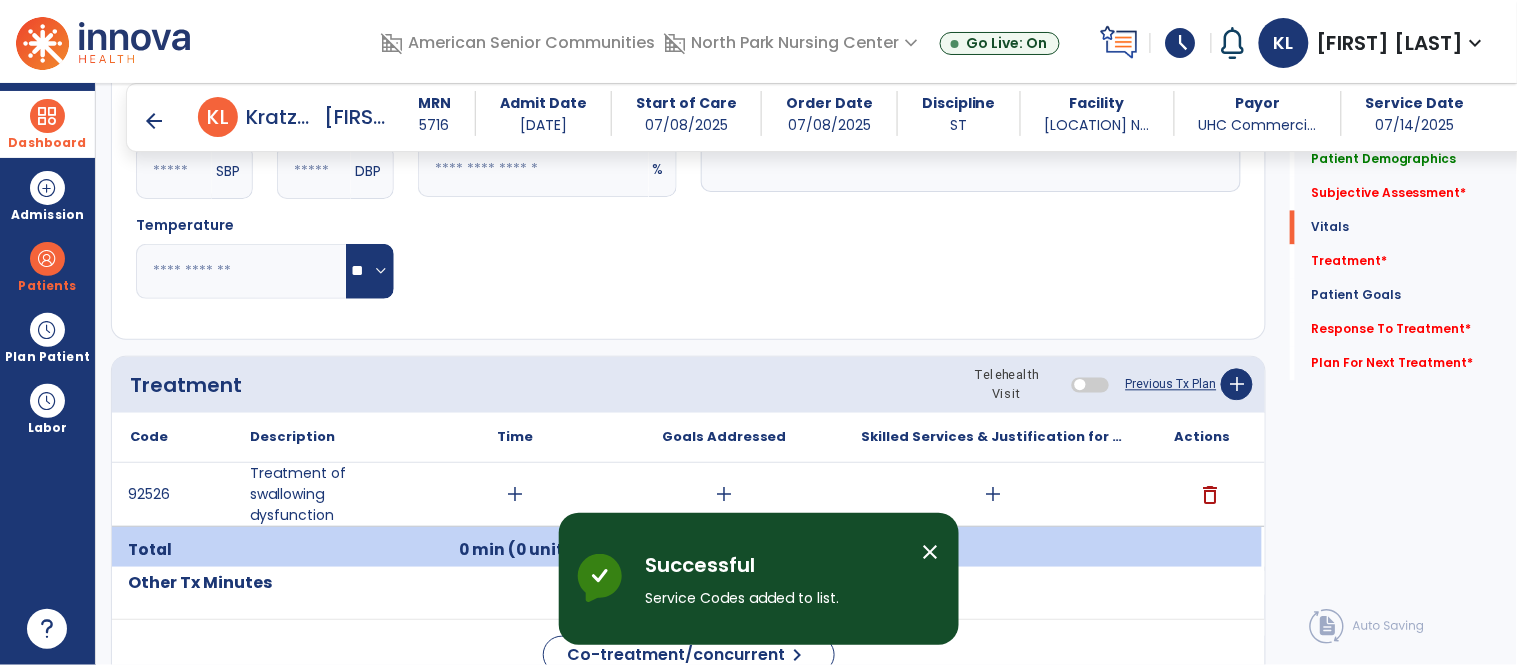click on "add" at bounding box center (993, 494) 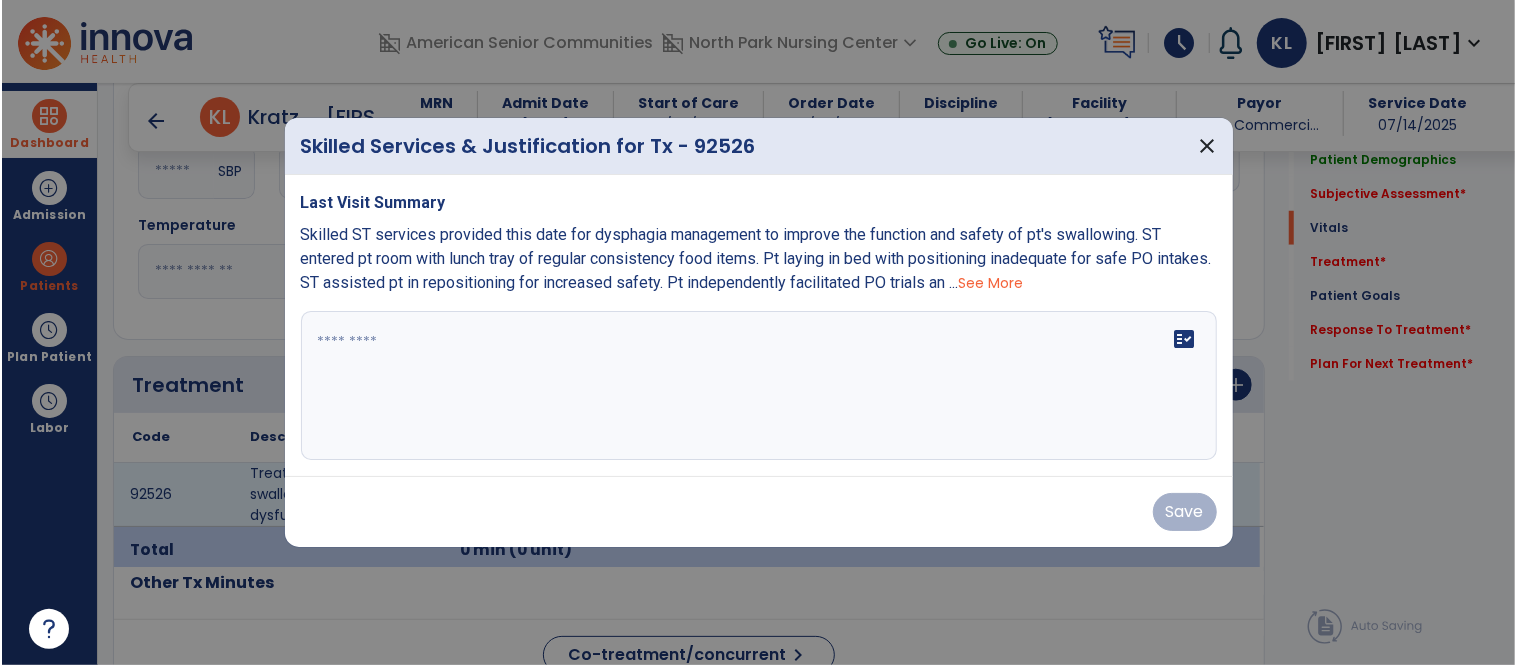 scroll, scrollTop: 1013, scrollLeft: 0, axis: vertical 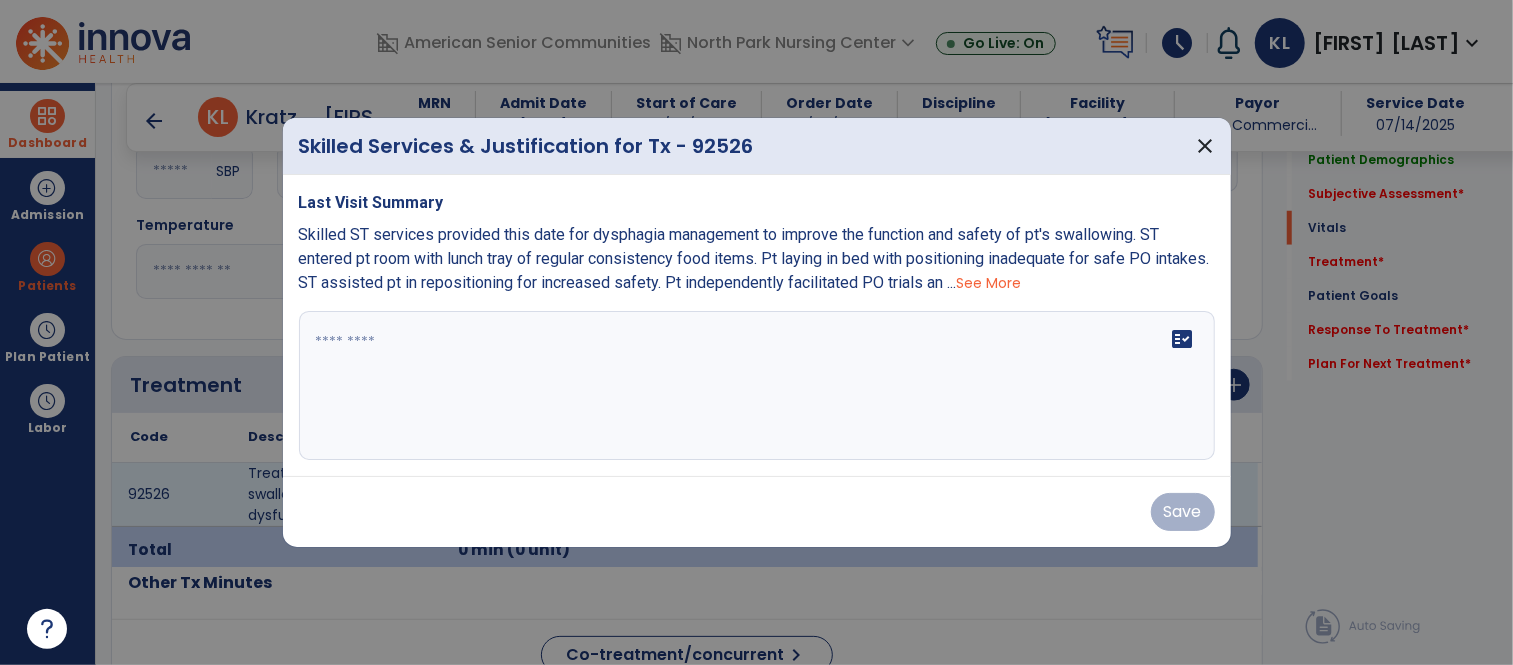 click on "See More" at bounding box center (989, 283) 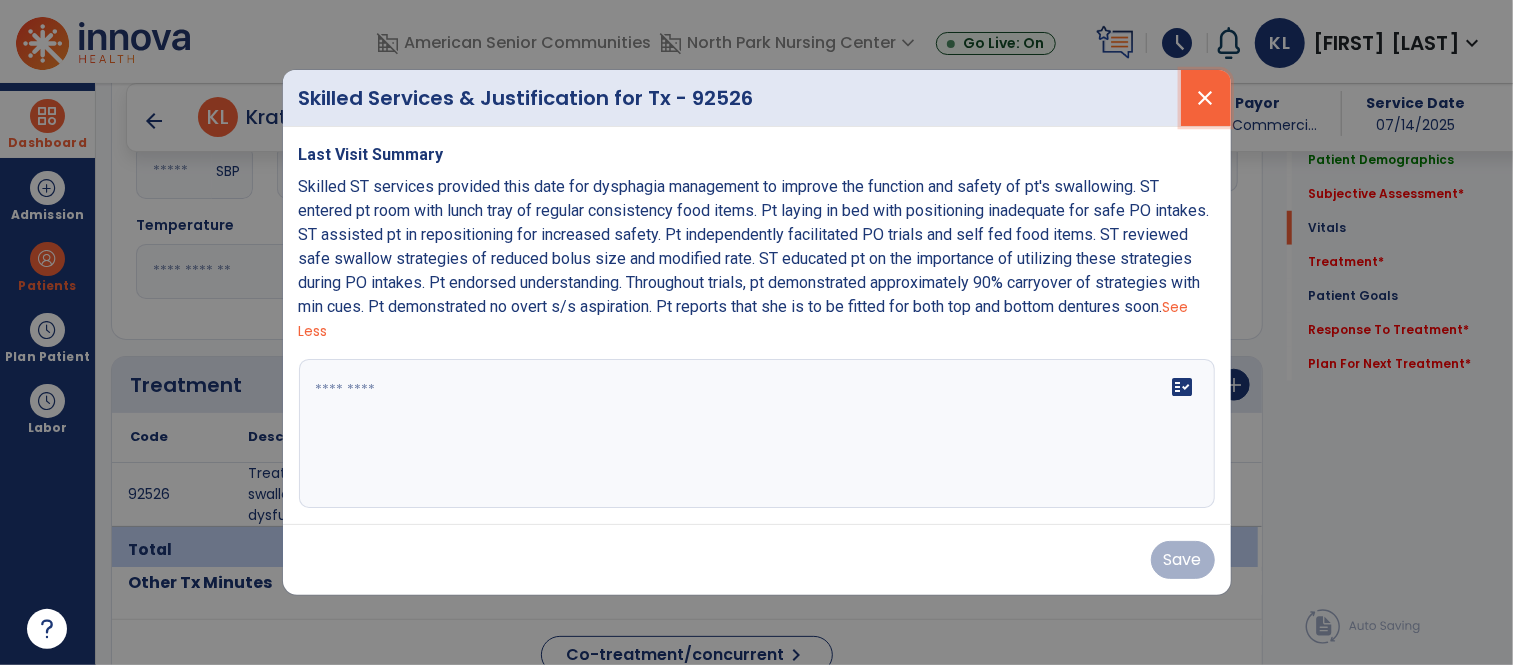 click on "close" at bounding box center [1206, 98] 